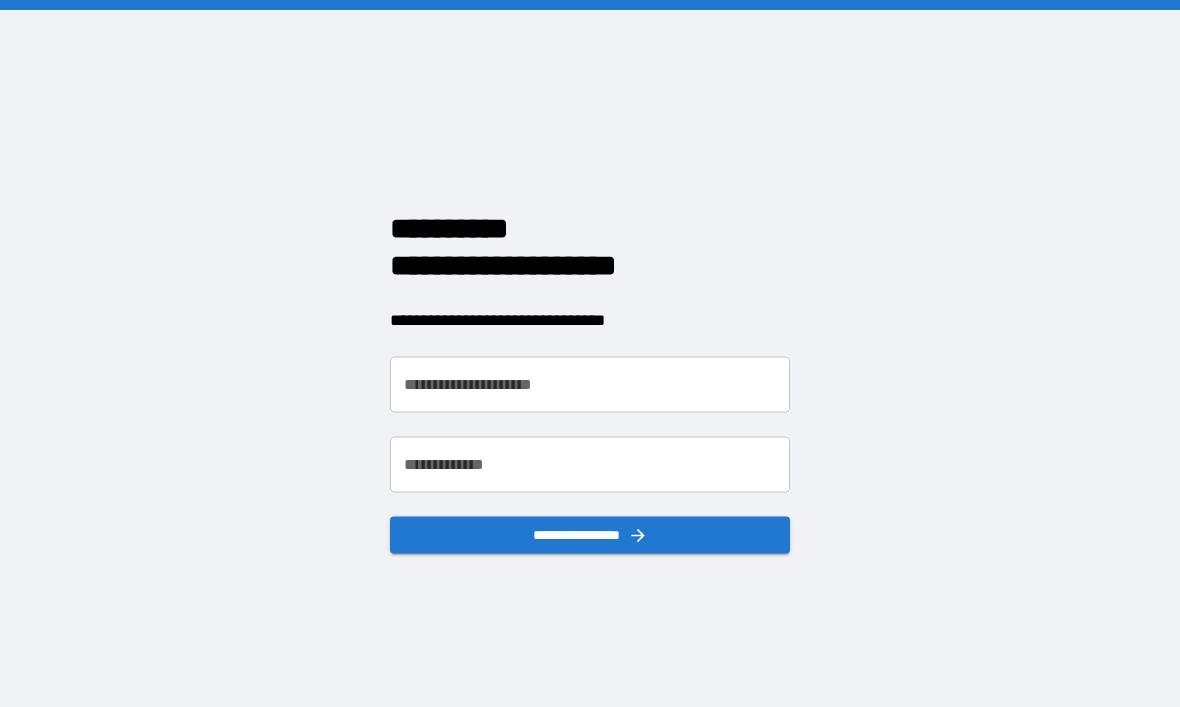 scroll, scrollTop: 0, scrollLeft: 0, axis: both 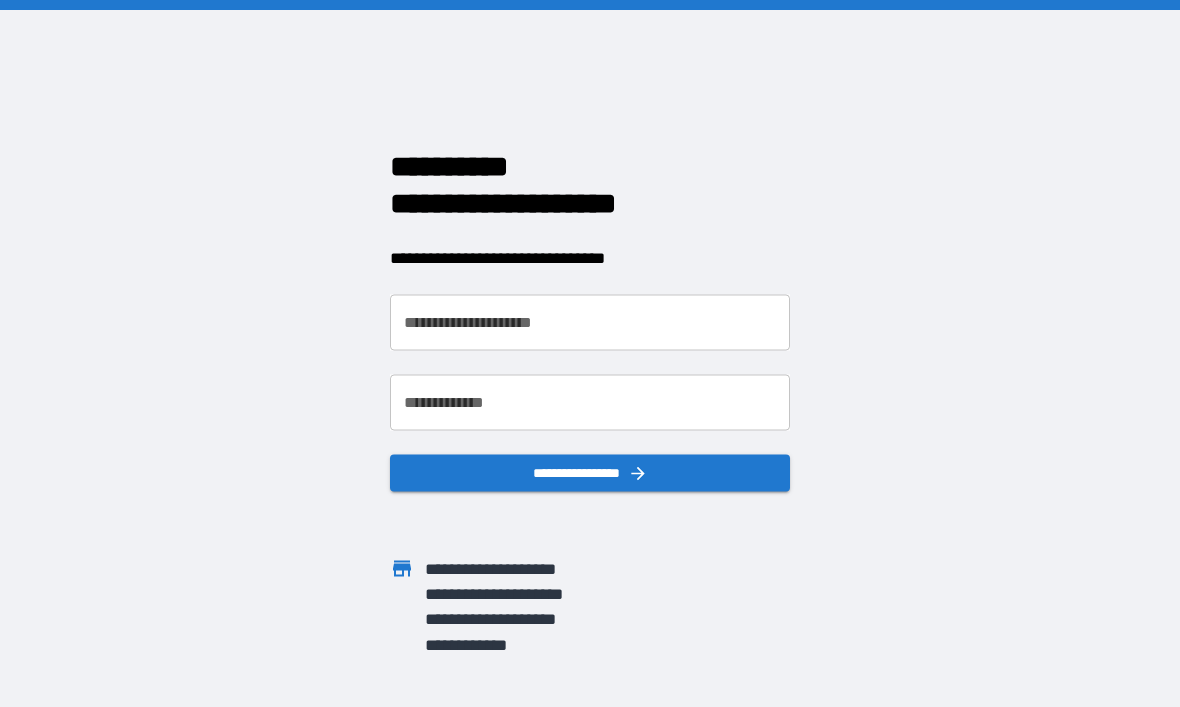 click on "**********" at bounding box center [590, 353] 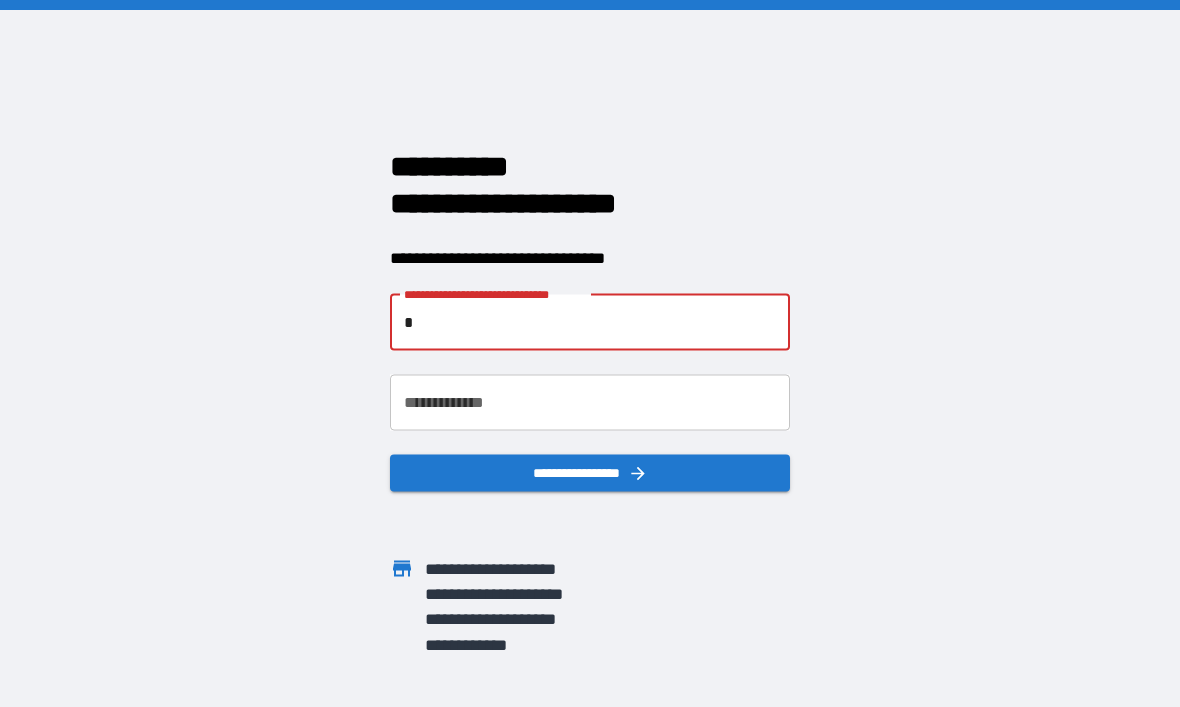 type on "*" 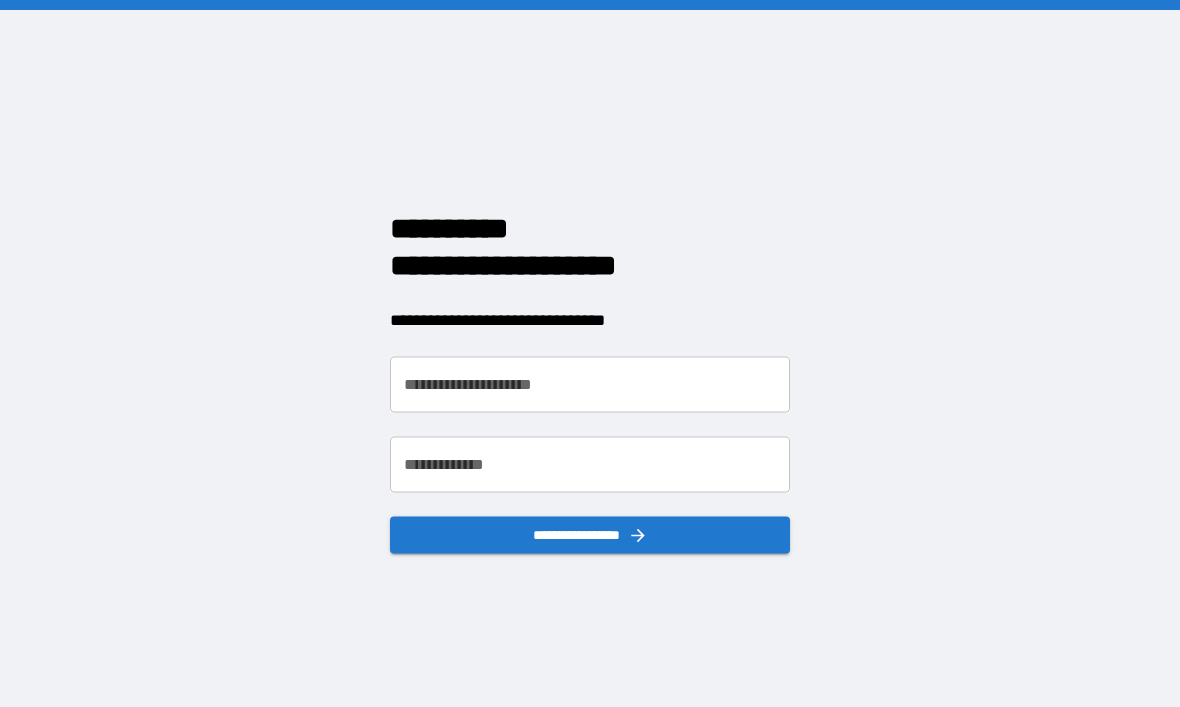 scroll, scrollTop: 0, scrollLeft: 0, axis: both 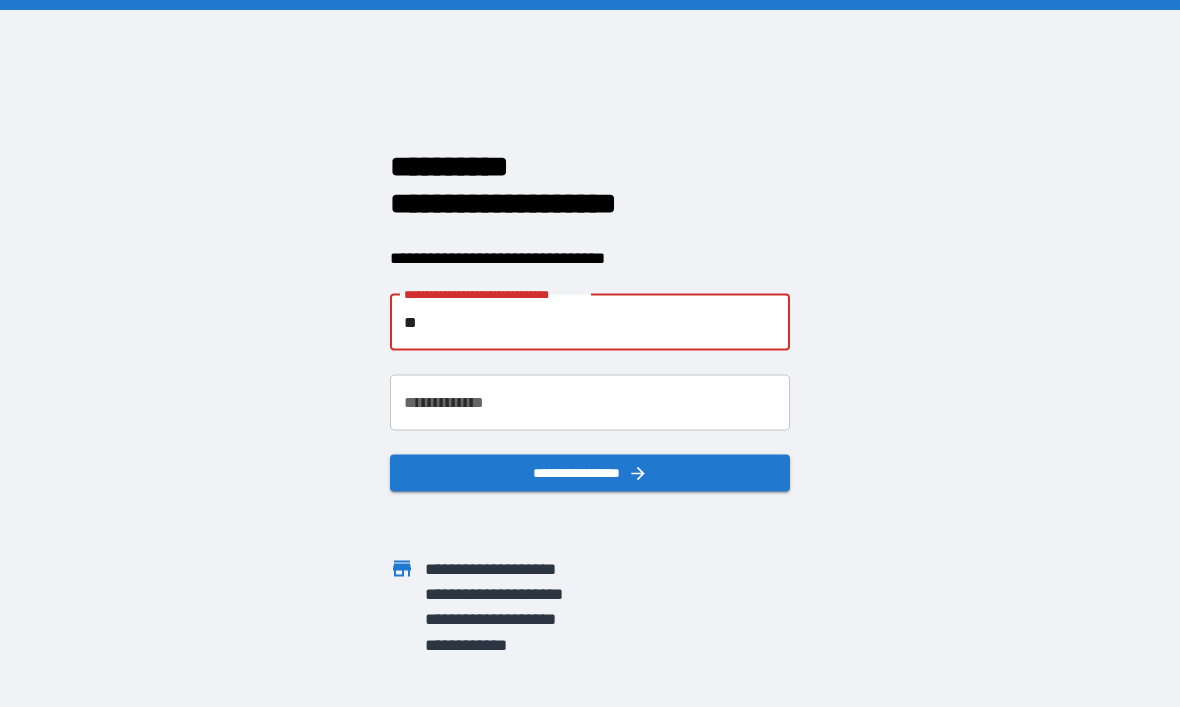 type on "***" 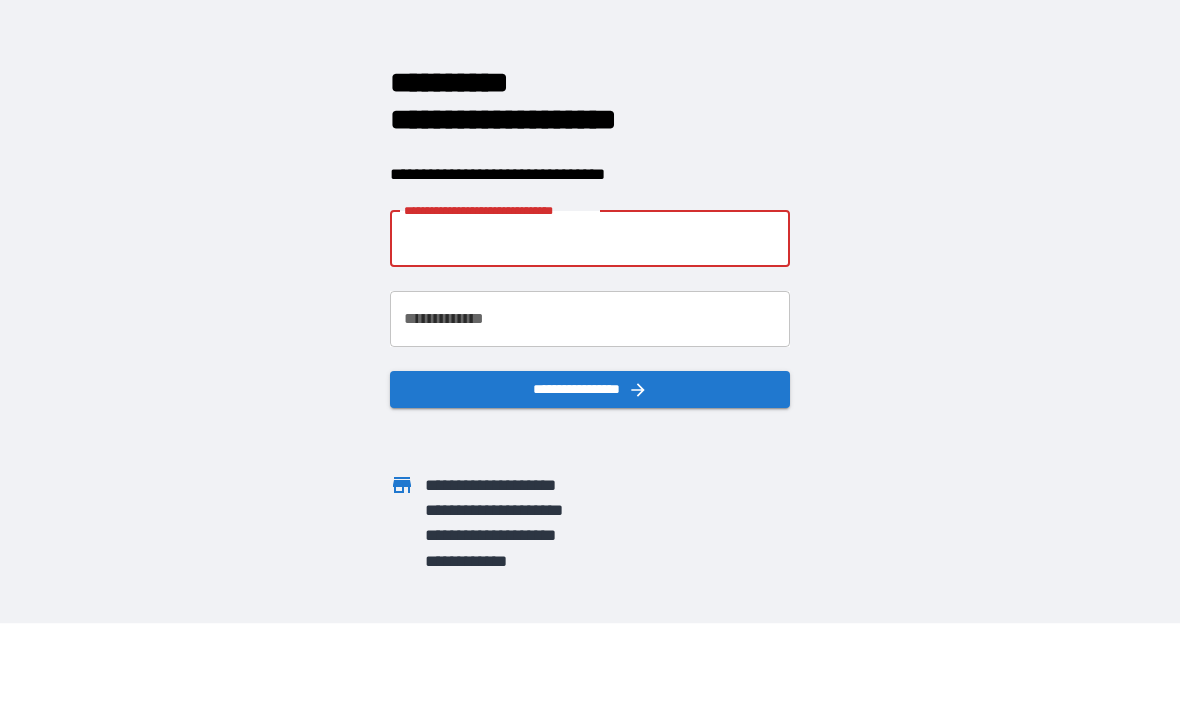 scroll, scrollTop: 67, scrollLeft: 0, axis: vertical 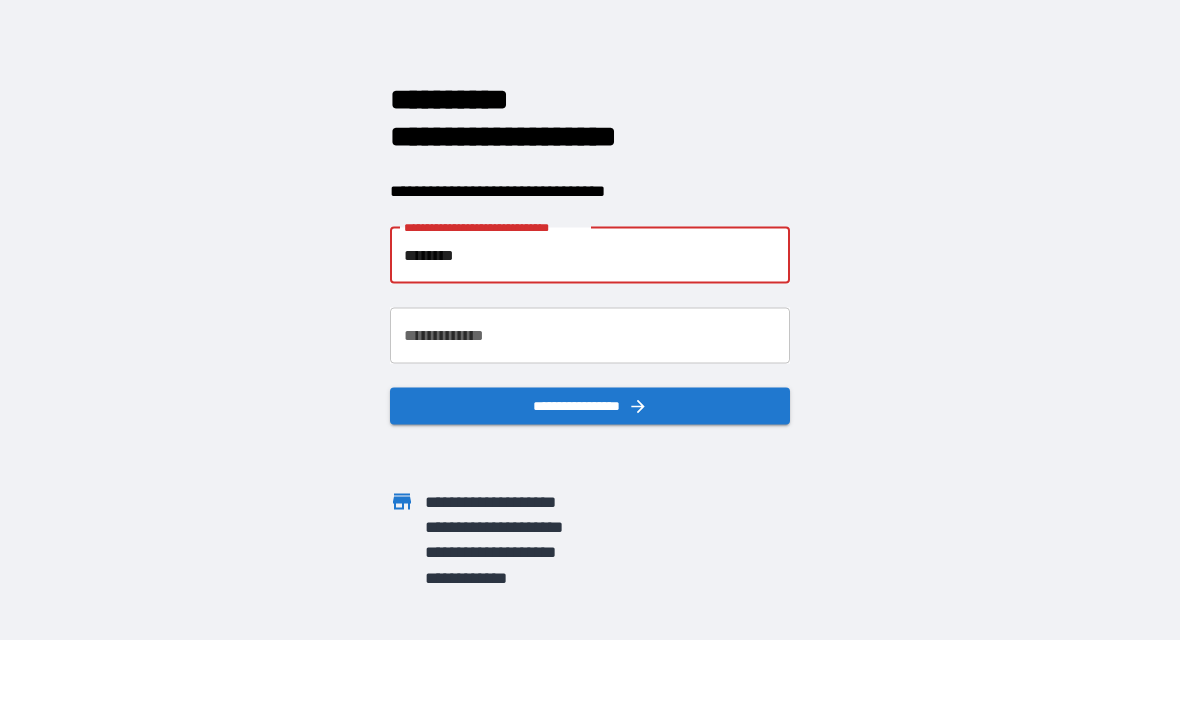 type on "********" 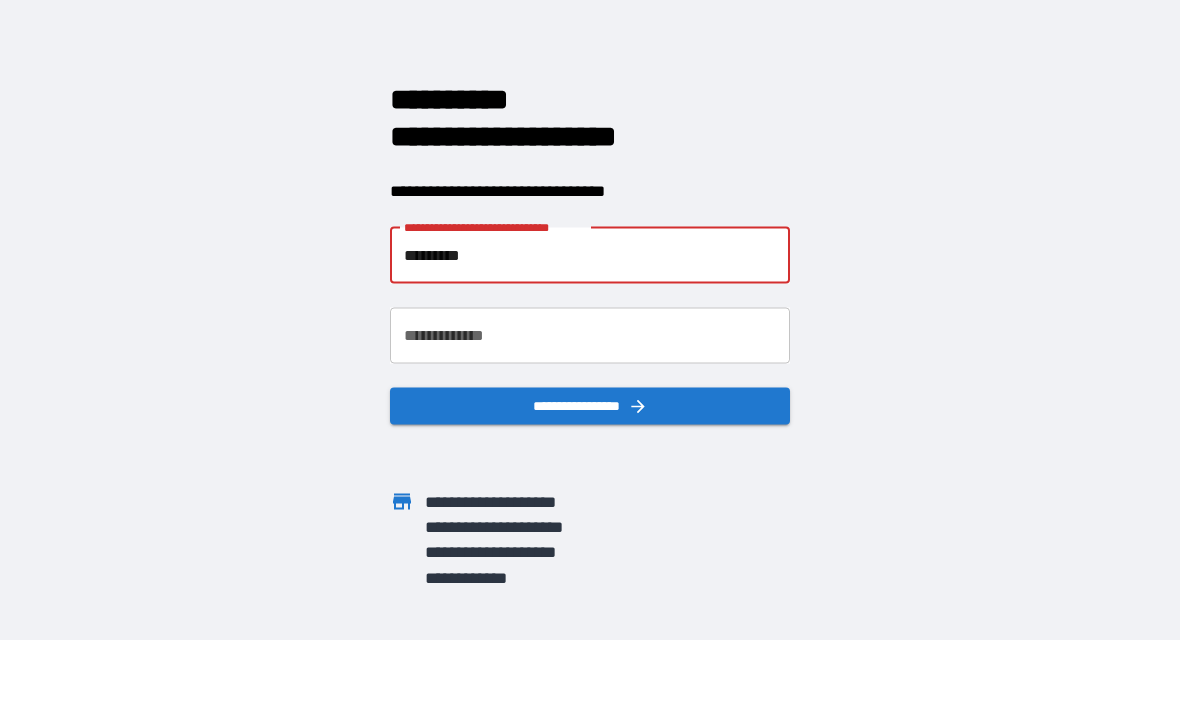type on "**********" 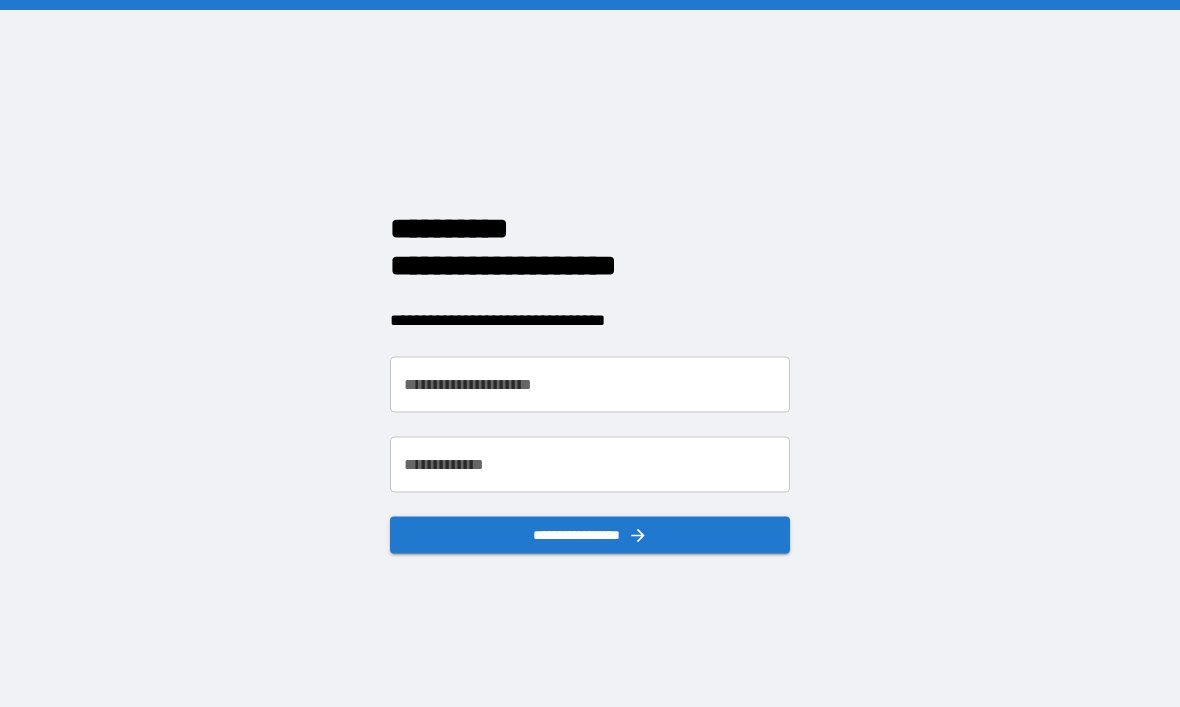 scroll, scrollTop: 0, scrollLeft: 0, axis: both 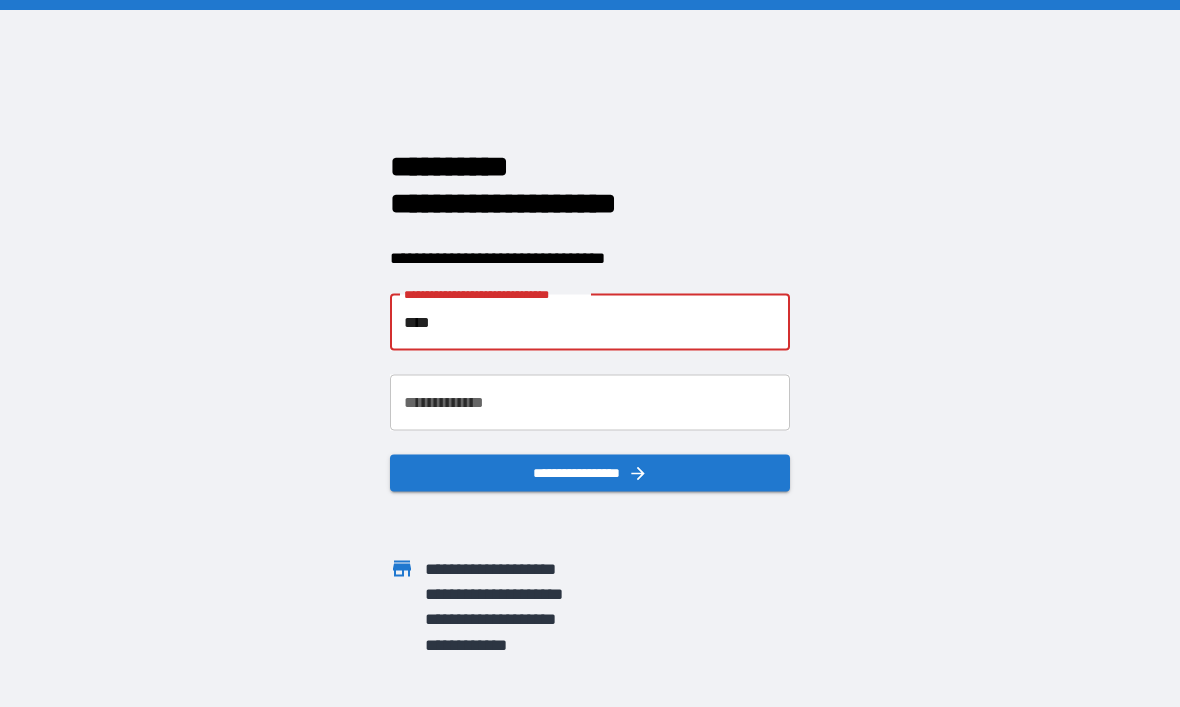 type on "****" 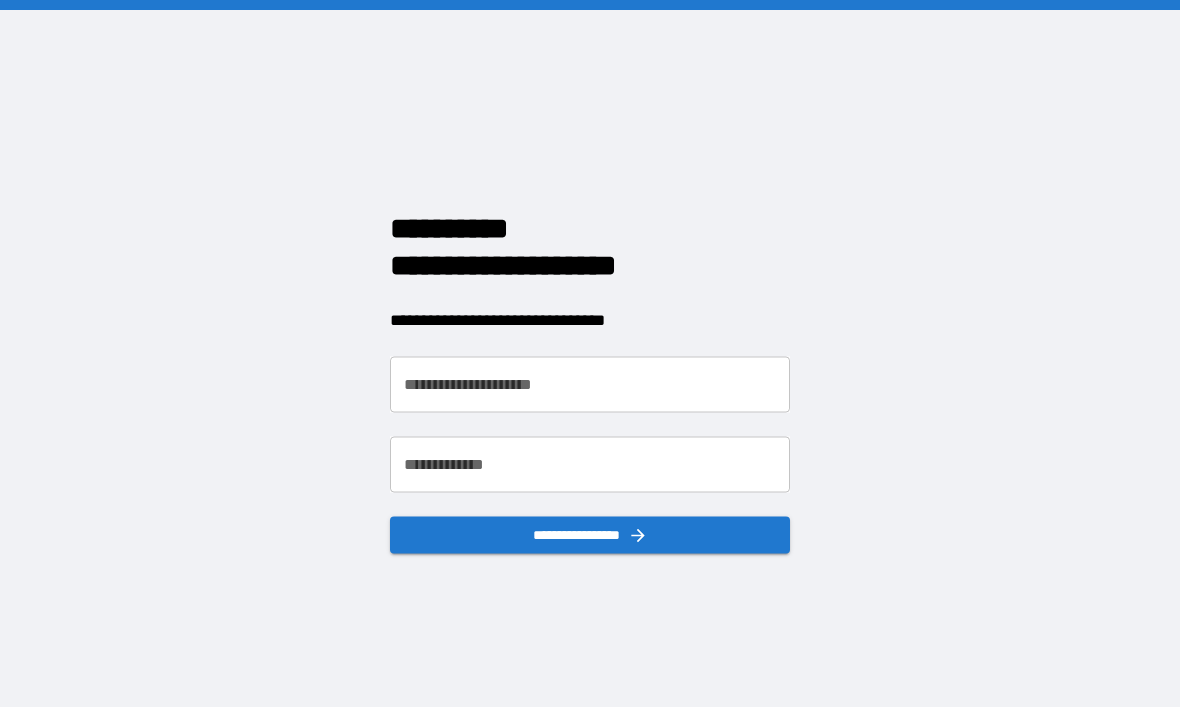 scroll, scrollTop: 0, scrollLeft: 0, axis: both 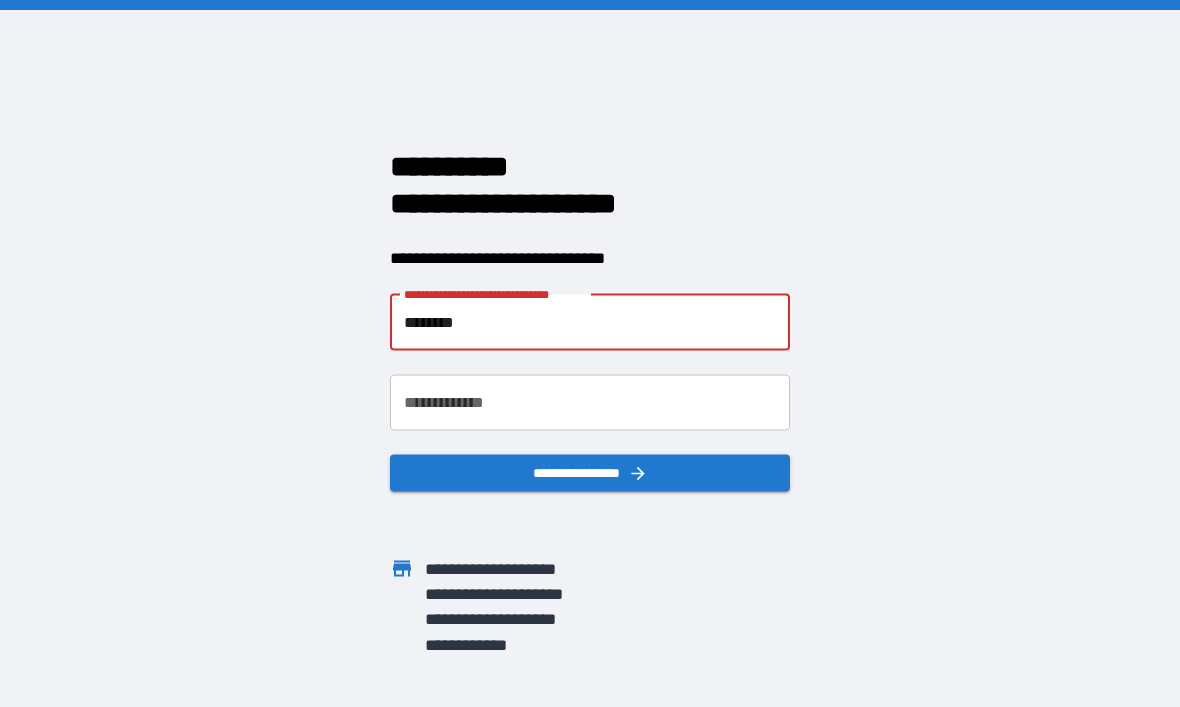 click on "********" at bounding box center [590, 322] 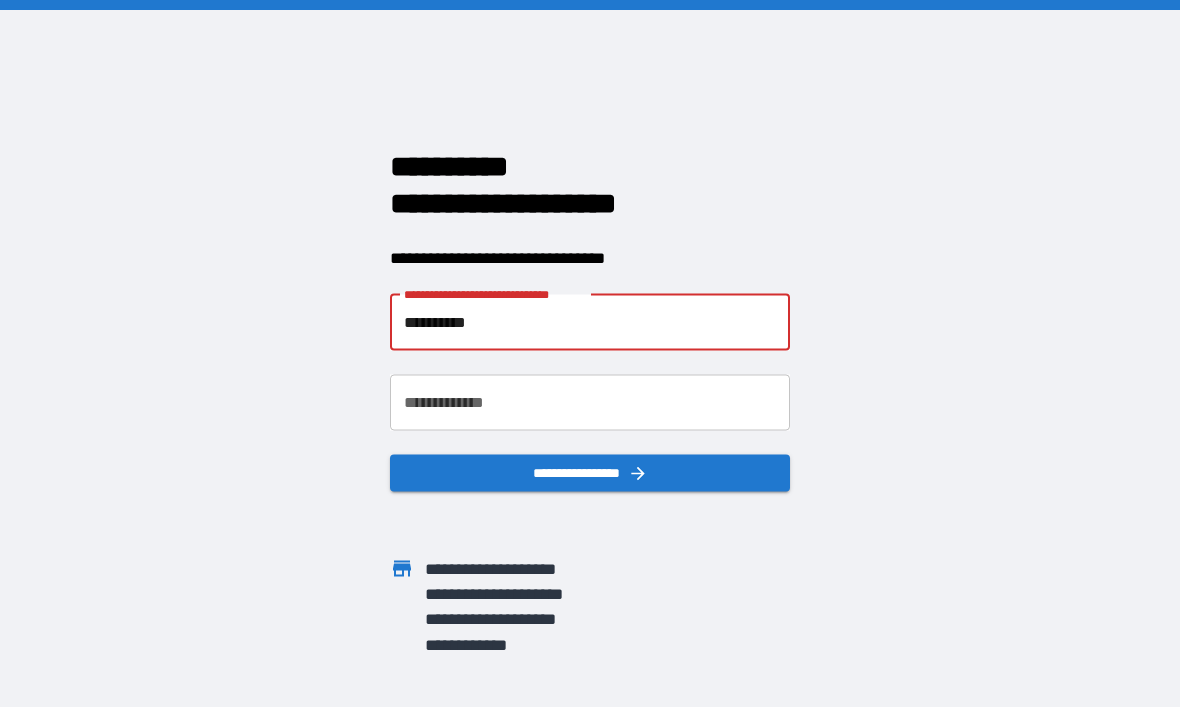 paste 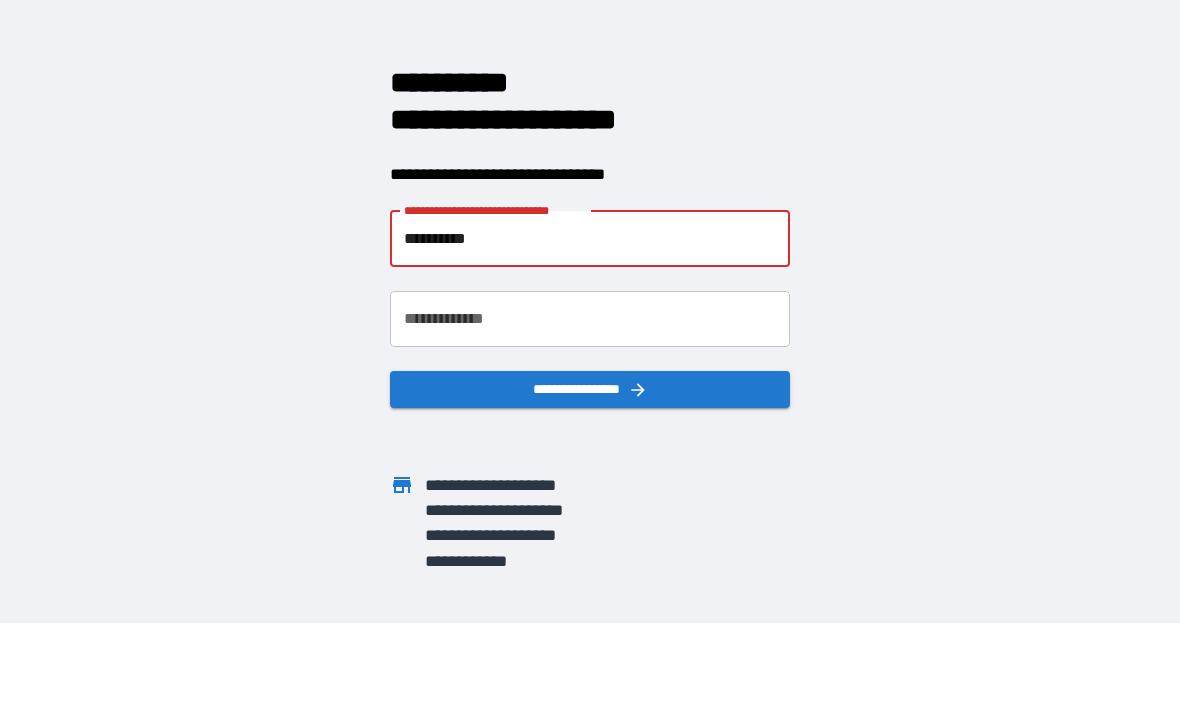 scroll, scrollTop: 67, scrollLeft: 0, axis: vertical 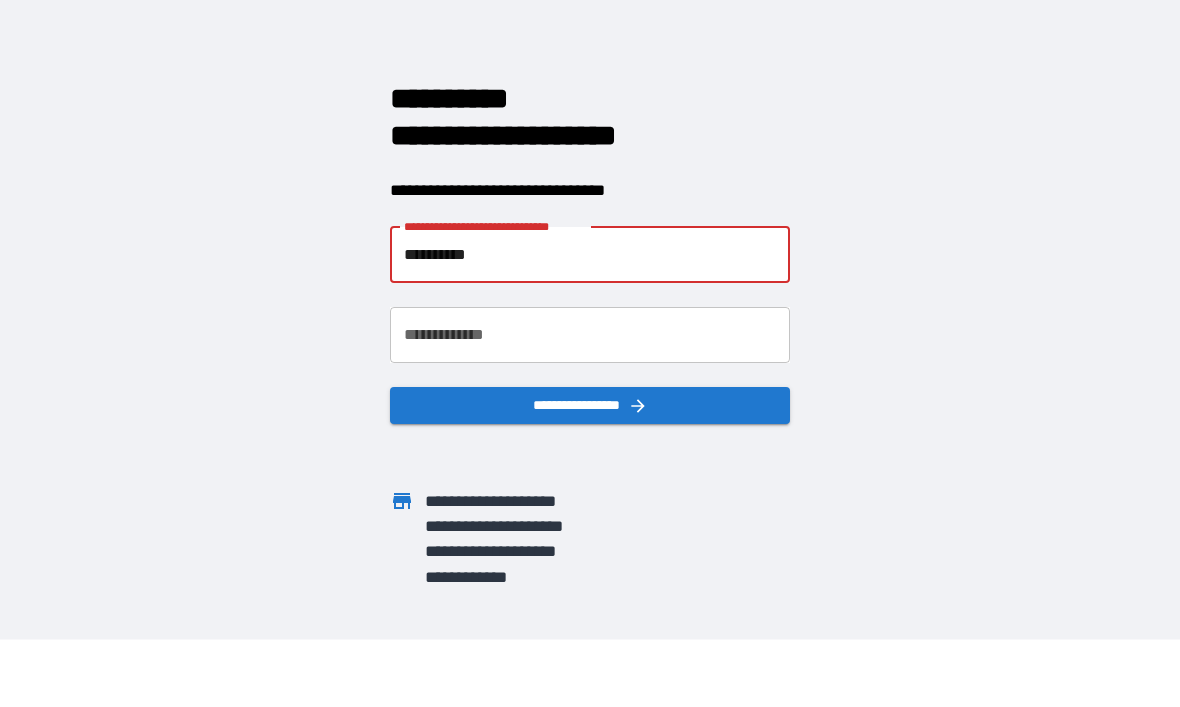 paste 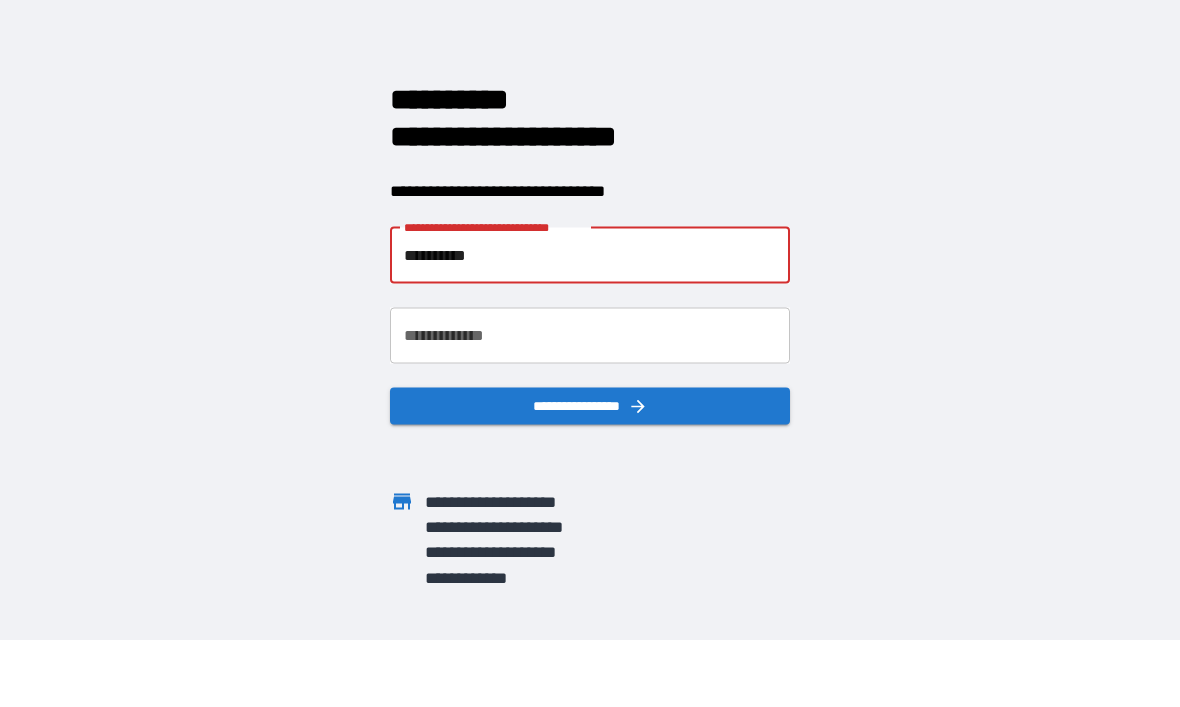 paste on "*****" 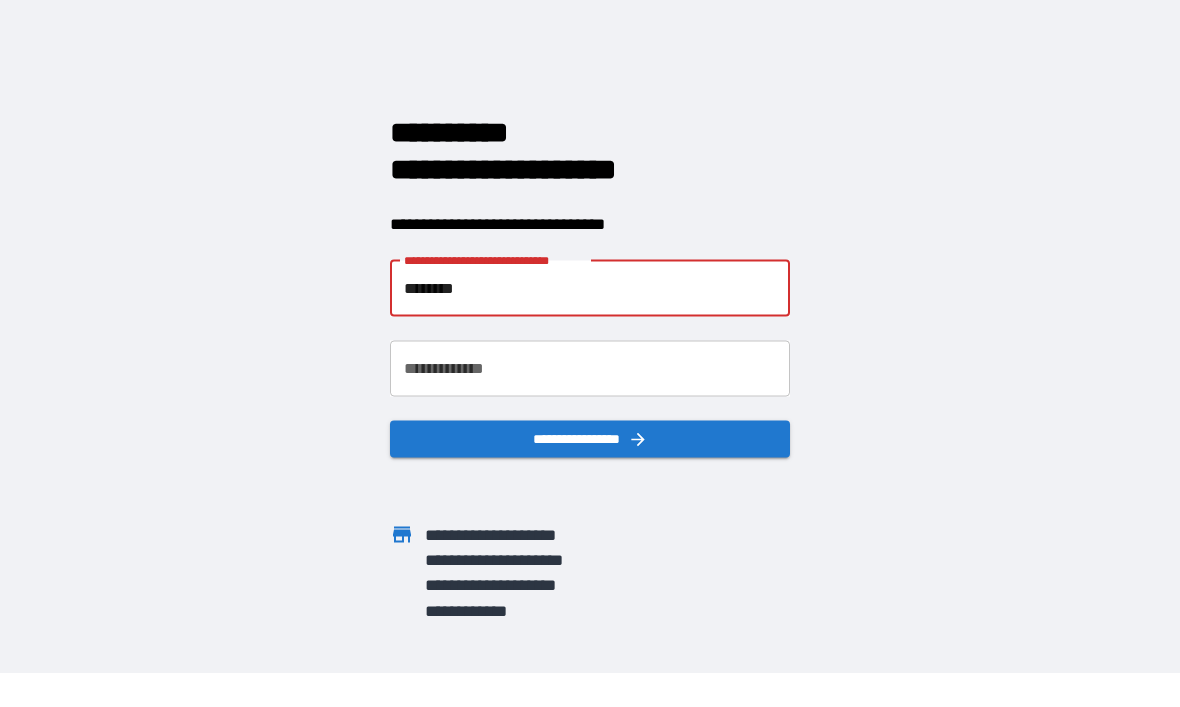 scroll, scrollTop: 0, scrollLeft: 0, axis: both 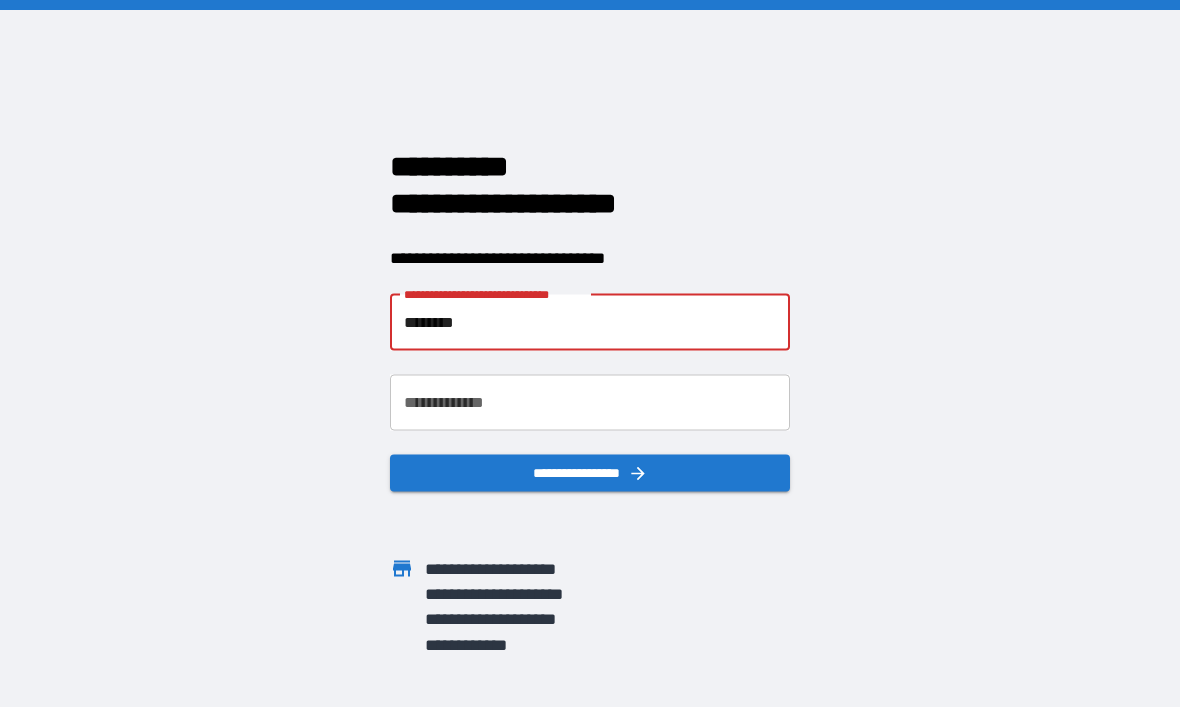 paste on "*******" 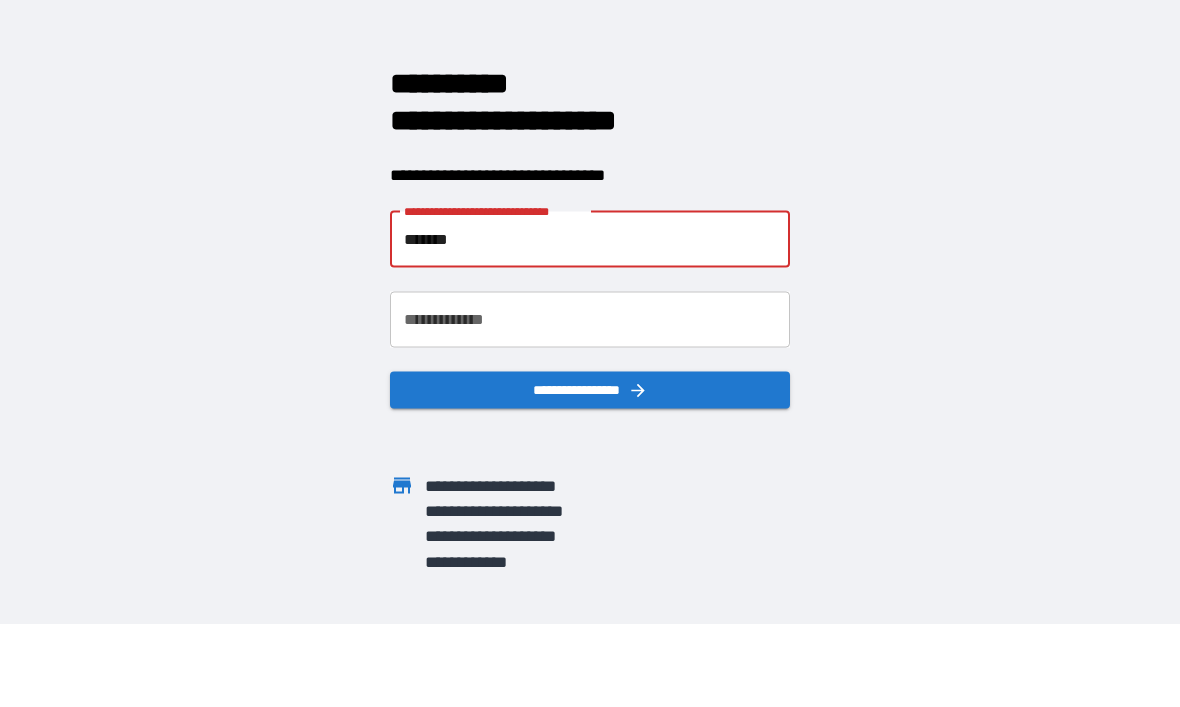 scroll, scrollTop: 67, scrollLeft: 0, axis: vertical 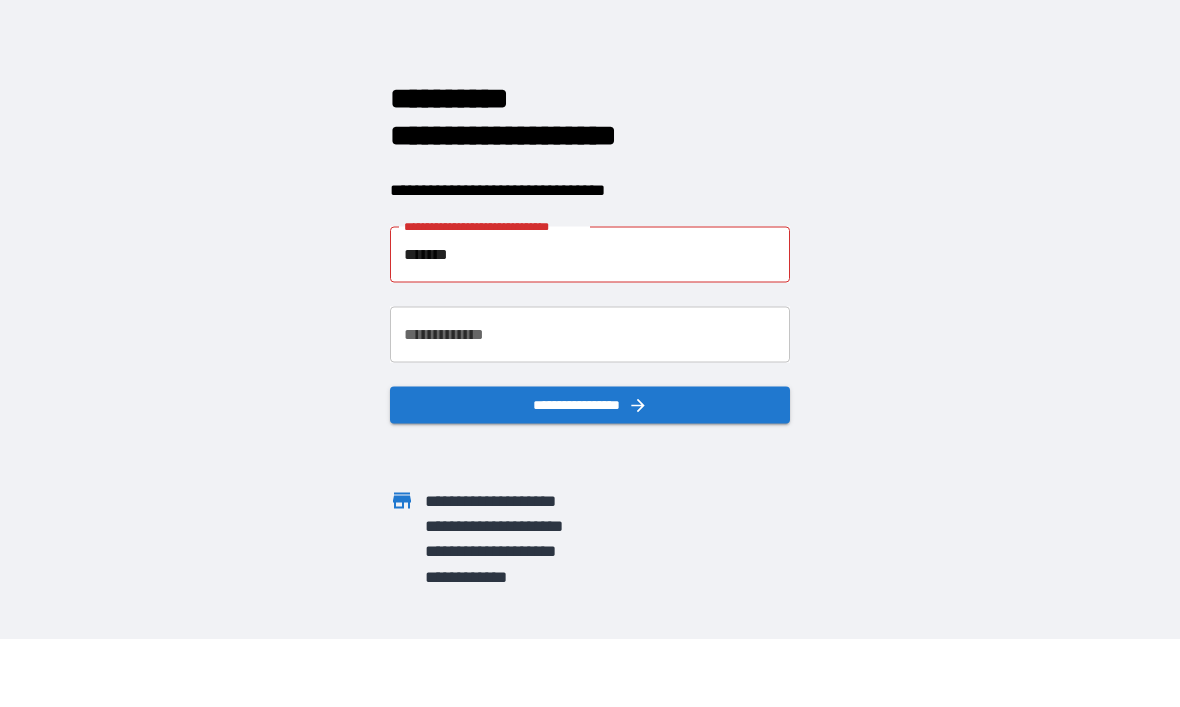 click on "**********" at bounding box center [590, 286] 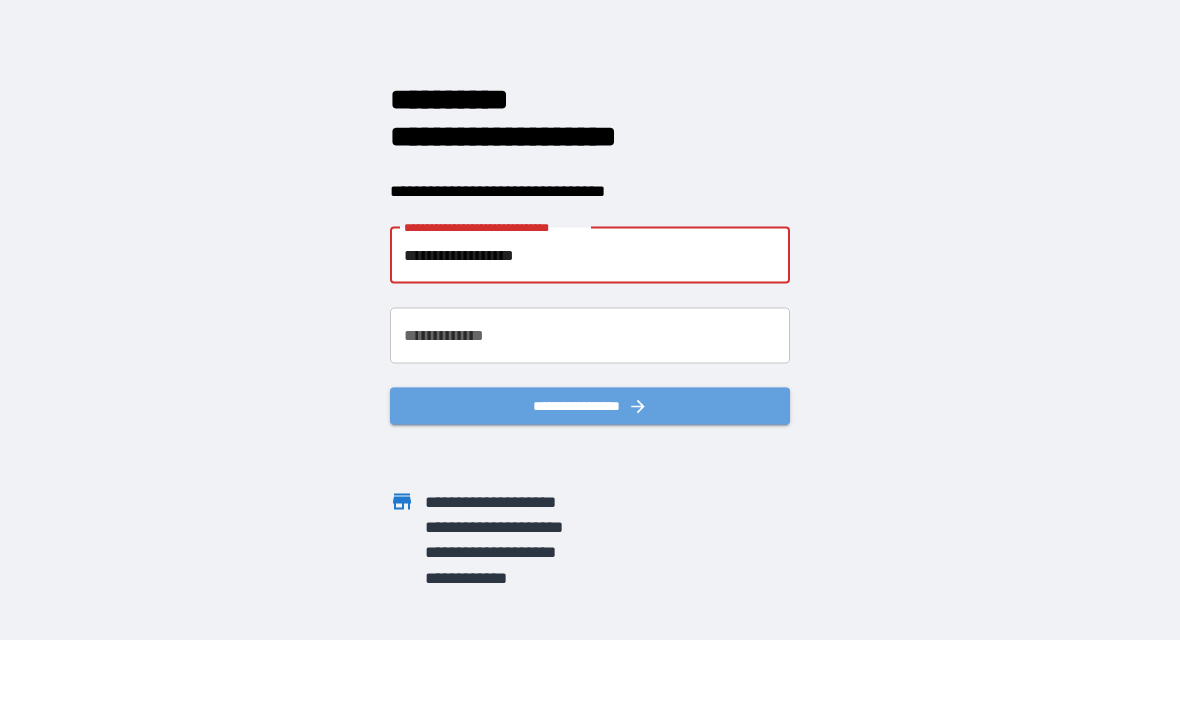 click on "**********" at bounding box center [590, 286] 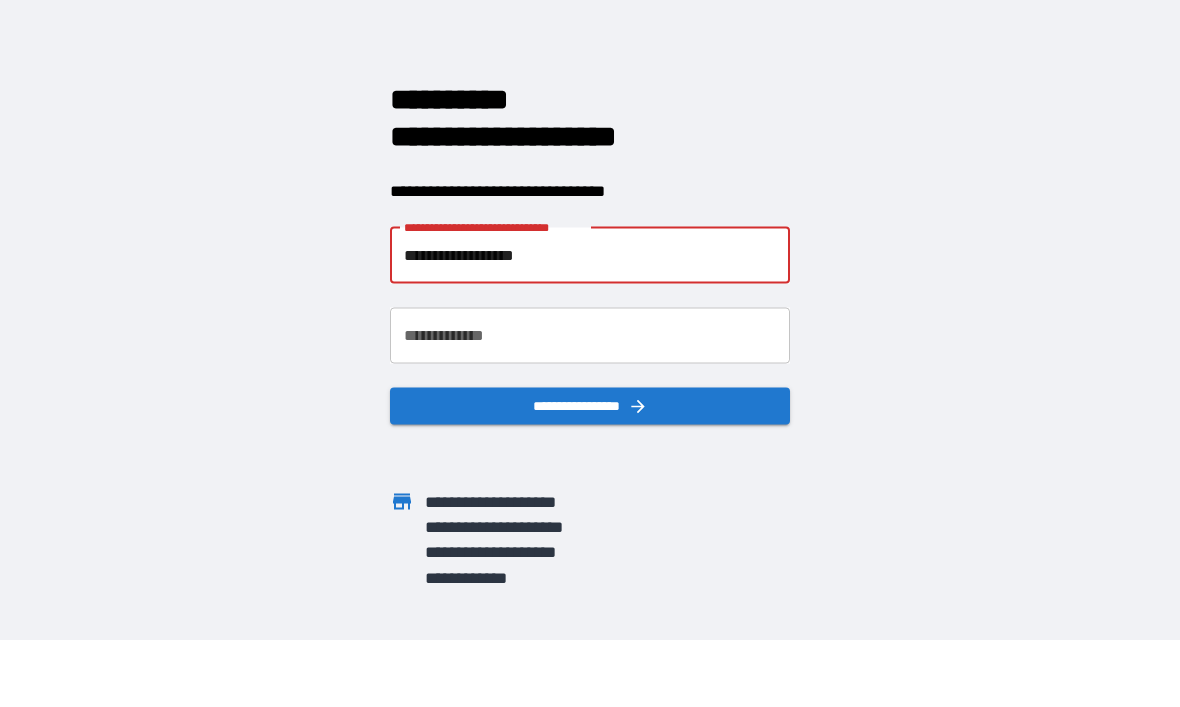 click on "**********" at bounding box center (590, 286) 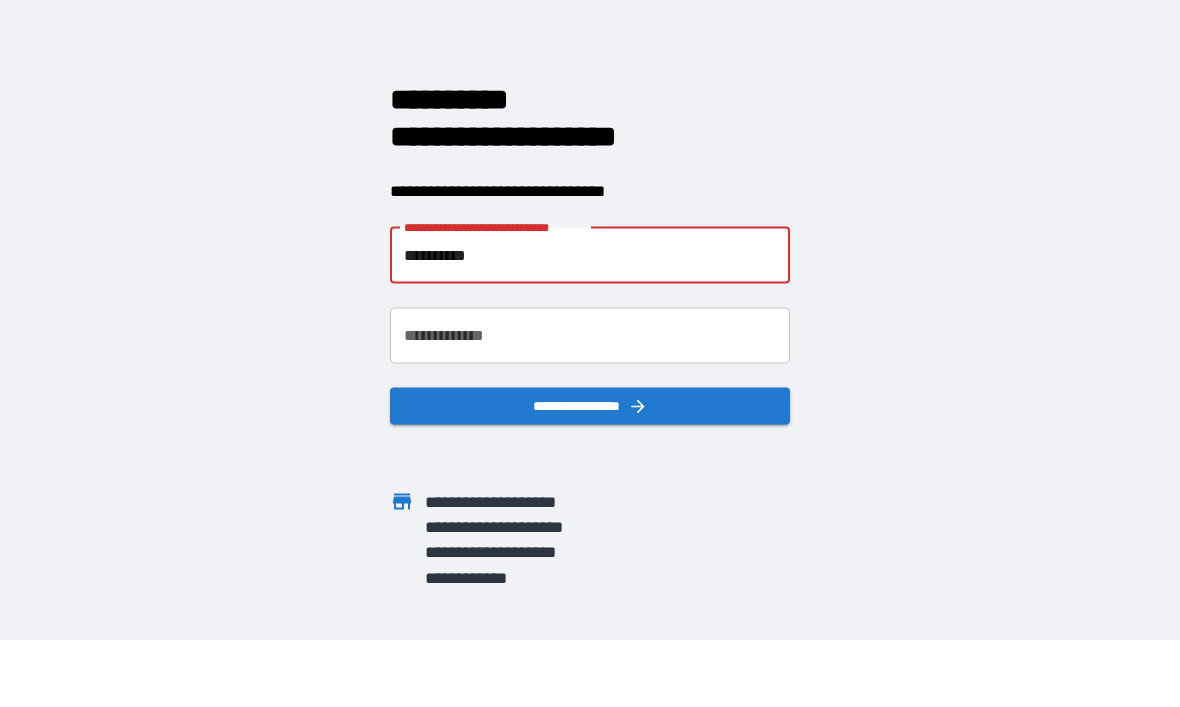 click on "*********" at bounding box center (590, 255) 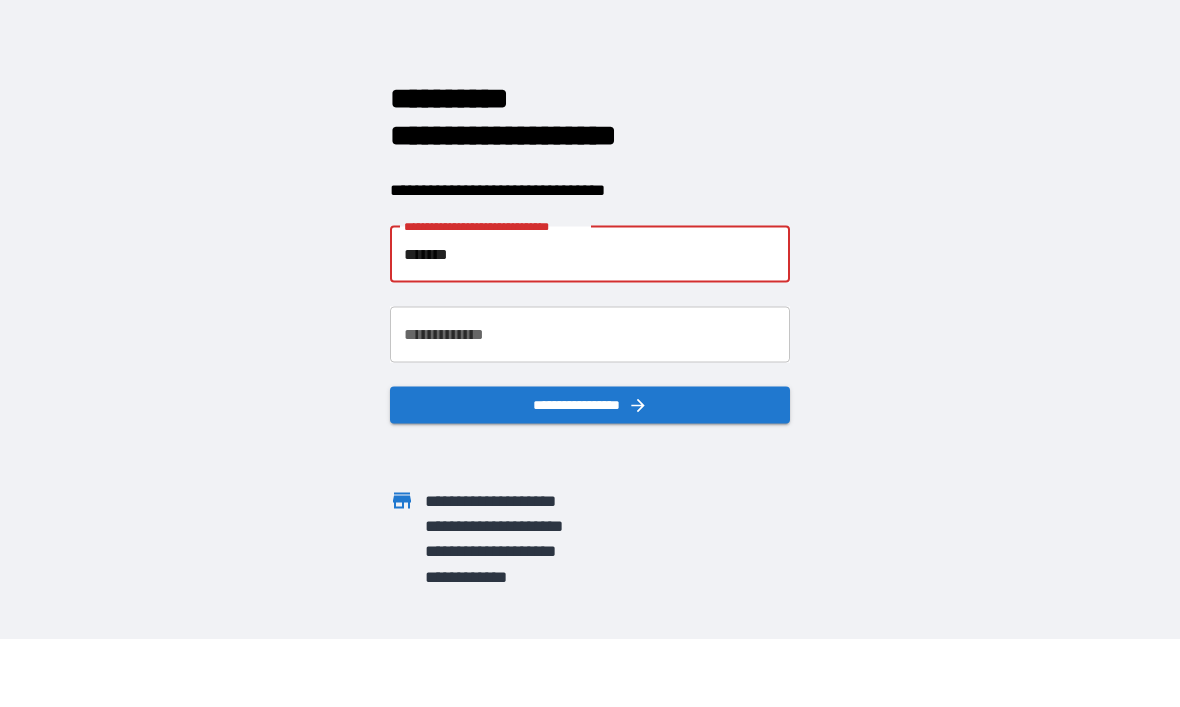 click on "*******" at bounding box center [590, 255] 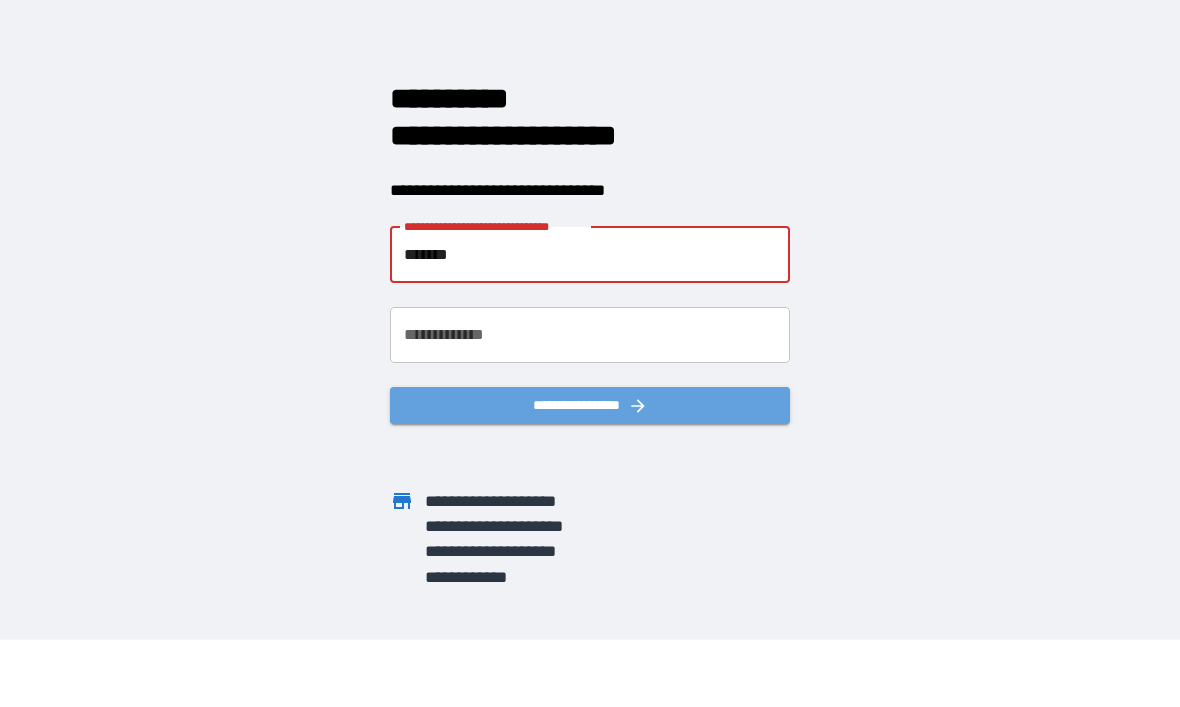 type on "*******" 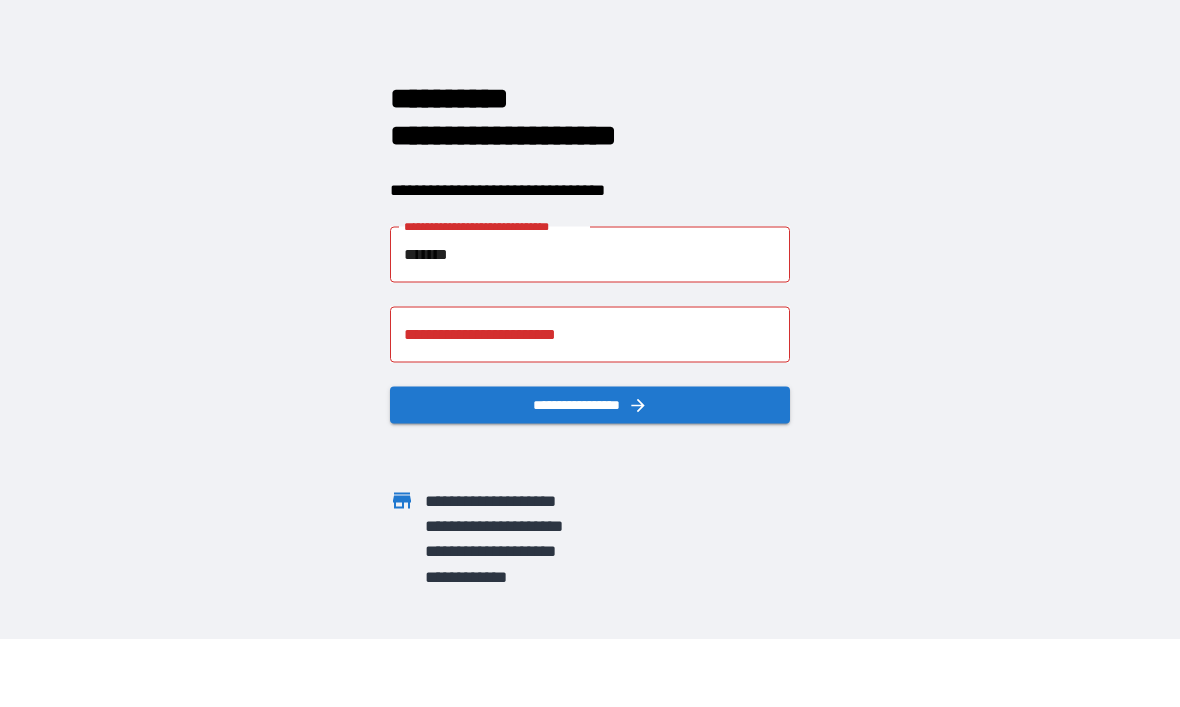 click on "*******" at bounding box center (590, 255) 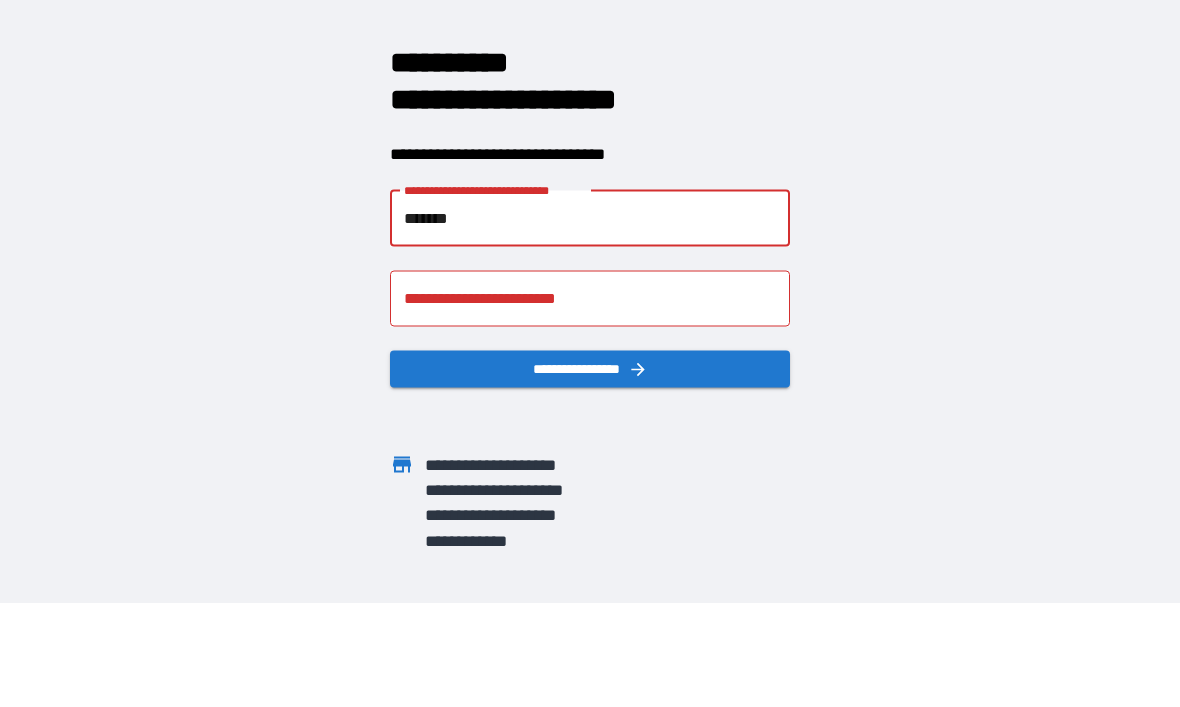 click on "*******" at bounding box center [590, 255] 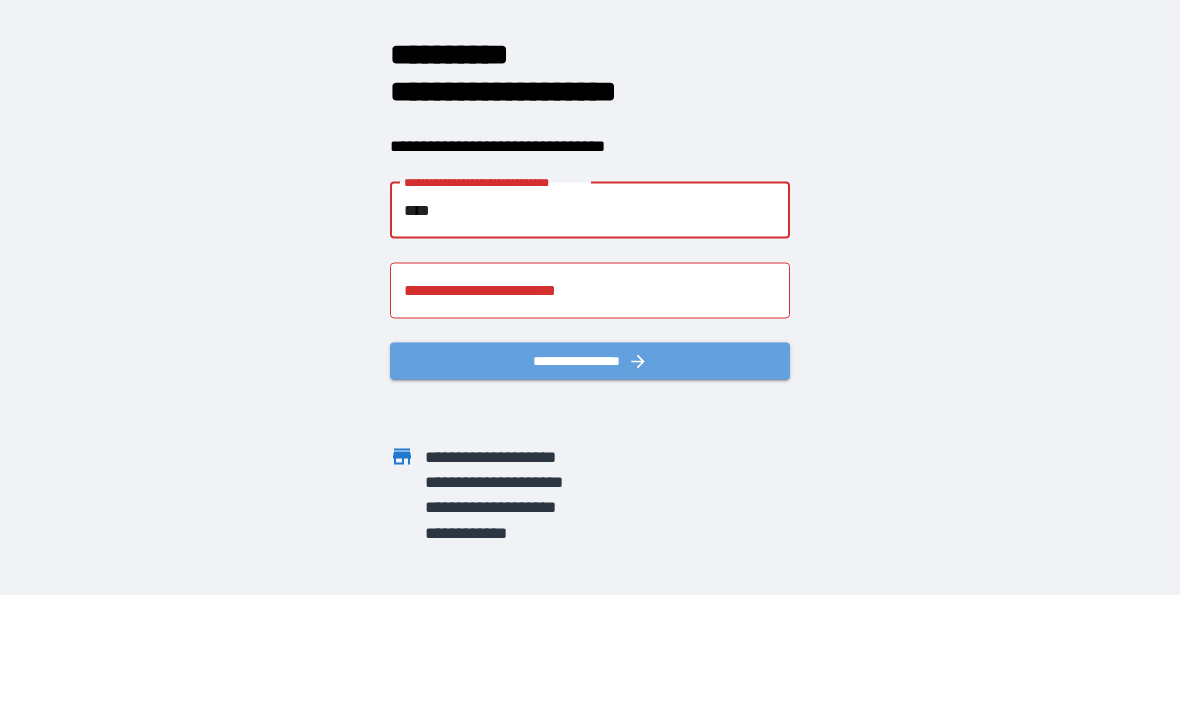 type on "*****" 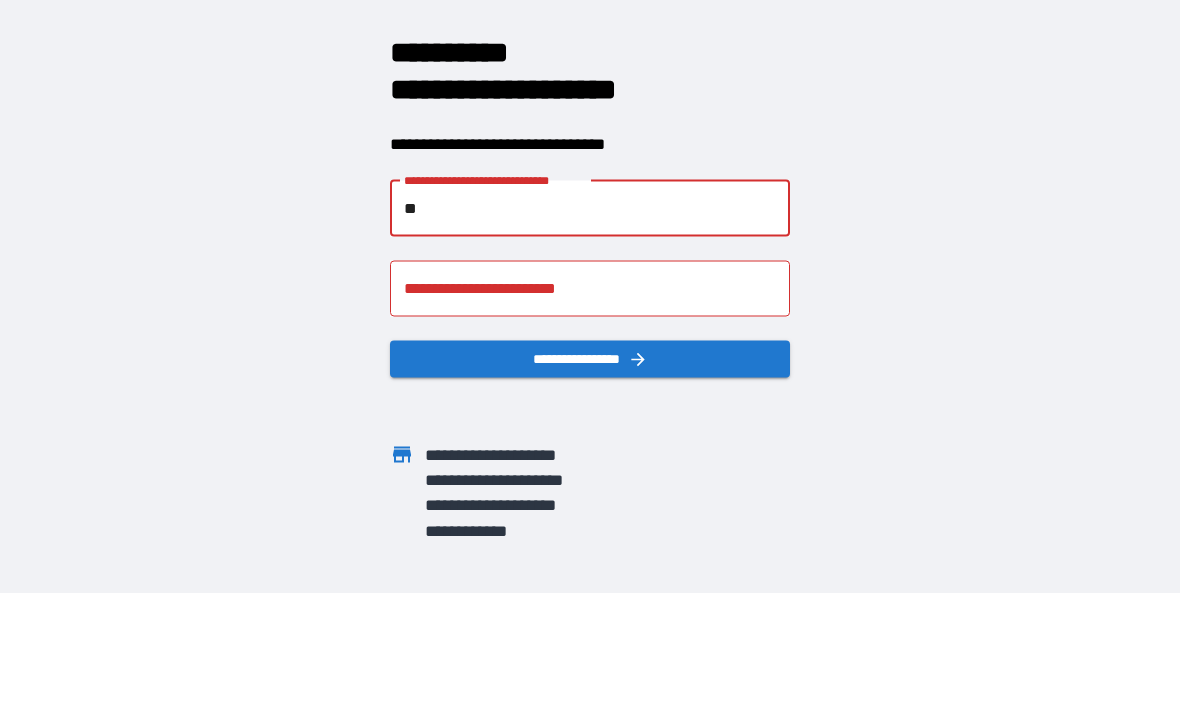 type on "**" 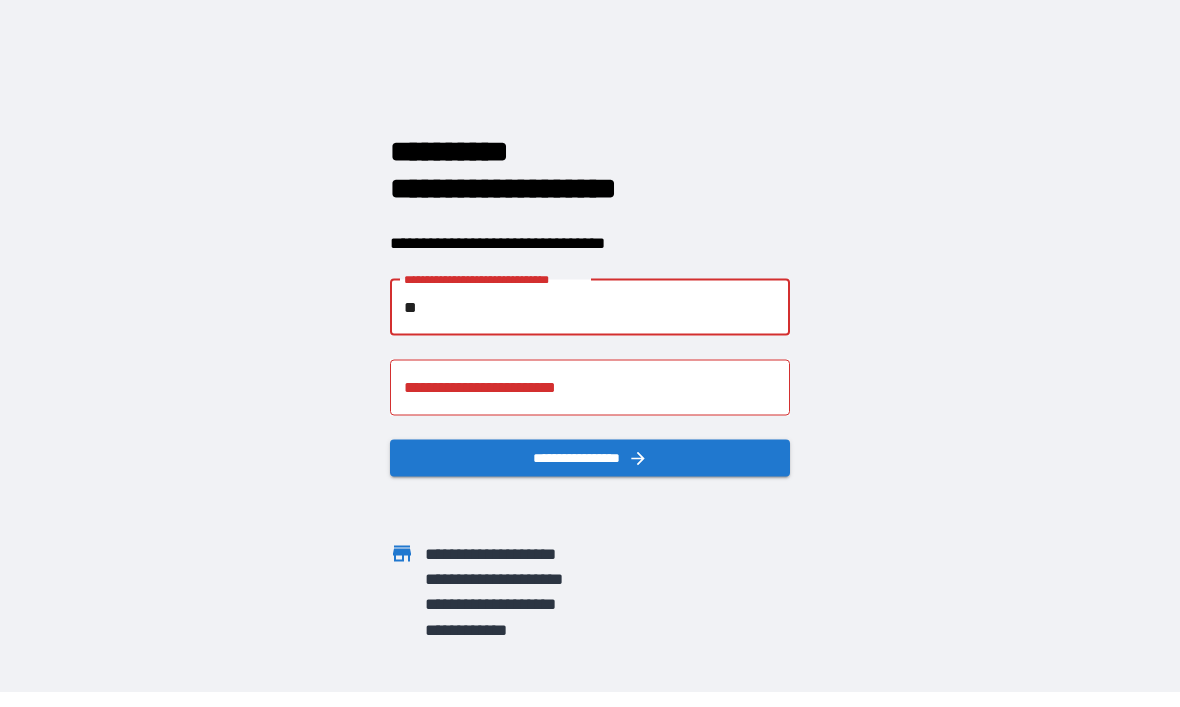 scroll, scrollTop: 0, scrollLeft: 0, axis: both 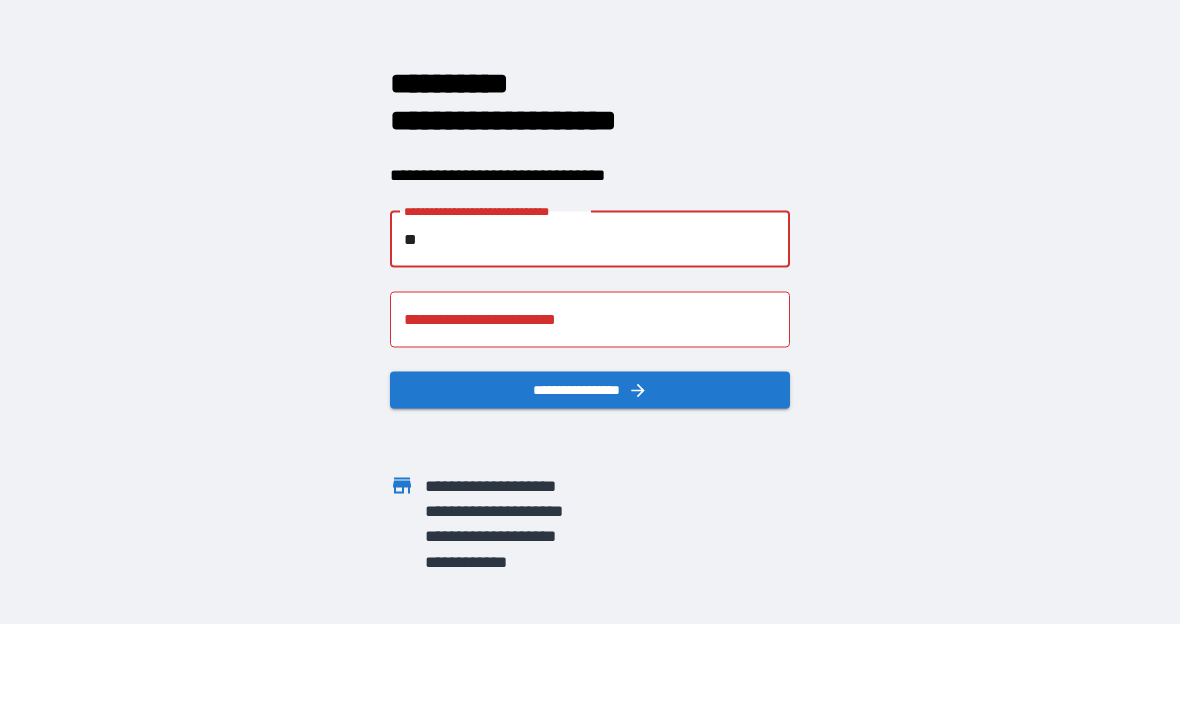 type on "*" 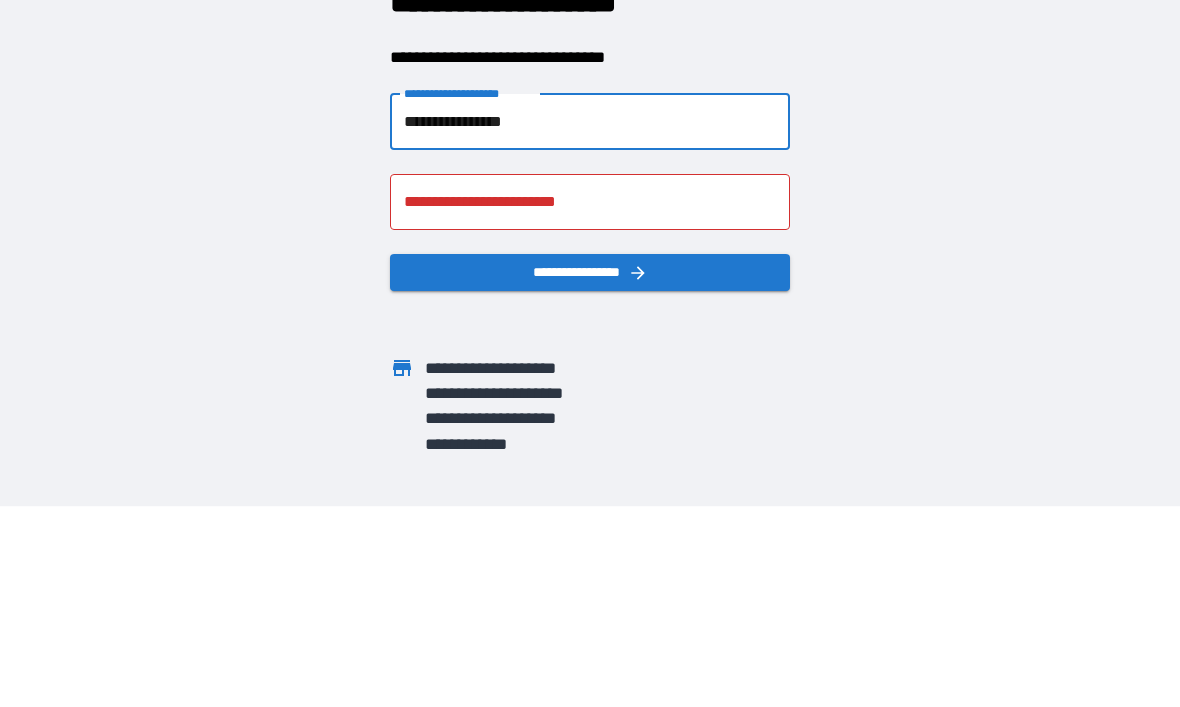 type on "**********" 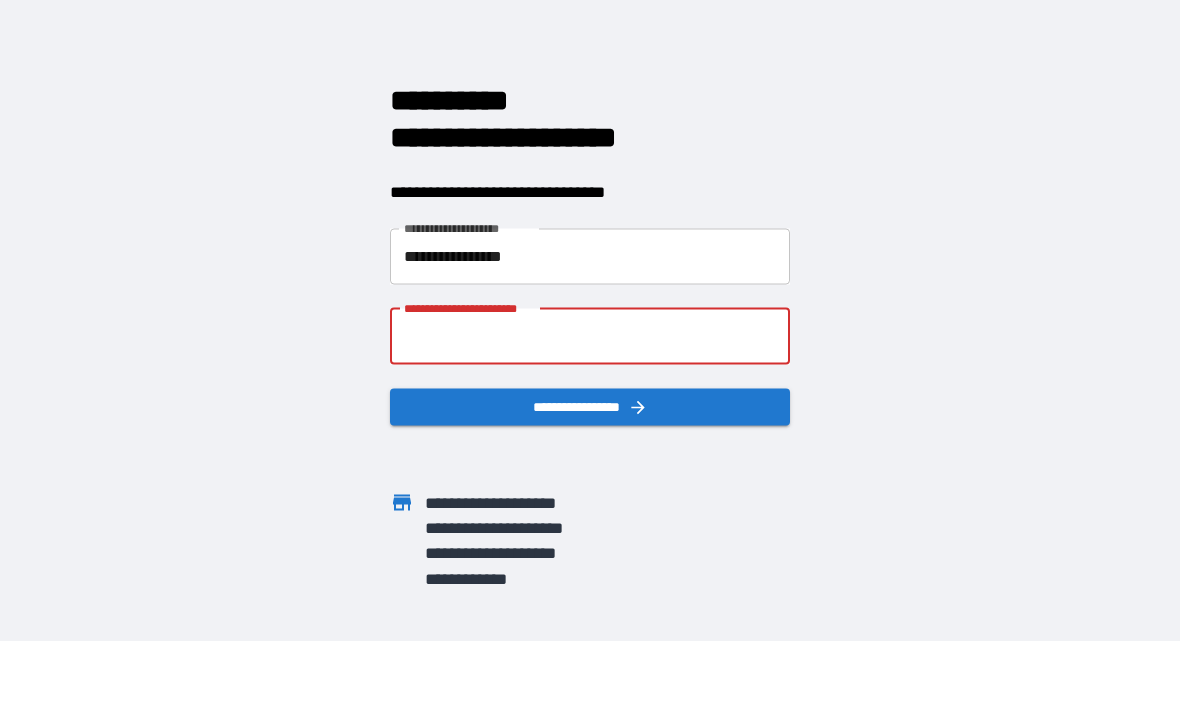 scroll, scrollTop: 57, scrollLeft: 0, axis: vertical 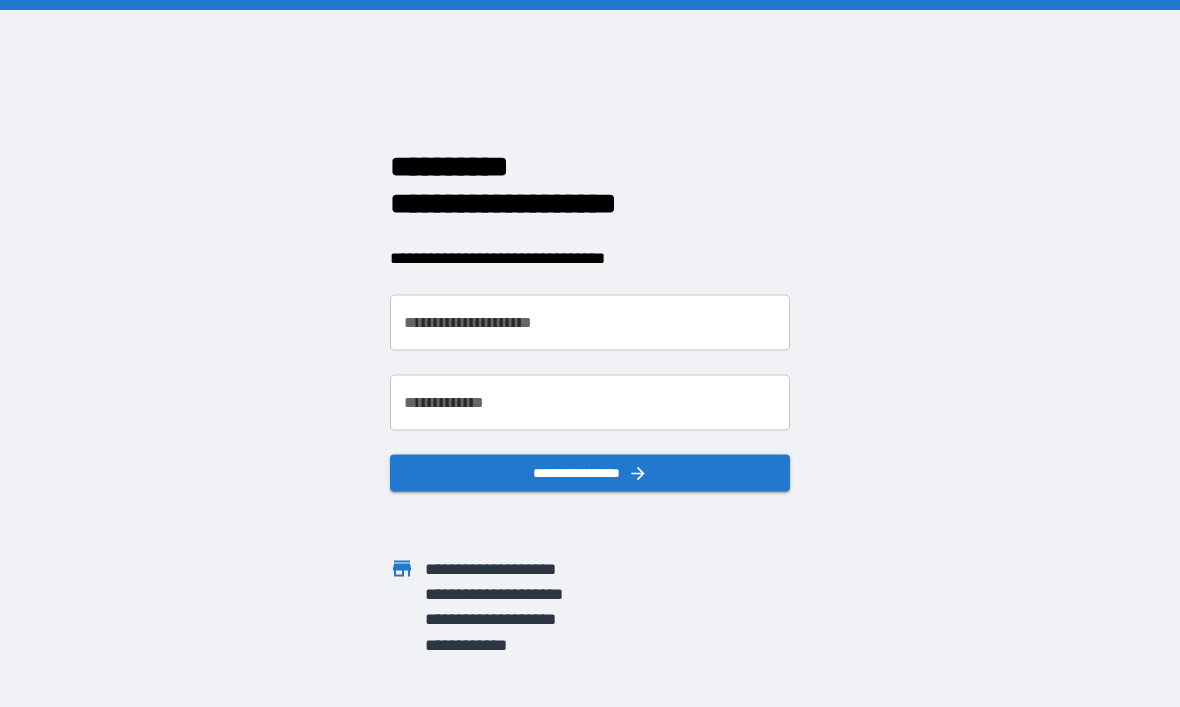 click on "**********" at bounding box center (590, 322) 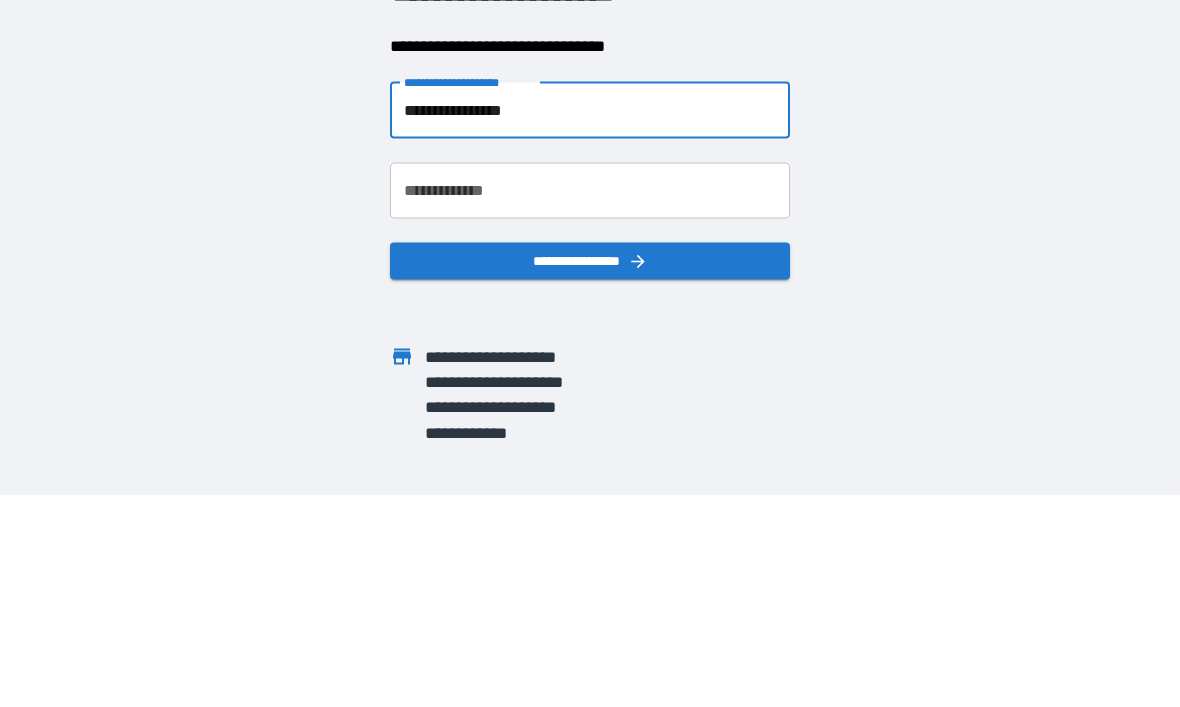 type on "**********" 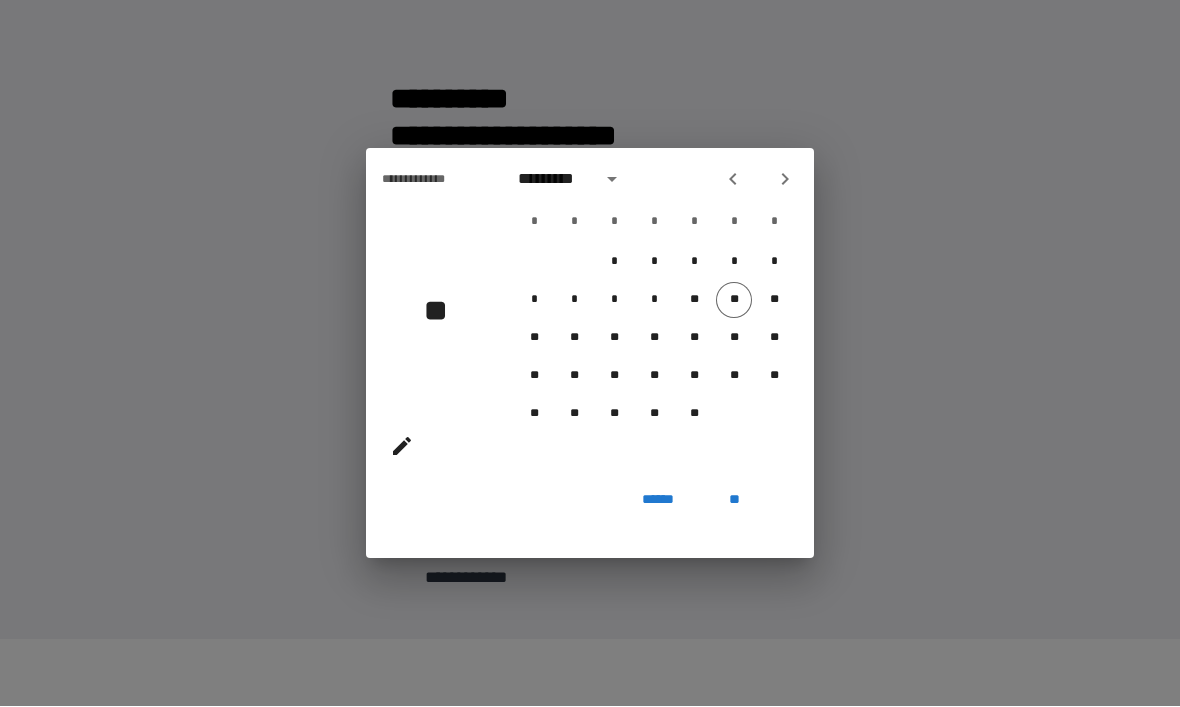 click at bounding box center (785, 180) 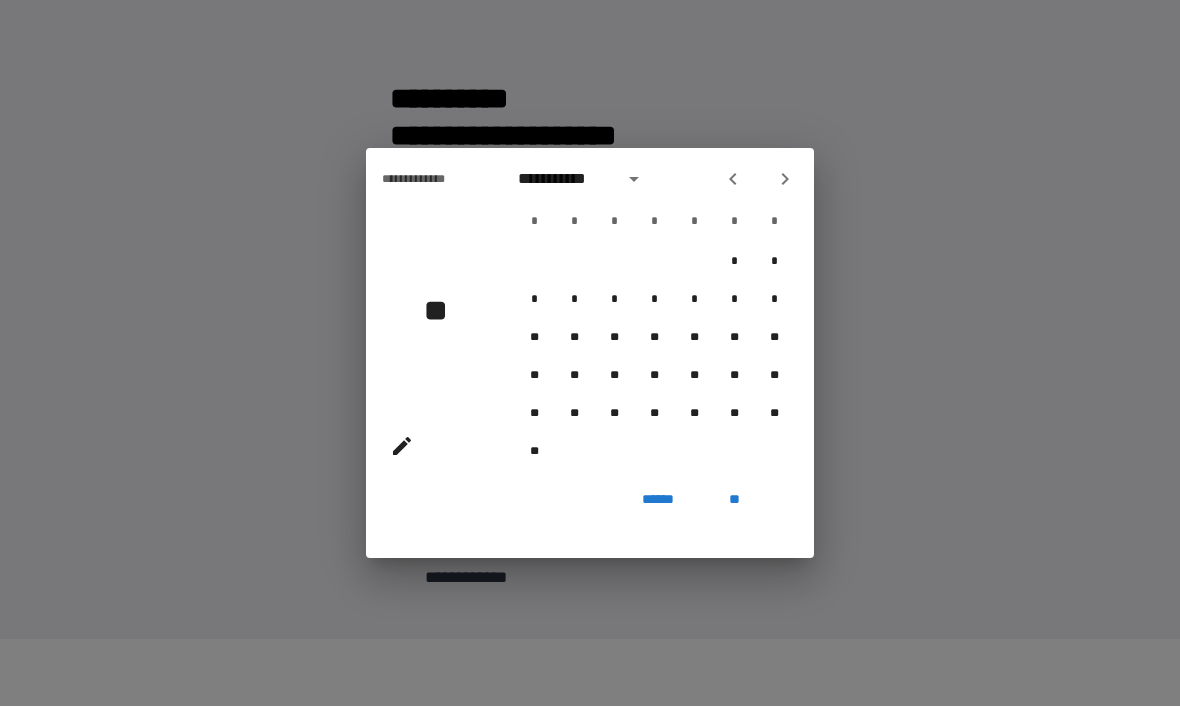 click at bounding box center (785, 180) 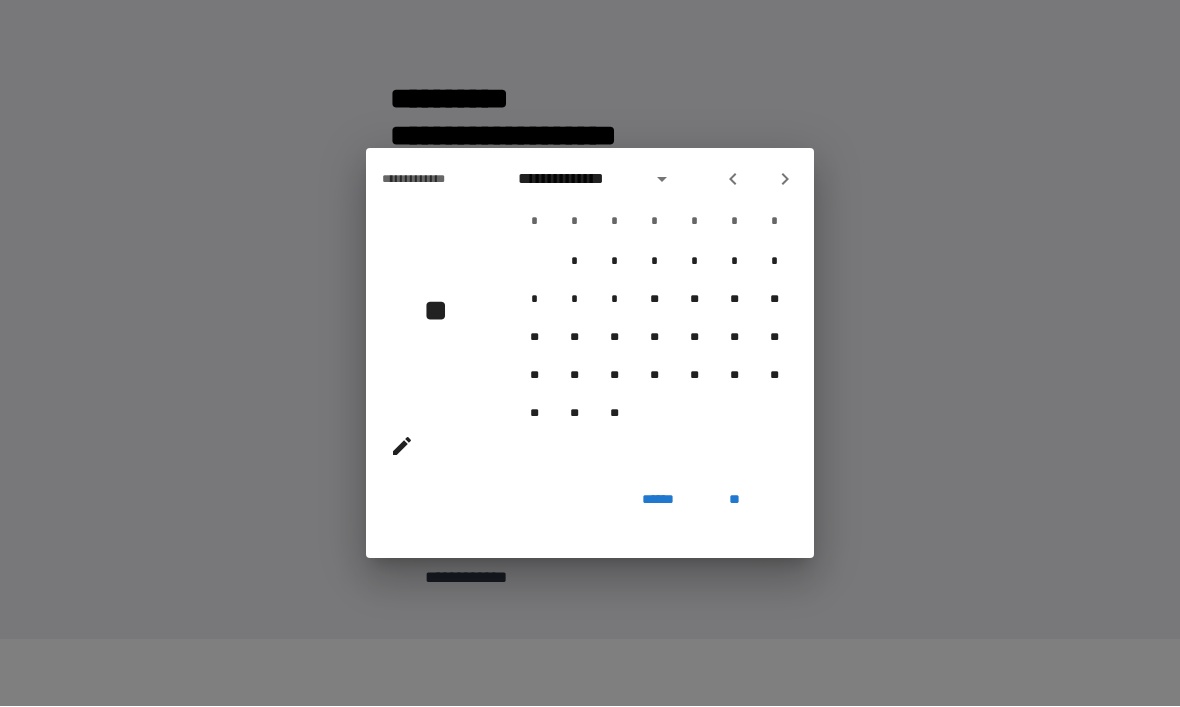 click 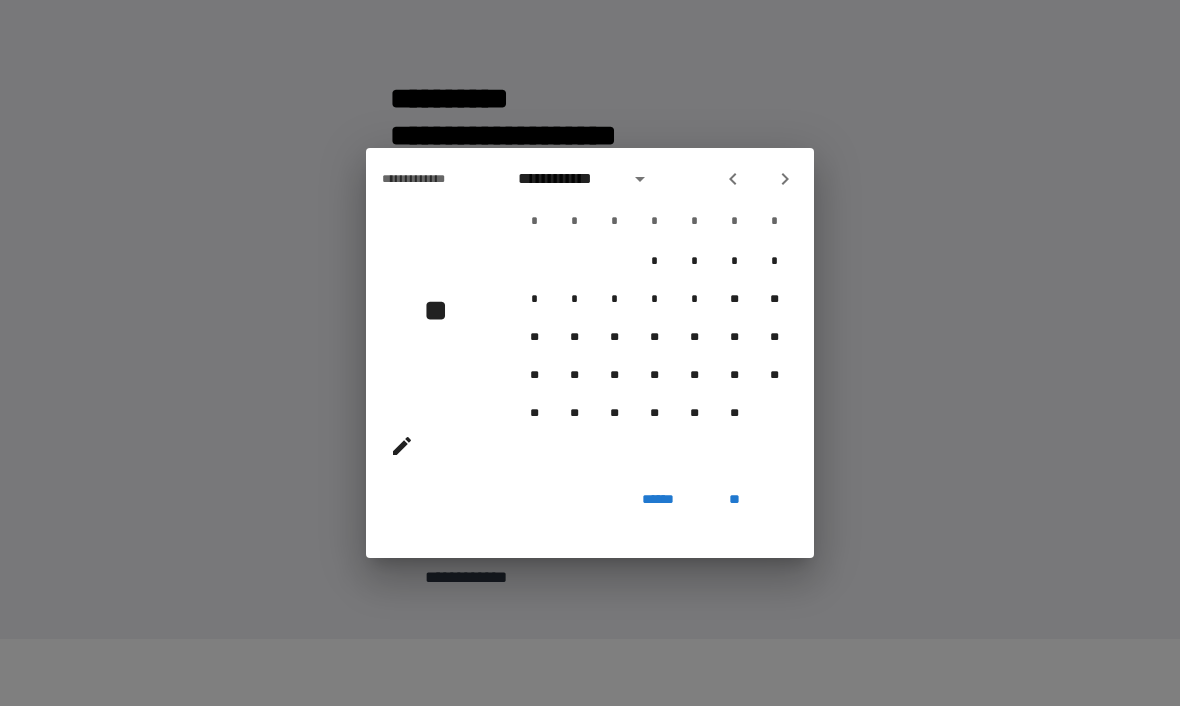 click at bounding box center [785, 180] 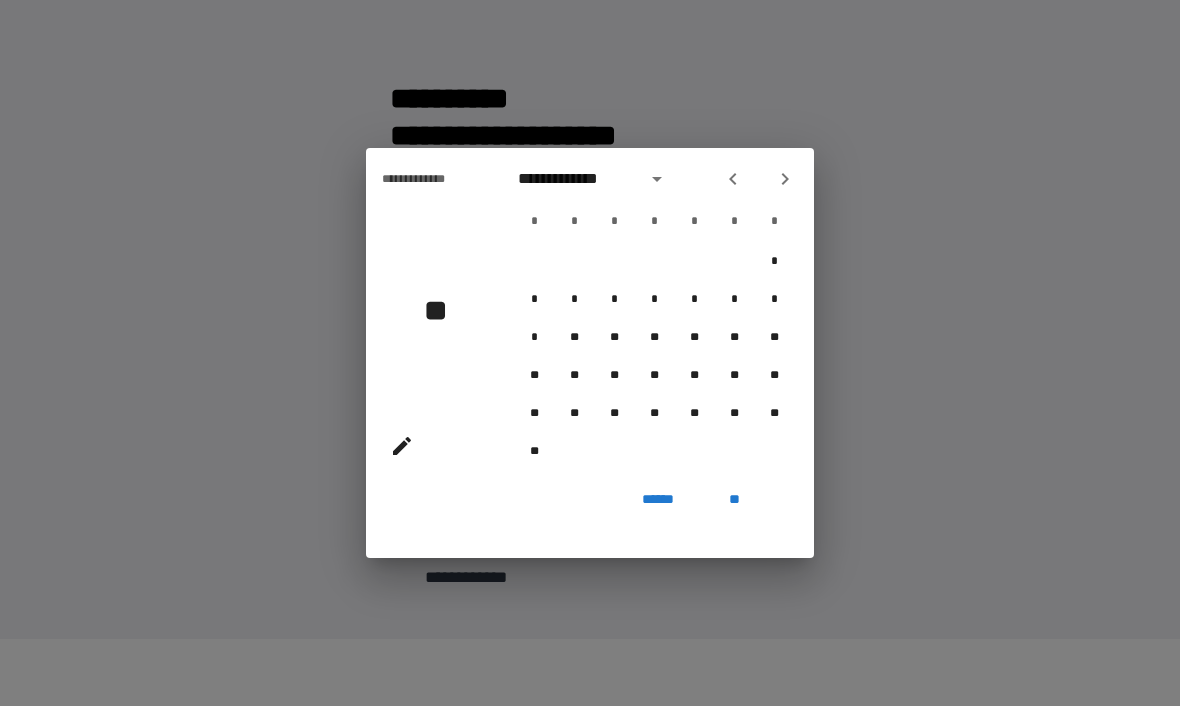 click at bounding box center [785, 180] 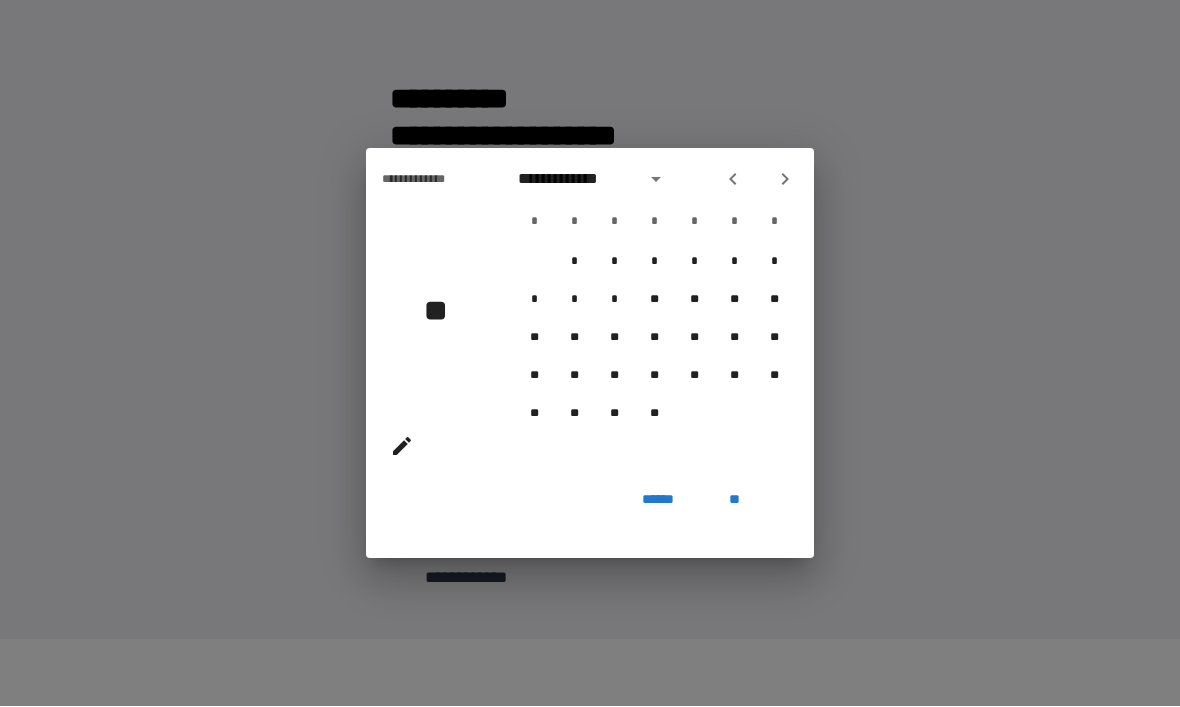 click at bounding box center (785, 180) 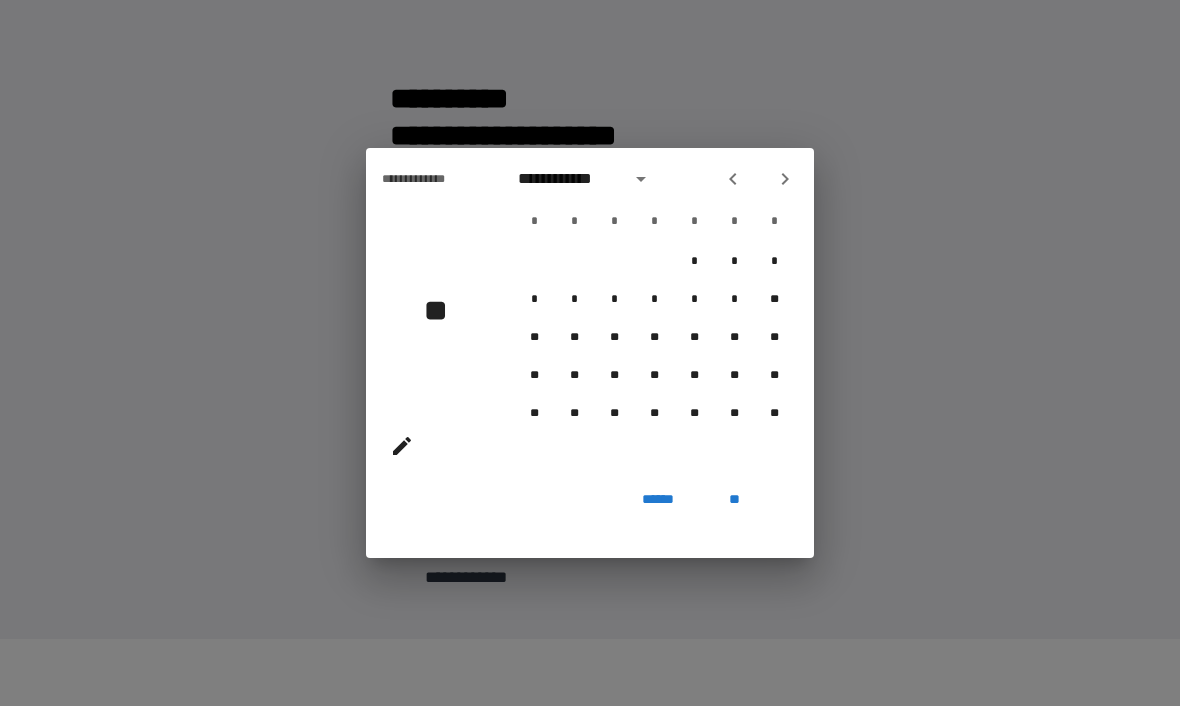 click at bounding box center [785, 180] 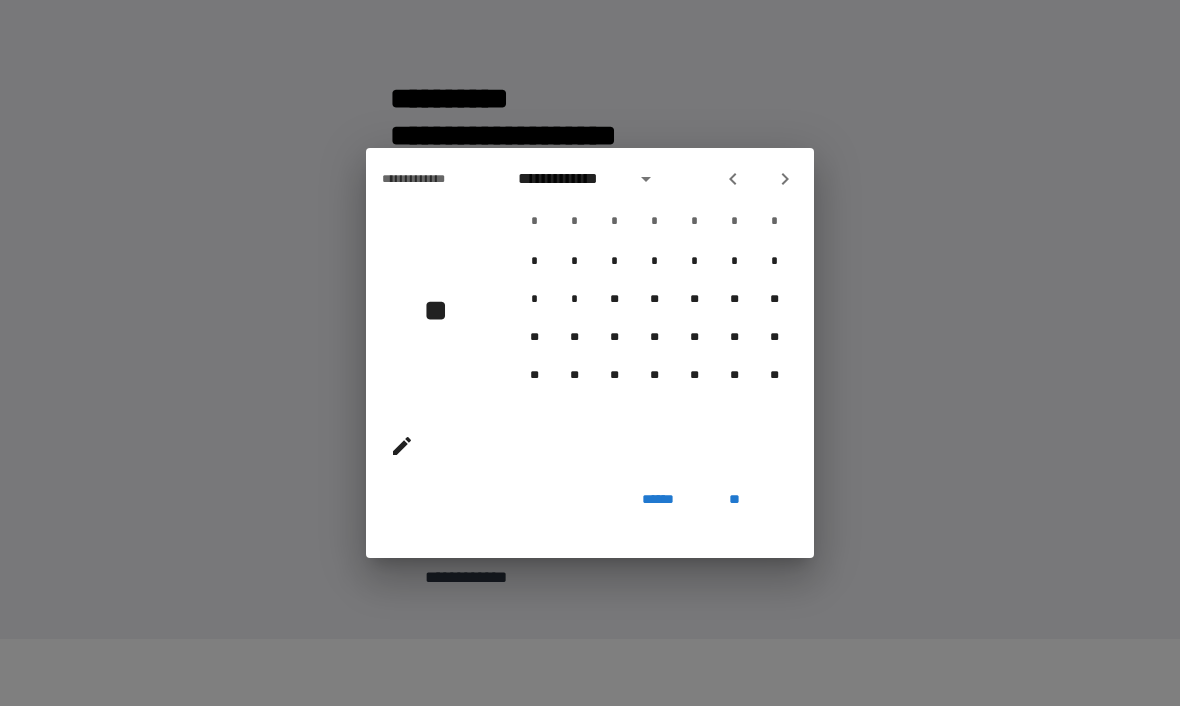 click at bounding box center [785, 180] 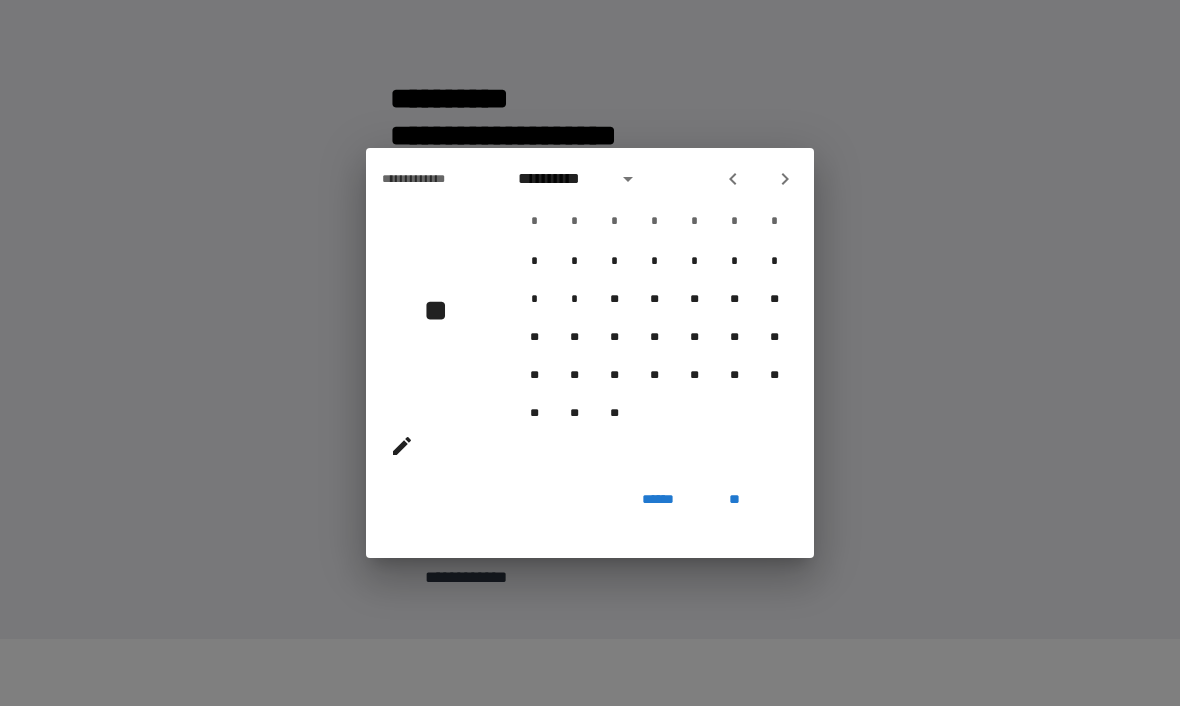 click 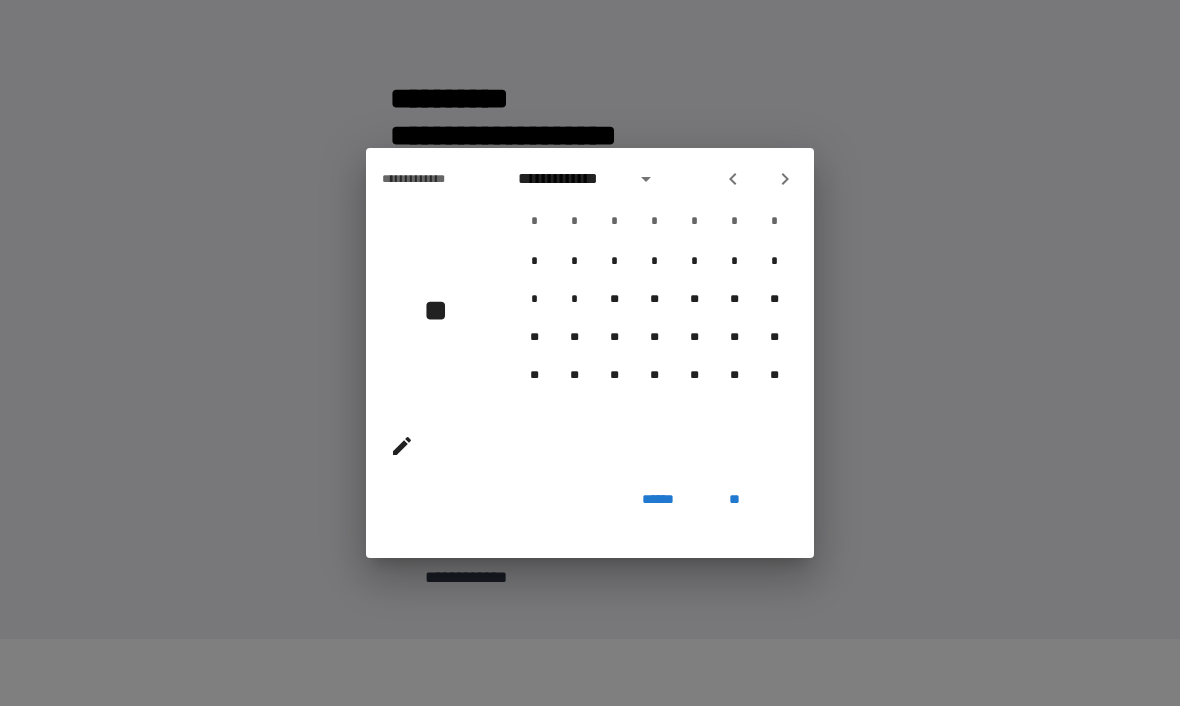 click on "**********" at bounding box center (654, 180) 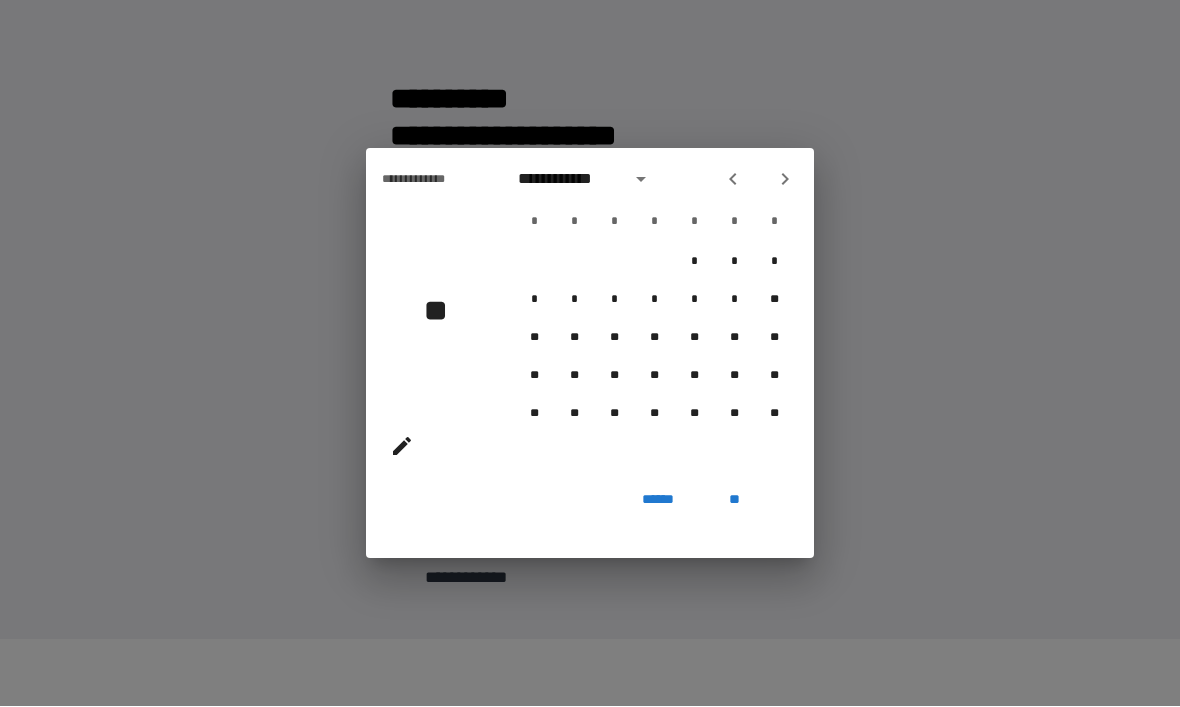 click 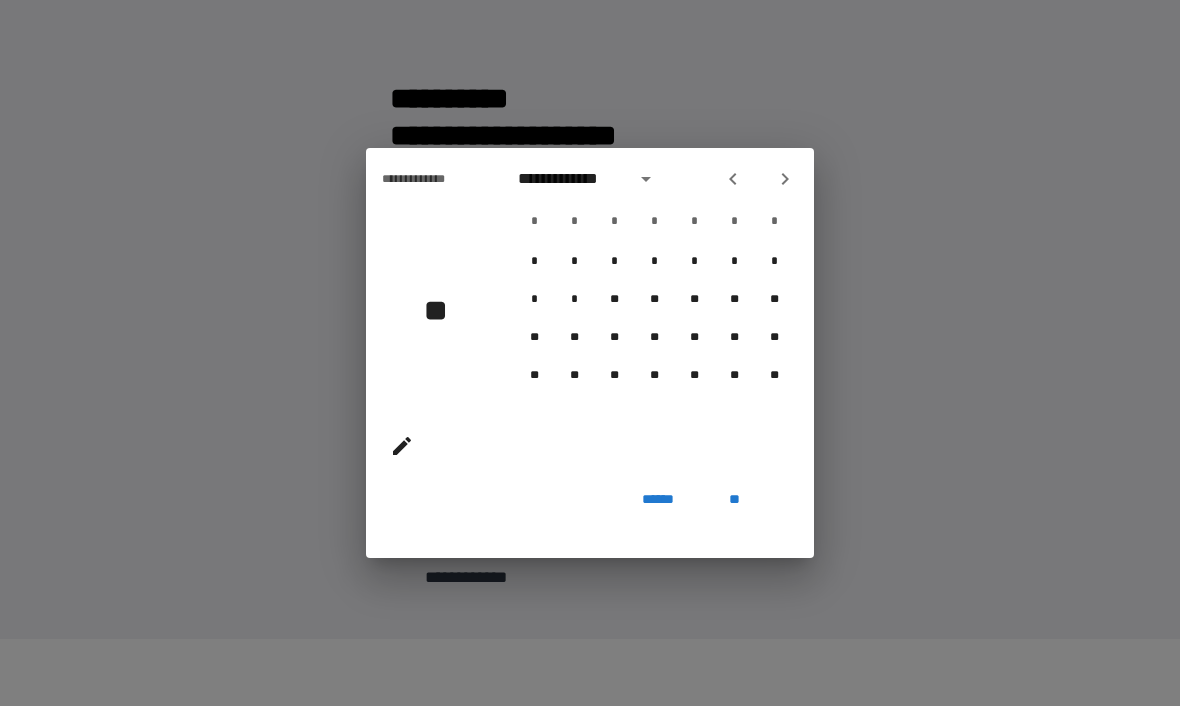 click 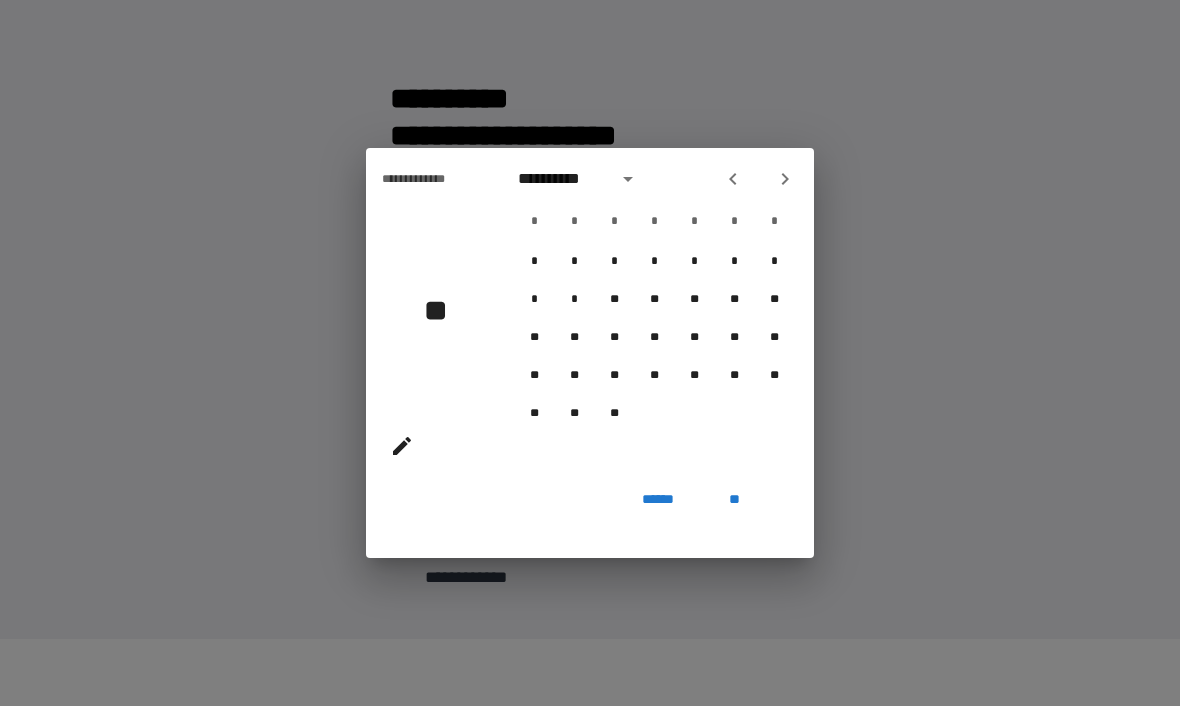 click on "****** **" at bounding box center (590, 521) 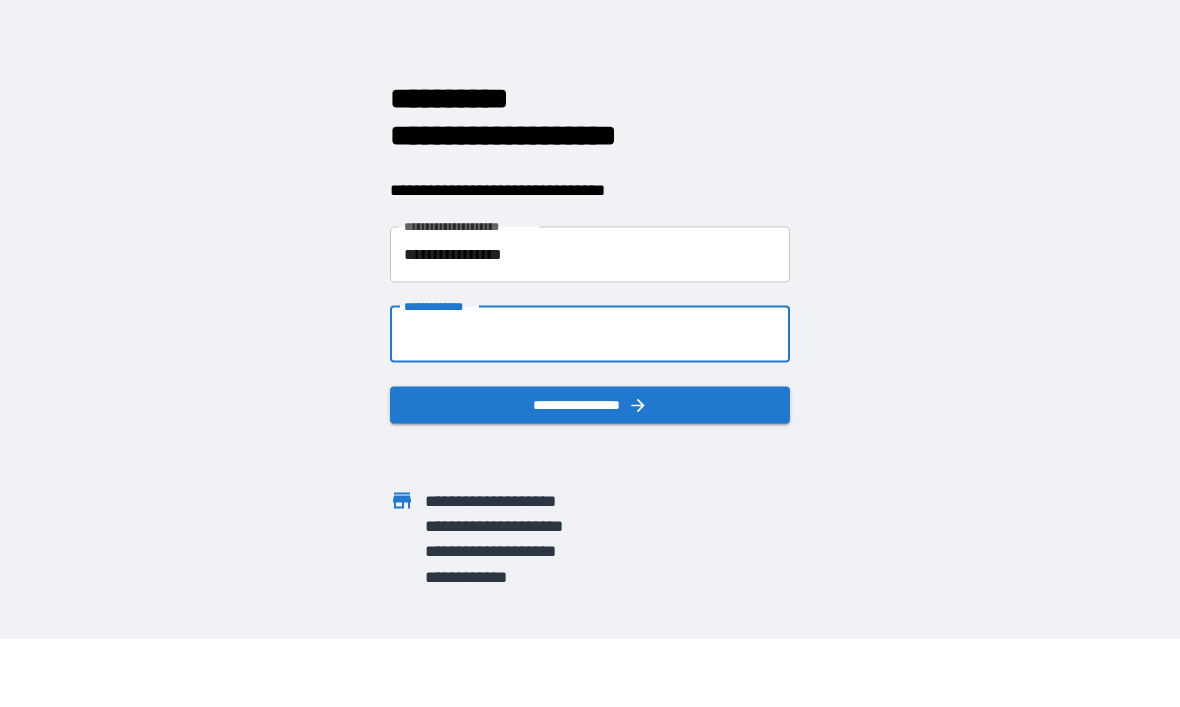 click on "**********" at bounding box center [590, 335] 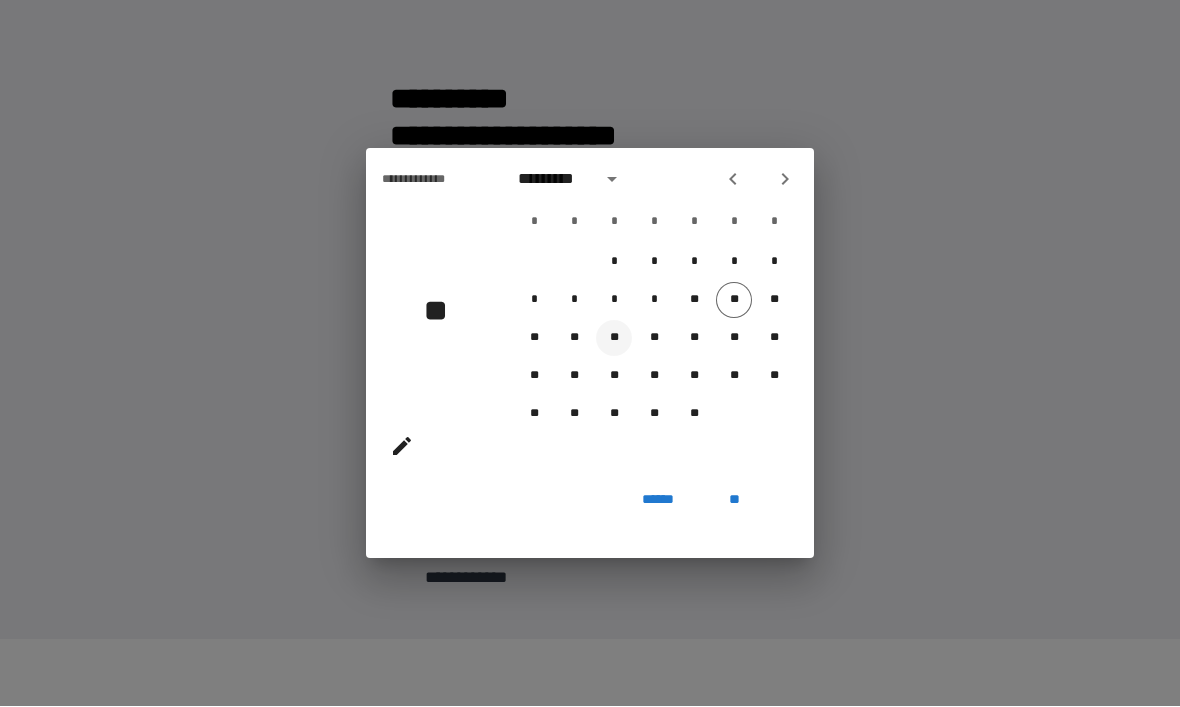click on "**" at bounding box center [614, 339] 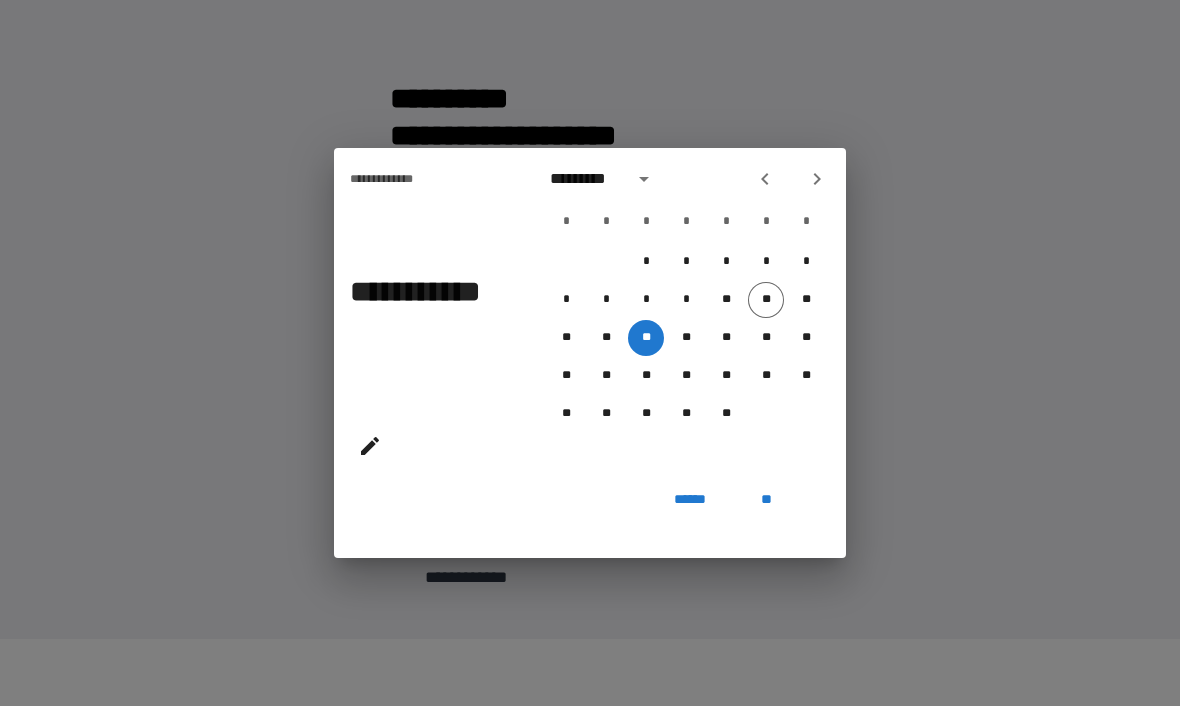 click on "**" at bounding box center (766, 501) 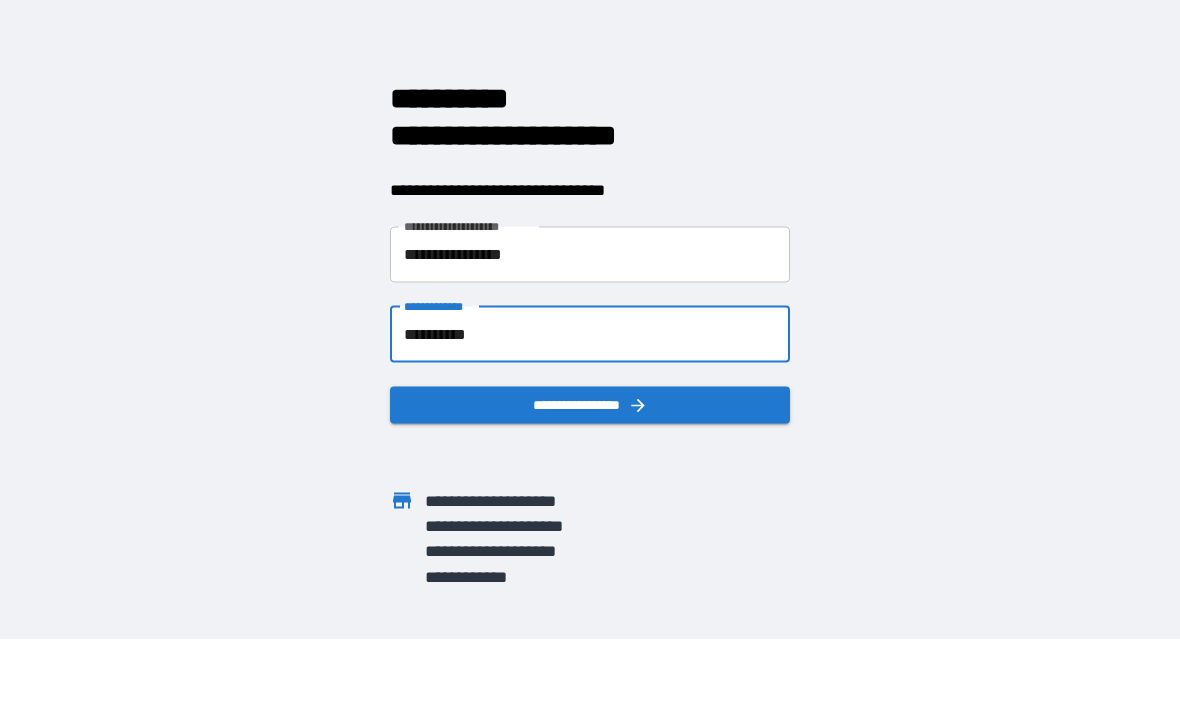 click on "**********" at bounding box center (590, 335) 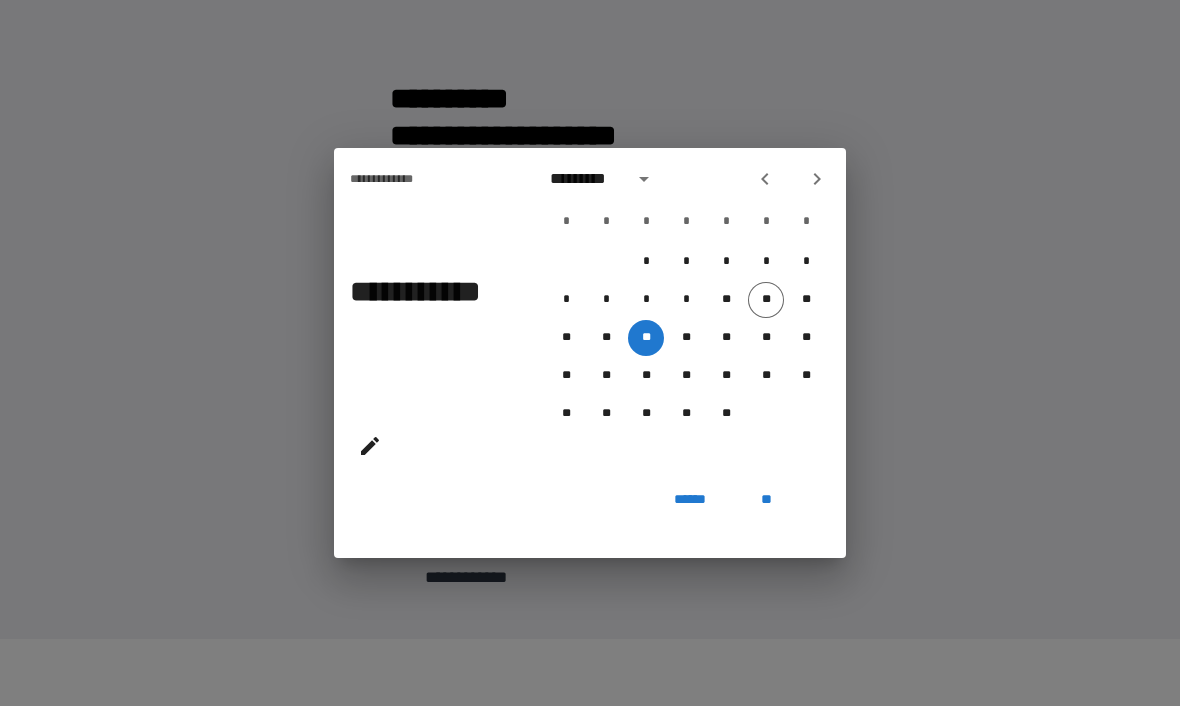 click 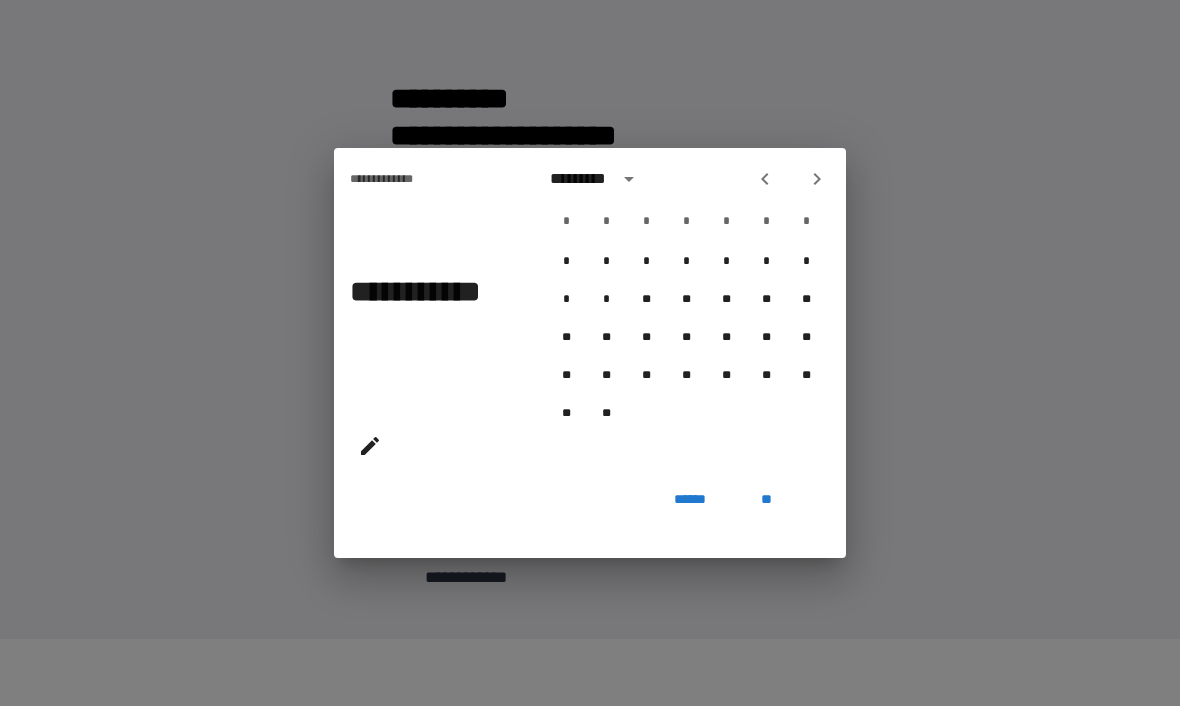 click 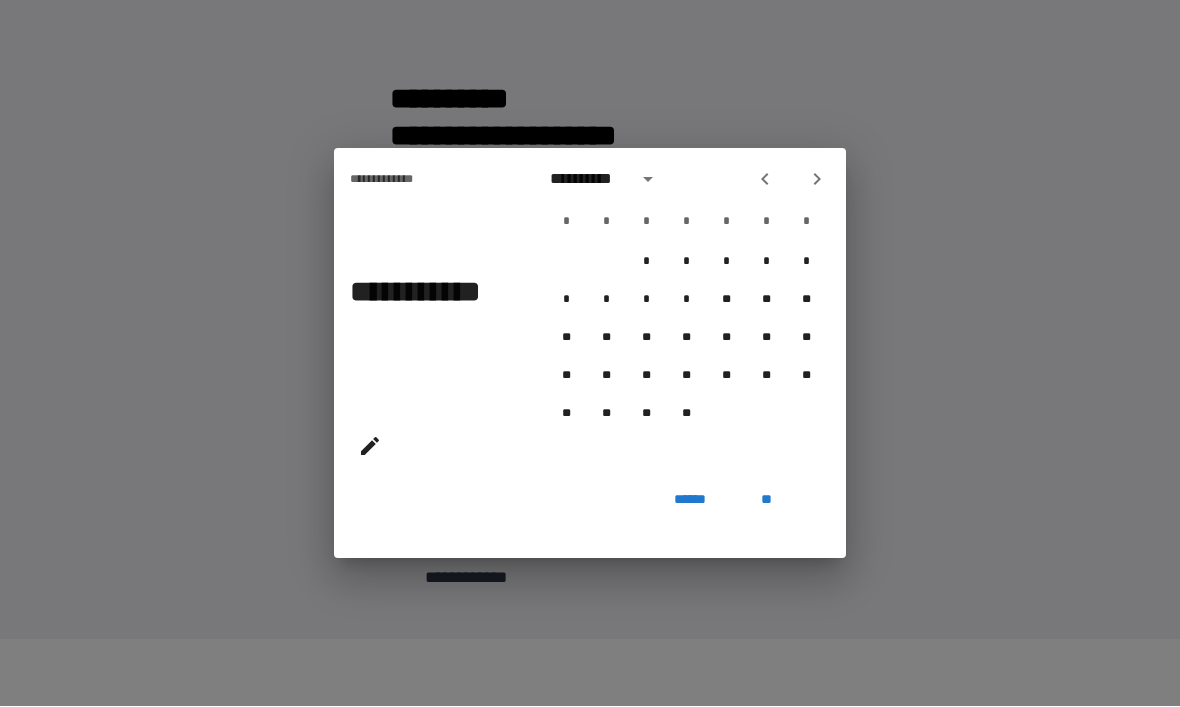 click 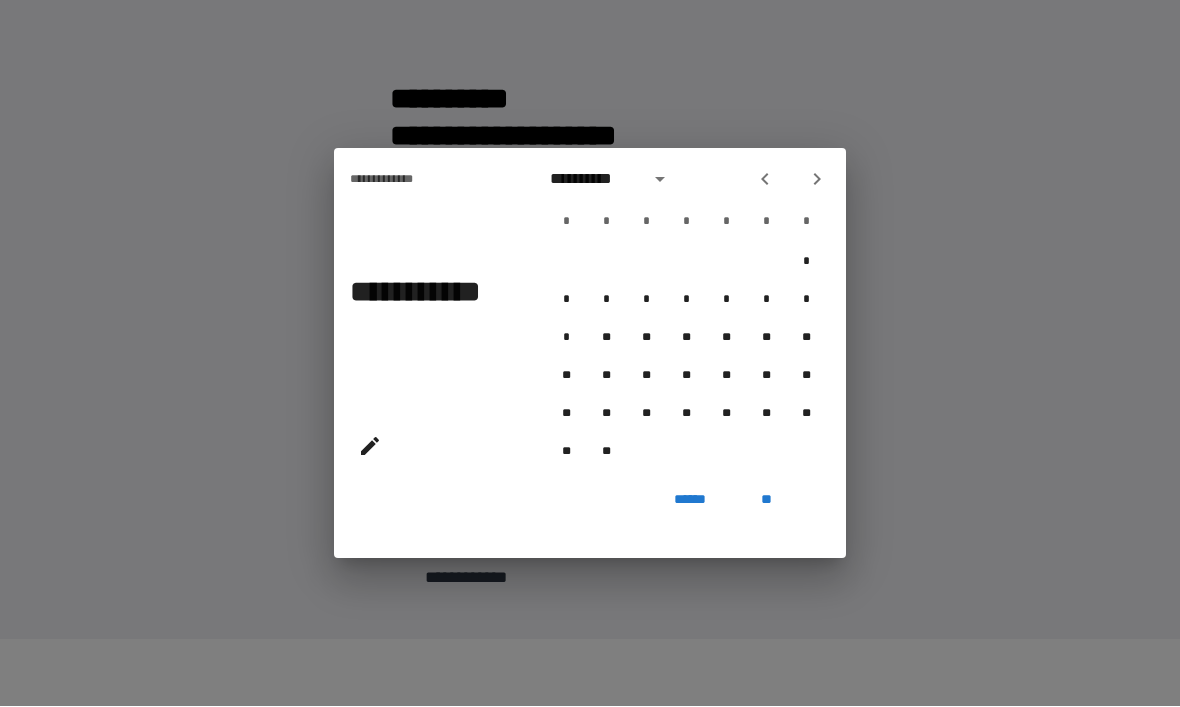 click at bounding box center (765, 180) 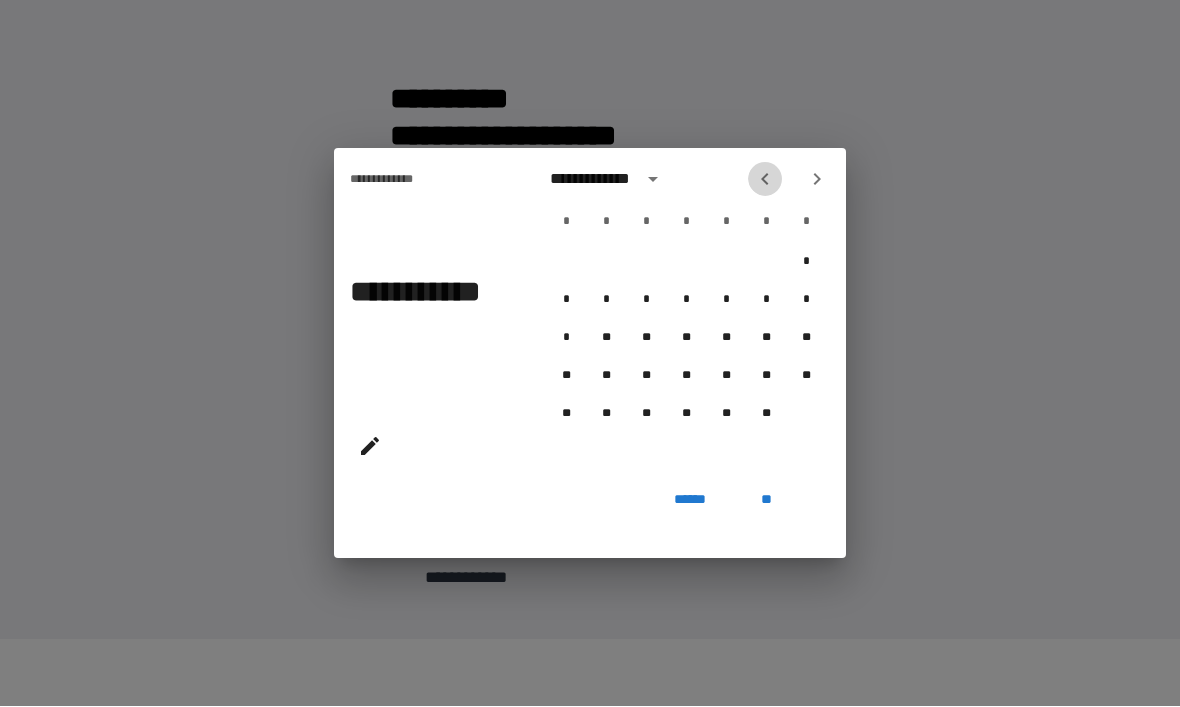 click at bounding box center [765, 180] 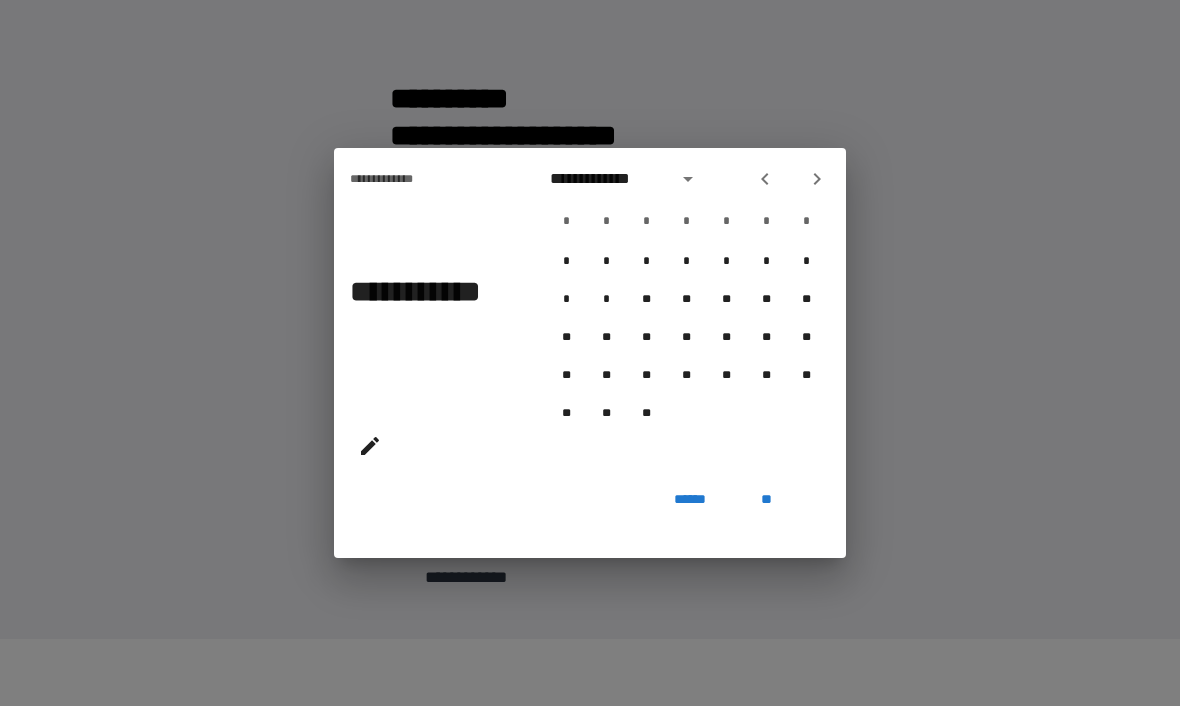 click 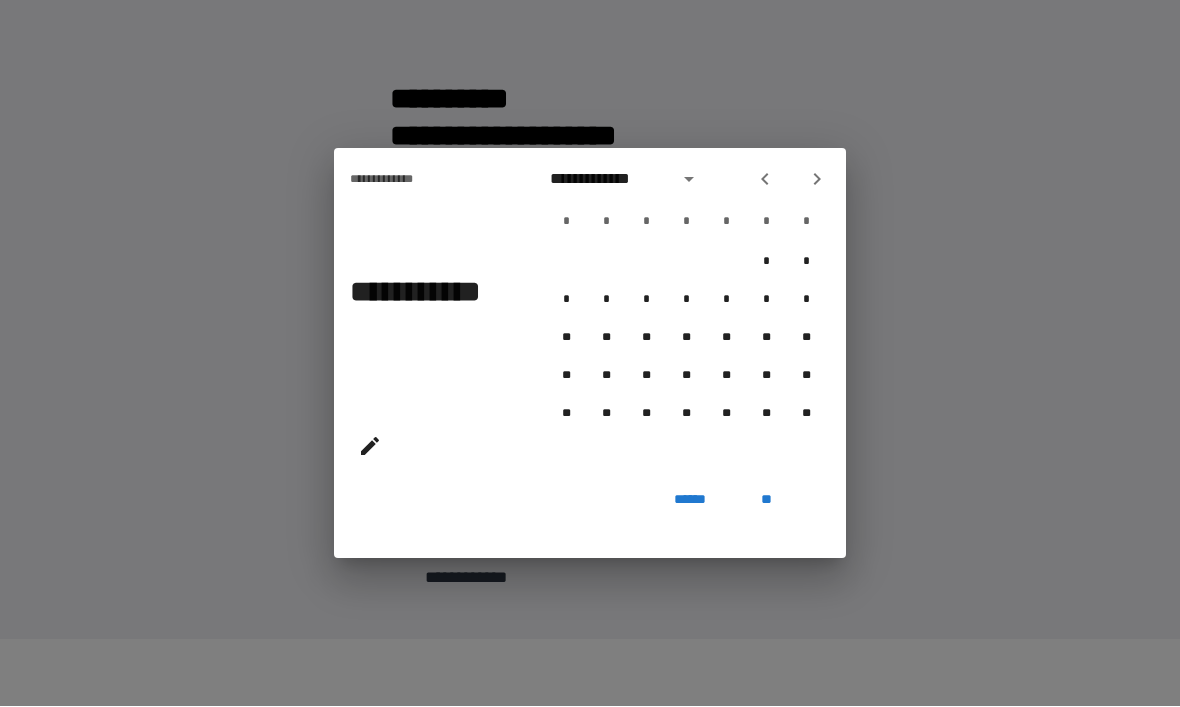 click 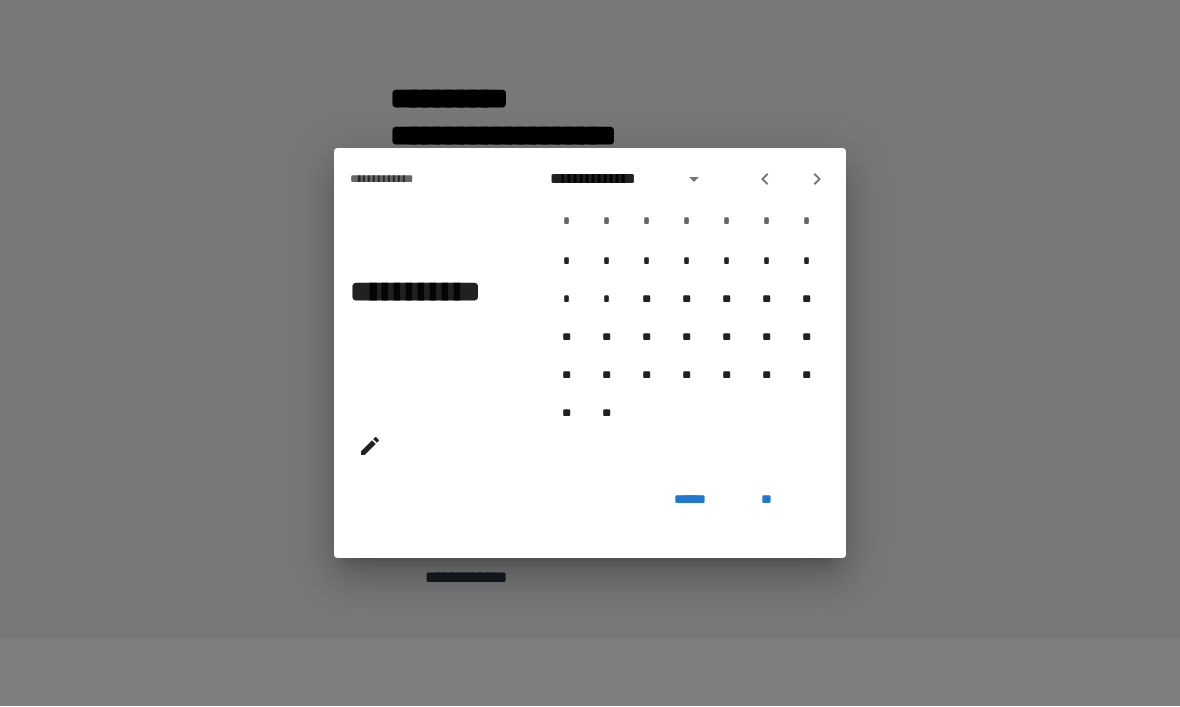 click at bounding box center (765, 180) 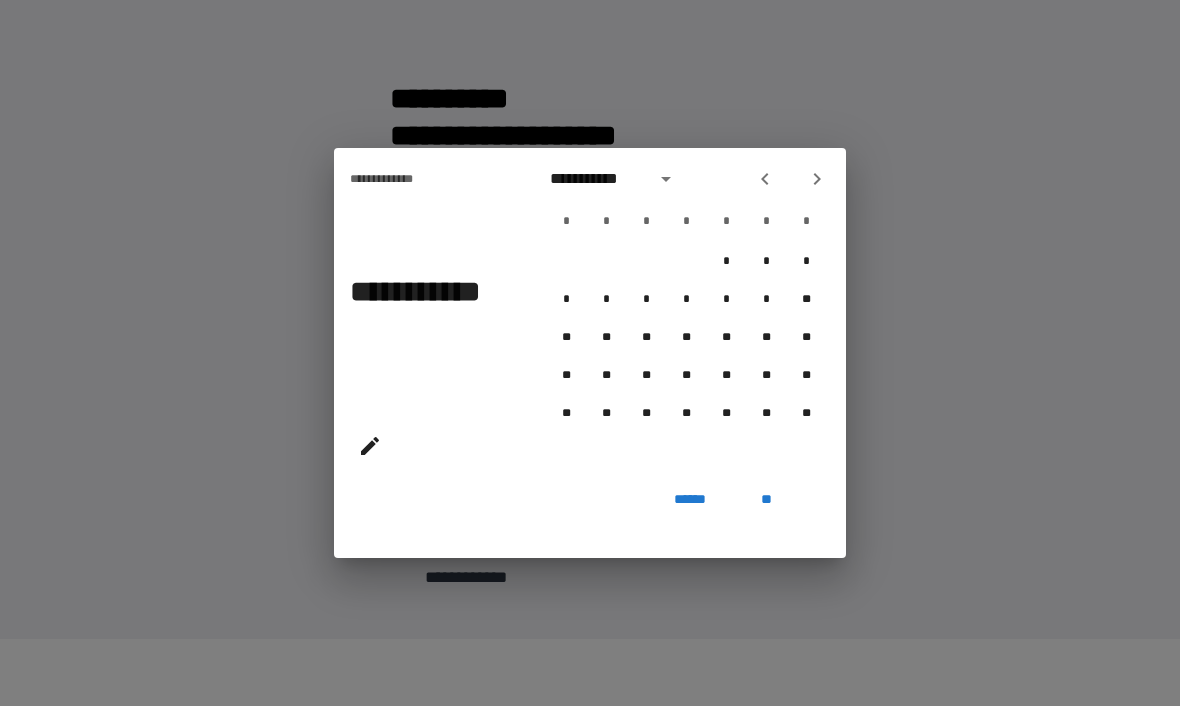 click at bounding box center [765, 180] 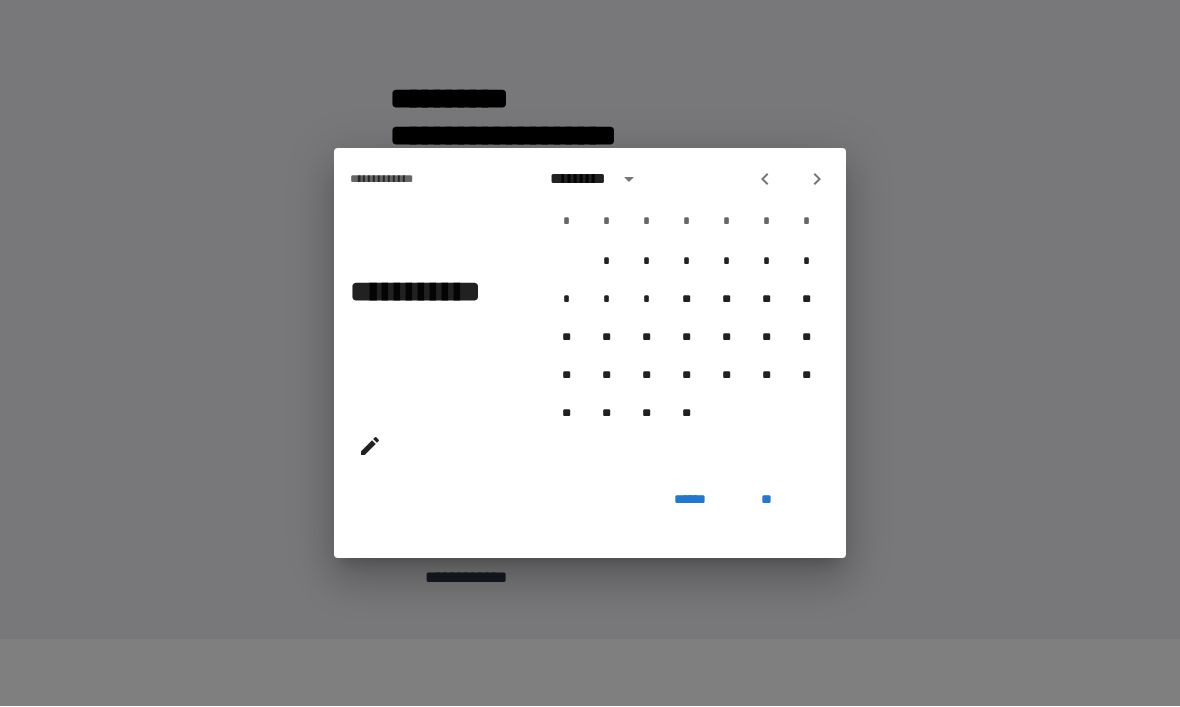 click at bounding box center [765, 180] 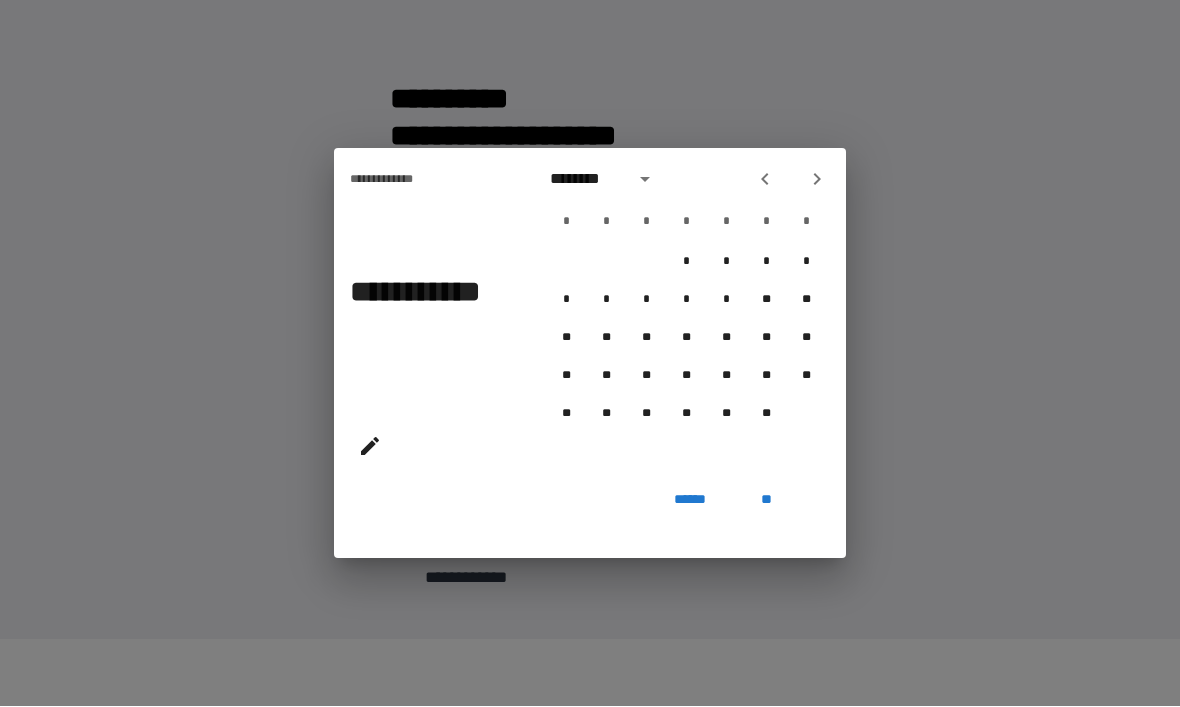 click at bounding box center (765, 180) 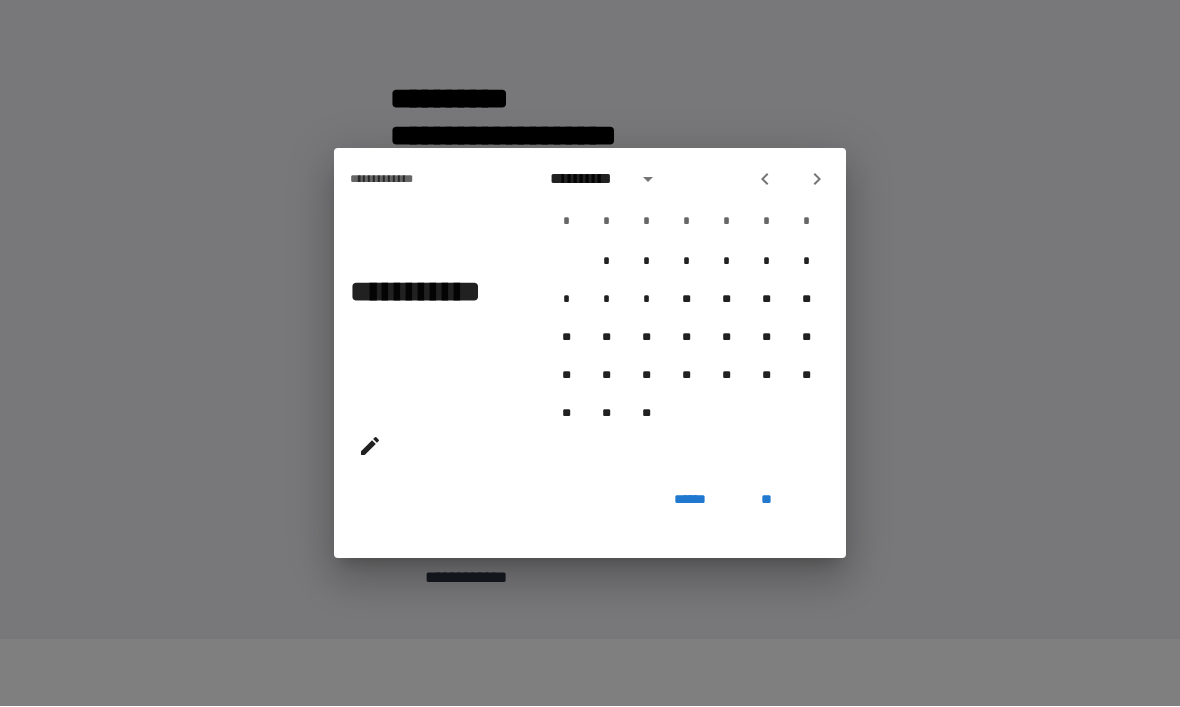 click at bounding box center [765, 180] 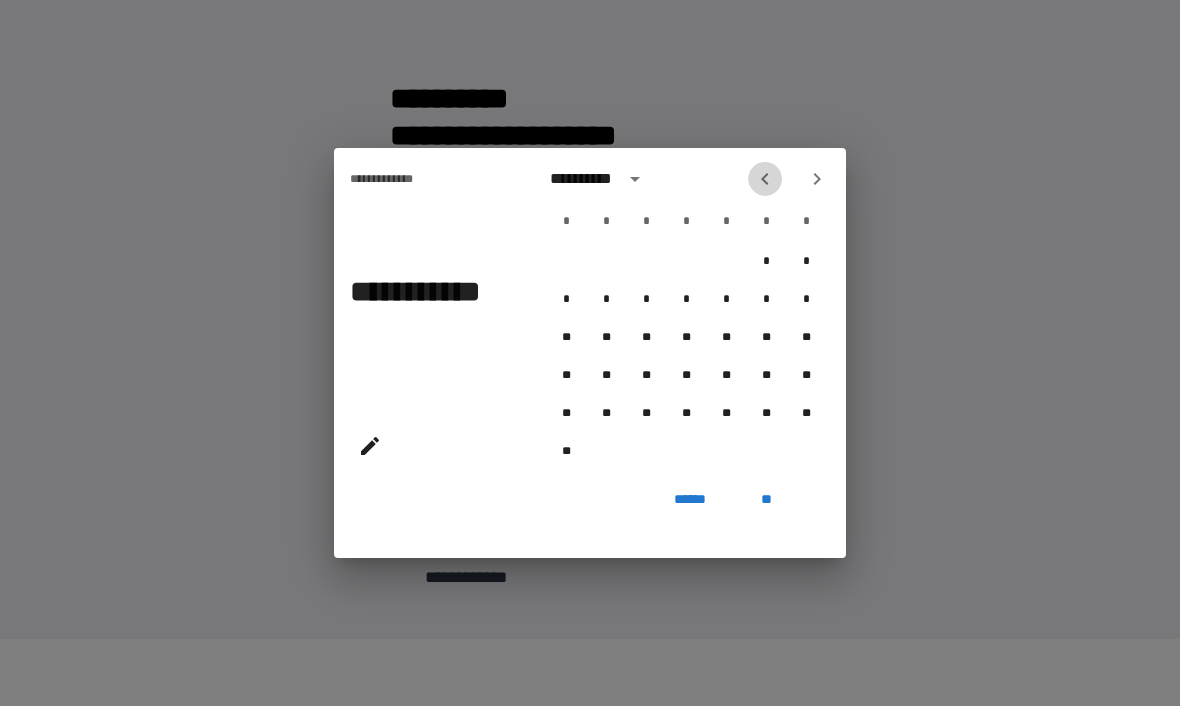 click at bounding box center (765, 180) 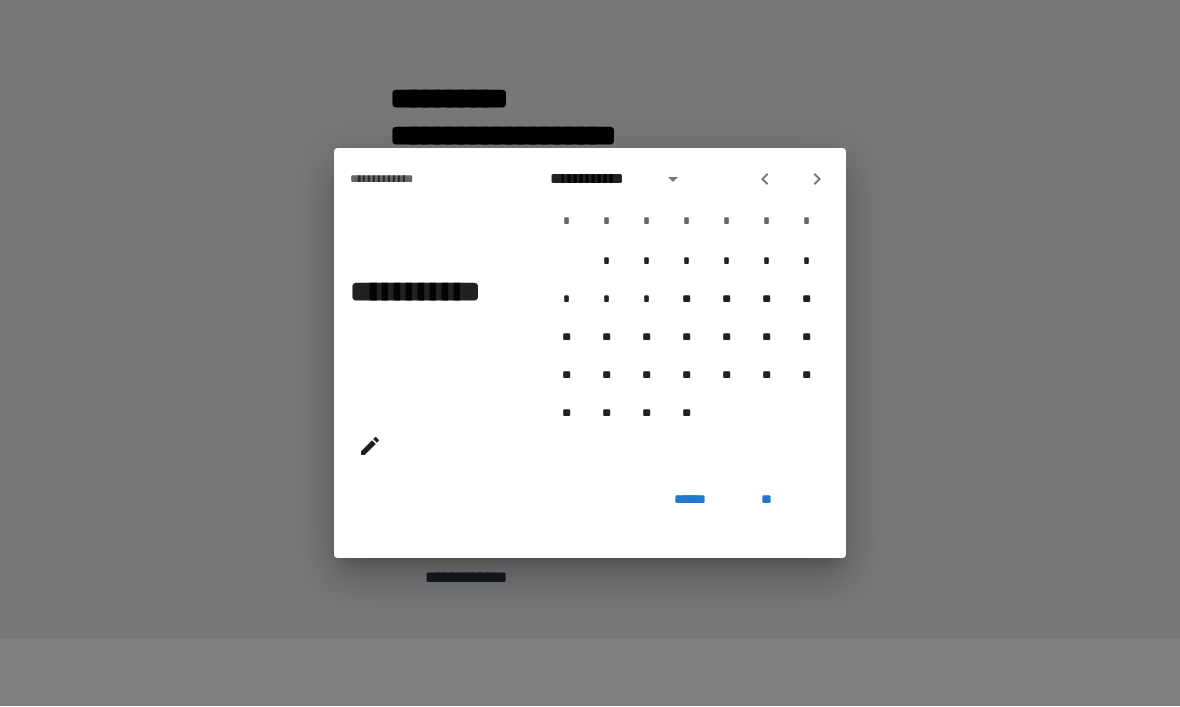click at bounding box center (765, 180) 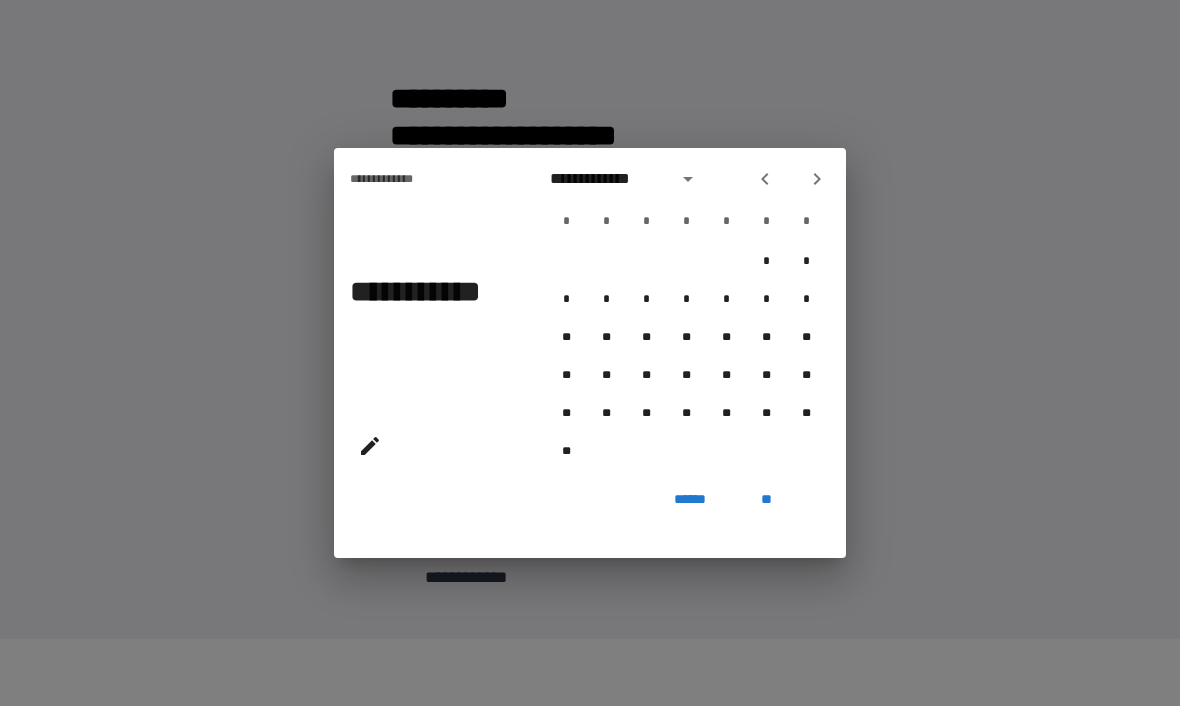 click at bounding box center [765, 180] 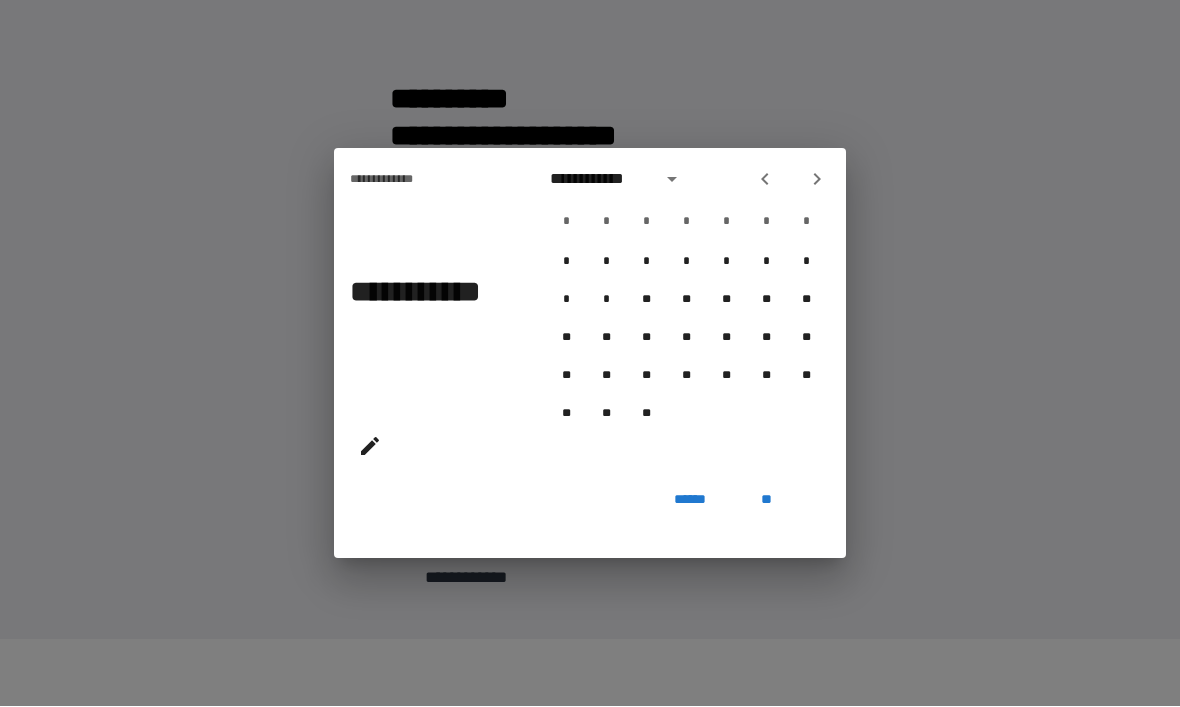 click at bounding box center (765, 180) 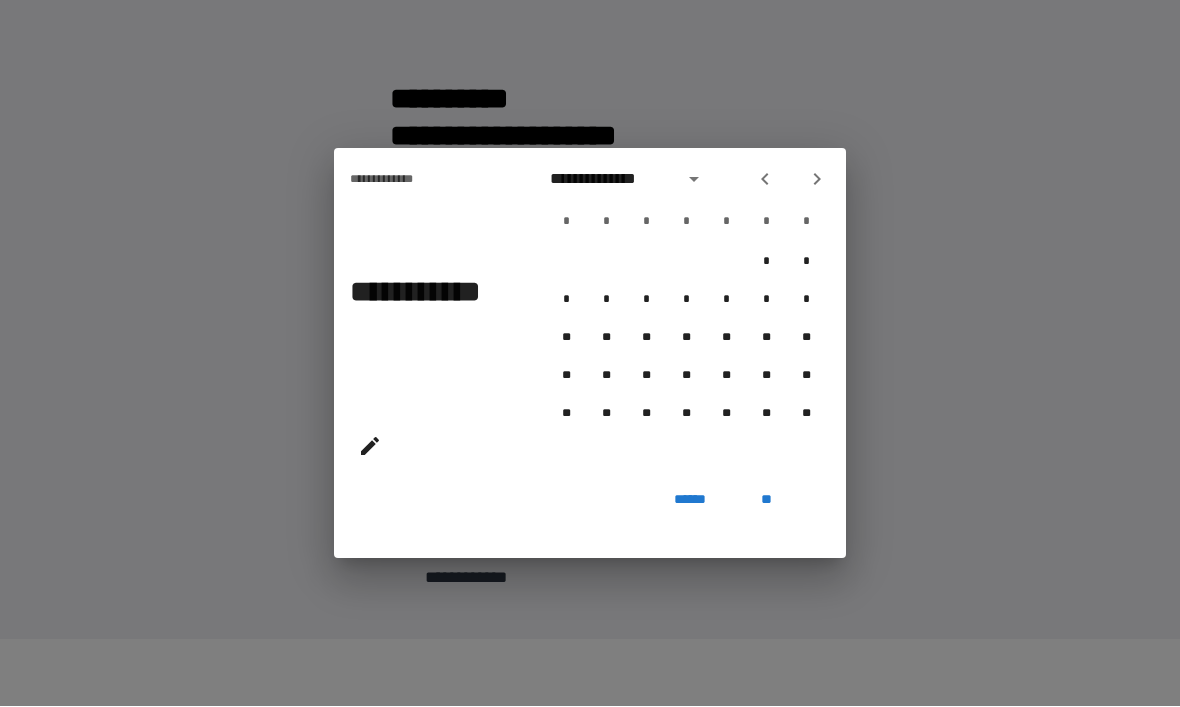 click at bounding box center [765, 180] 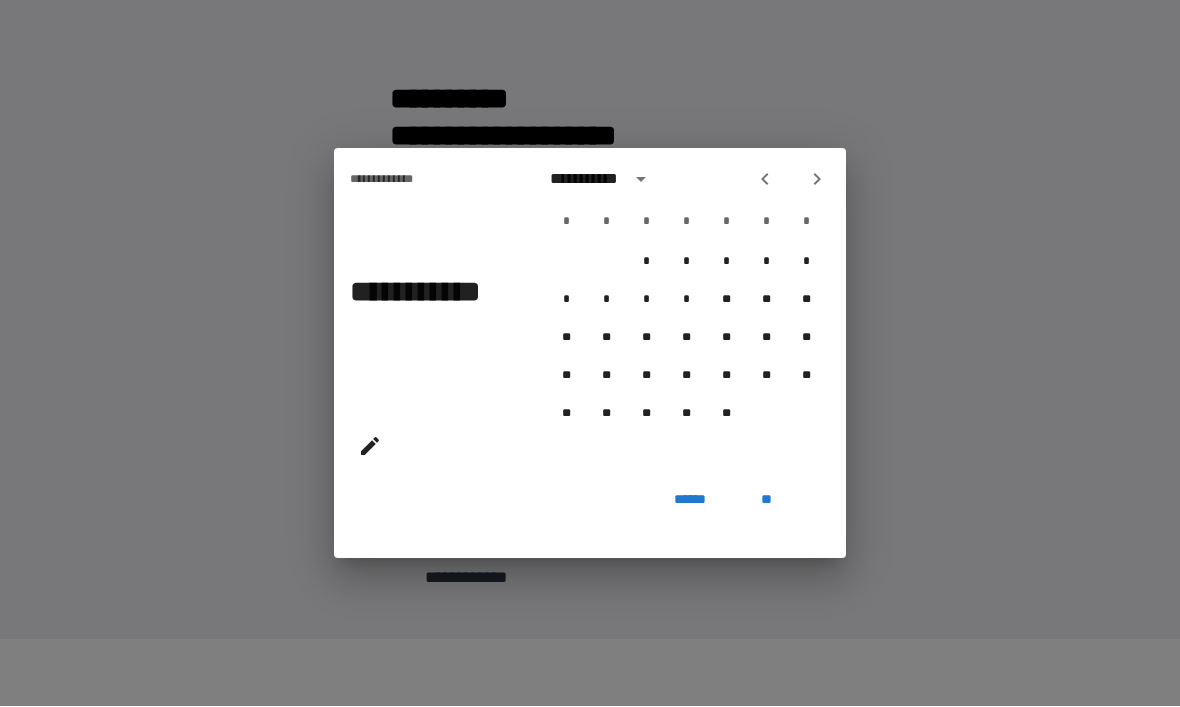 click at bounding box center (765, 180) 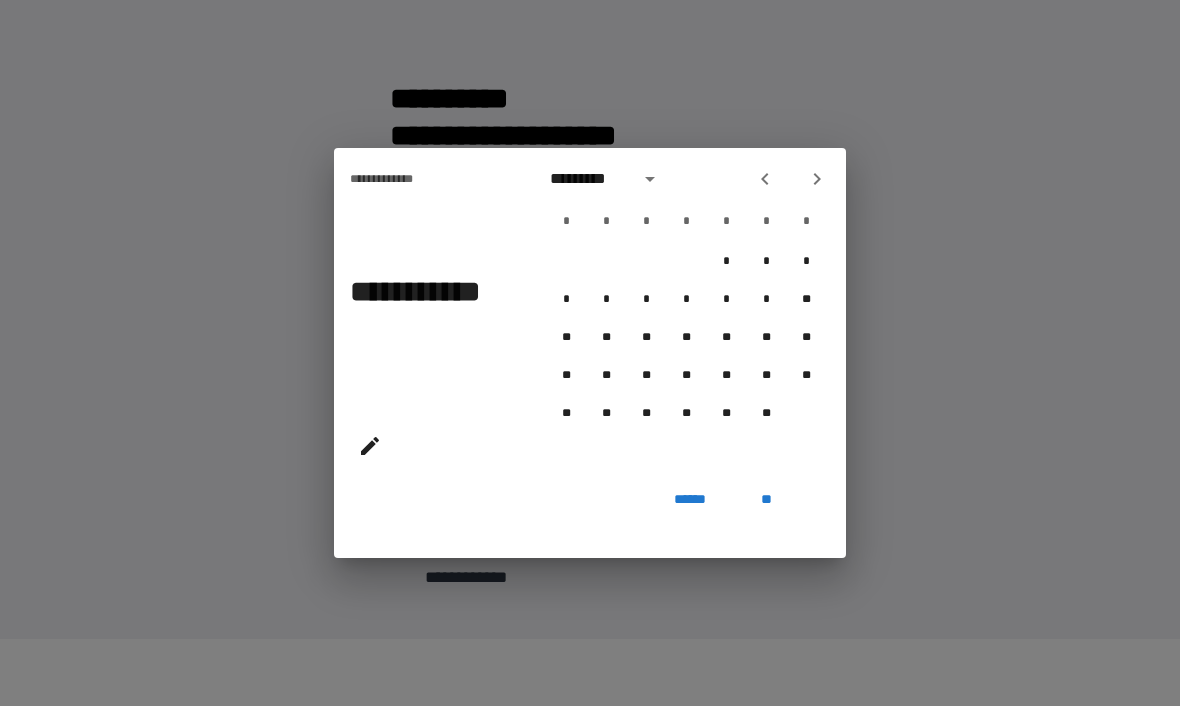 click at bounding box center (765, 180) 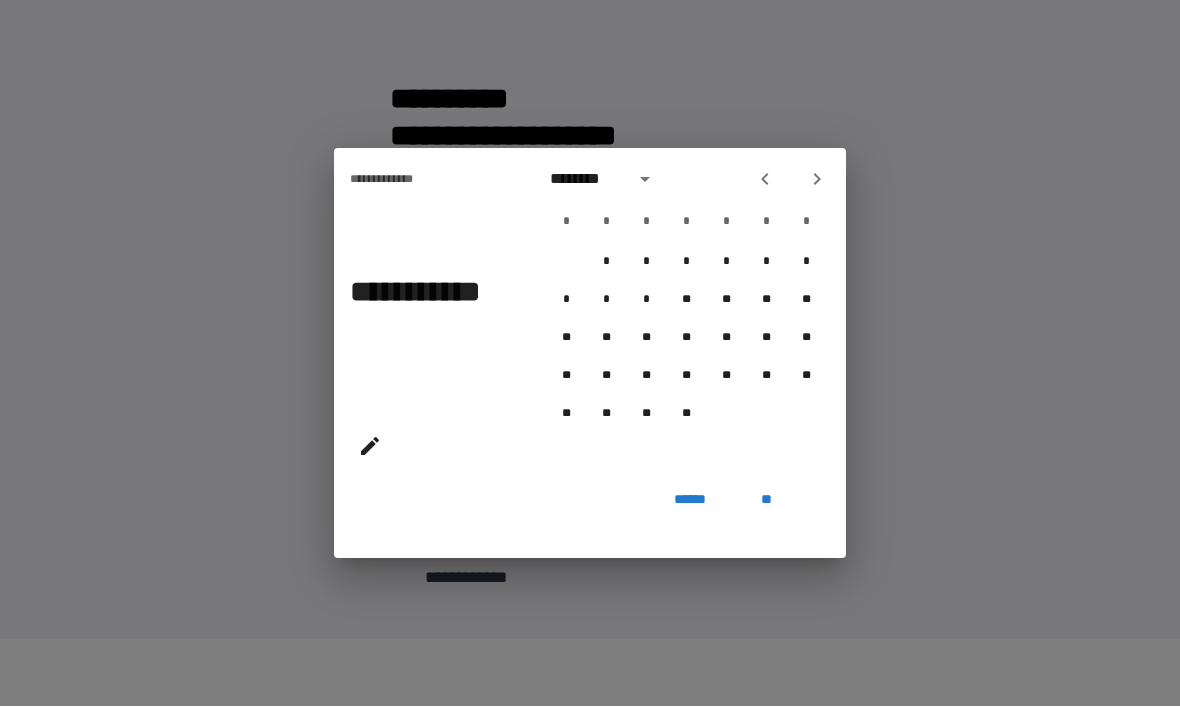 click at bounding box center (765, 180) 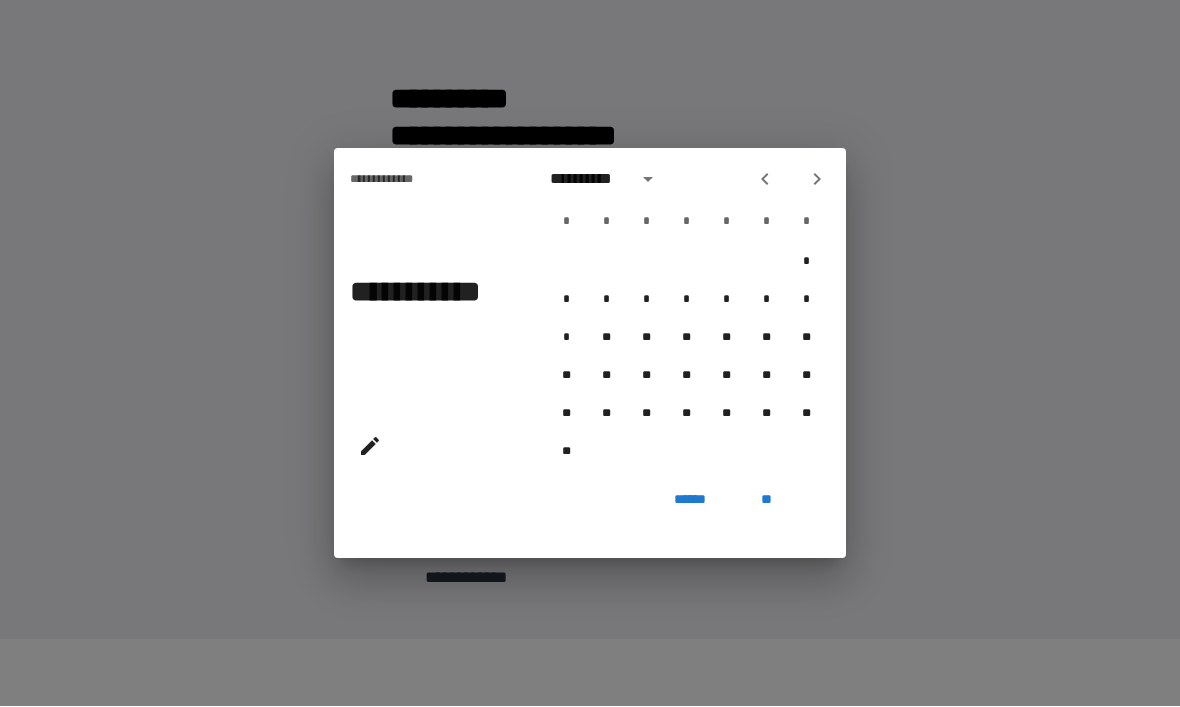 click at bounding box center [765, 180] 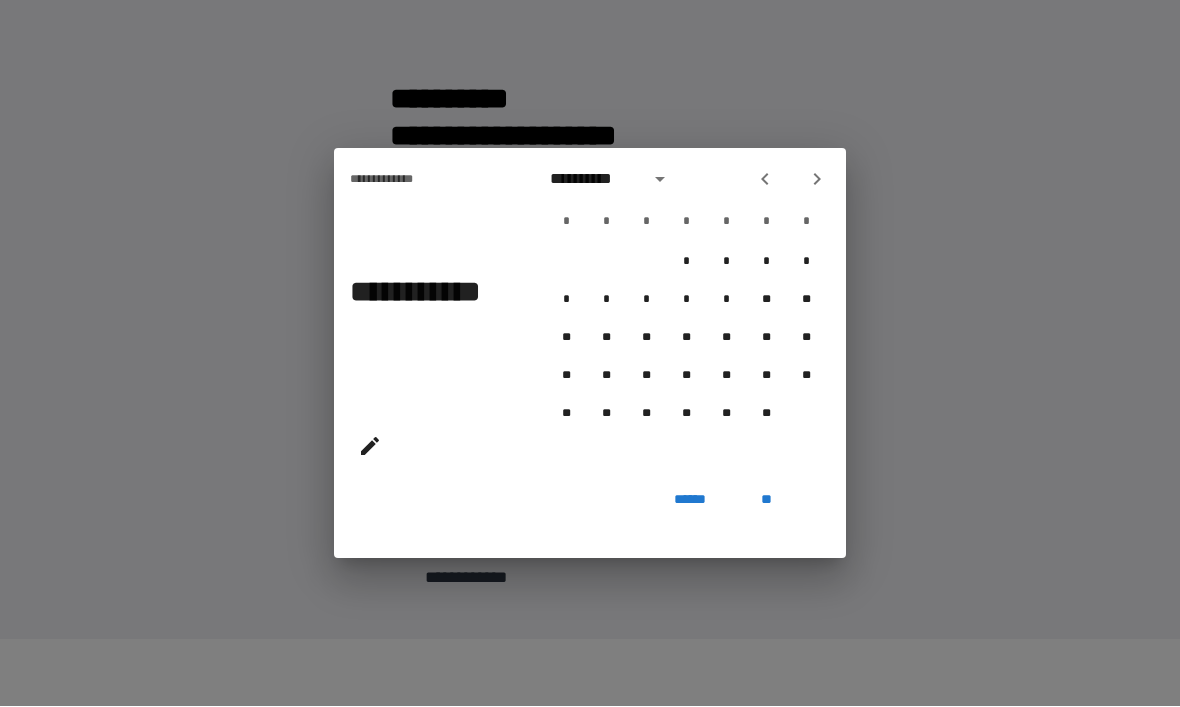 click at bounding box center [765, 180] 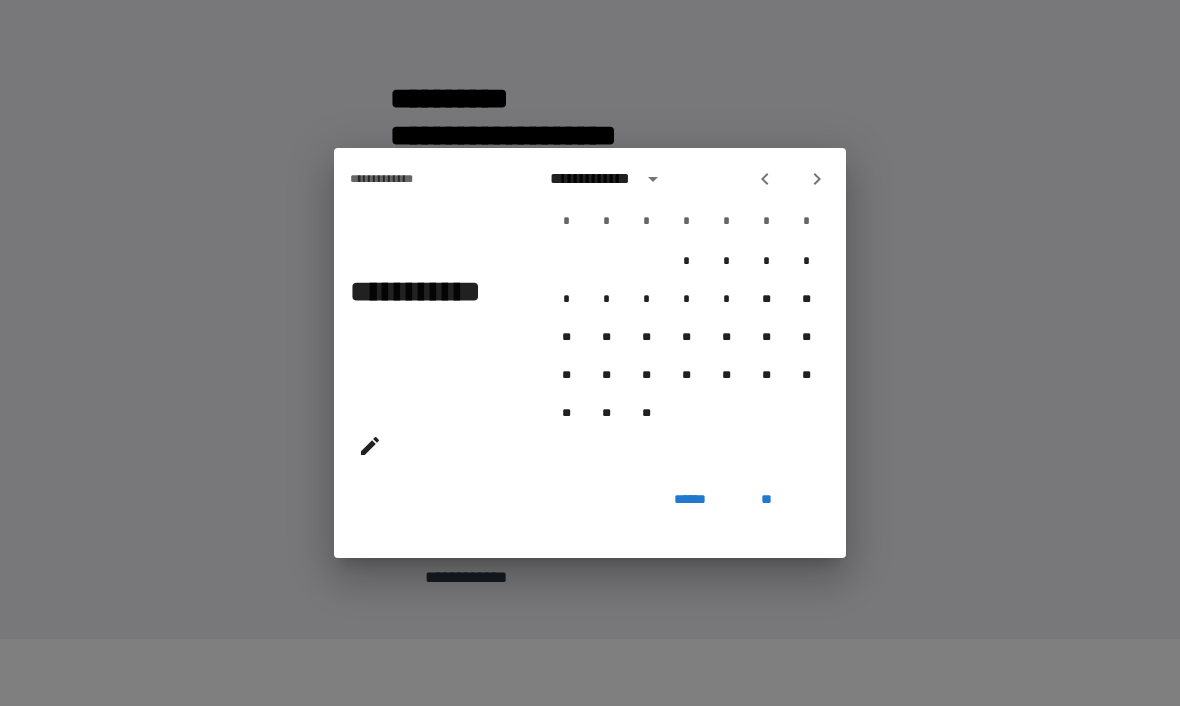 click at bounding box center [765, 180] 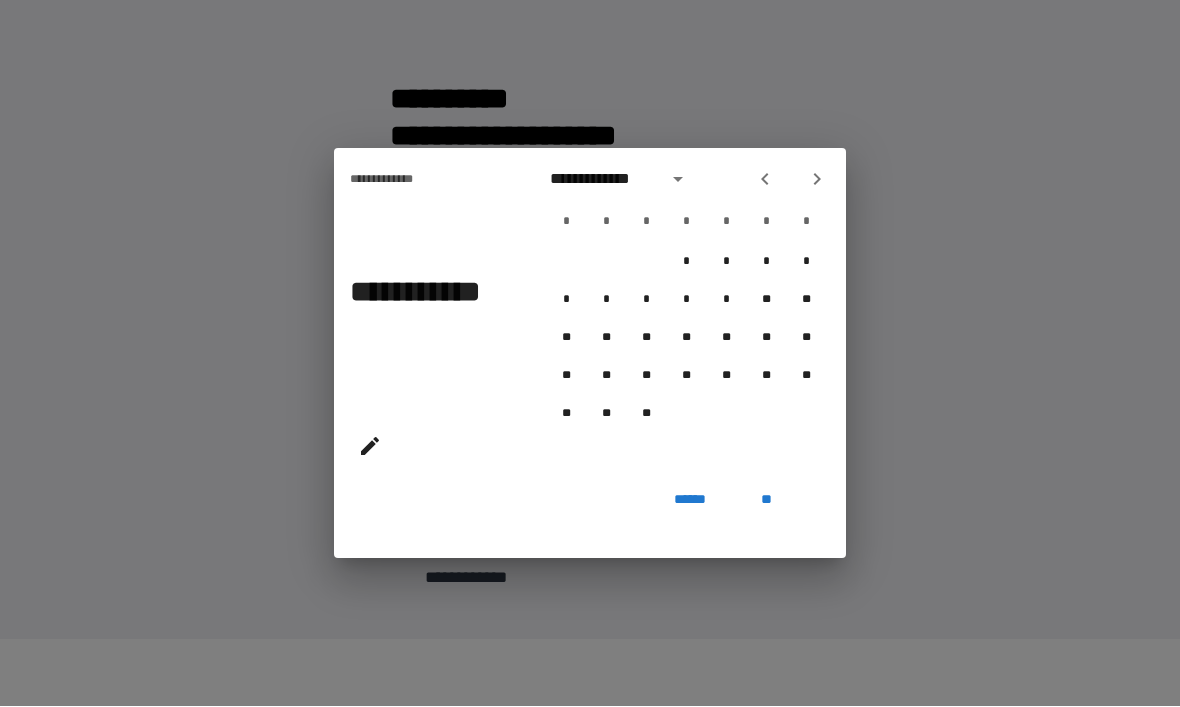 click at bounding box center (765, 180) 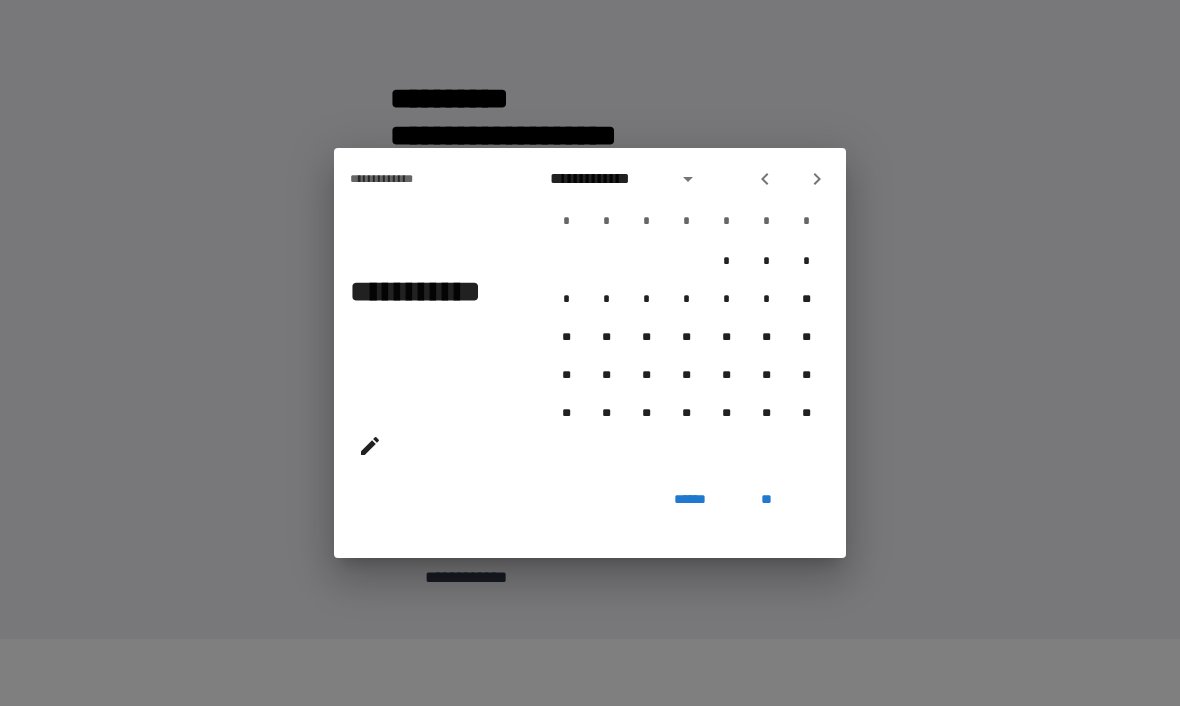 click at bounding box center [765, 180] 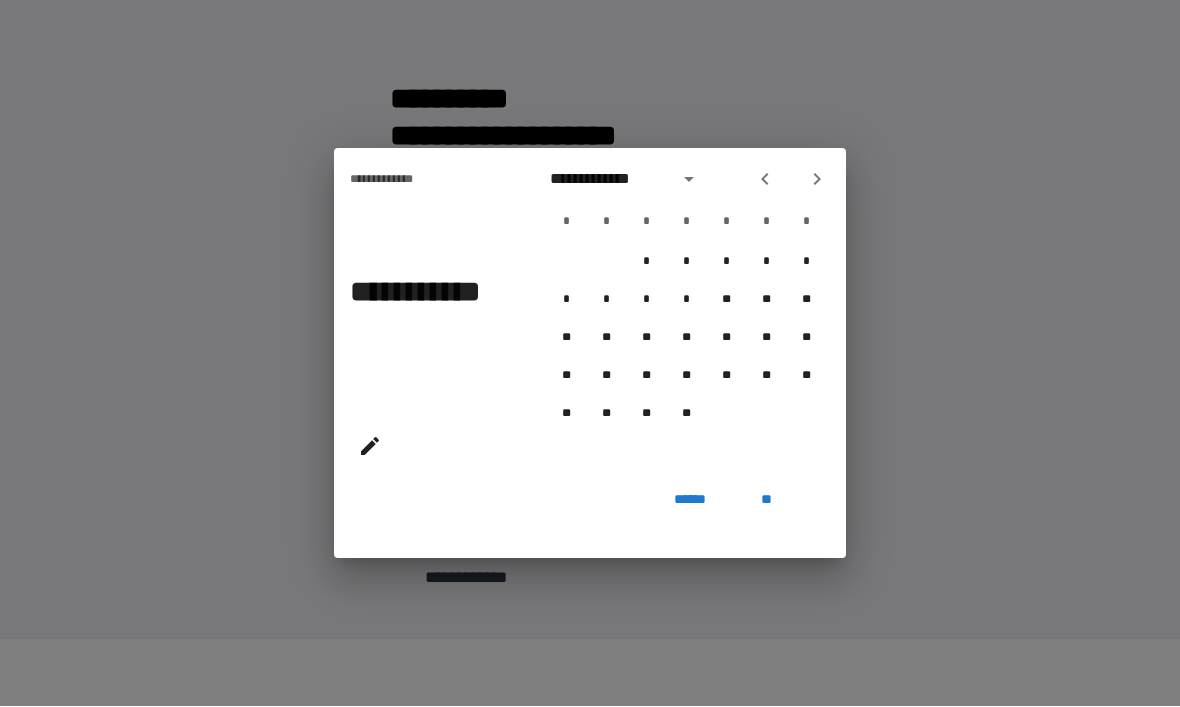 click at bounding box center (765, 180) 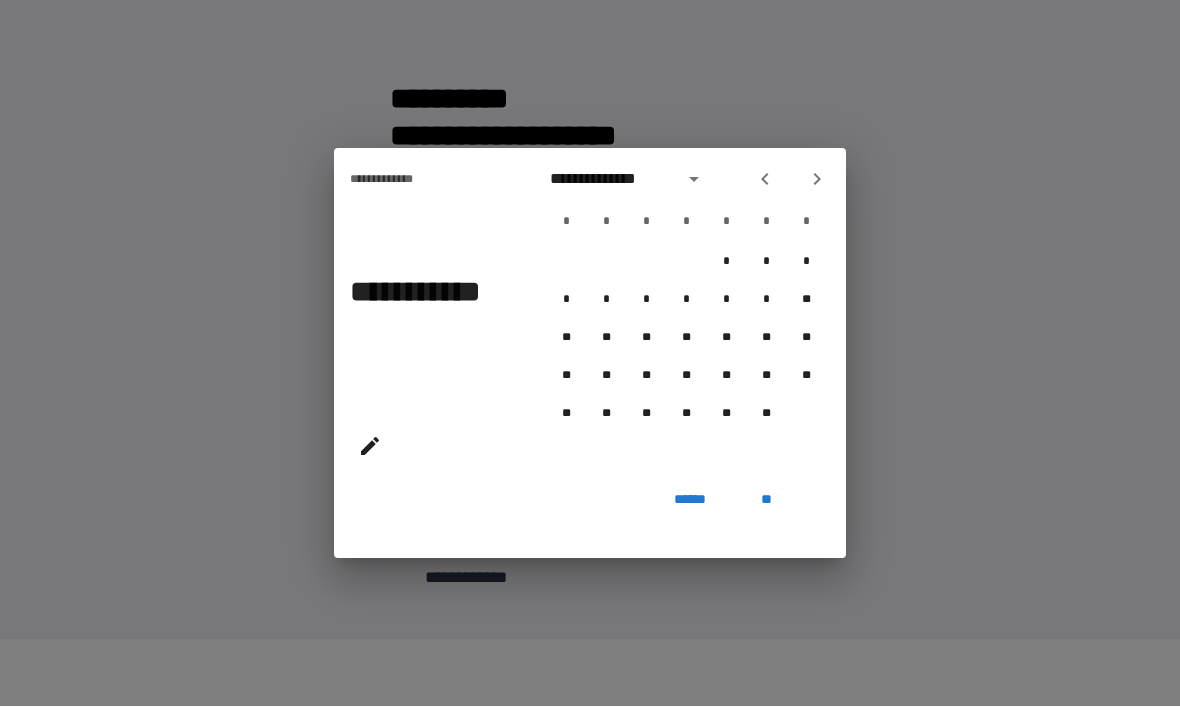 click at bounding box center [765, 180] 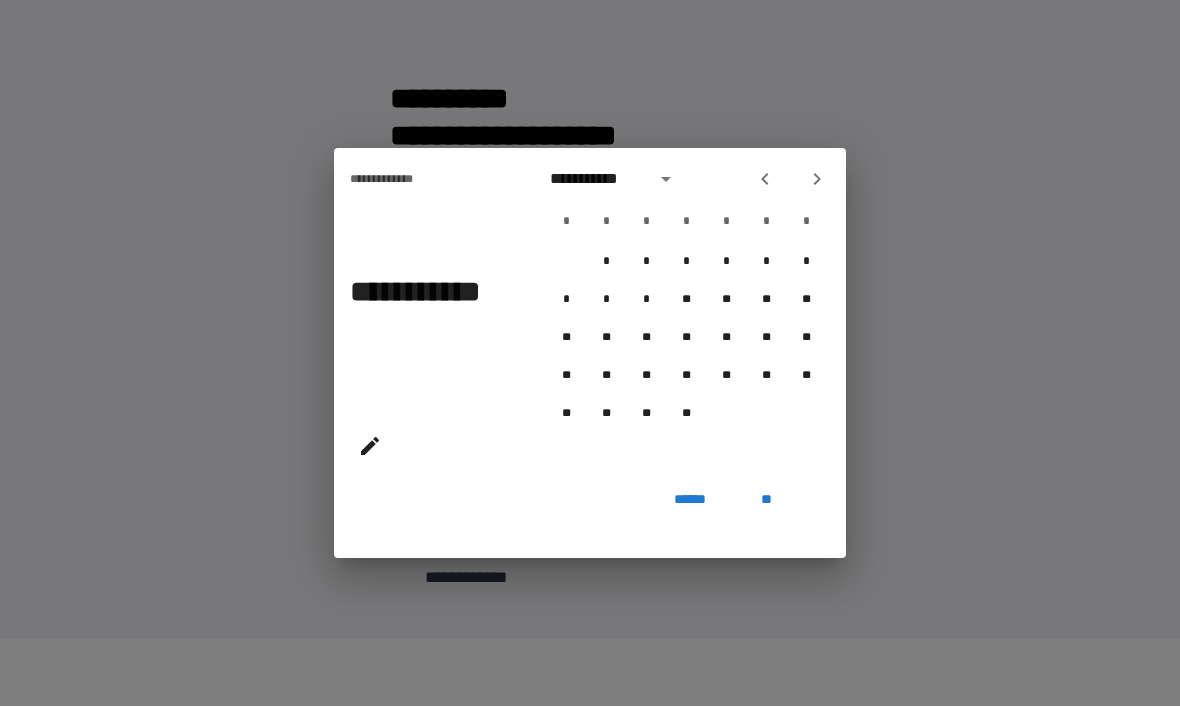 click at bounding box center [765, 180] 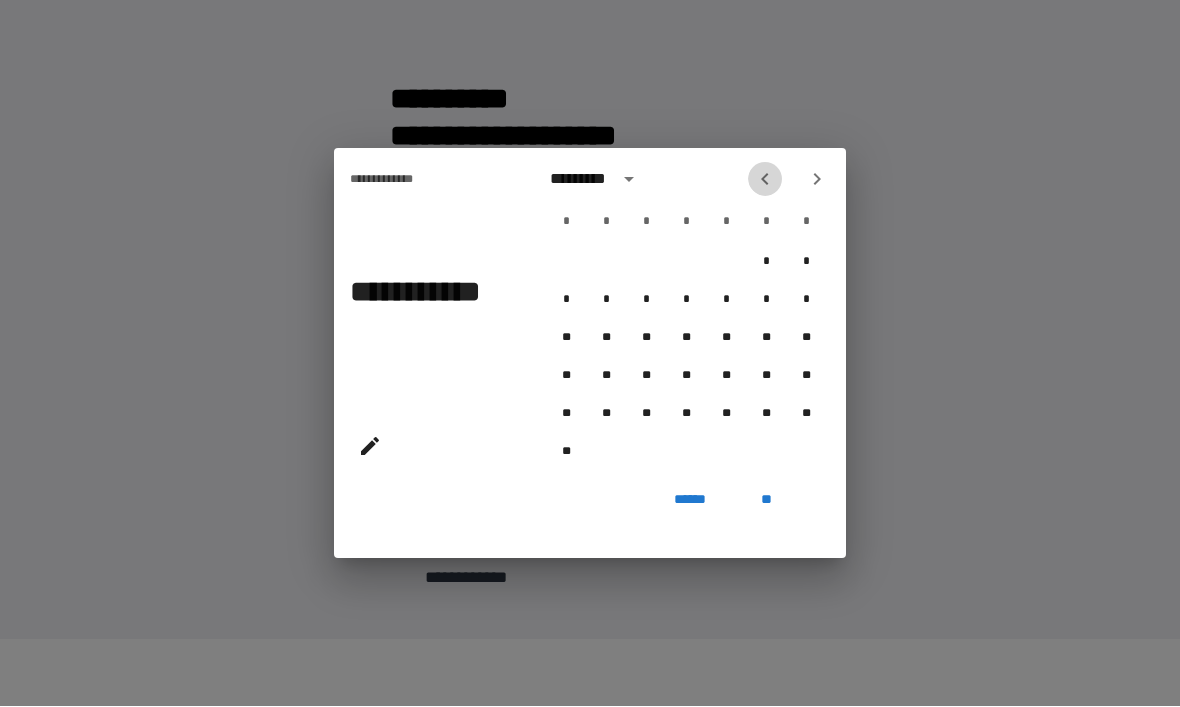click 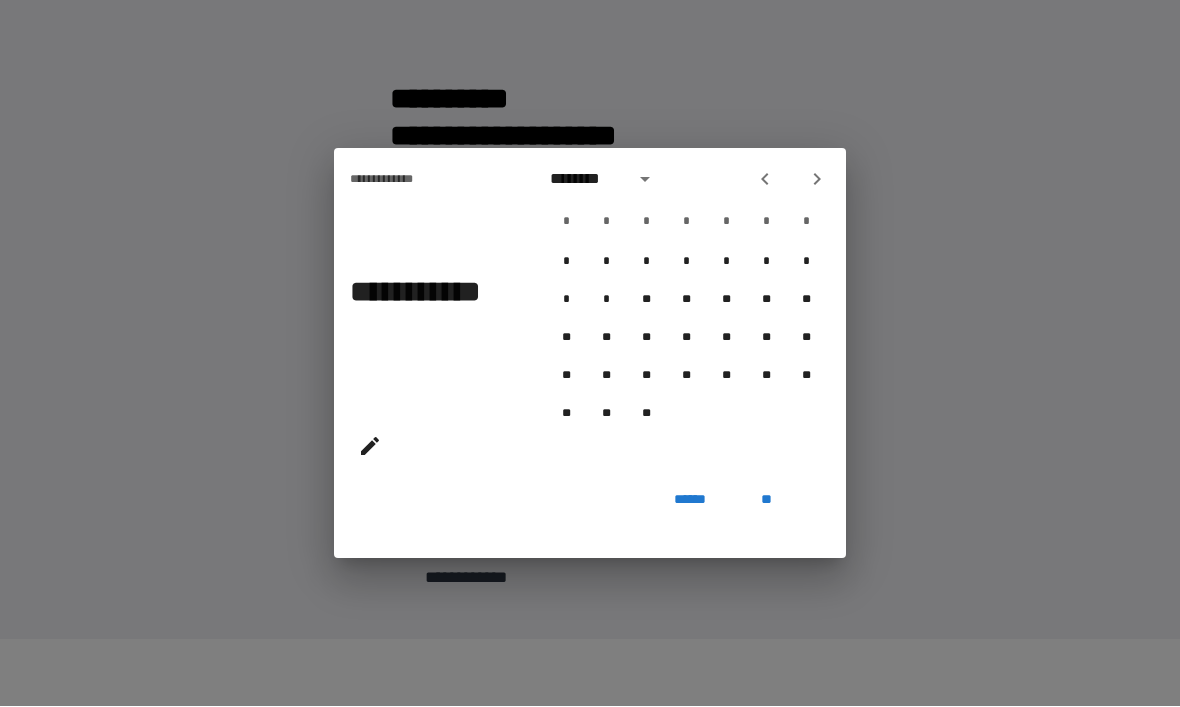 click 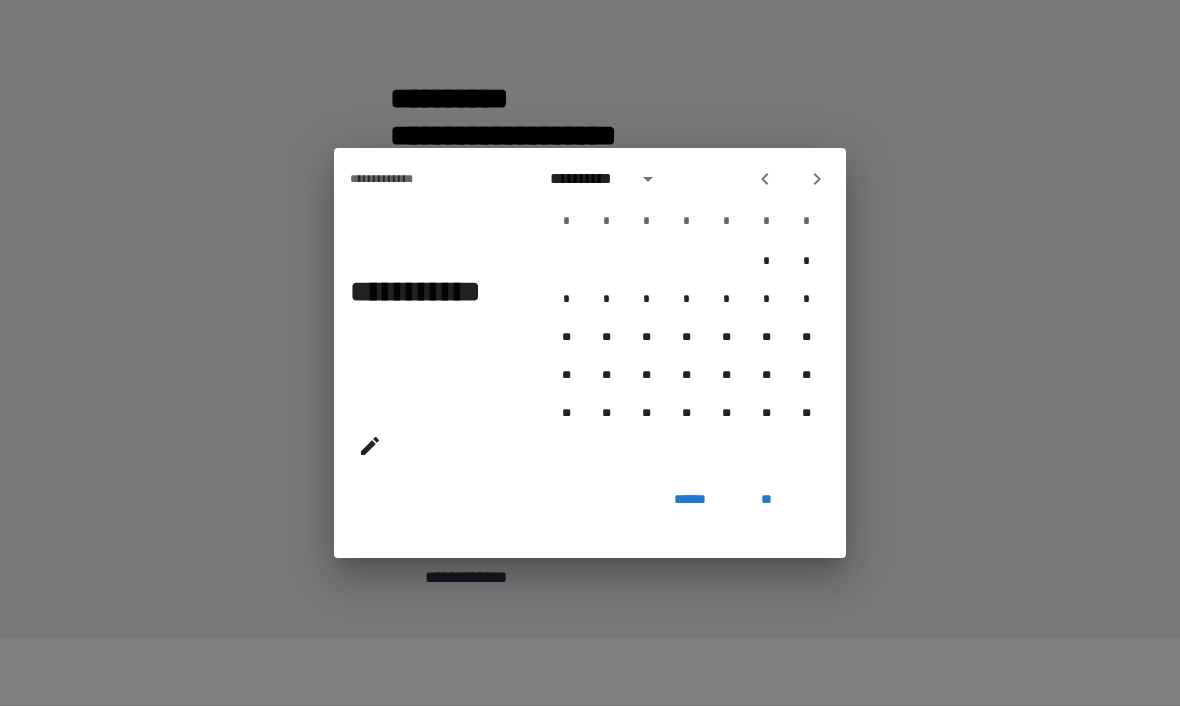 click 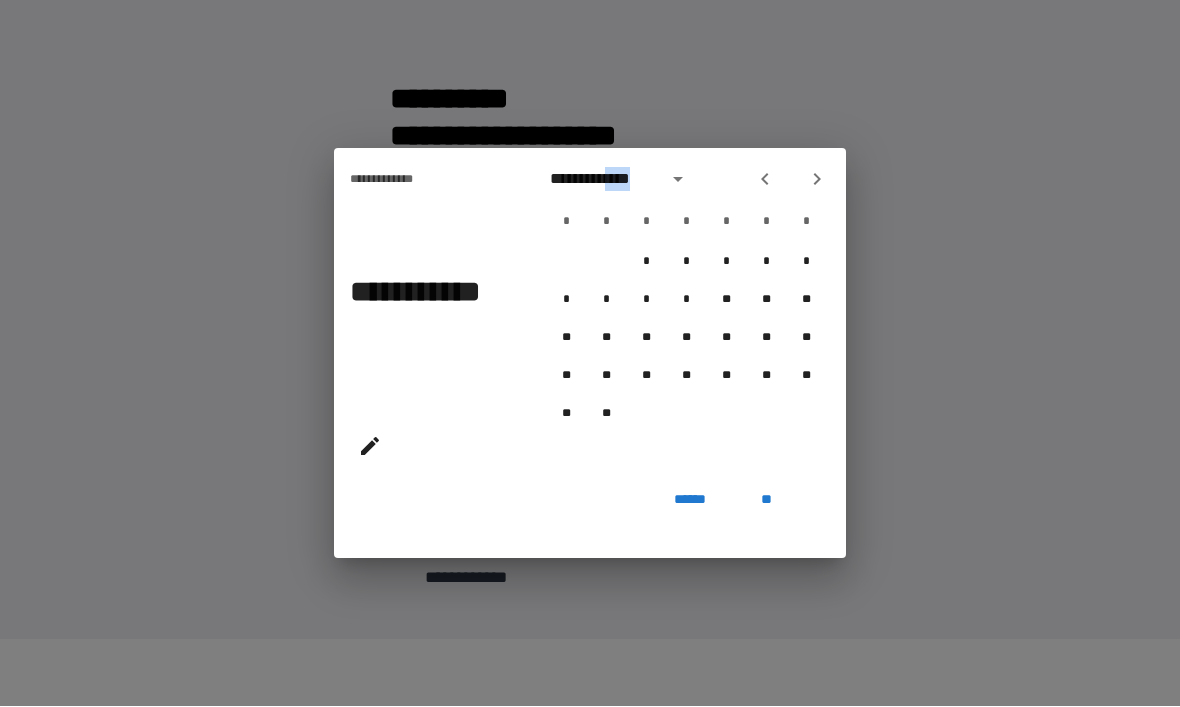 click on "**********" at bounding box center [430, 331] 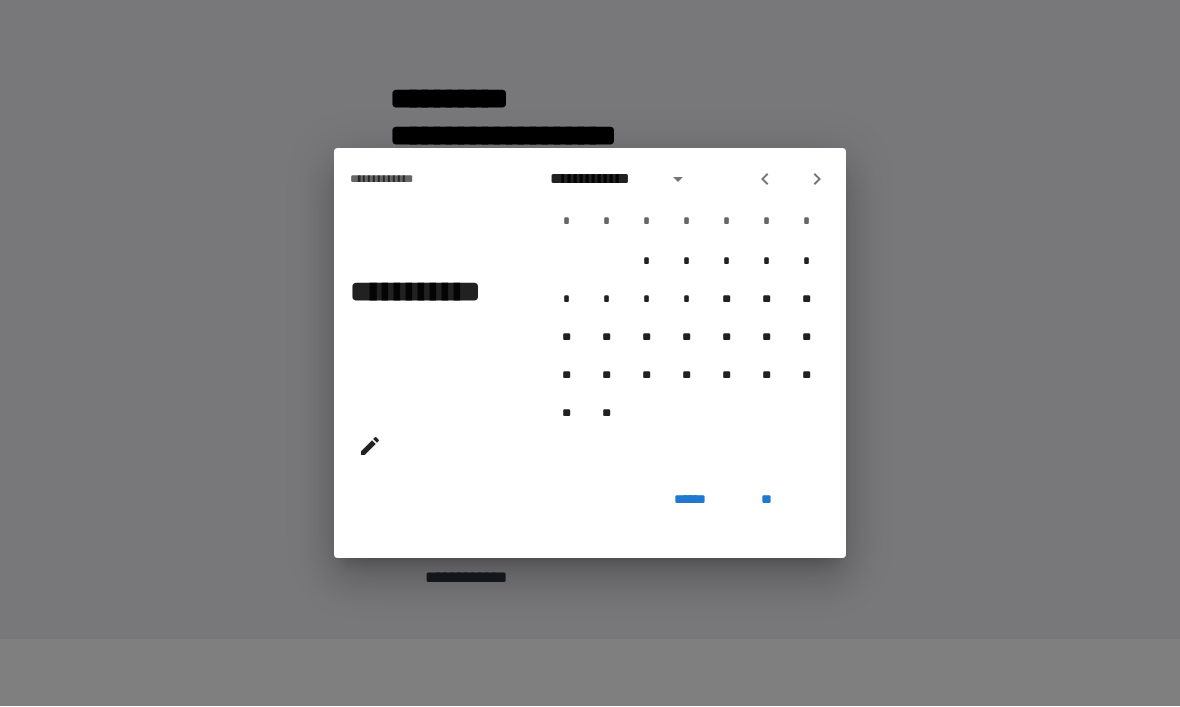 click at bounding box center [765, 180] 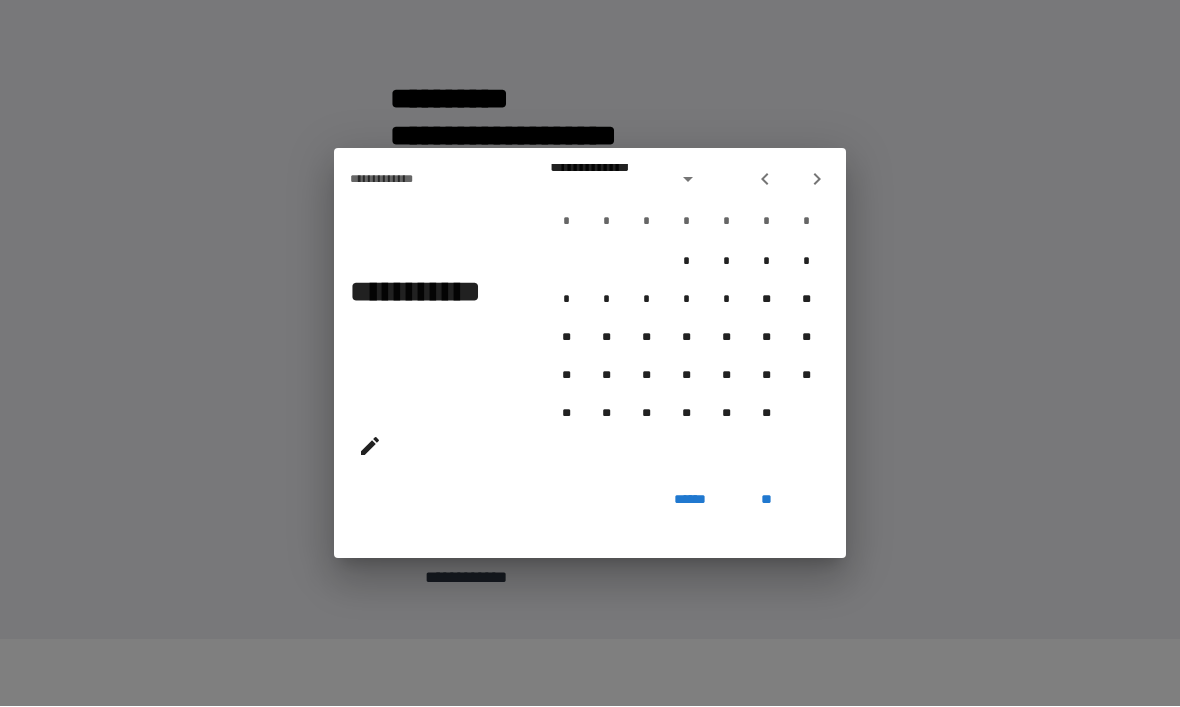 click 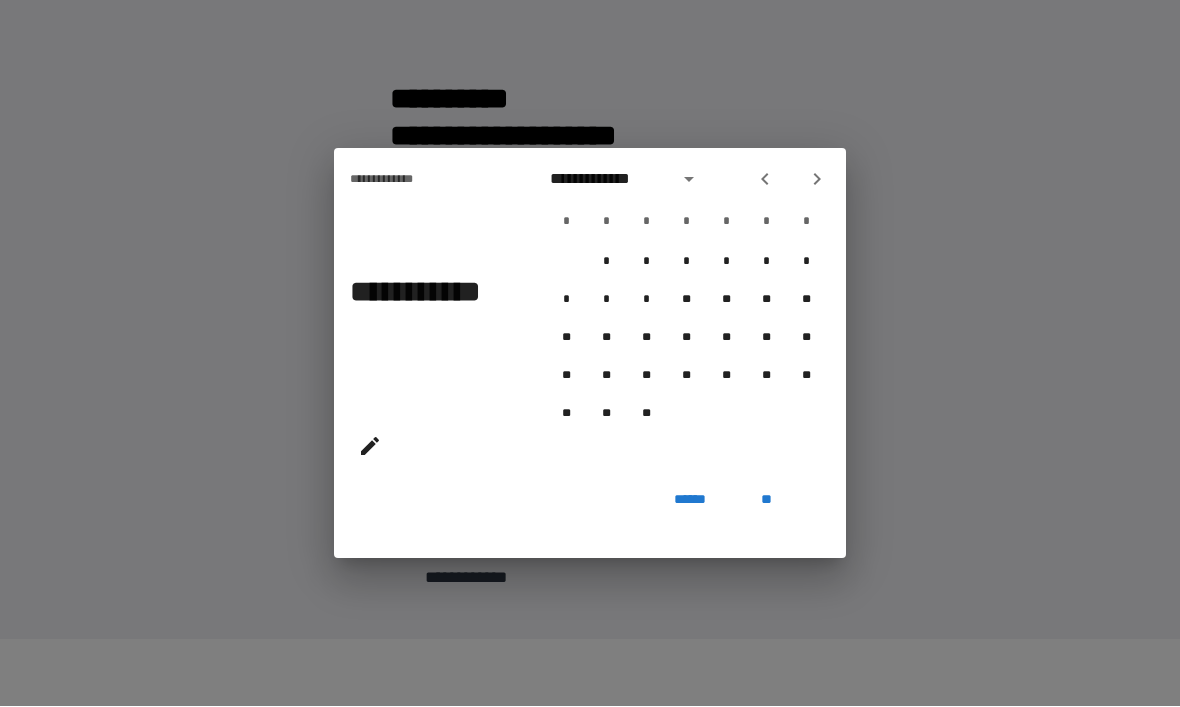 click 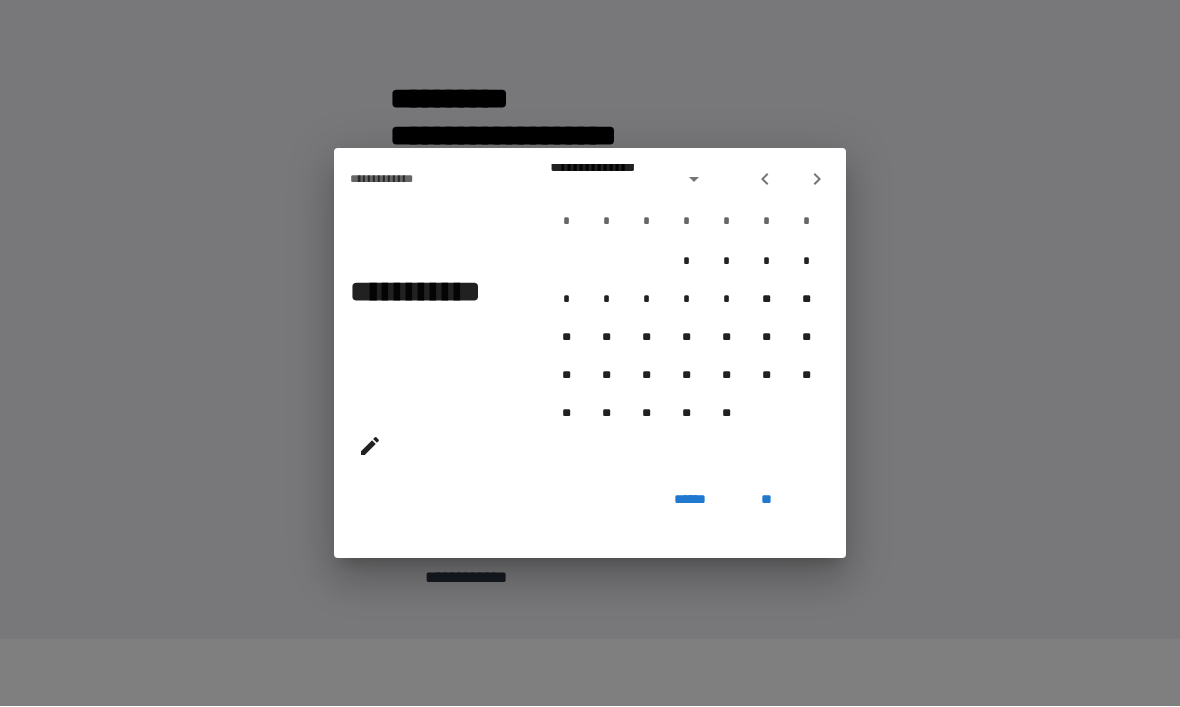 click 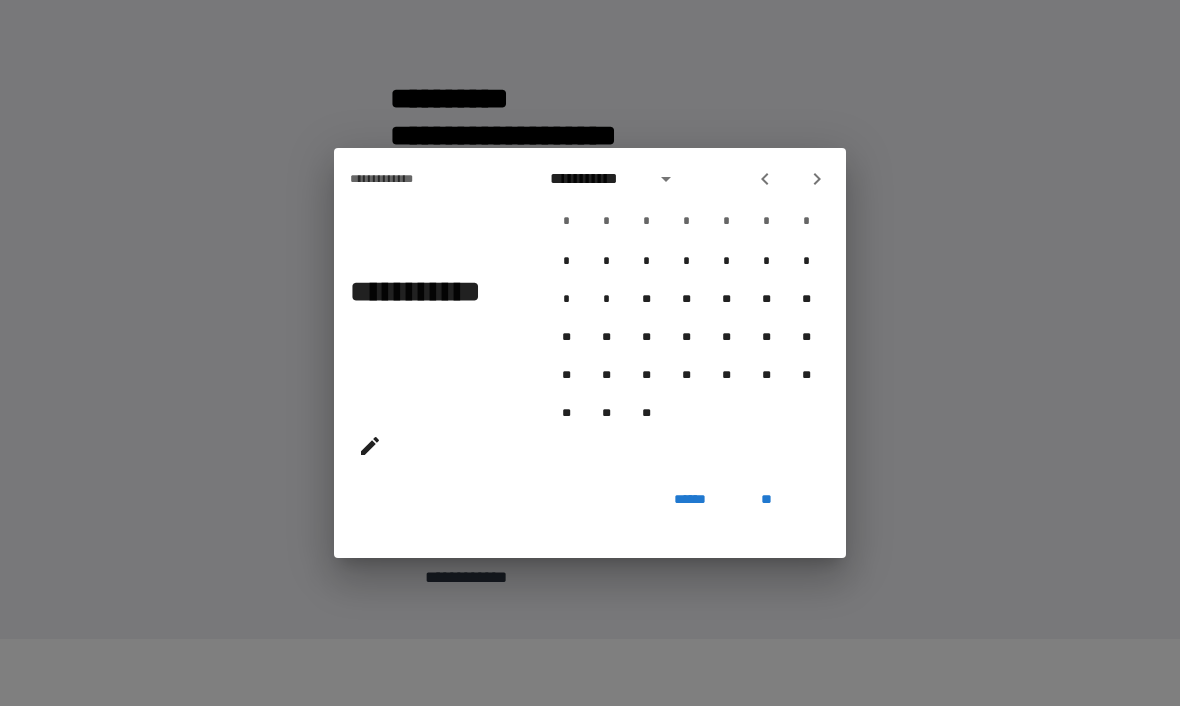 click 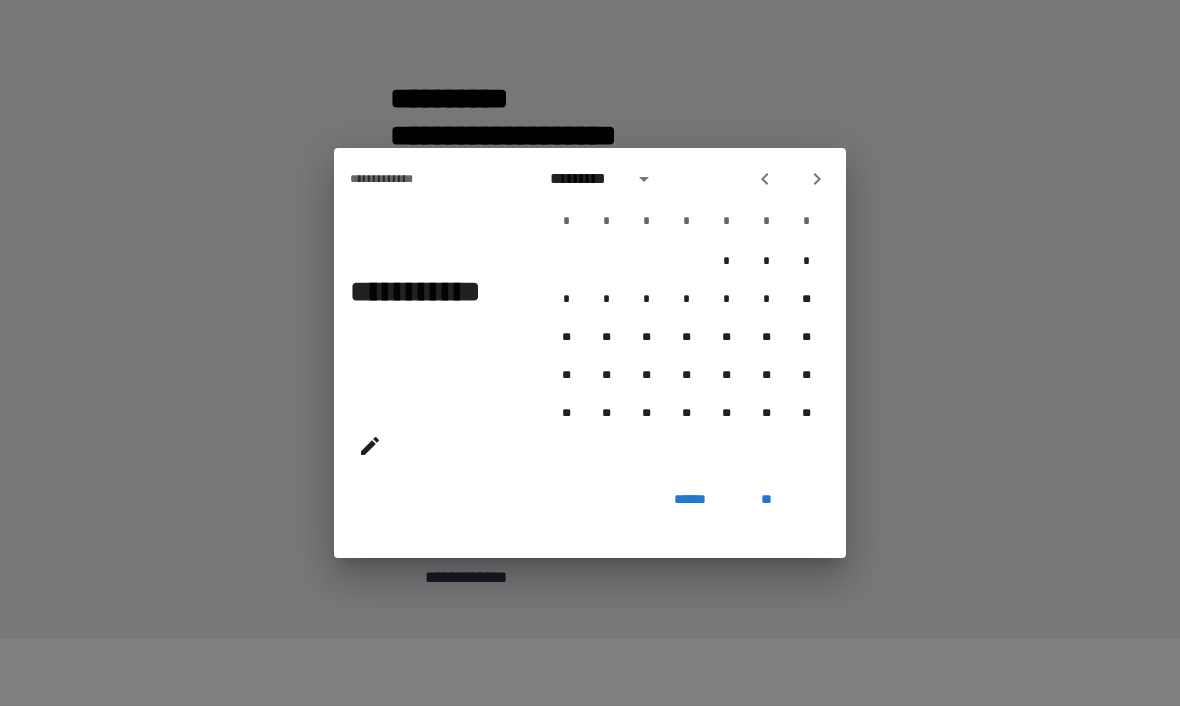 click 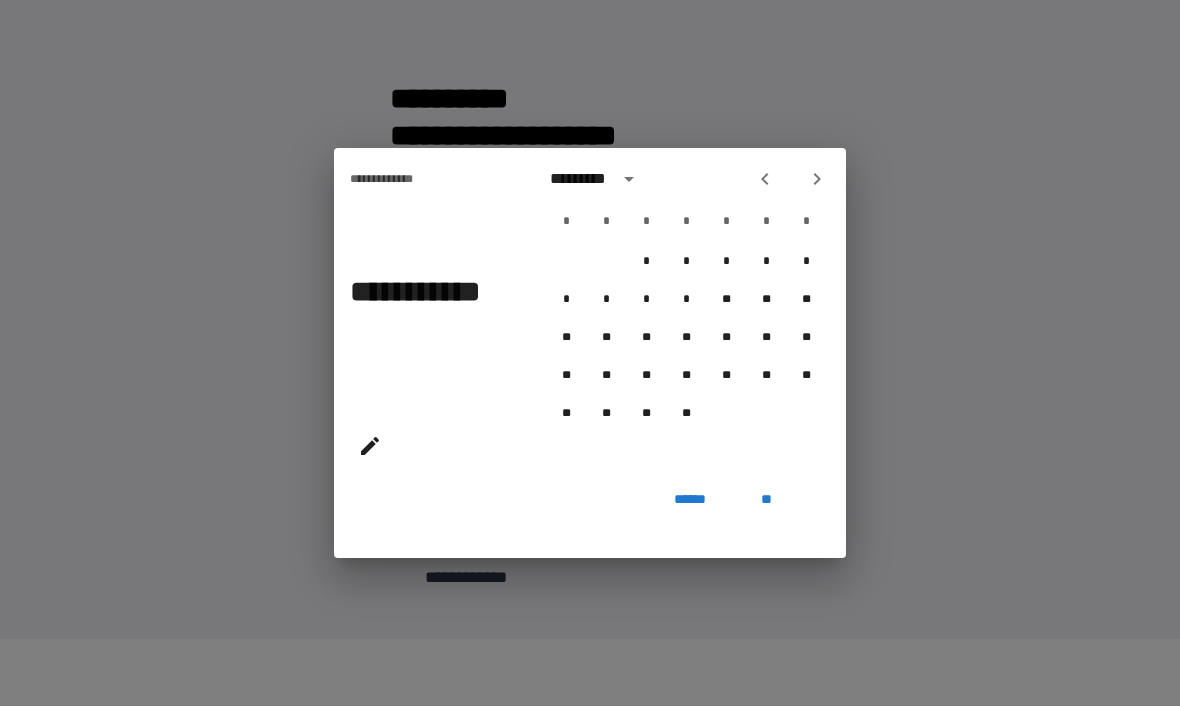 click 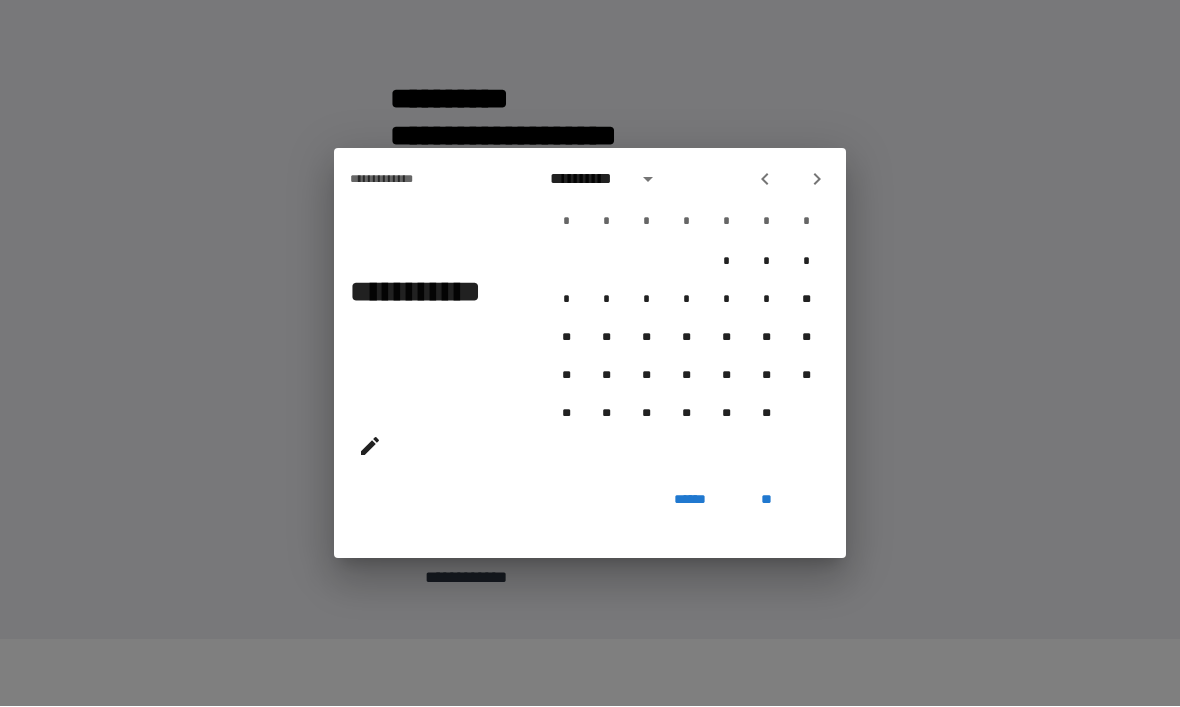 click 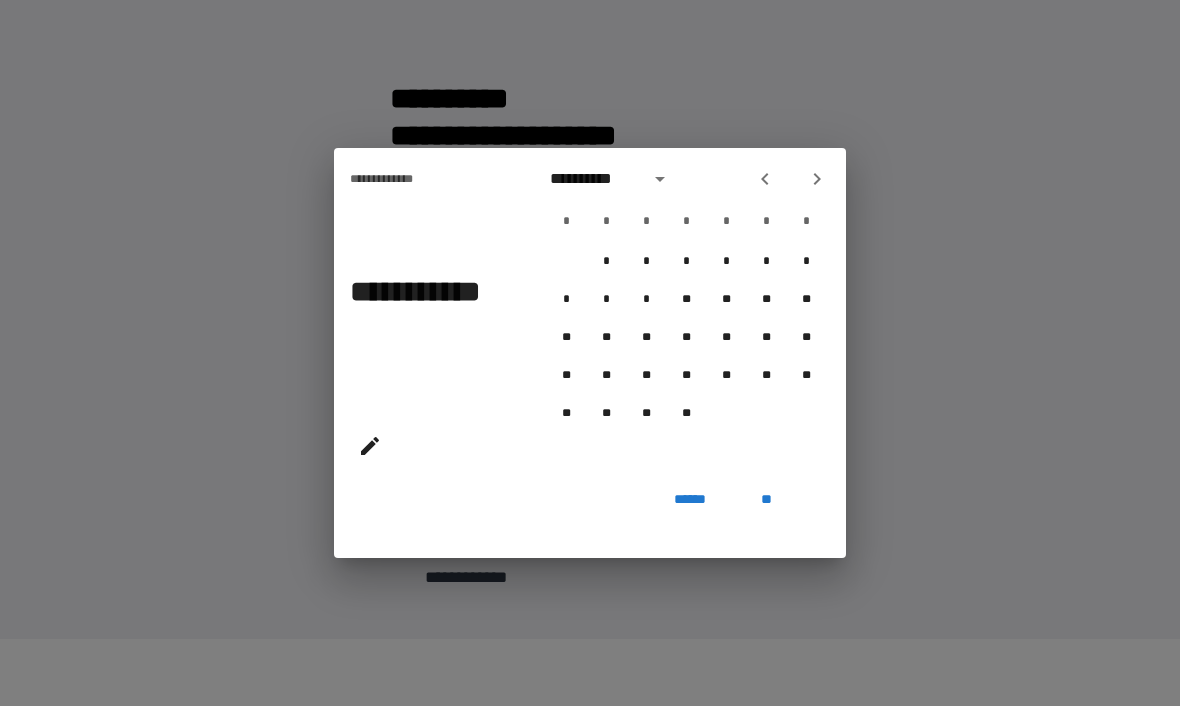 click 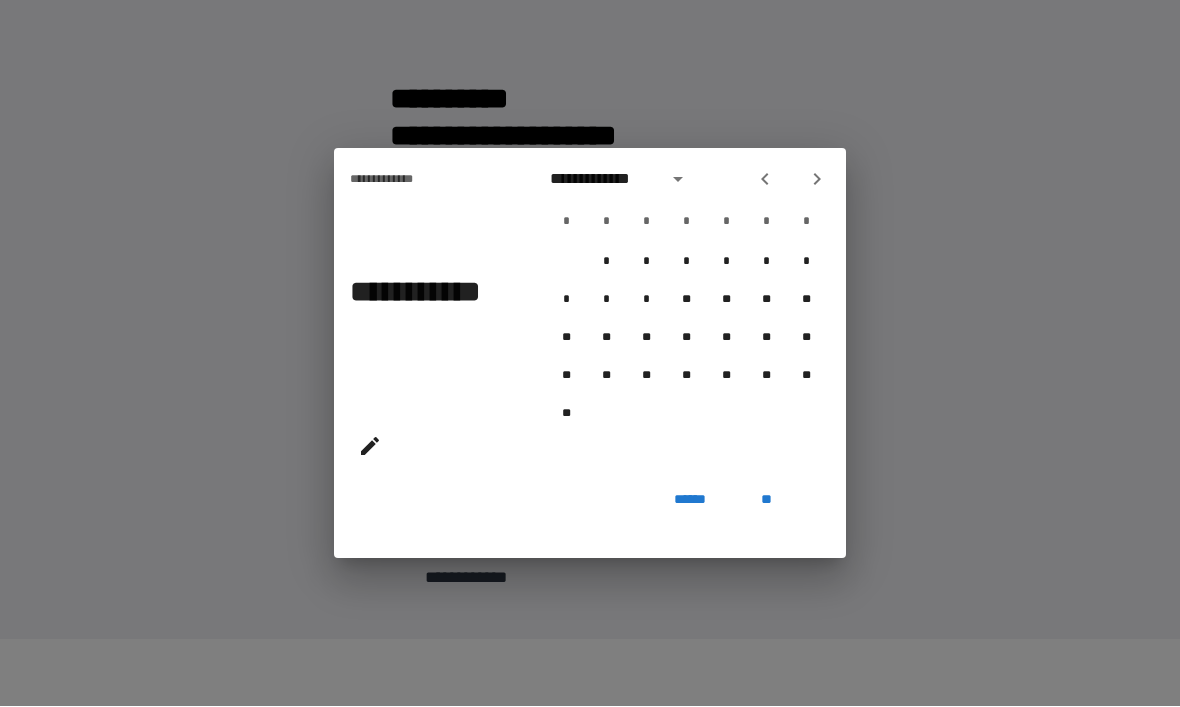 click 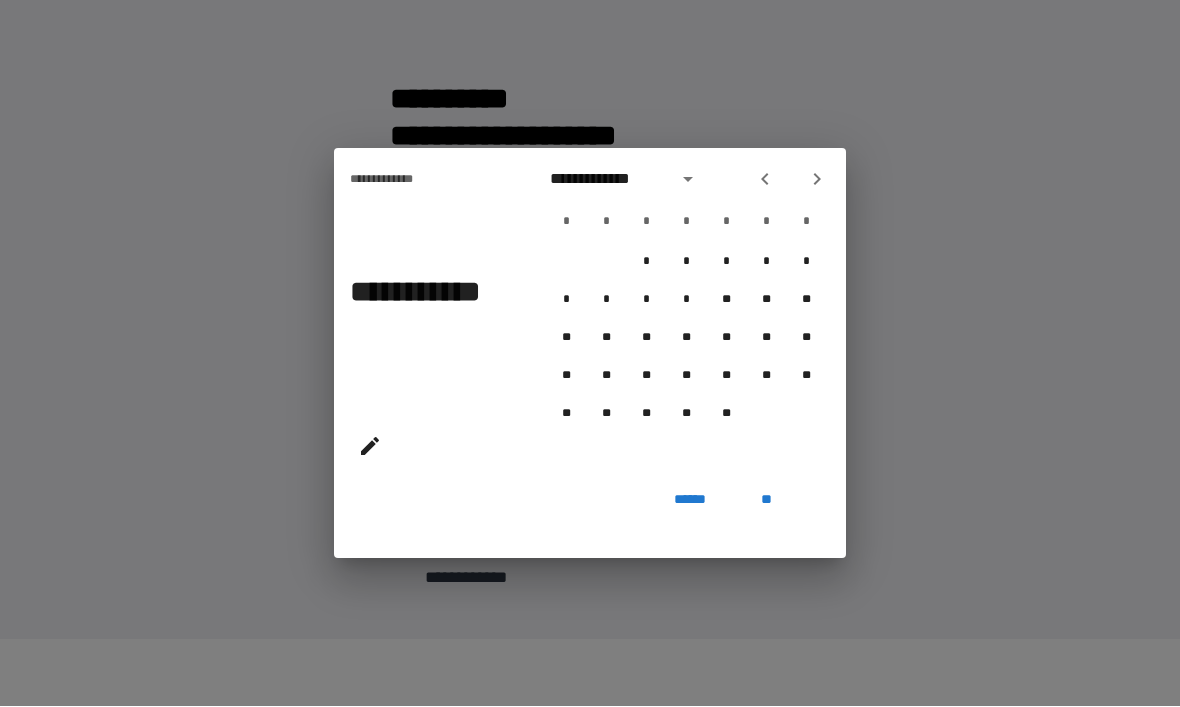 click 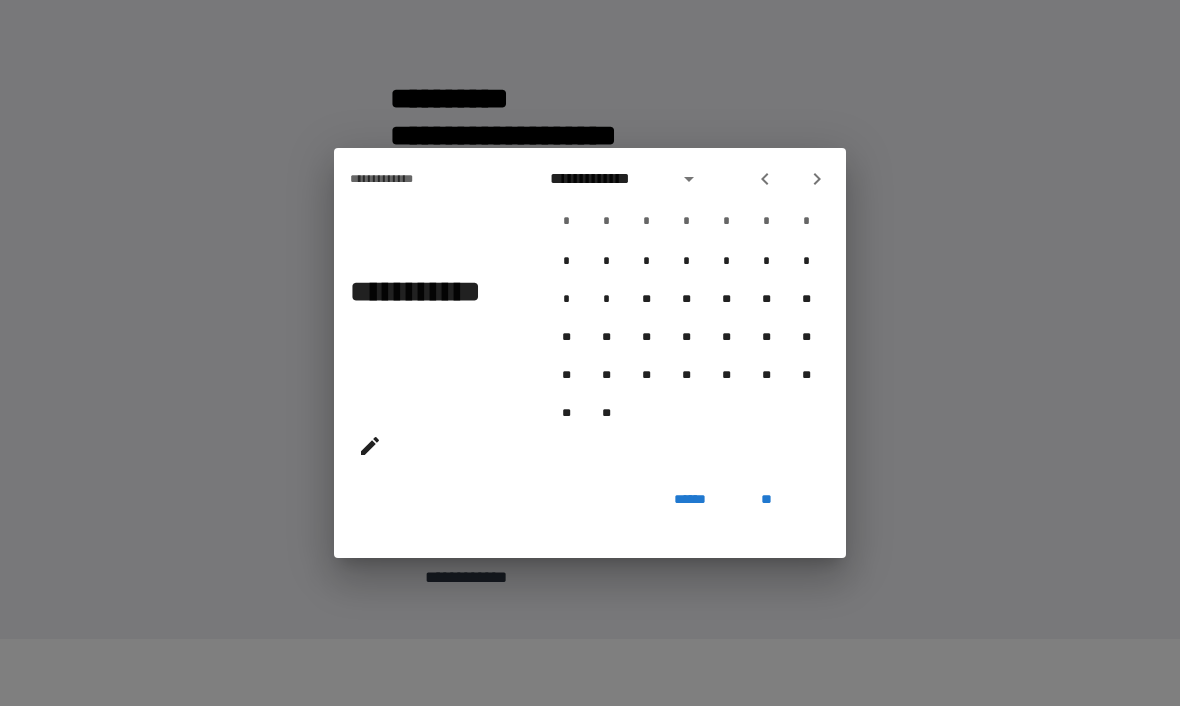 click 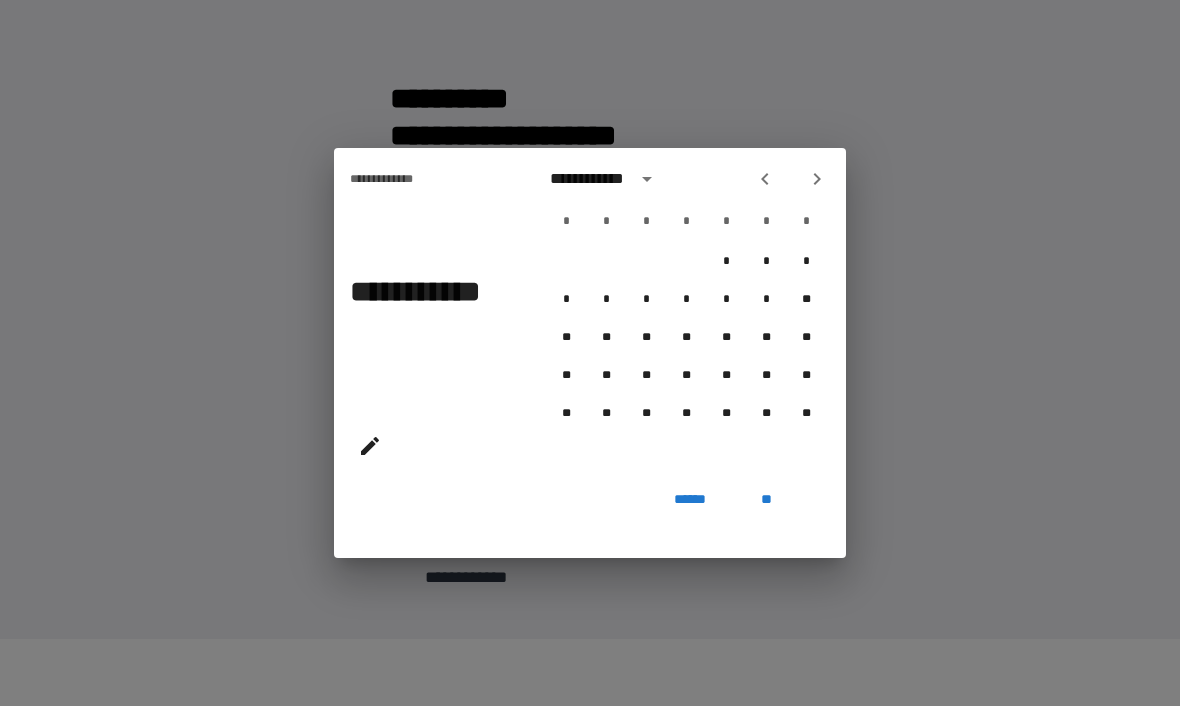 click 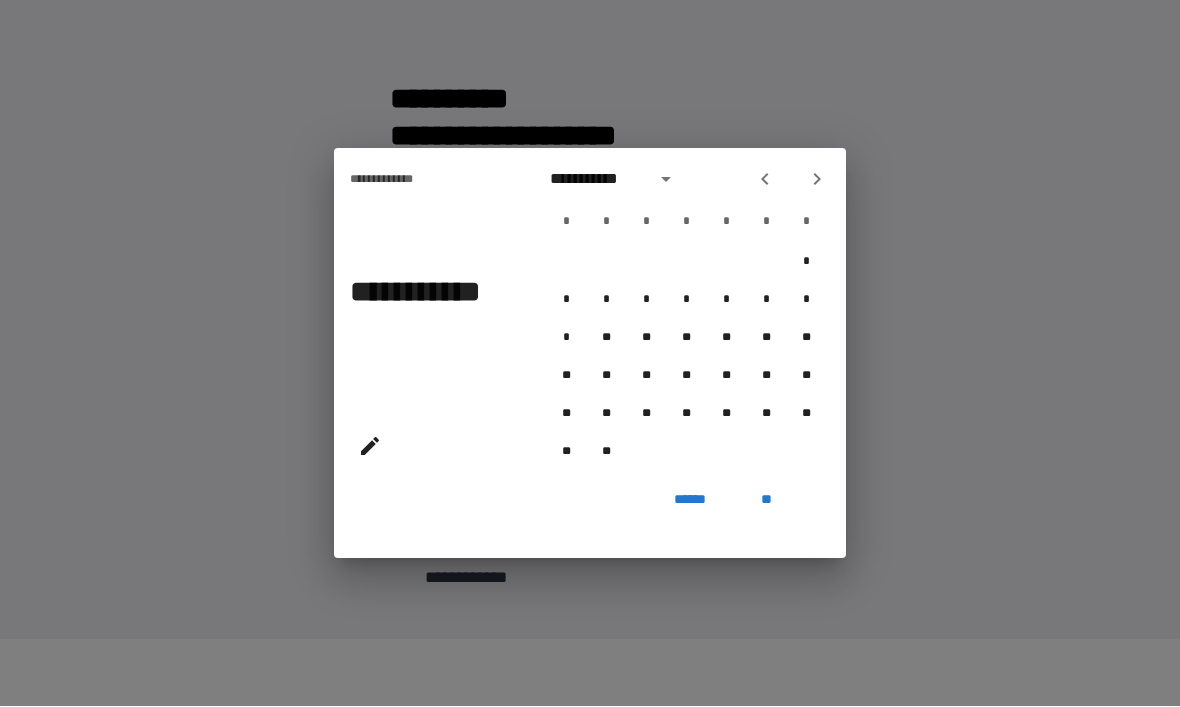click 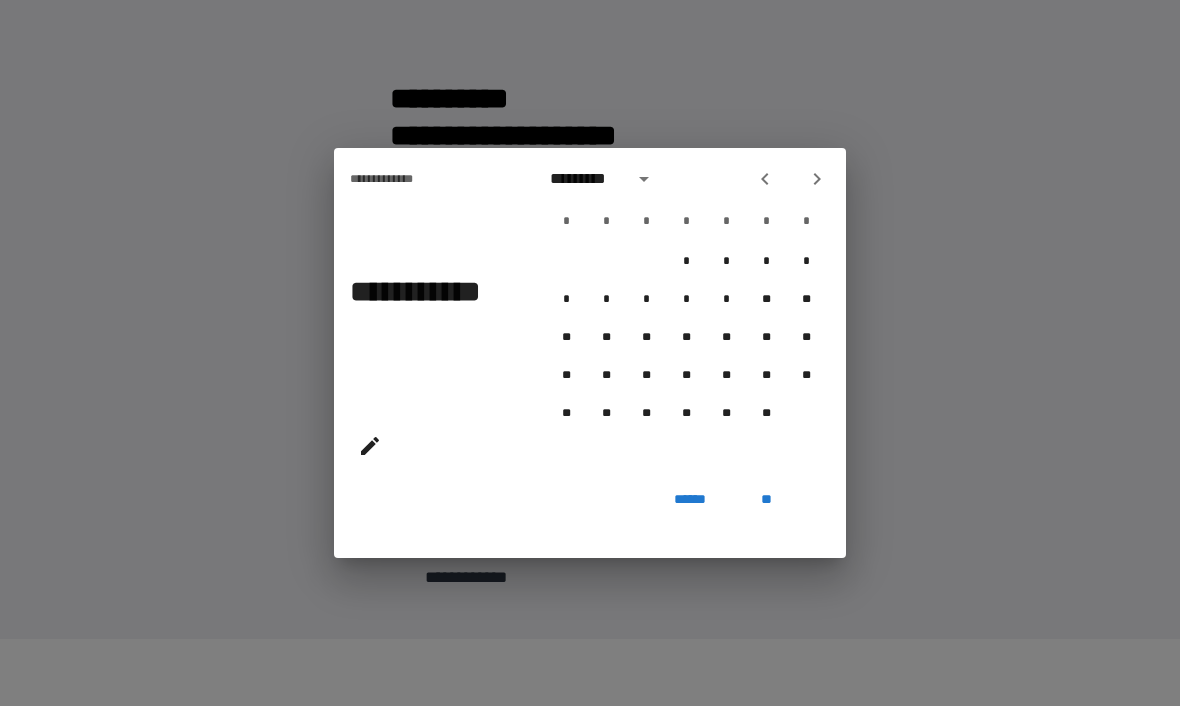 click 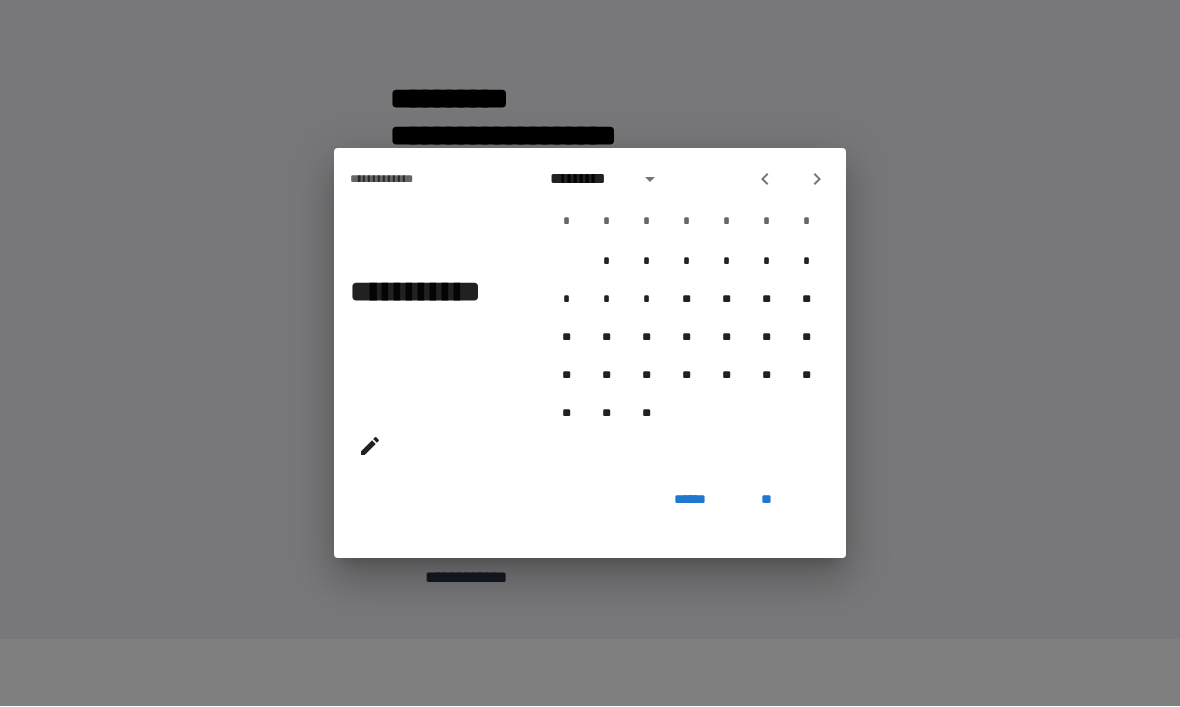 click 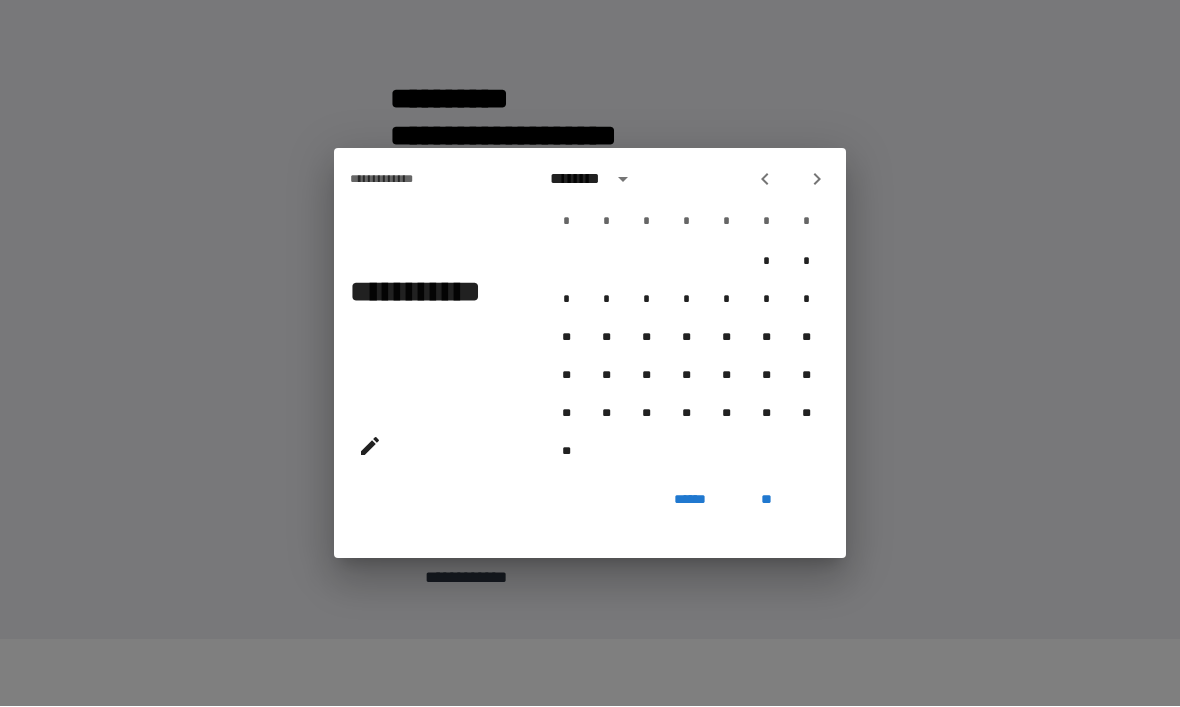 click 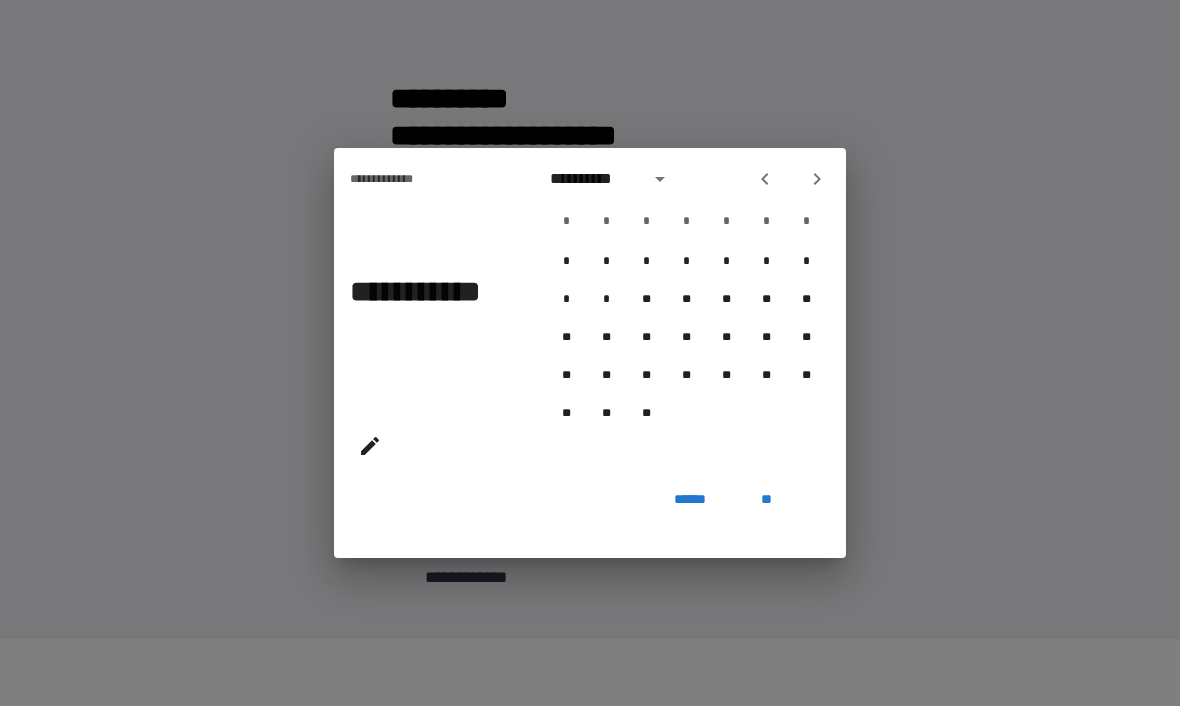 click 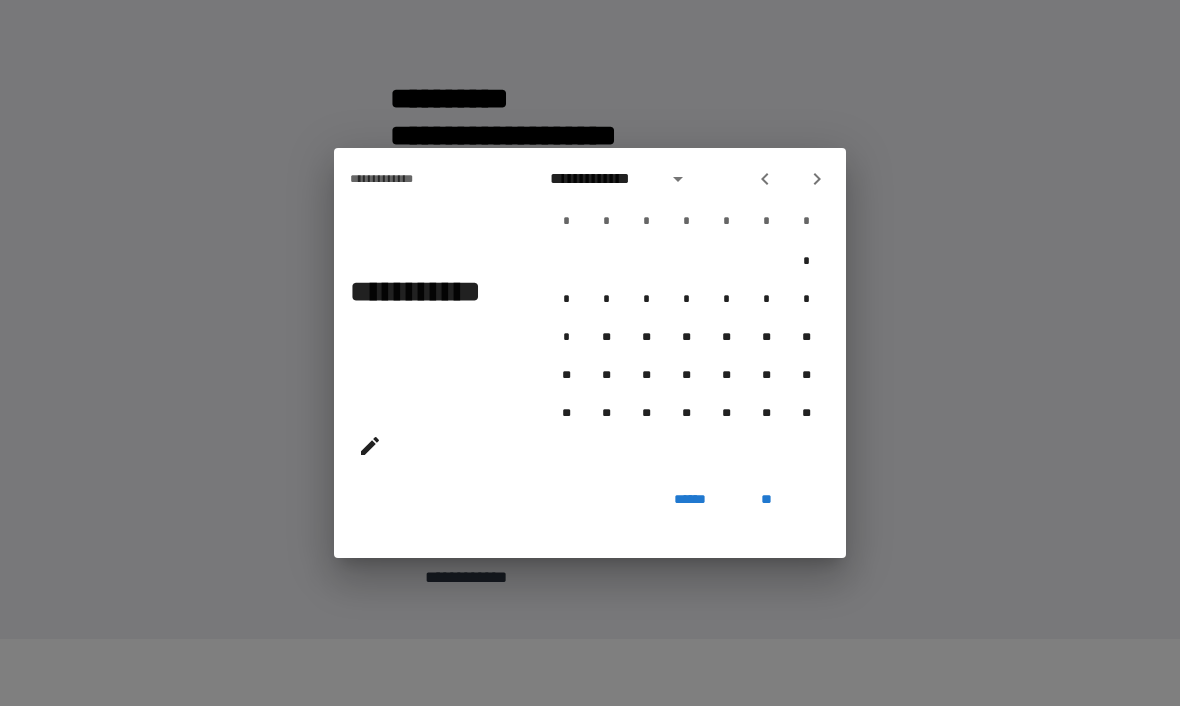 click 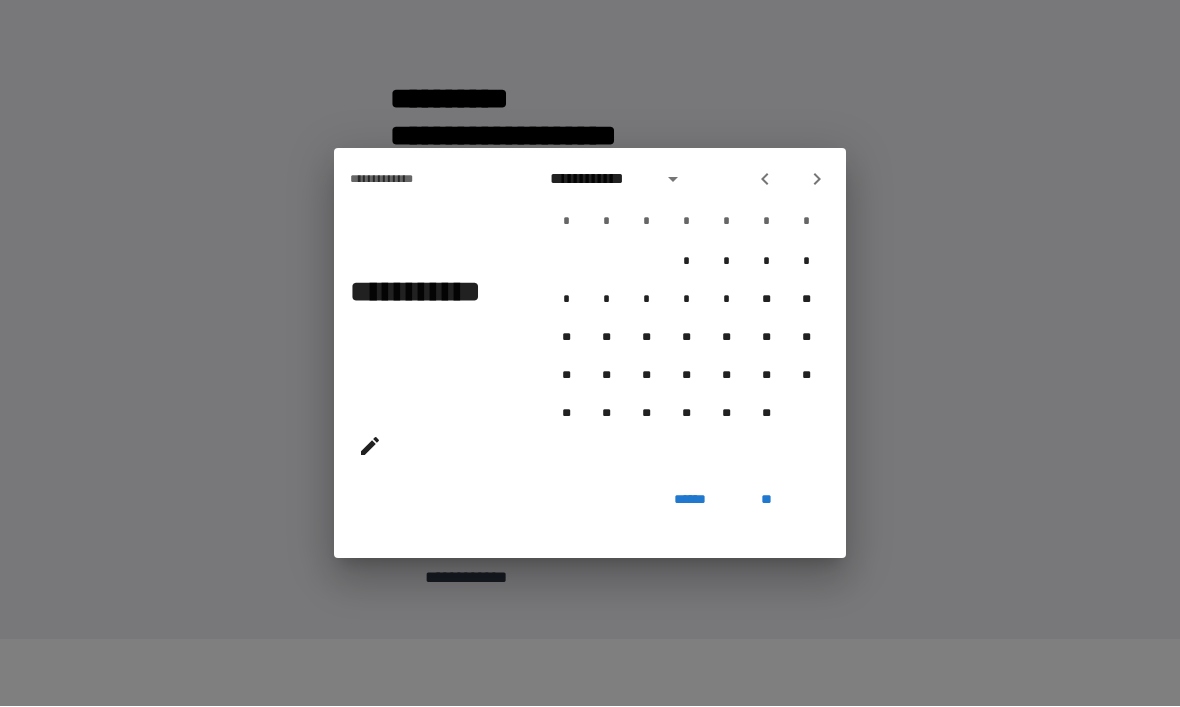 click 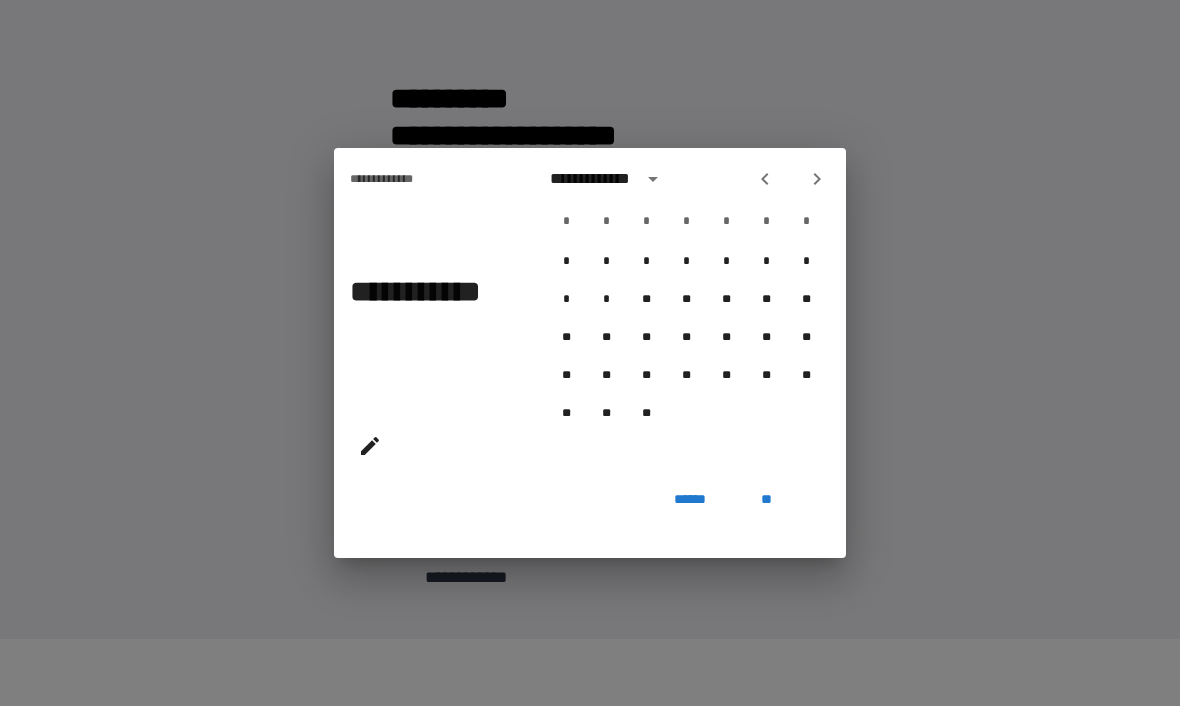 click 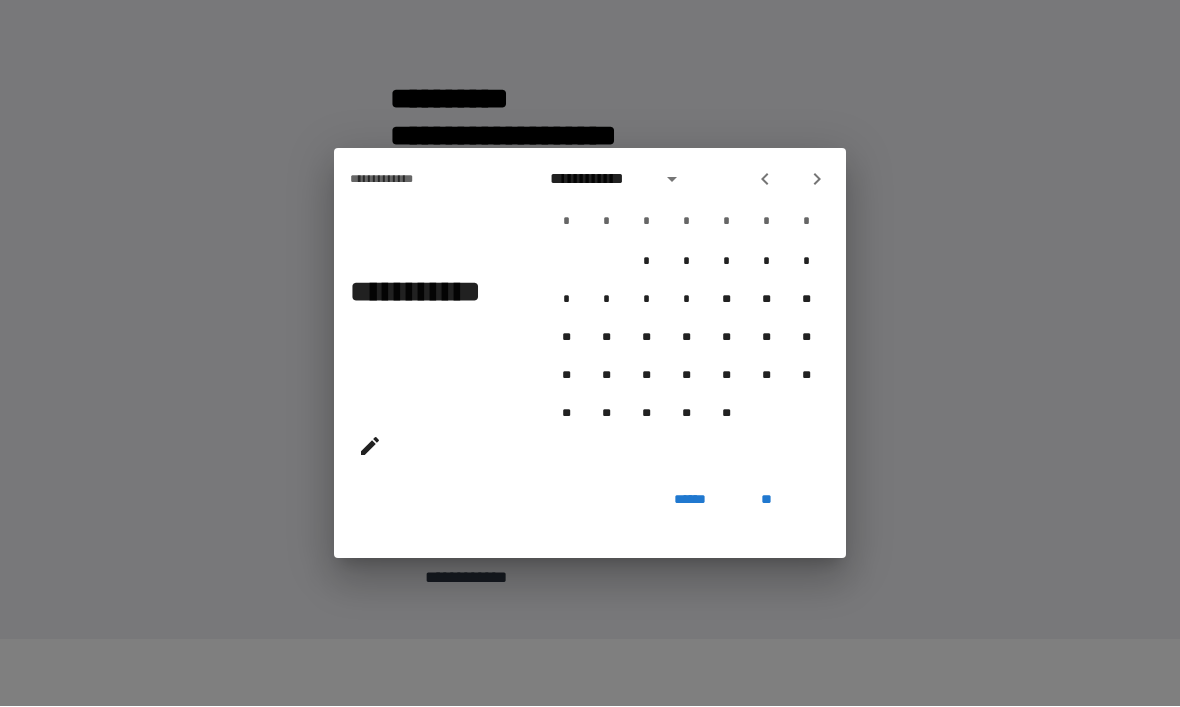 click 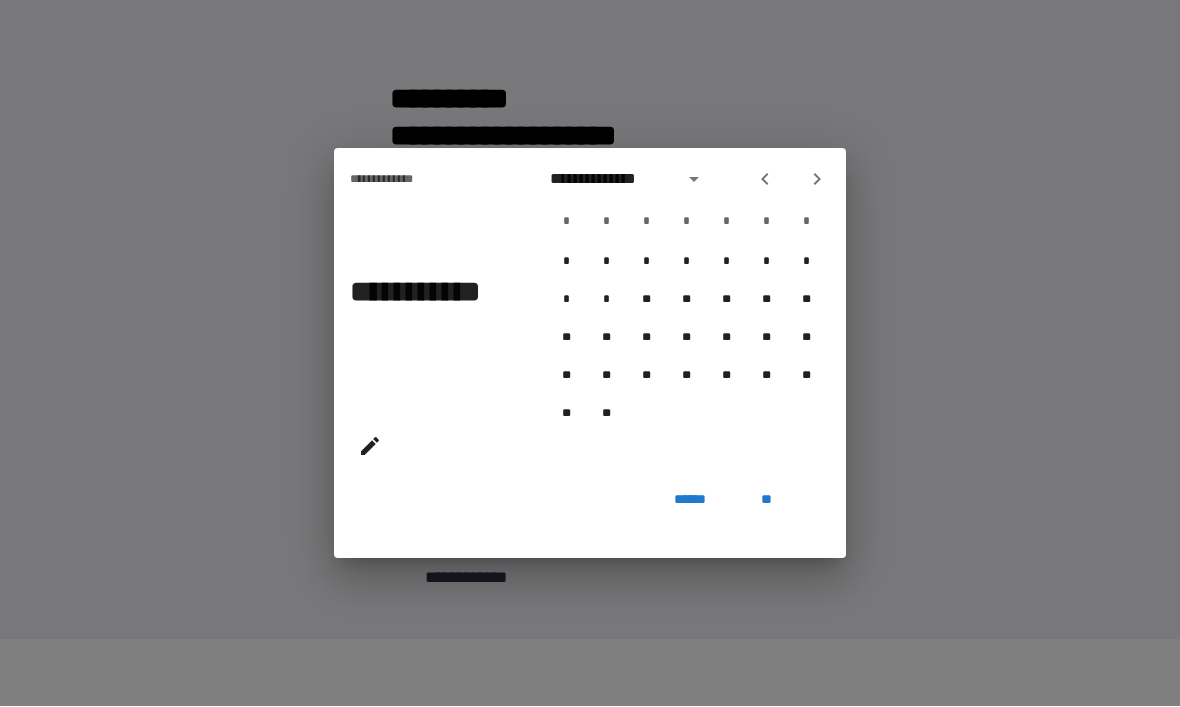 click 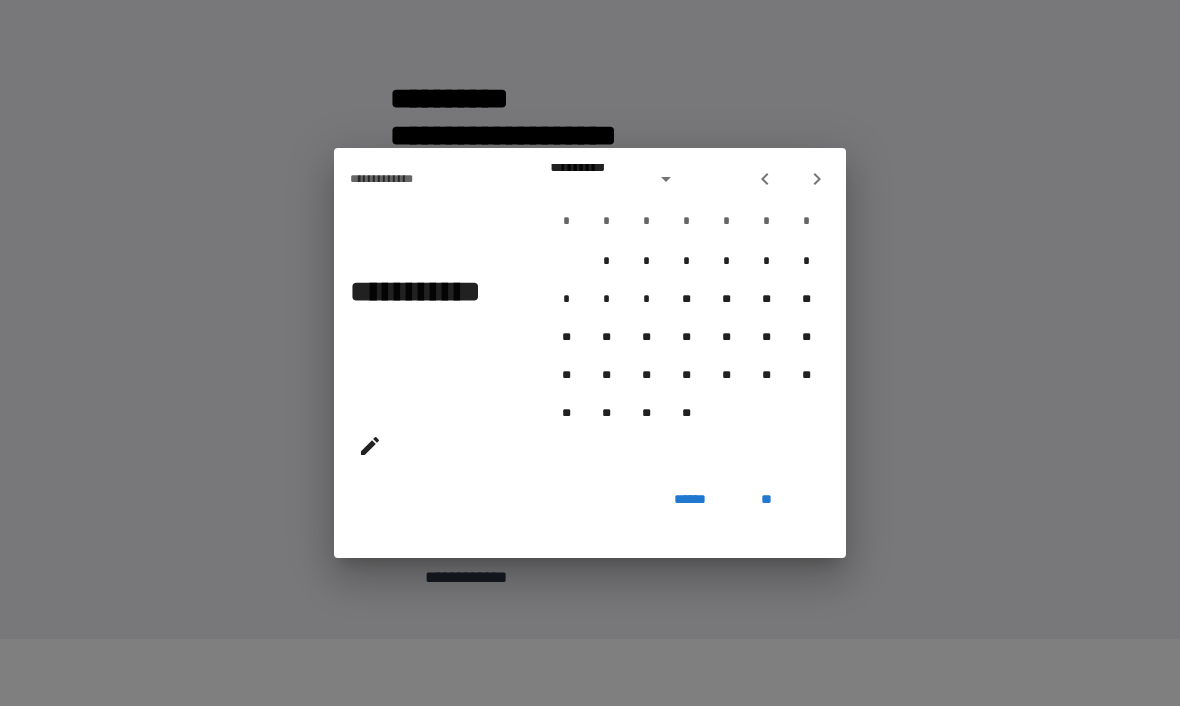 click 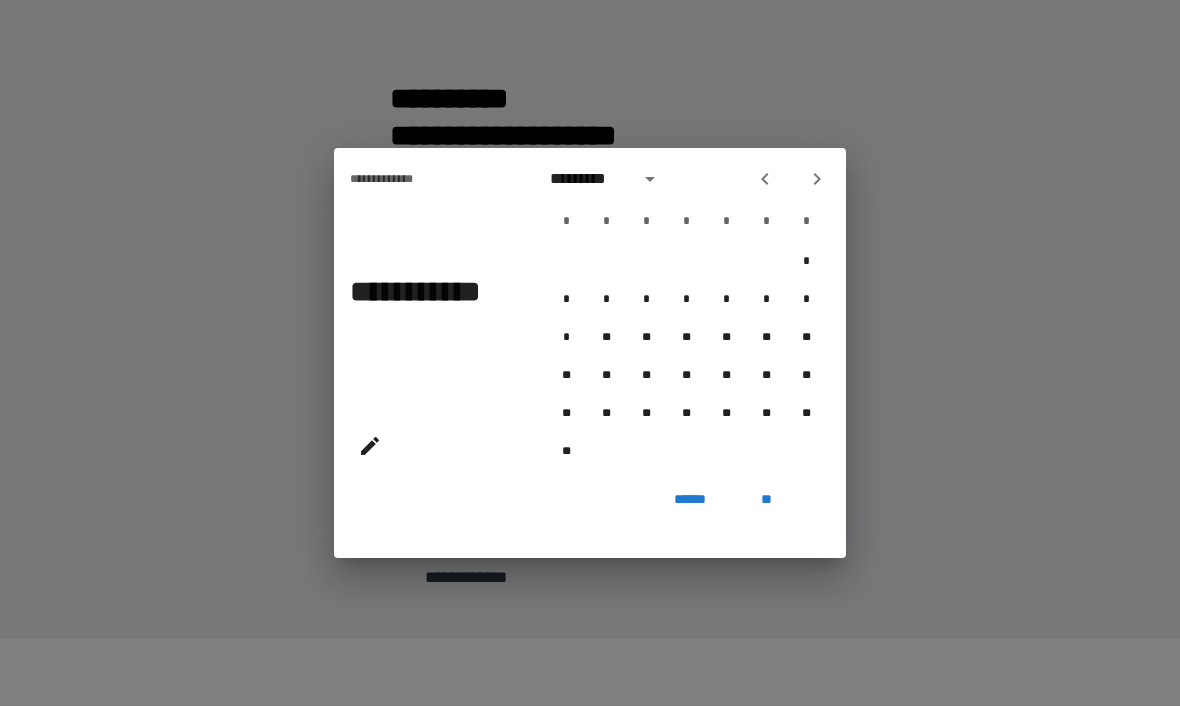 click 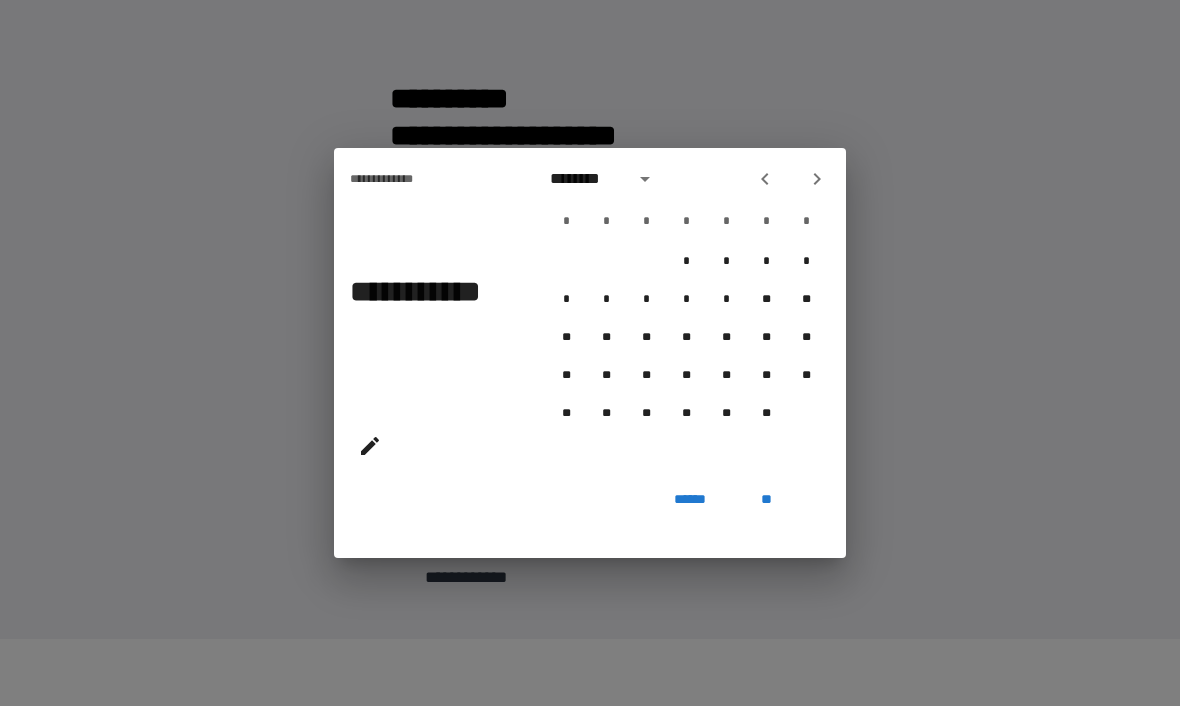 click 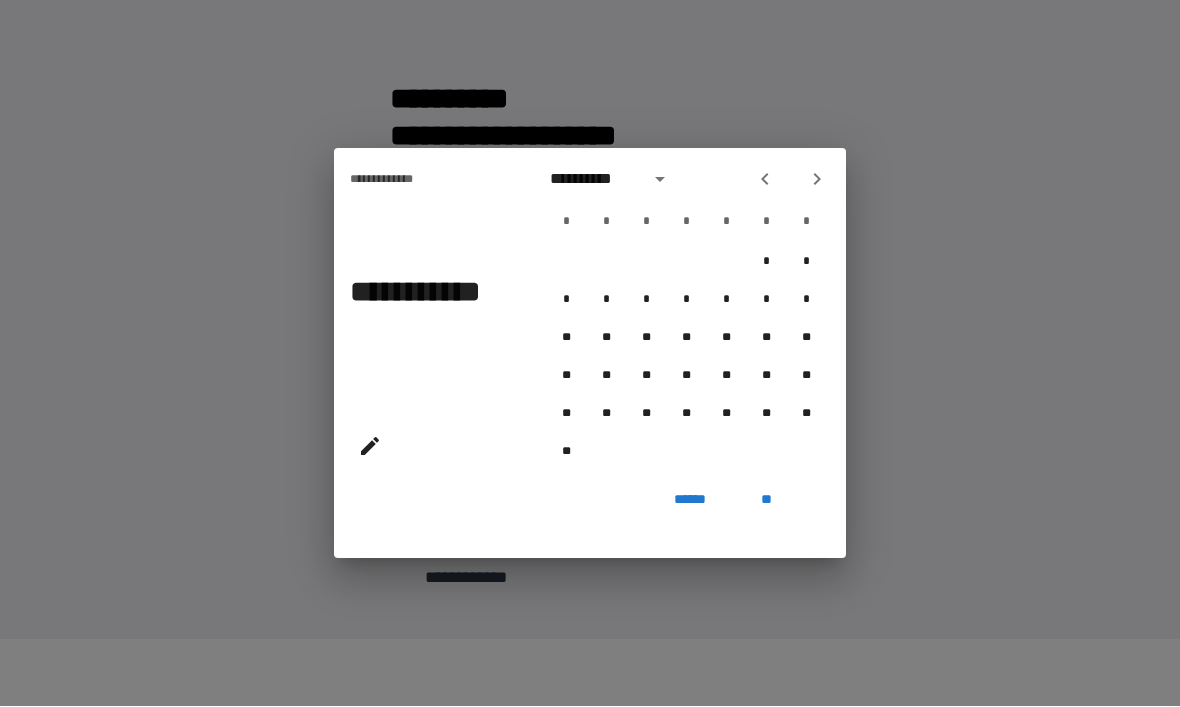 click at bounding box center (765, 180) 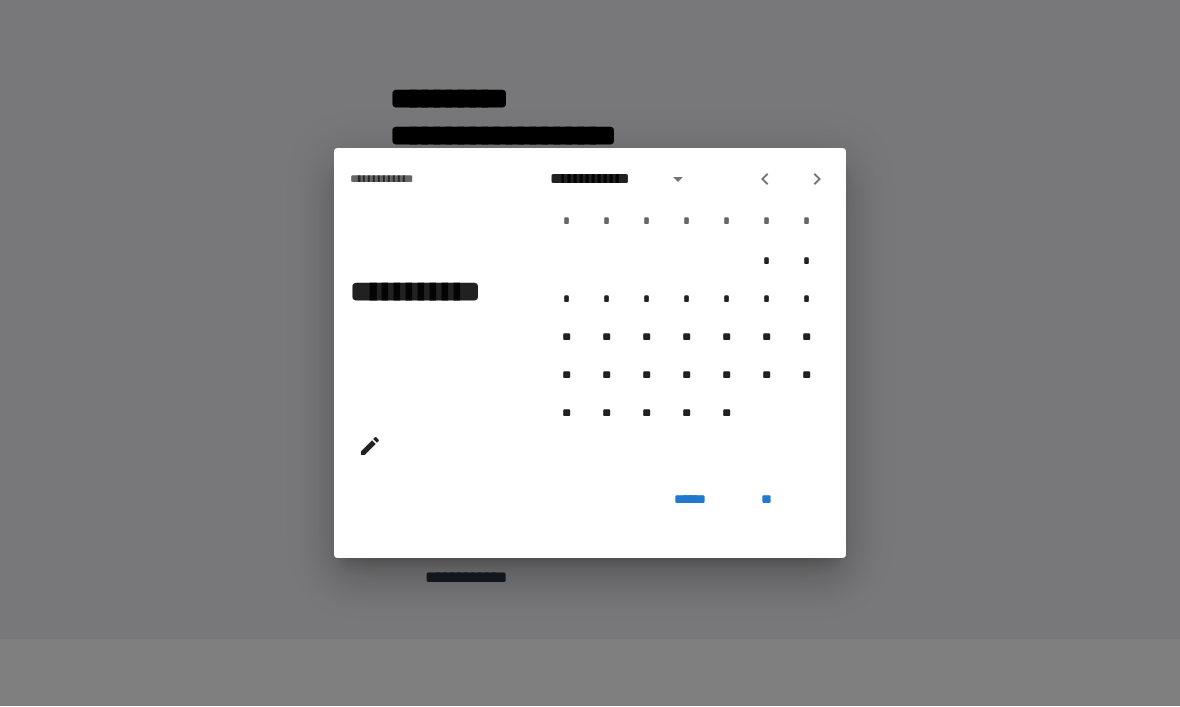 click at bounding box center [765, 180] 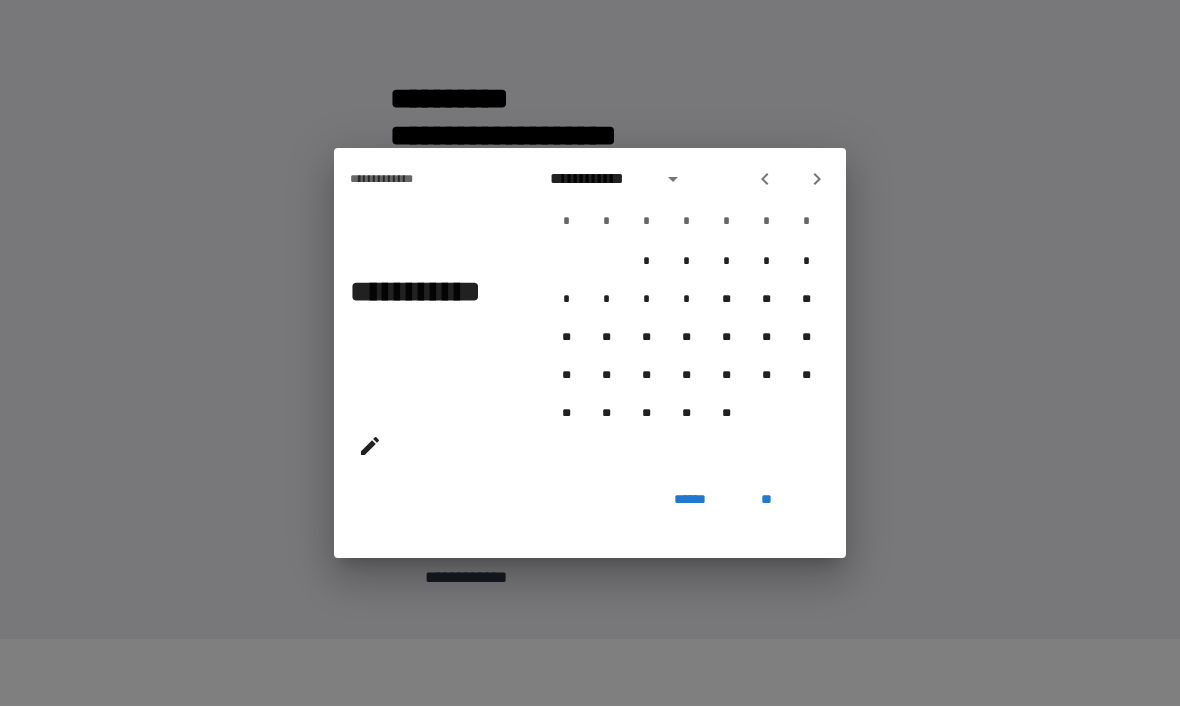 click at bounding box center [765, 180] 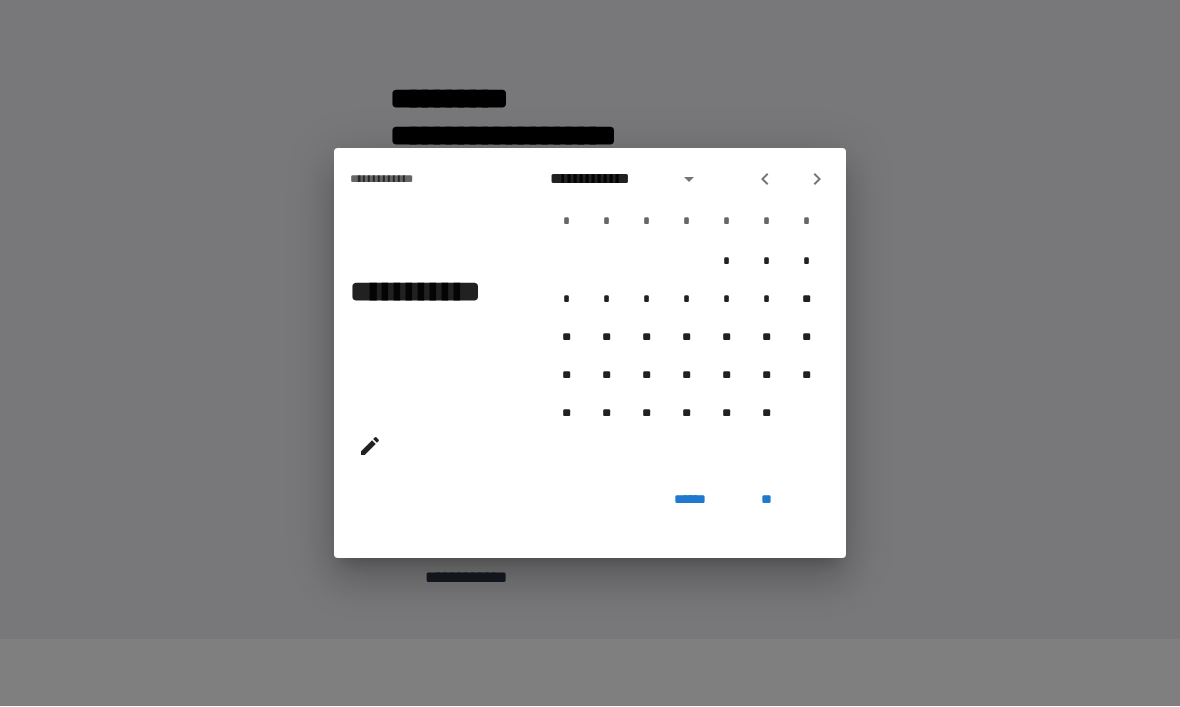 click 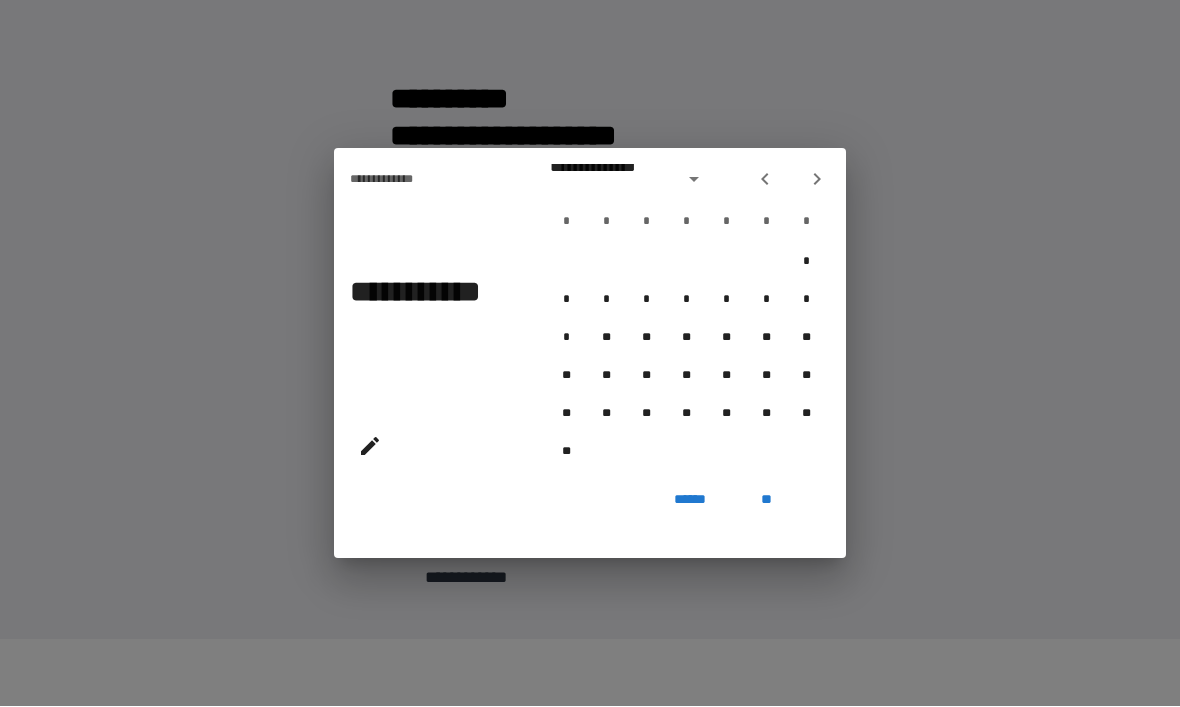 click 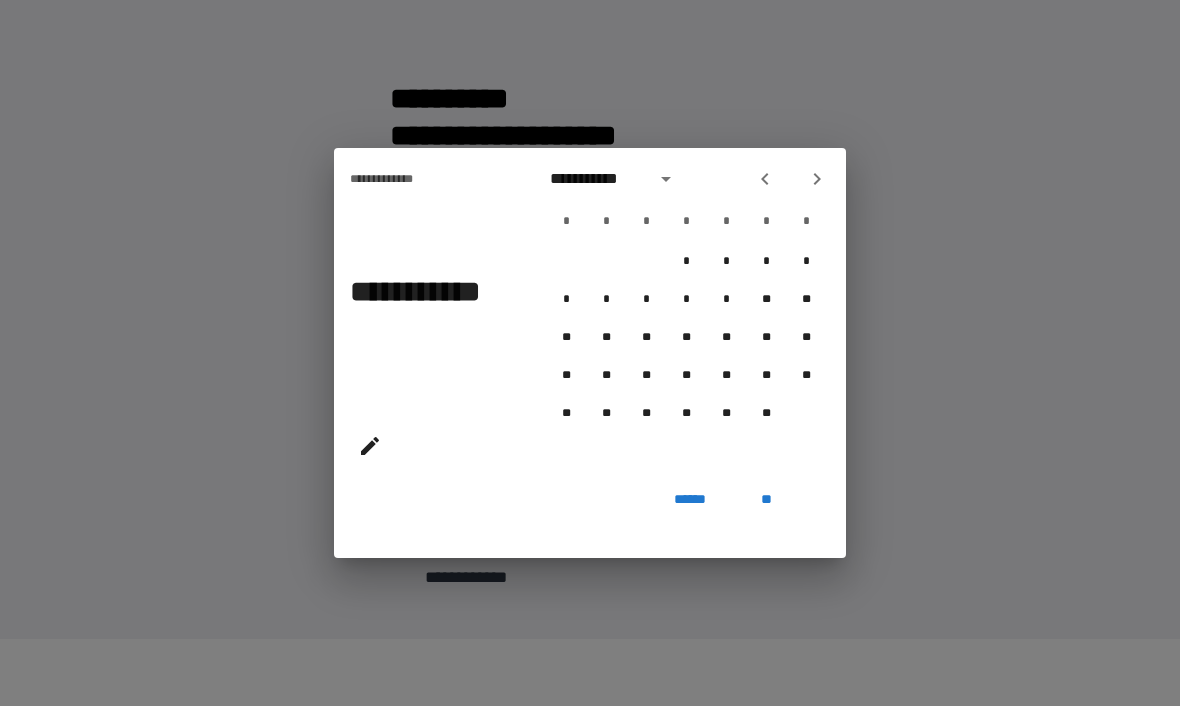 click 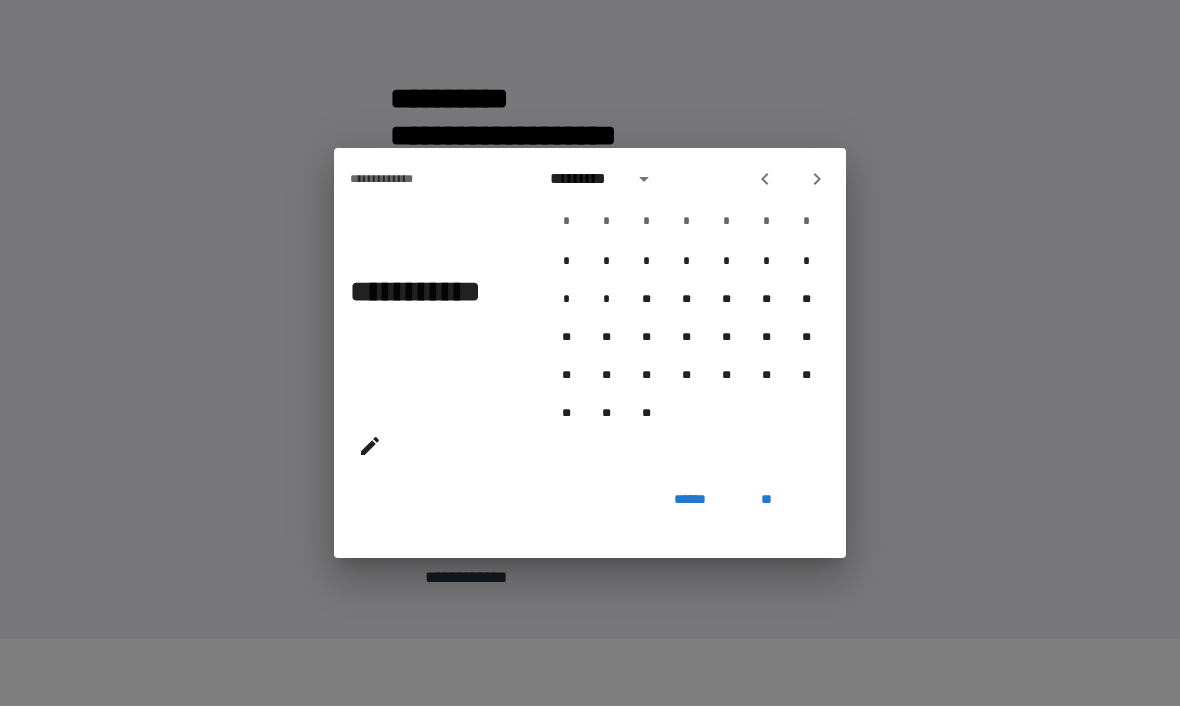 click 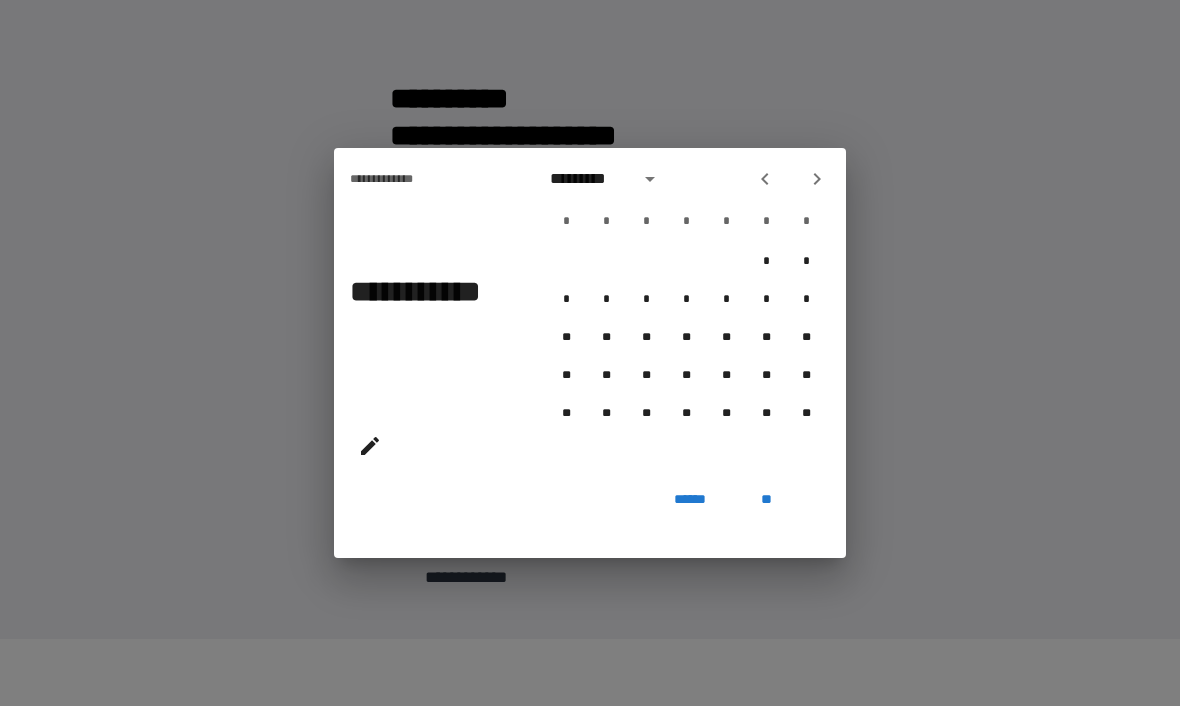 click 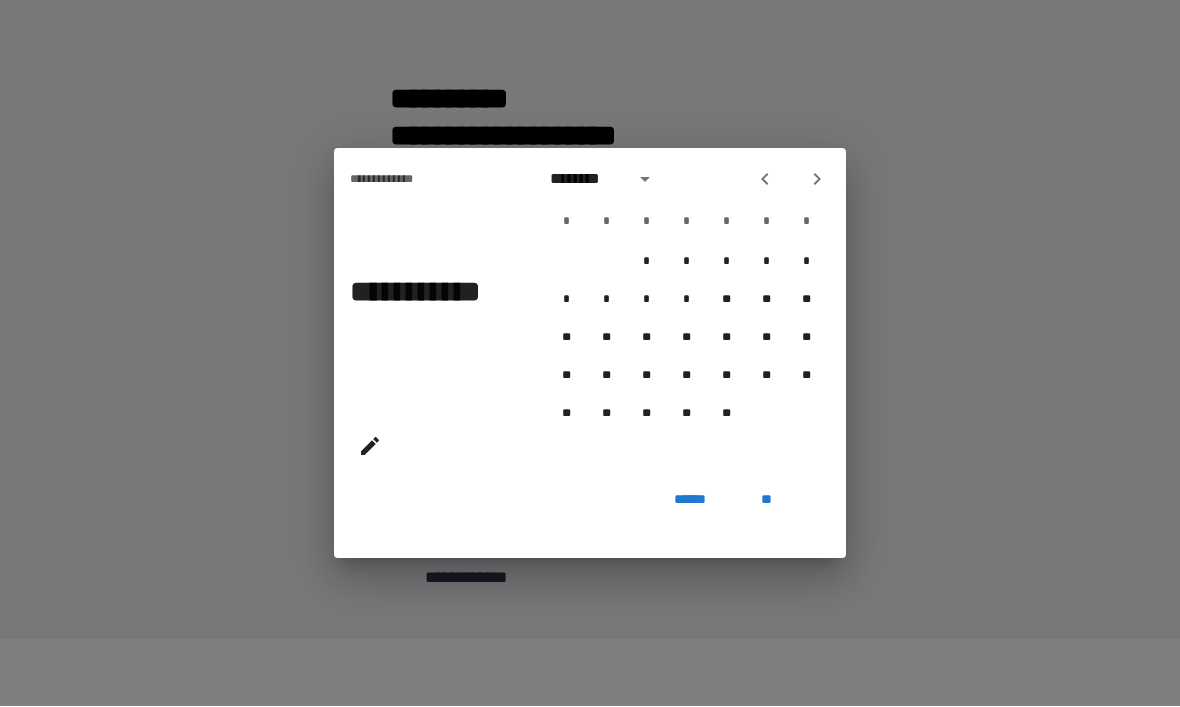 click 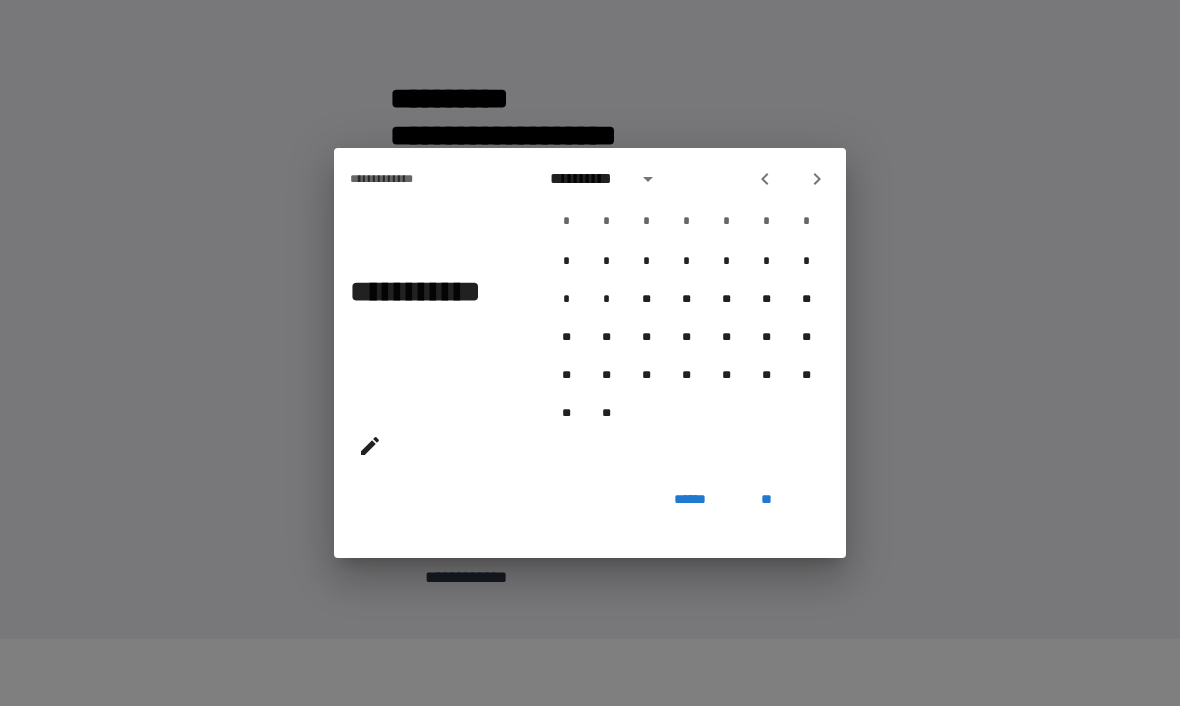 click 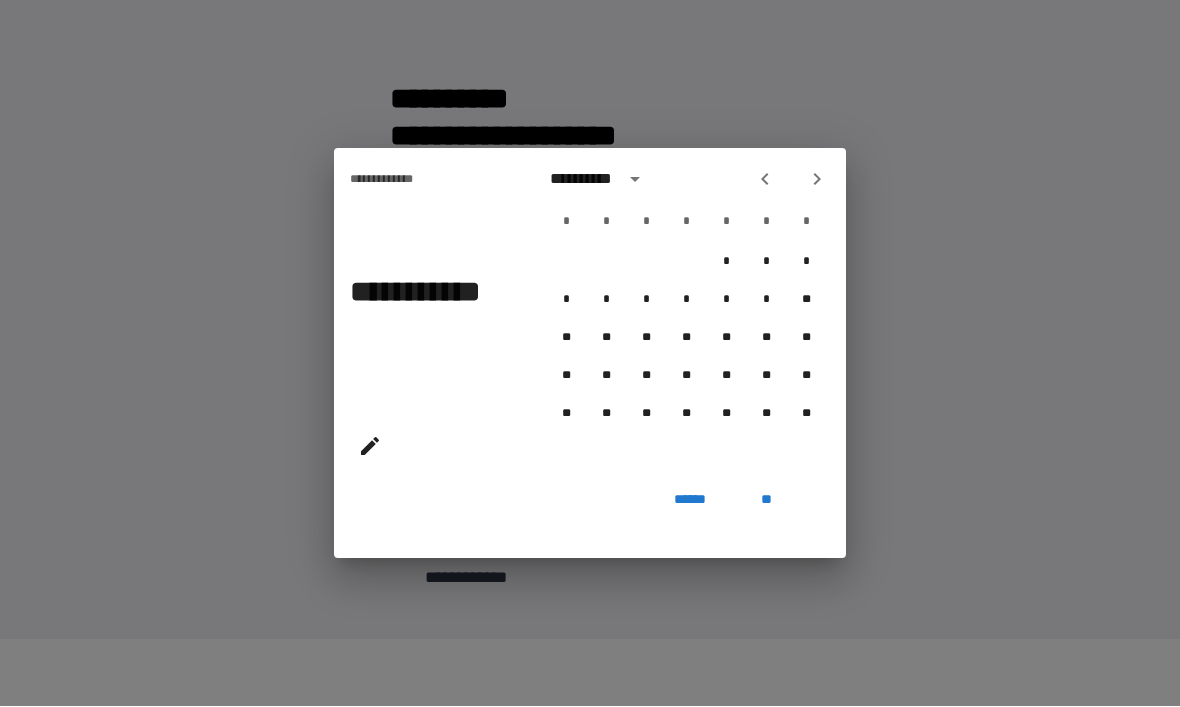 click 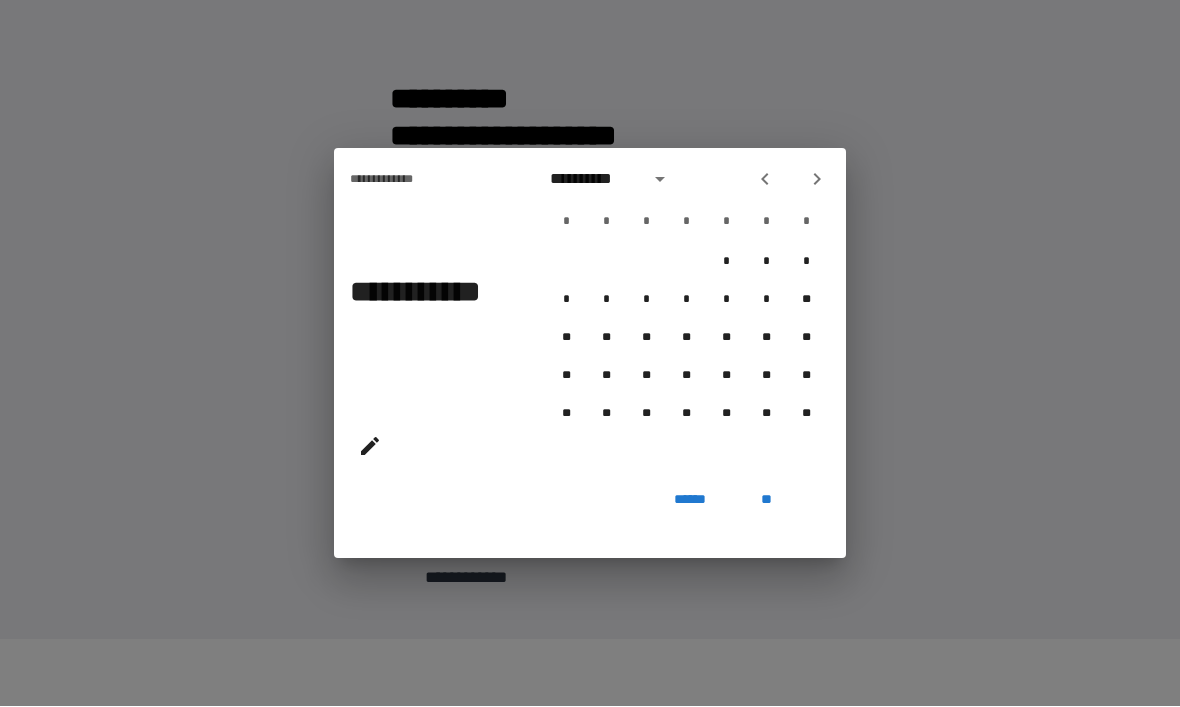 click 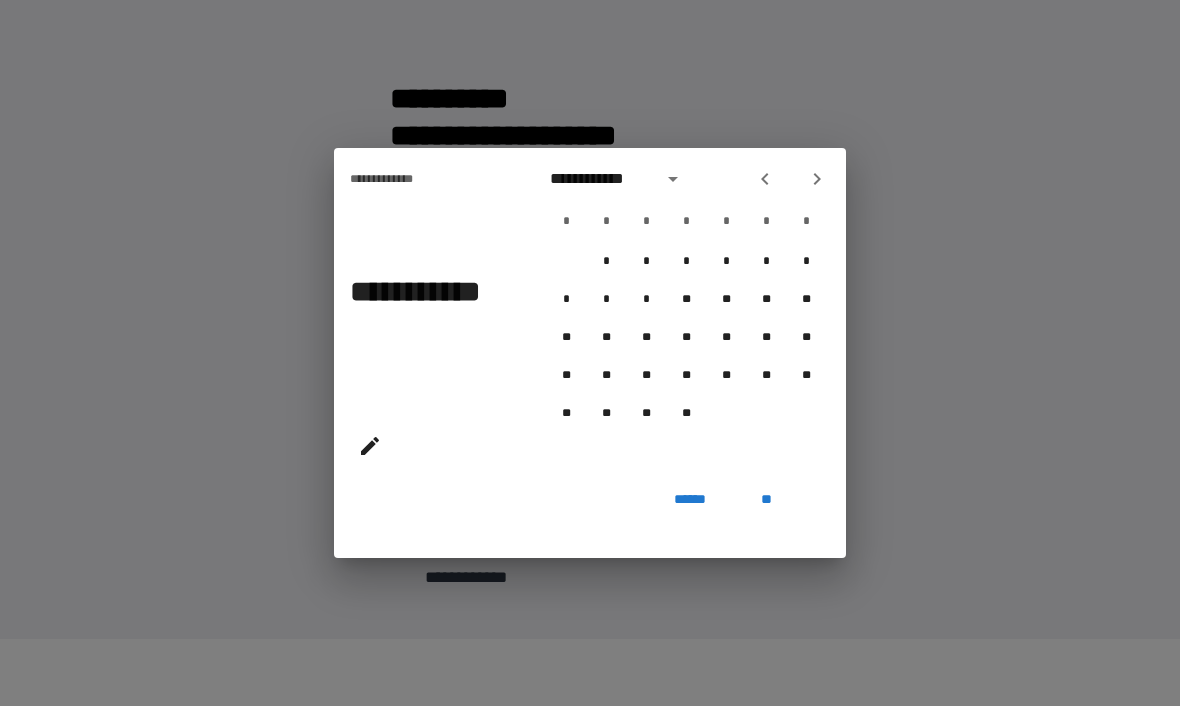 click 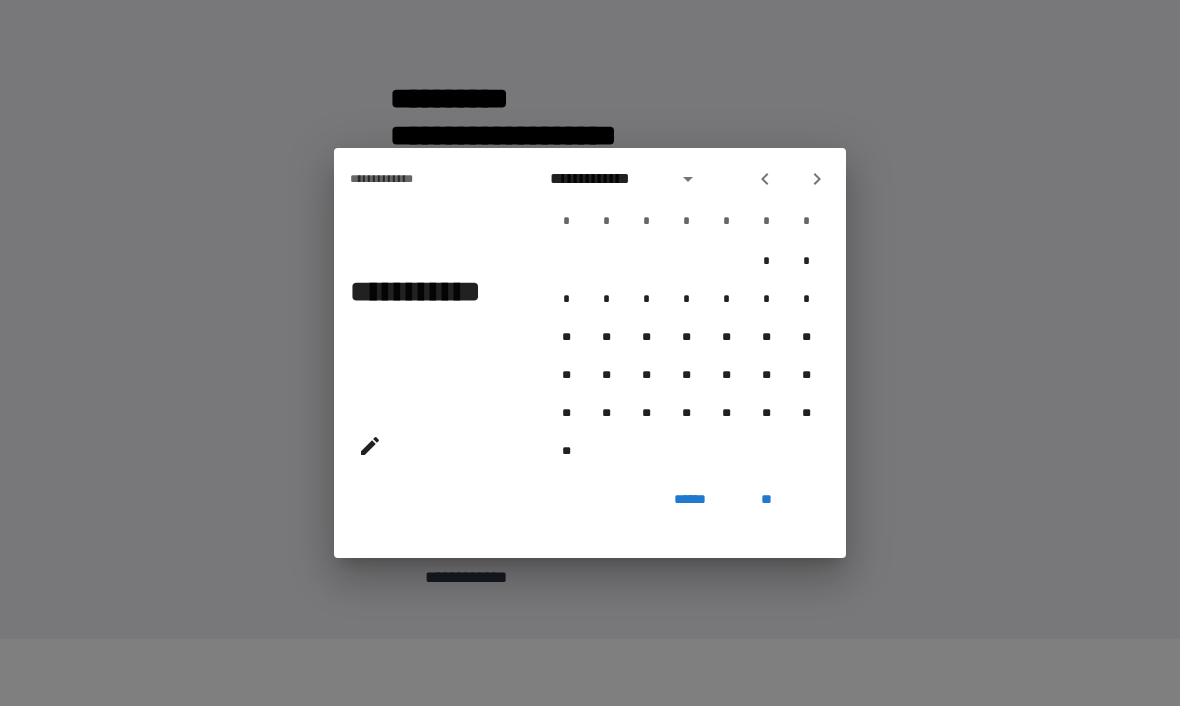 click 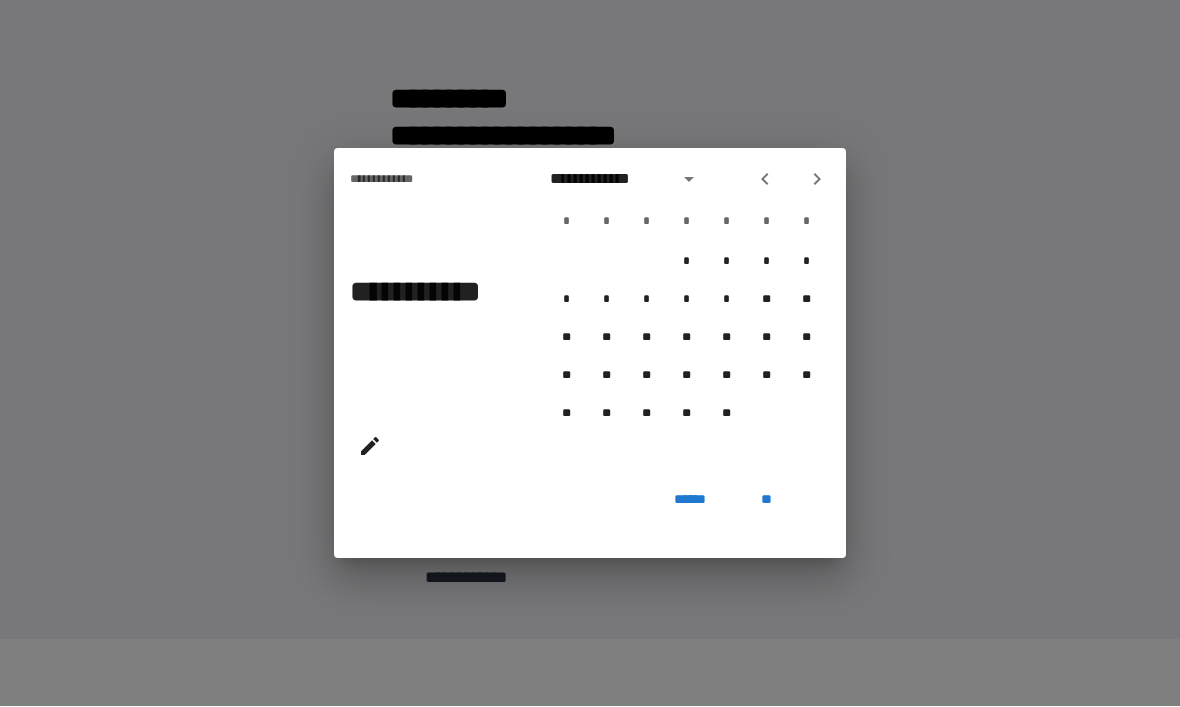 click 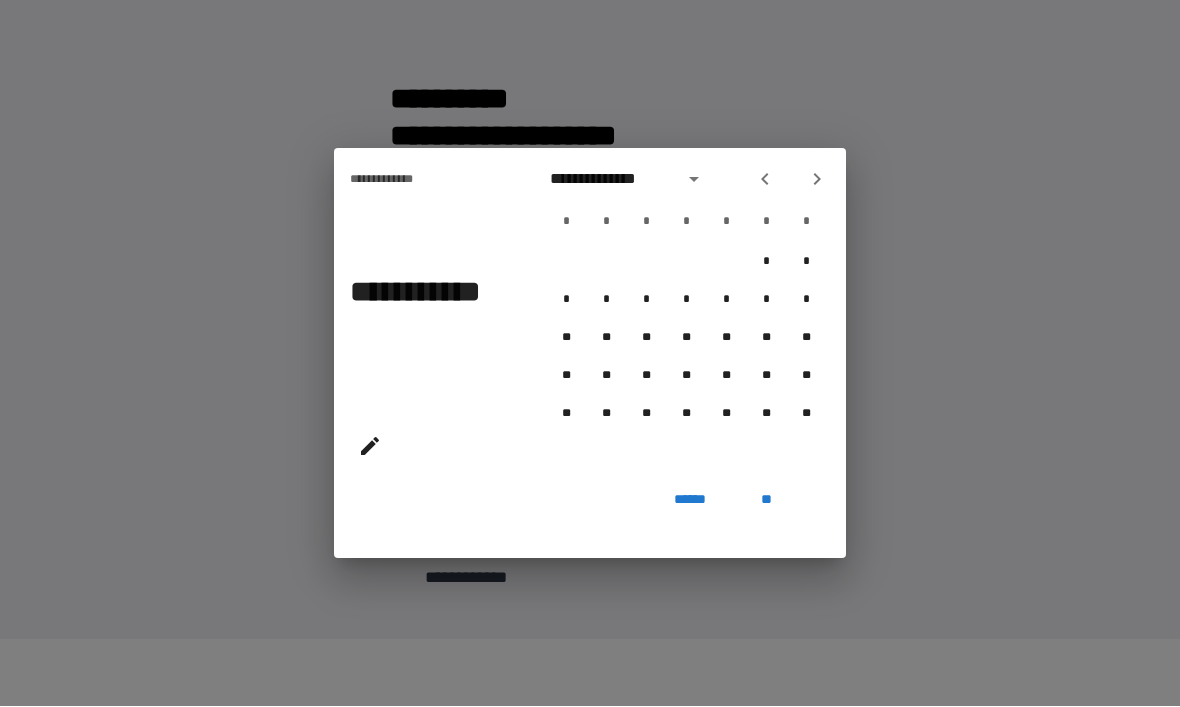 click 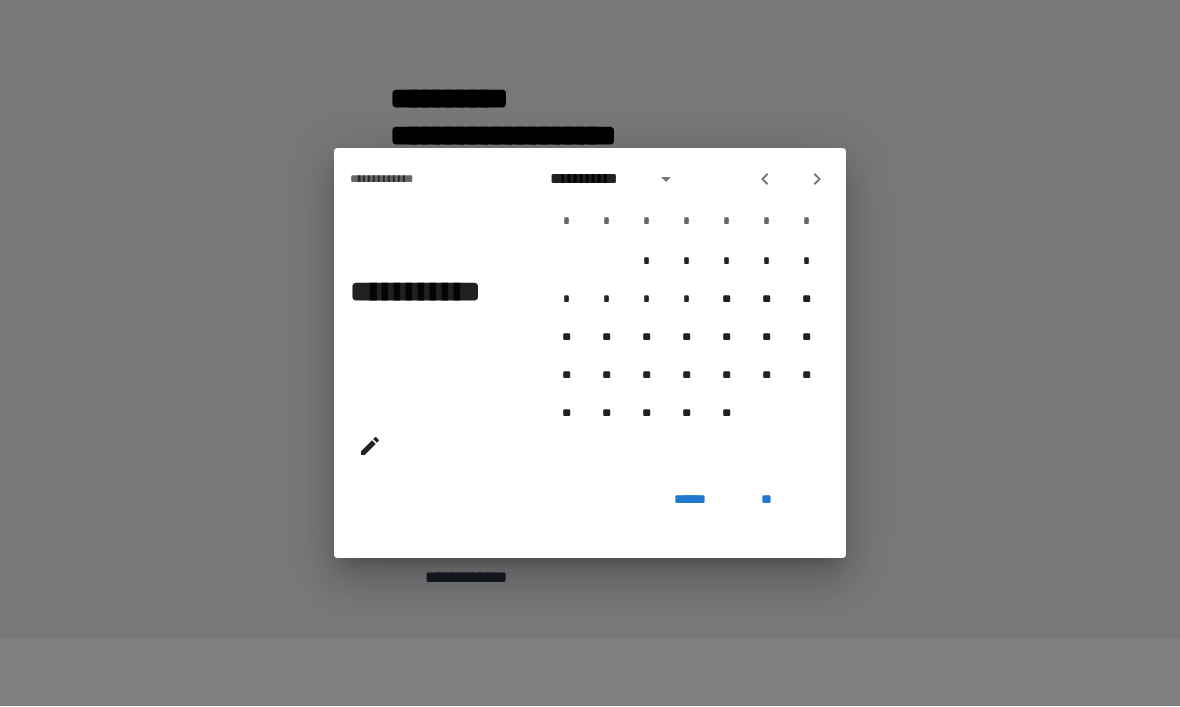 click 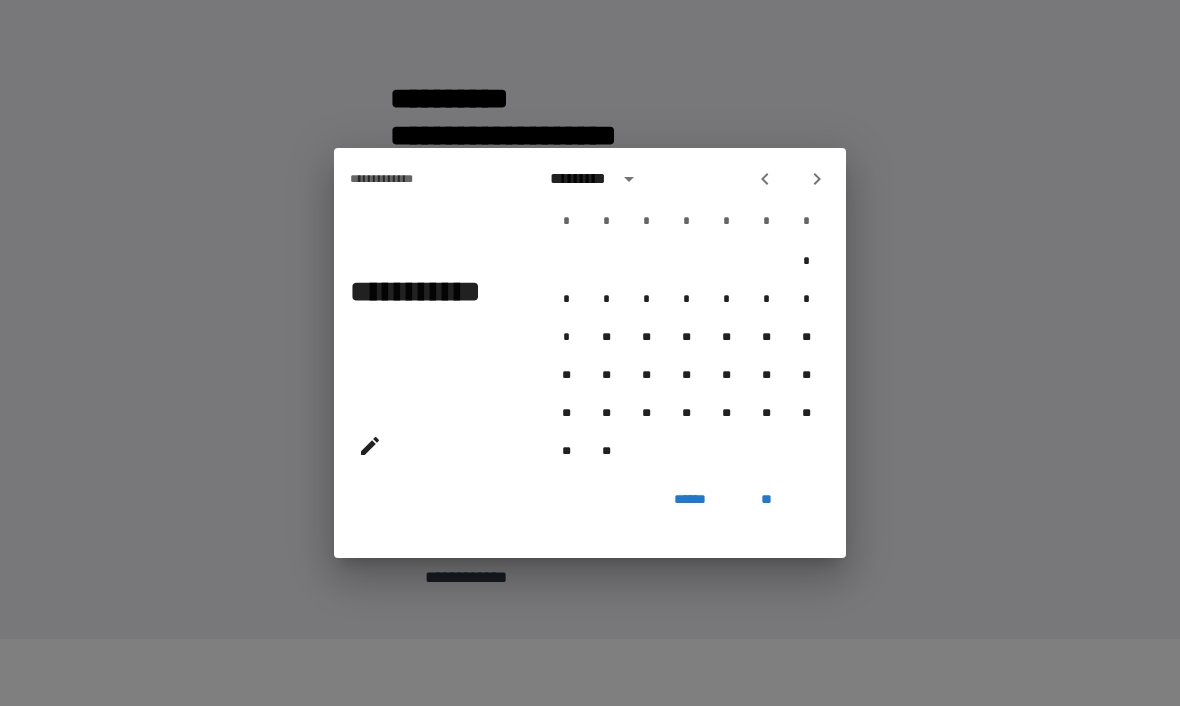click 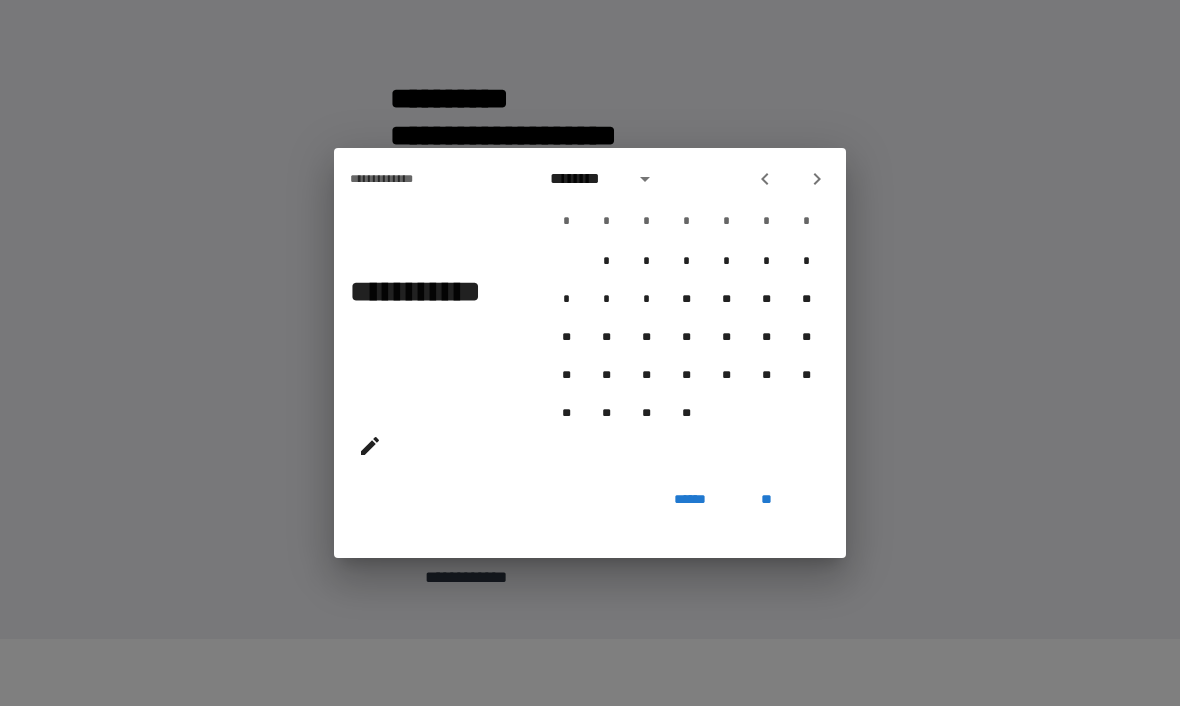 click 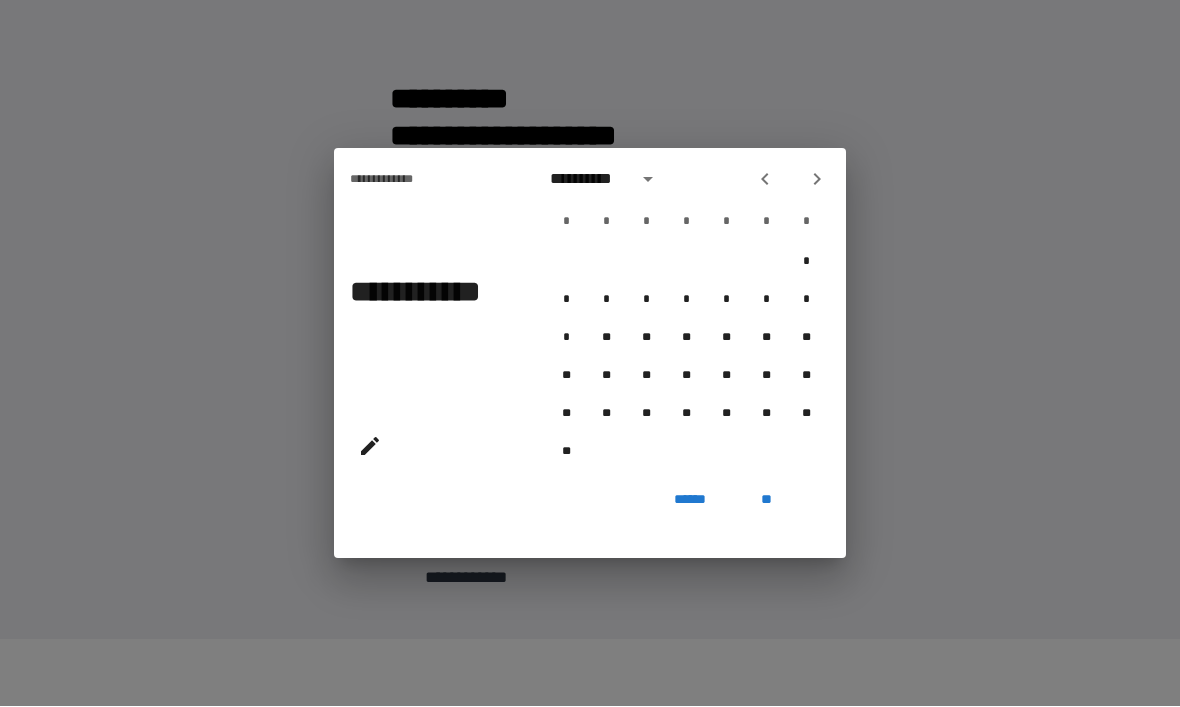 click at bounding box center [765, 180] 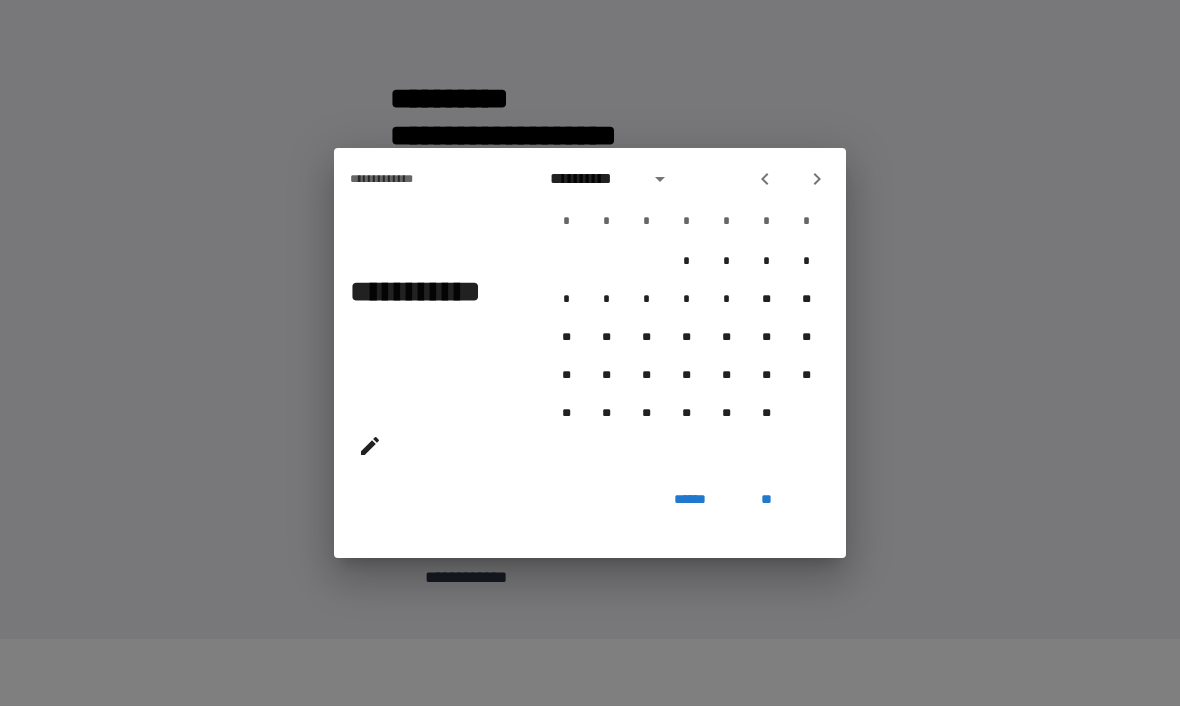 click at bounding box center [791, 180] 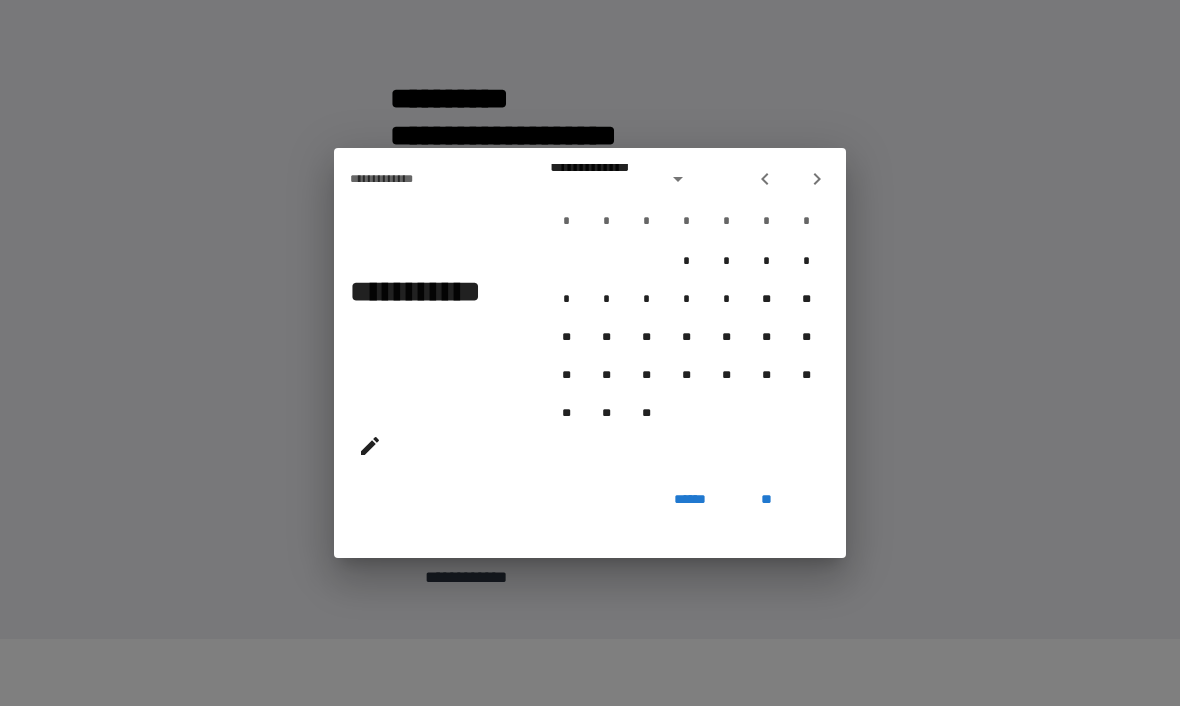 click 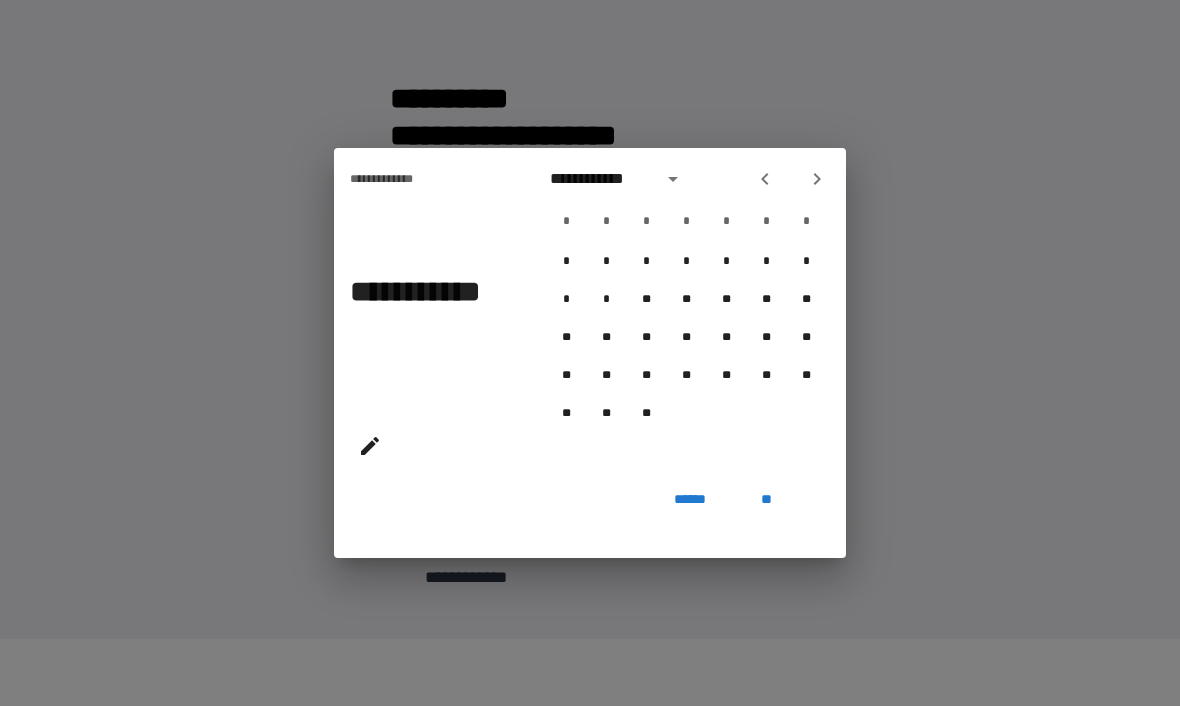 click at bounding box center [765, 180] 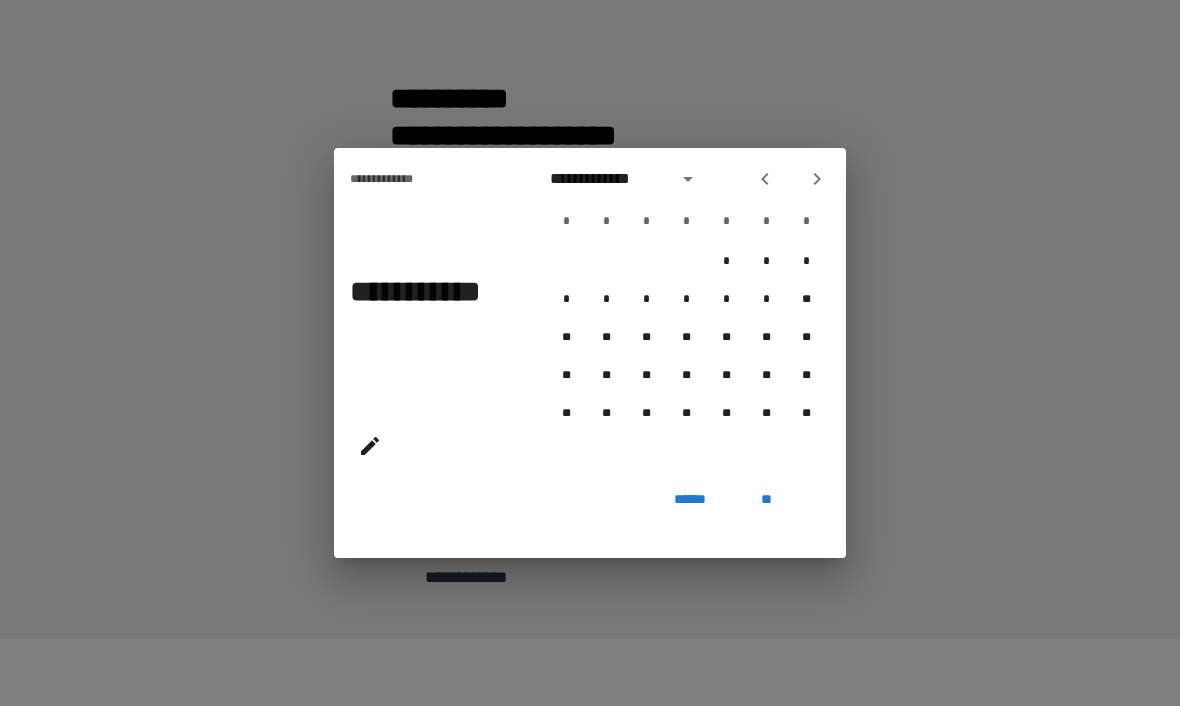 click at bounding box center [765, 180] 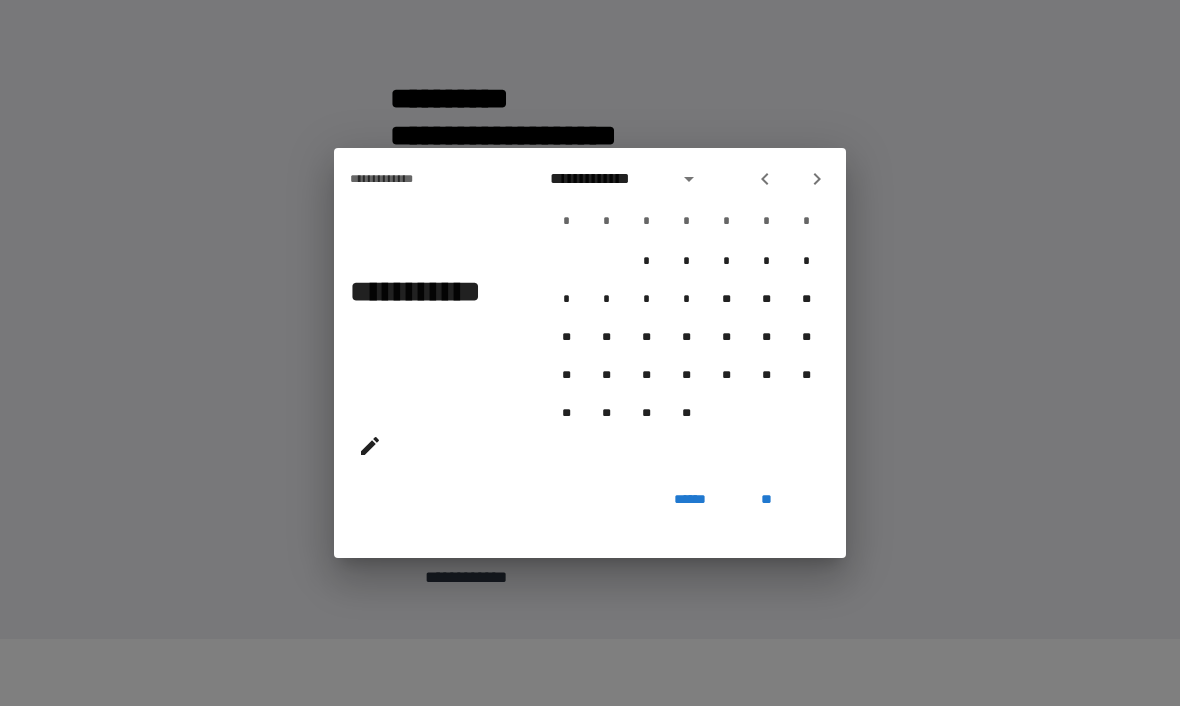 click at bounding box center [765, 180] 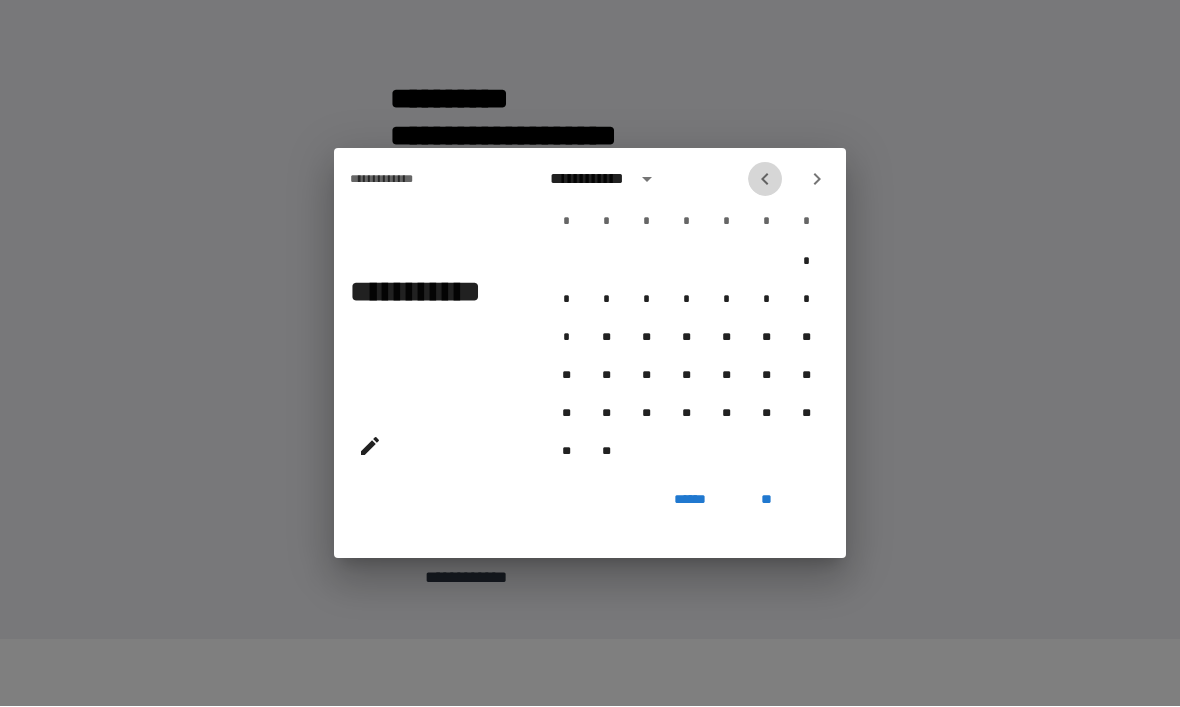 click at bounding box center [765, 180] 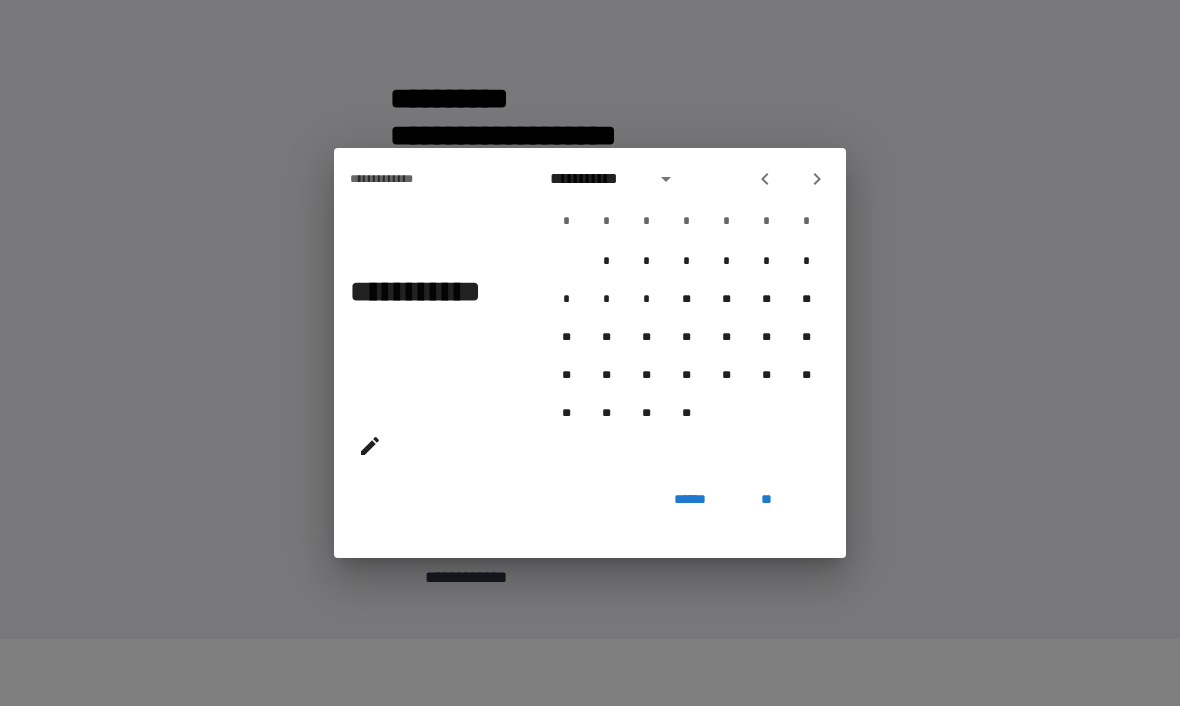 click at bounding box center (765, 180) 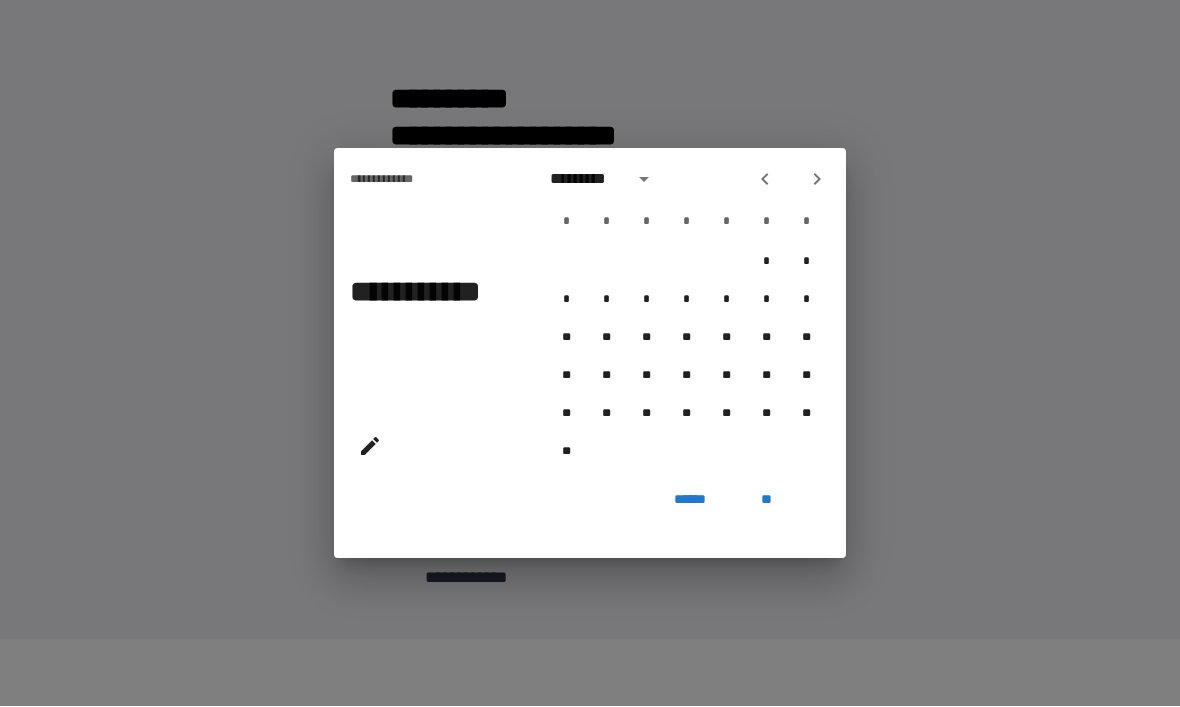 click at bounding box center [765, 180] 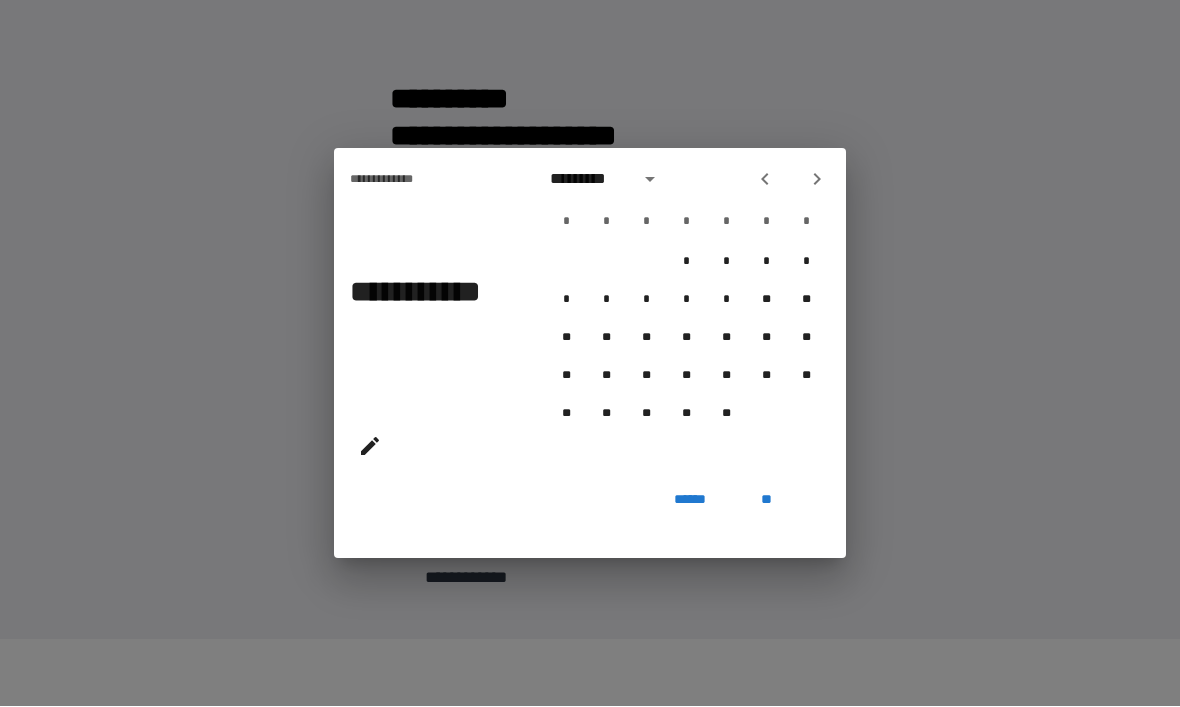 click at bounding box center [765, 180] 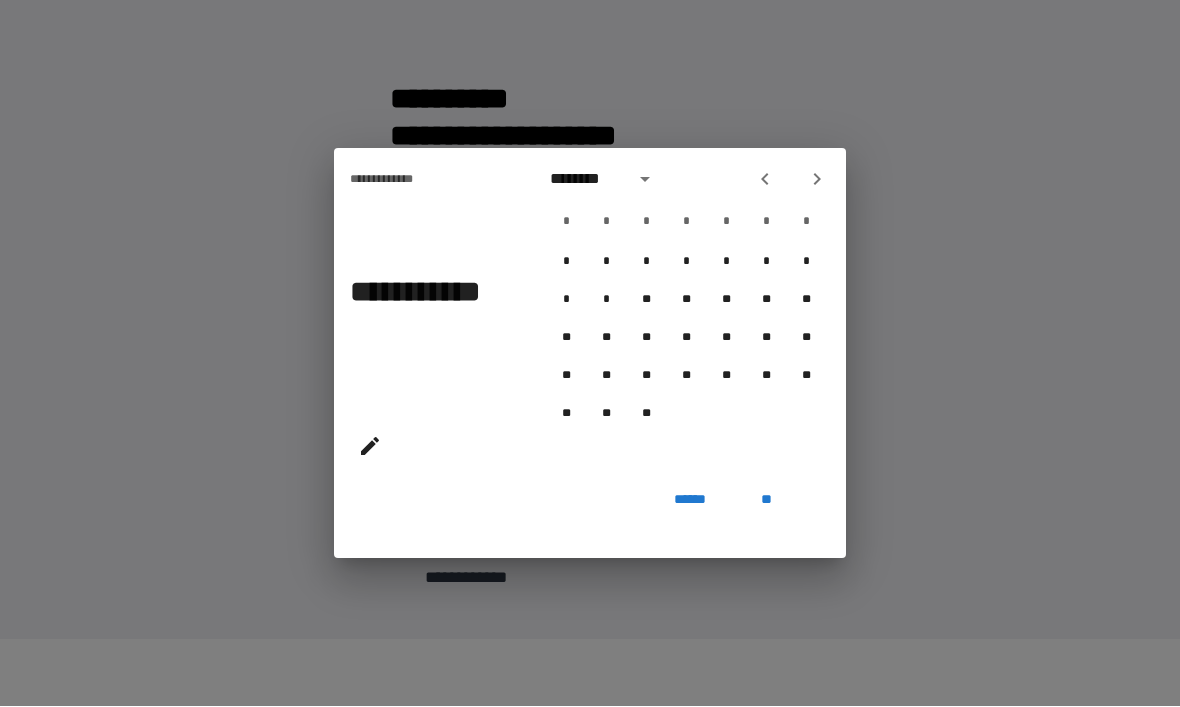 click 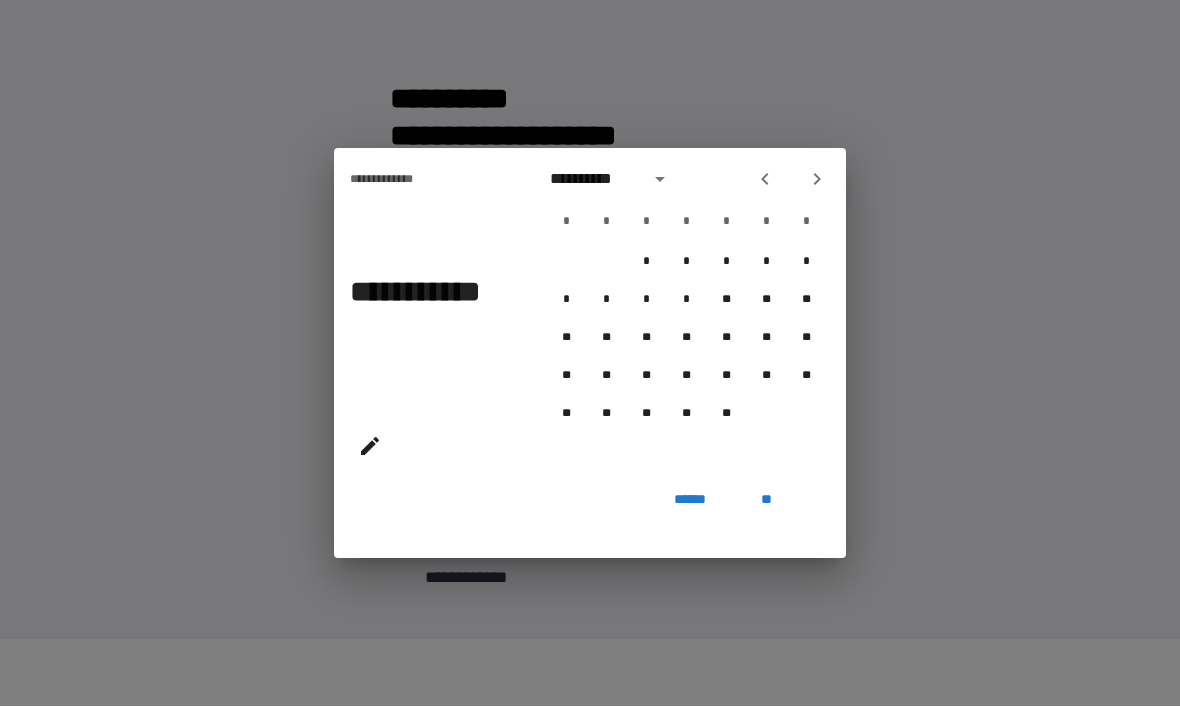 click at bounding box center [765, 180] 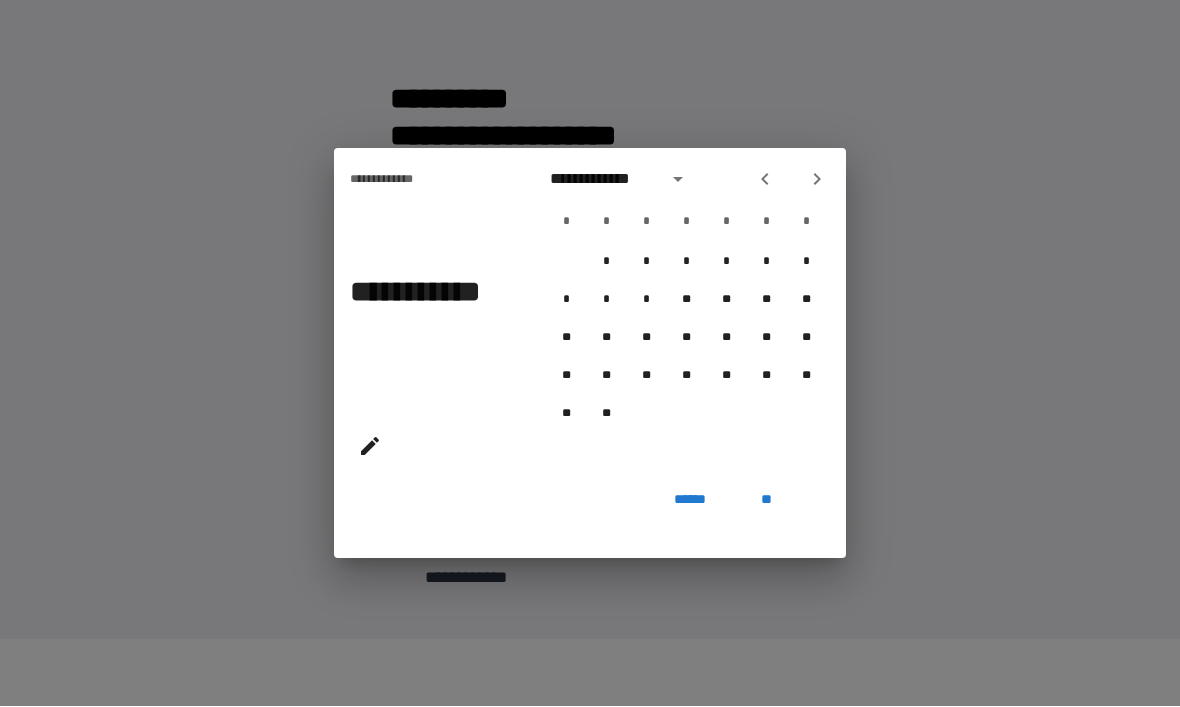 click at bounding box center (765, 180) 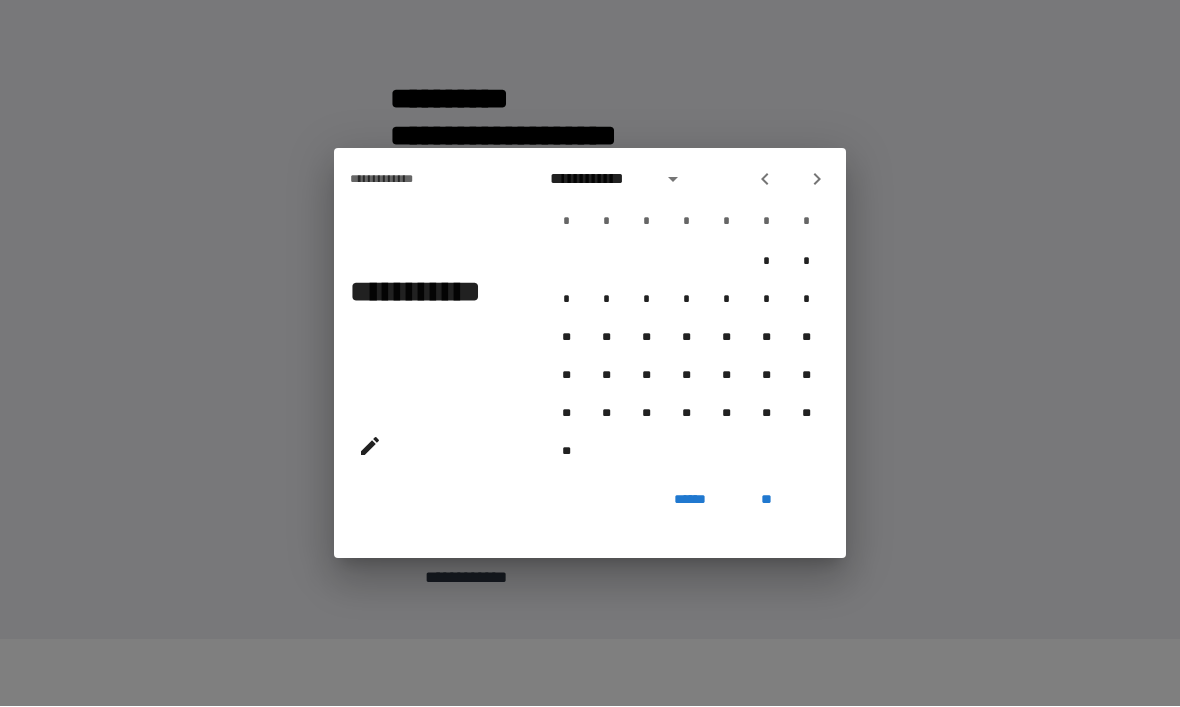 click at bounding box center [765, 180] 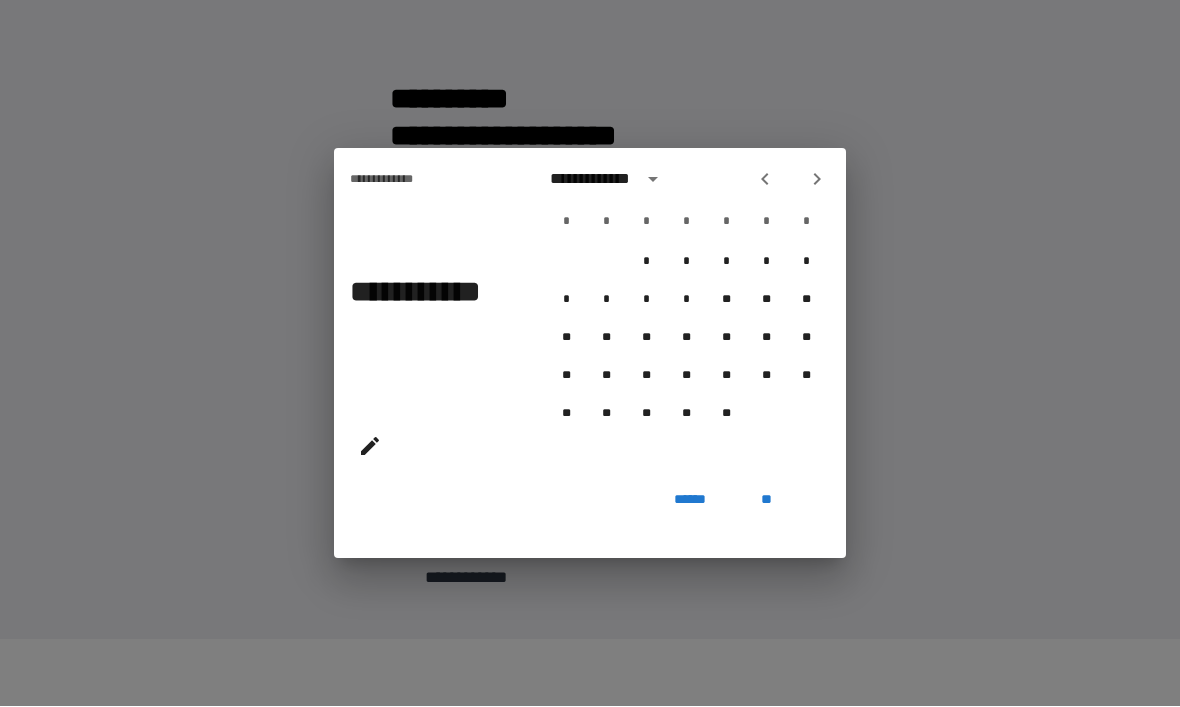 click at bounding box center [765, 180] 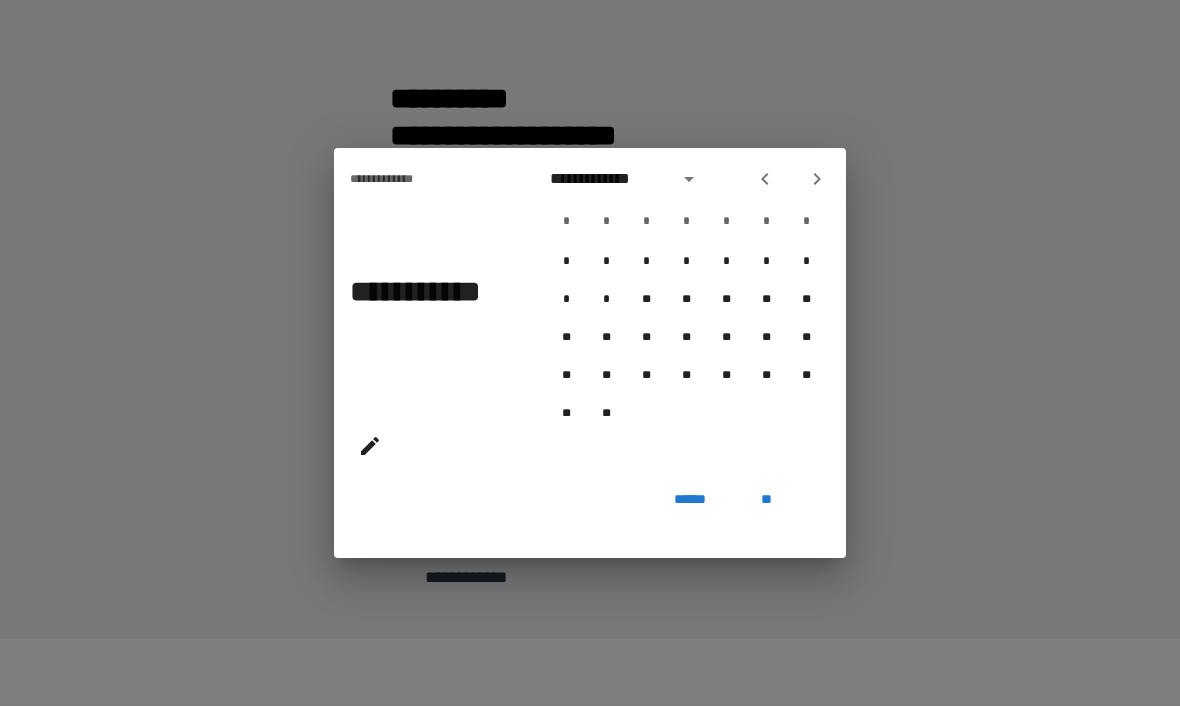 click on "**********" at bounding box center [686, 180] 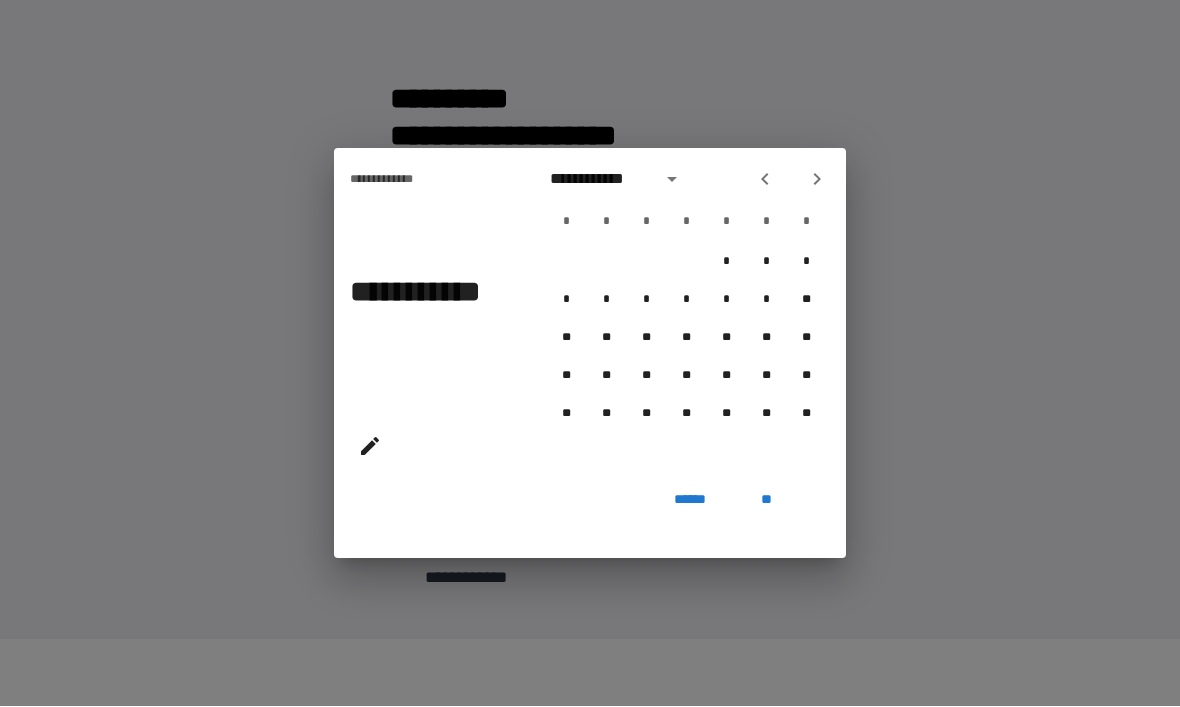click at bounding box center [765, 180] 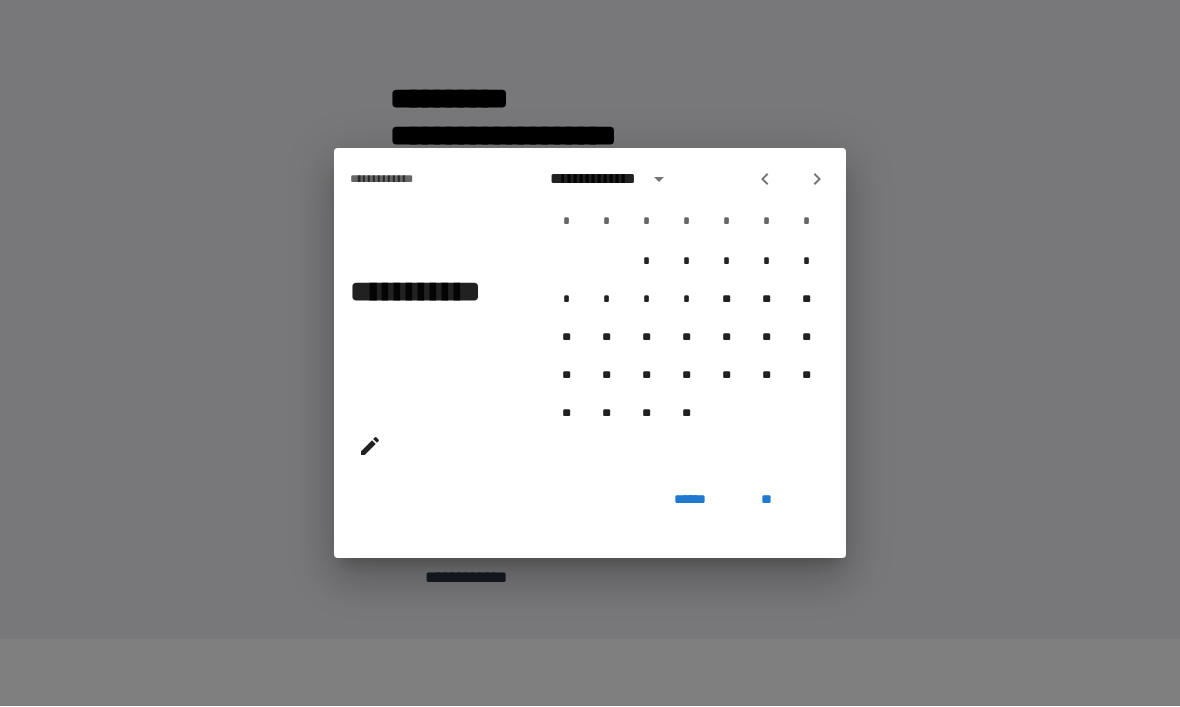 click 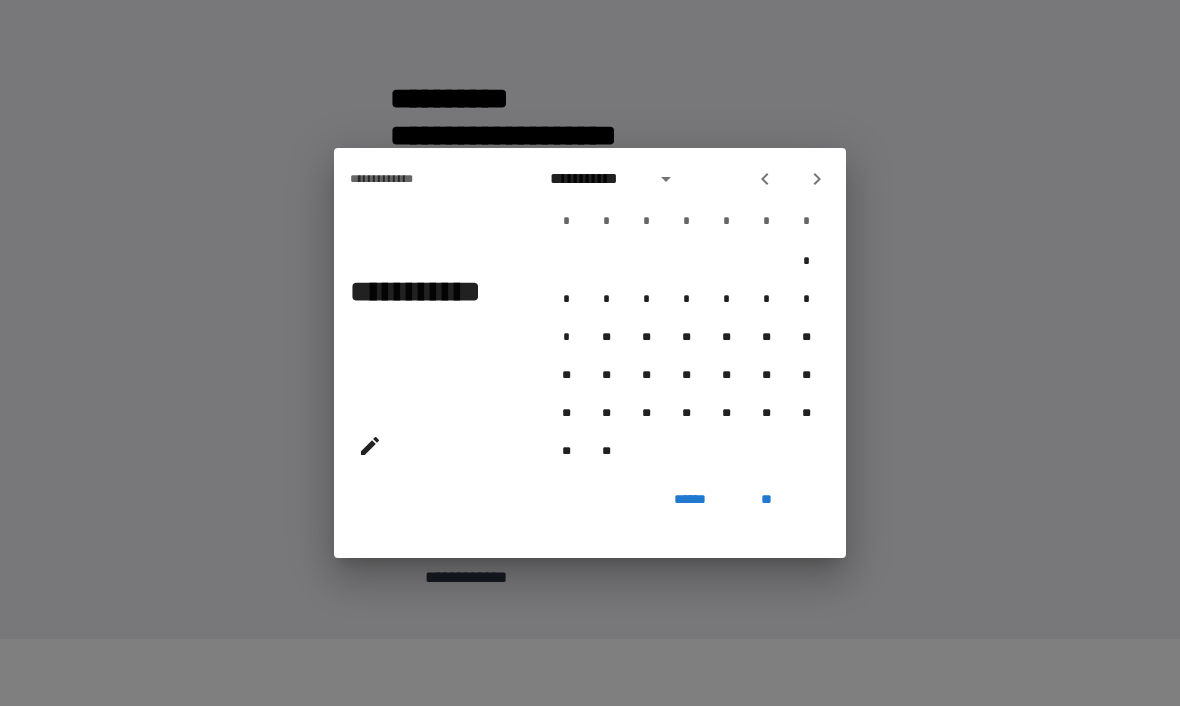 click on "**********" at bounding box center [686, 180] 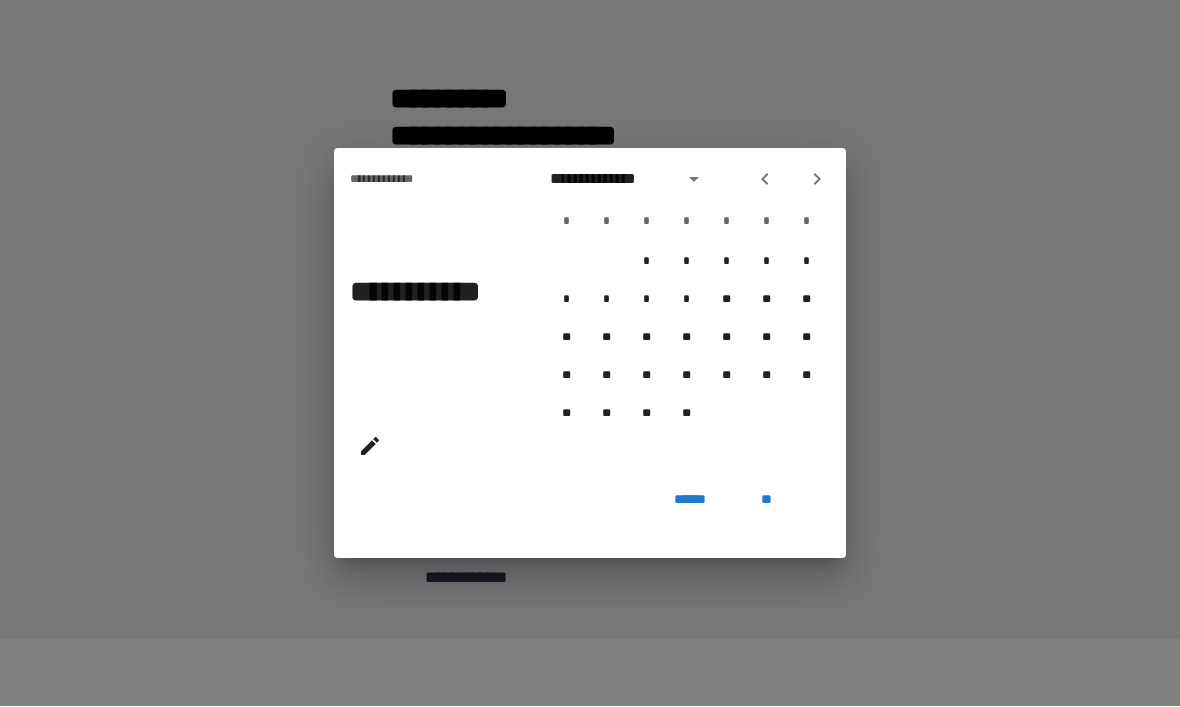 click 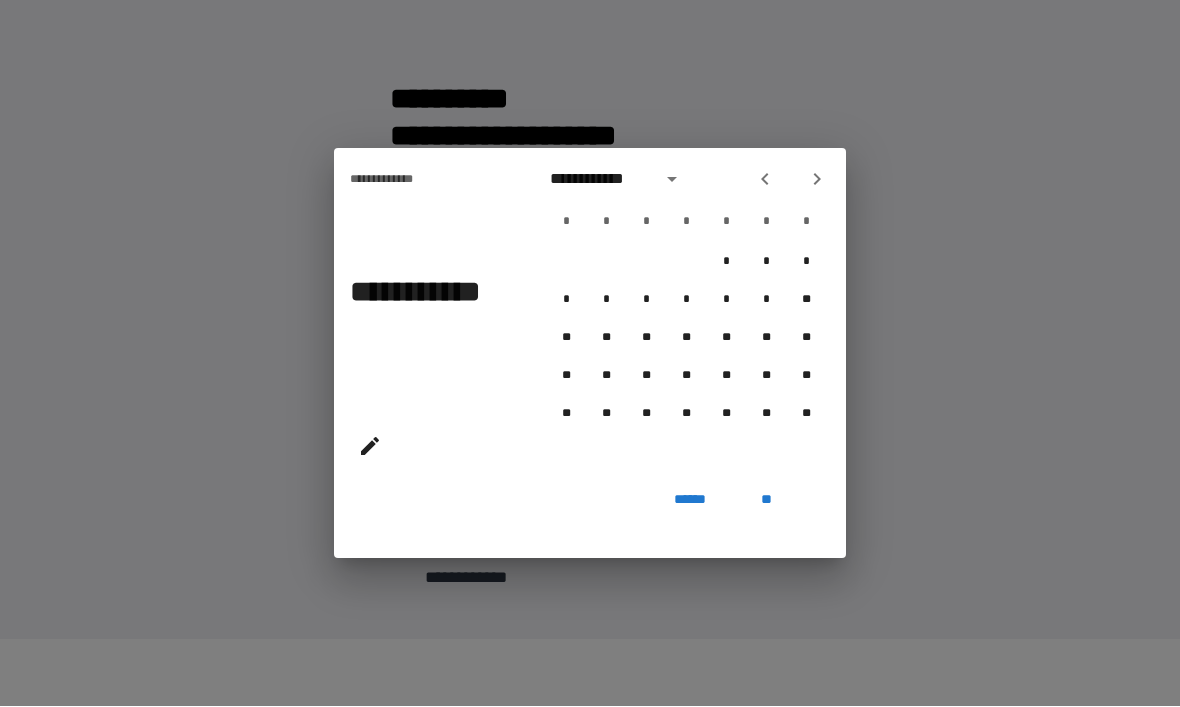 click on "******" at bounding box center [690, 501] 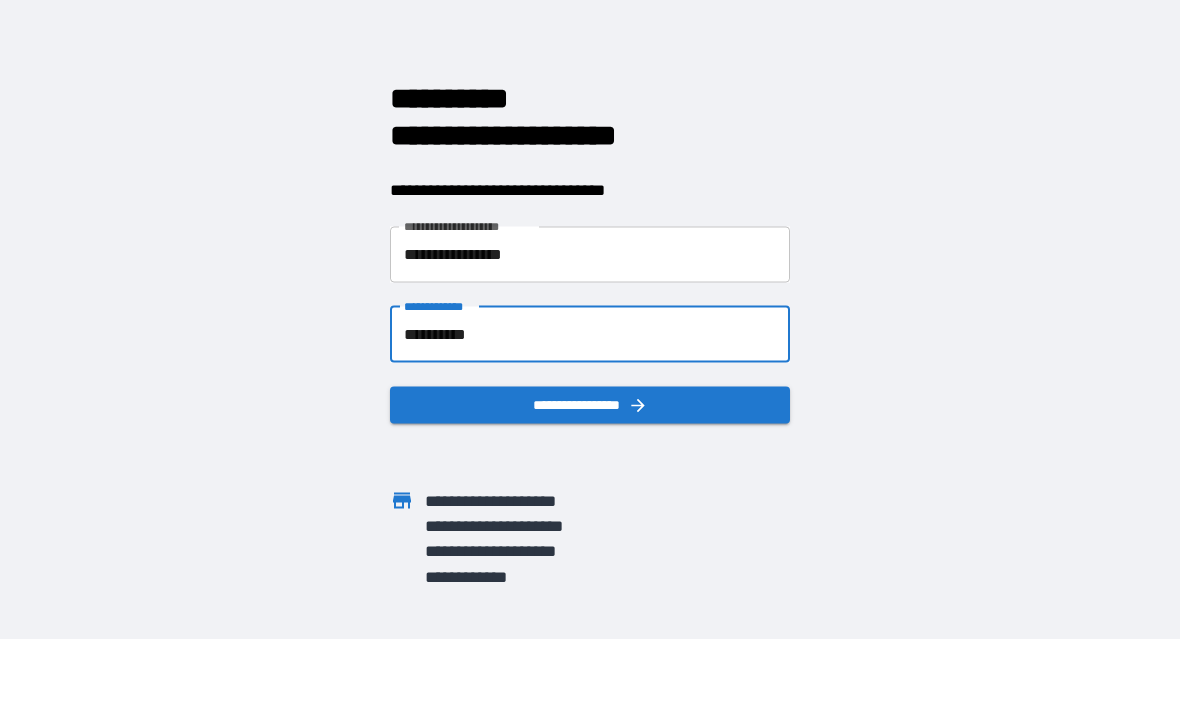 click on "**********" at bounding box center [590, 335] 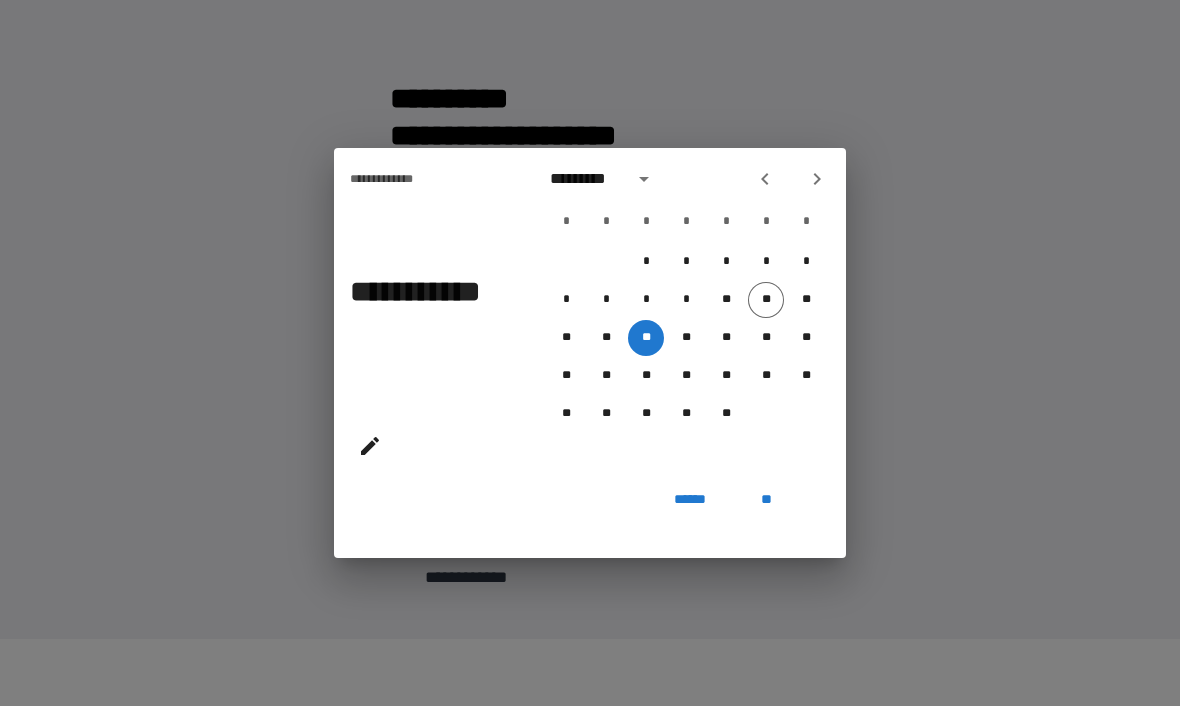 click at bounding box center (765, 180) 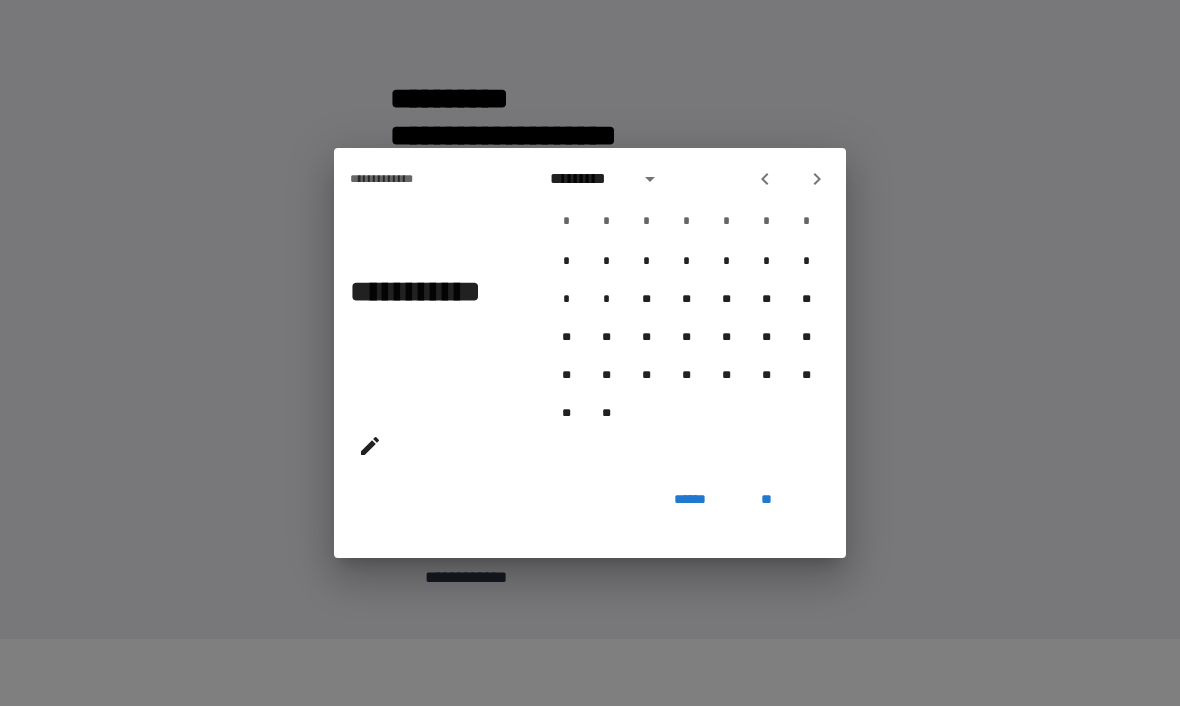 click 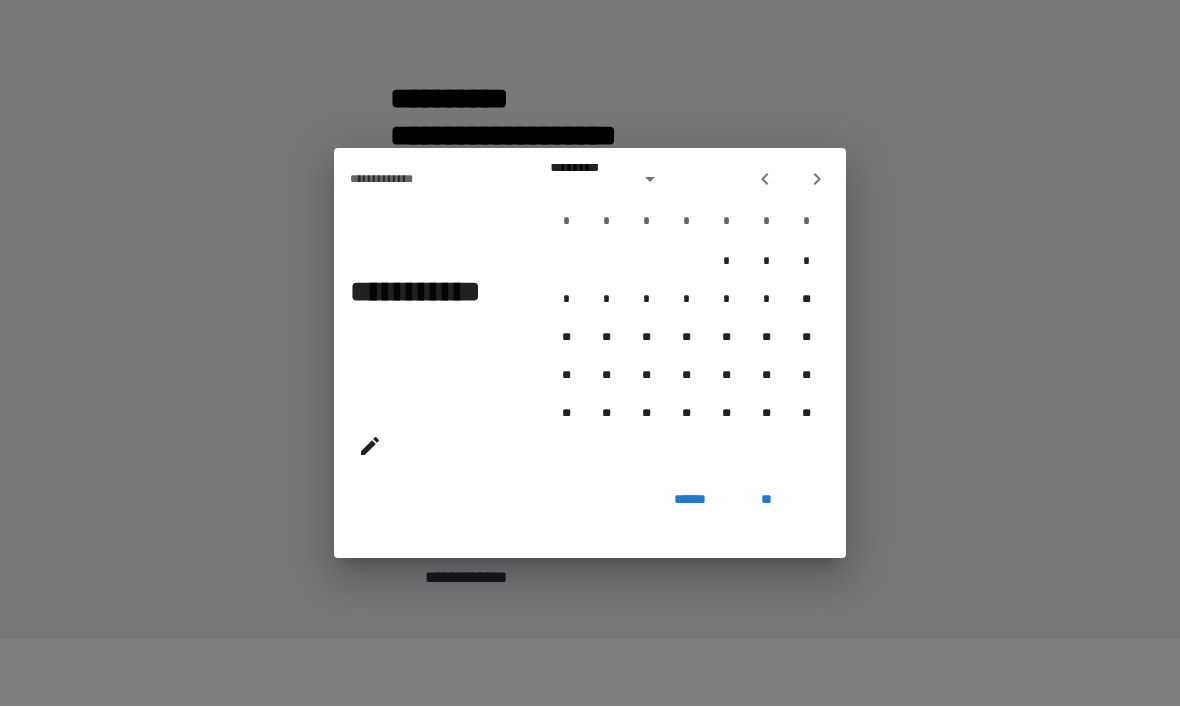 click 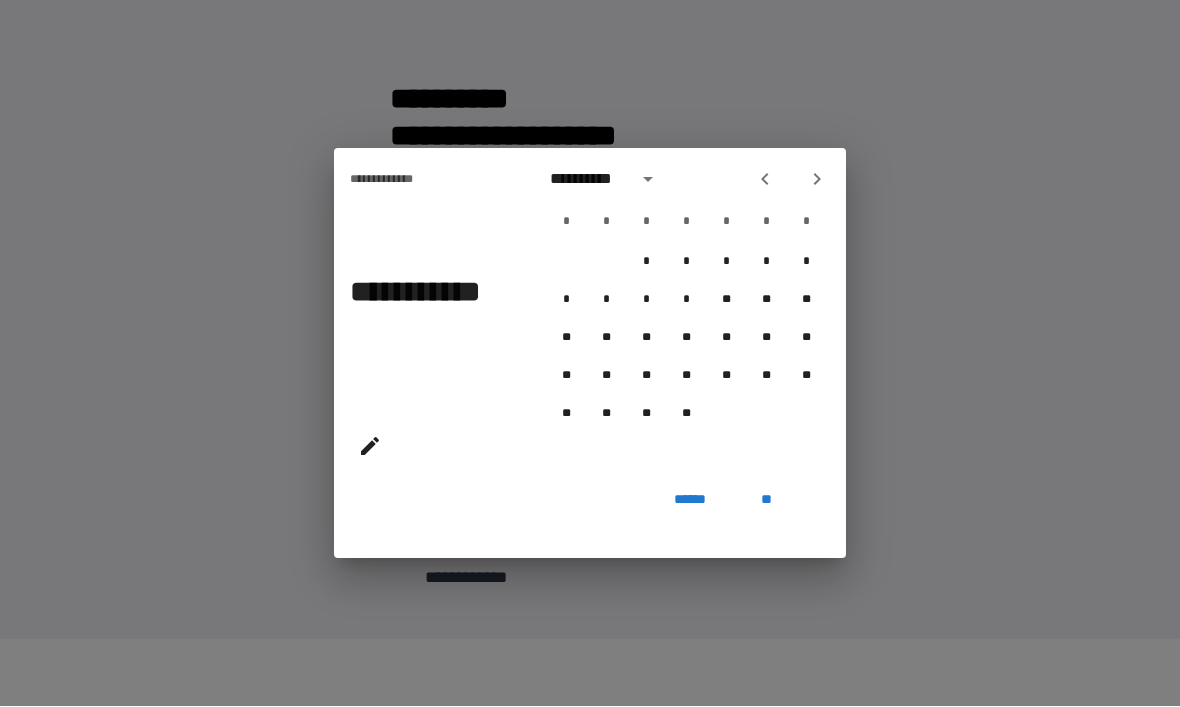 click 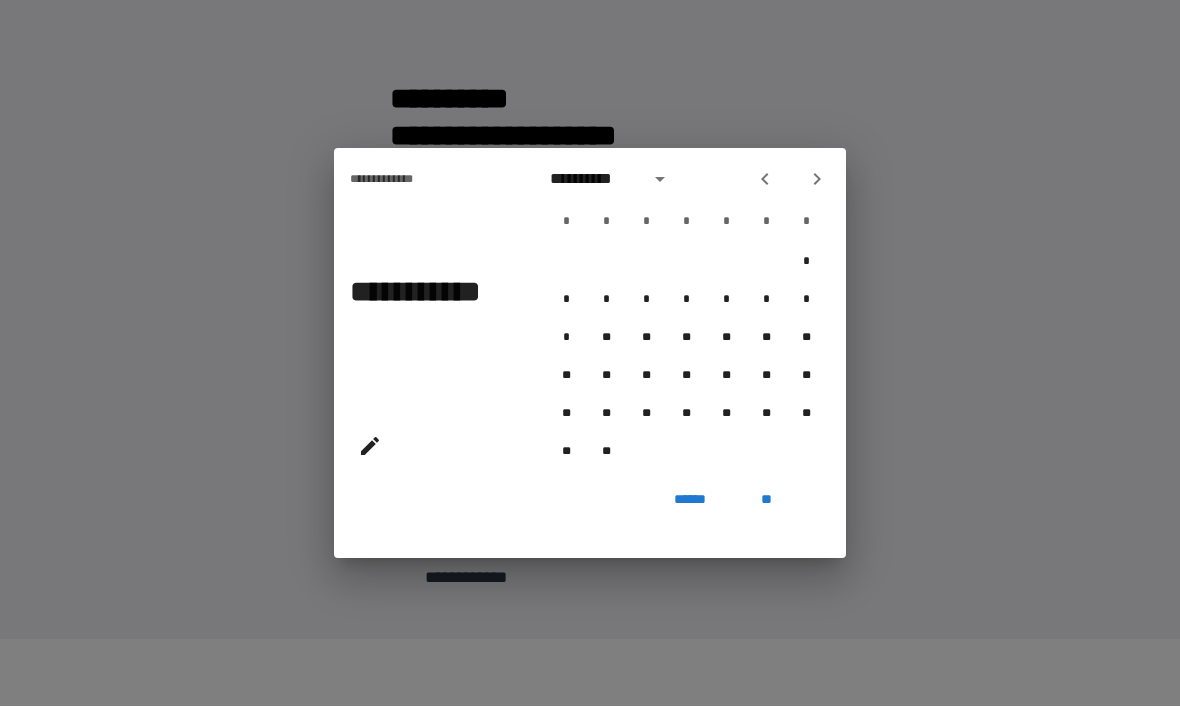click 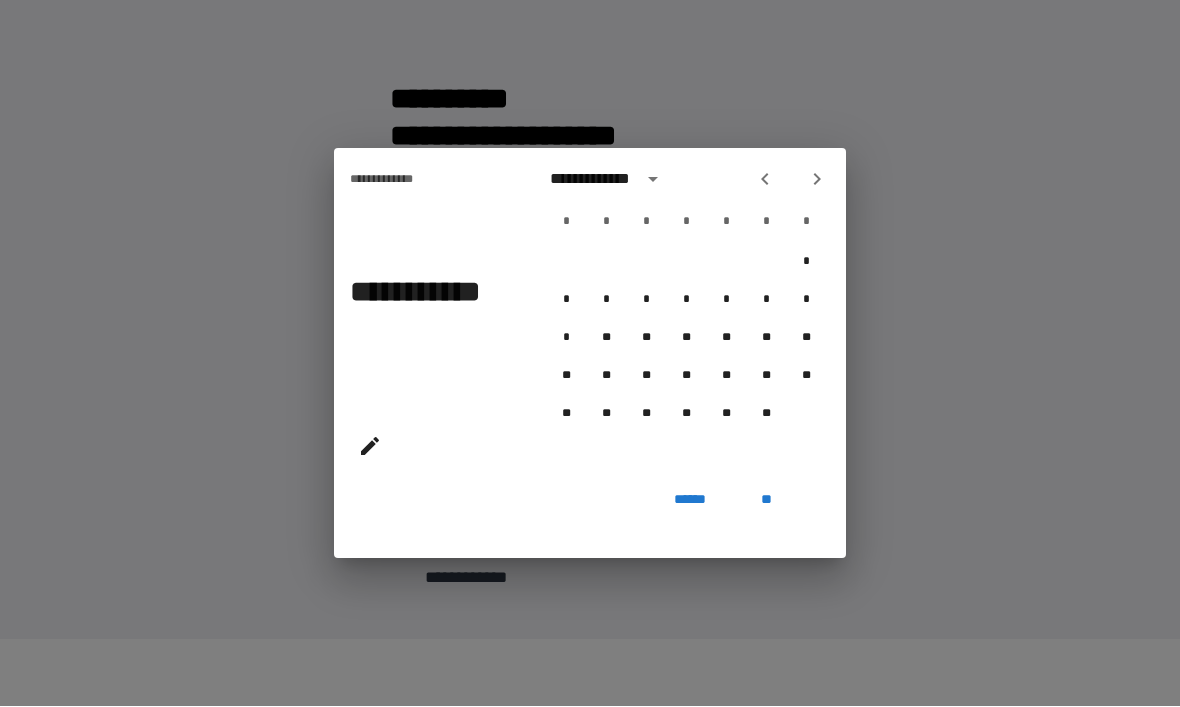 click 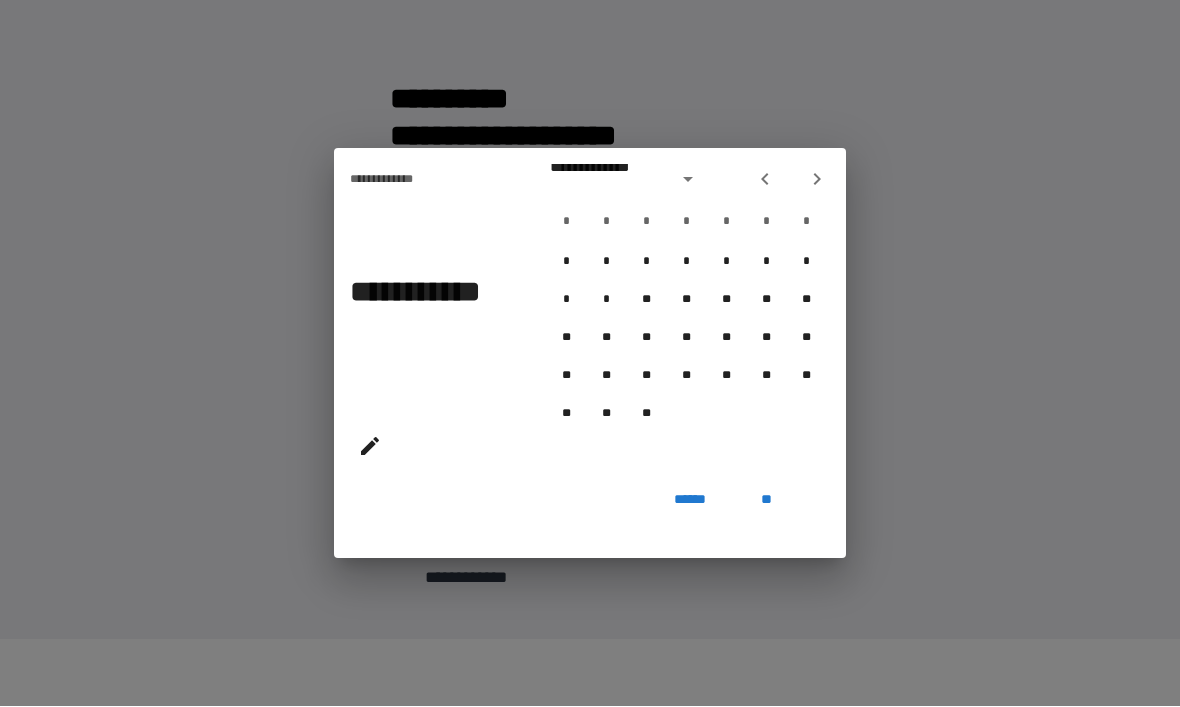 click 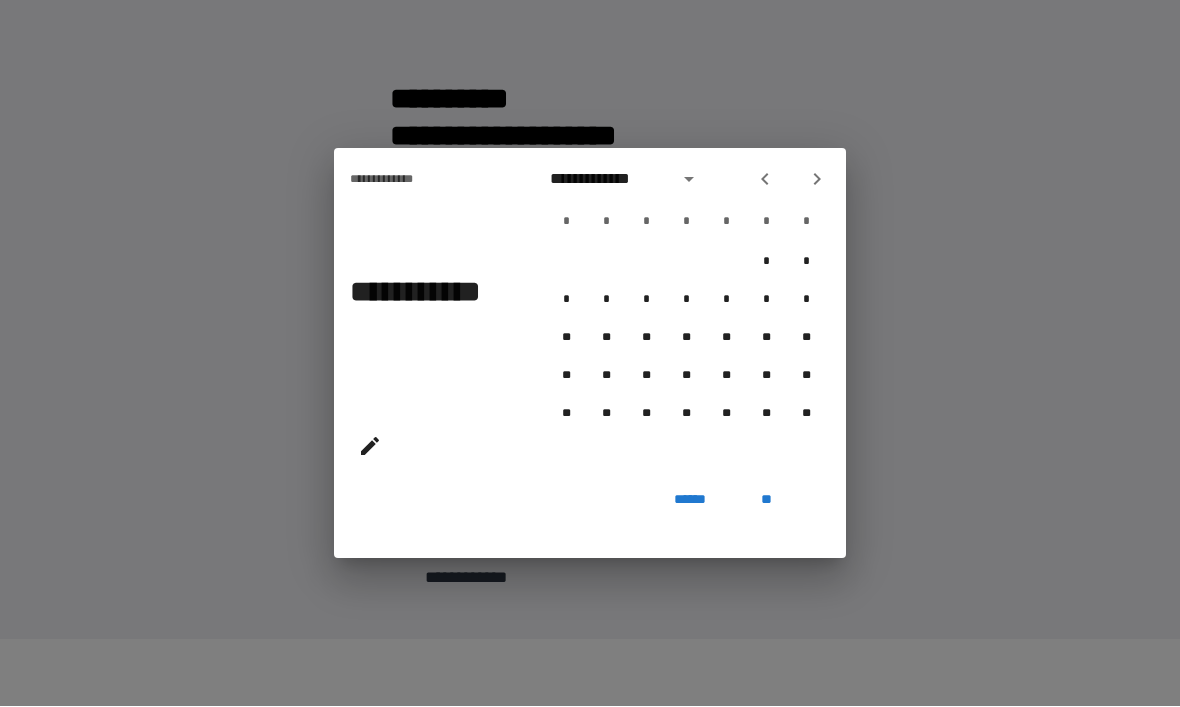 click 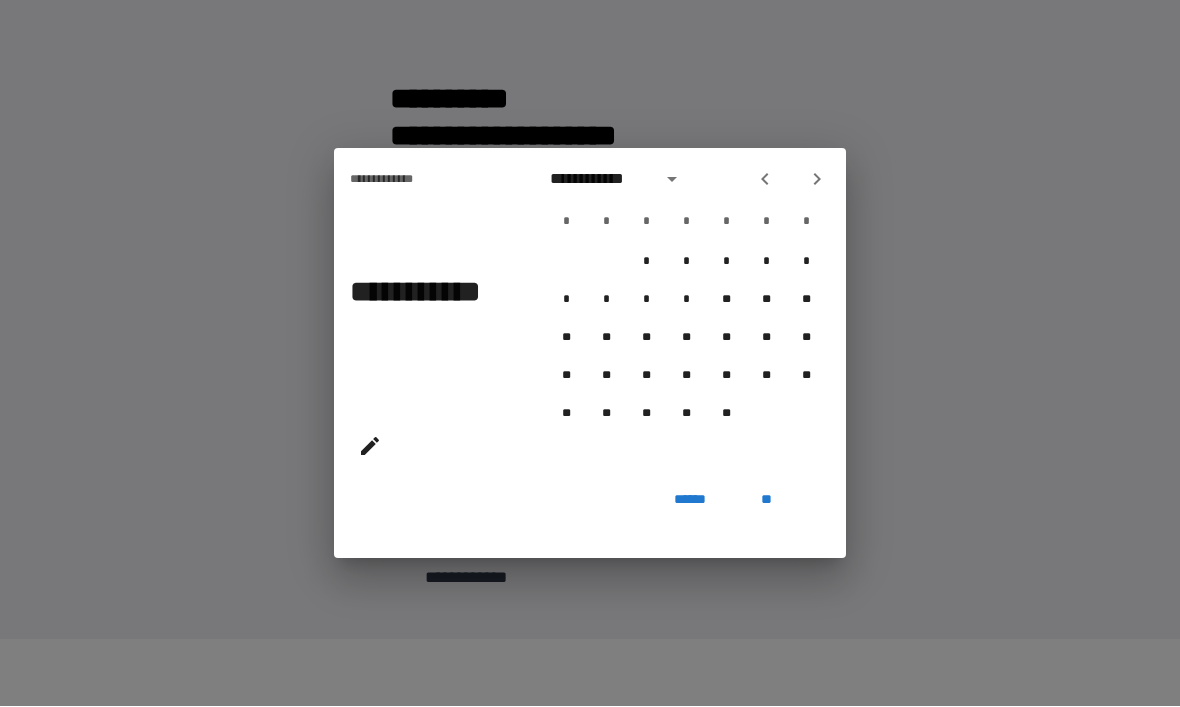 click 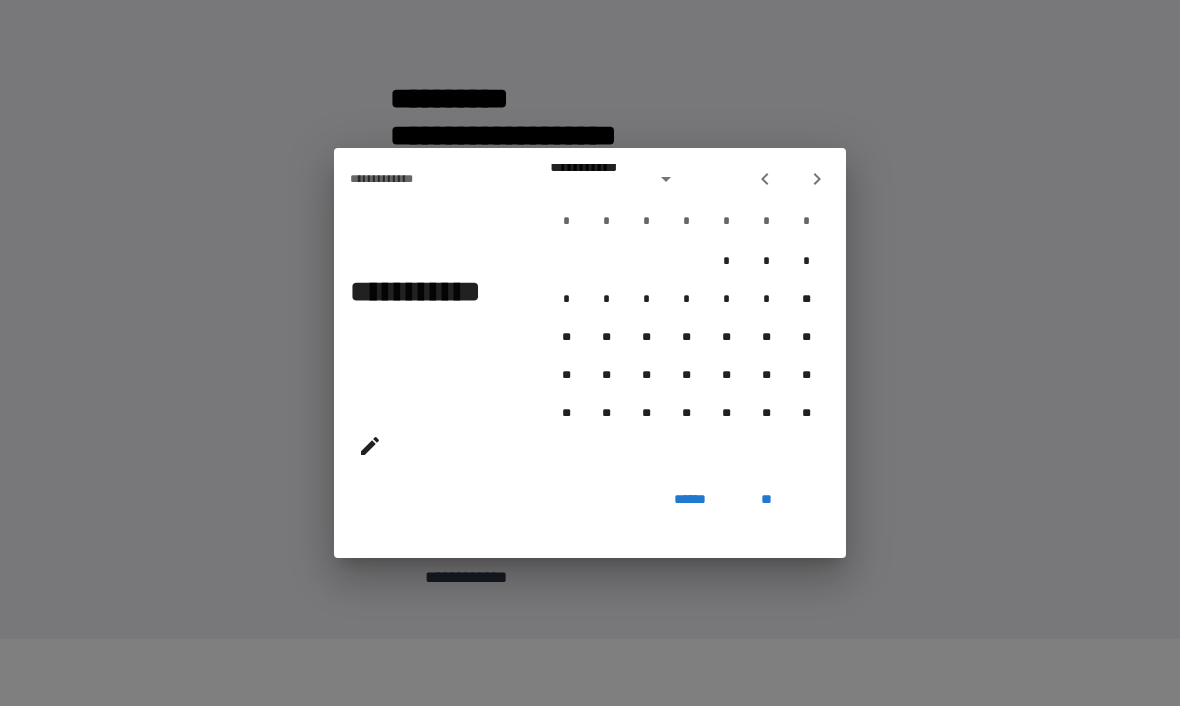 click 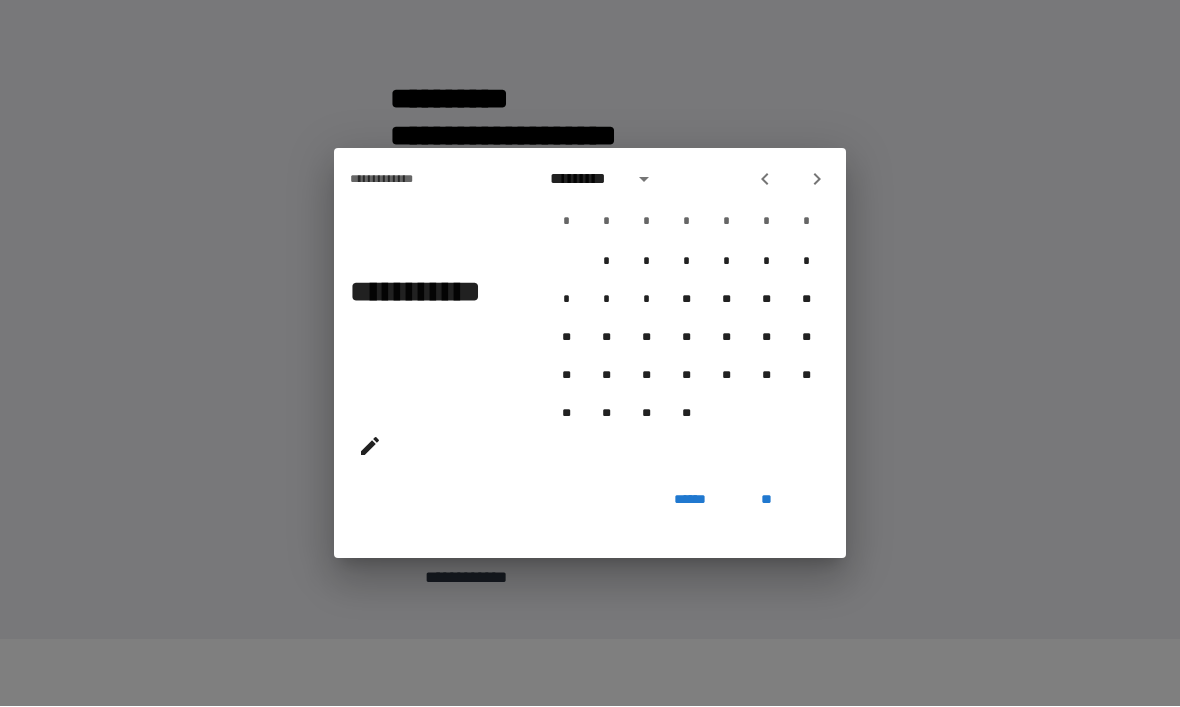 click 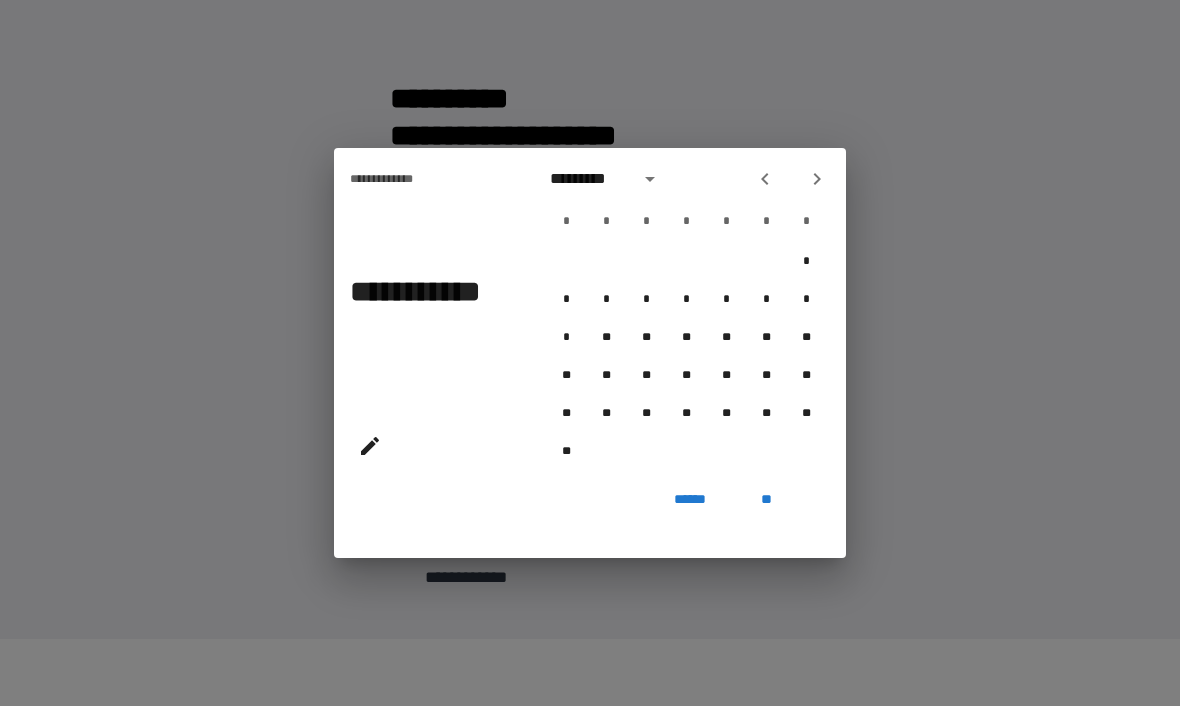 click 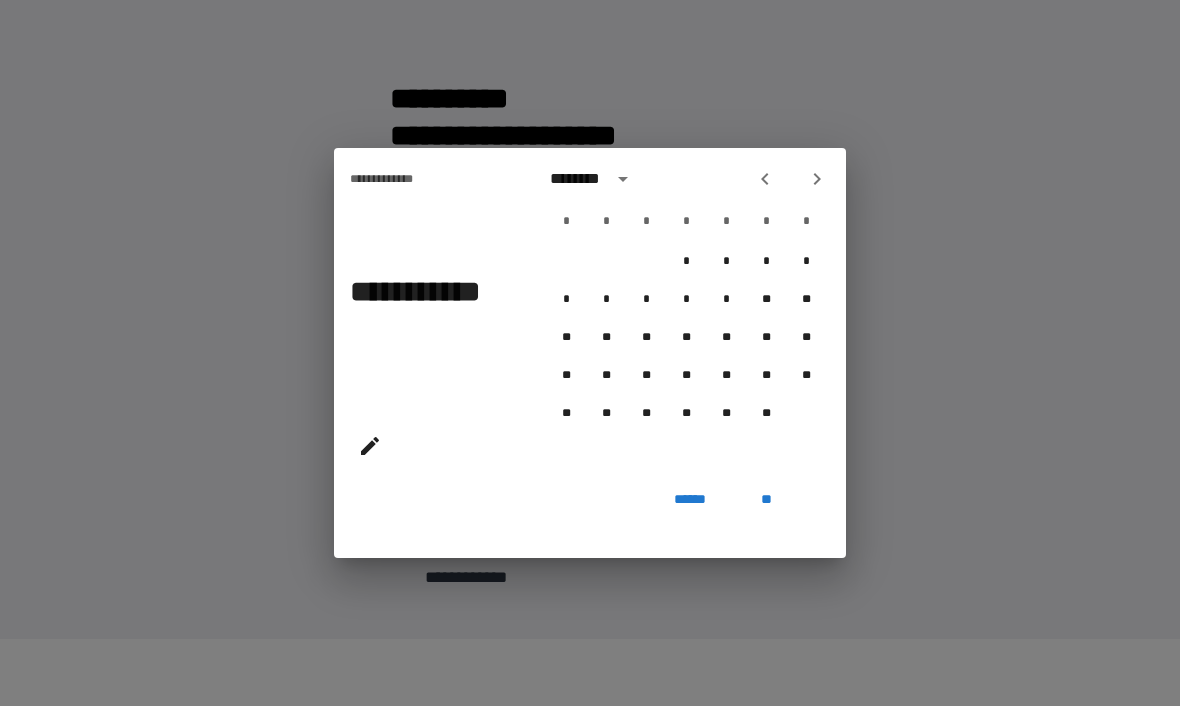 click at bounding box center (765, 180) 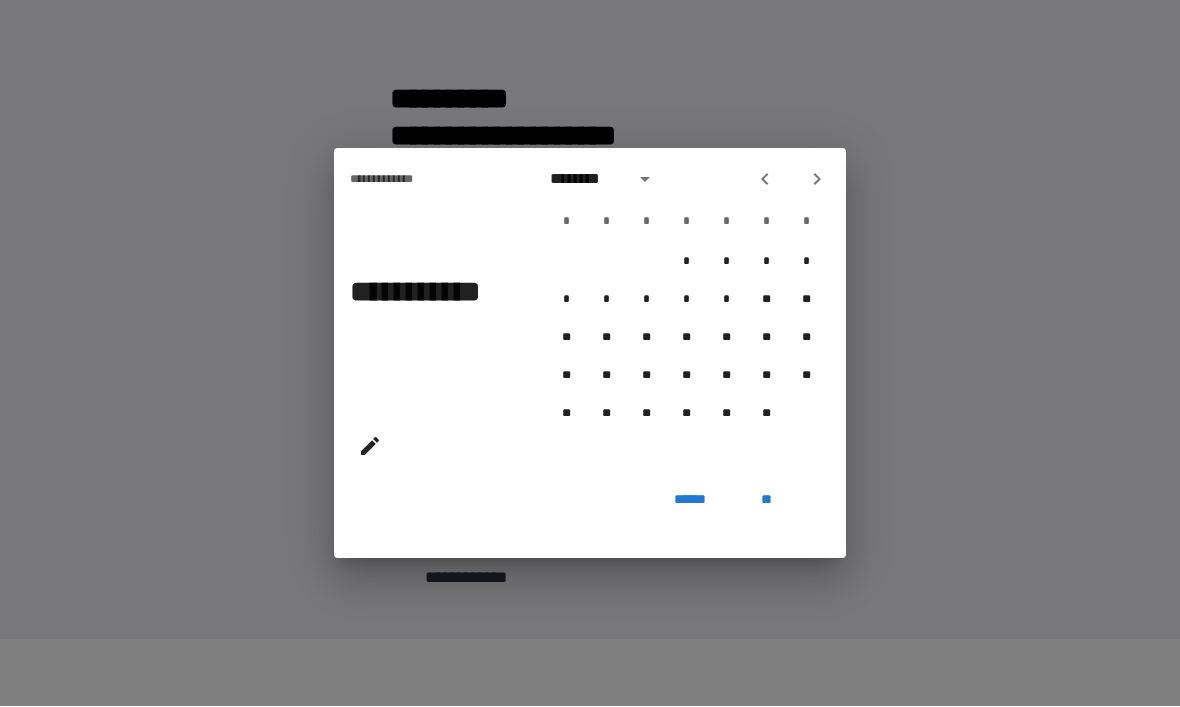 click at bounding box center (765, 180) 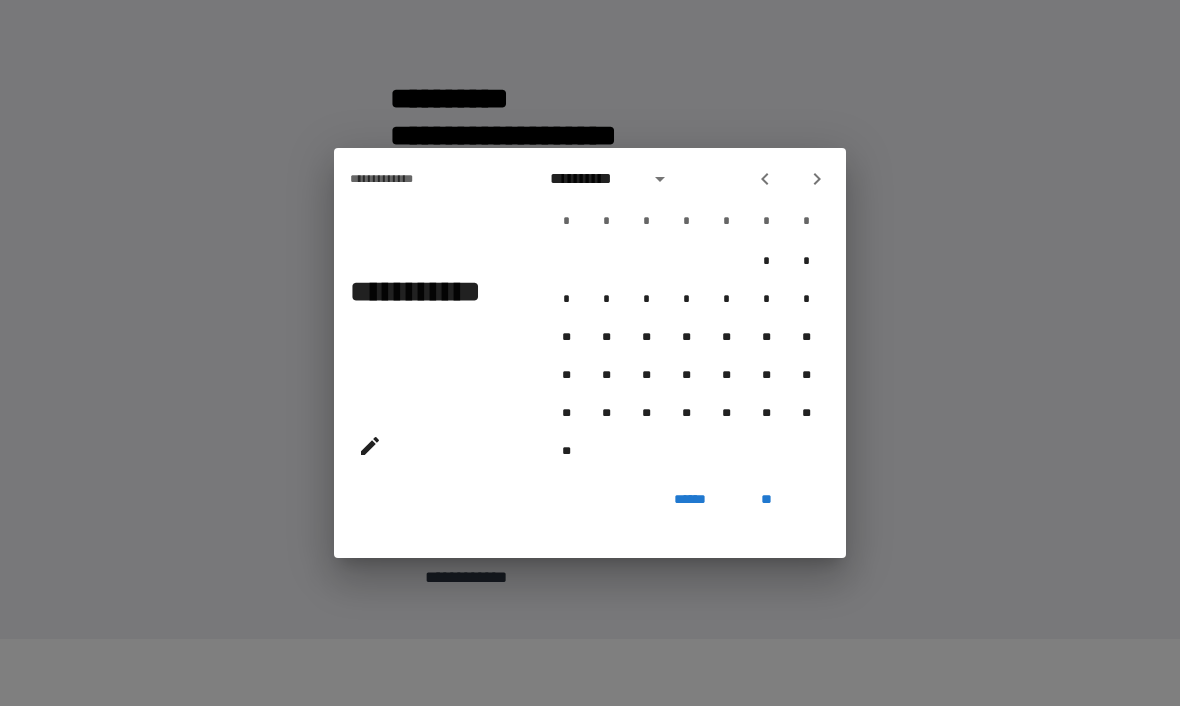 click at bounding box center (765, 180) 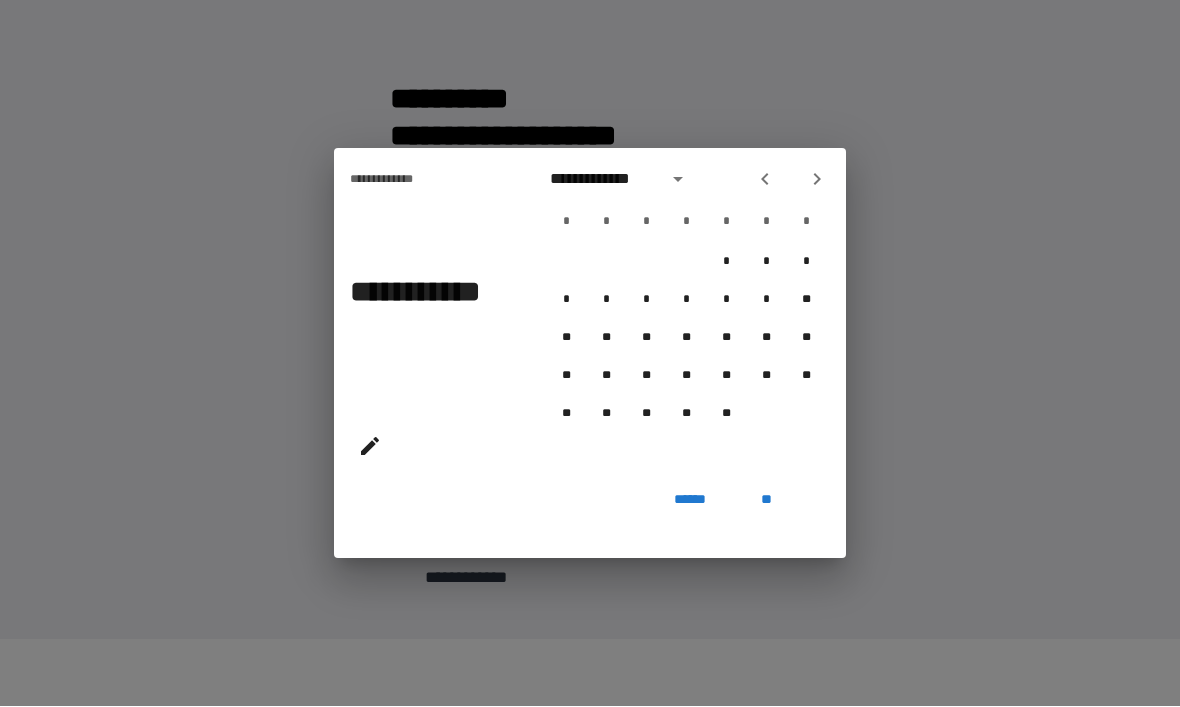 click at bounding box center (765, 180) 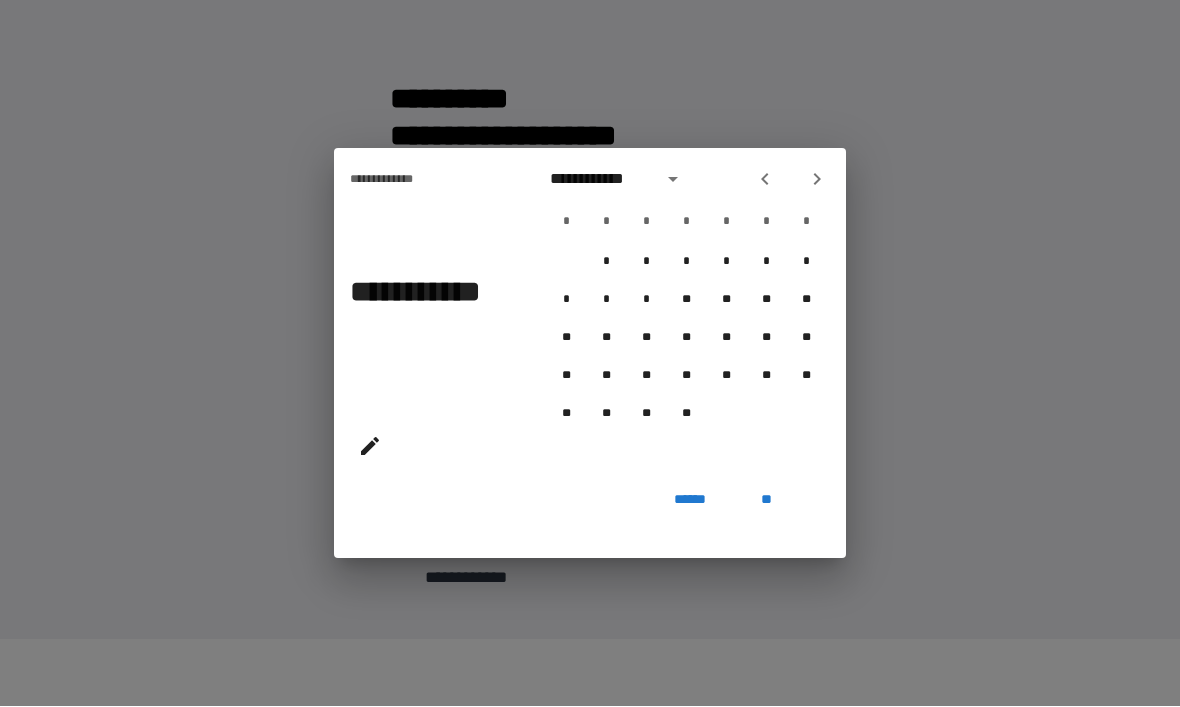 click 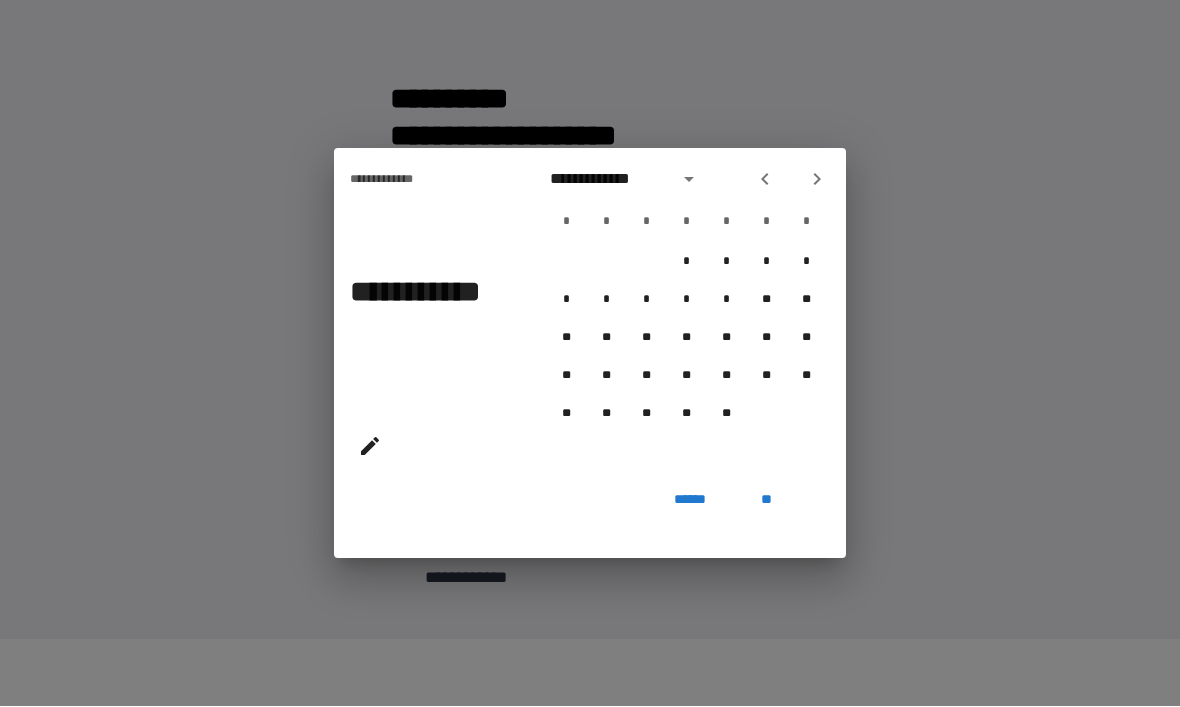 click 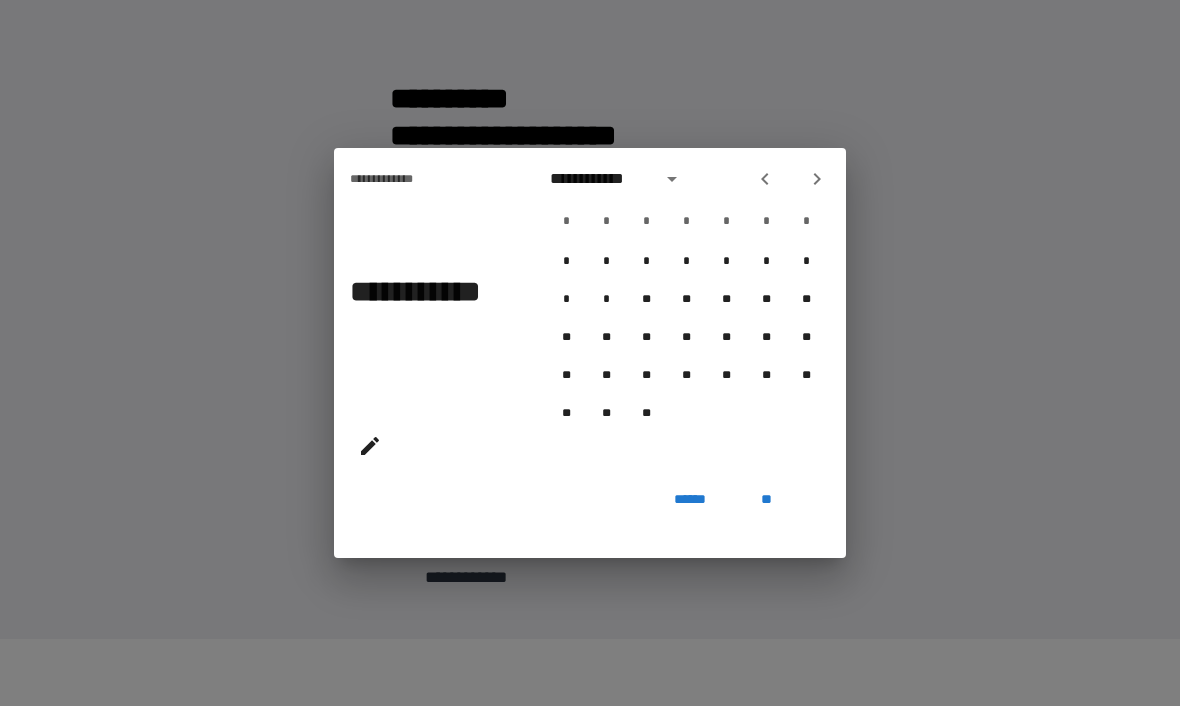 click 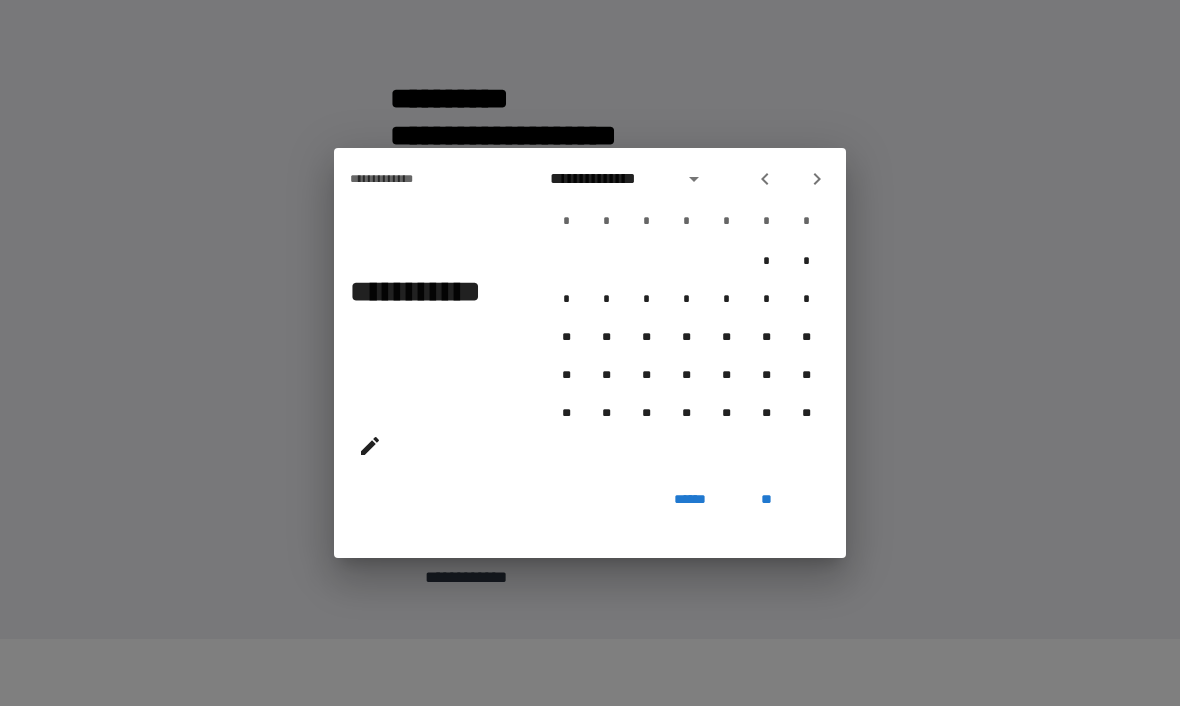 click 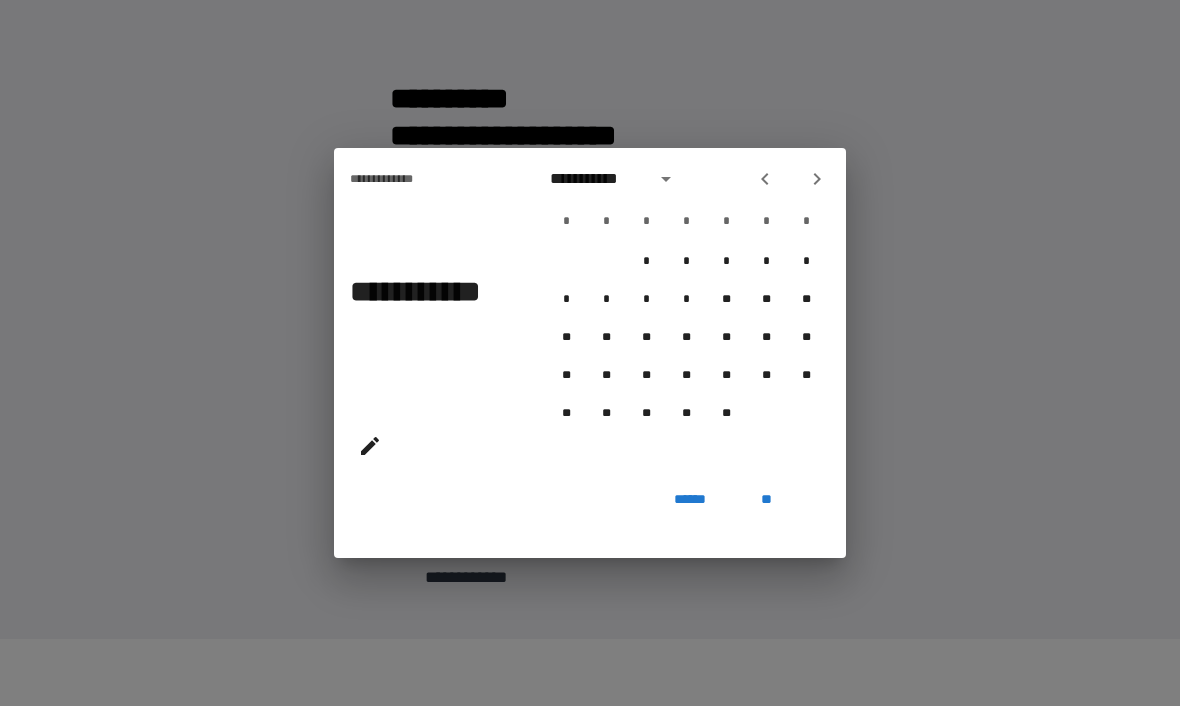 click 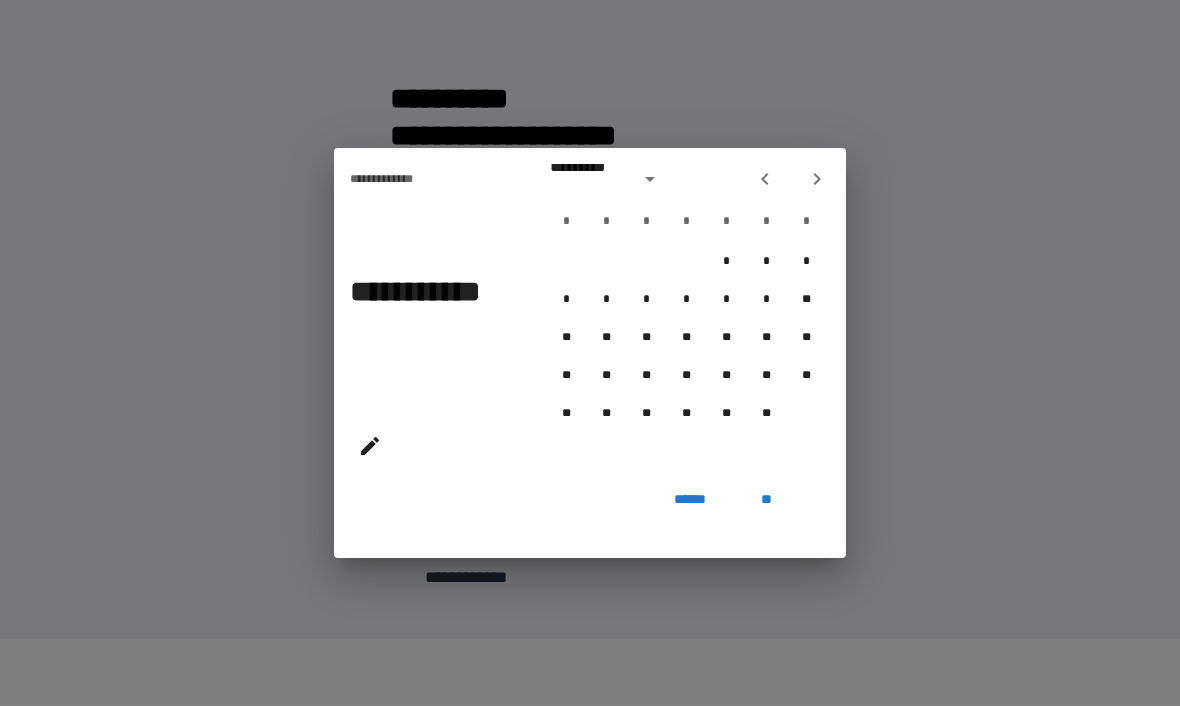 click 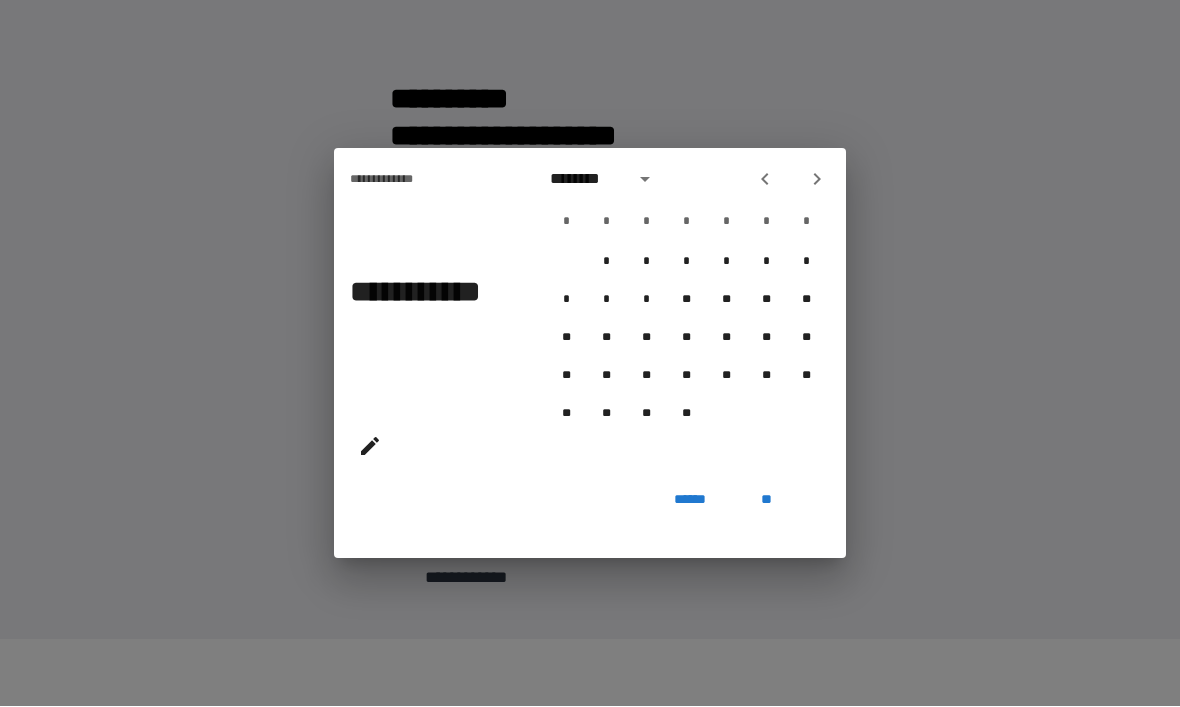 click 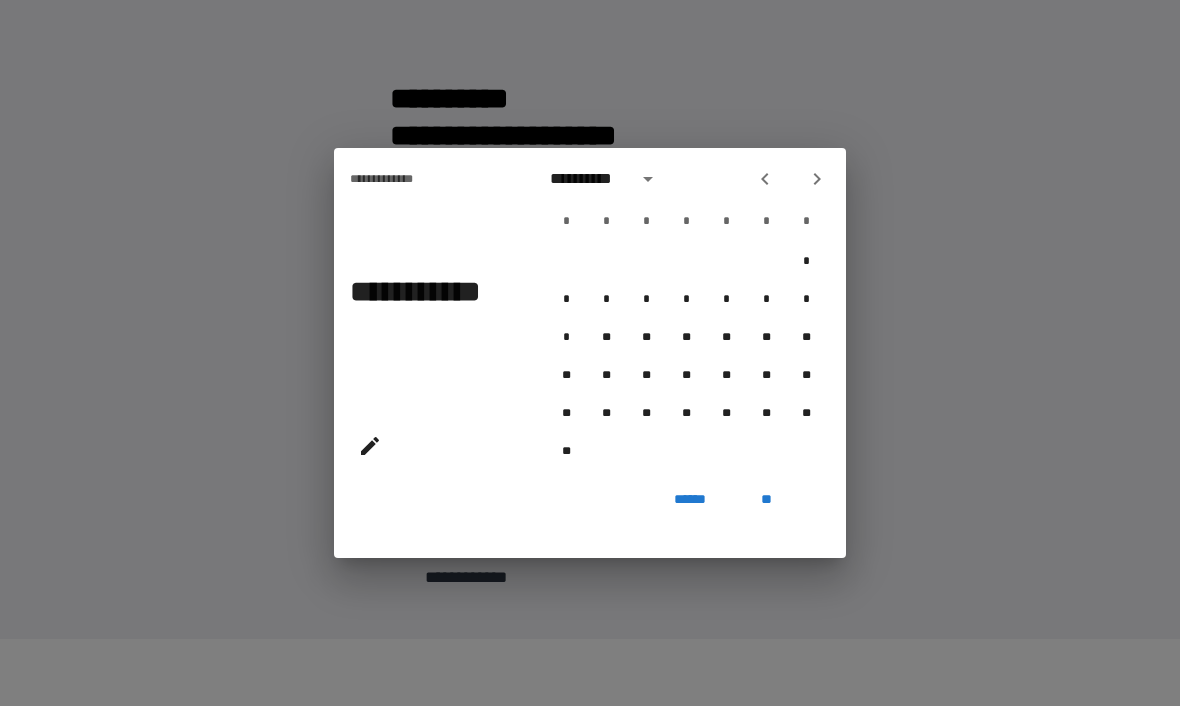 click at bounding box center (370, 447) 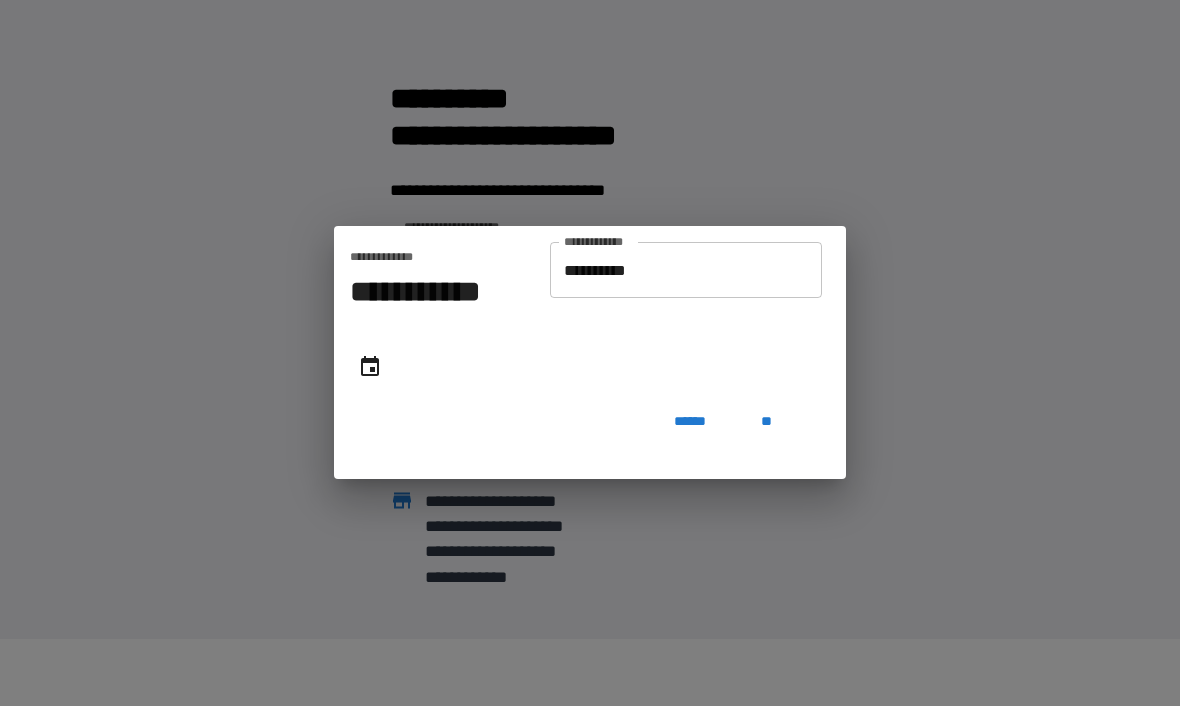 click on "******" at bounding box center [690, 422] 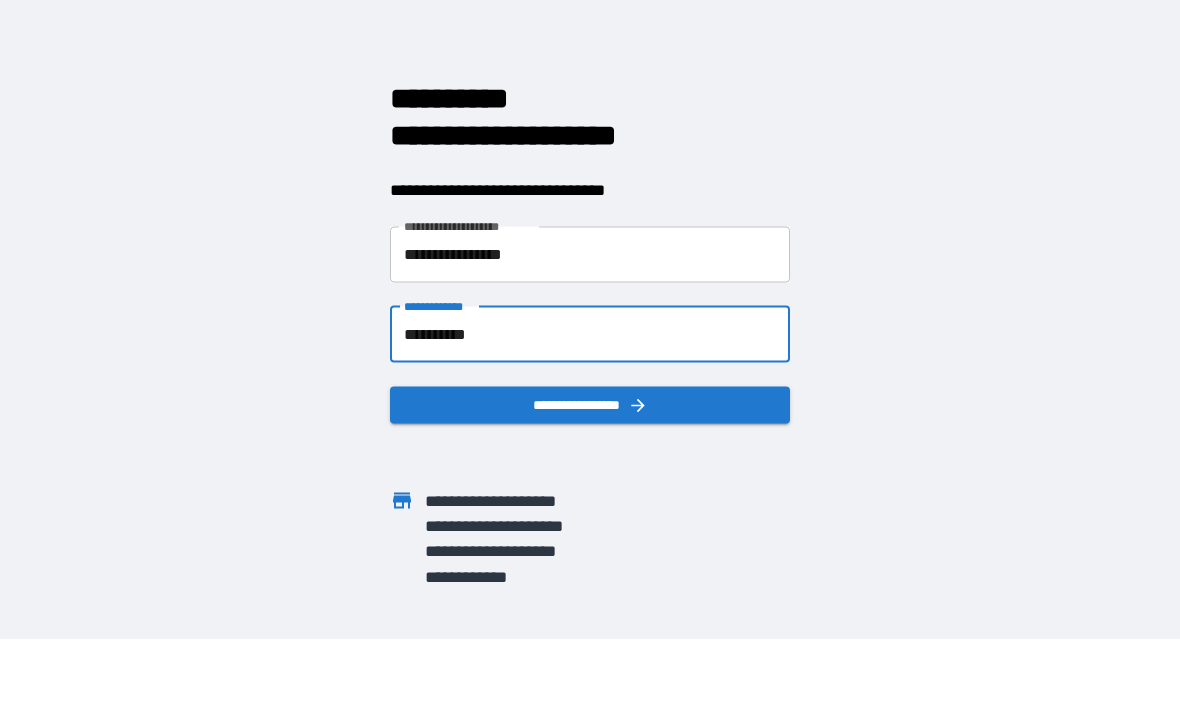 click on "**********" at bounding box center [590, 335] 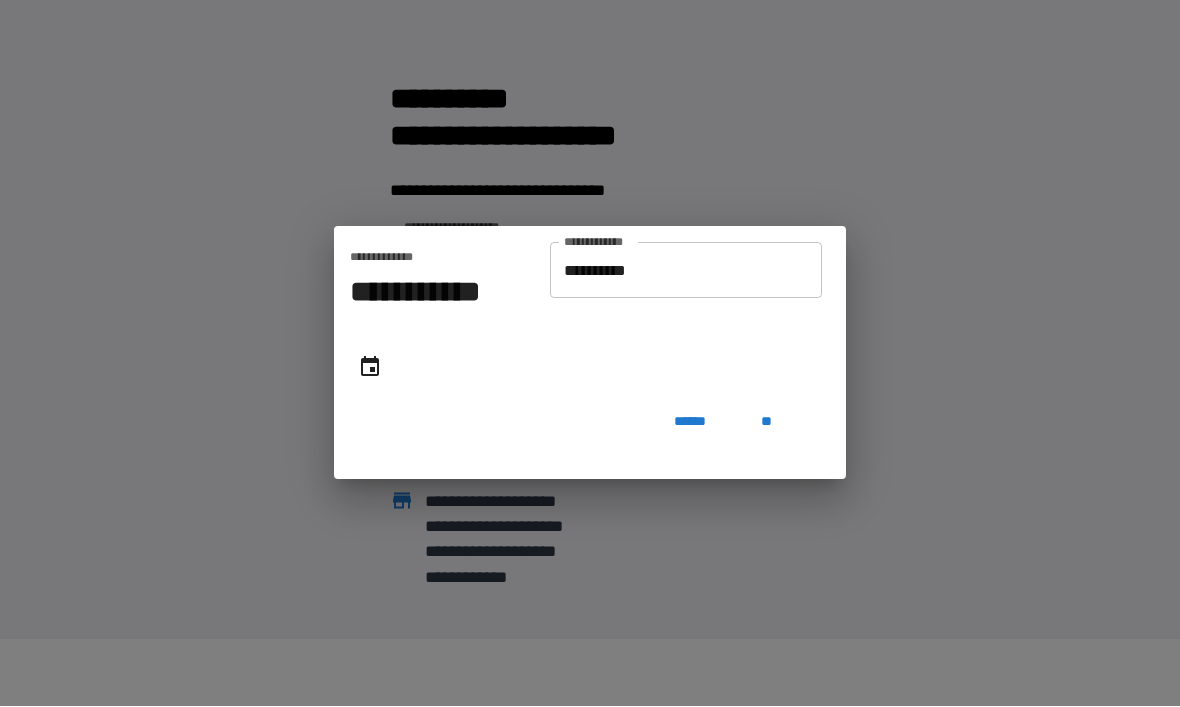 click on "******" at bounding box center (690, 422) 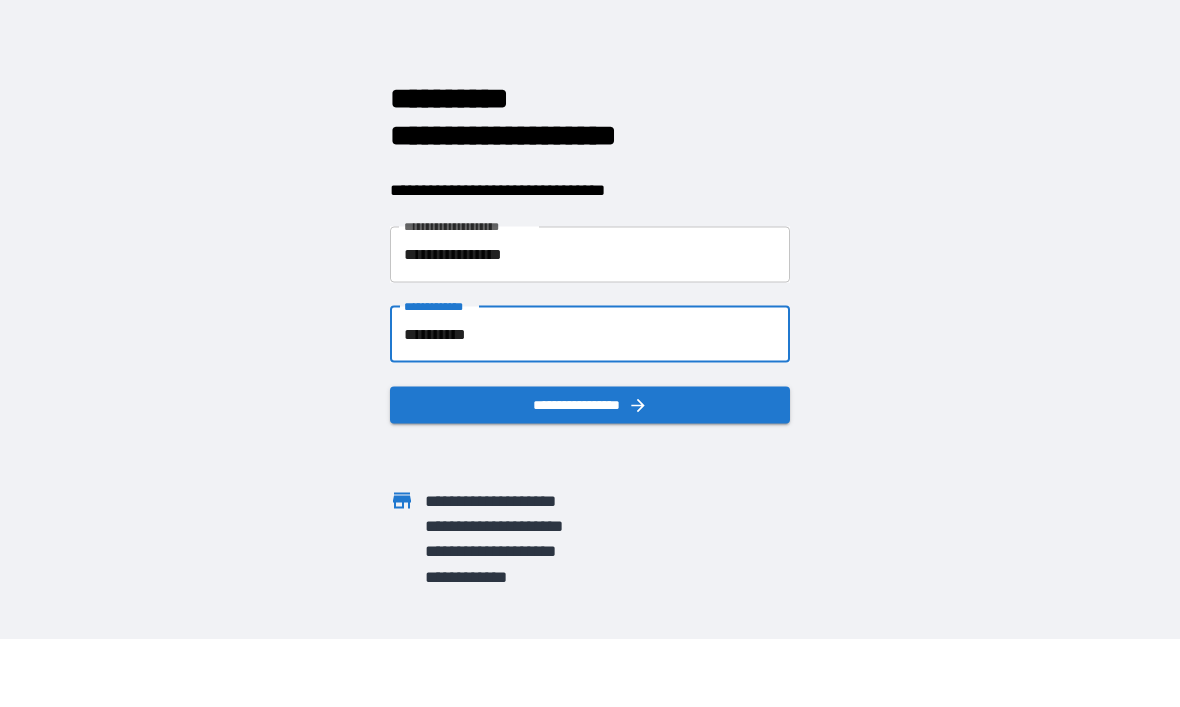 click on "**********" at bounding box center (590, 335) 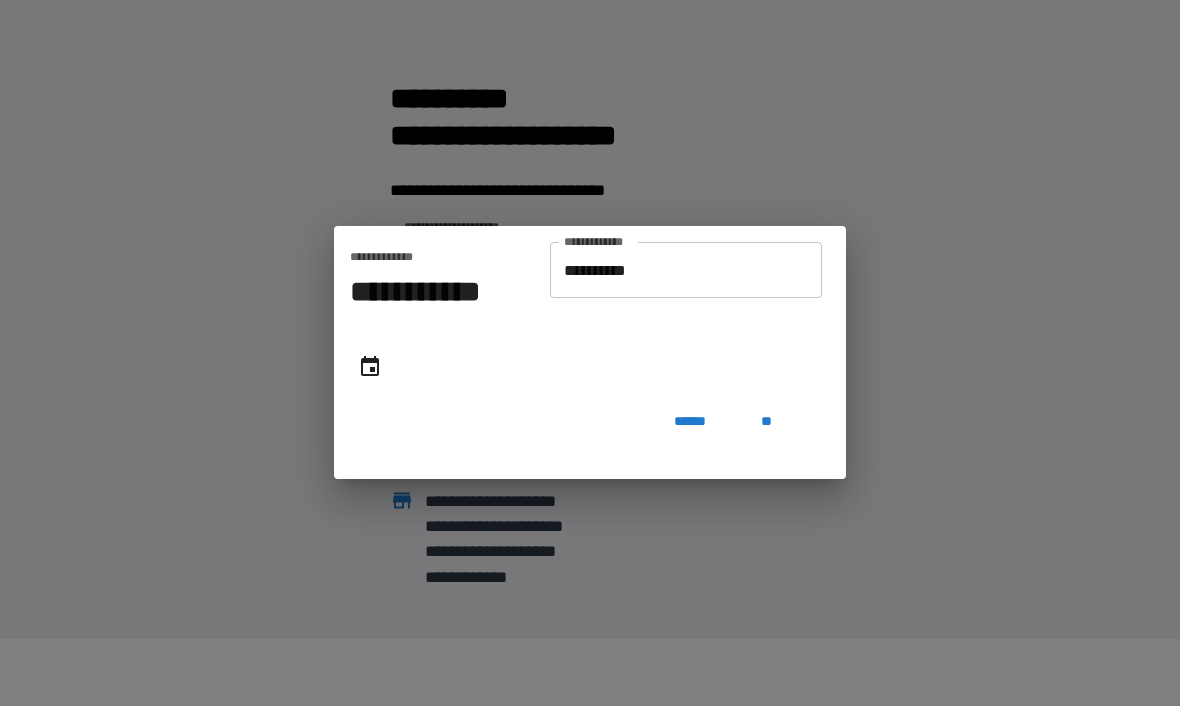 click 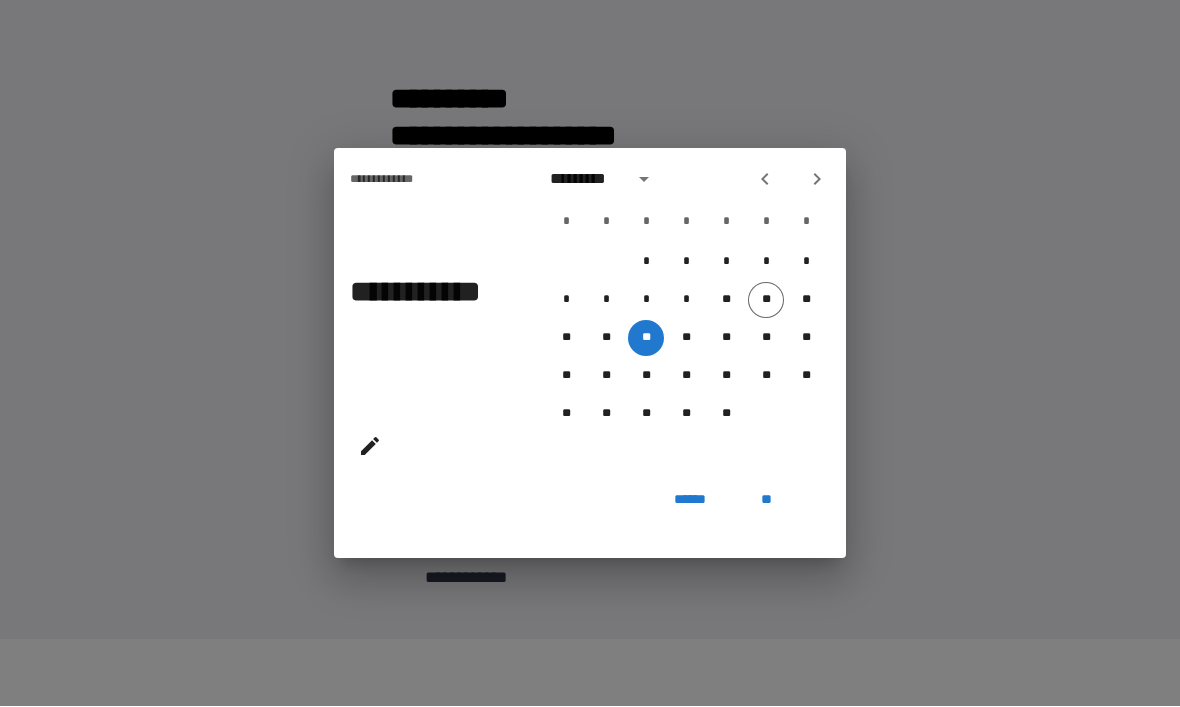 click 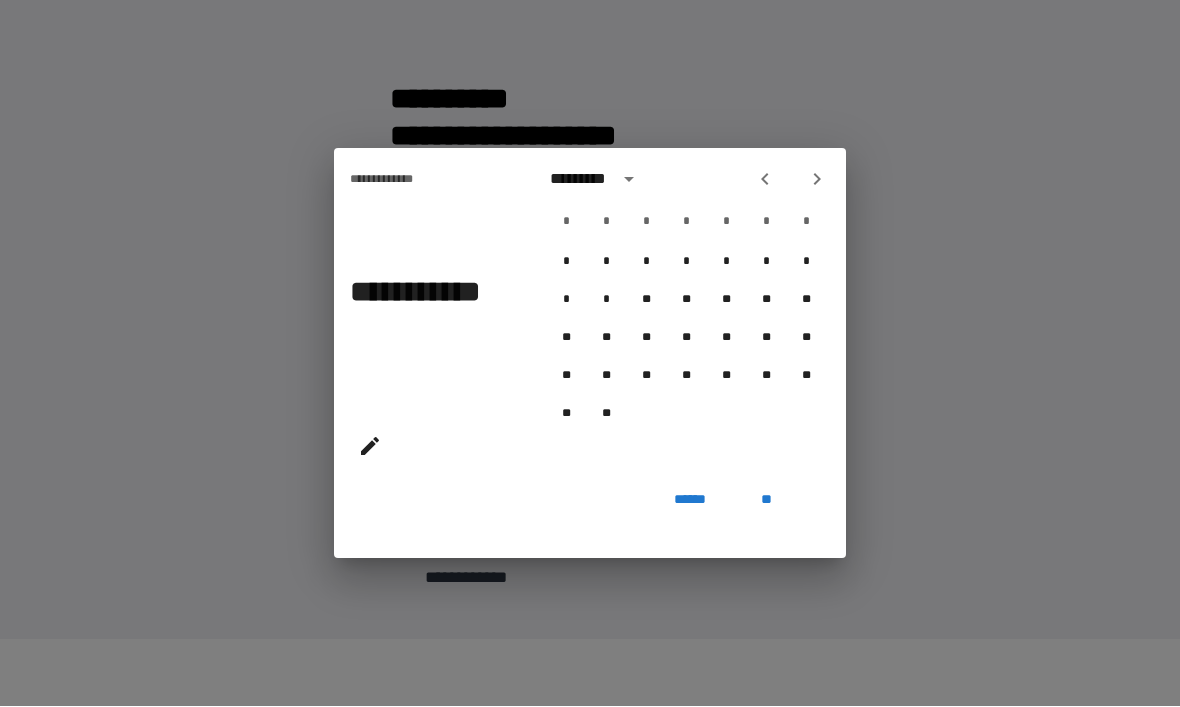click 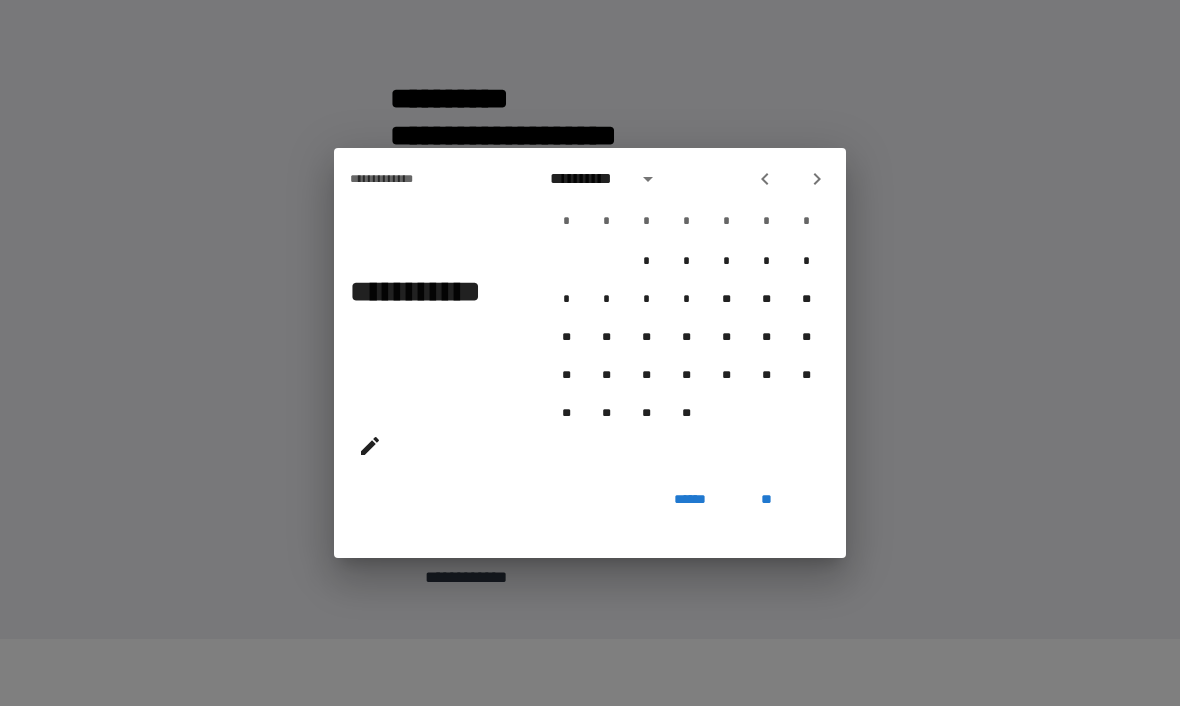 click 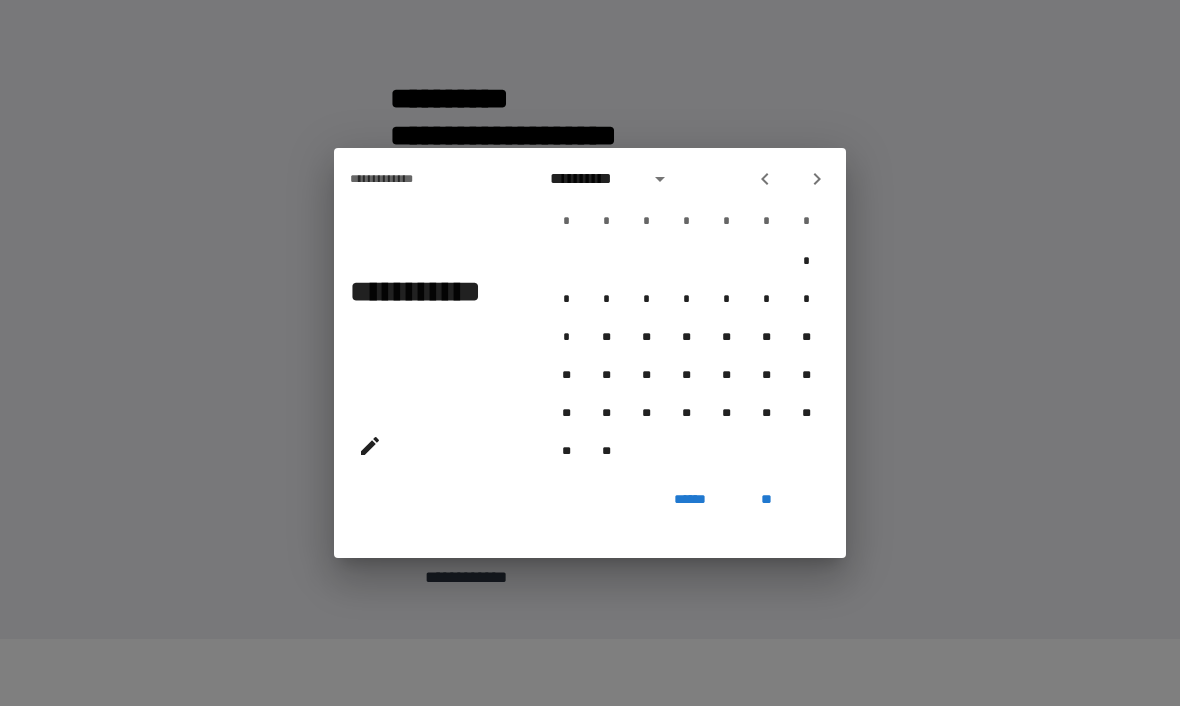 click at bounding box center [765, 180] 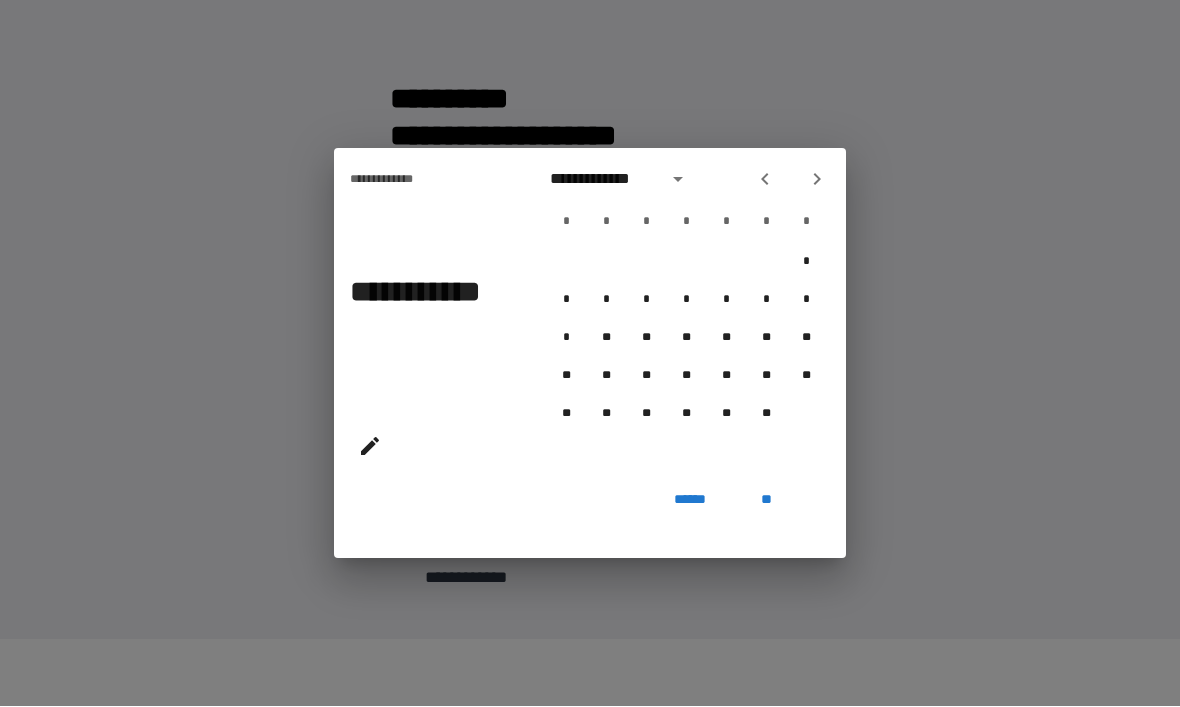 click at bounding box center [791, 180] 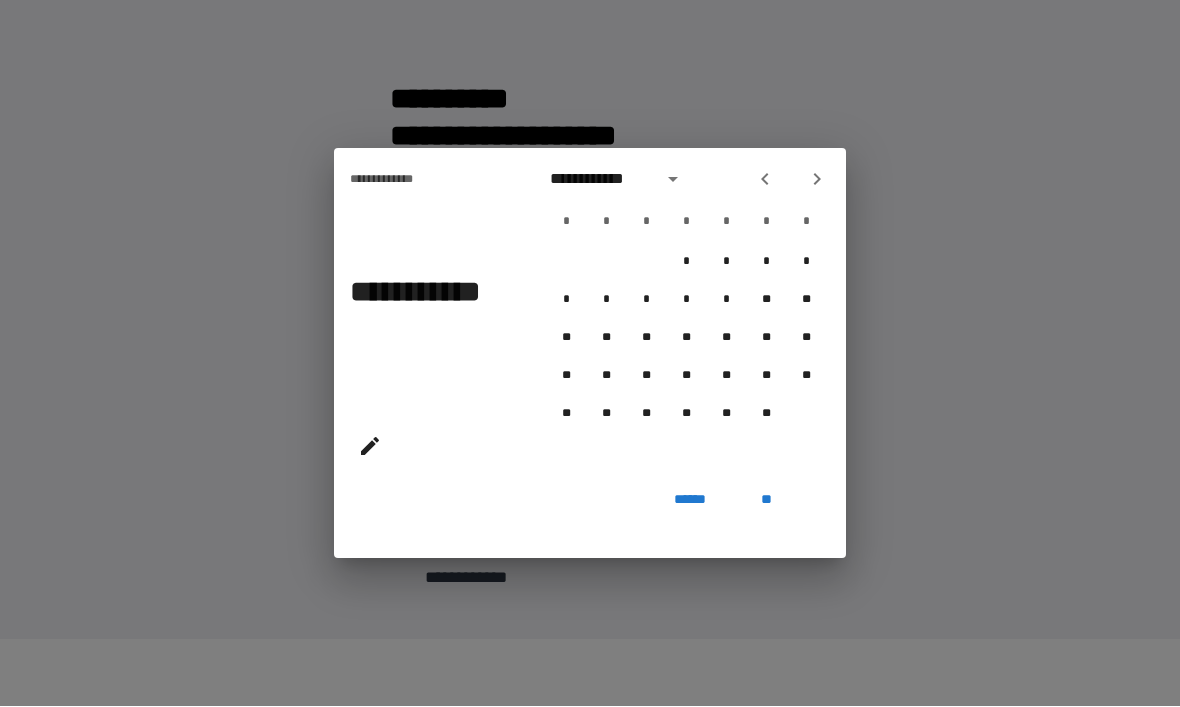 click at bounding box center [765, 180] 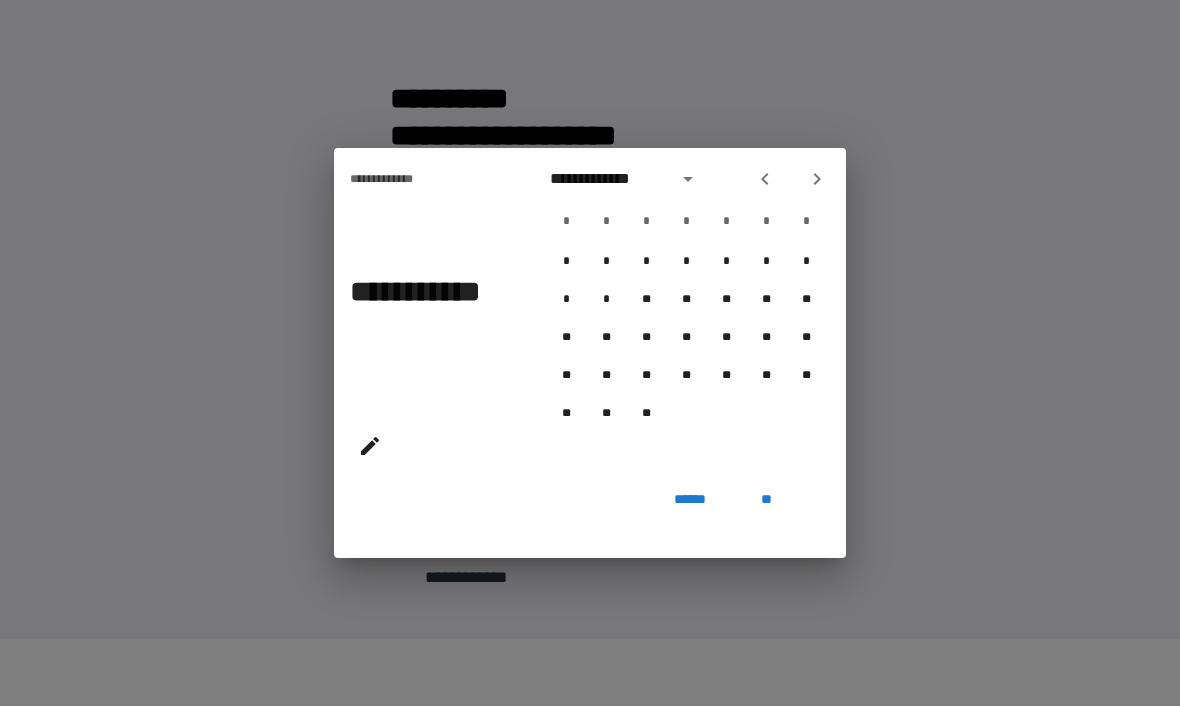click at bounding box center [765, 180] 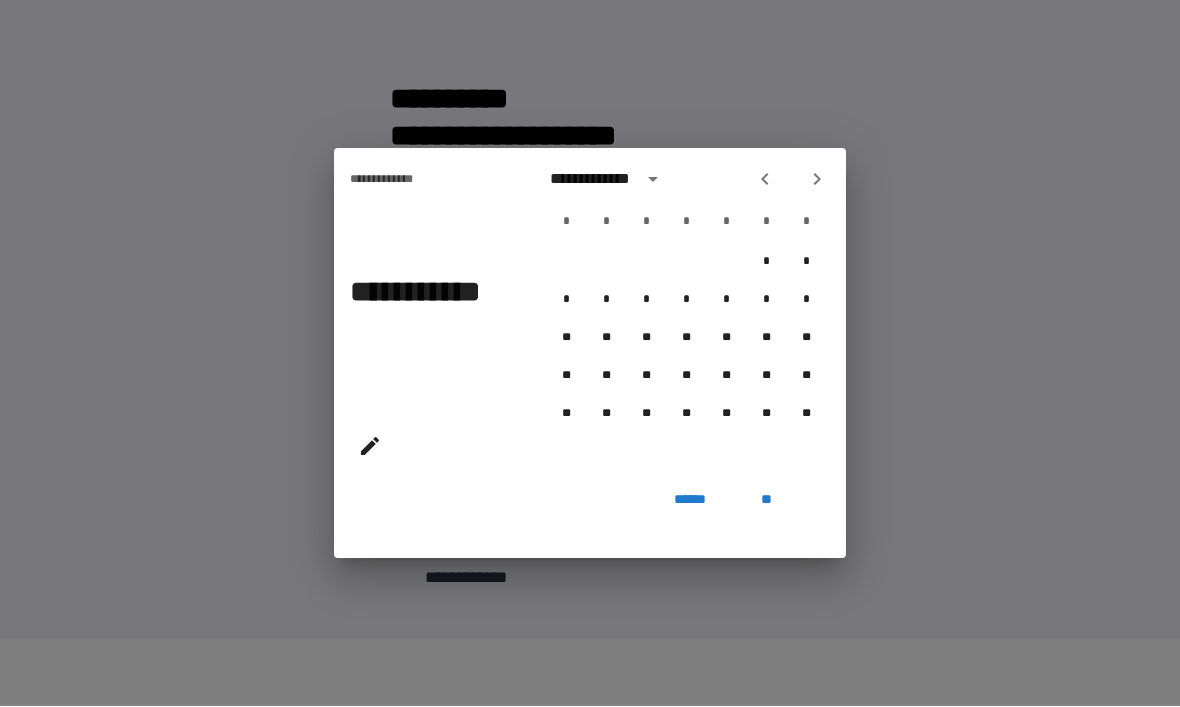 click at bounding box center (765, 180) 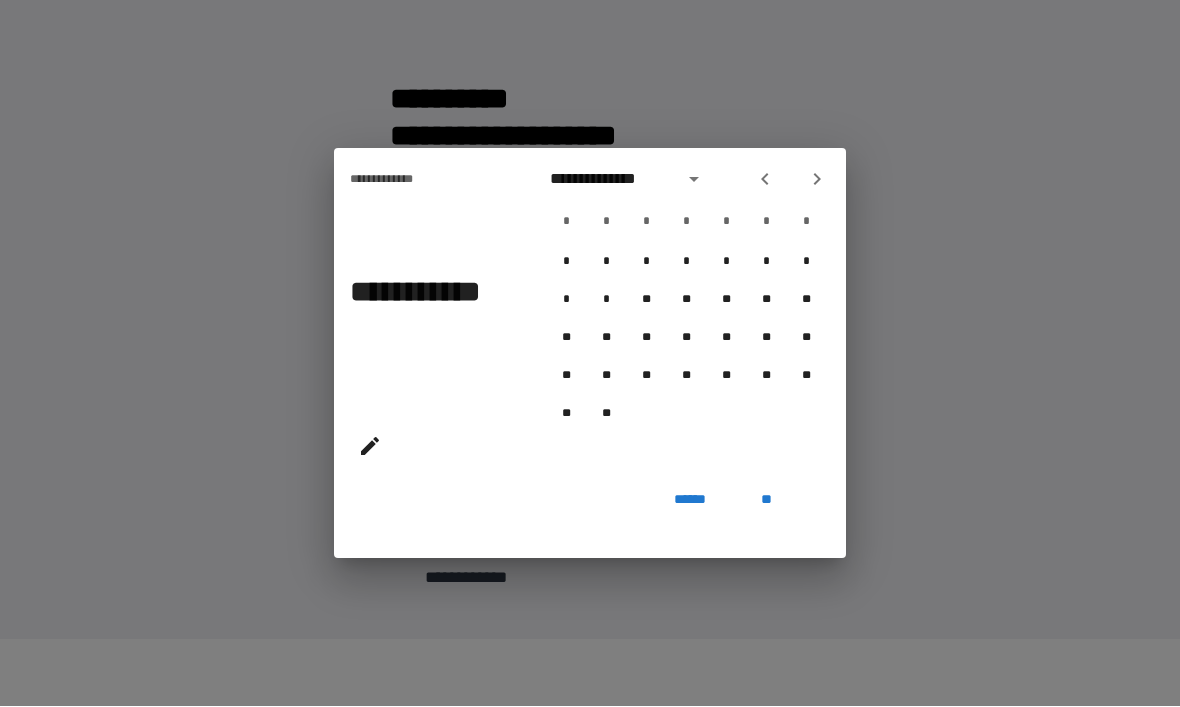 click 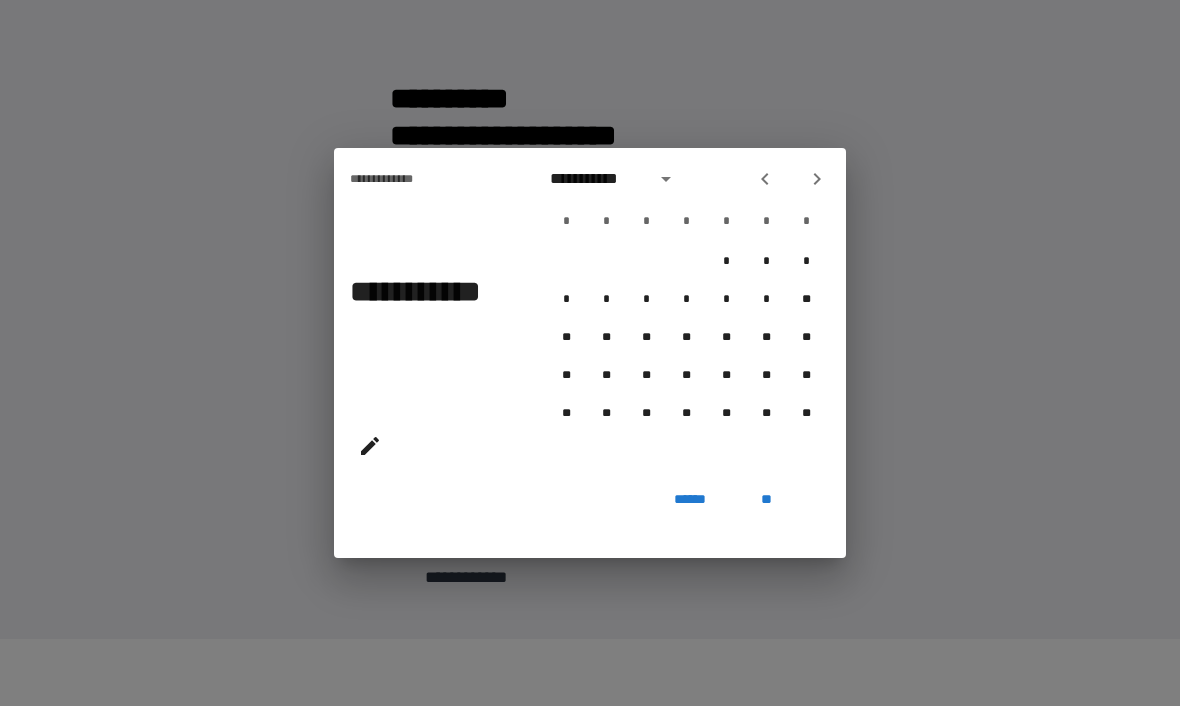 click 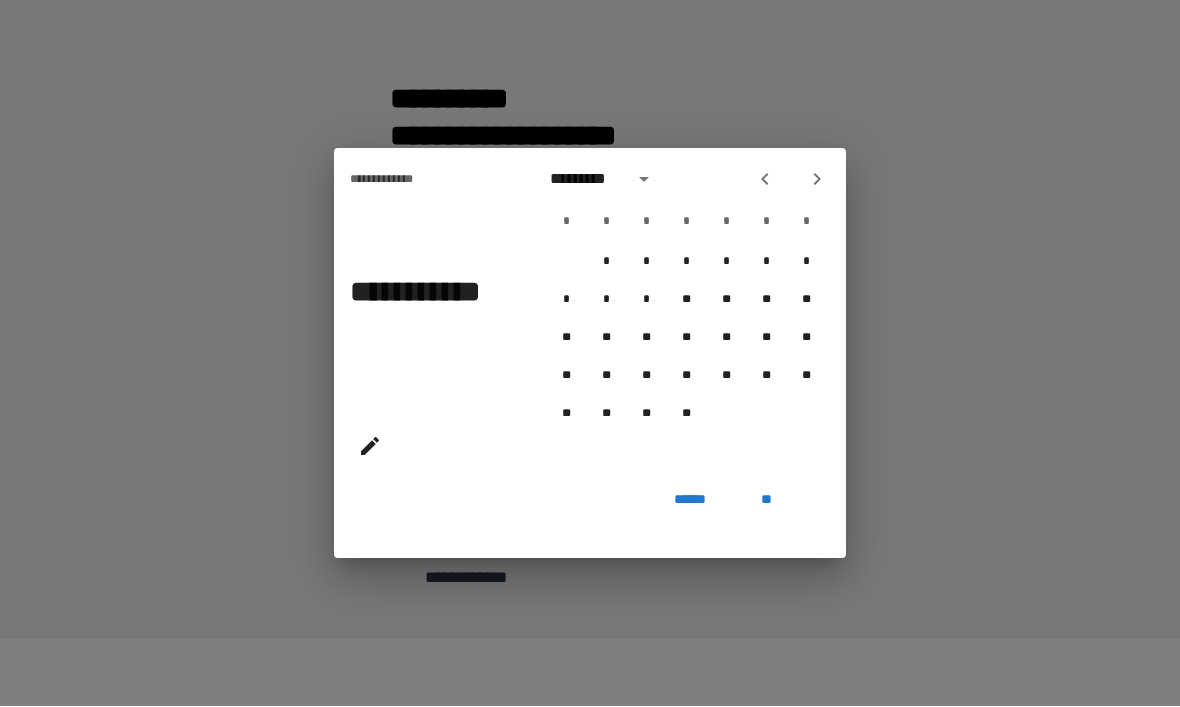 click 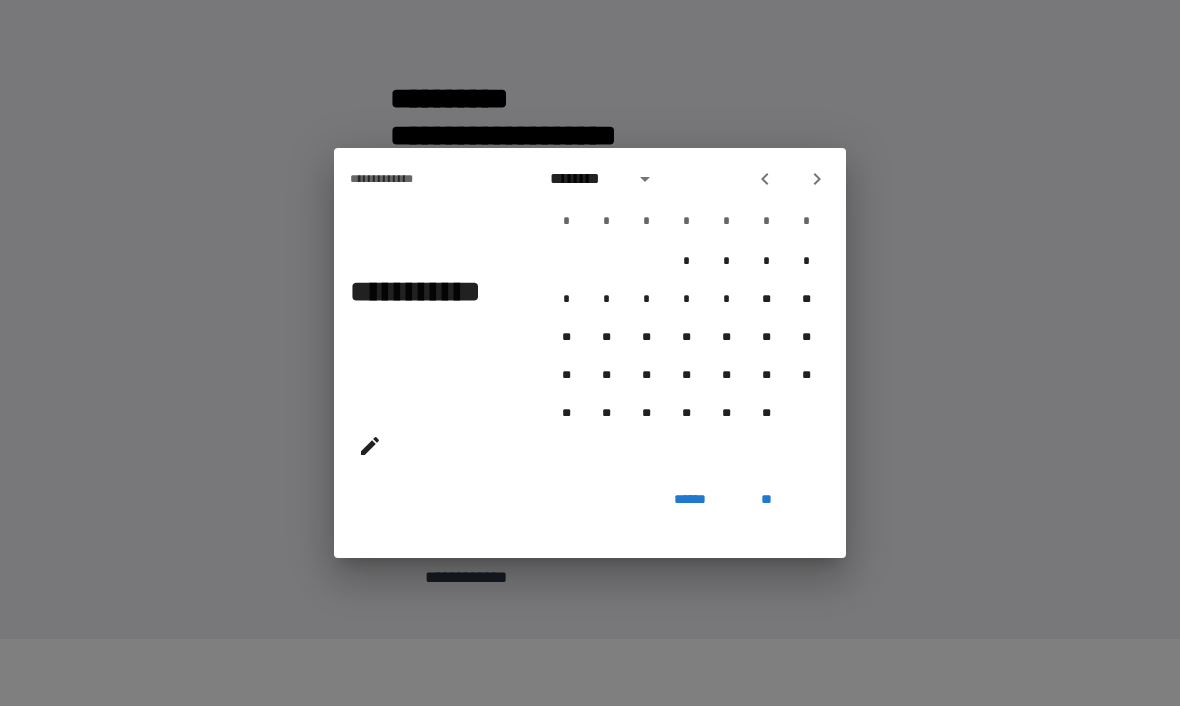 click 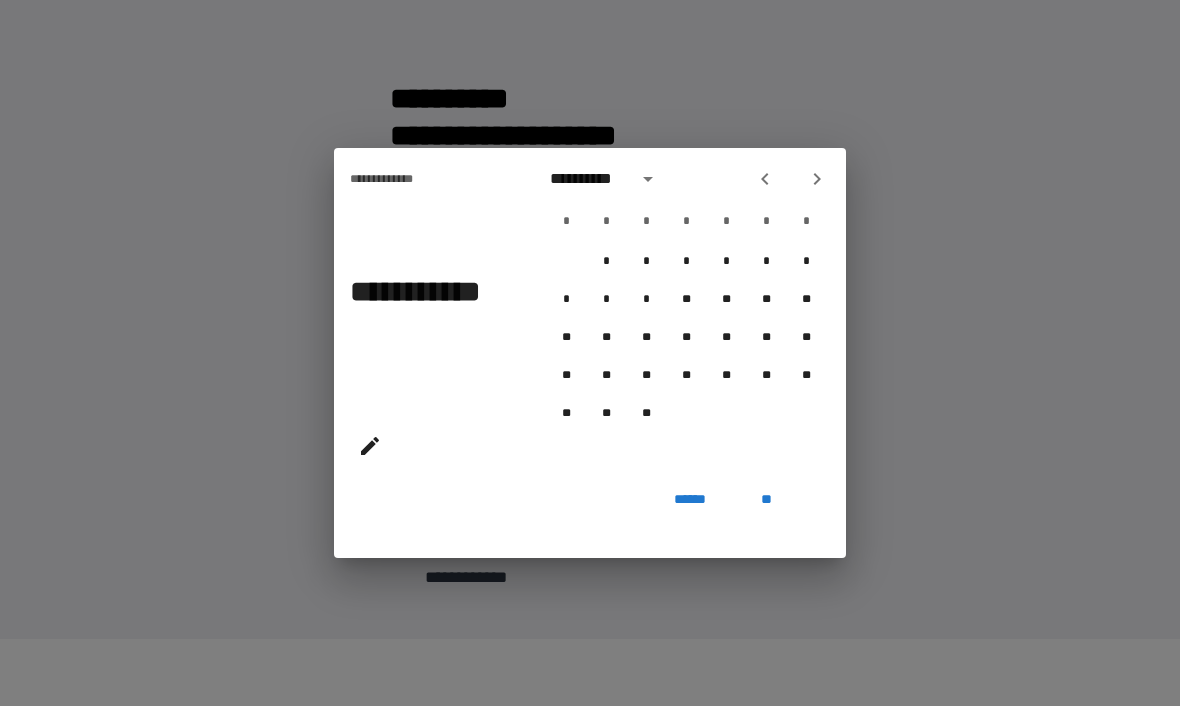 click 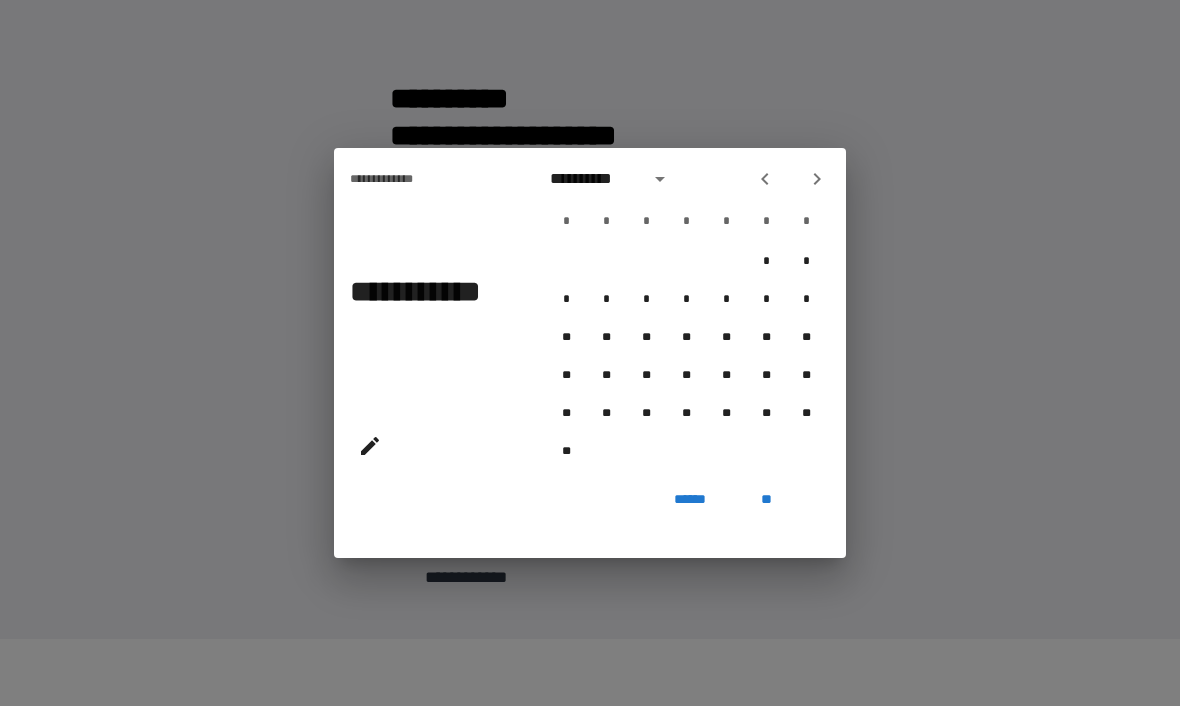 click 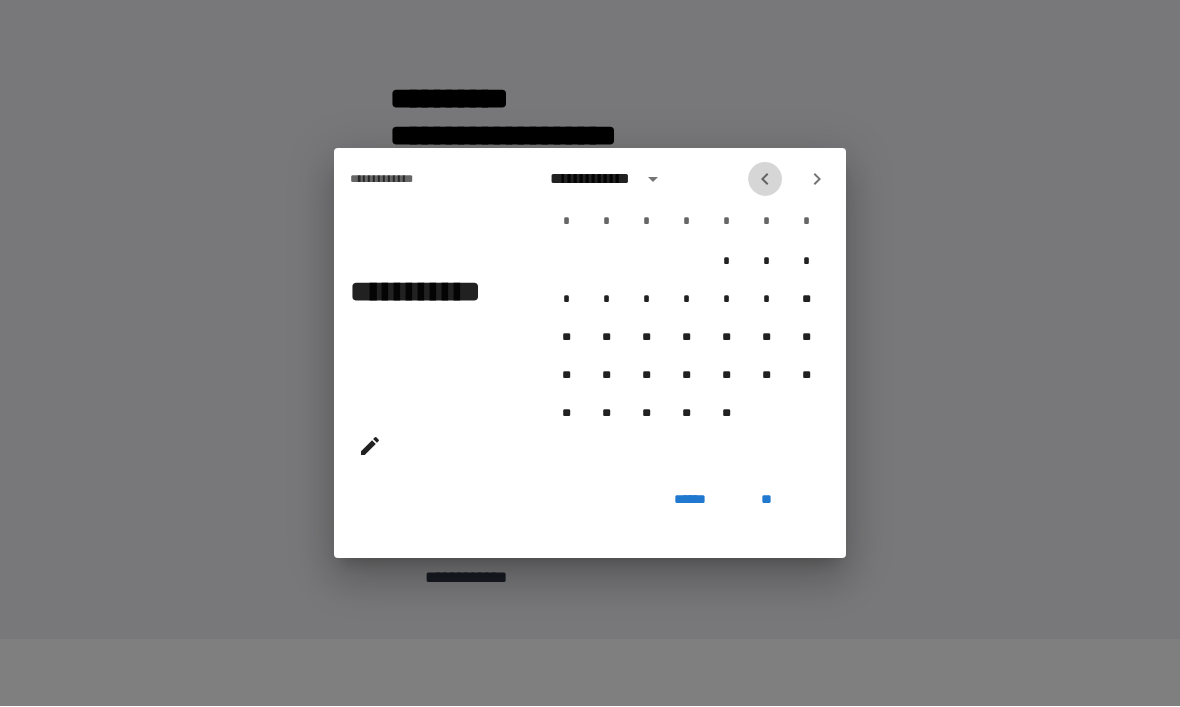 click 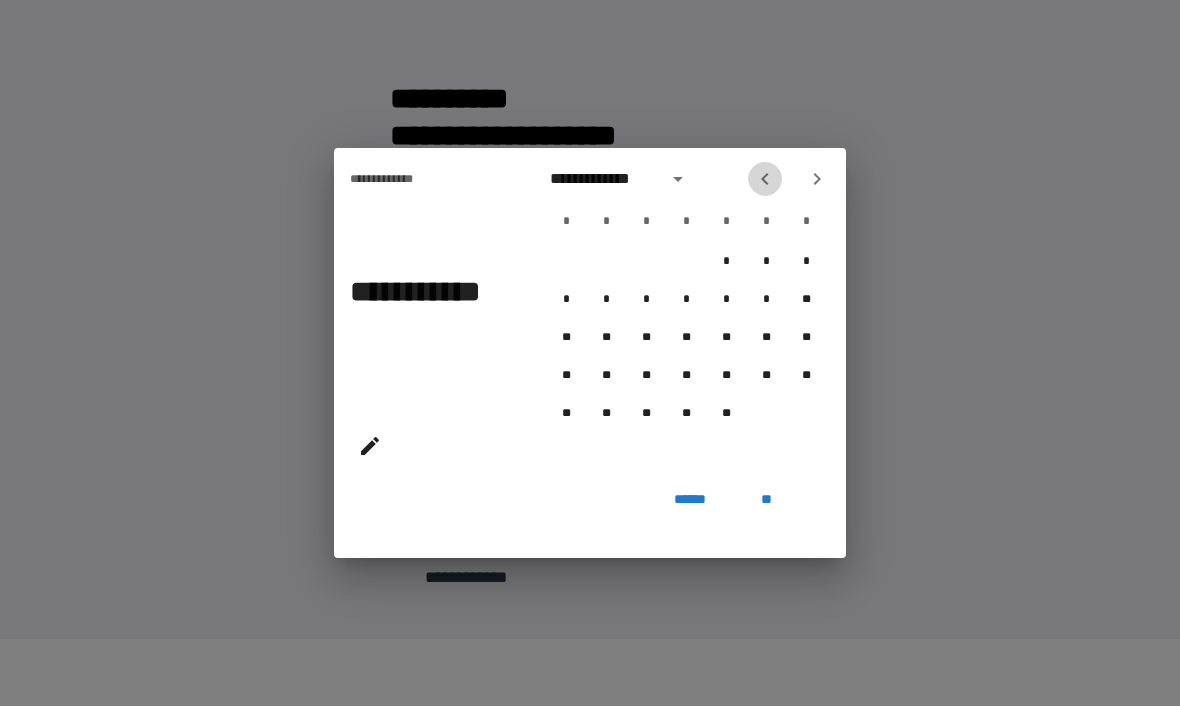 click 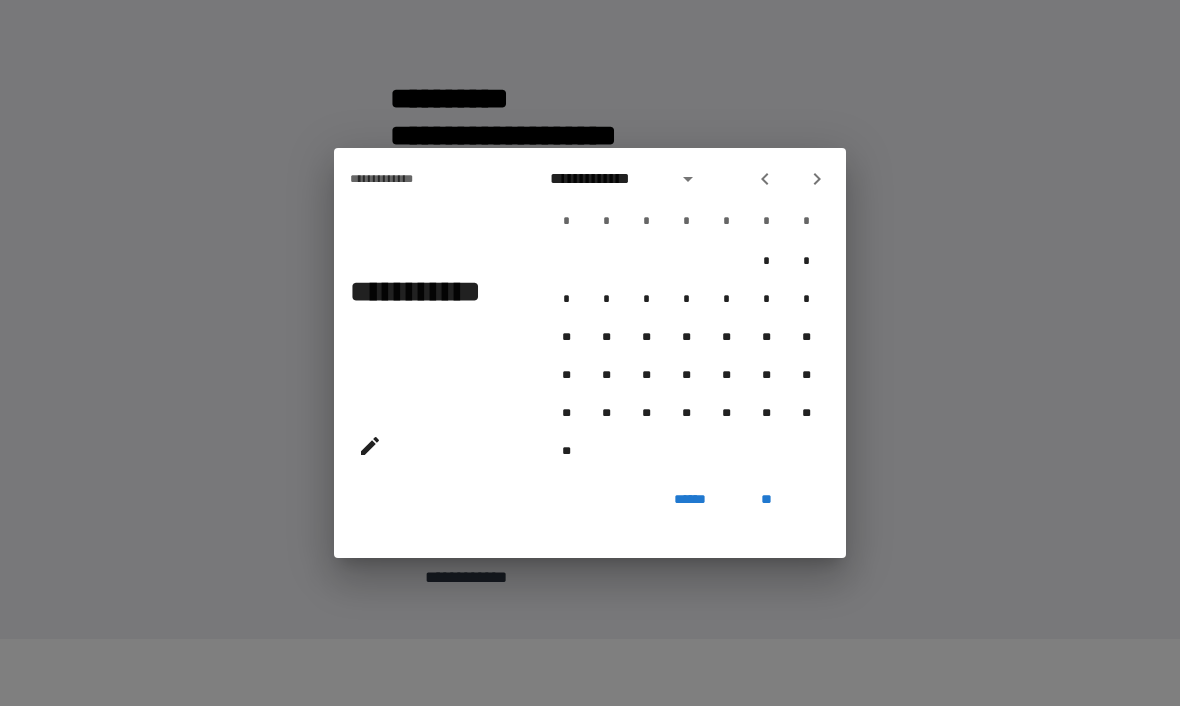 click 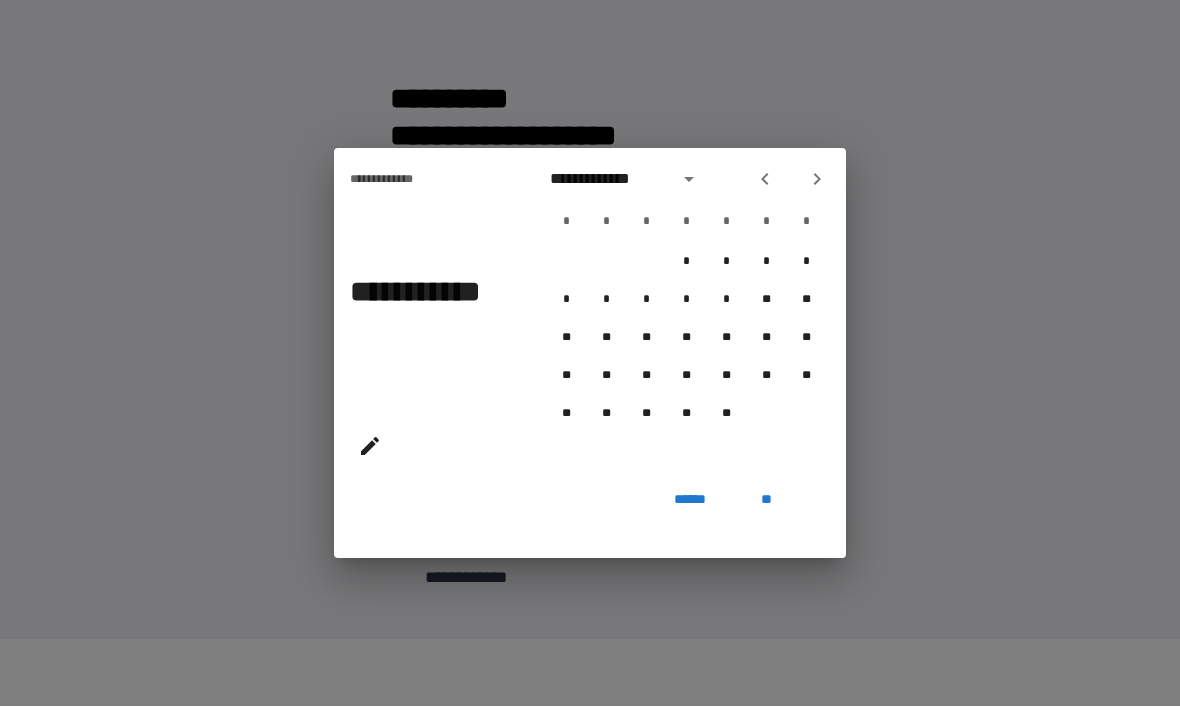 click 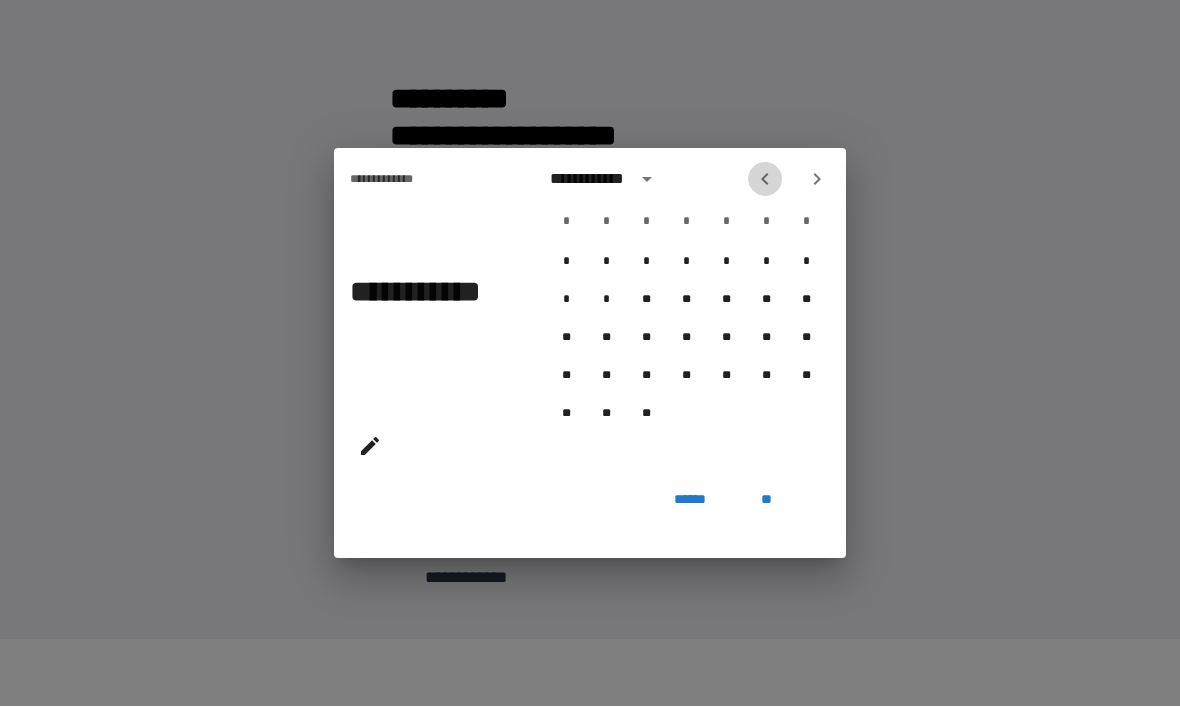 click 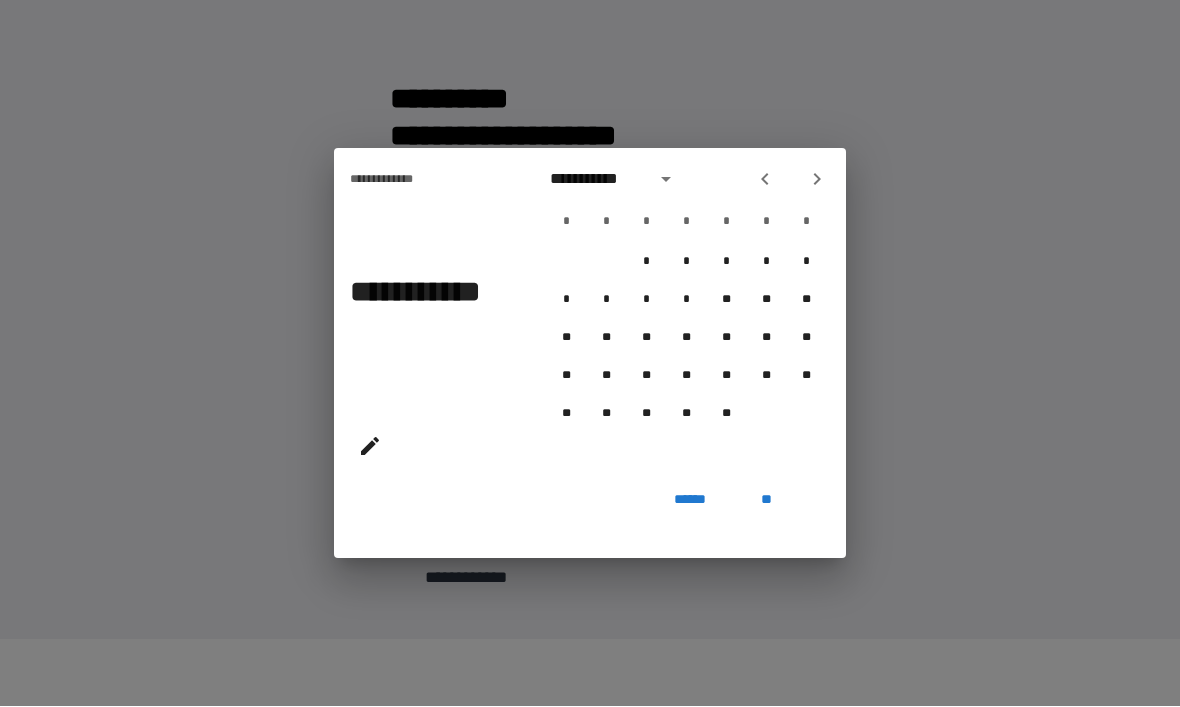 click 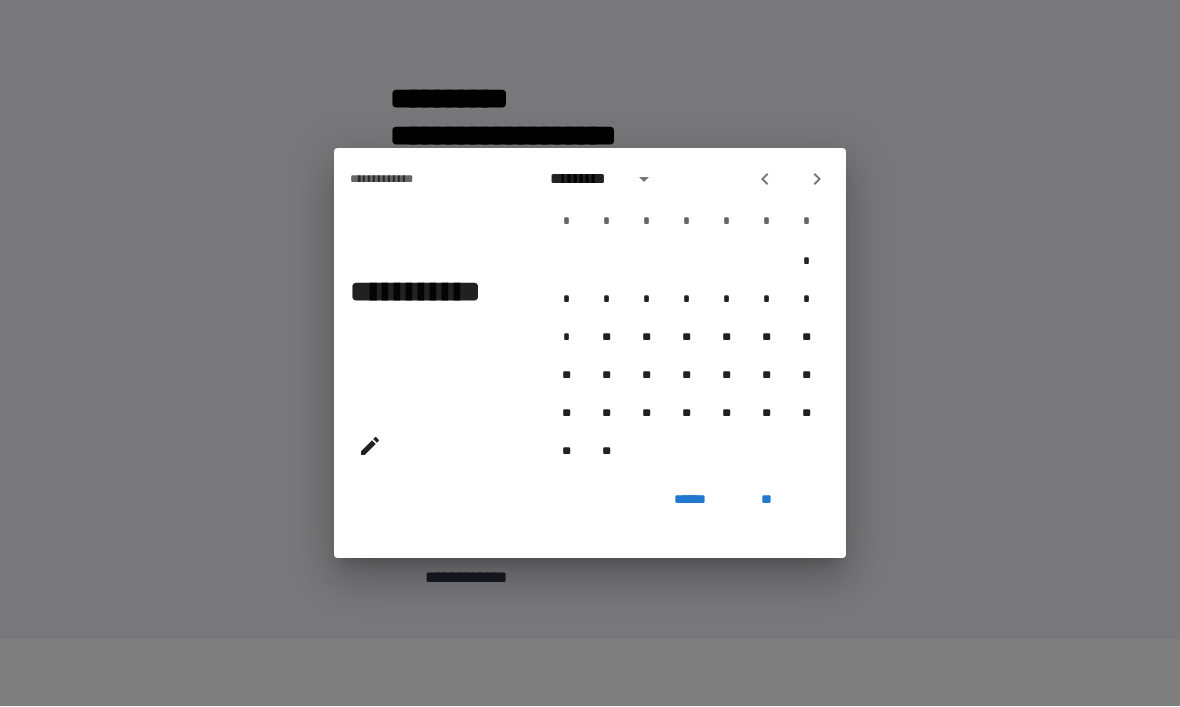 click 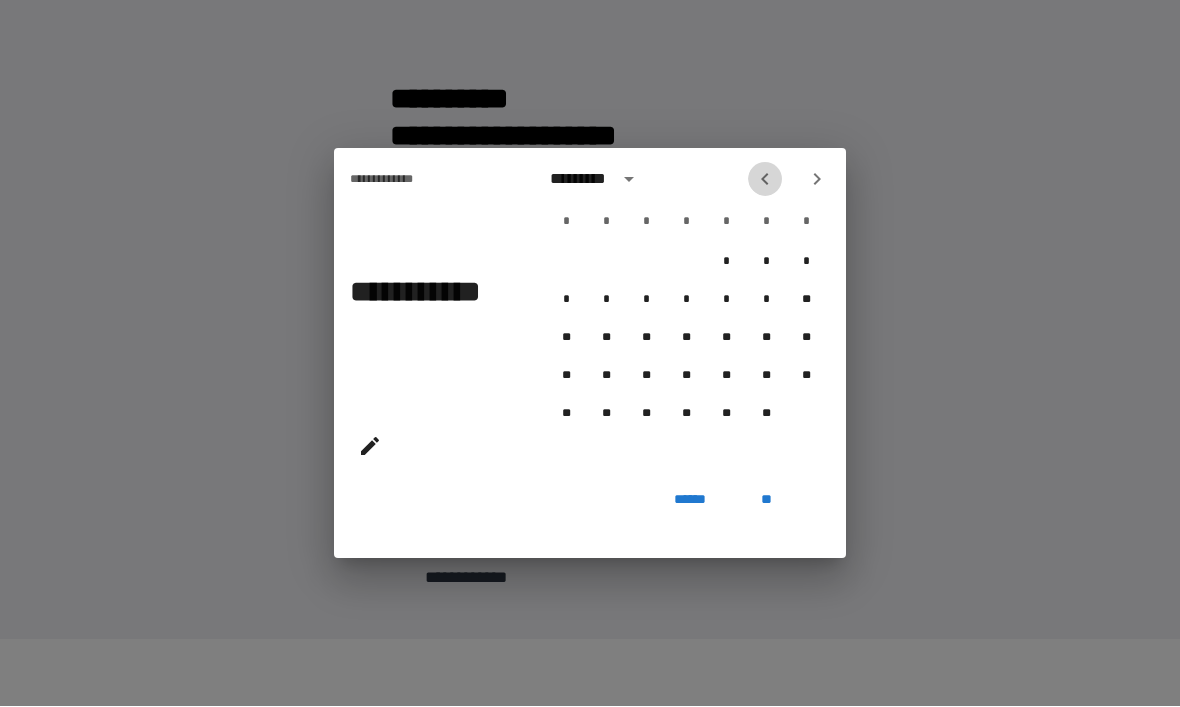 click 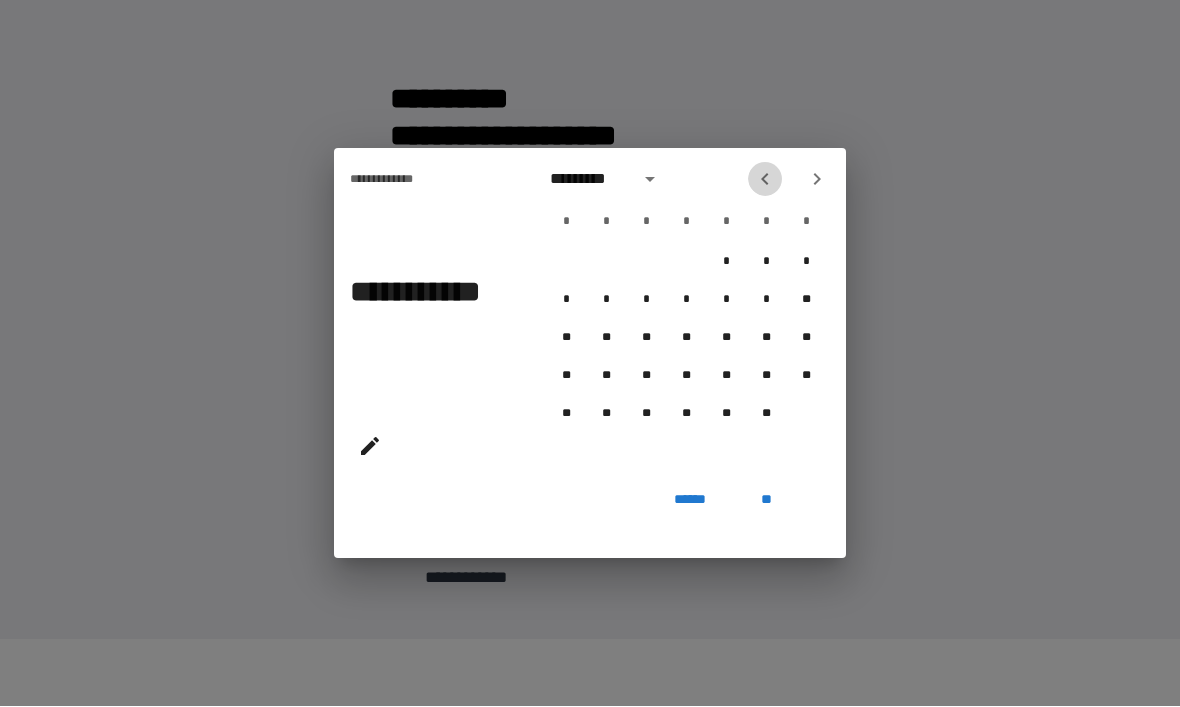 click 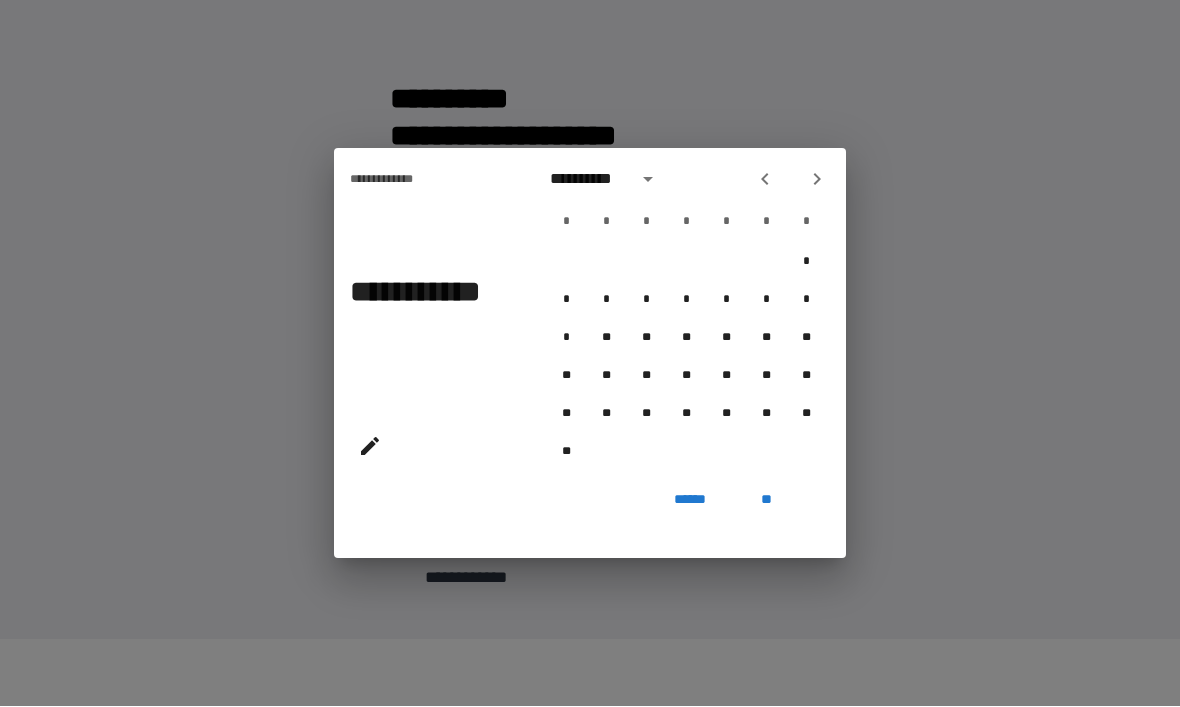 click 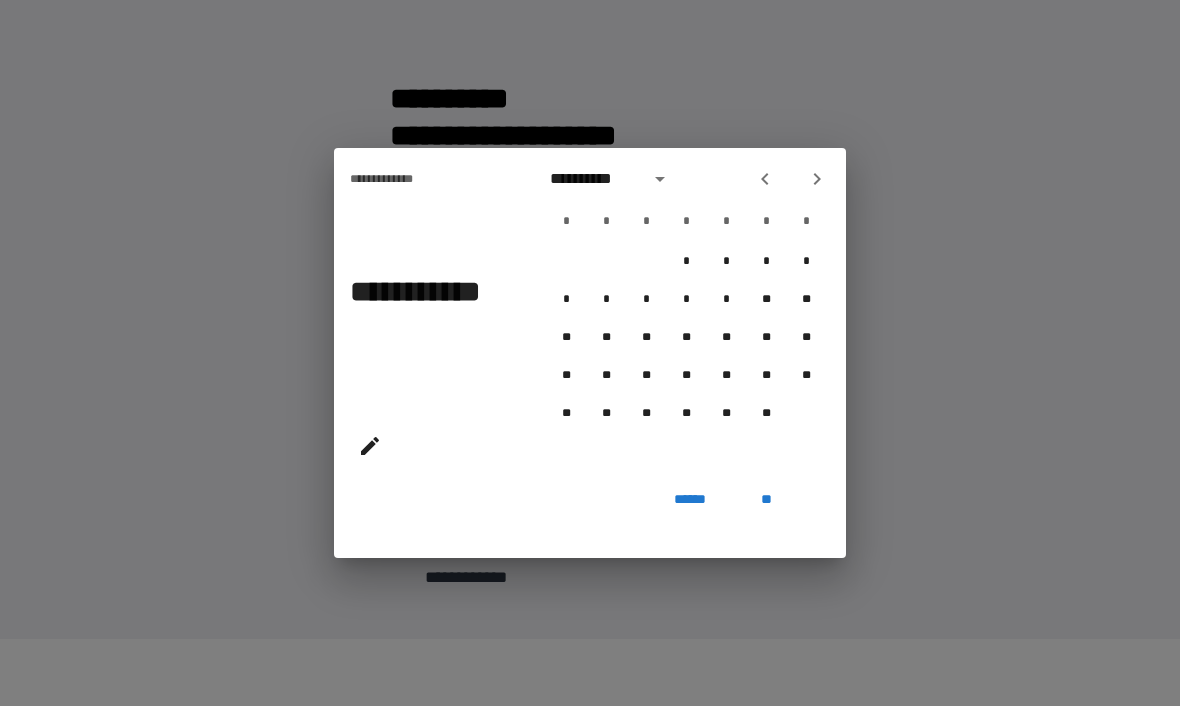 click 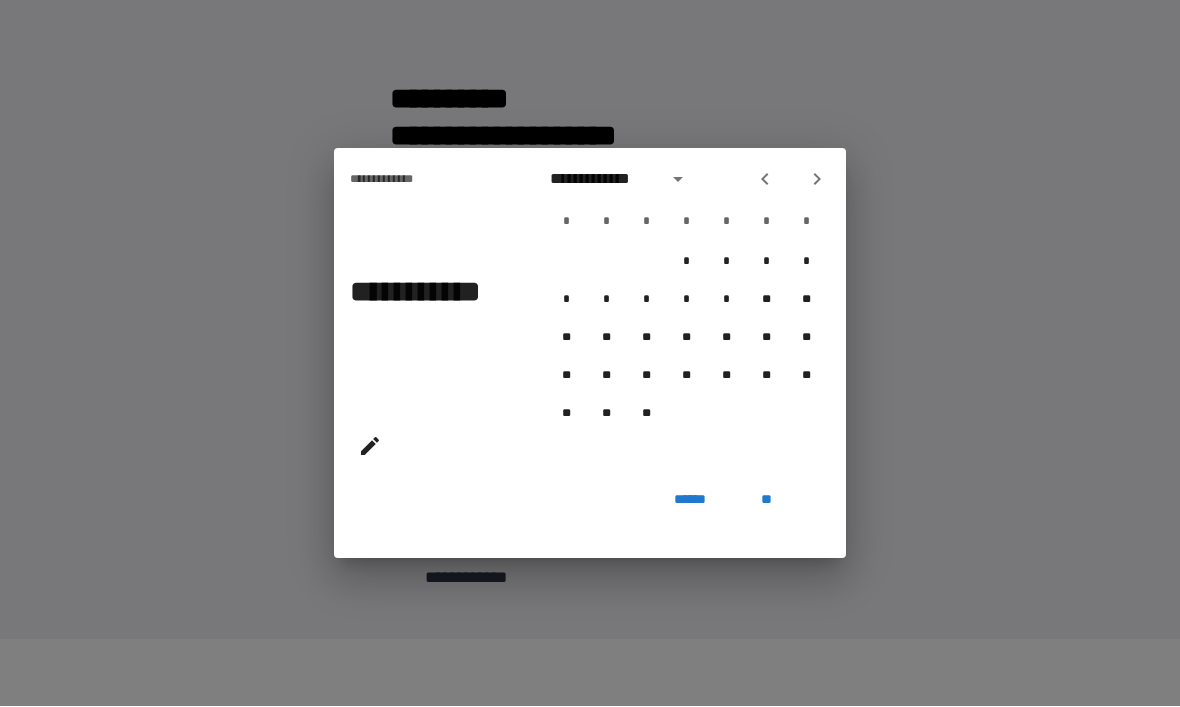 click 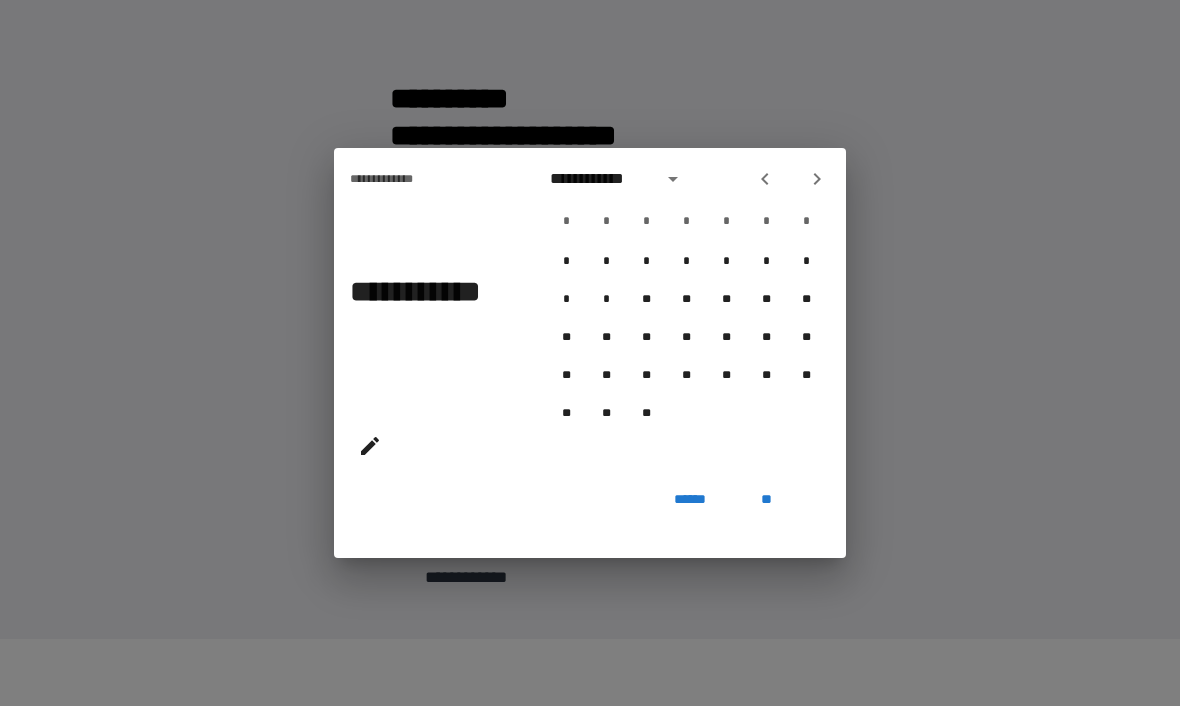 click 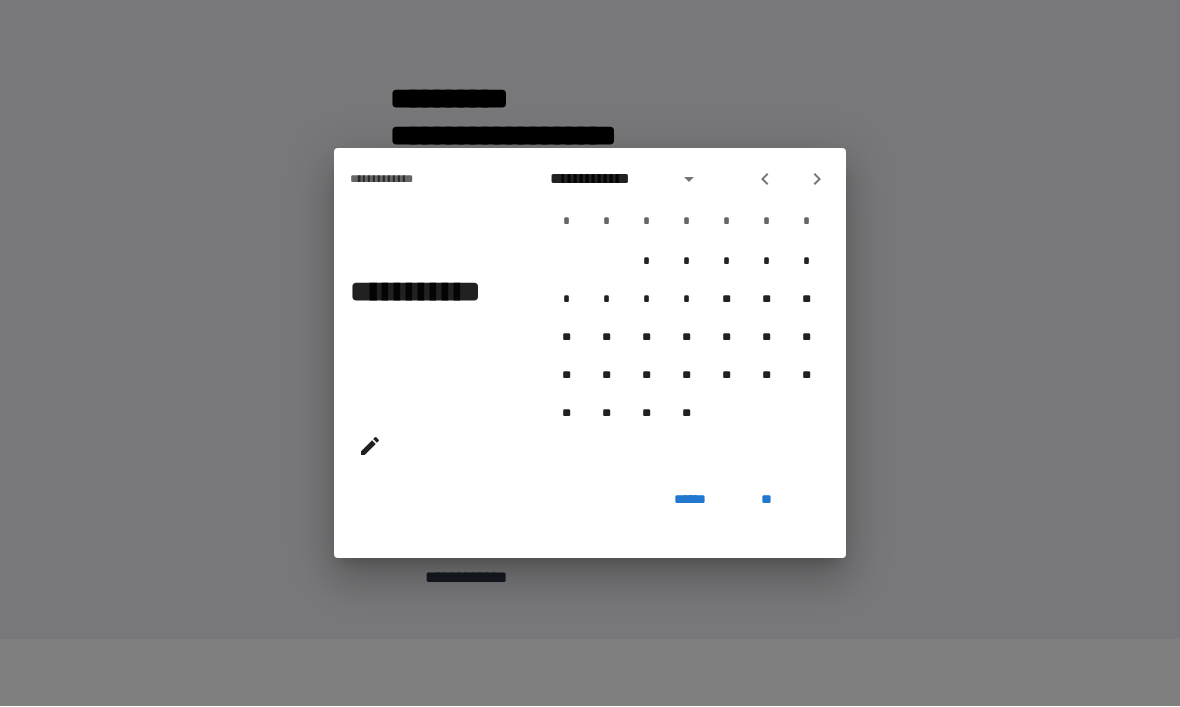 click 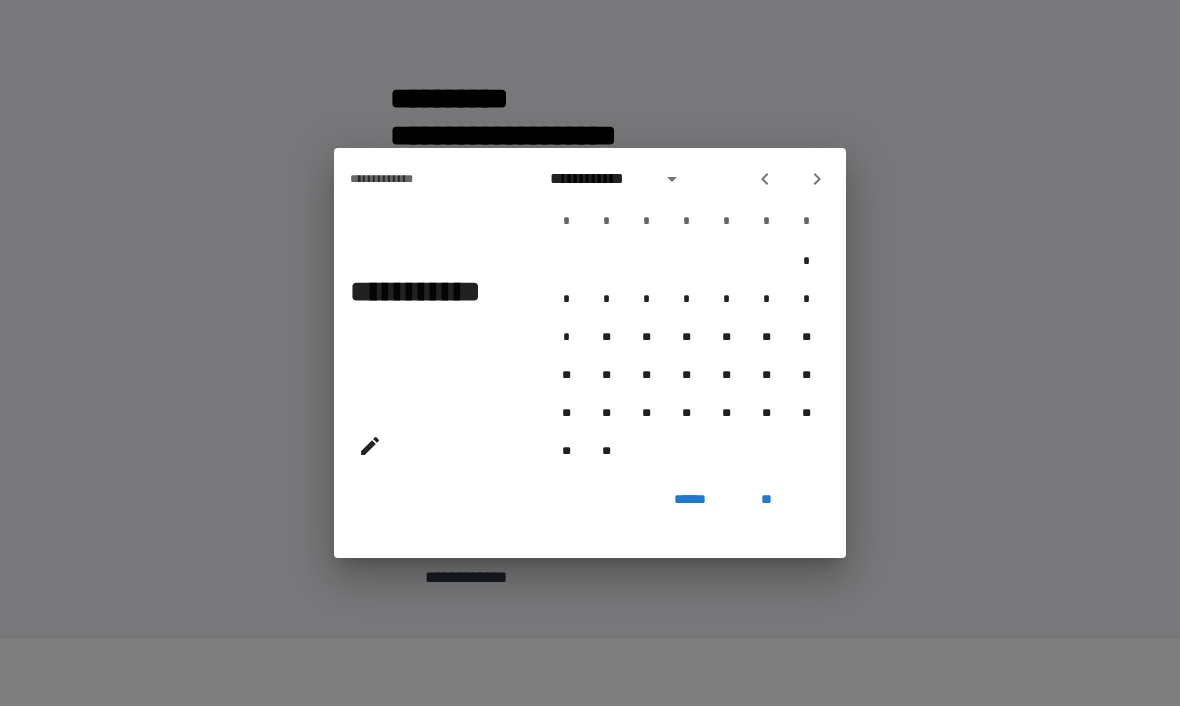 click 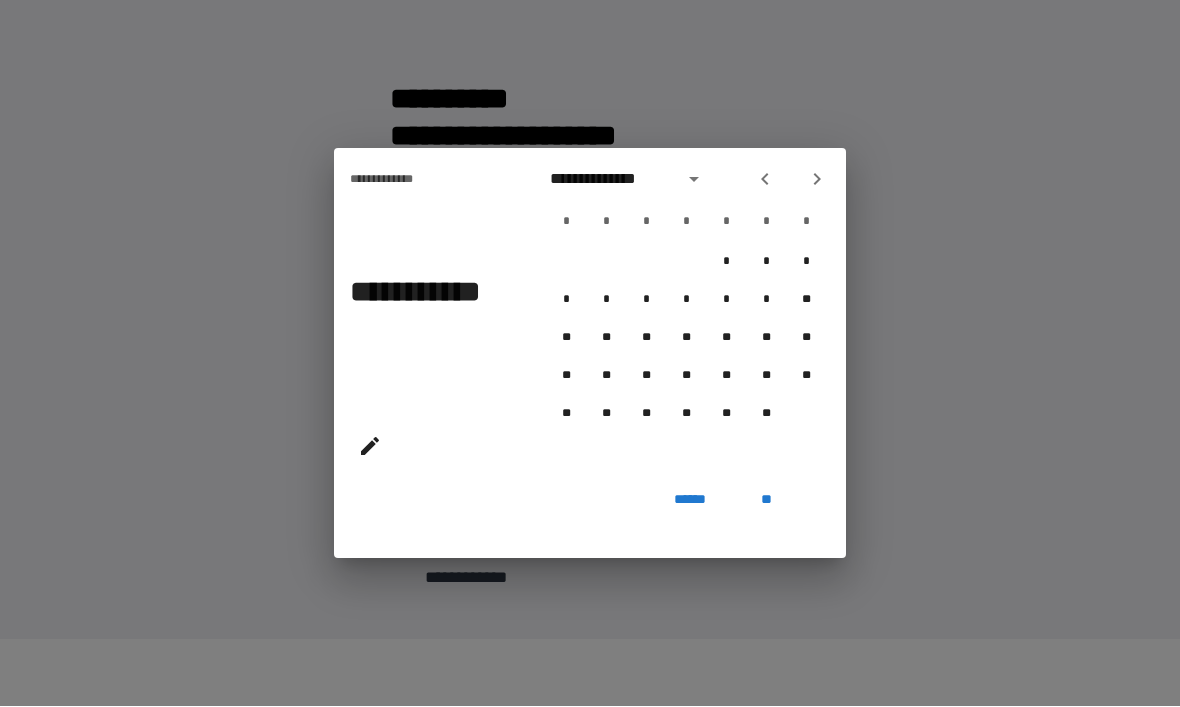 click 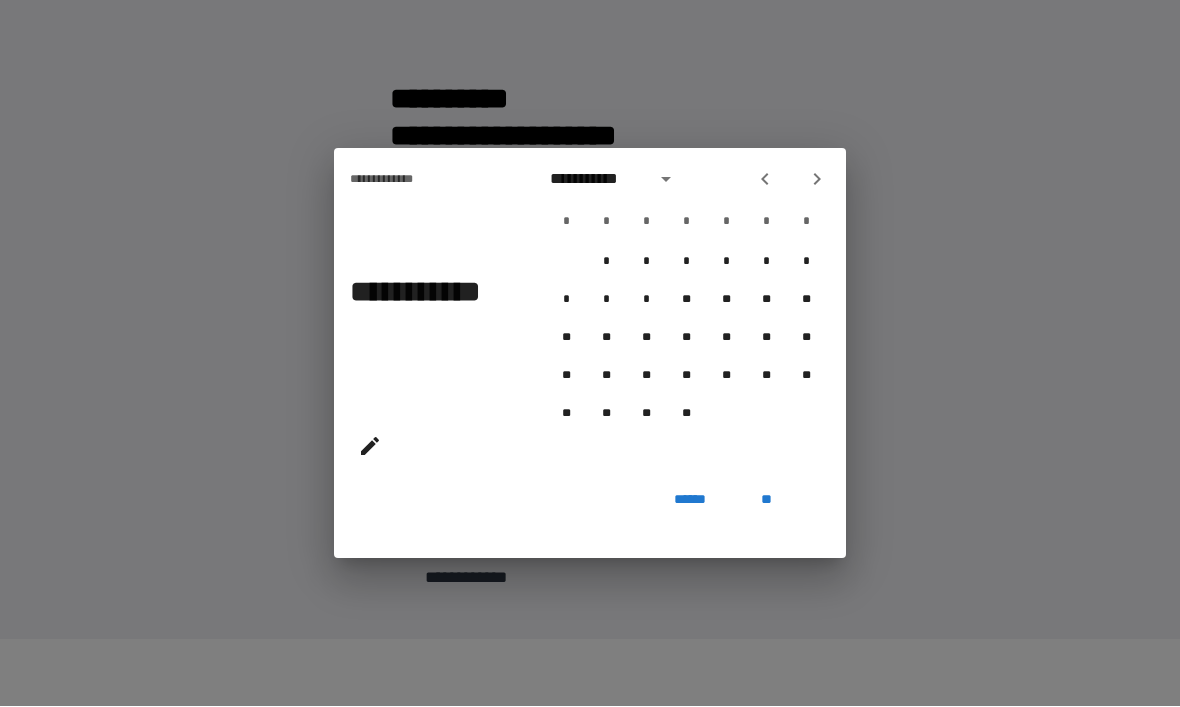 click 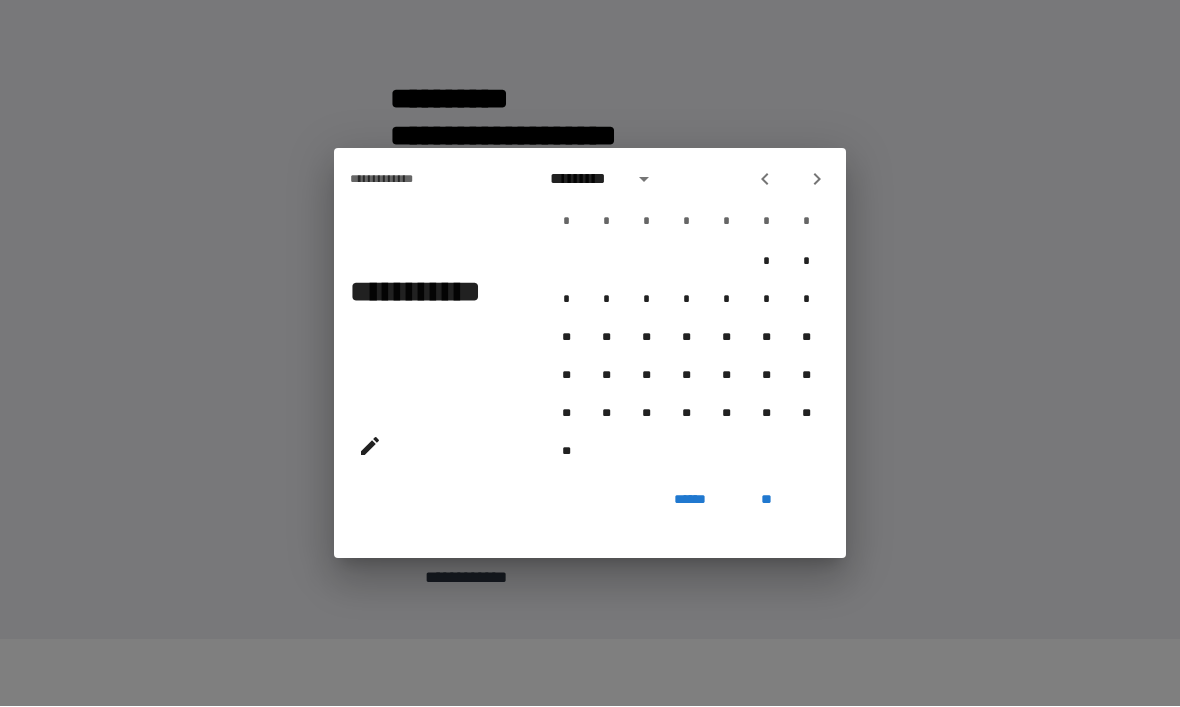 click 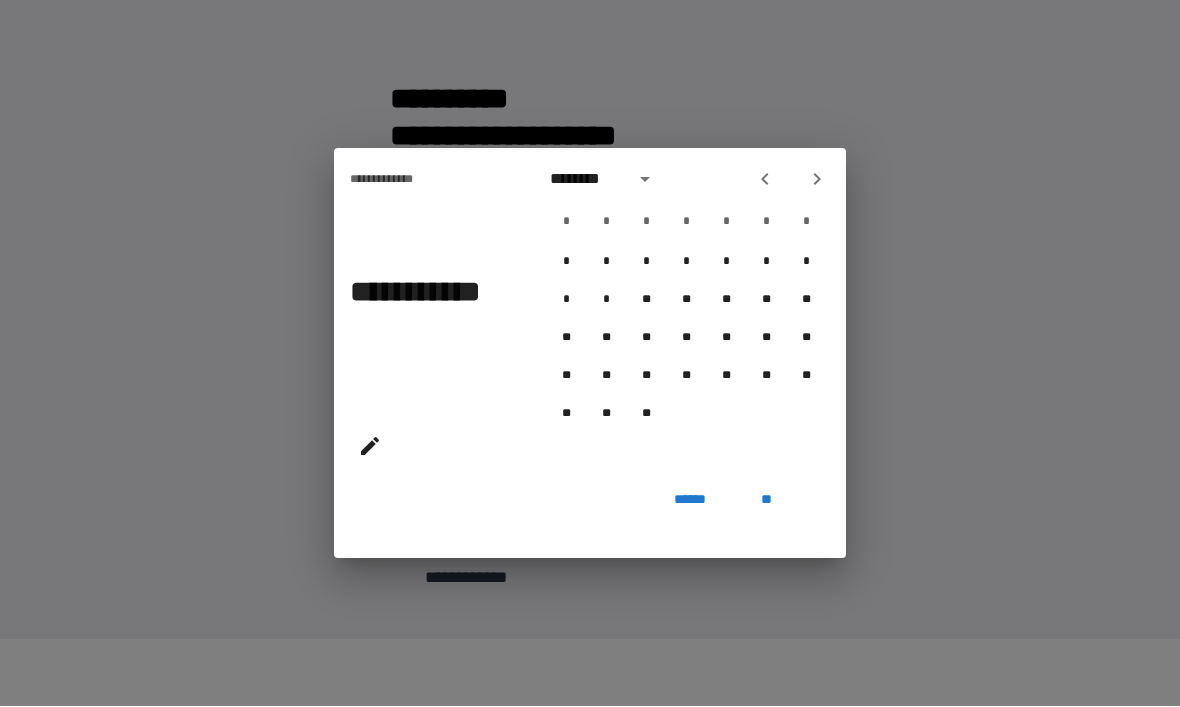 click 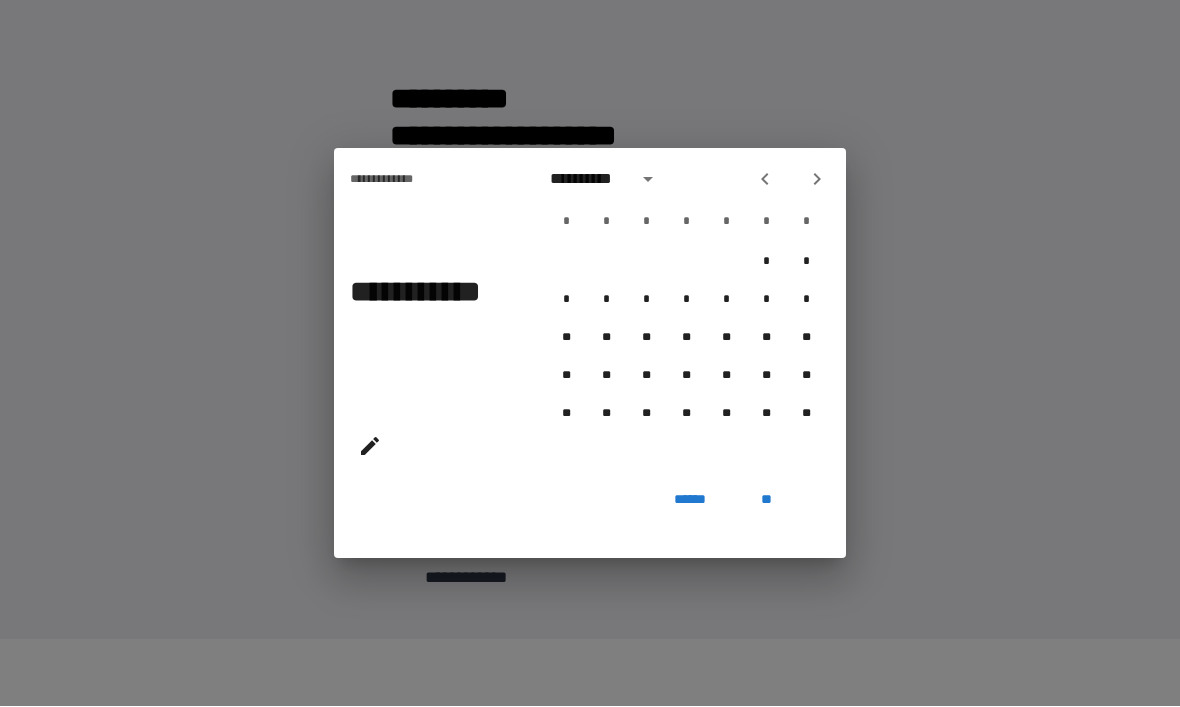 click 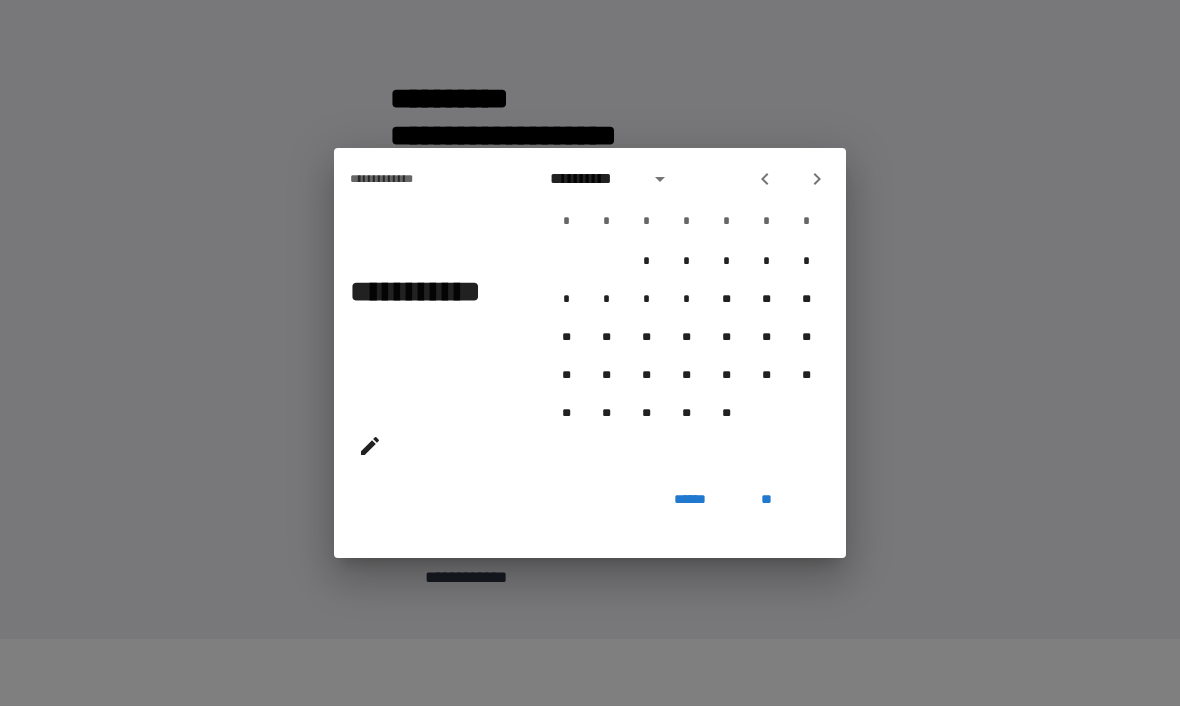 click 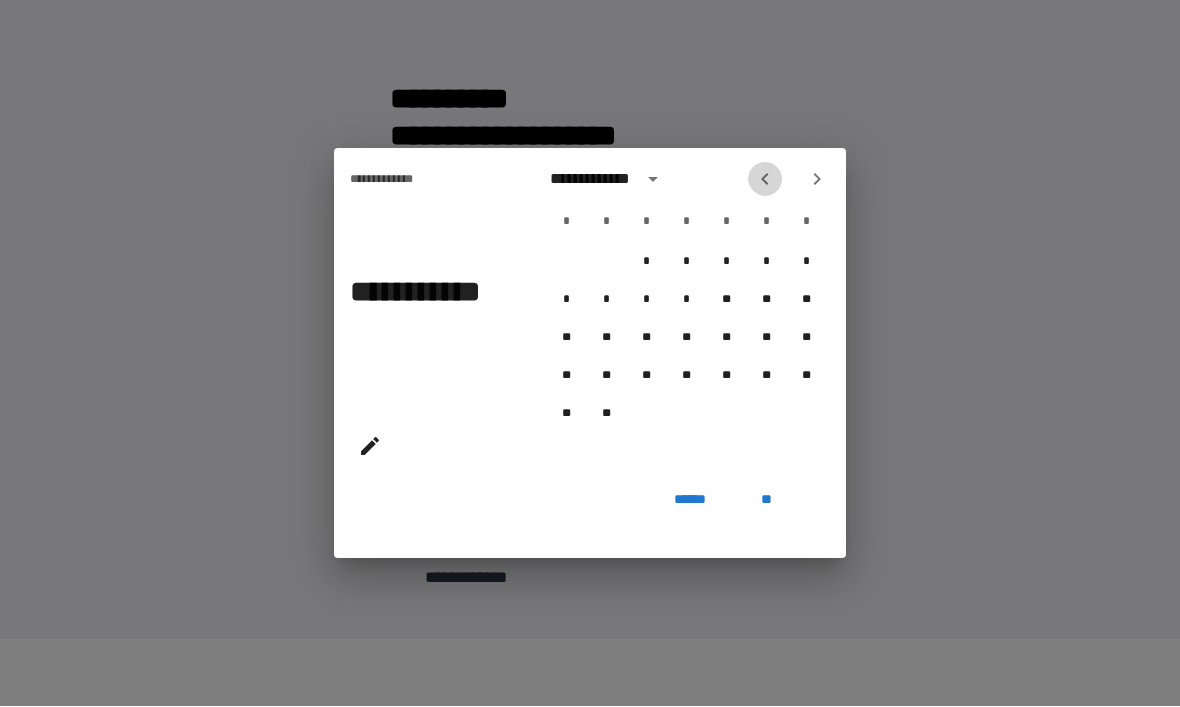 click 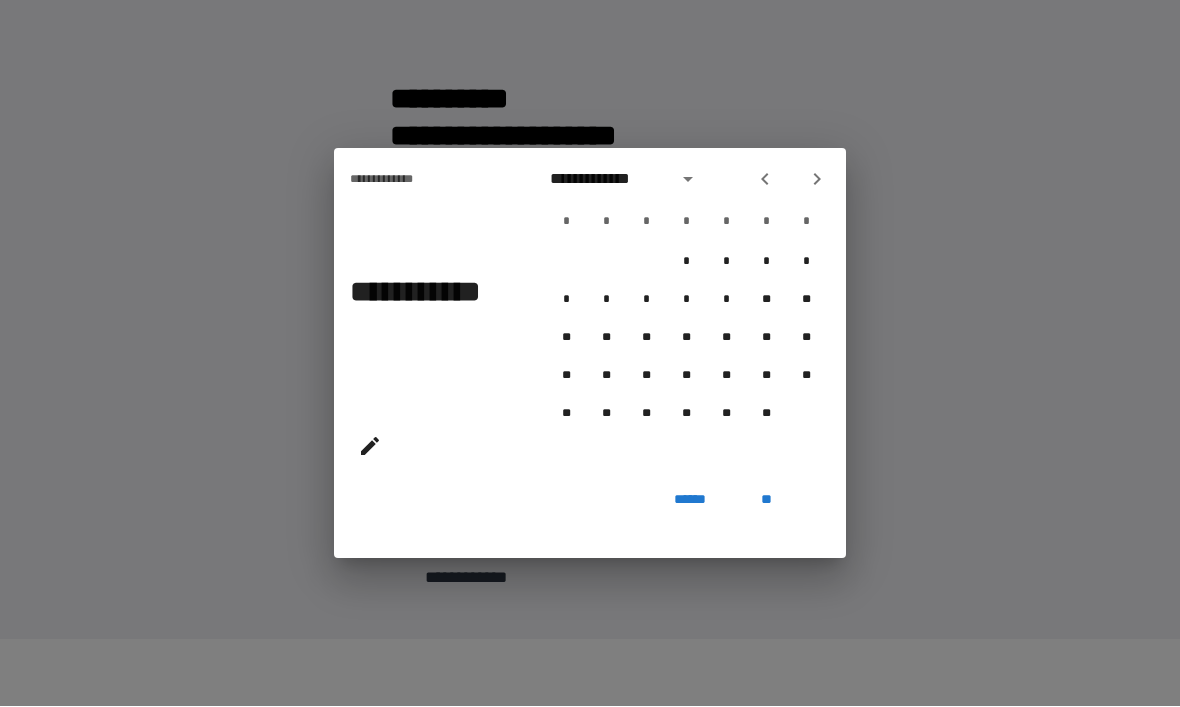 click 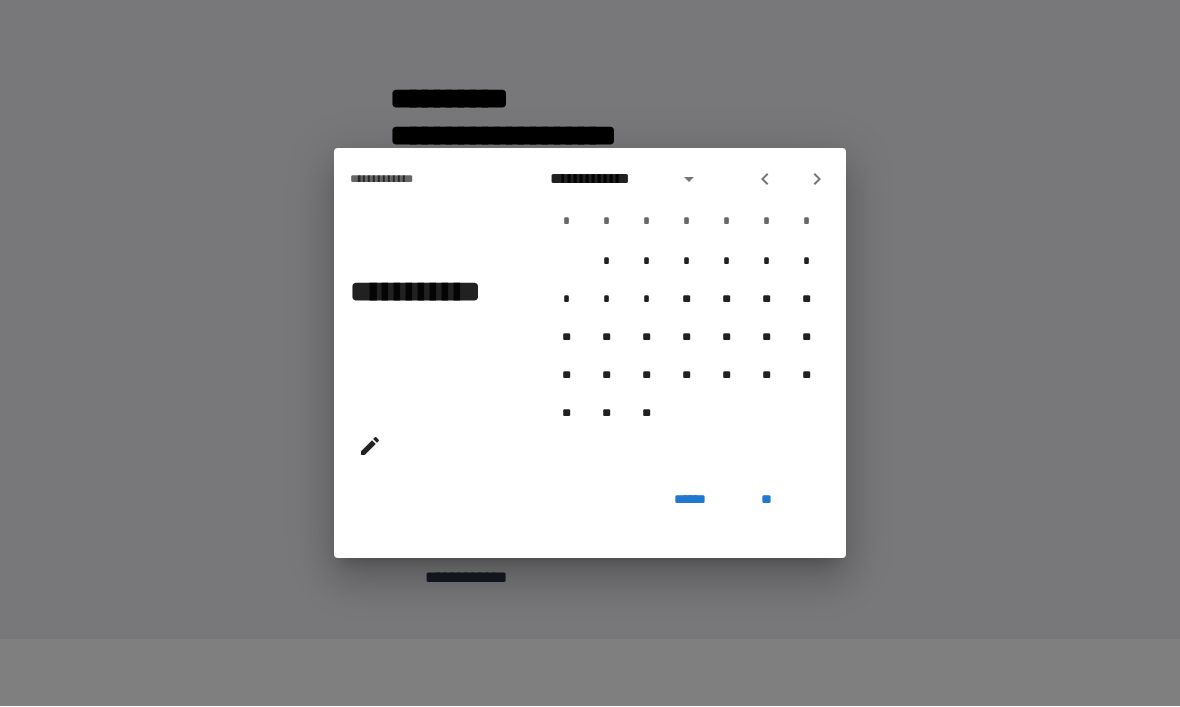 click 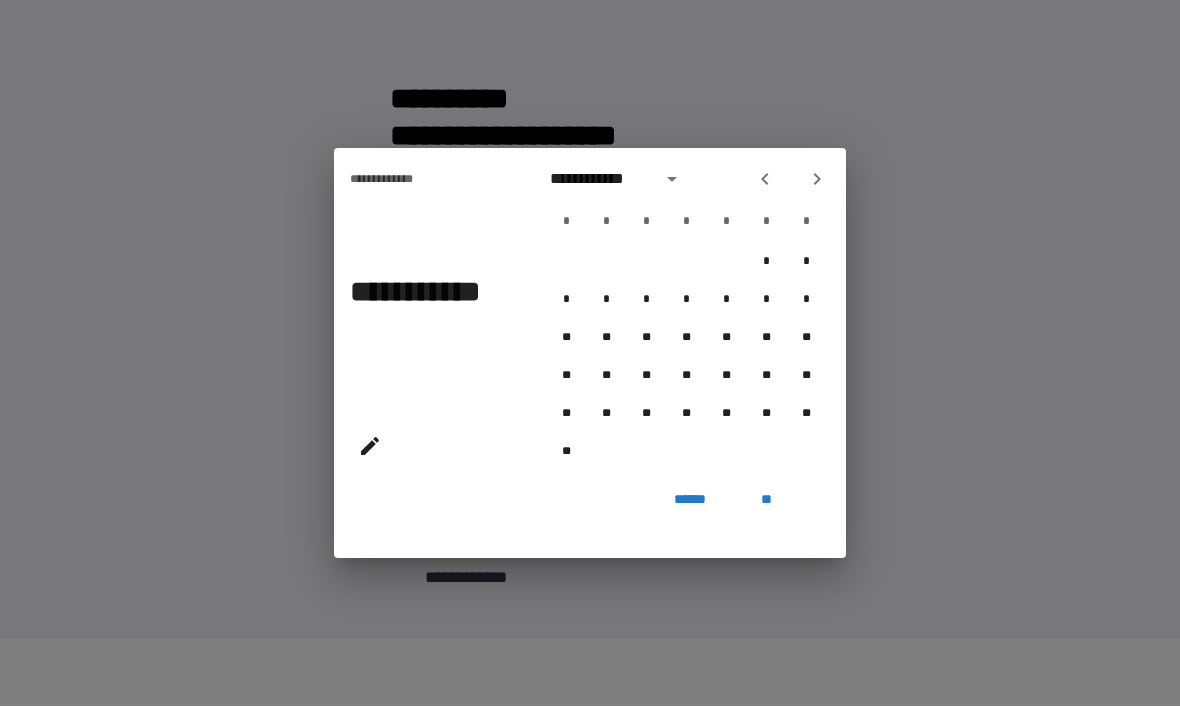 click at bounding box center [765, 180] 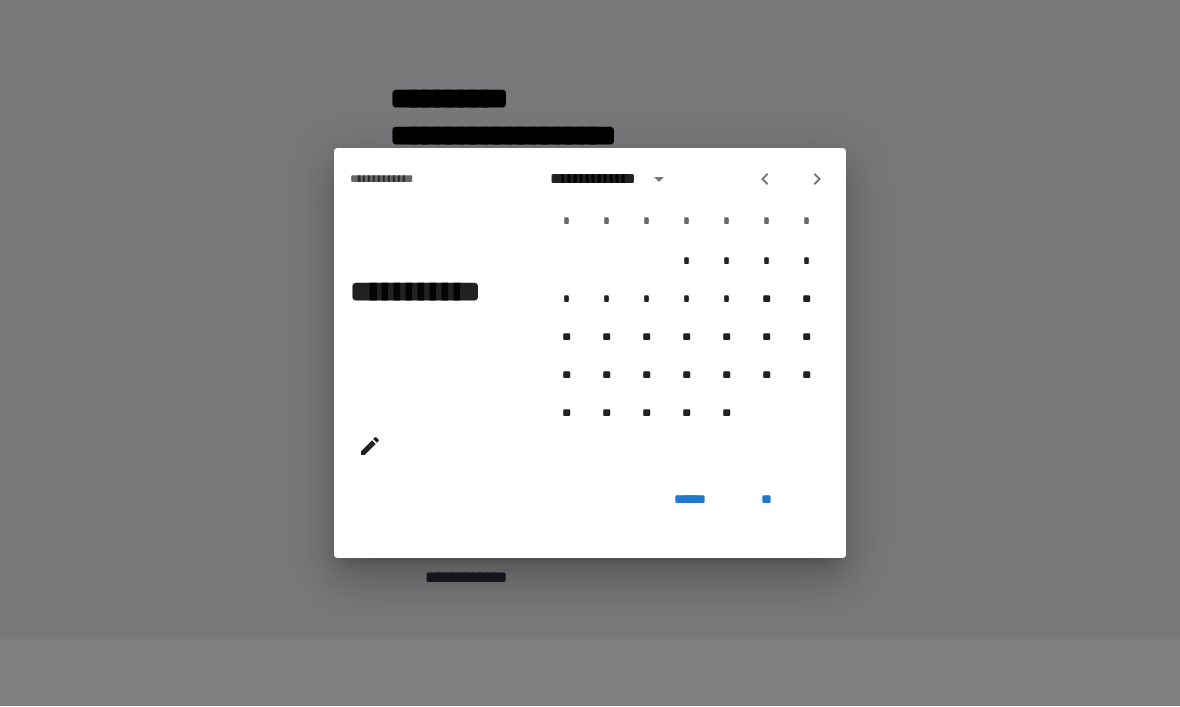 click at bounding box center (765, 180) 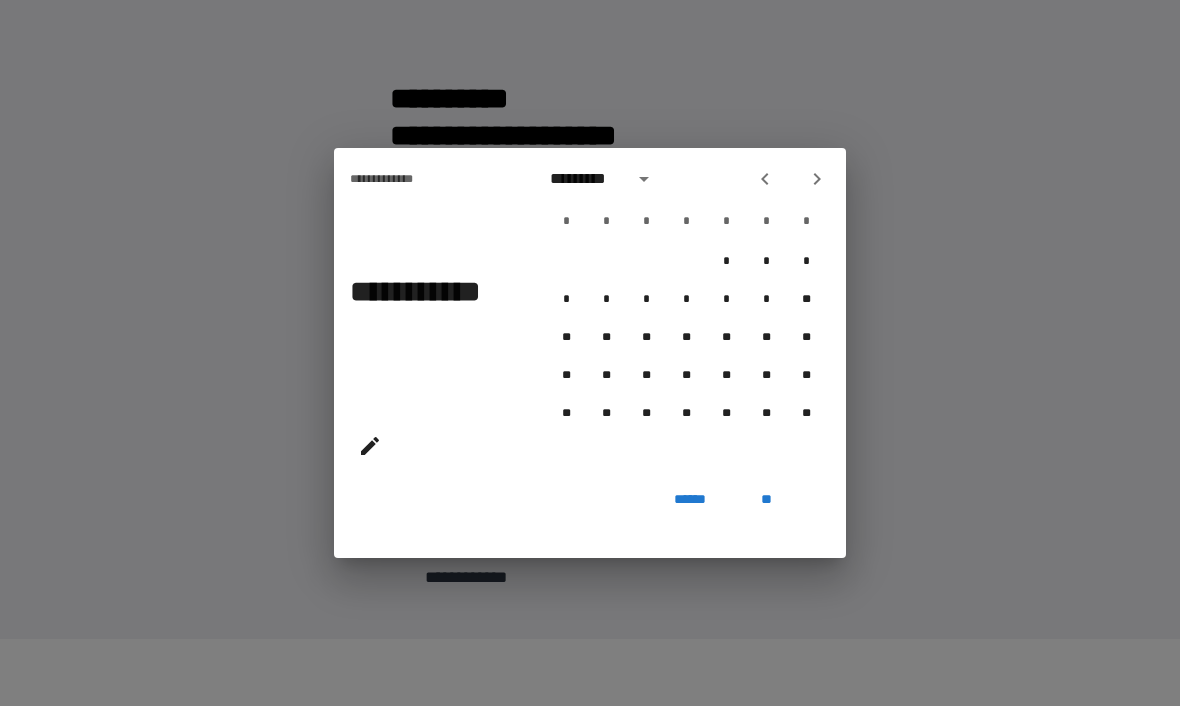 click at bounding box center (791, 180) 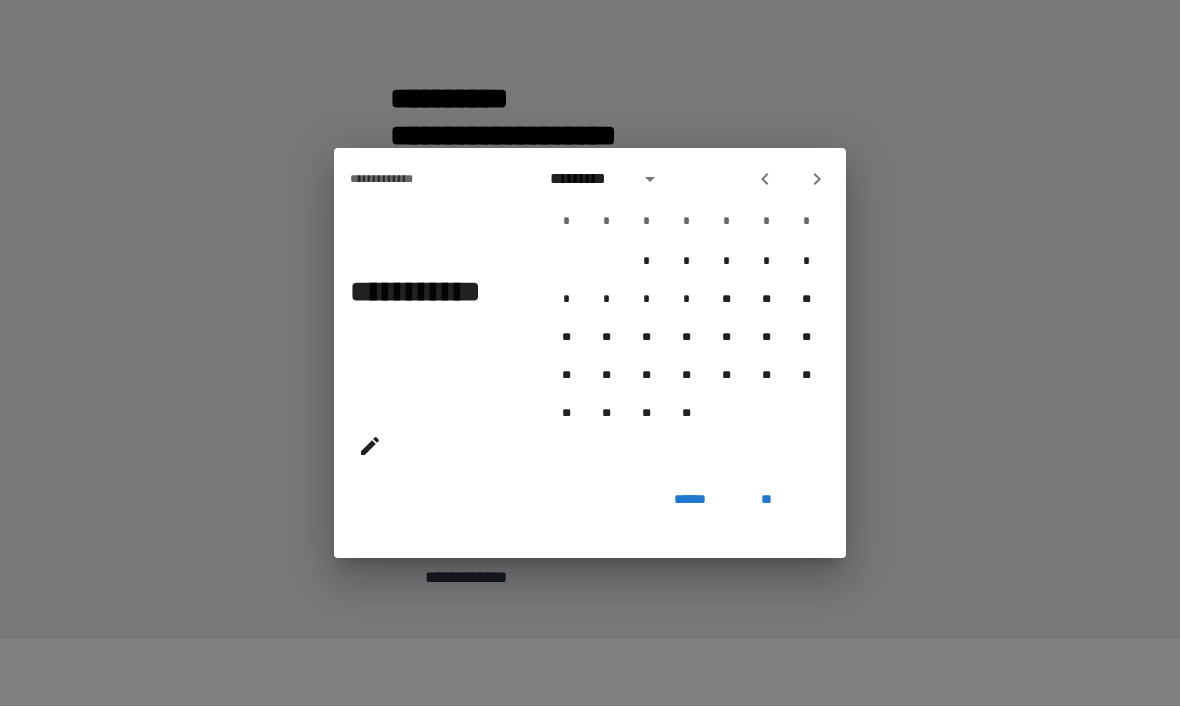 click at bounding box center [765, 180] 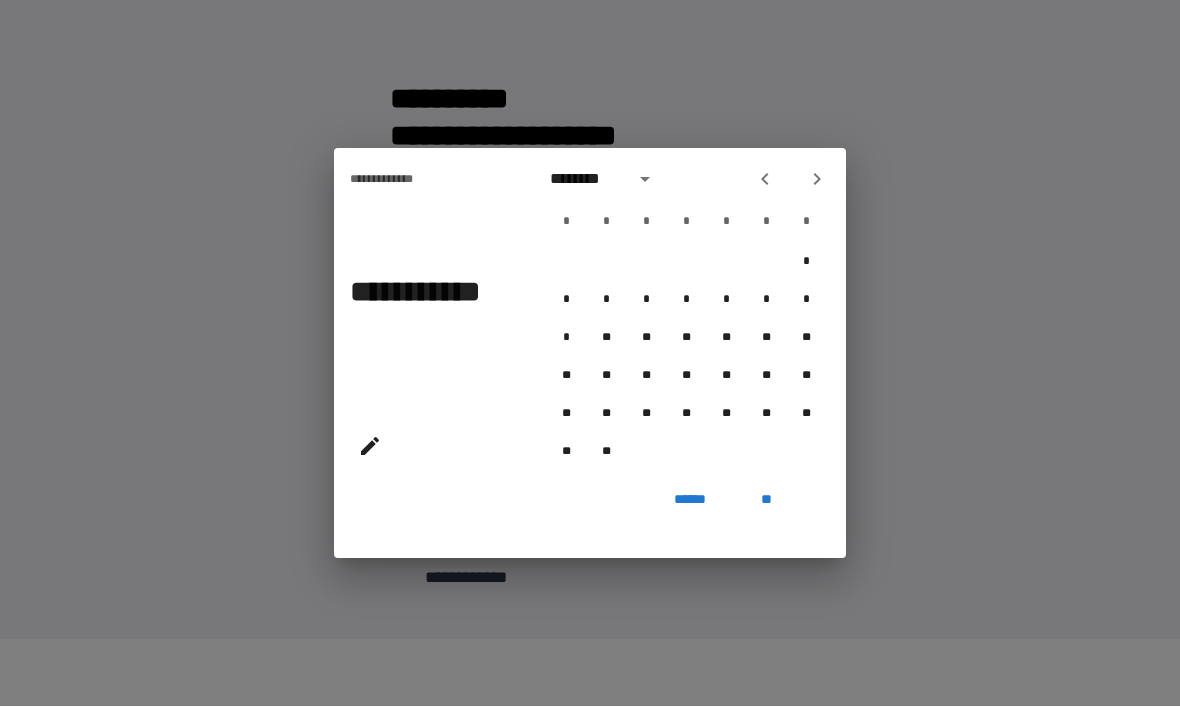 click 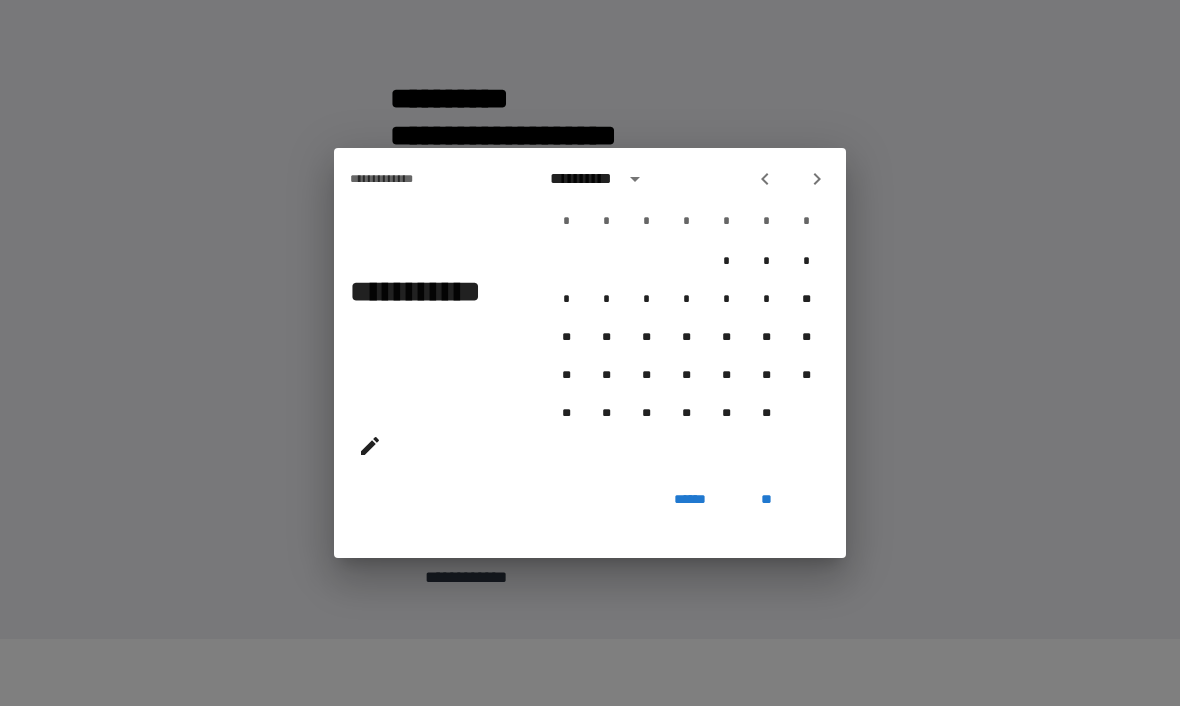 click 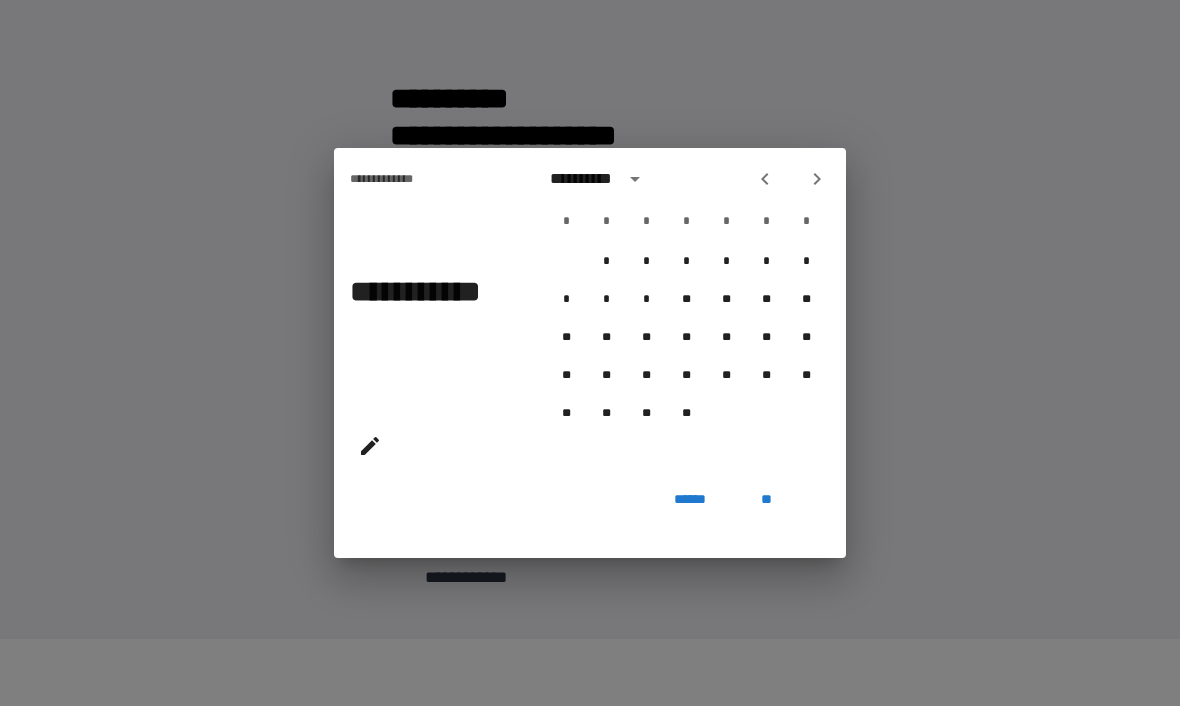 click 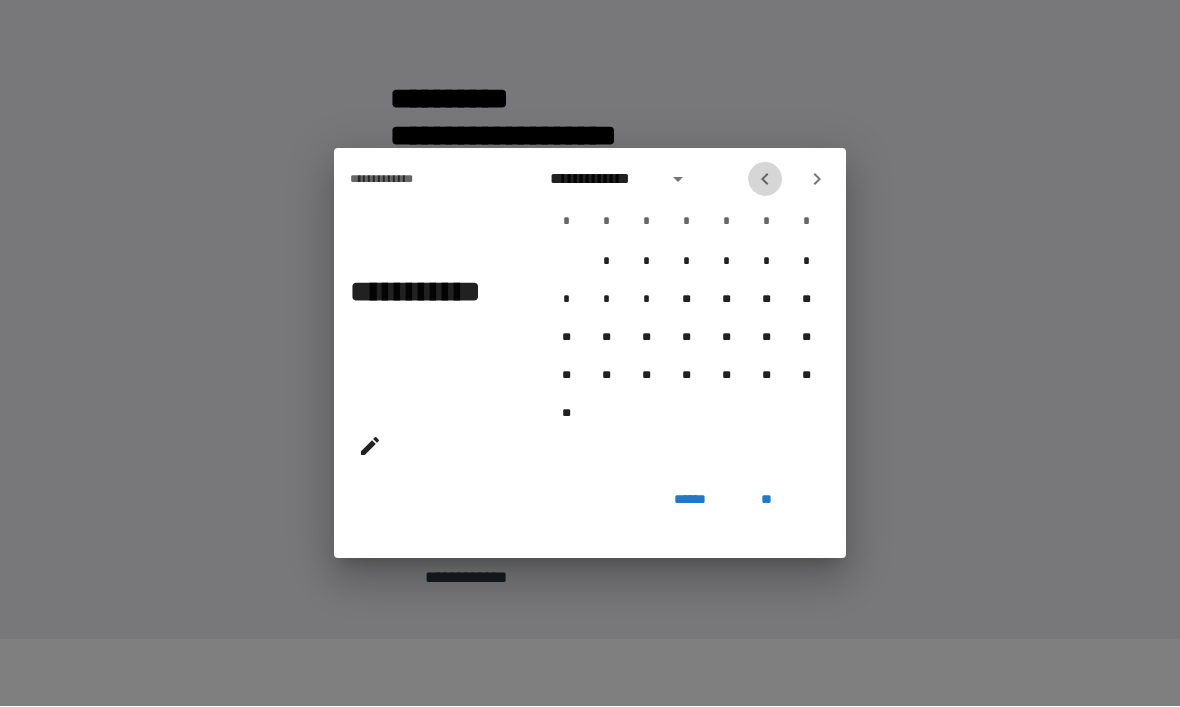 click 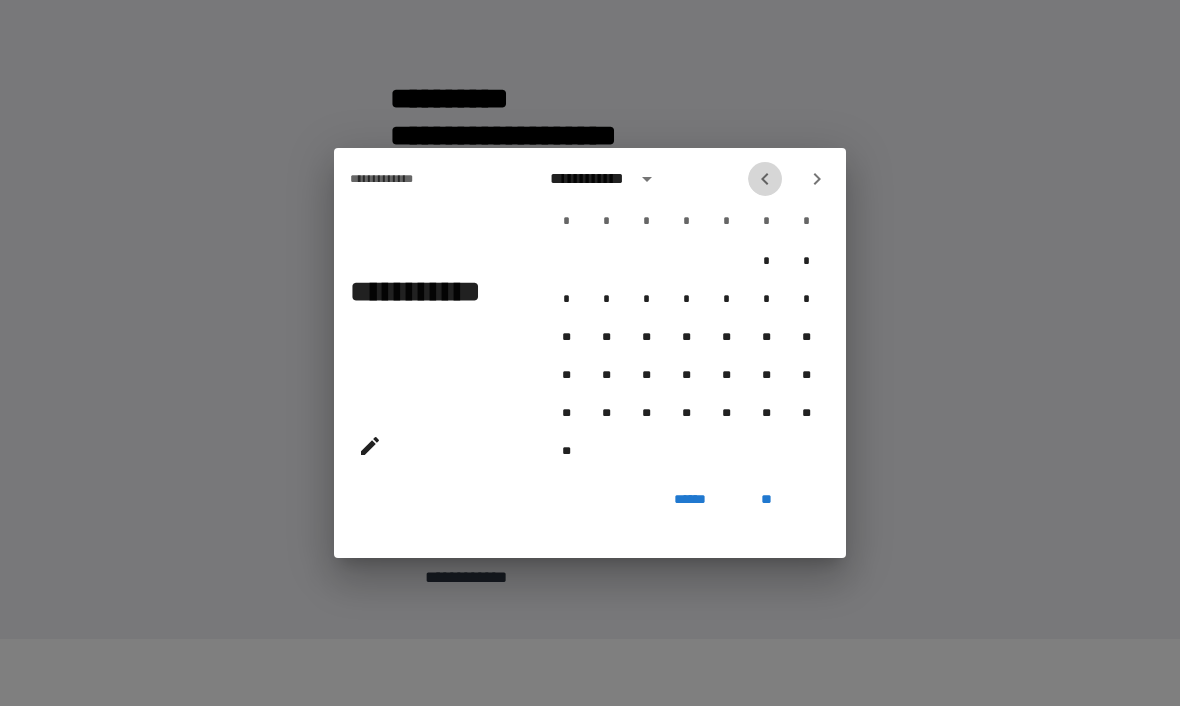 click 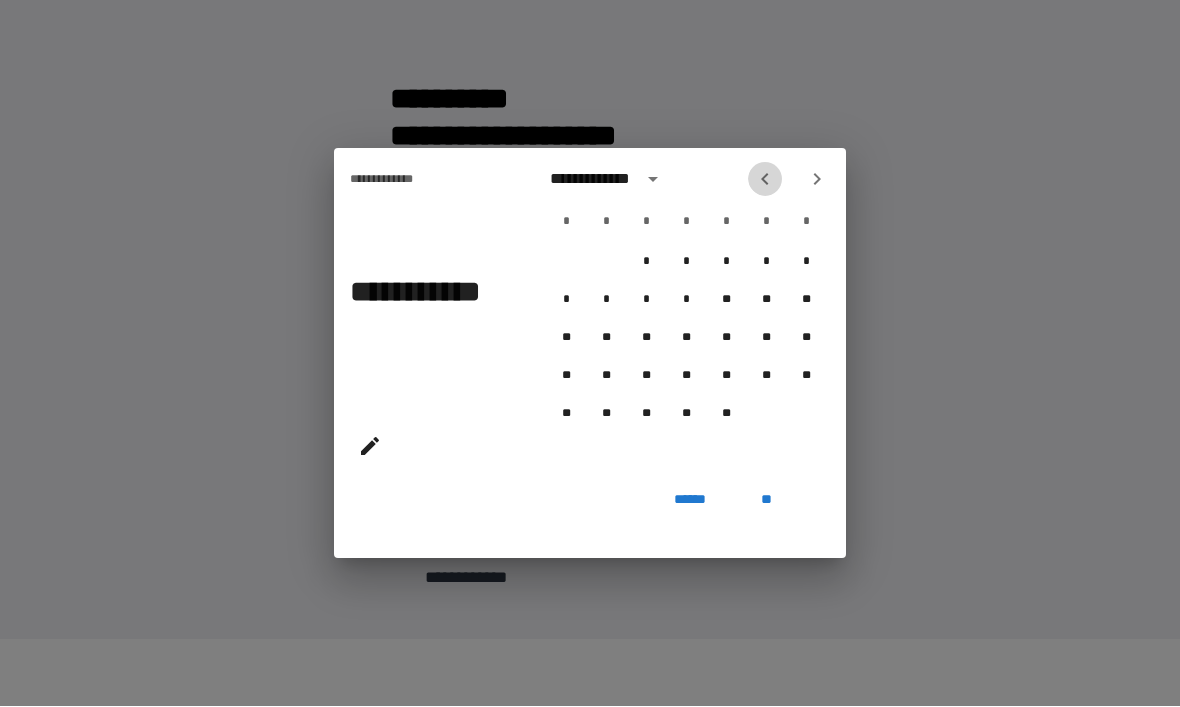 click 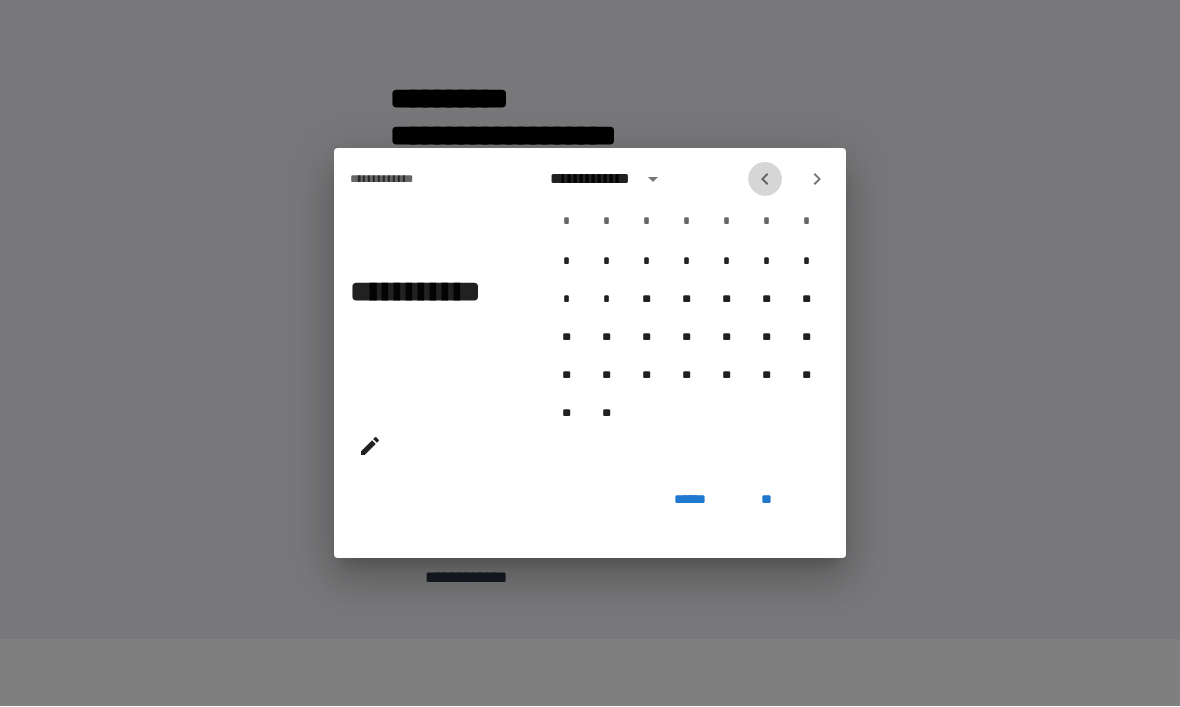 click 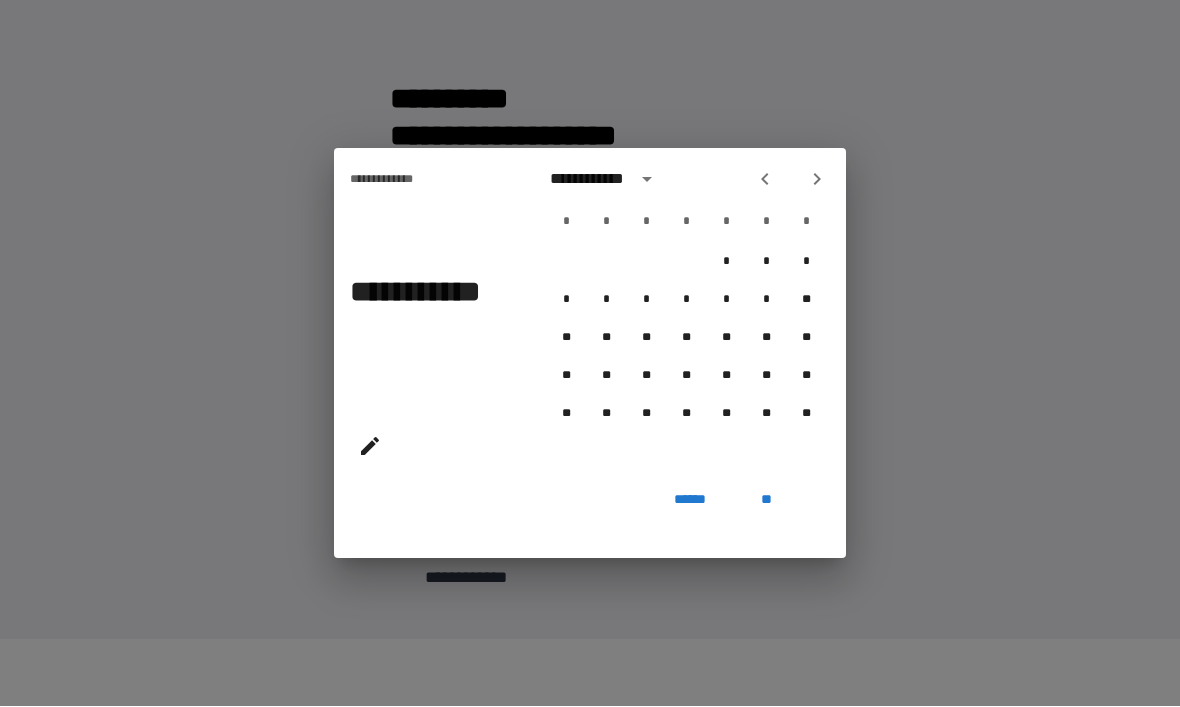 click 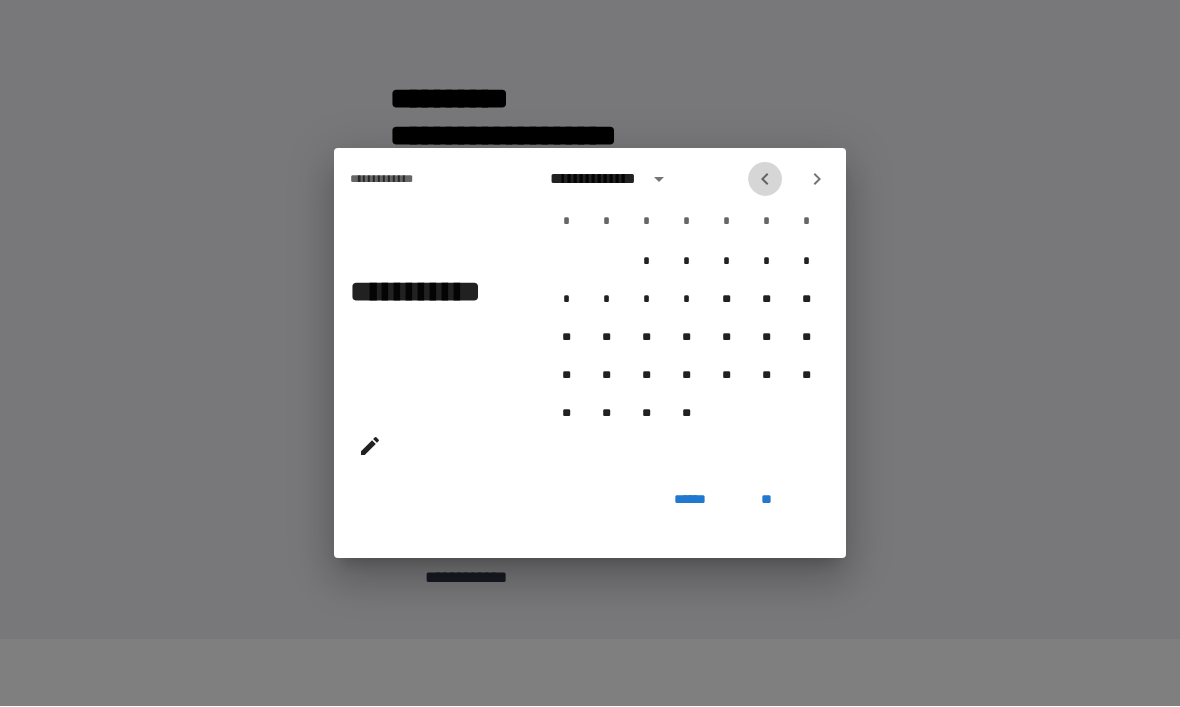 click 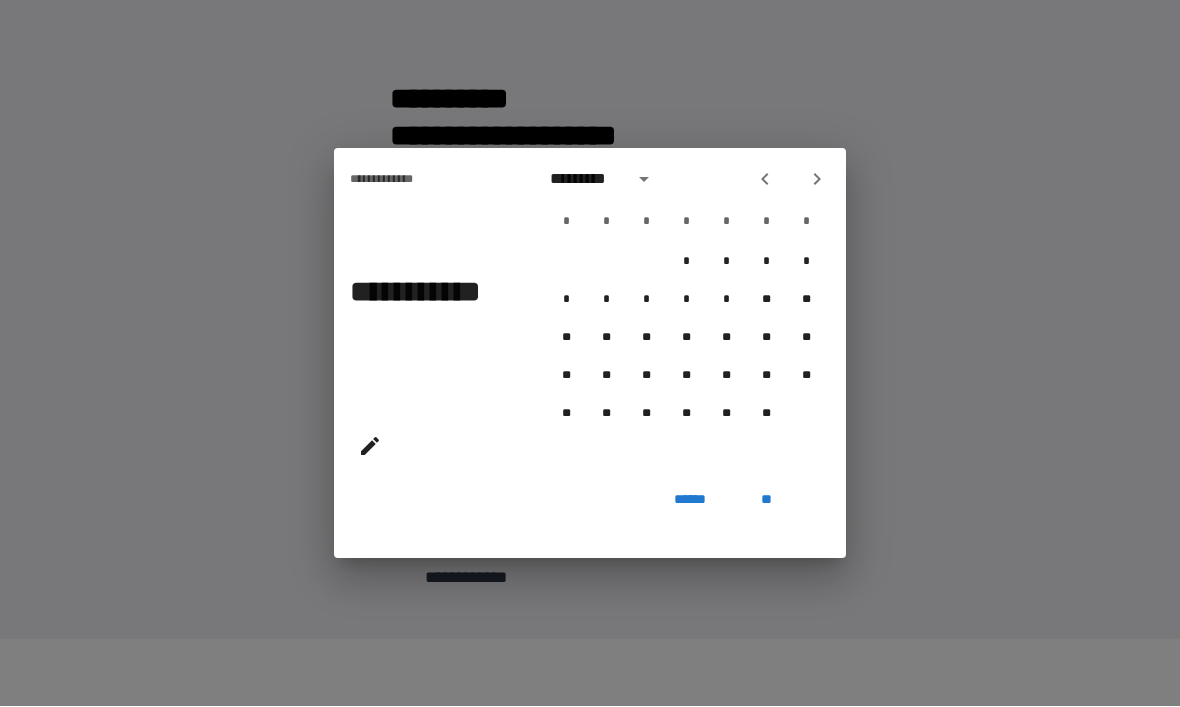 click 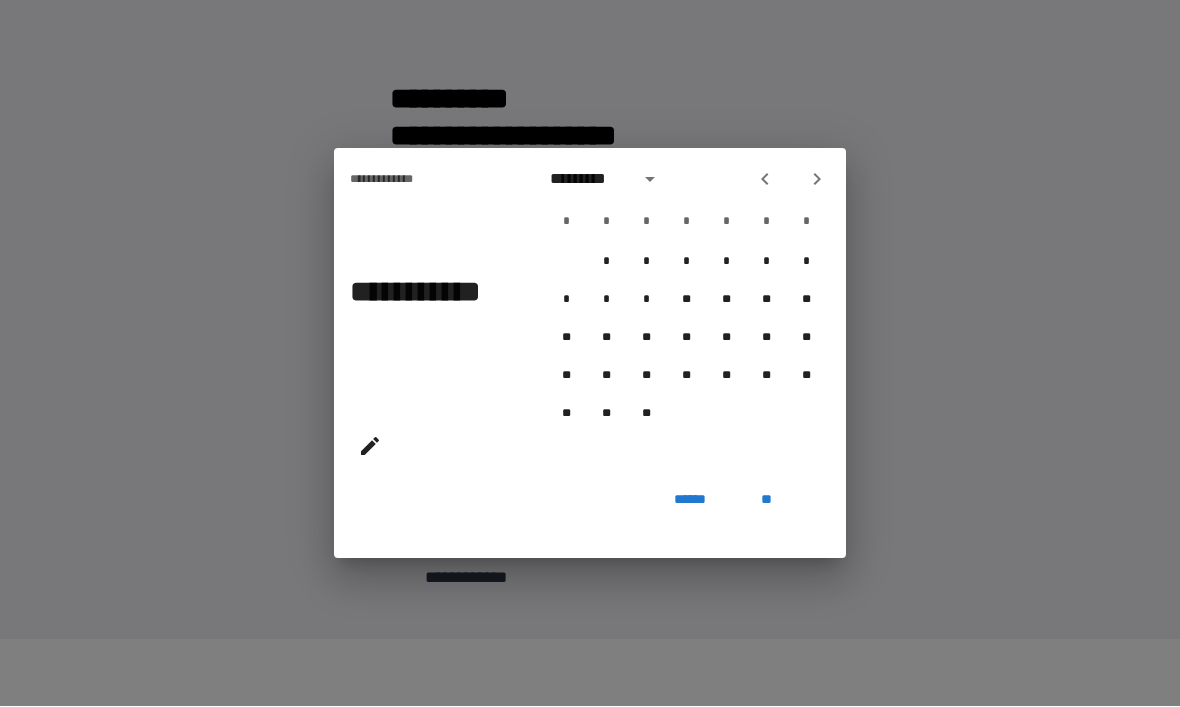 click 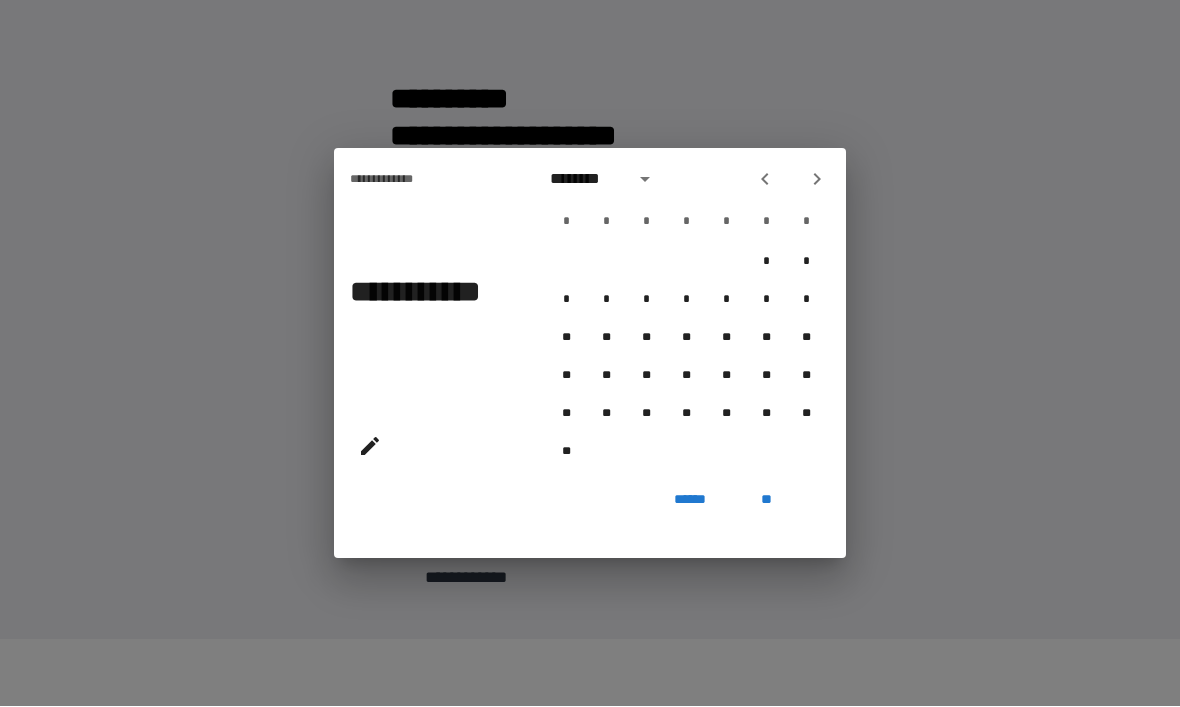 click 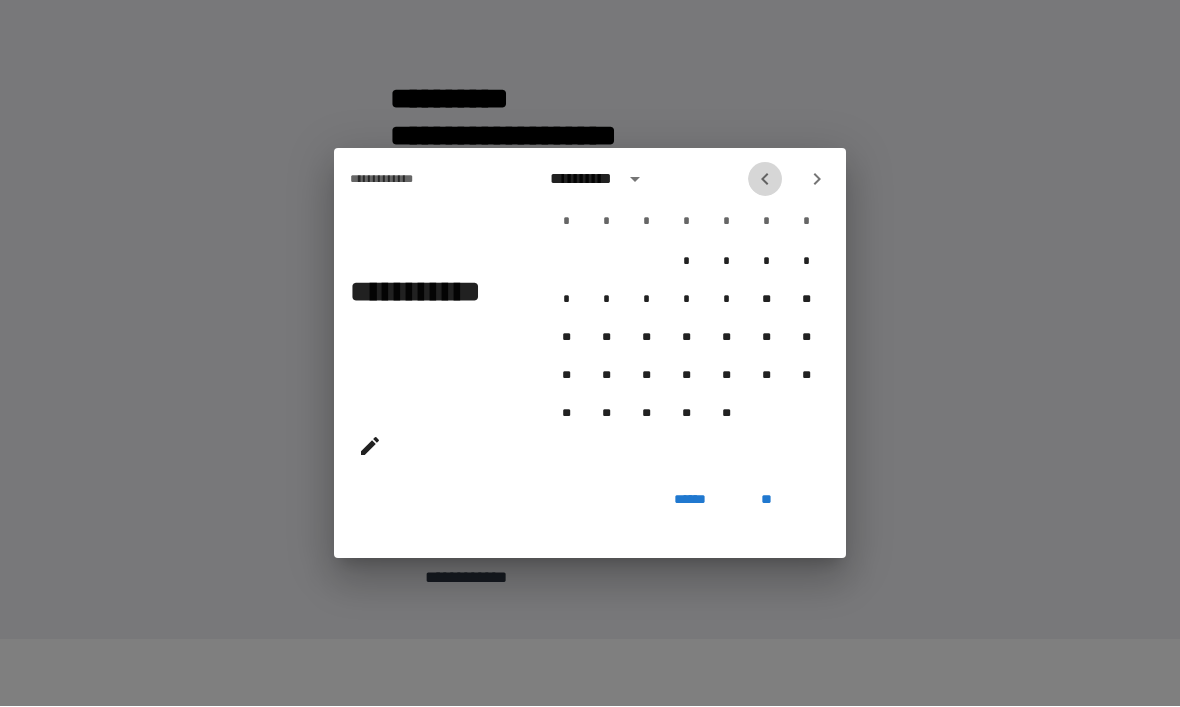 click 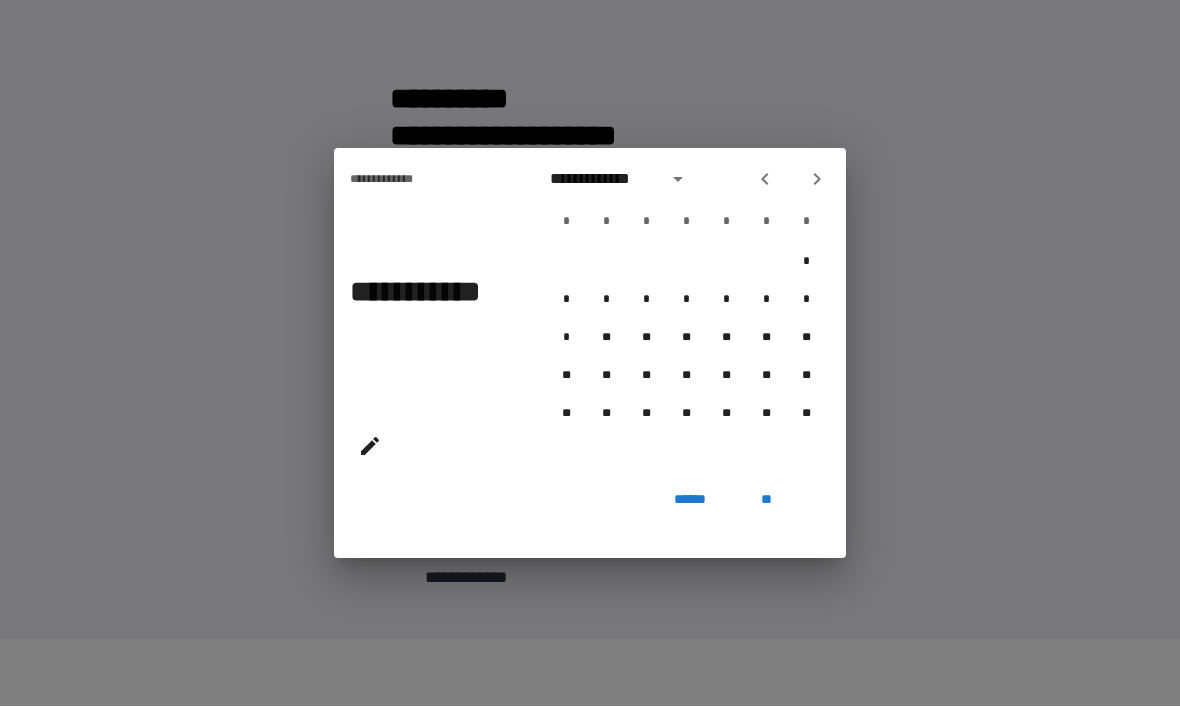 click 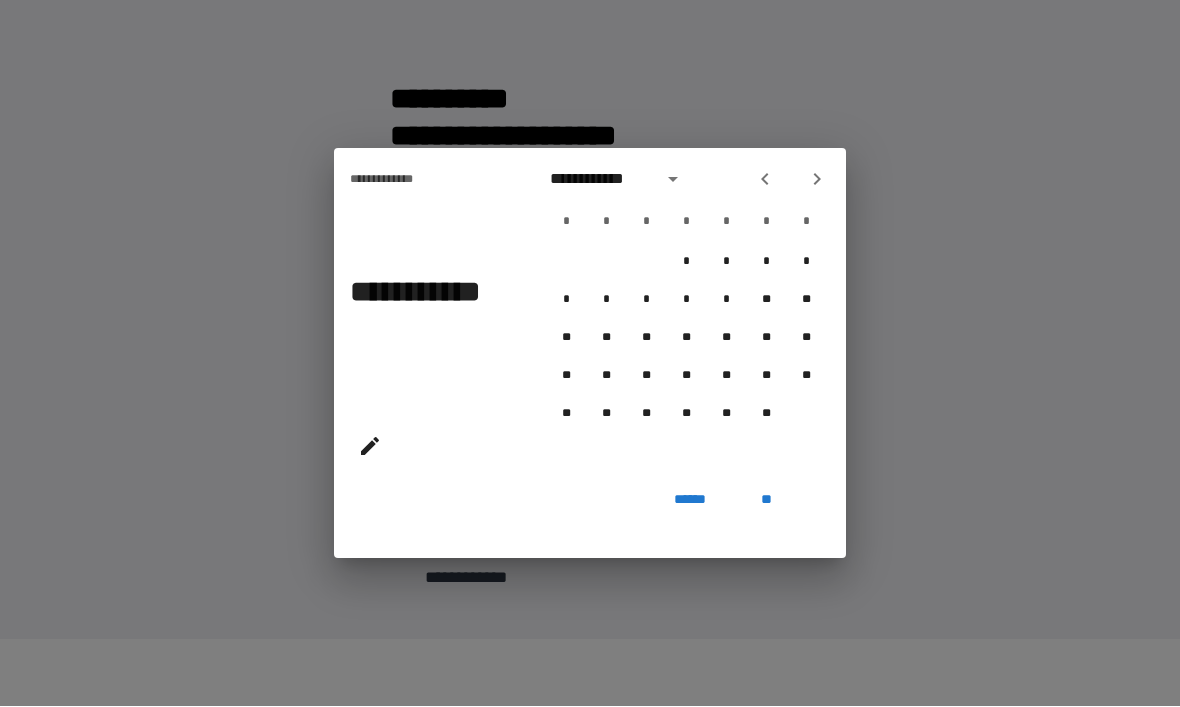 click 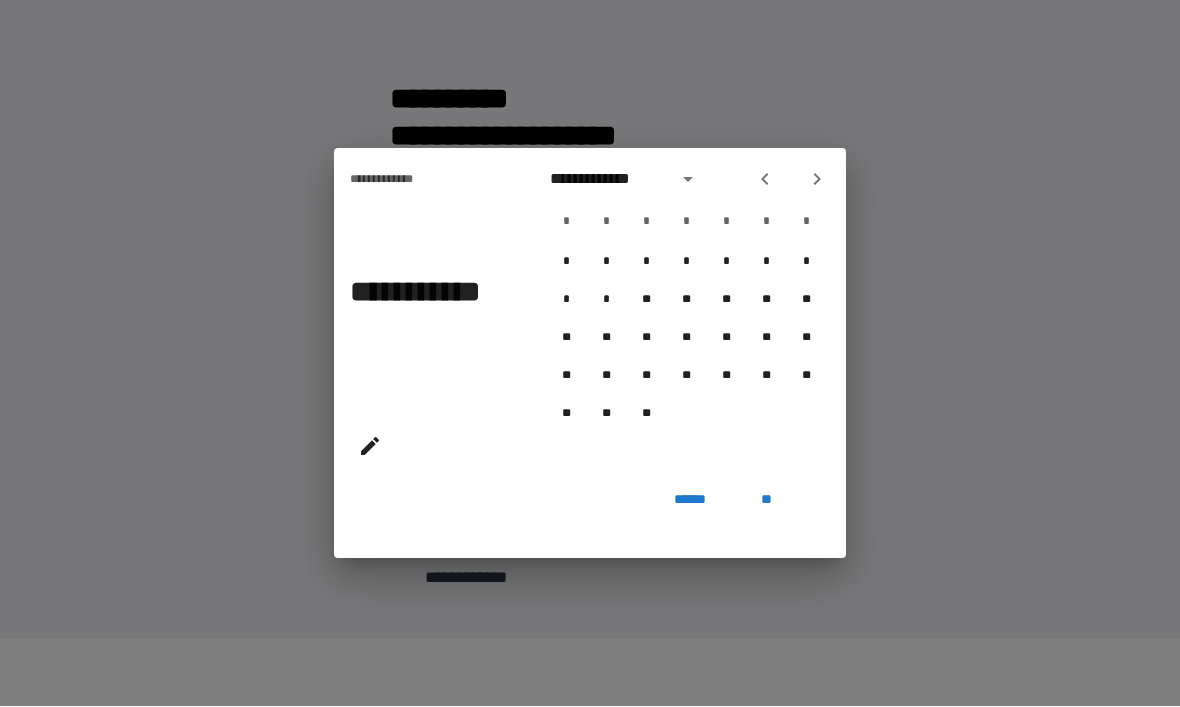 click 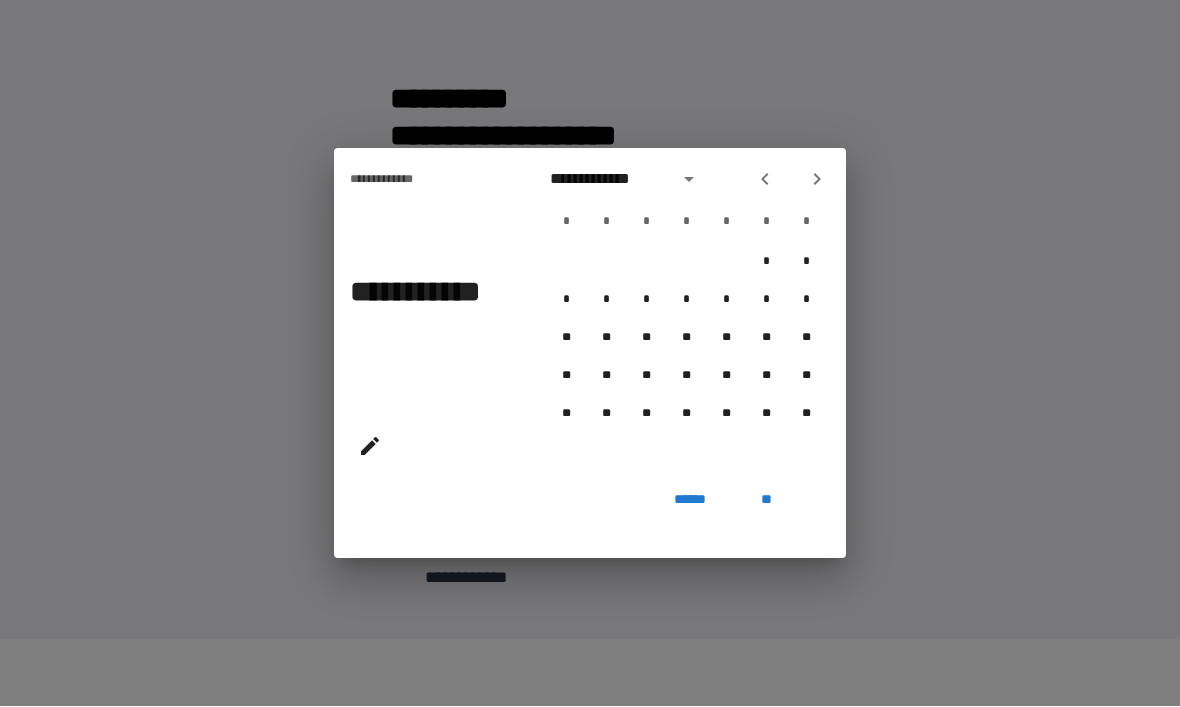 click 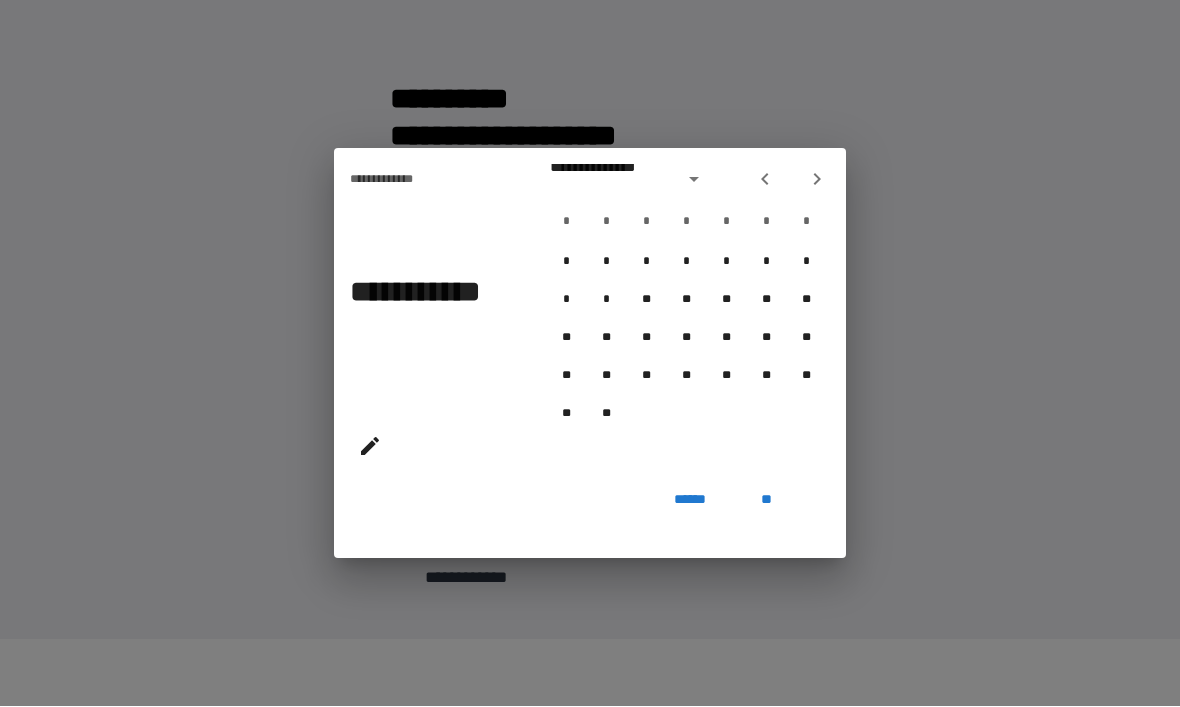 click 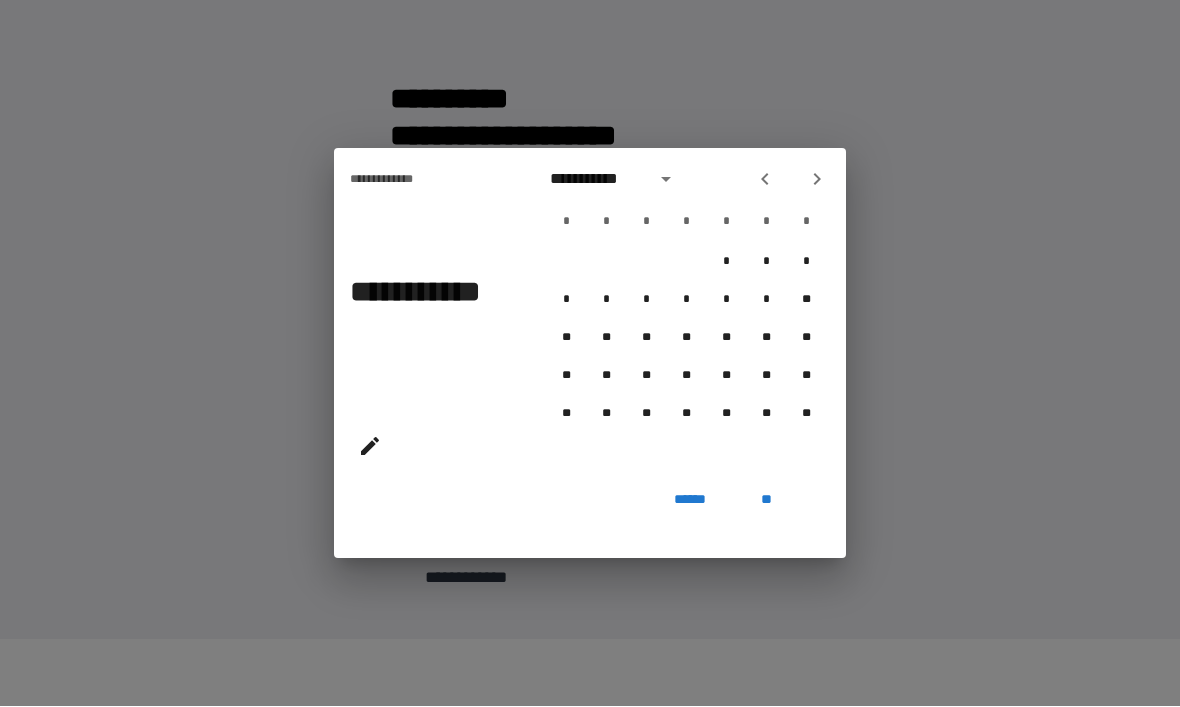 click 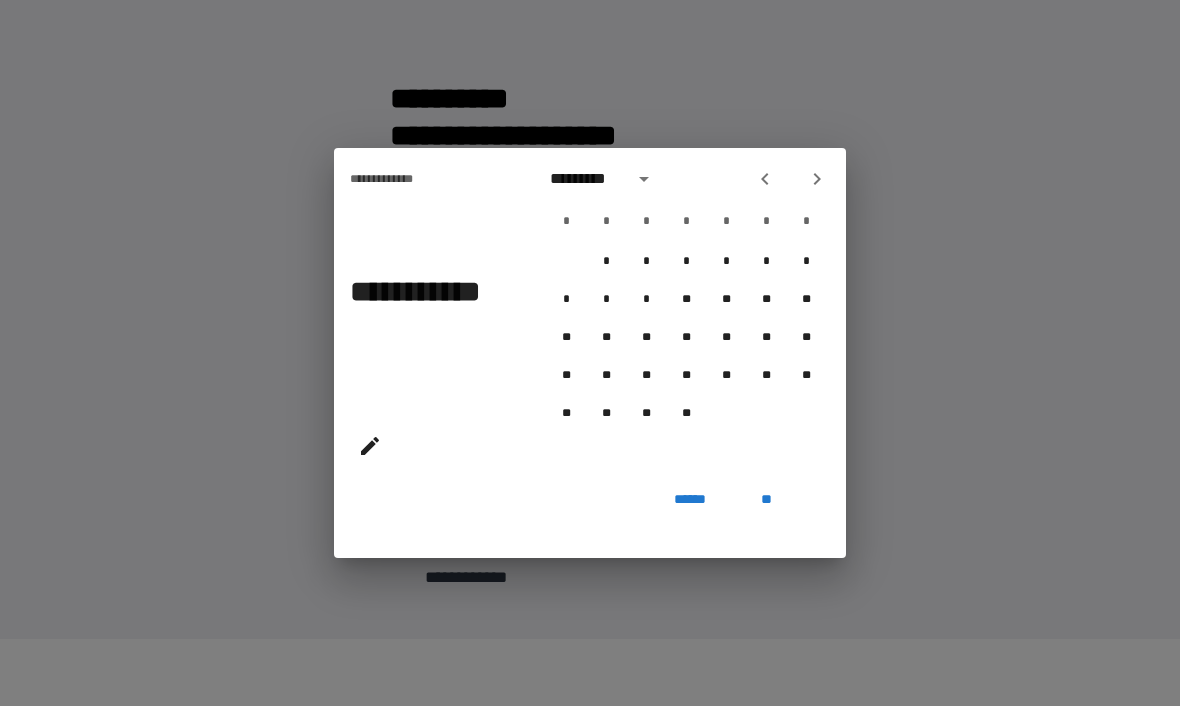 click 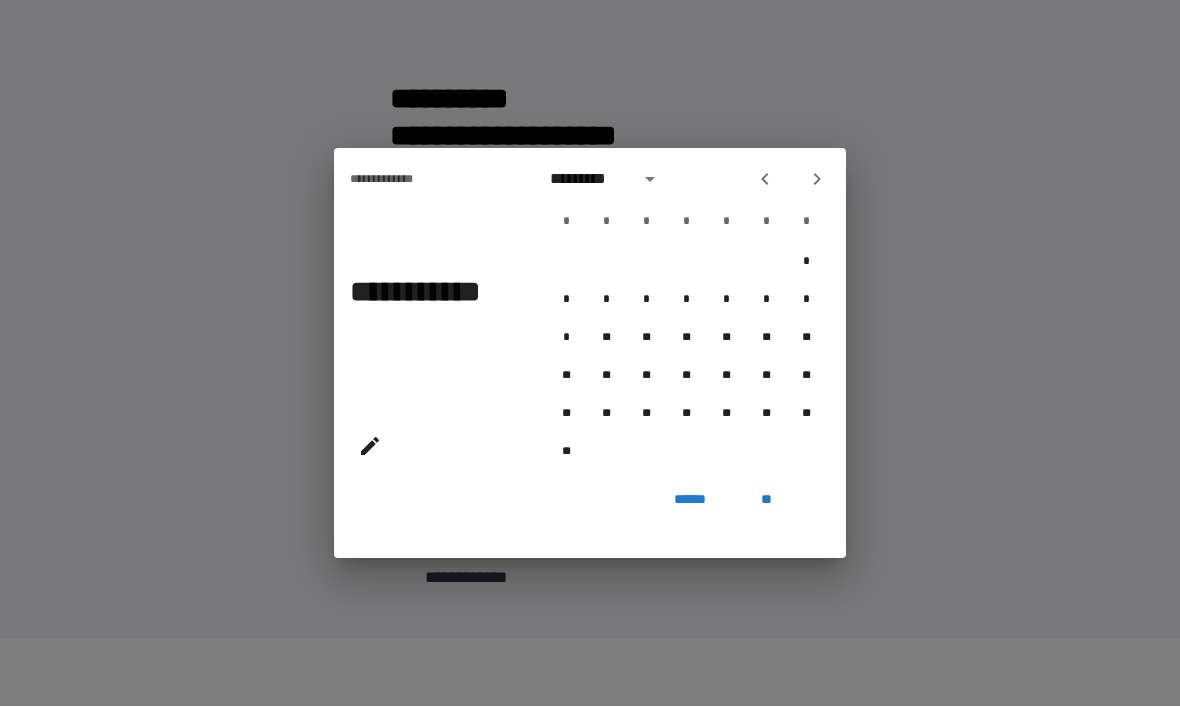 click at bounding box center (791, 180) 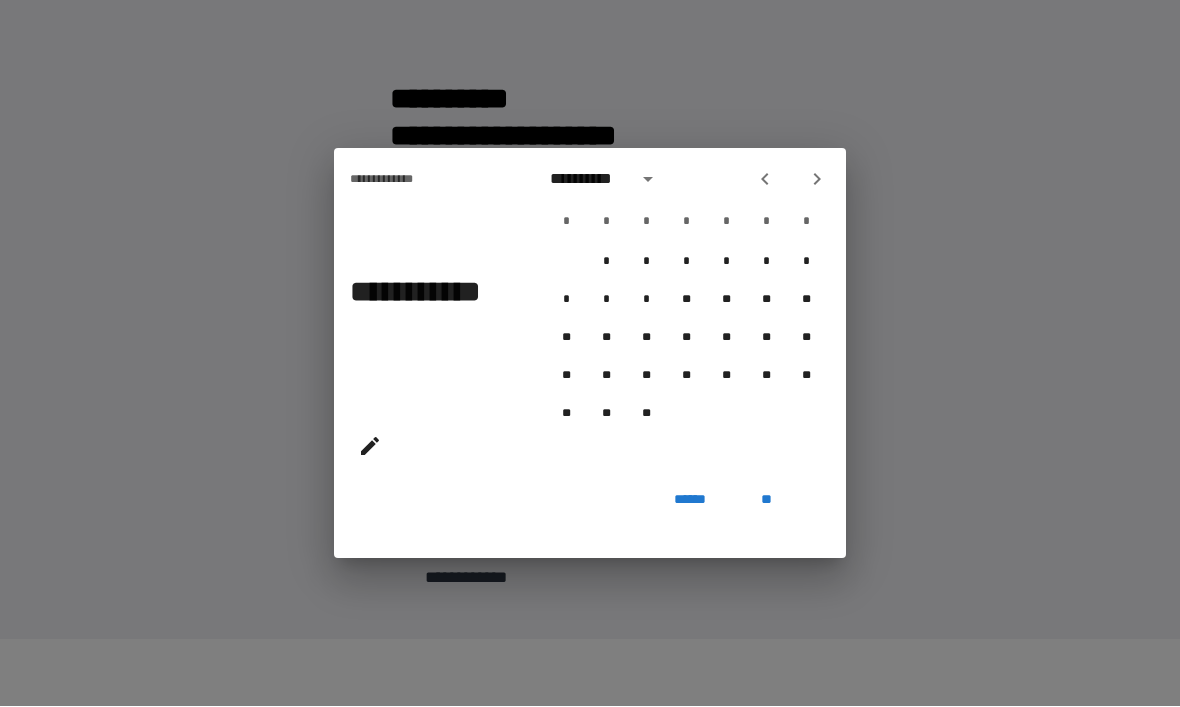 click 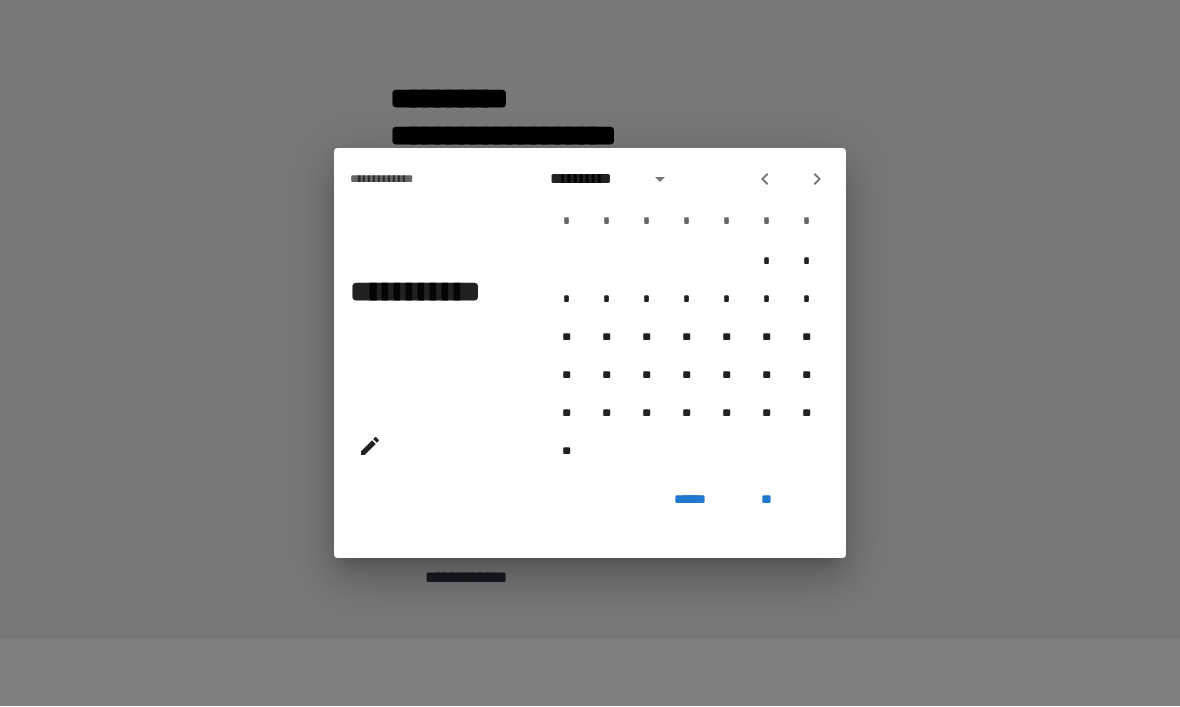 click at bounding box center [765, 180] 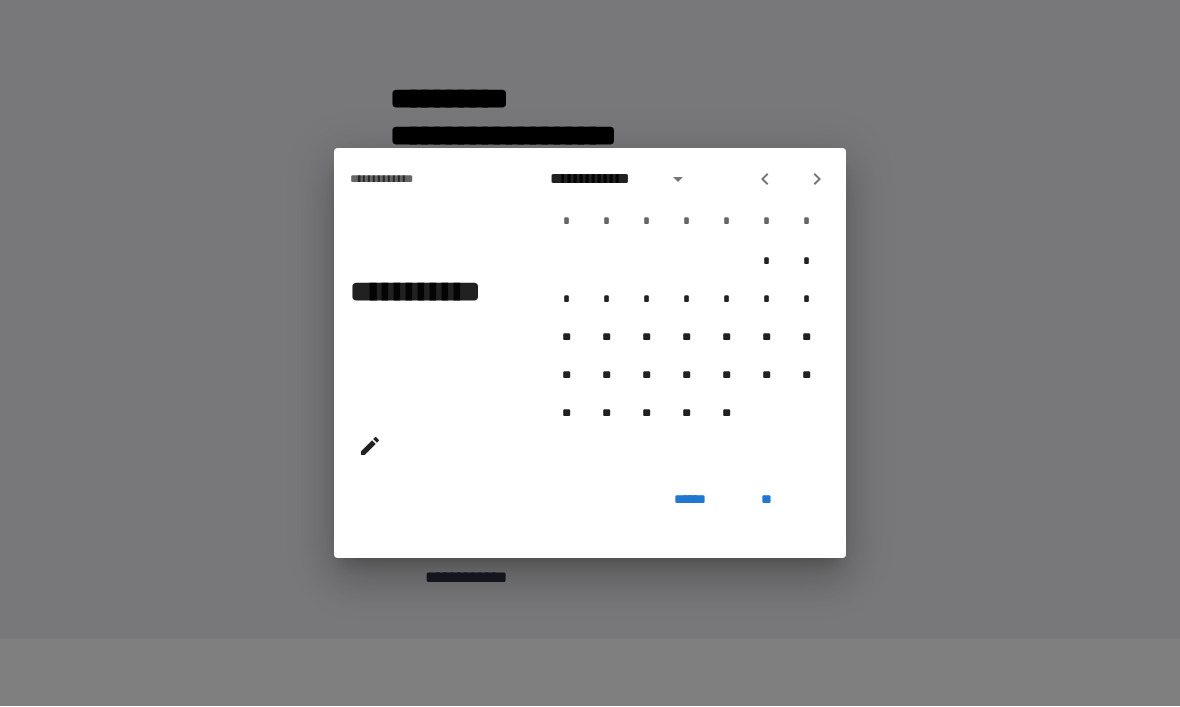 click at bounding box center (765, 180) 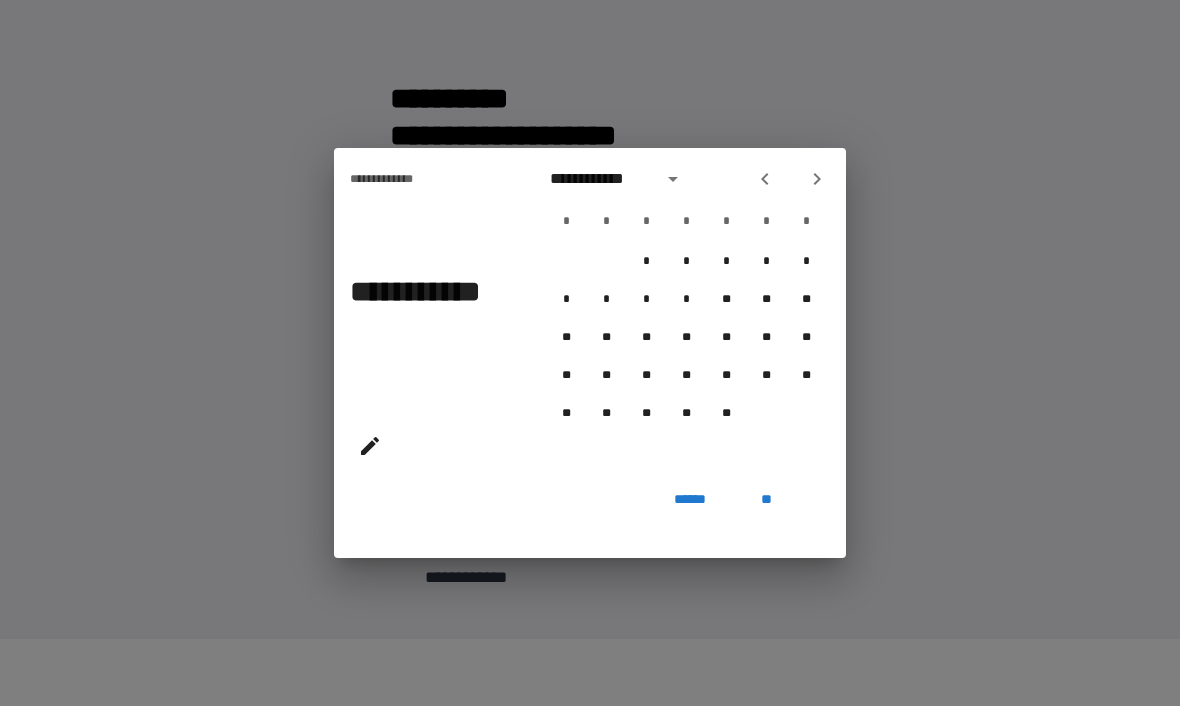 click at bounding box center (791, 180) 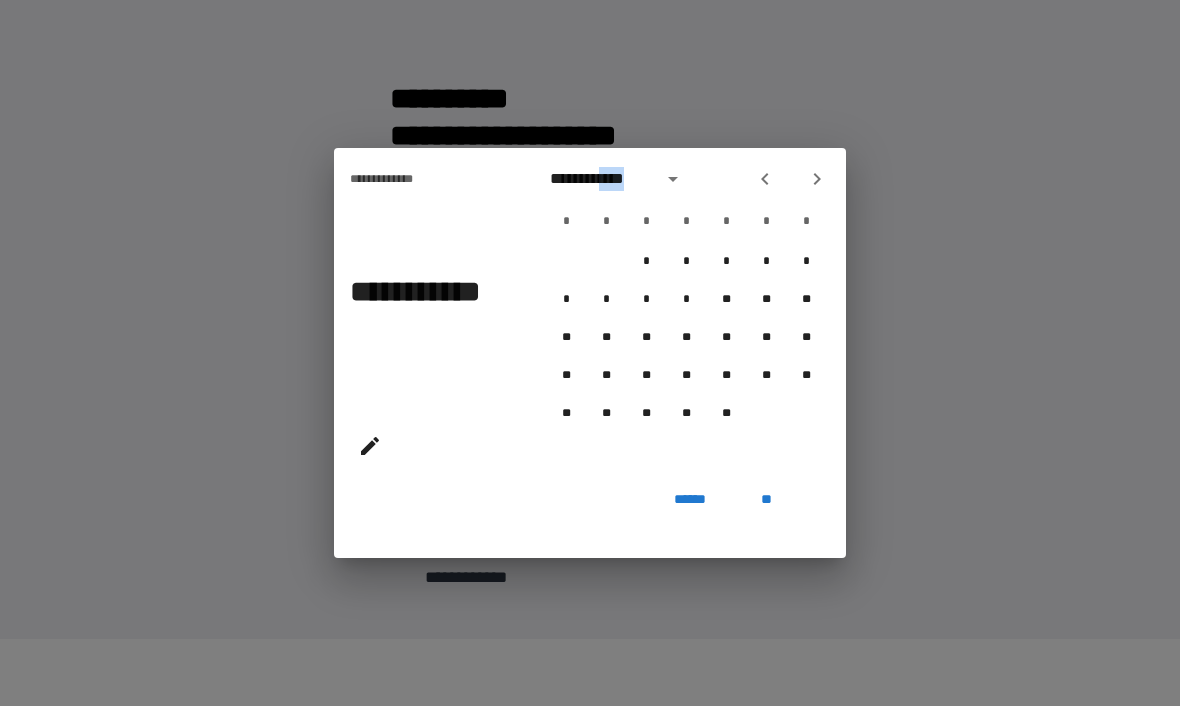 click on "**********" at bounding box center [686, 316] 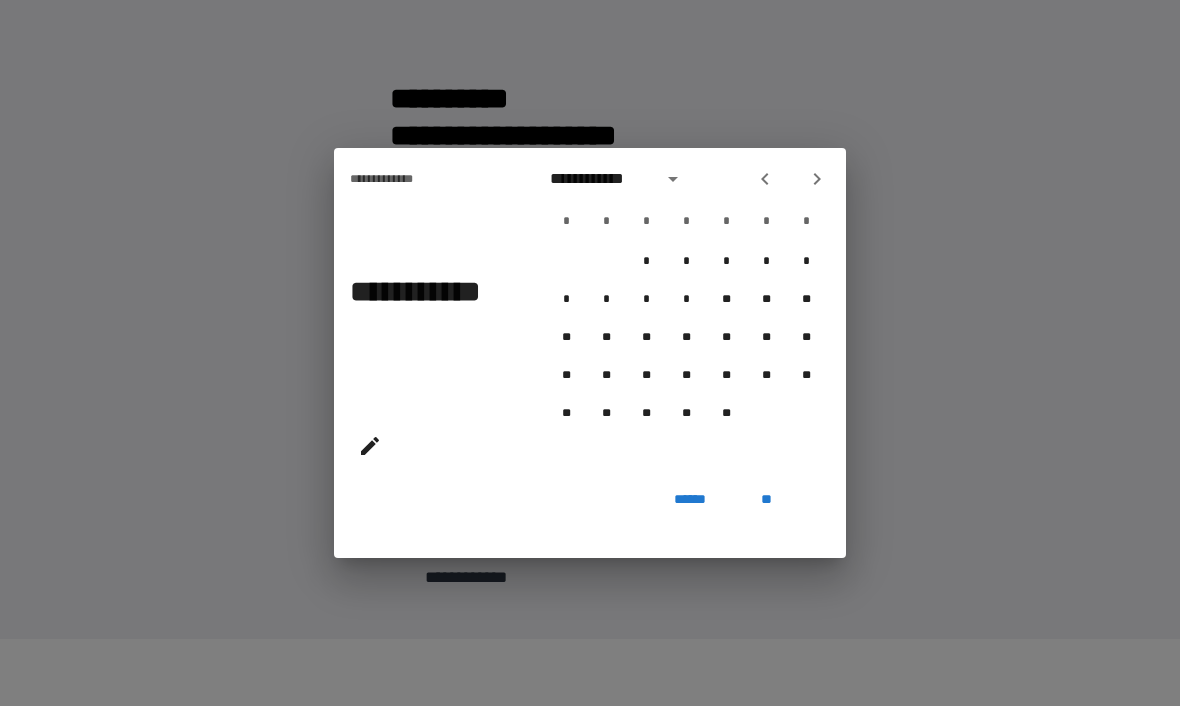 click on "**********" at bounding box center [430, 331] 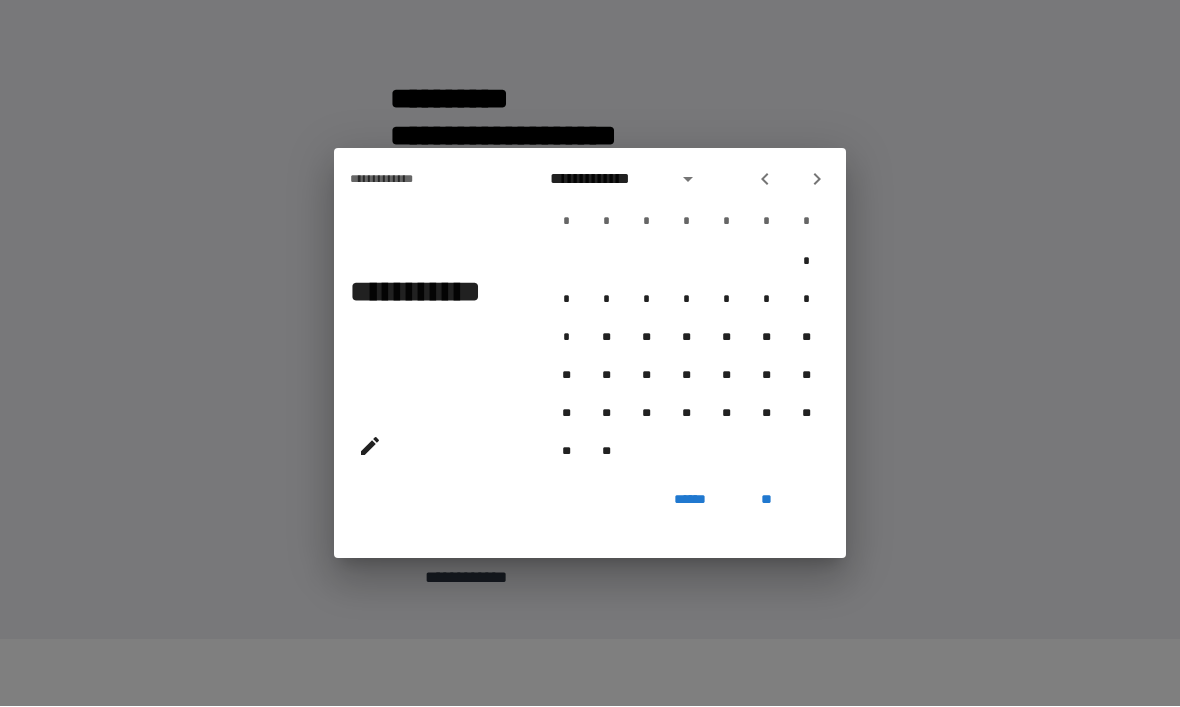 click at bounding box center [765, 180] 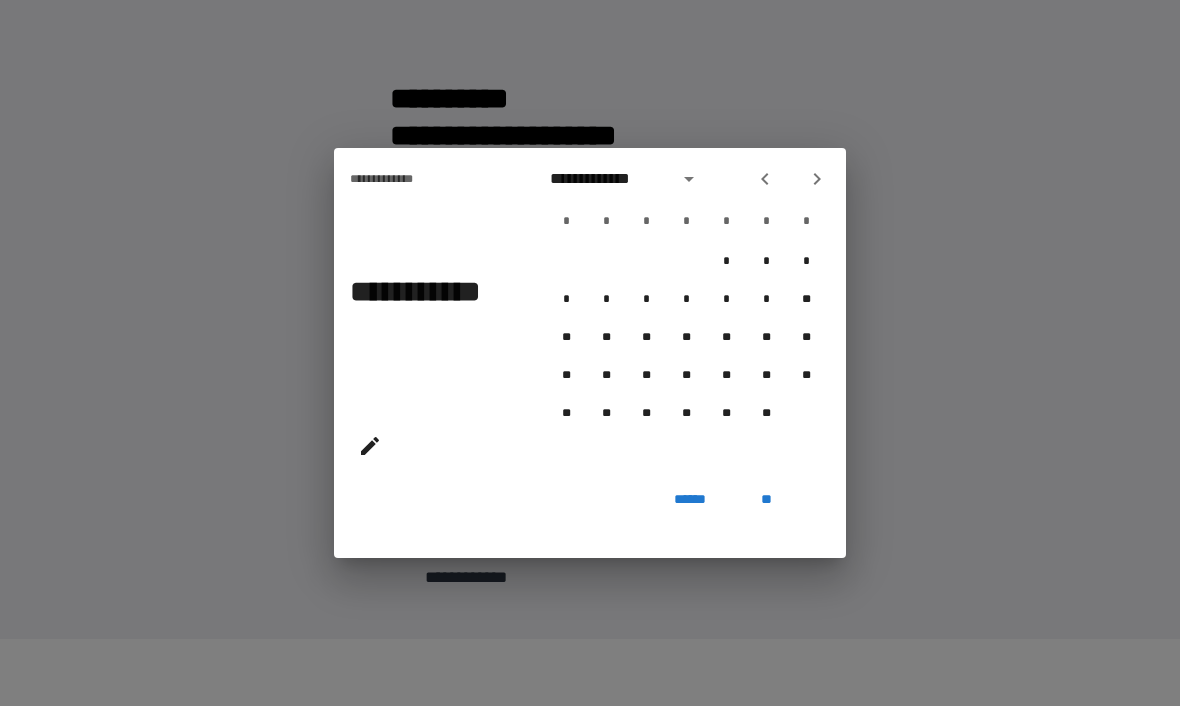 click 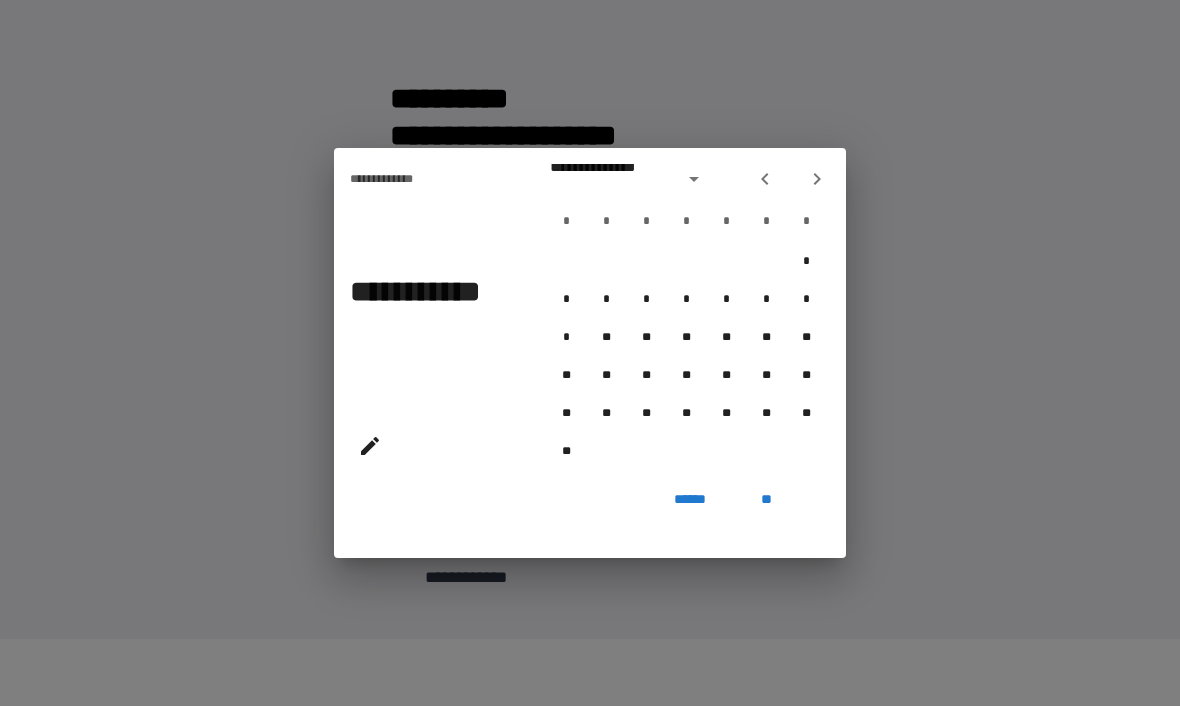 click 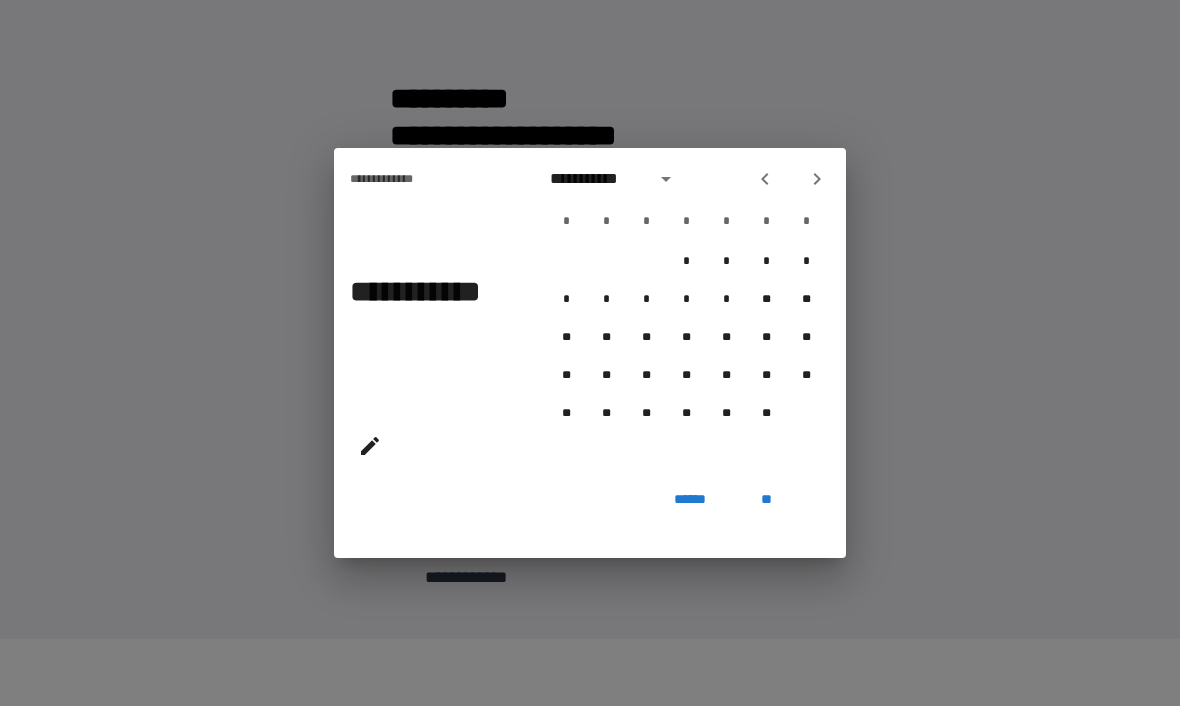 click 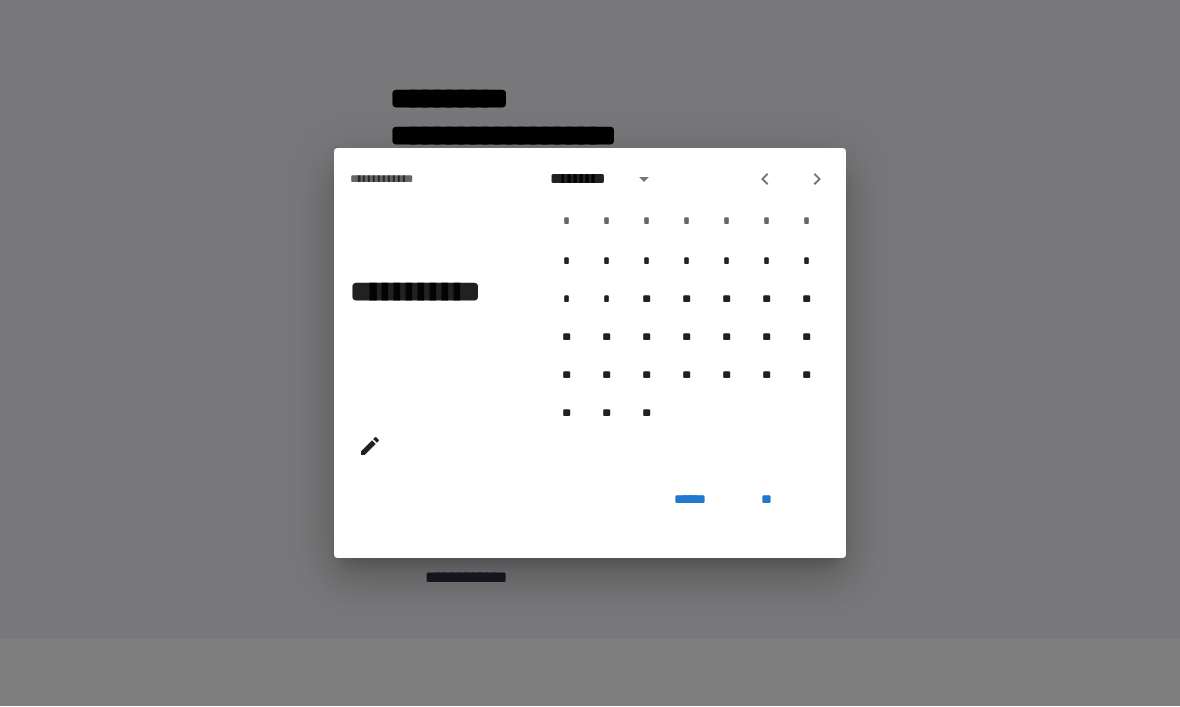 click 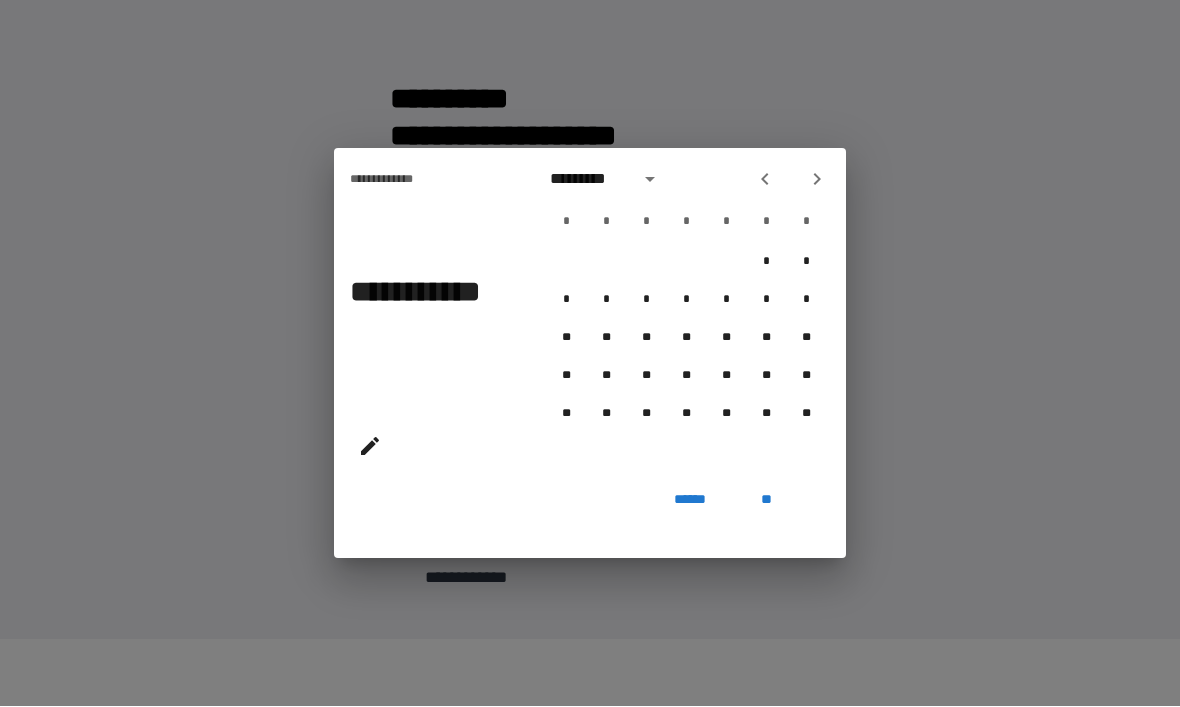 click 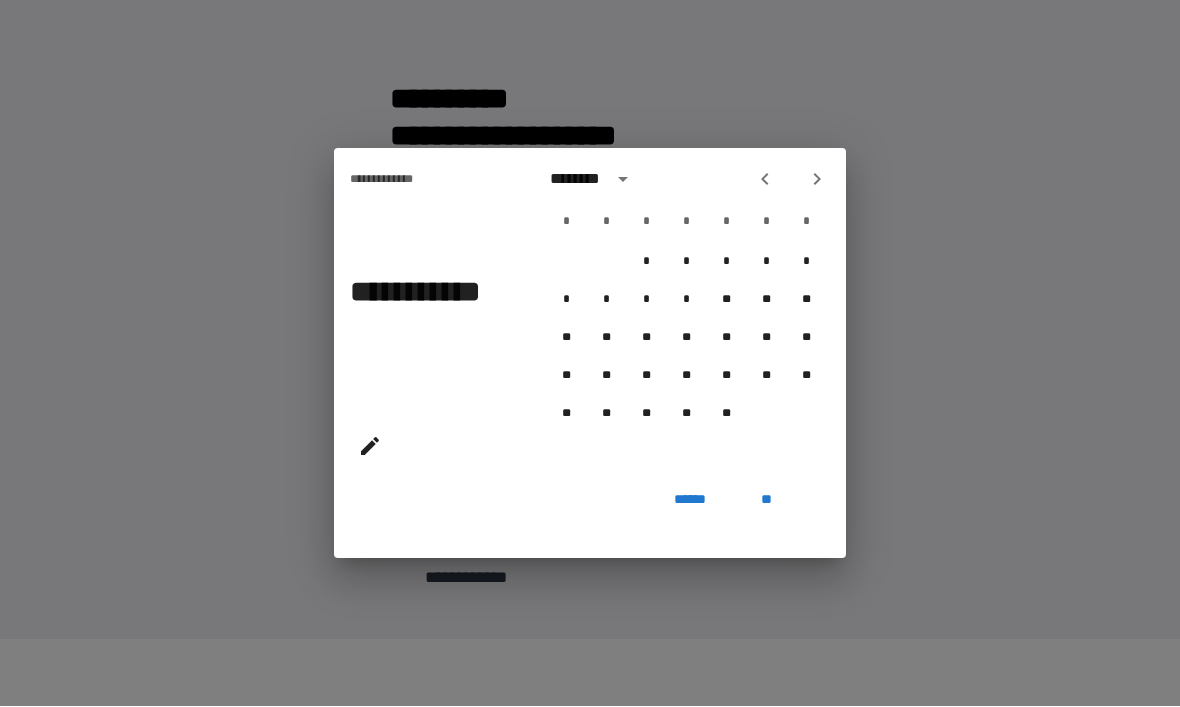 click 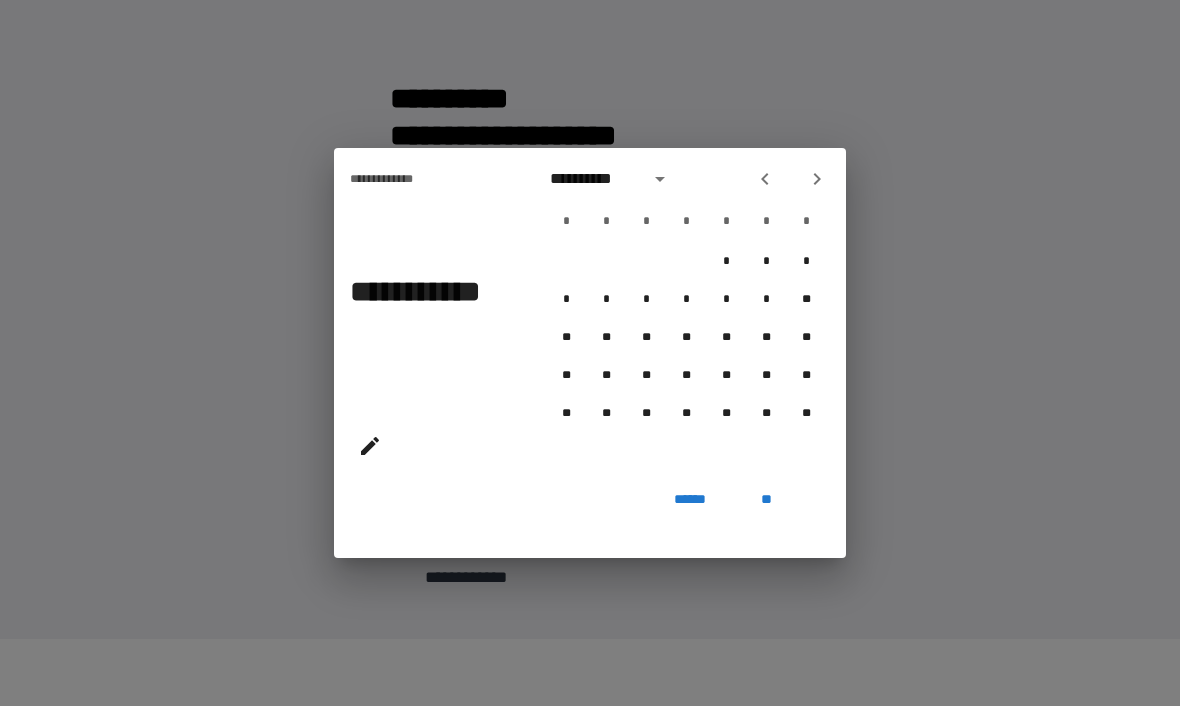 click 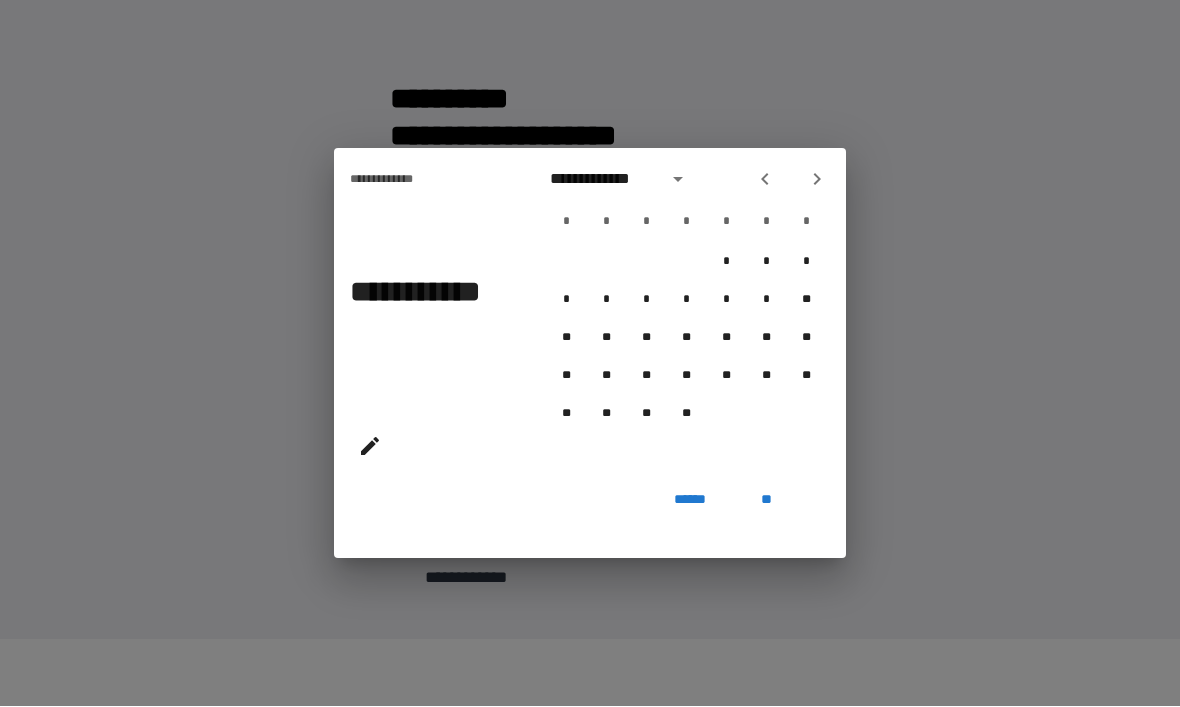 click 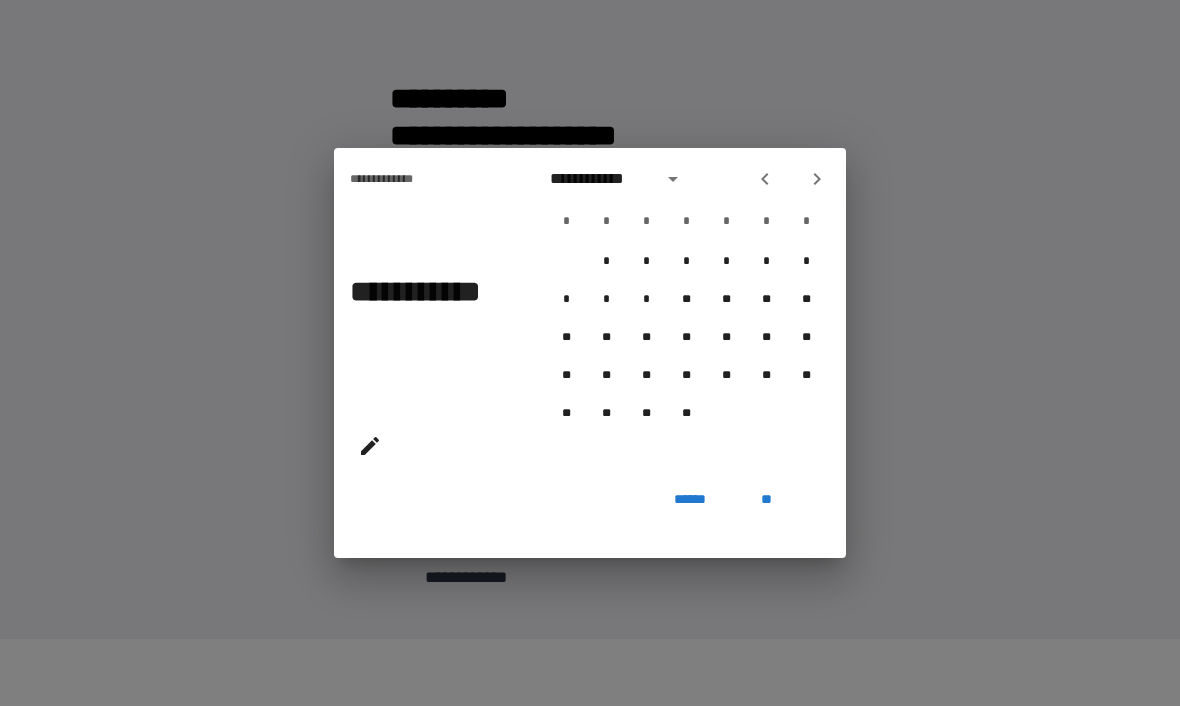 click 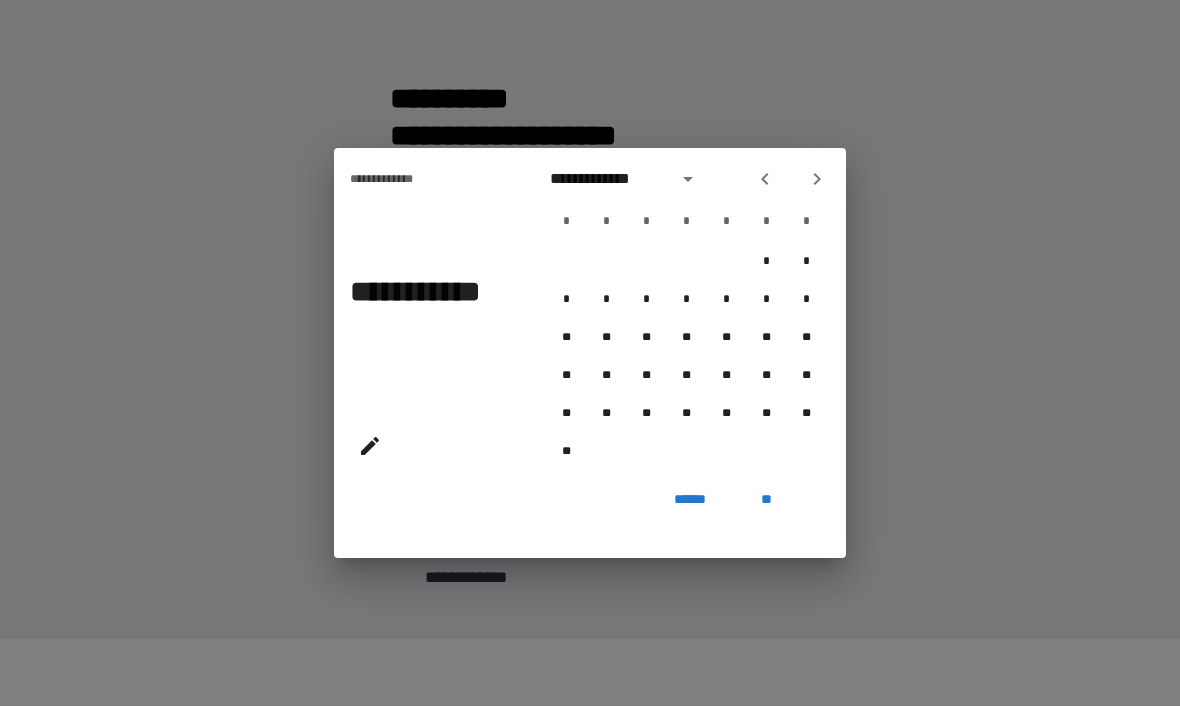 click 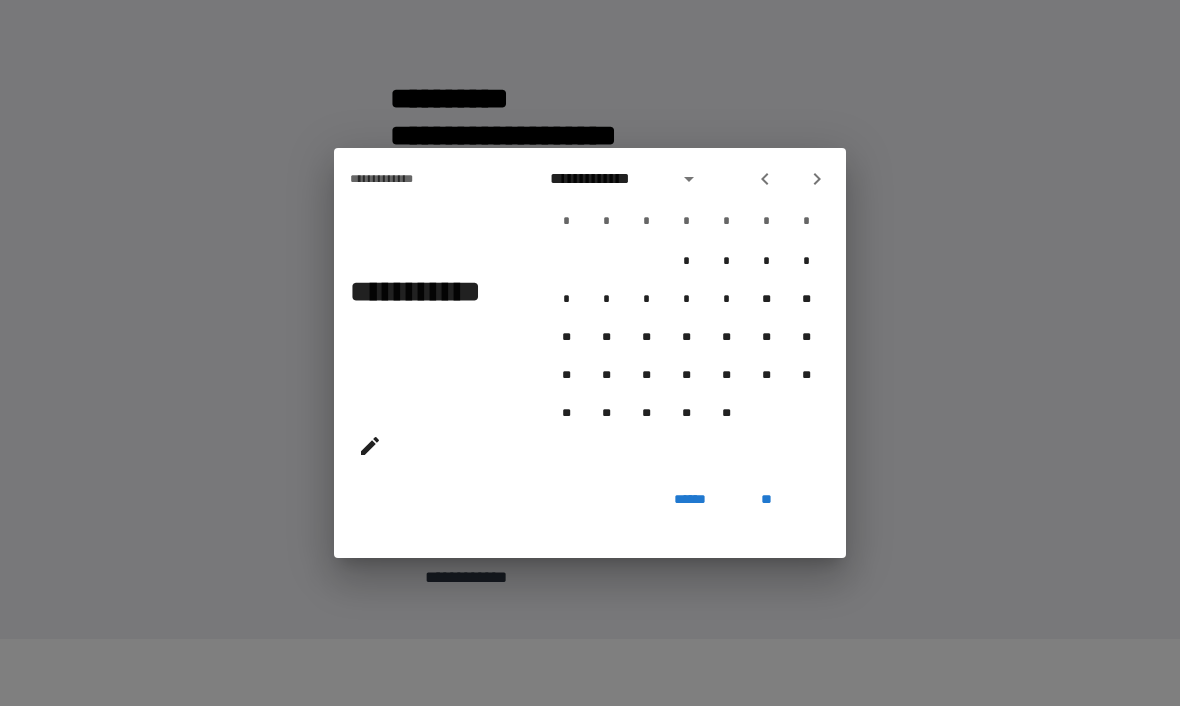 click 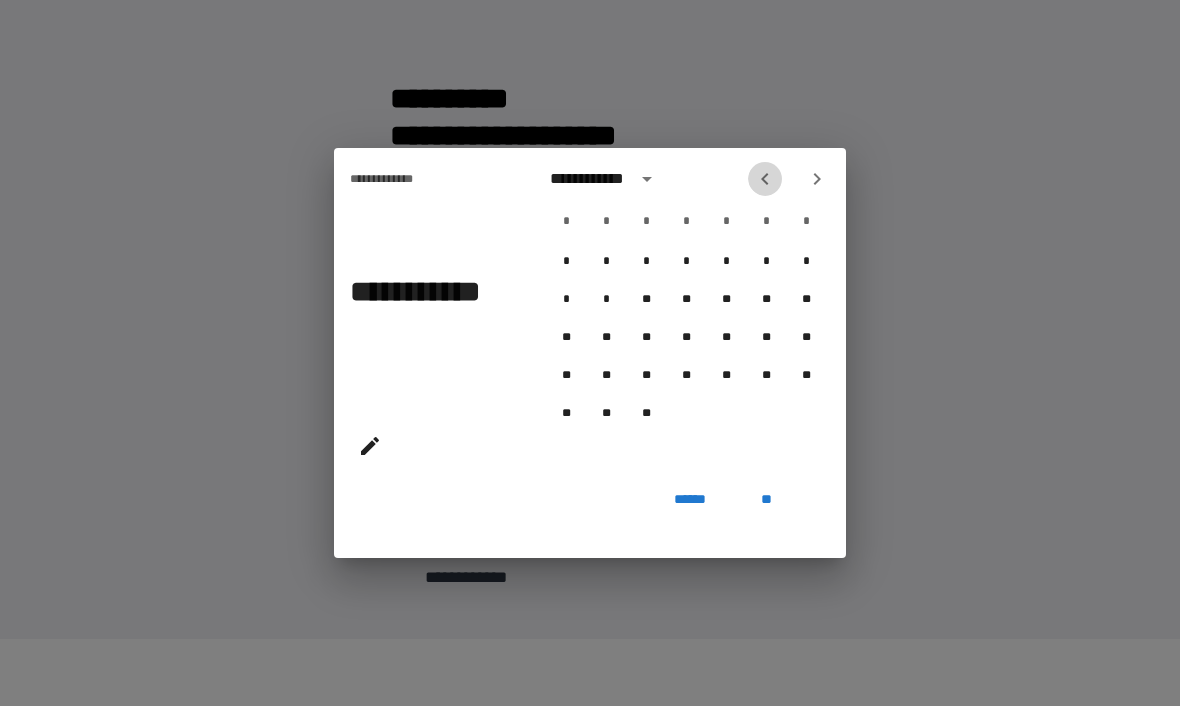 click 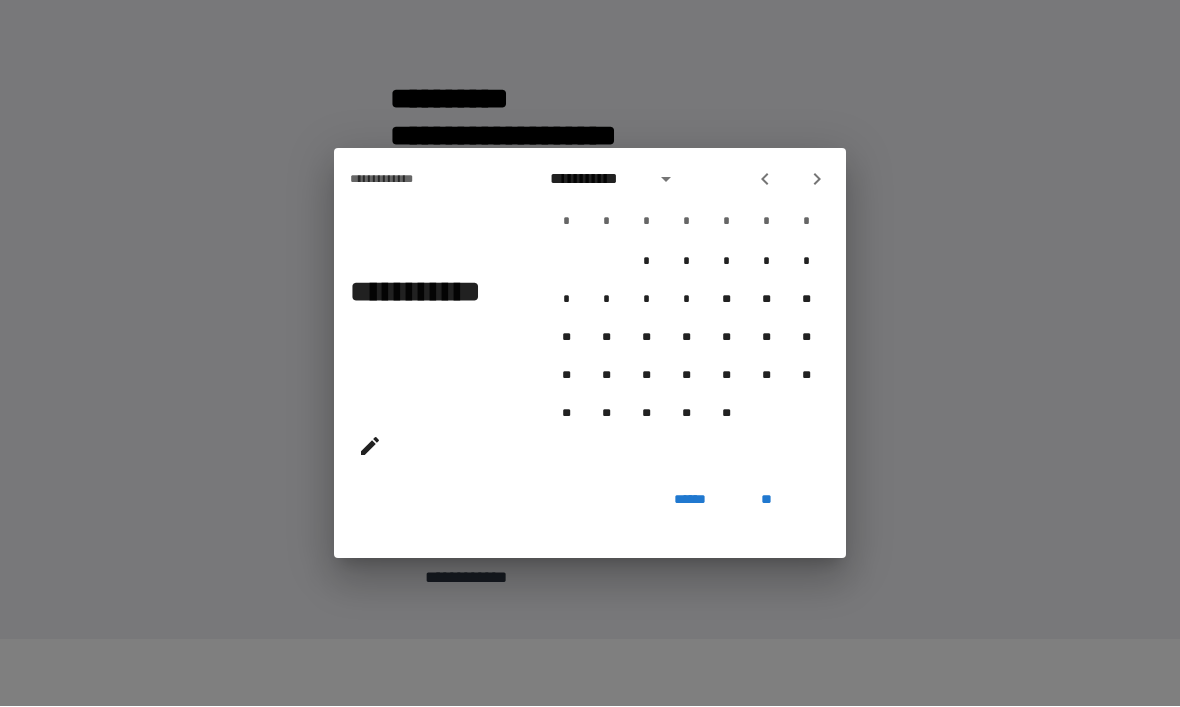 click 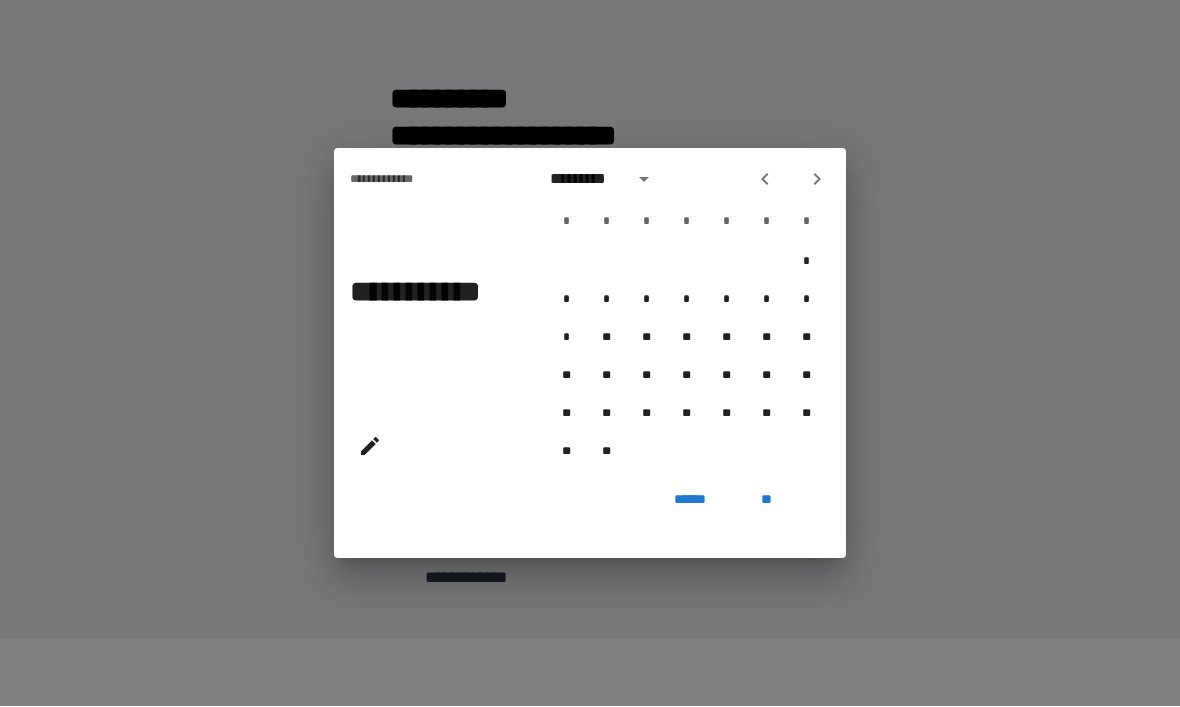 click at bounding box center (765, 180) 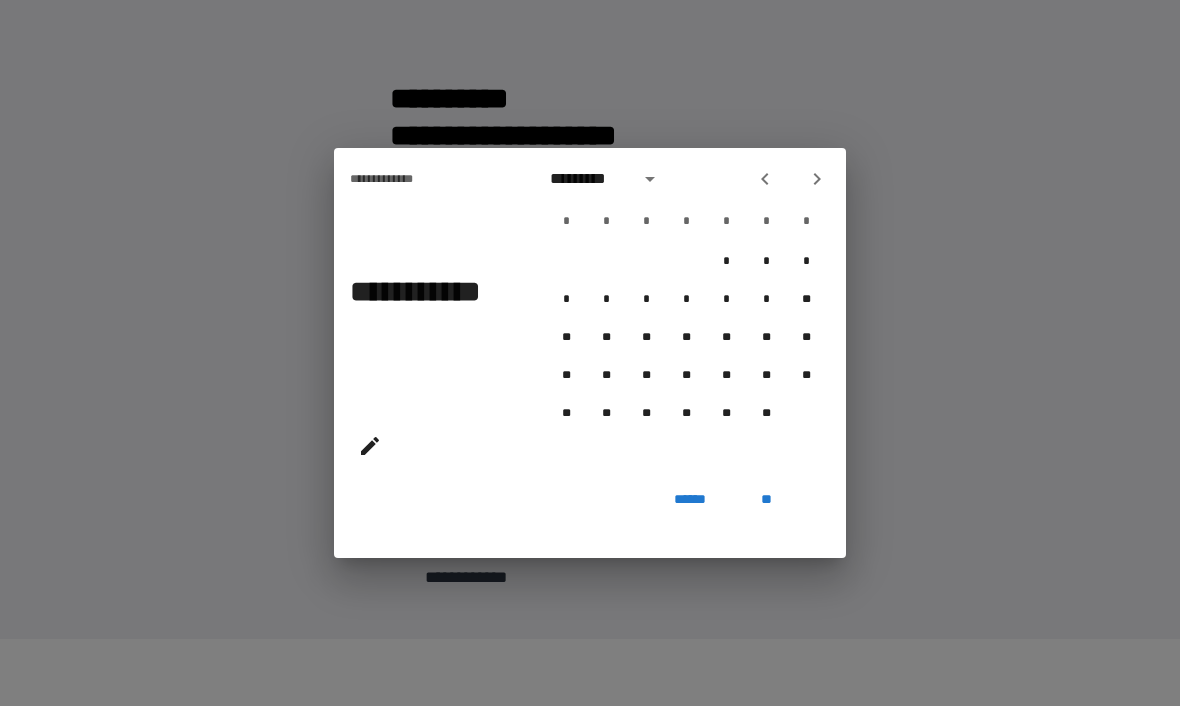 click at bounding box center (765, 180) 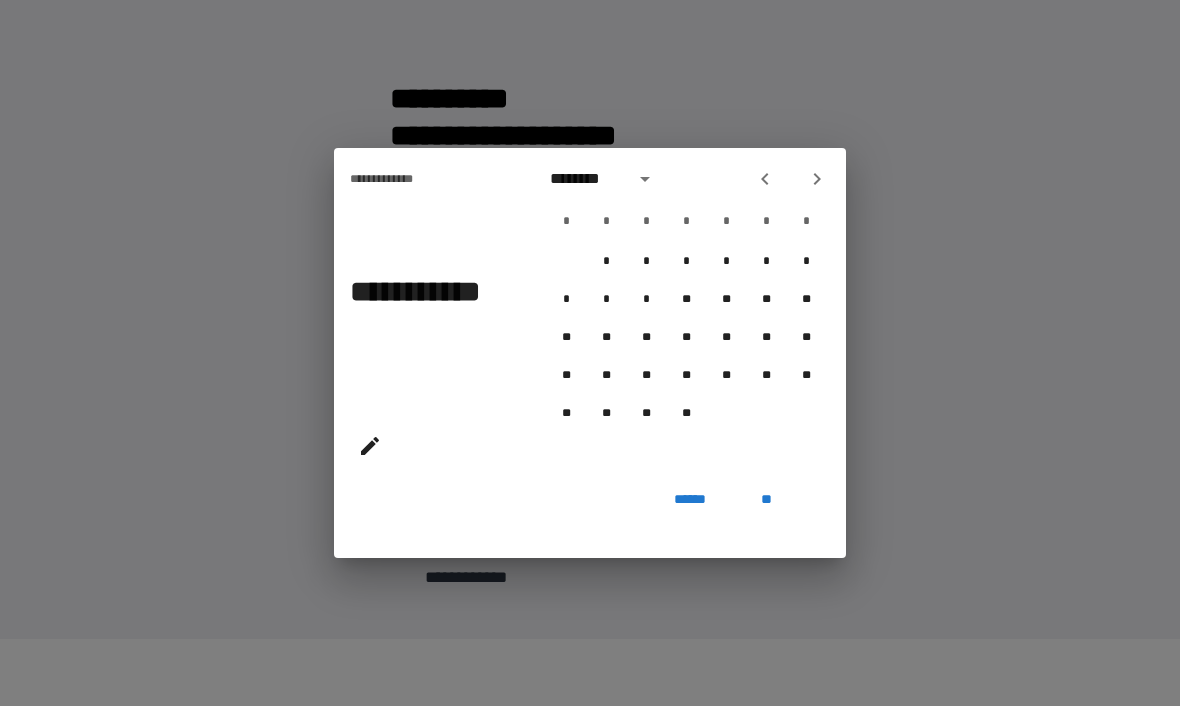 click 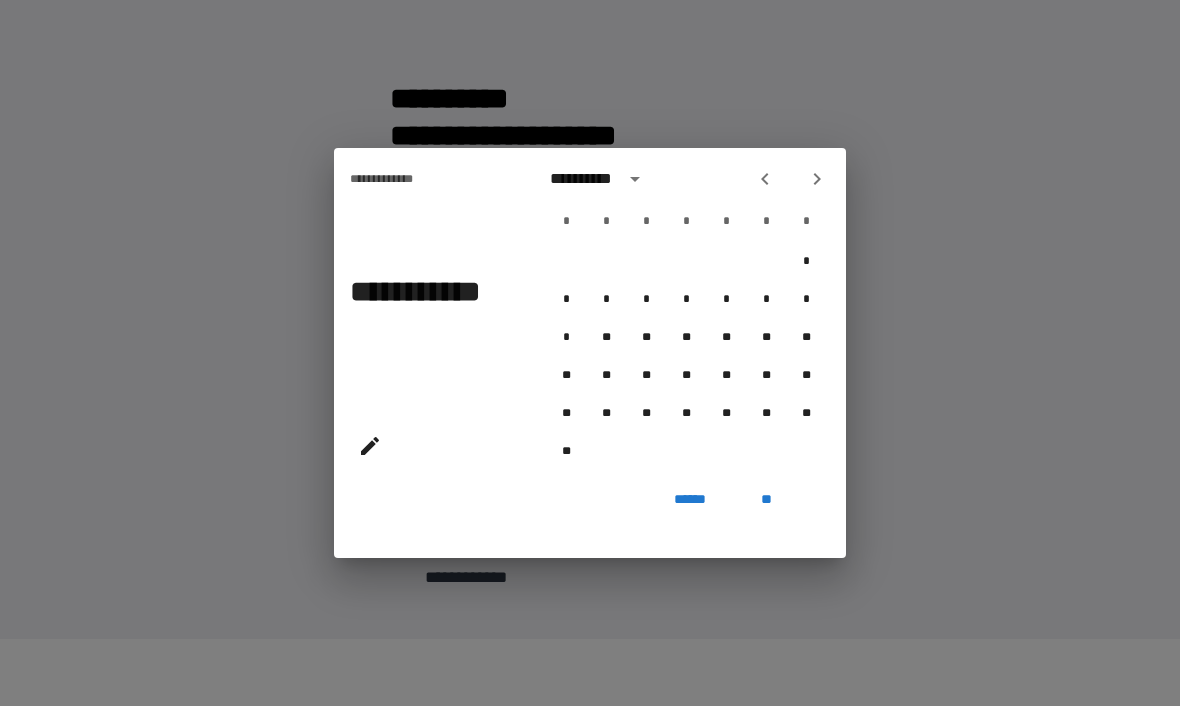 click 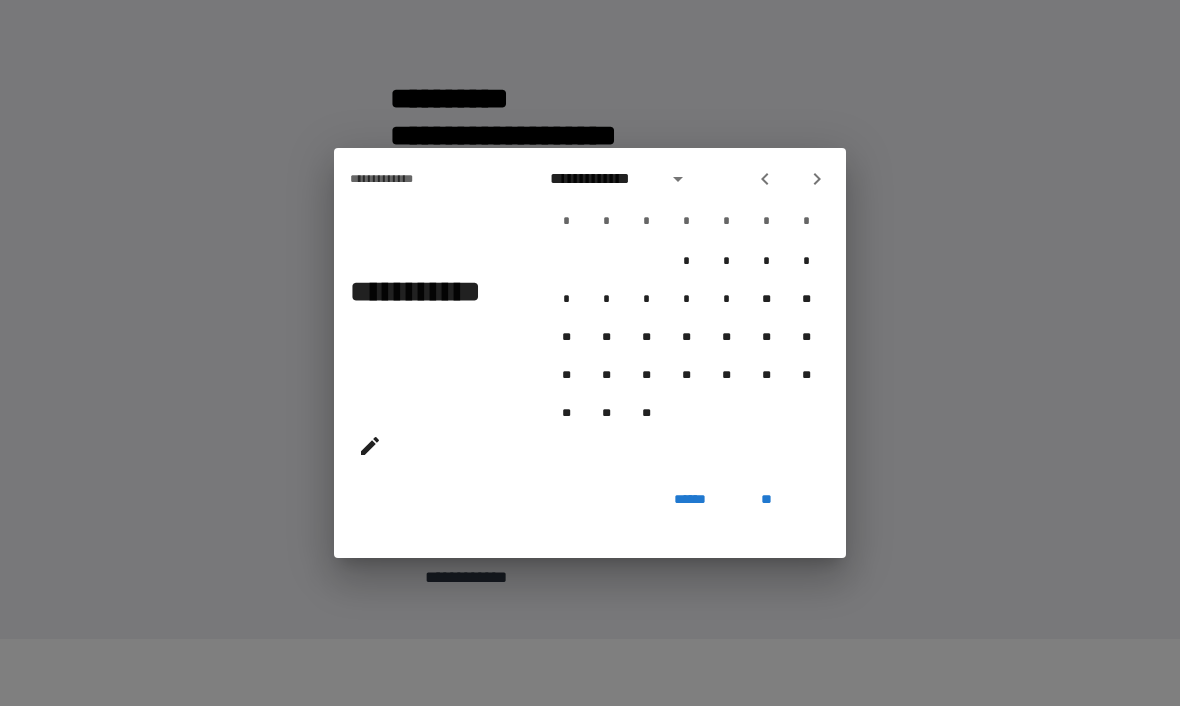 click 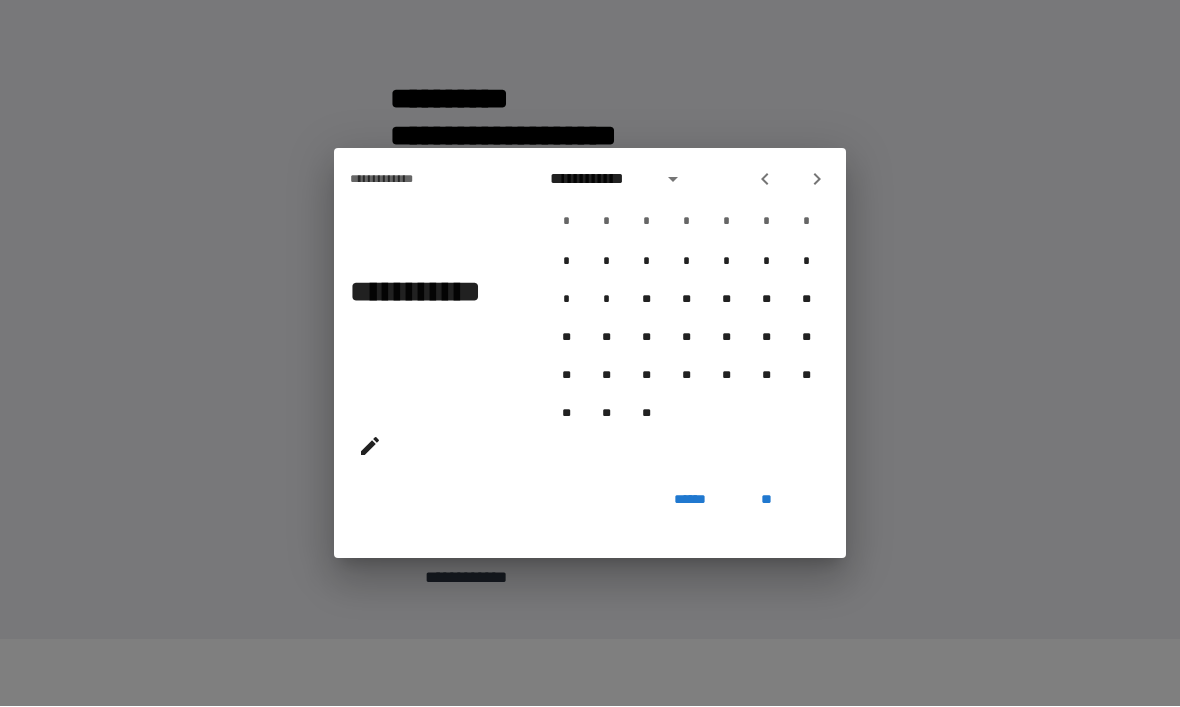 click 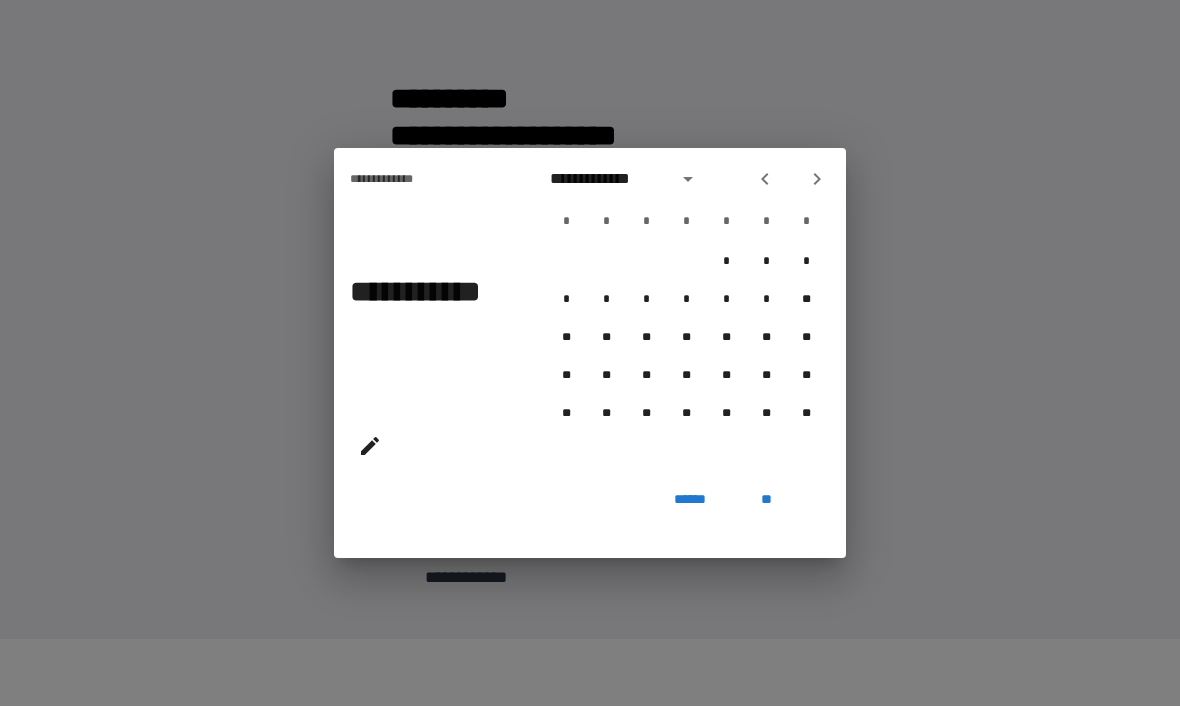 click 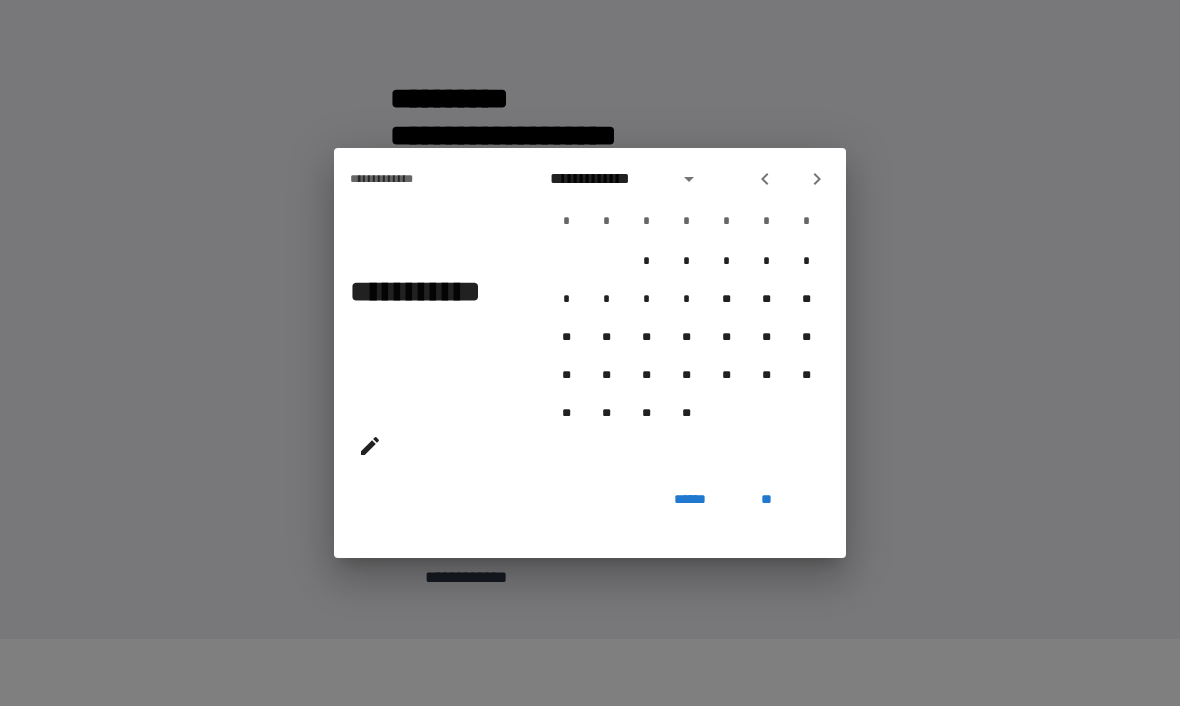 click at bounding box center [765, 180] 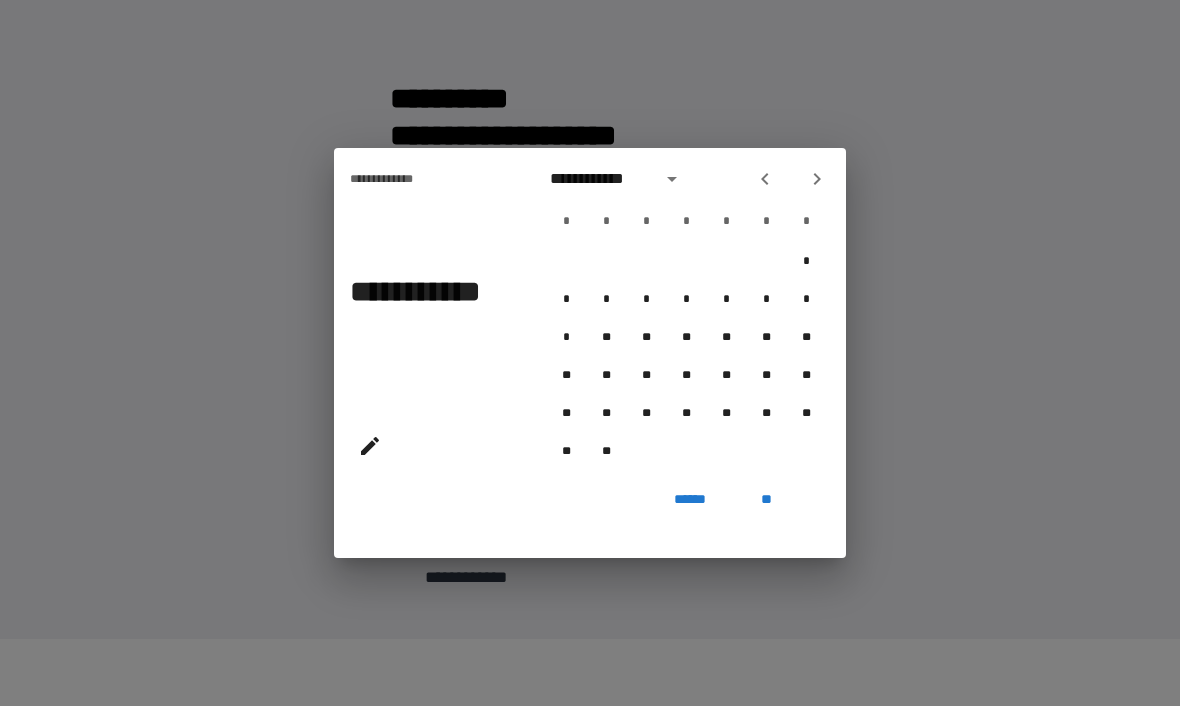 click at bounding box center (765, 180) 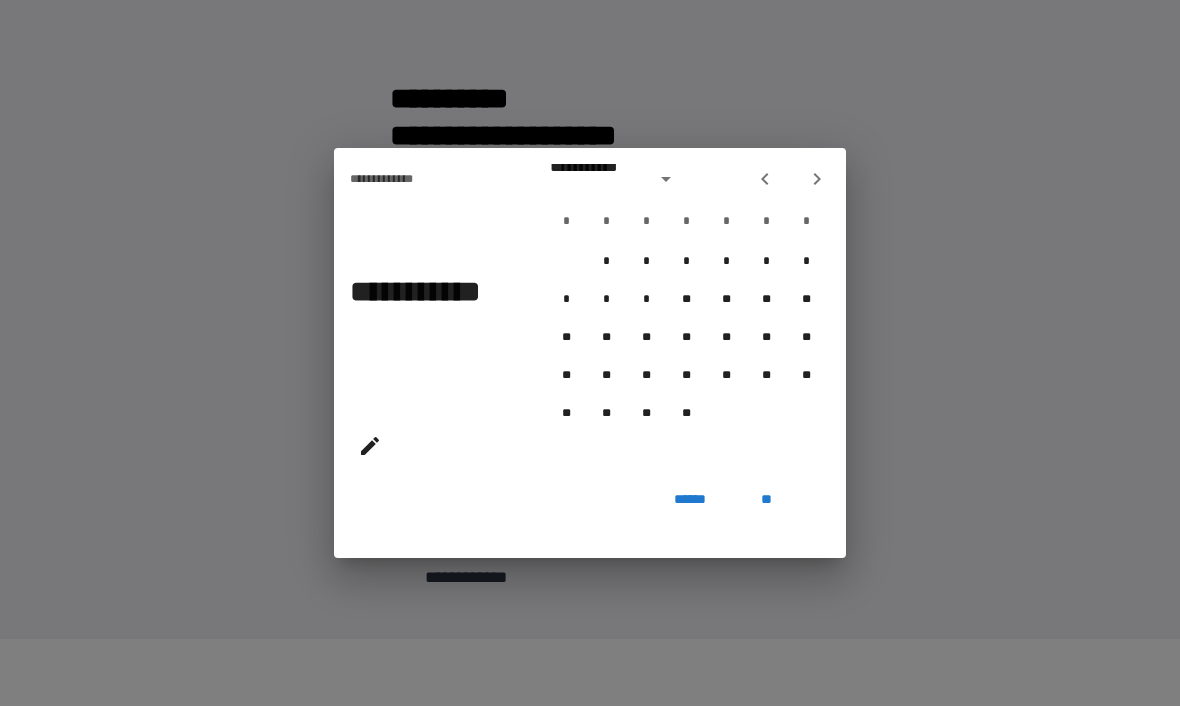 click 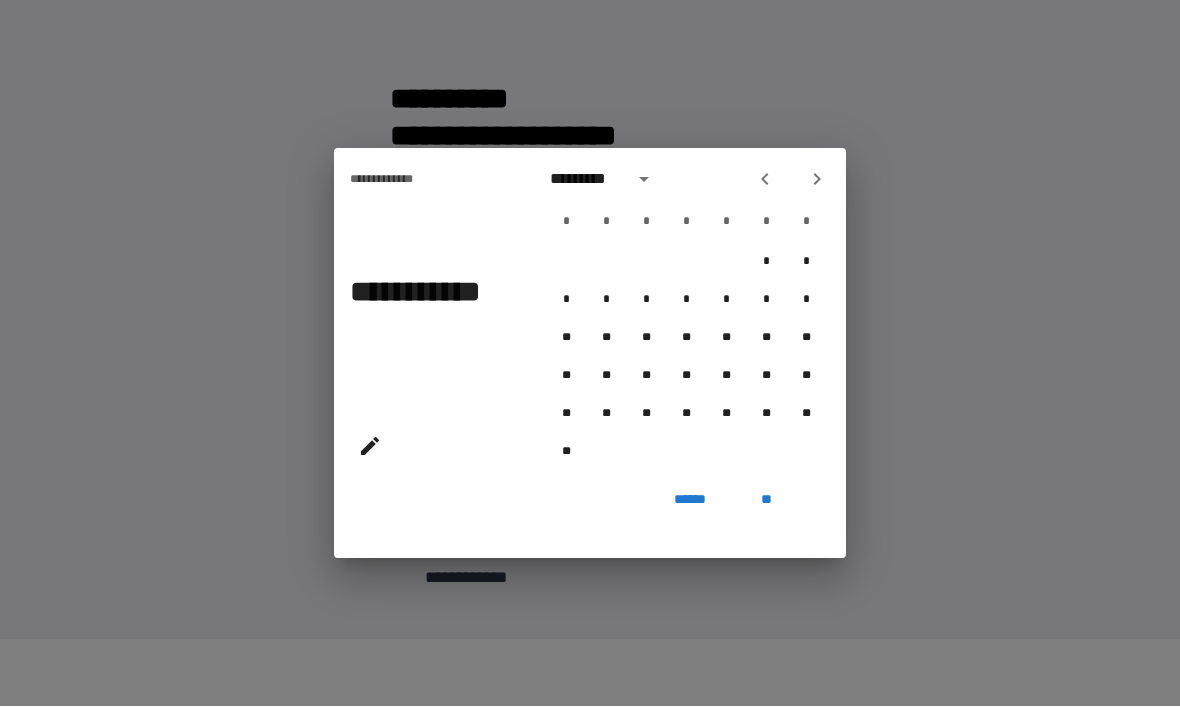 click at bounding box center (765, 180) 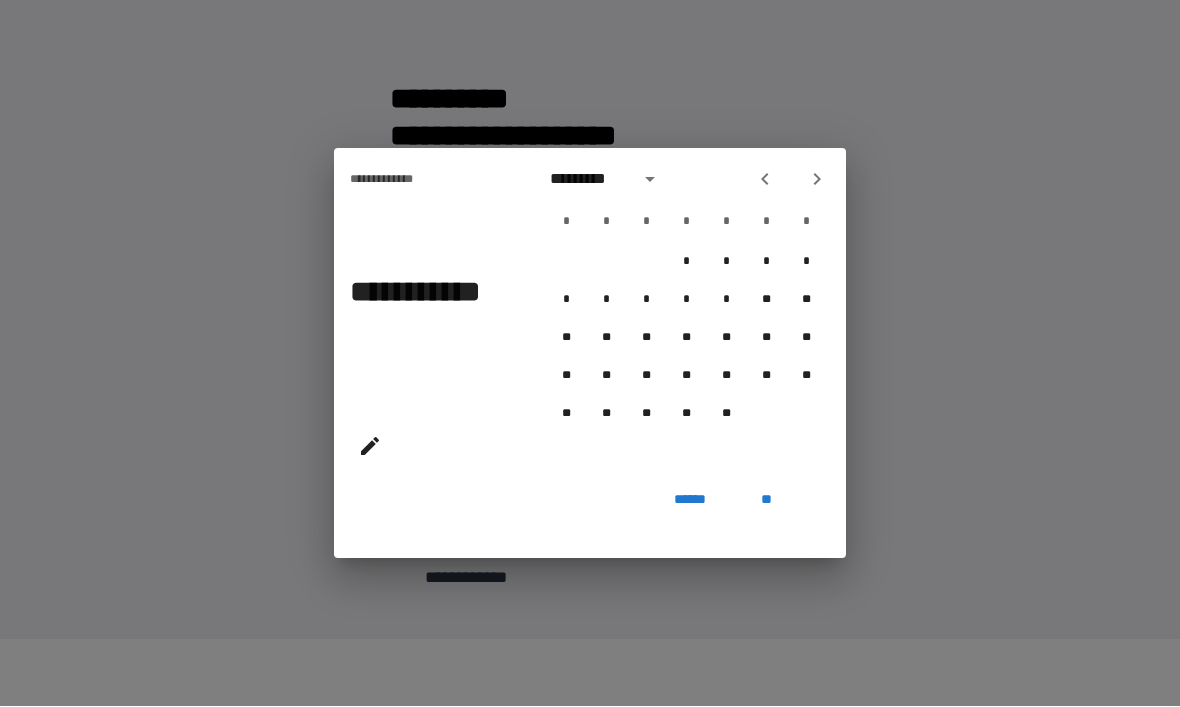 click at bounding box center [765, 180] 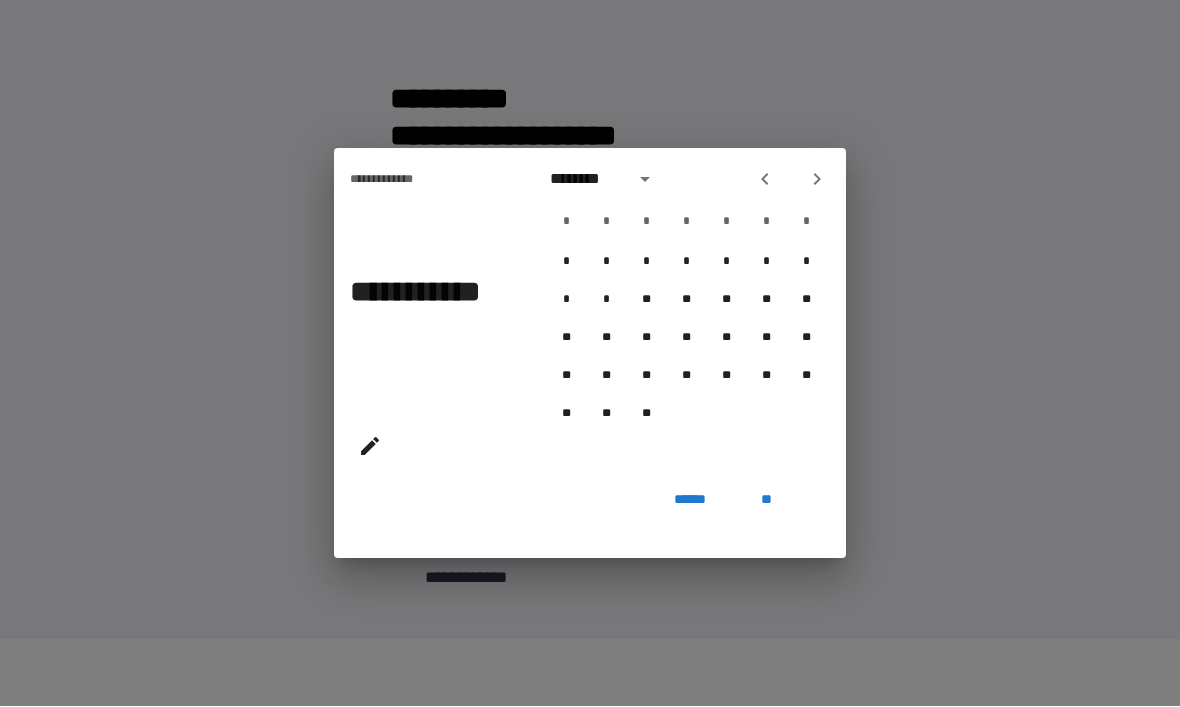 click at bounding box center [765, 180] 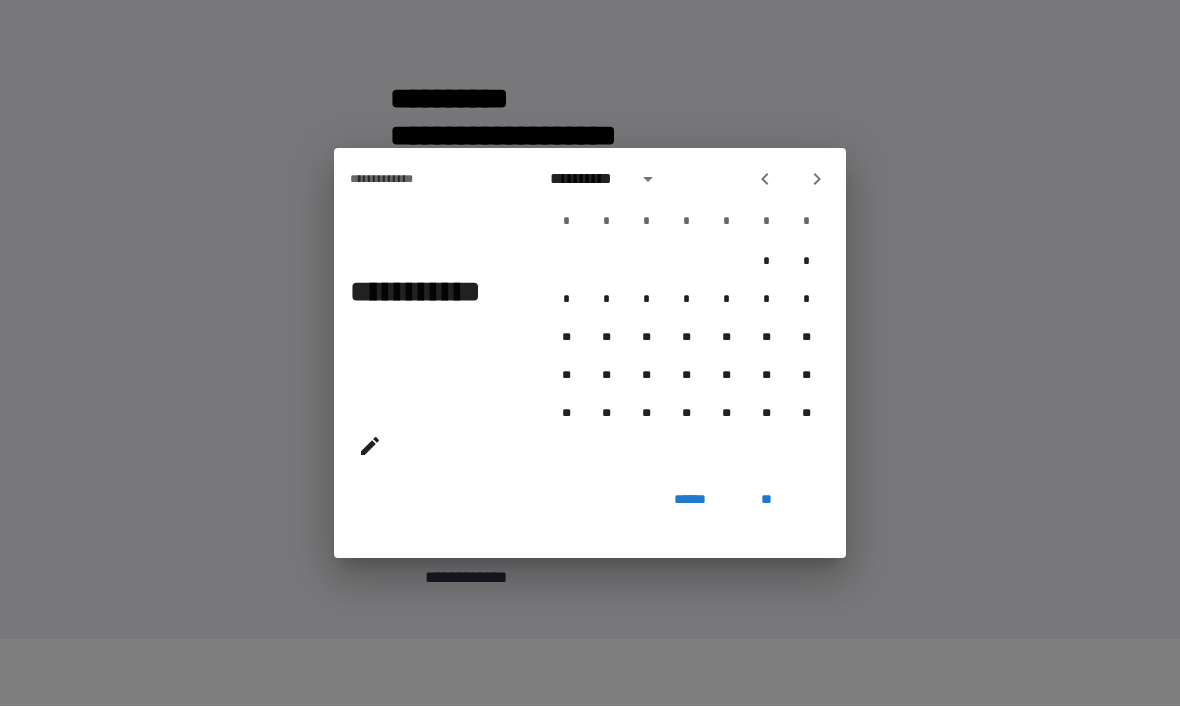 click at bounding box center (765, 180) 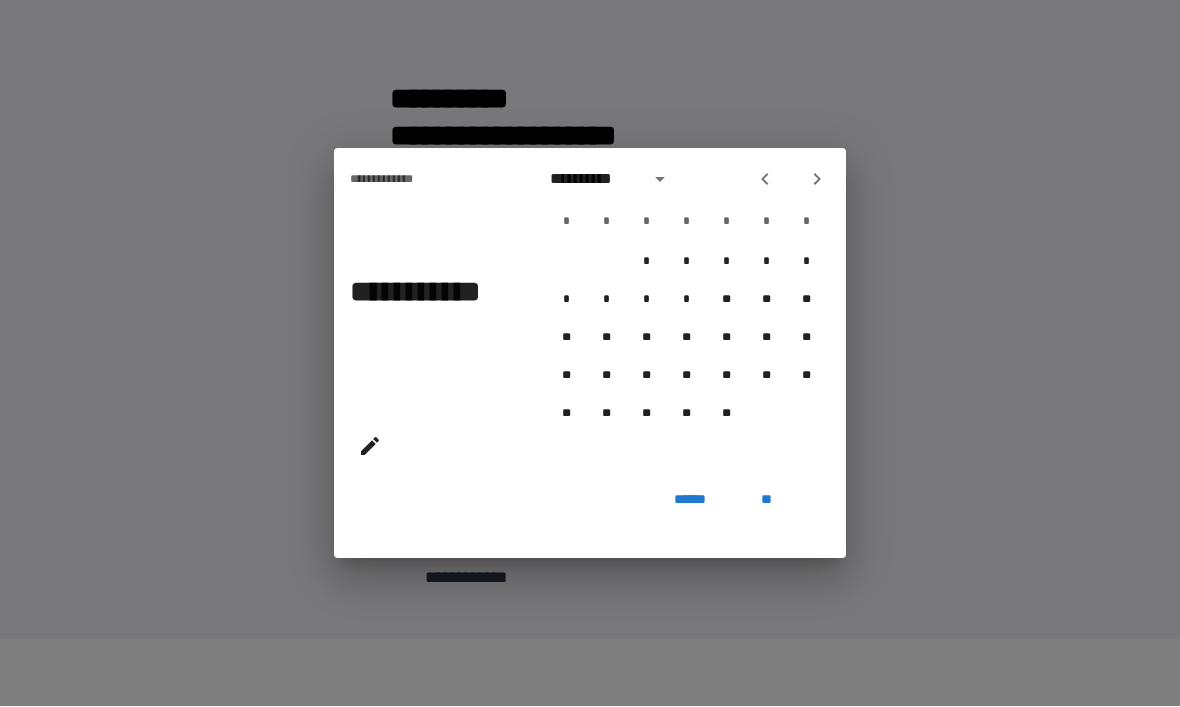 click at bounding box center (765, 180) 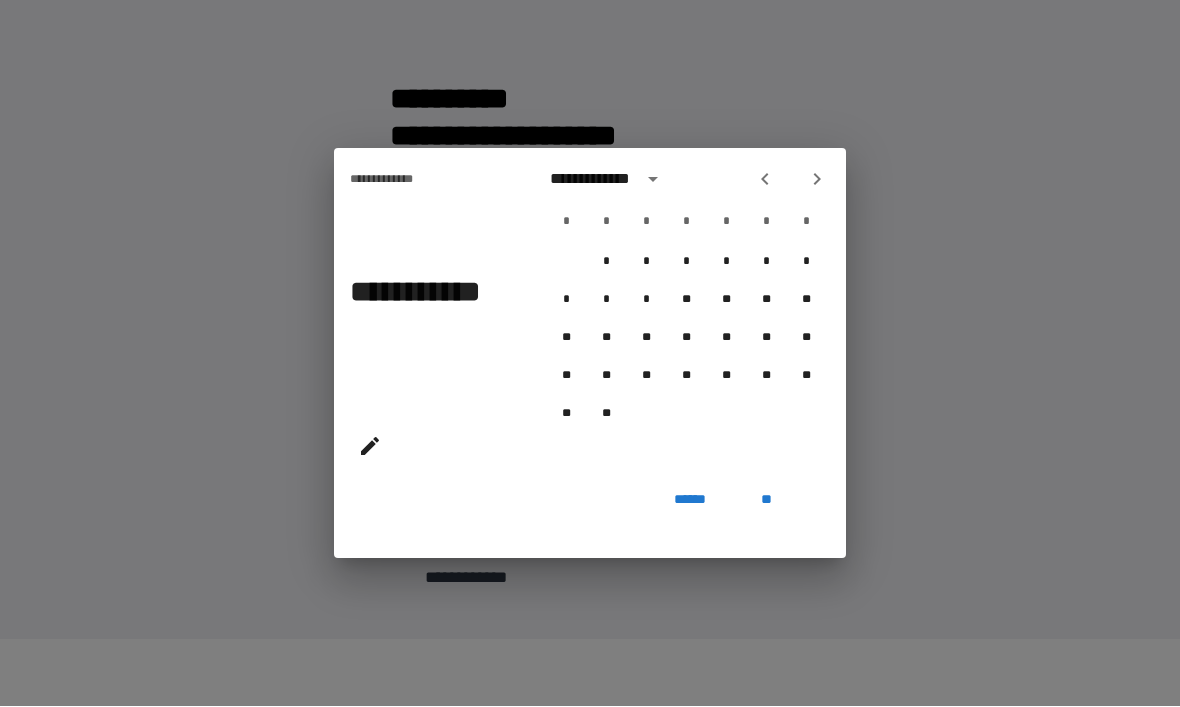 click at bounding box center (765, 180) 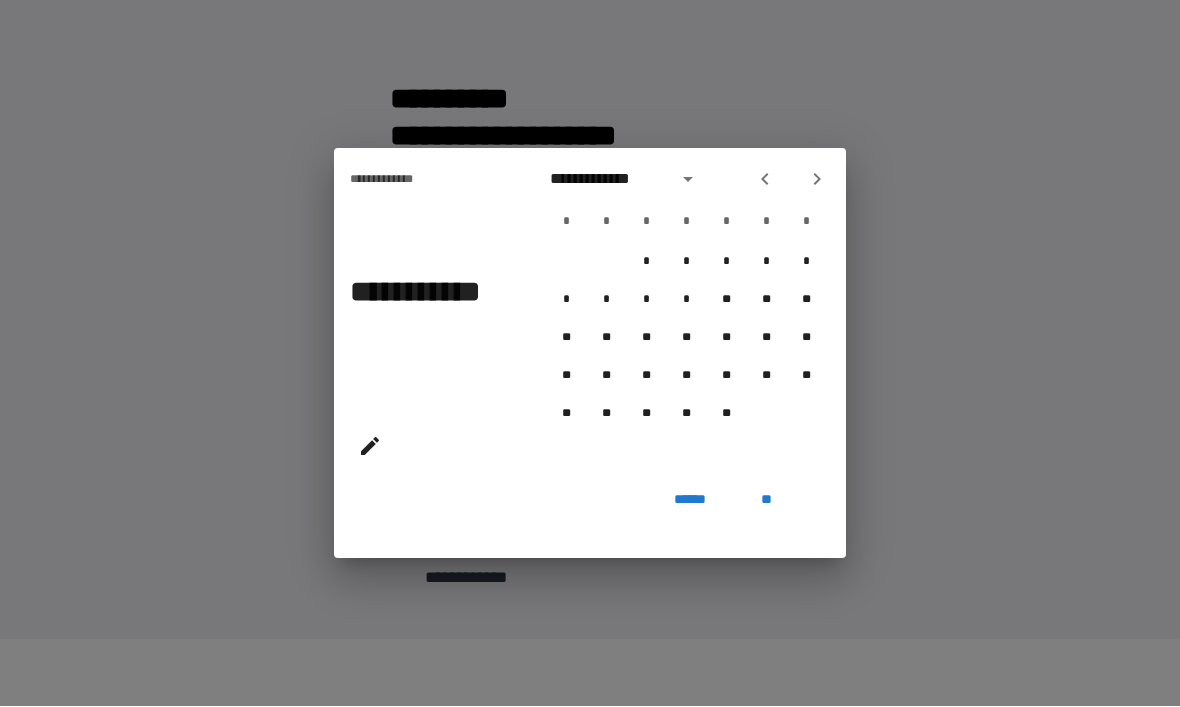 click at bounding box center (765, 180) 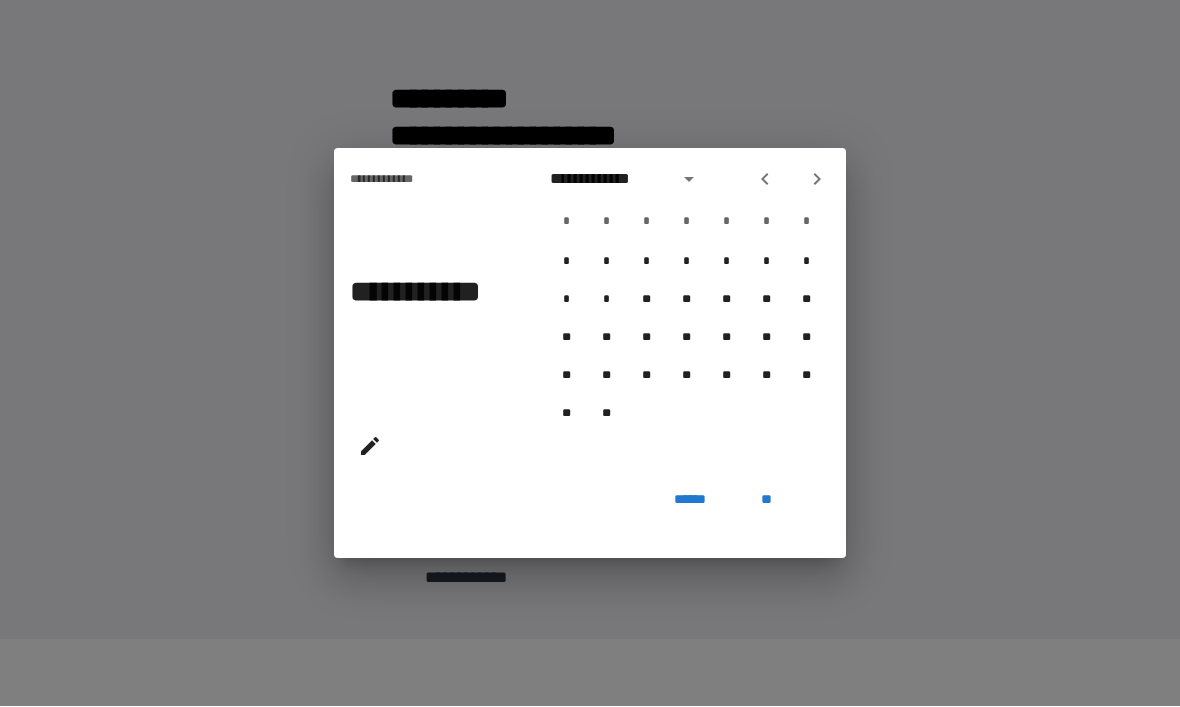 click at bounding box center [765, 180] 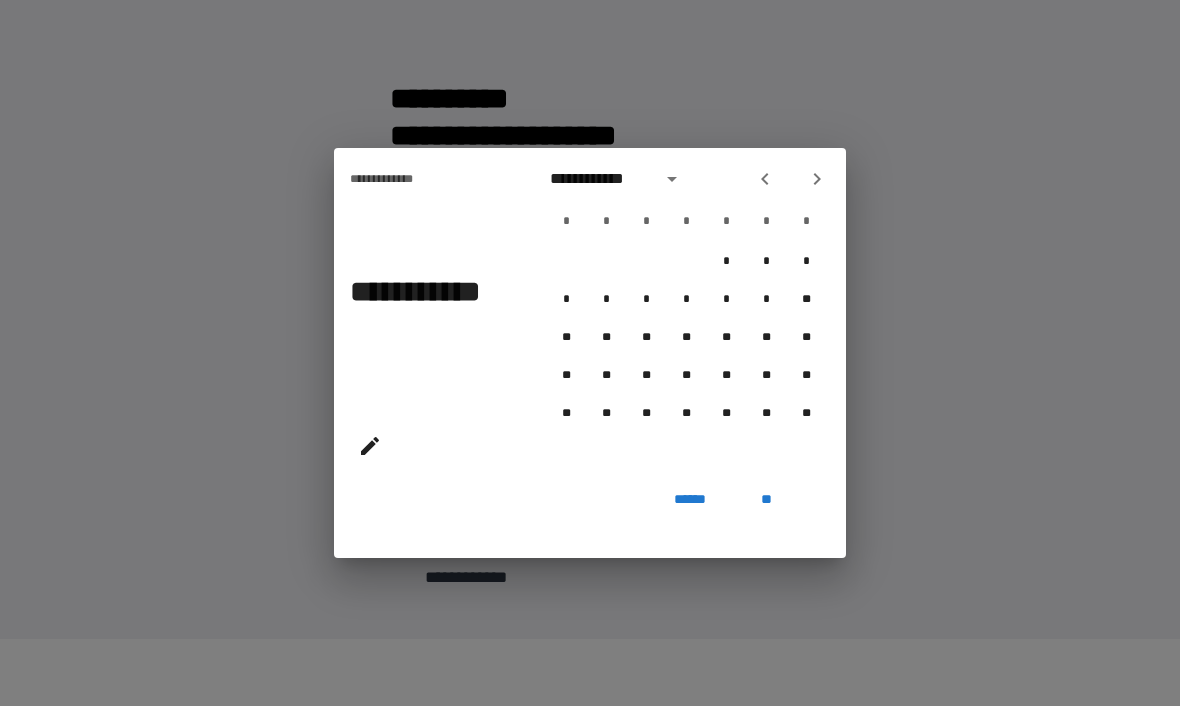 click at bounding box center (765, 180) 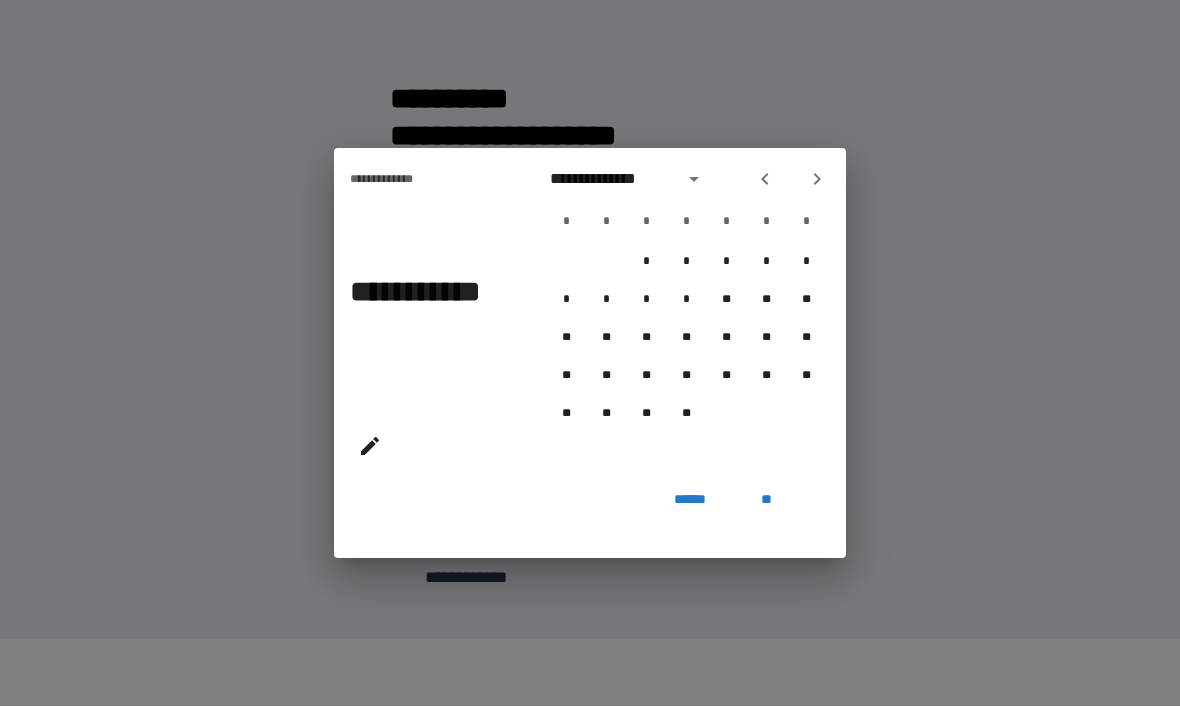 click at bounding box center (765, 180) 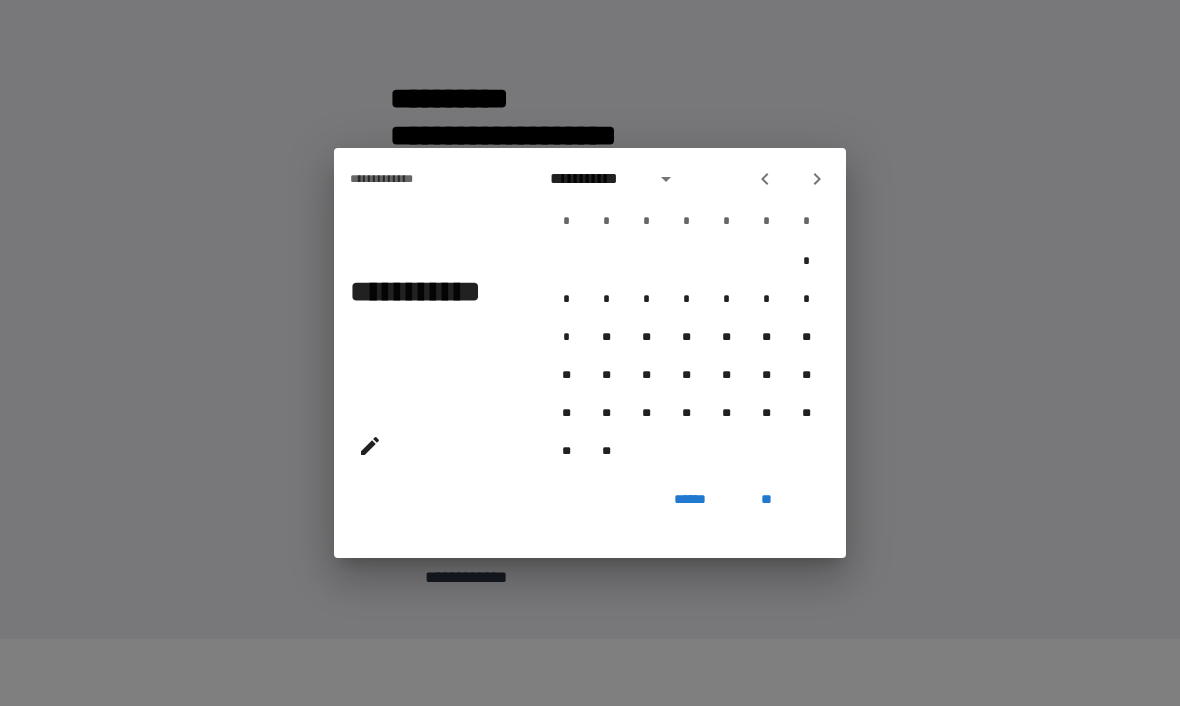 click at bounding box center (765, 180) 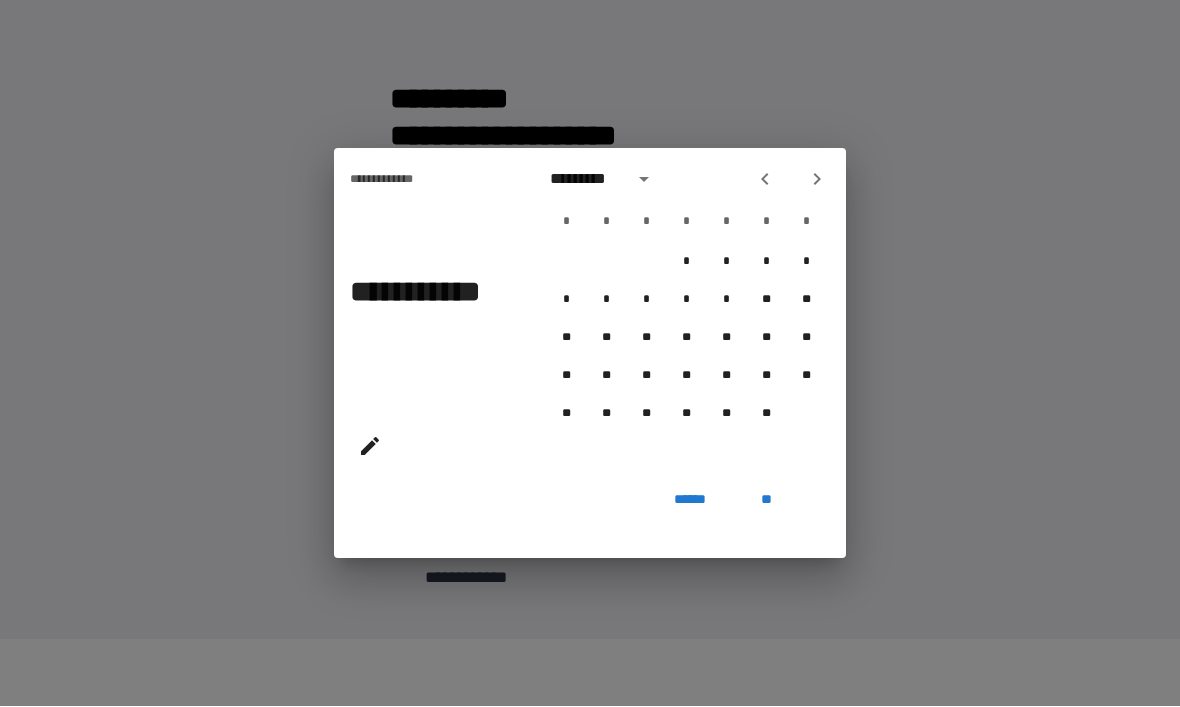 click at bounding box center (765, 180) 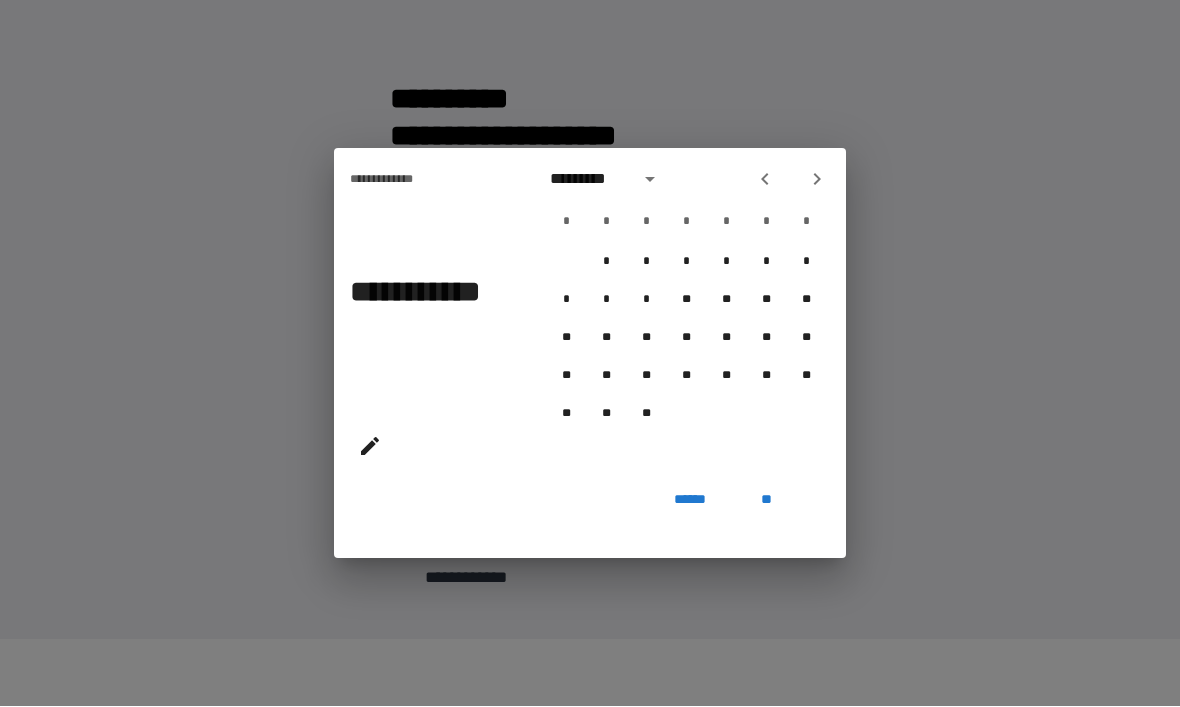 click at bounding box center (765, 180) 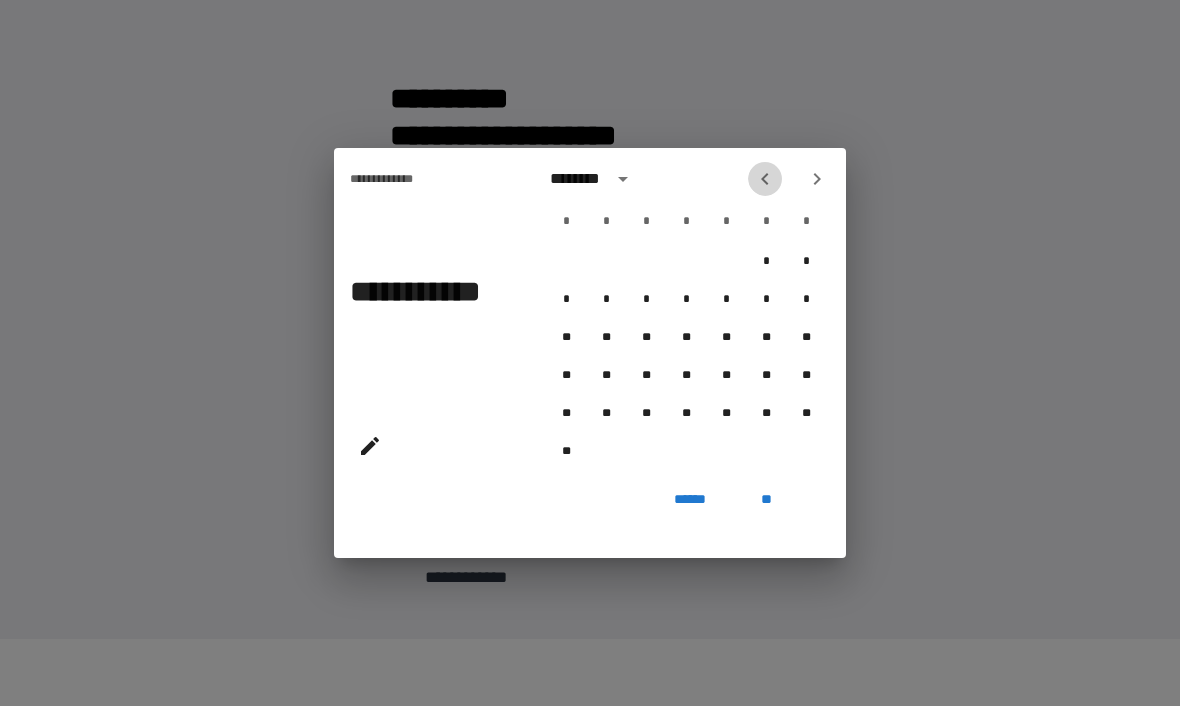 click at bounding box center [765, 180] 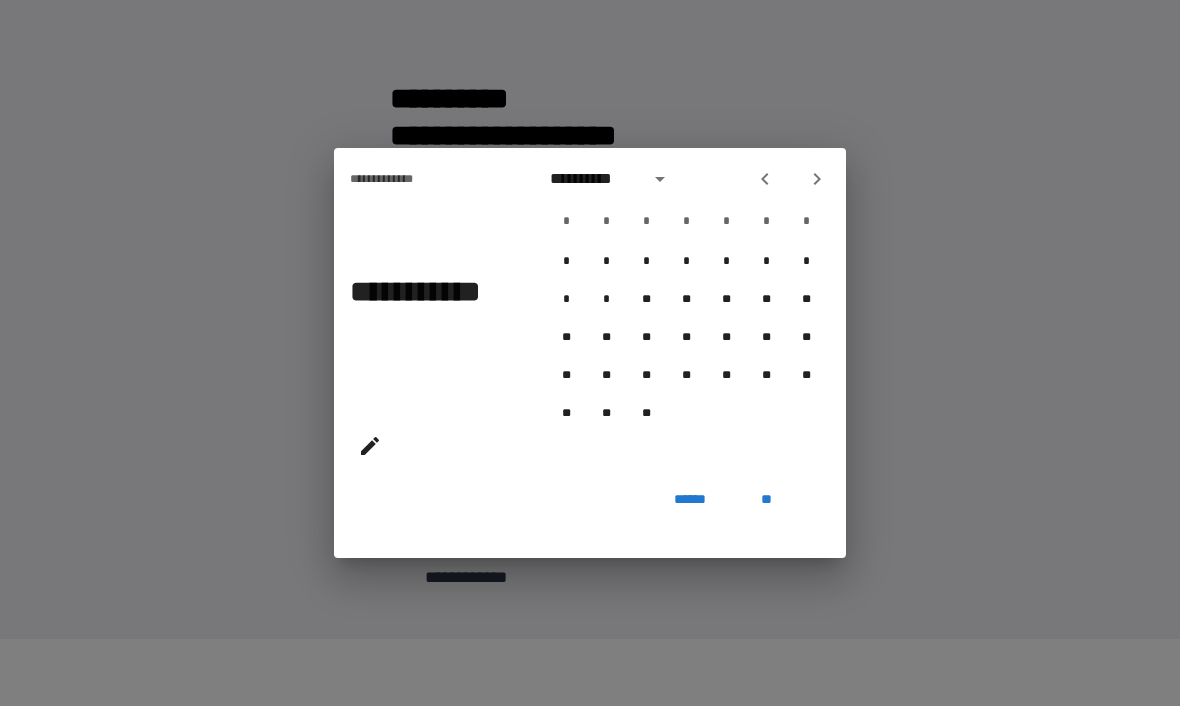click at bounding box center (765, 180) 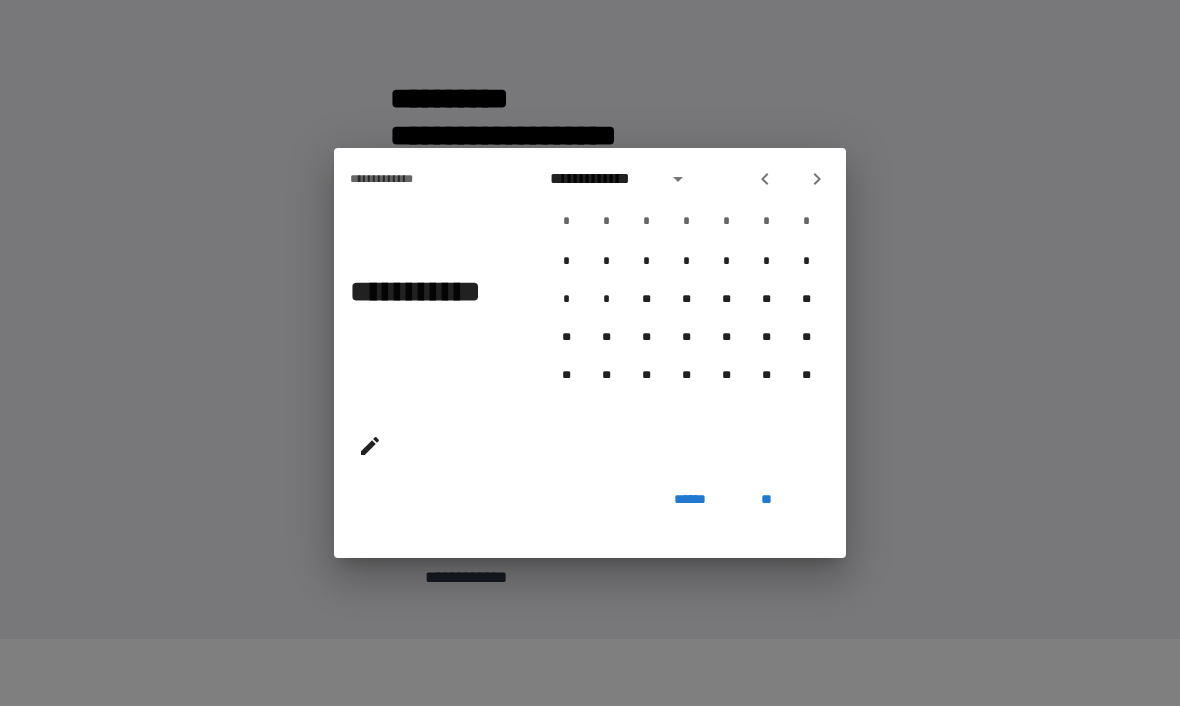 click at bounding box center [765, 180] 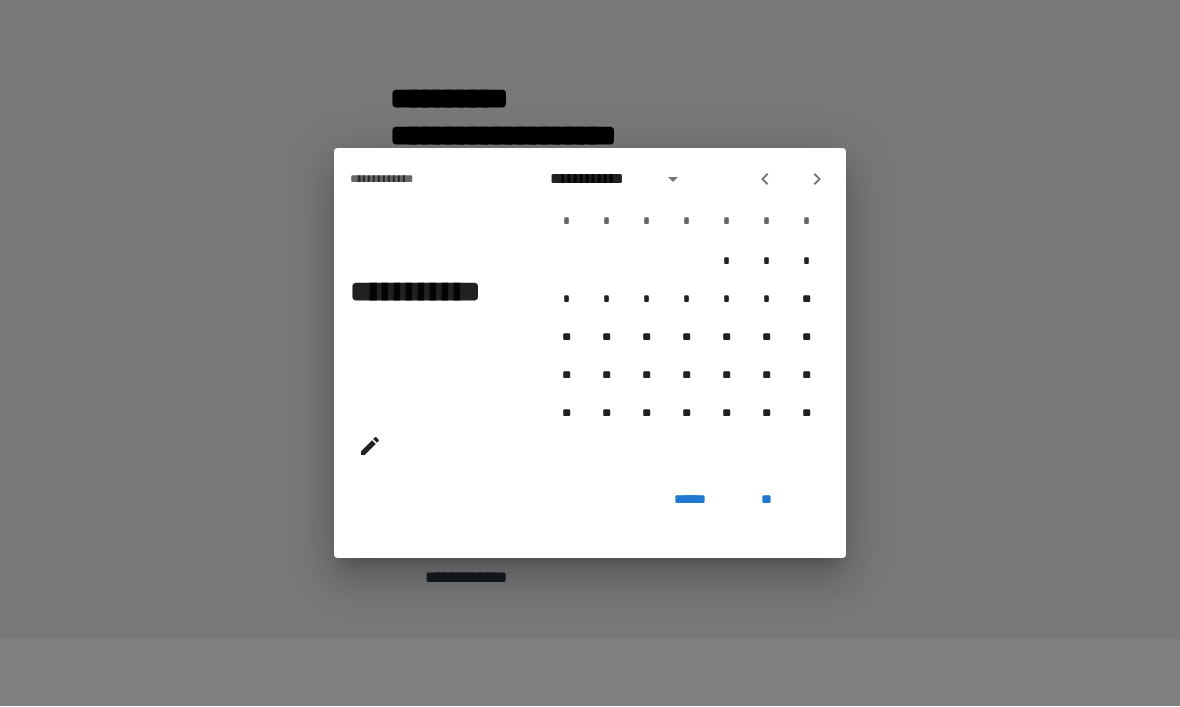 click 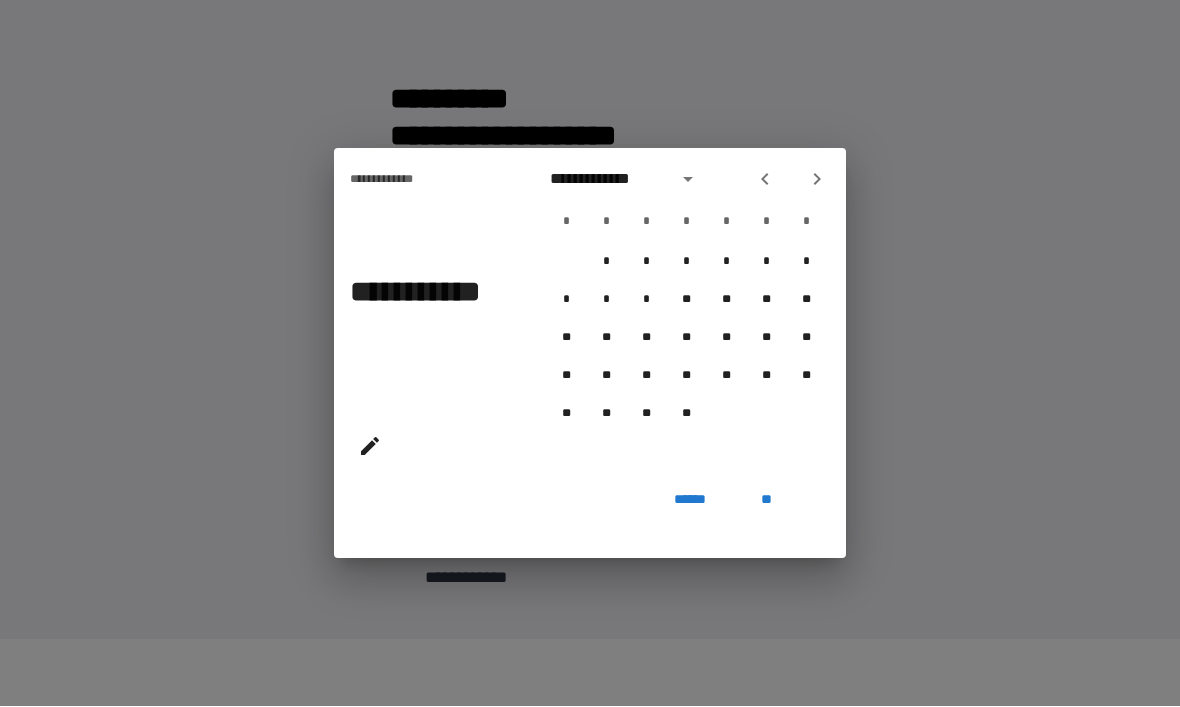 click 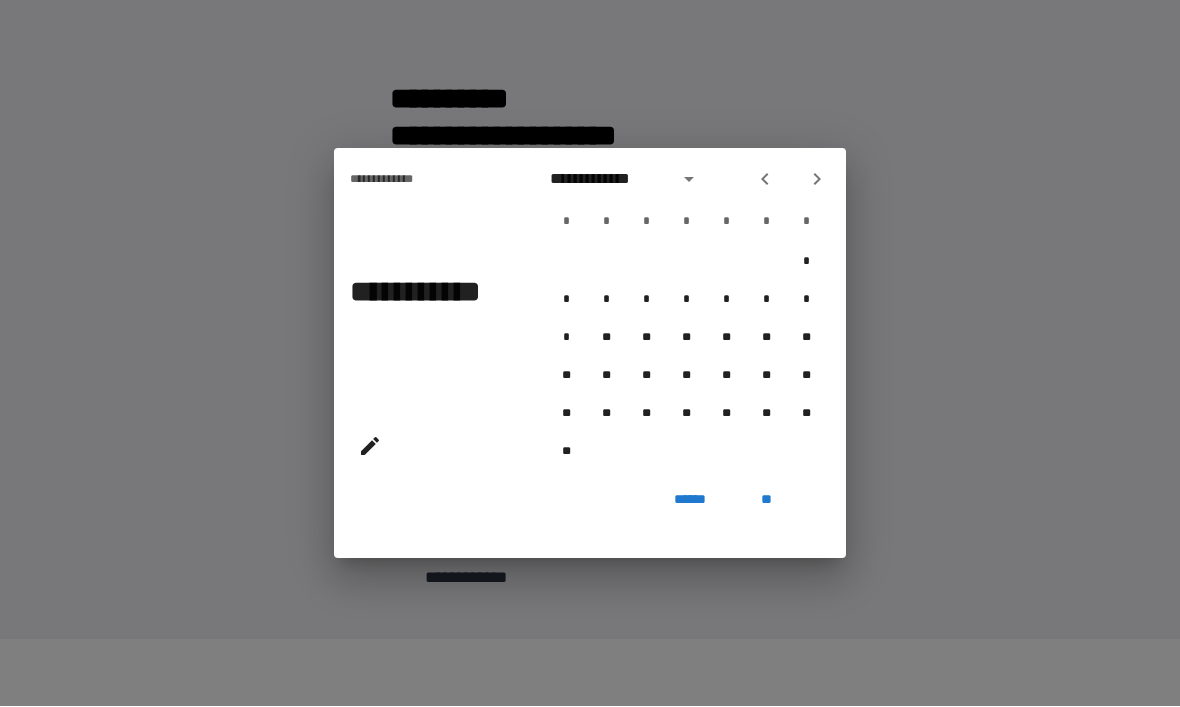 click at bounding box center [765, 180] 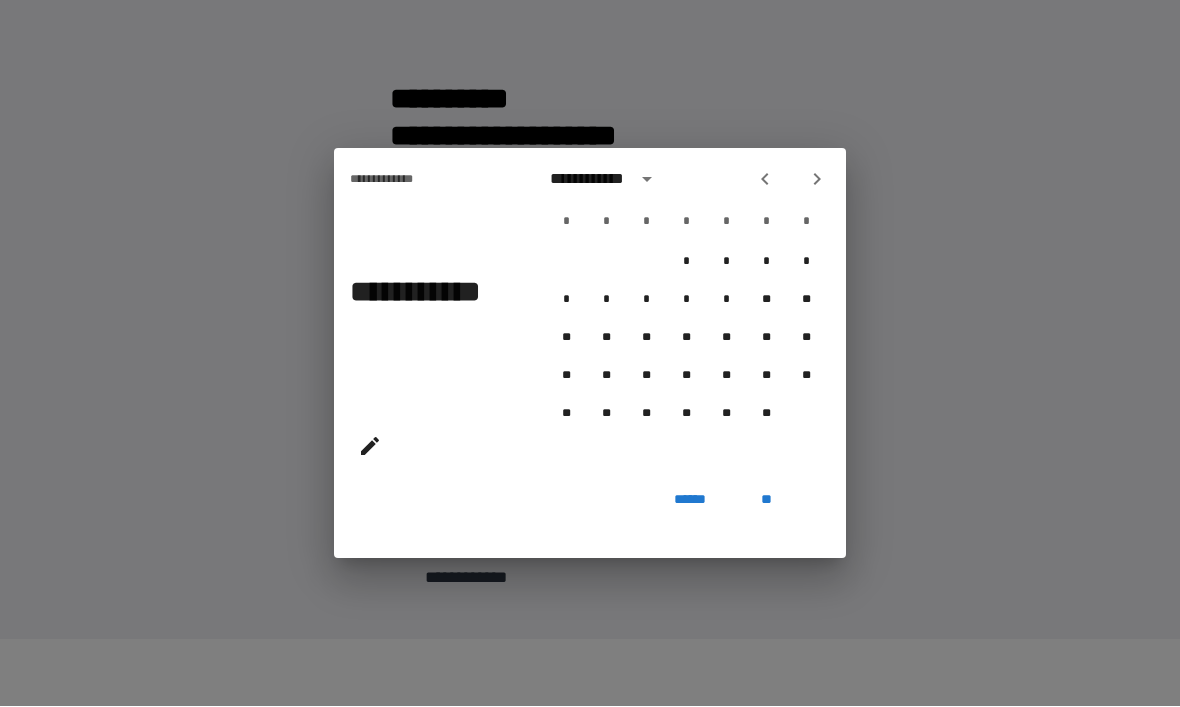 click at bounding box center (765, 180) 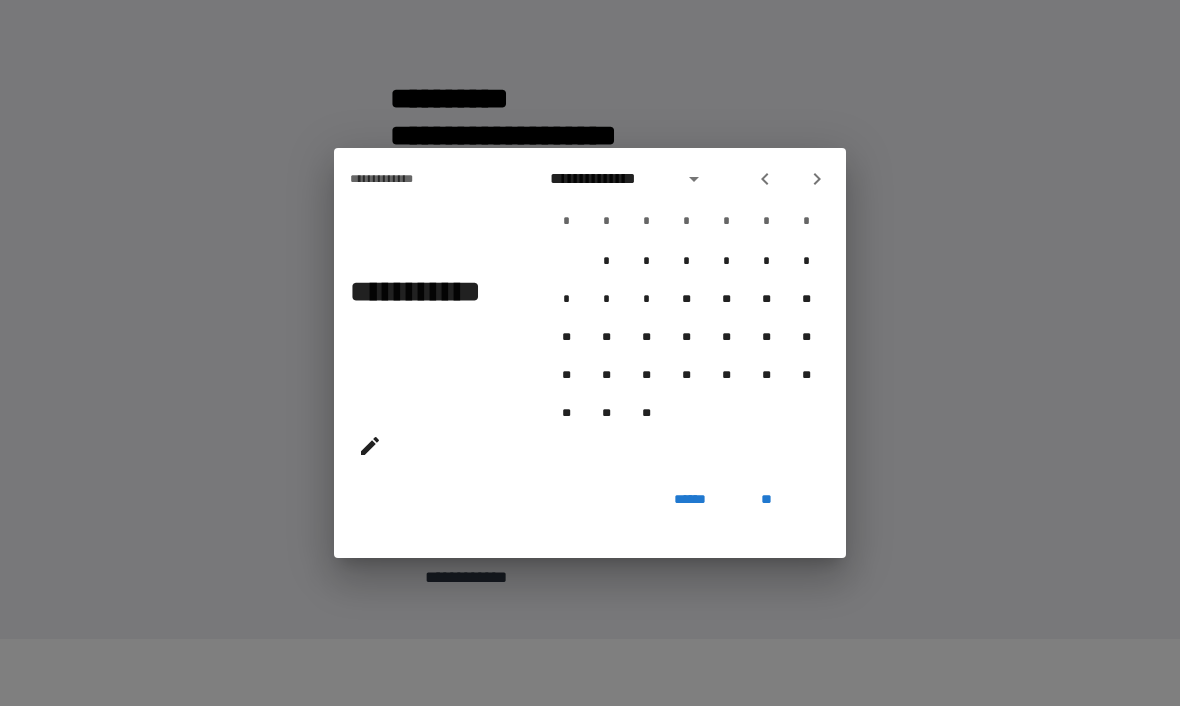 click on "**********" at bounding box center [686, 180] 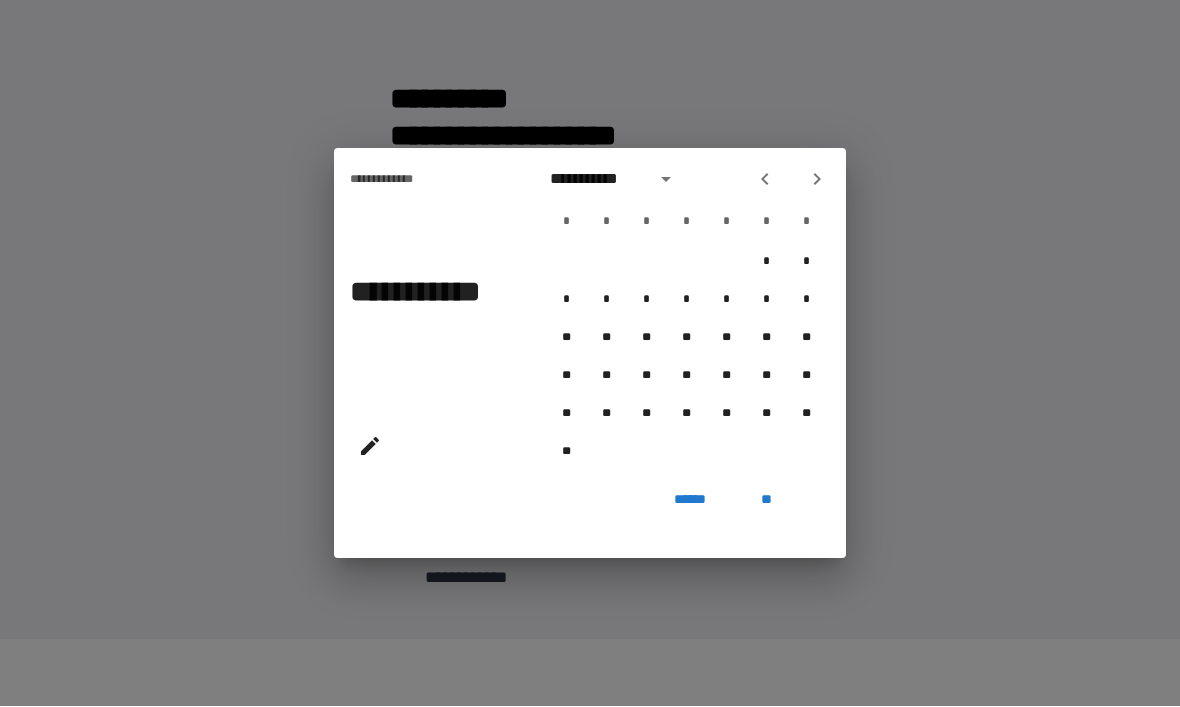 click 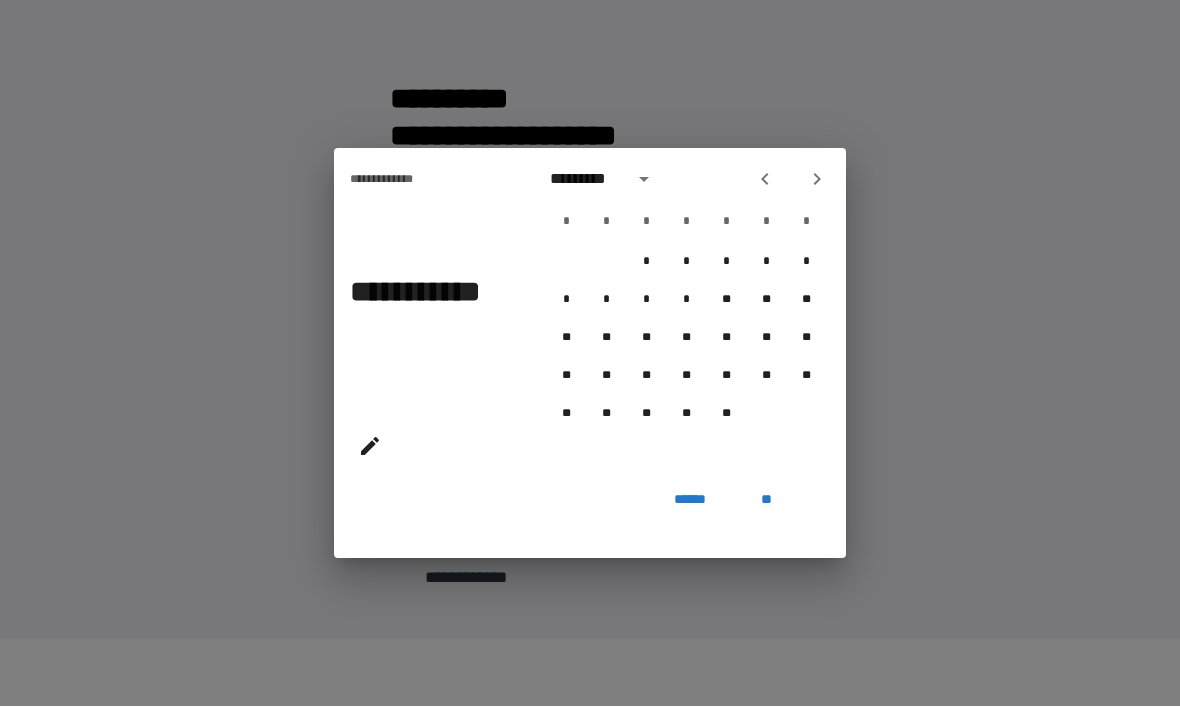 click 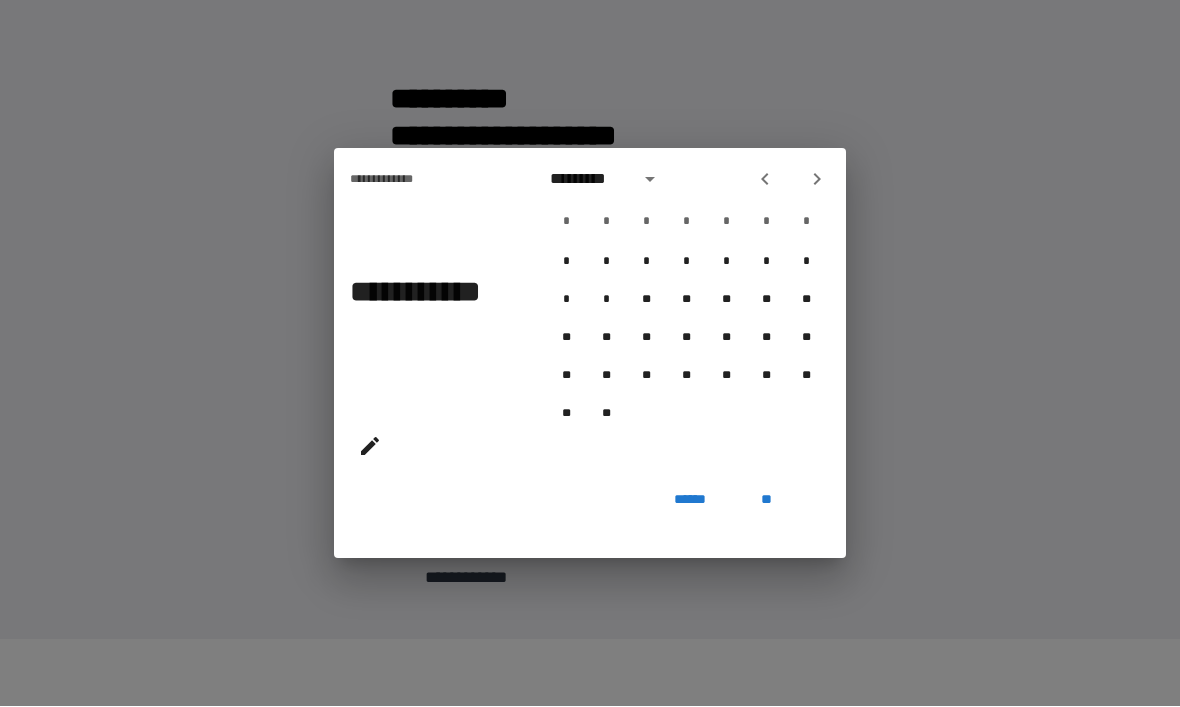 click 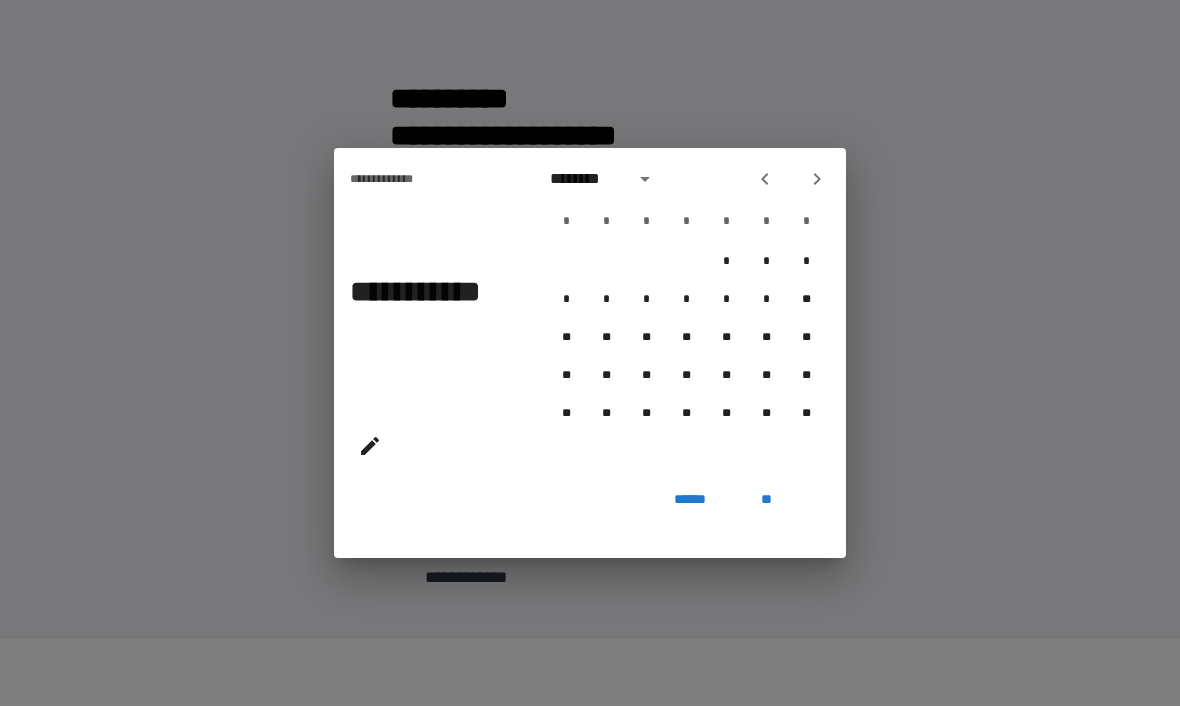click 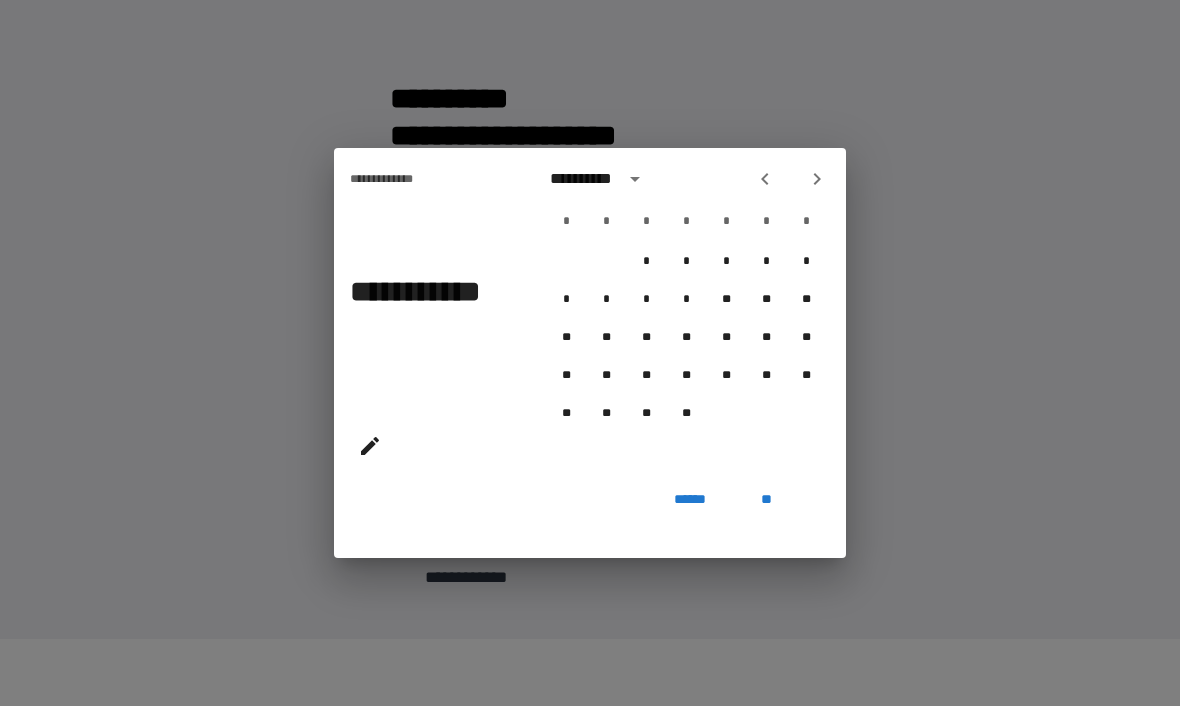 click 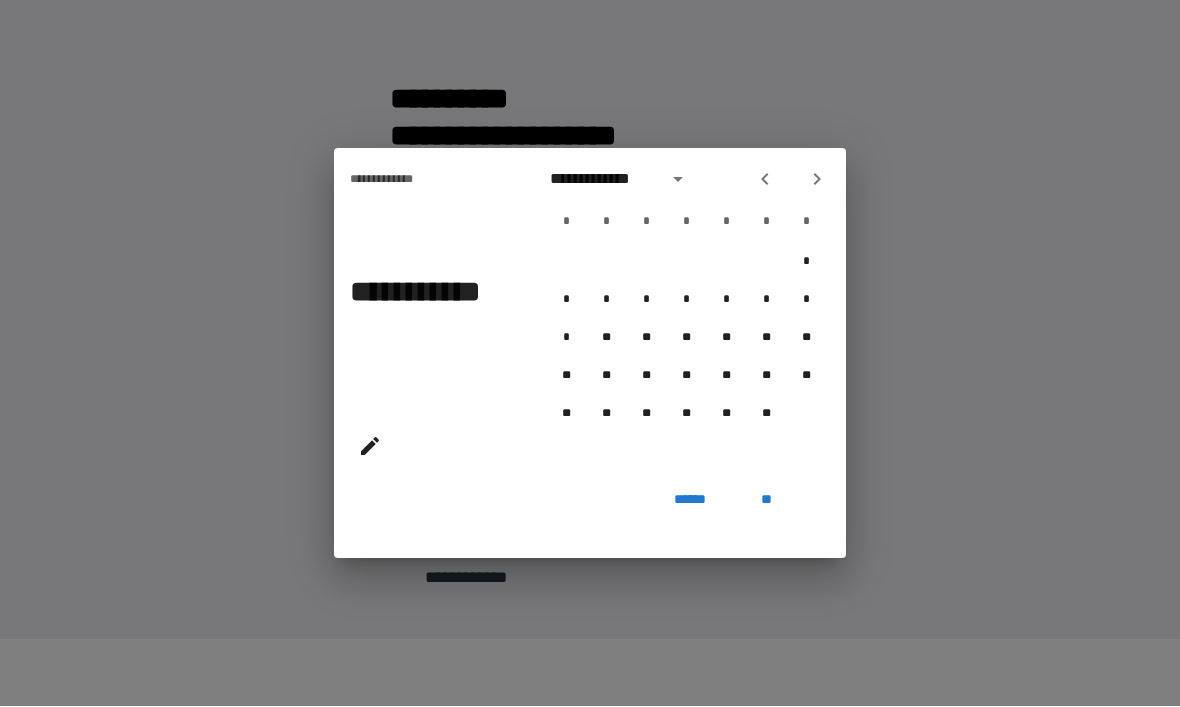 click 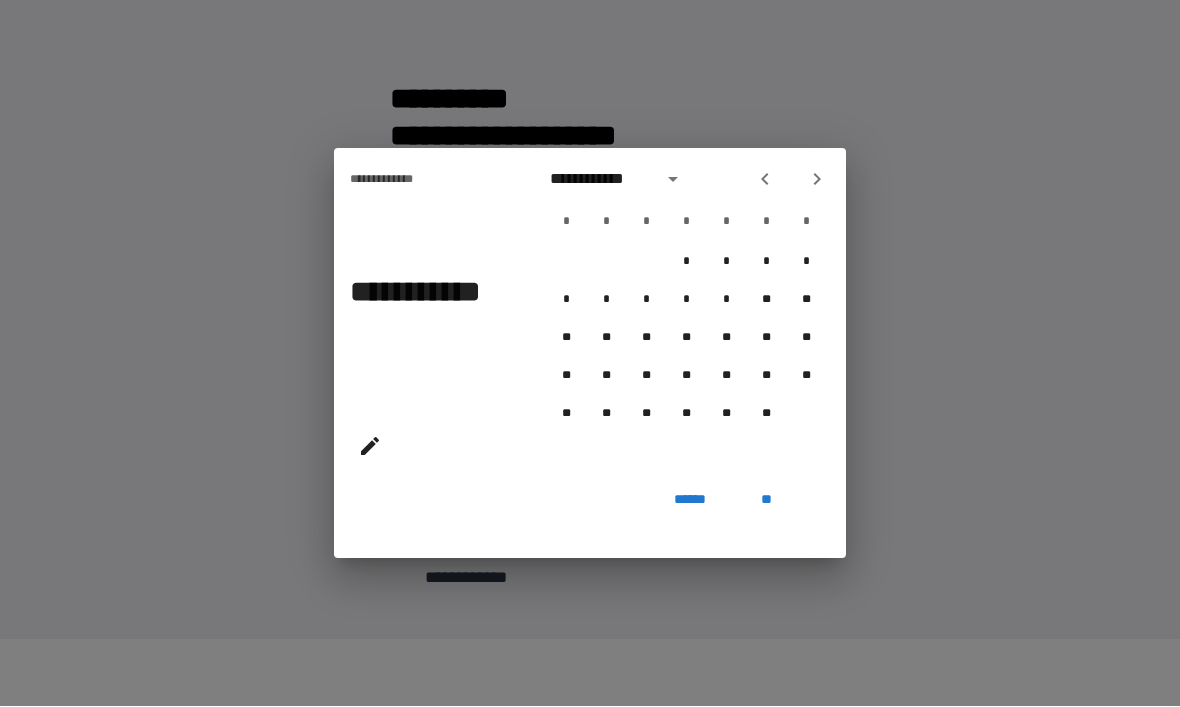 click 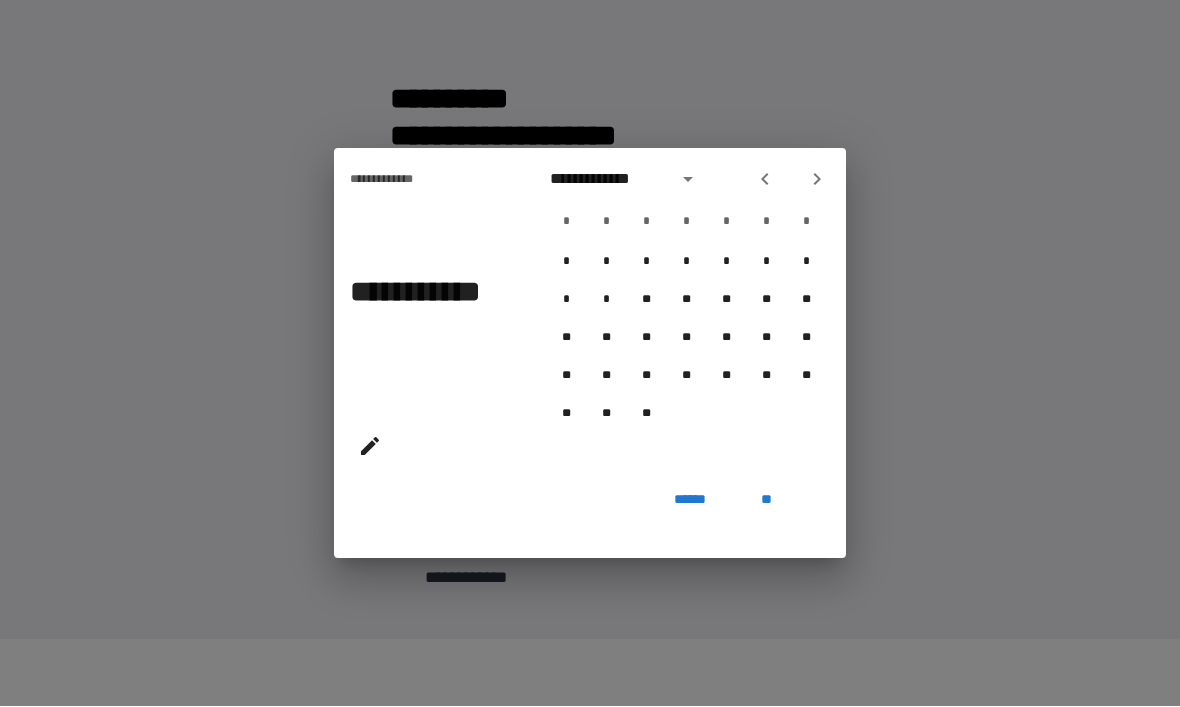 click 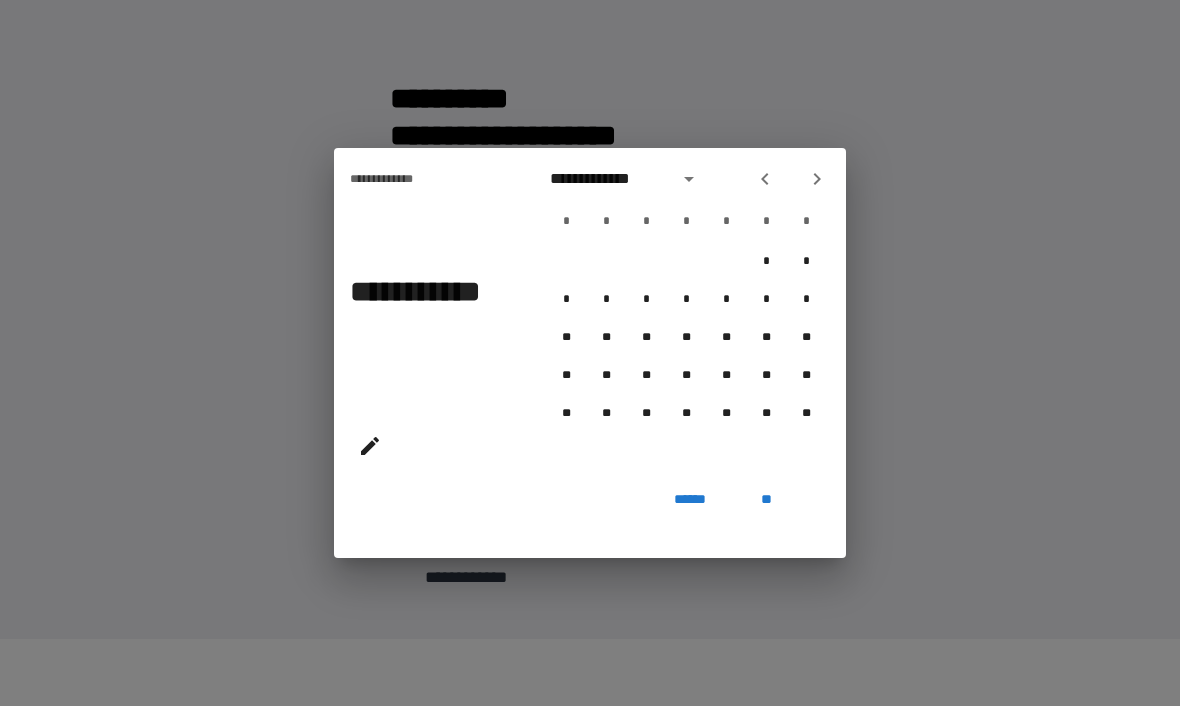 click 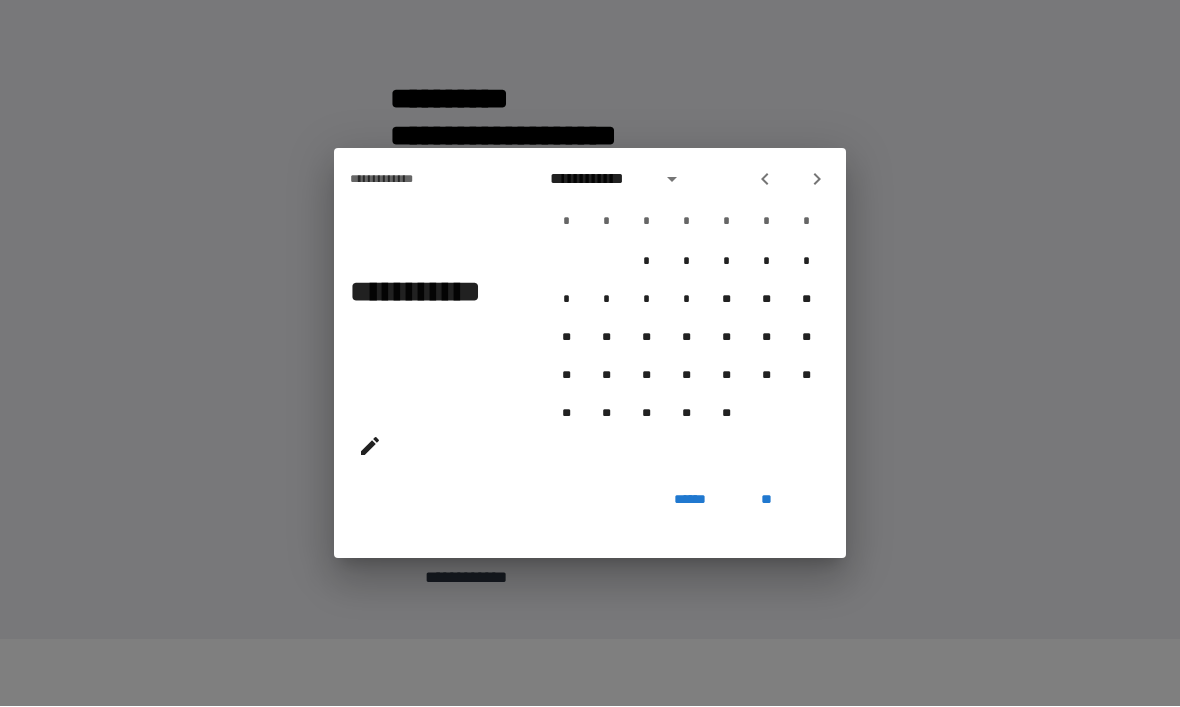 click 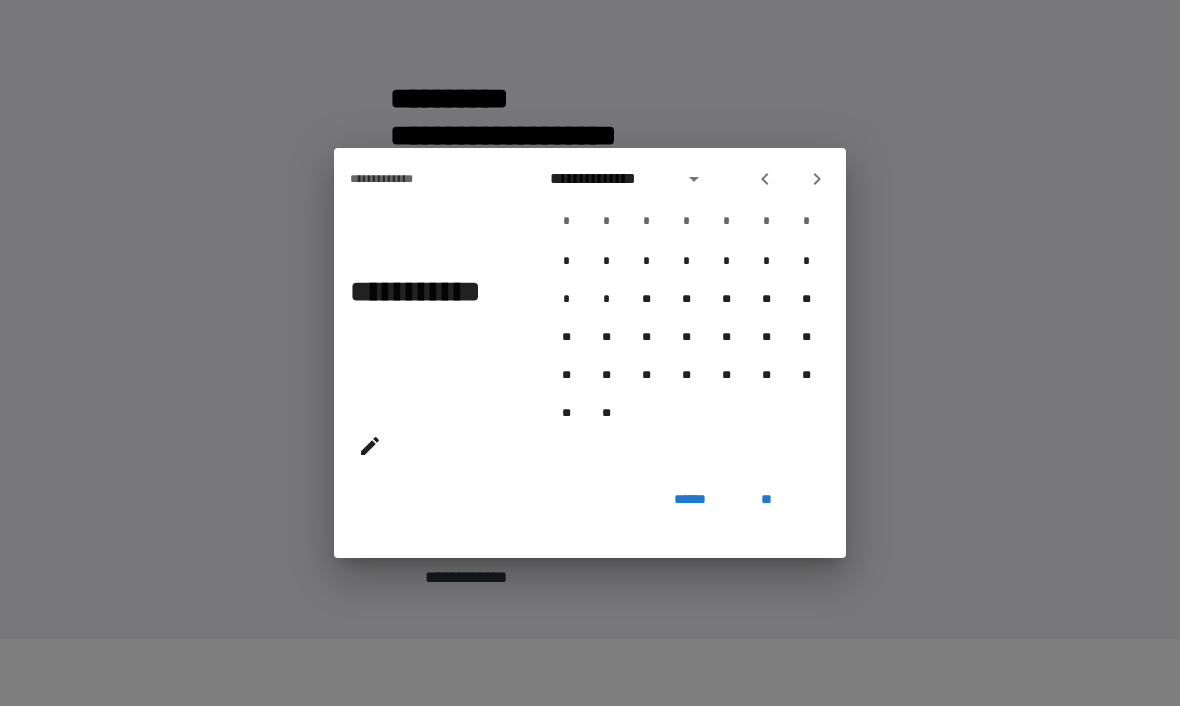 click 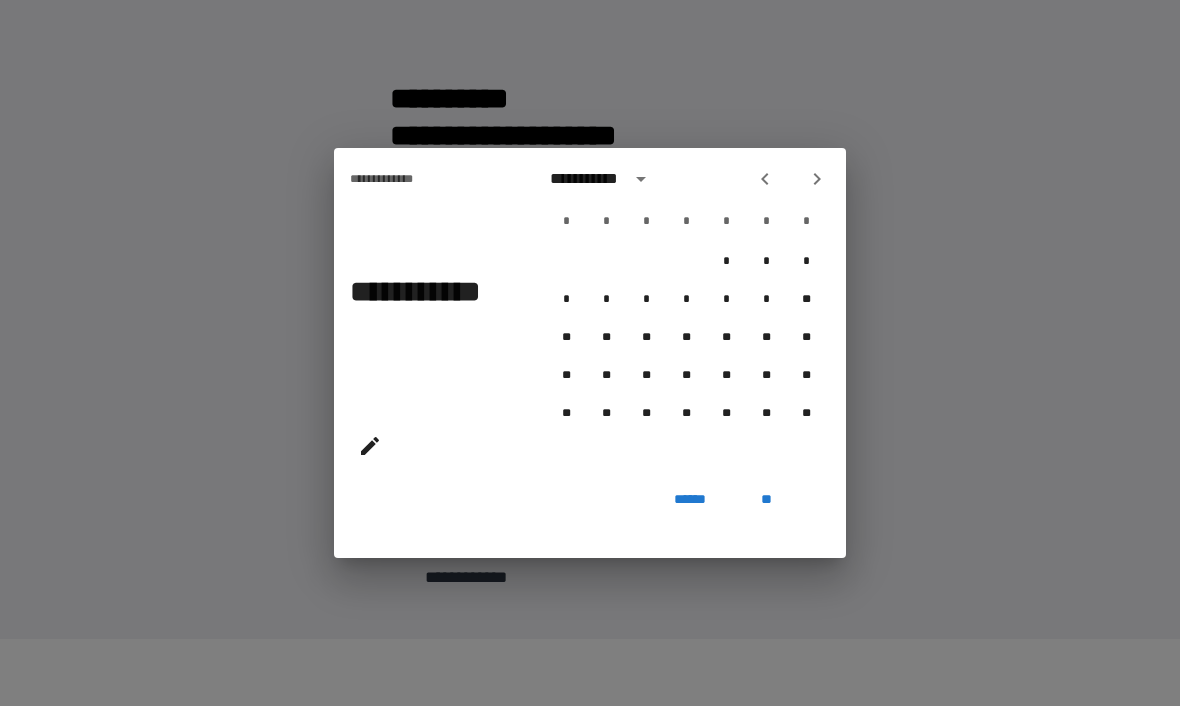 click 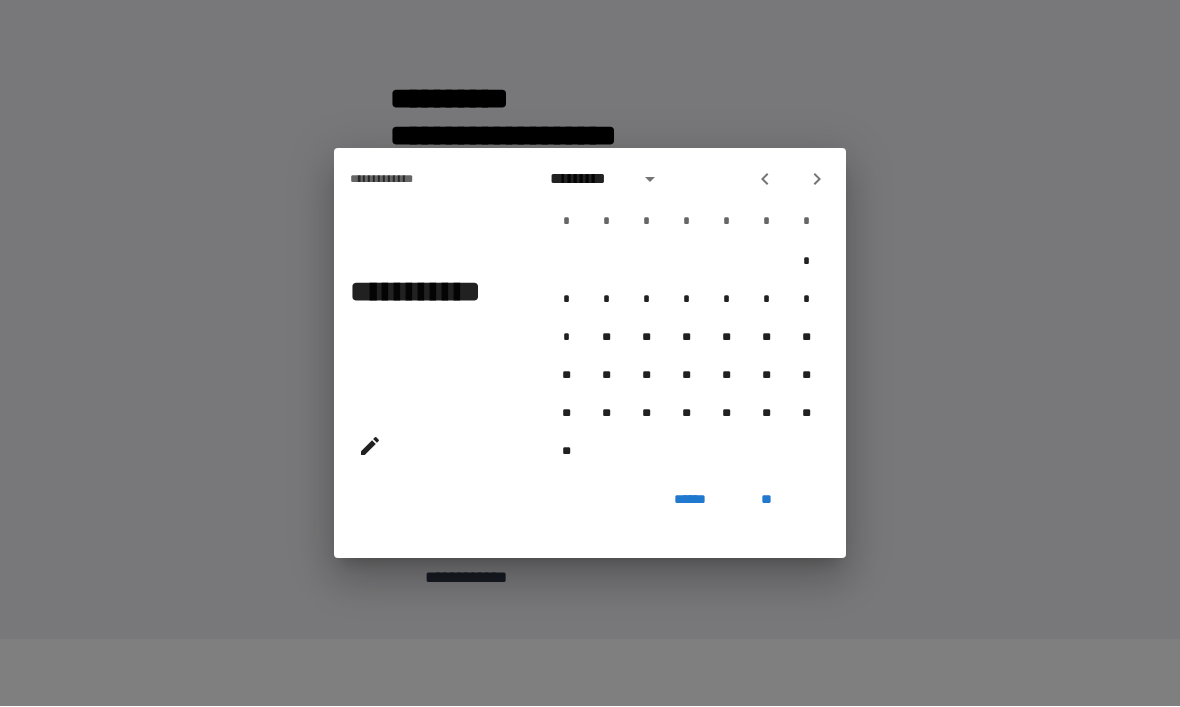 click 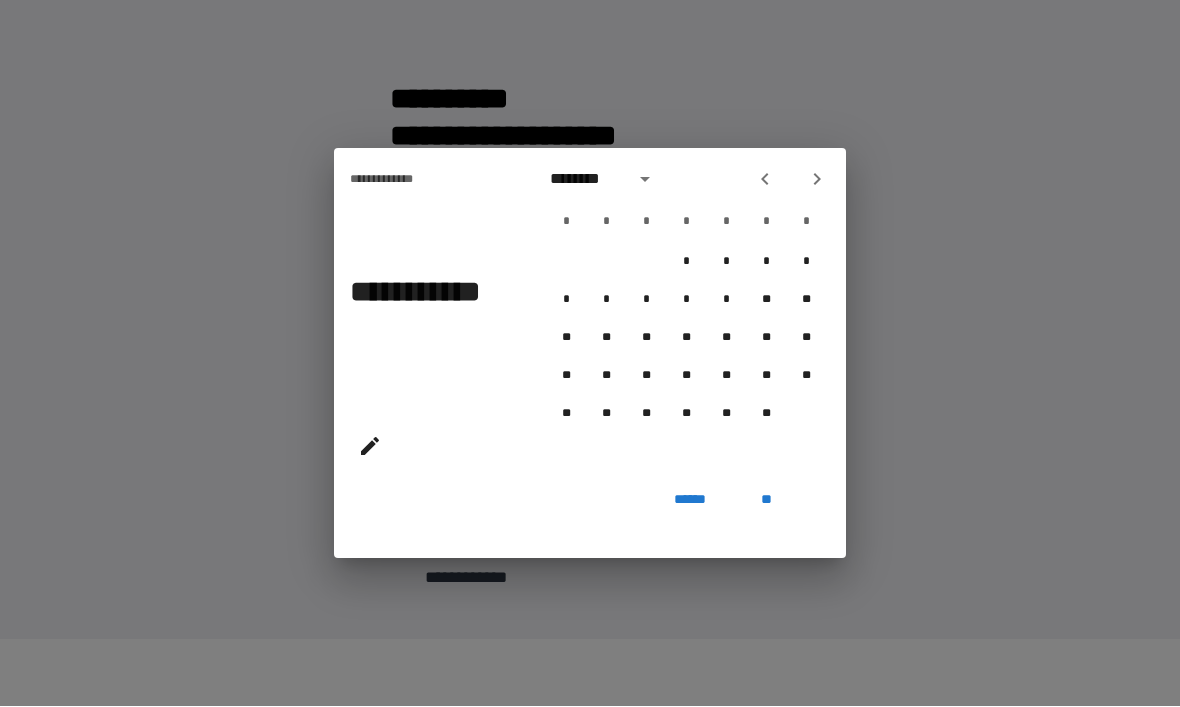 click 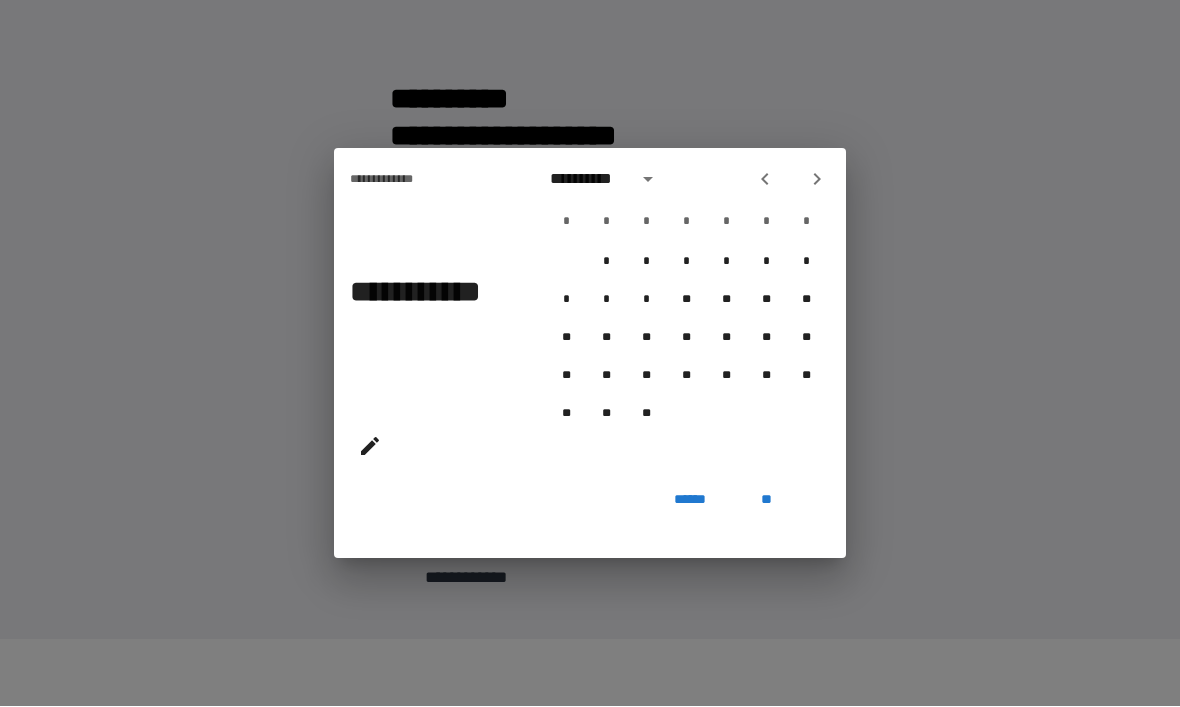click 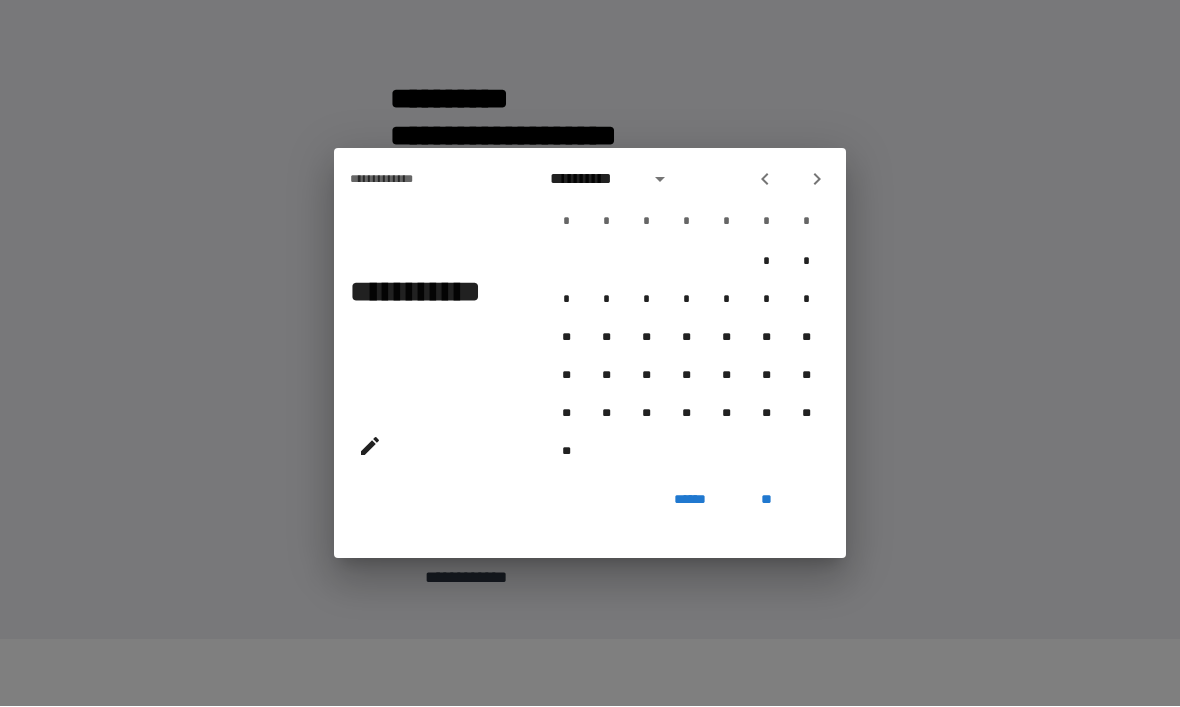 click 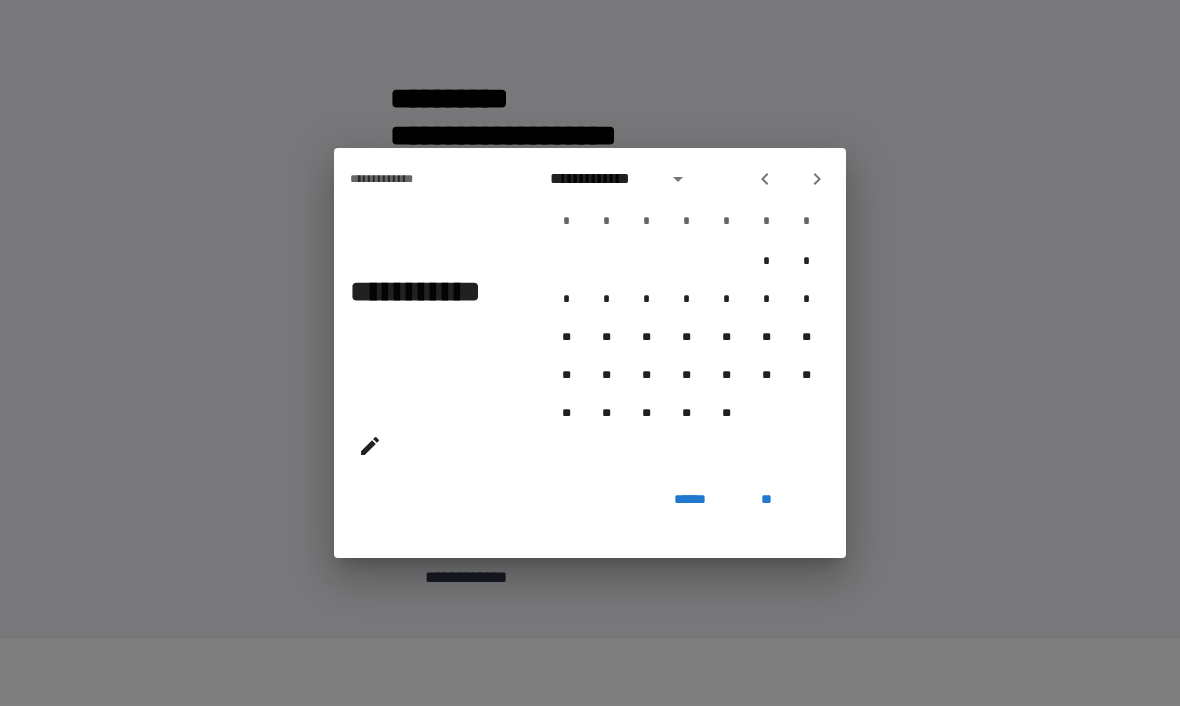 click 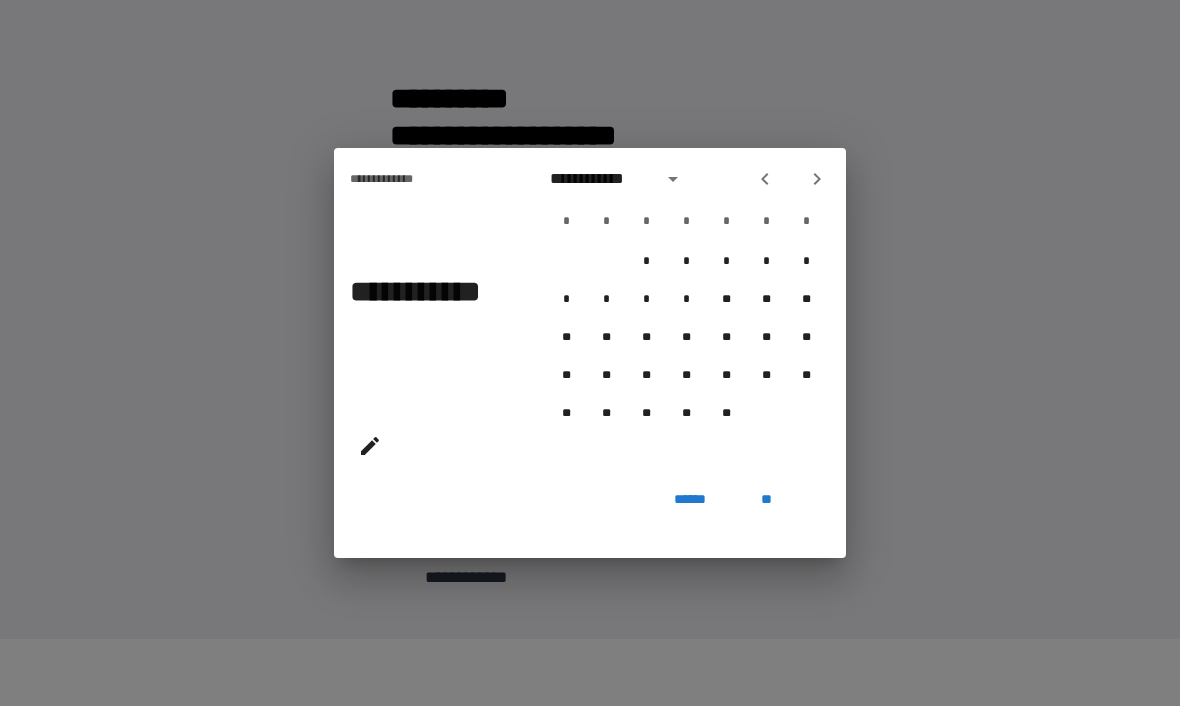 click 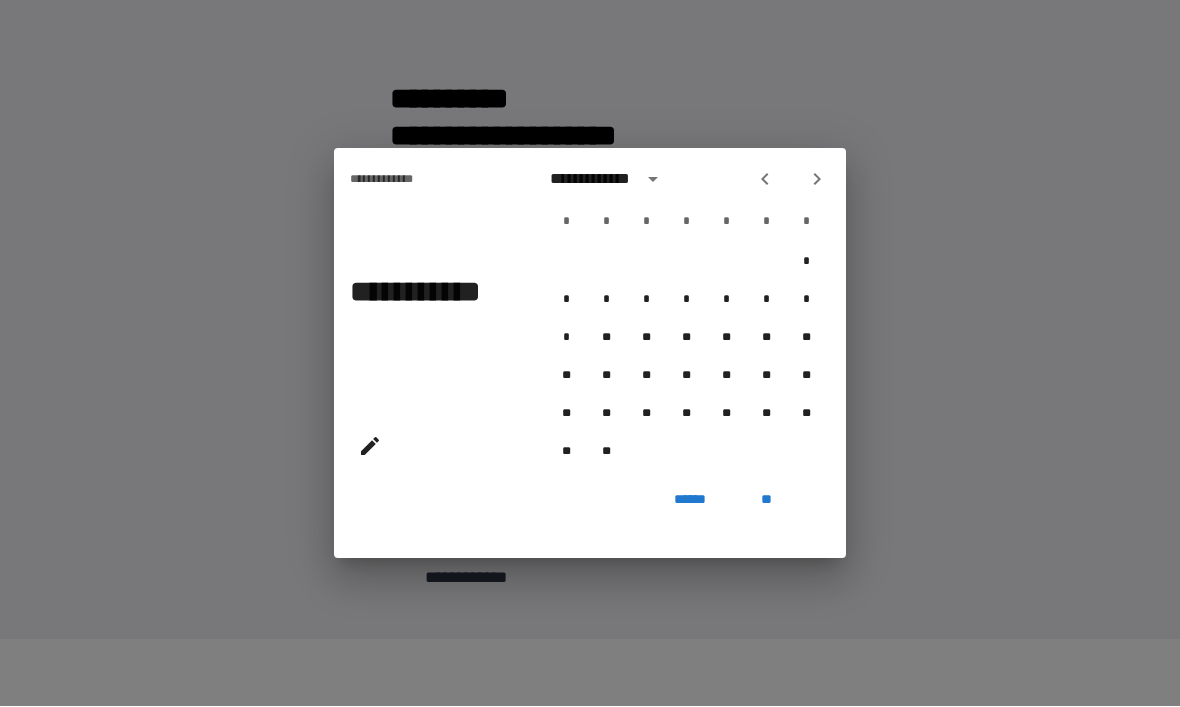 click 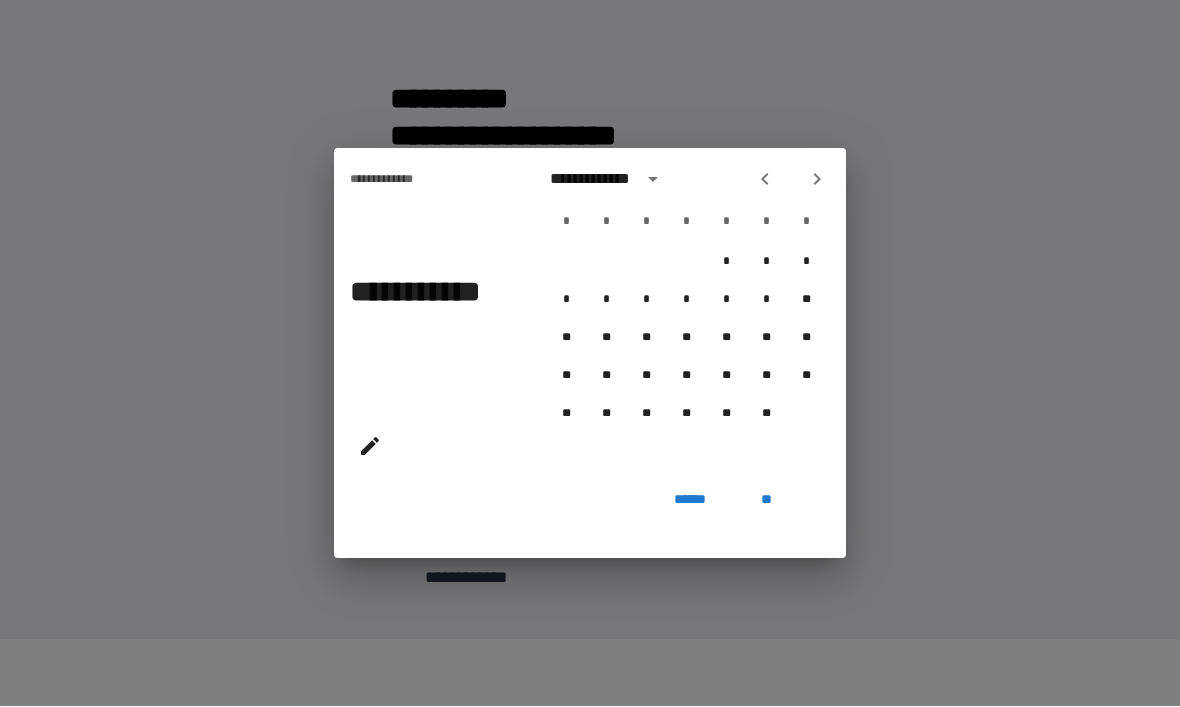 click 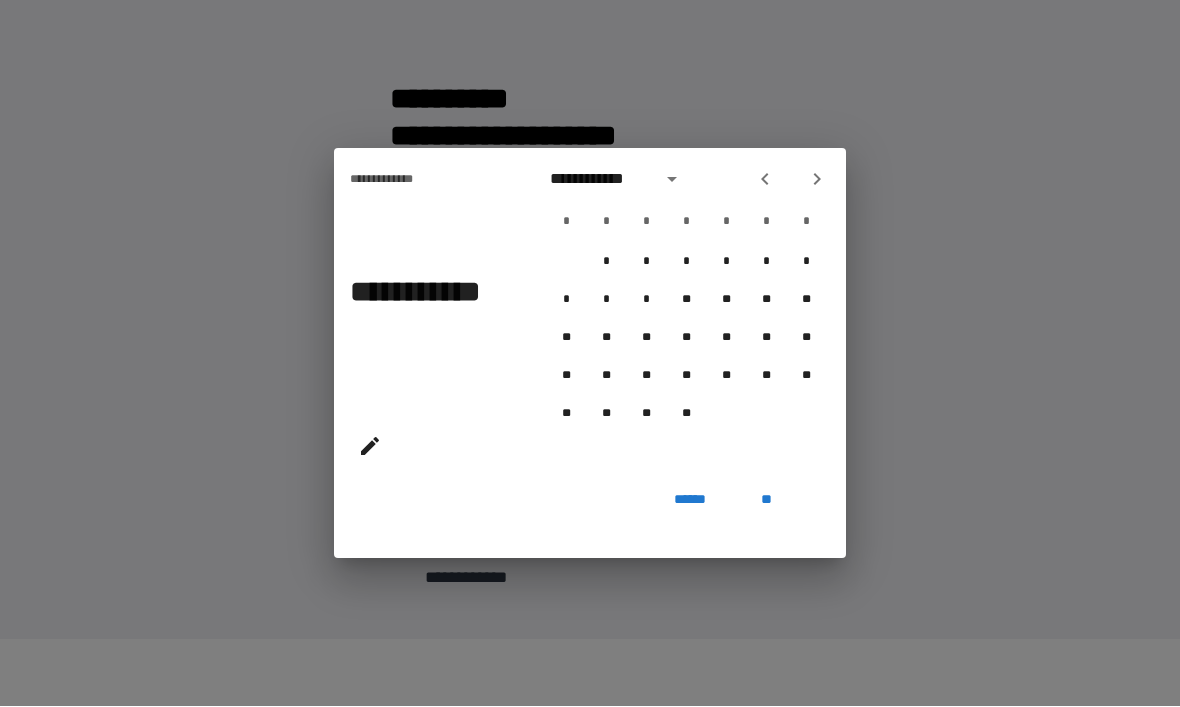 click 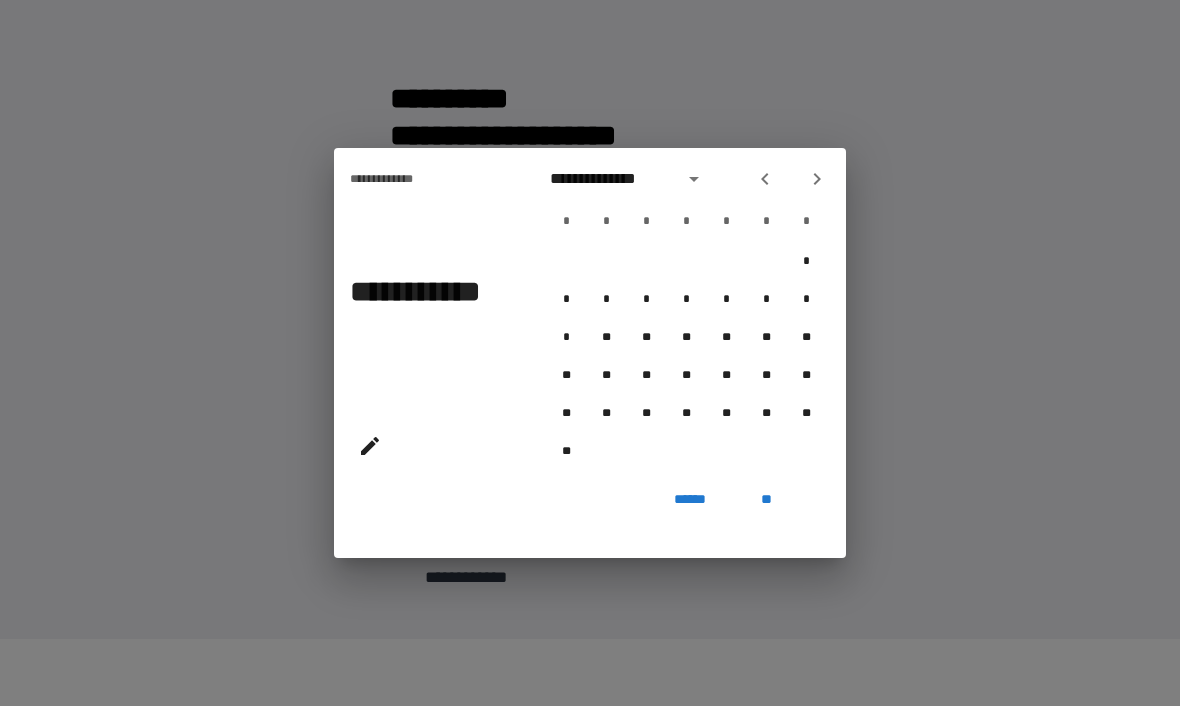 click 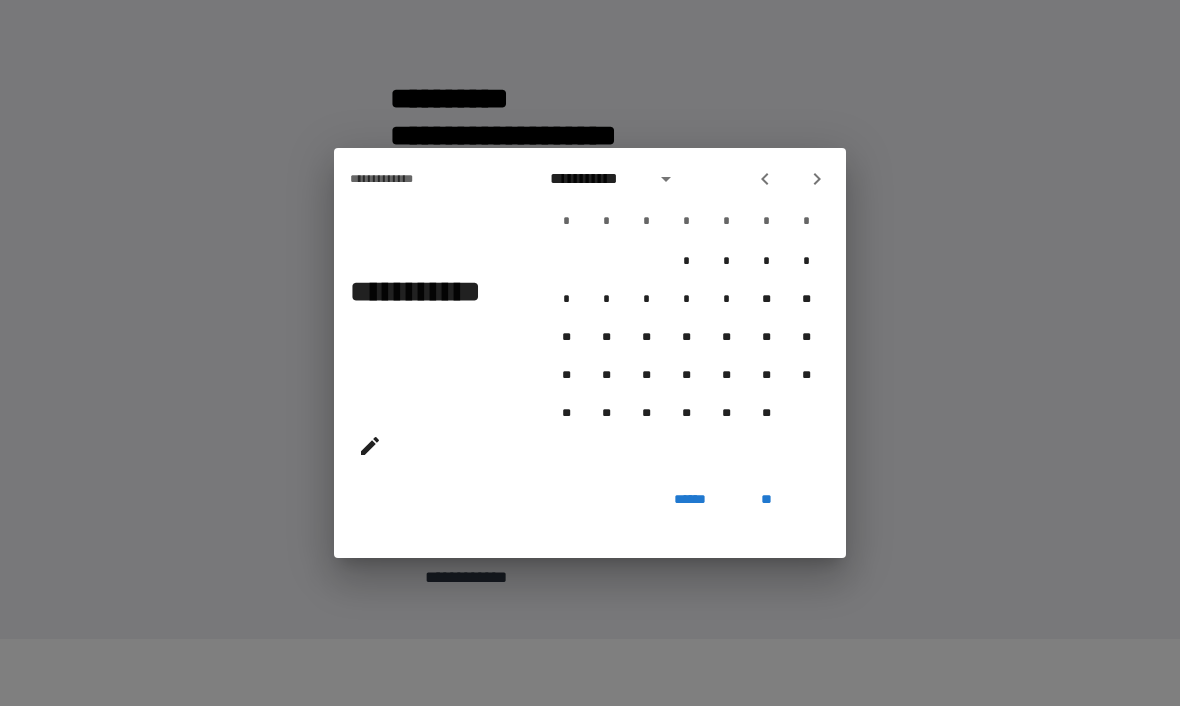 click 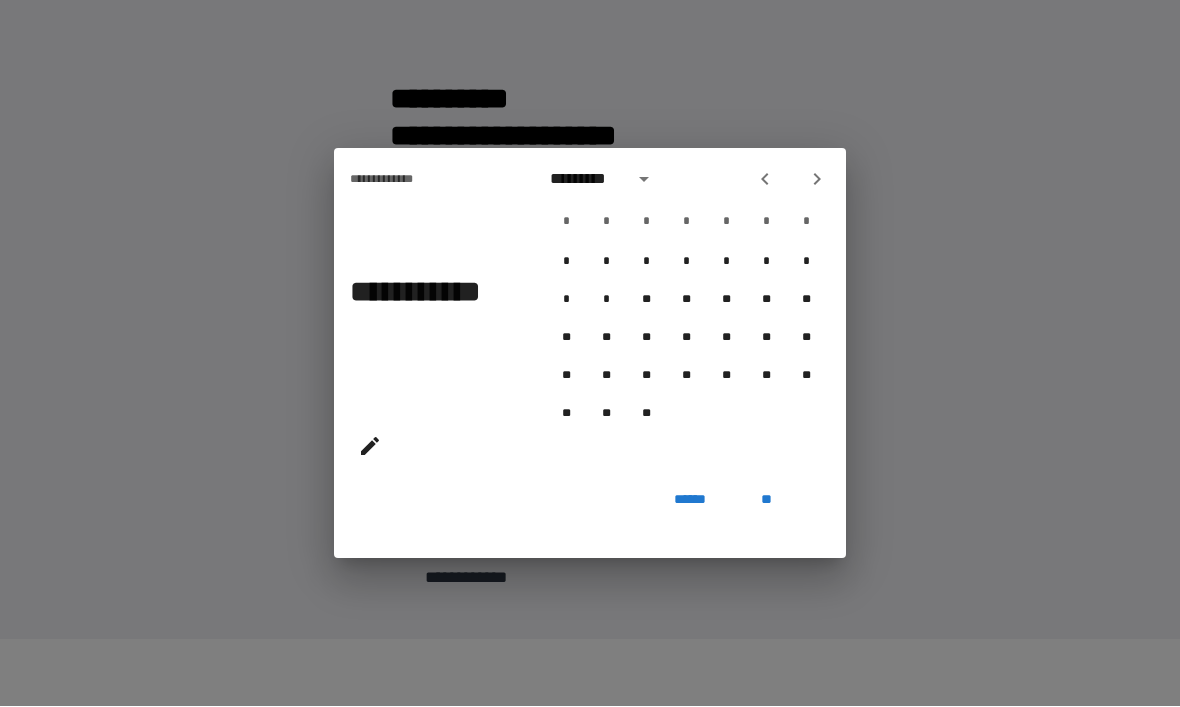 click 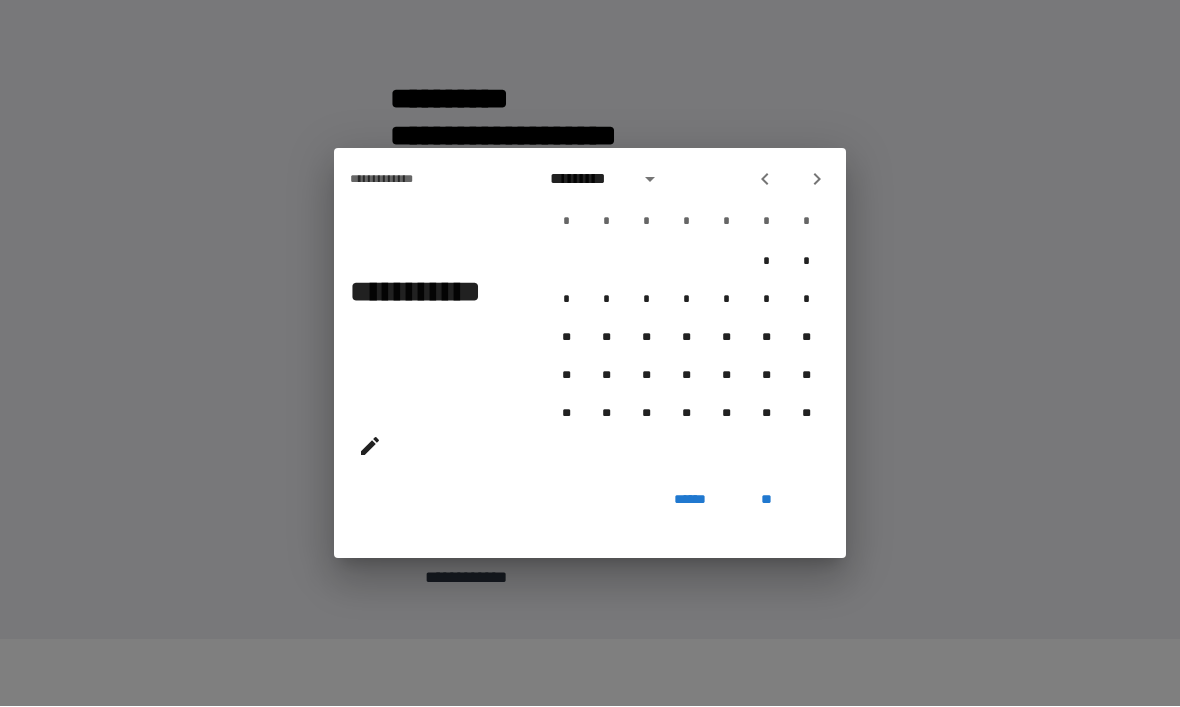 click at bounding box center [765, 180] 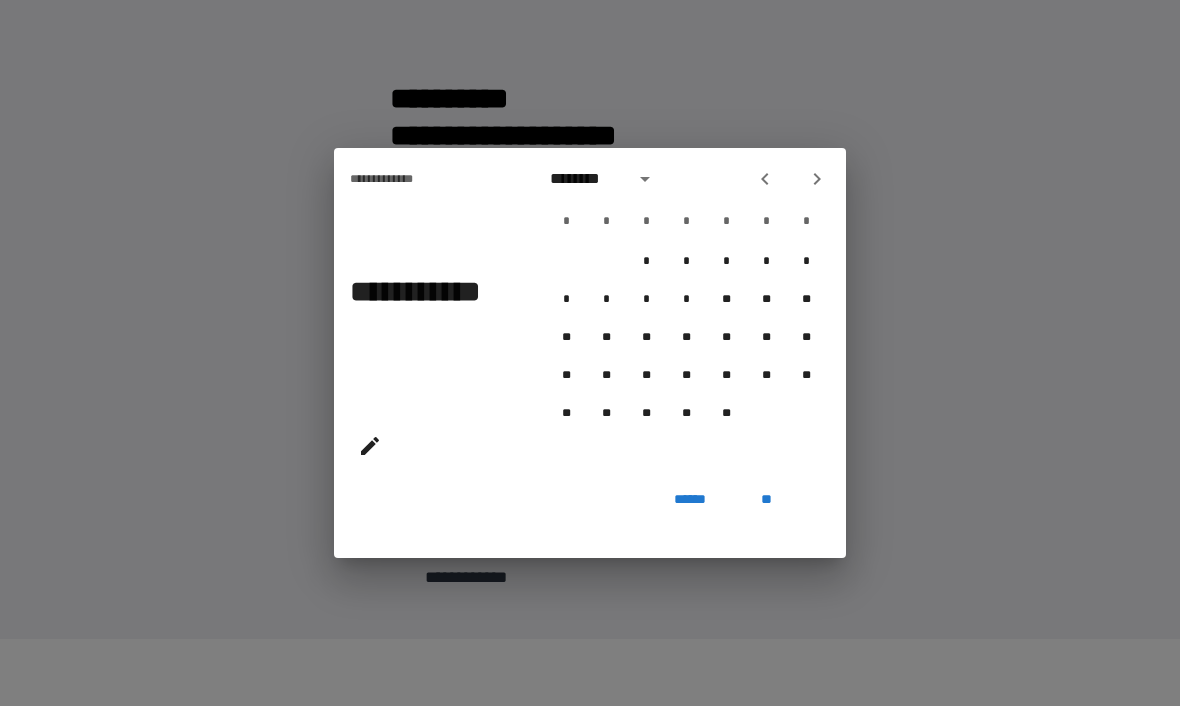 click at bounding box center [765, 180] 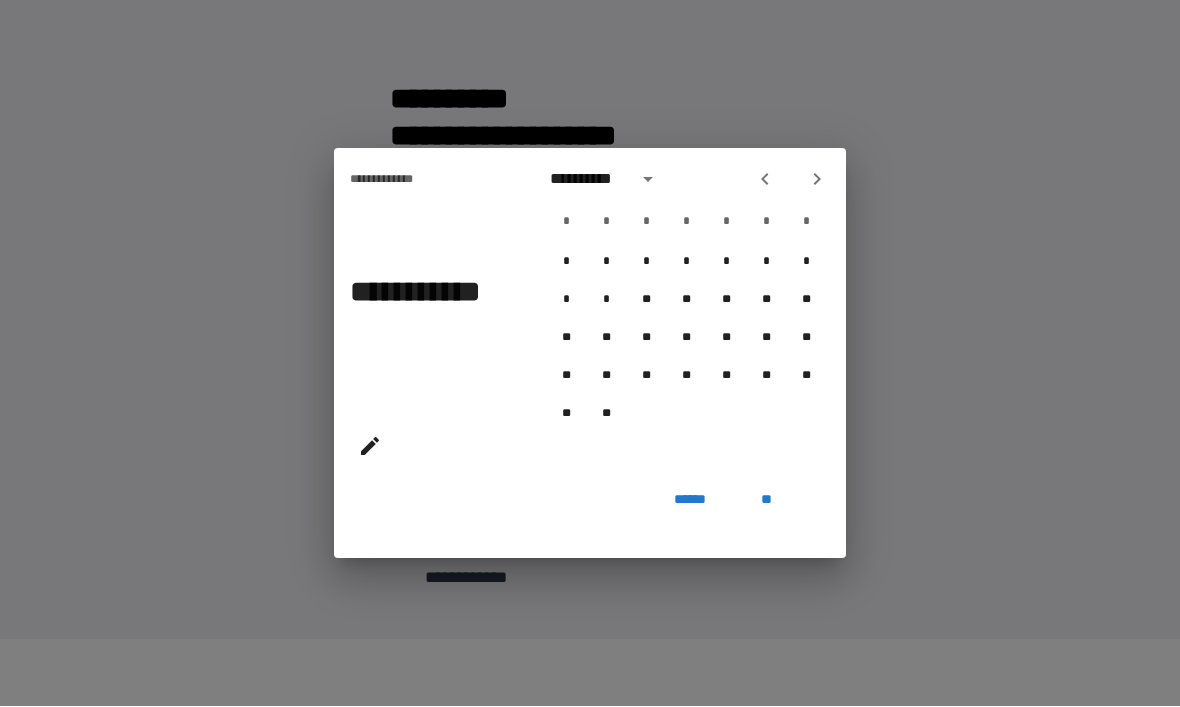 click 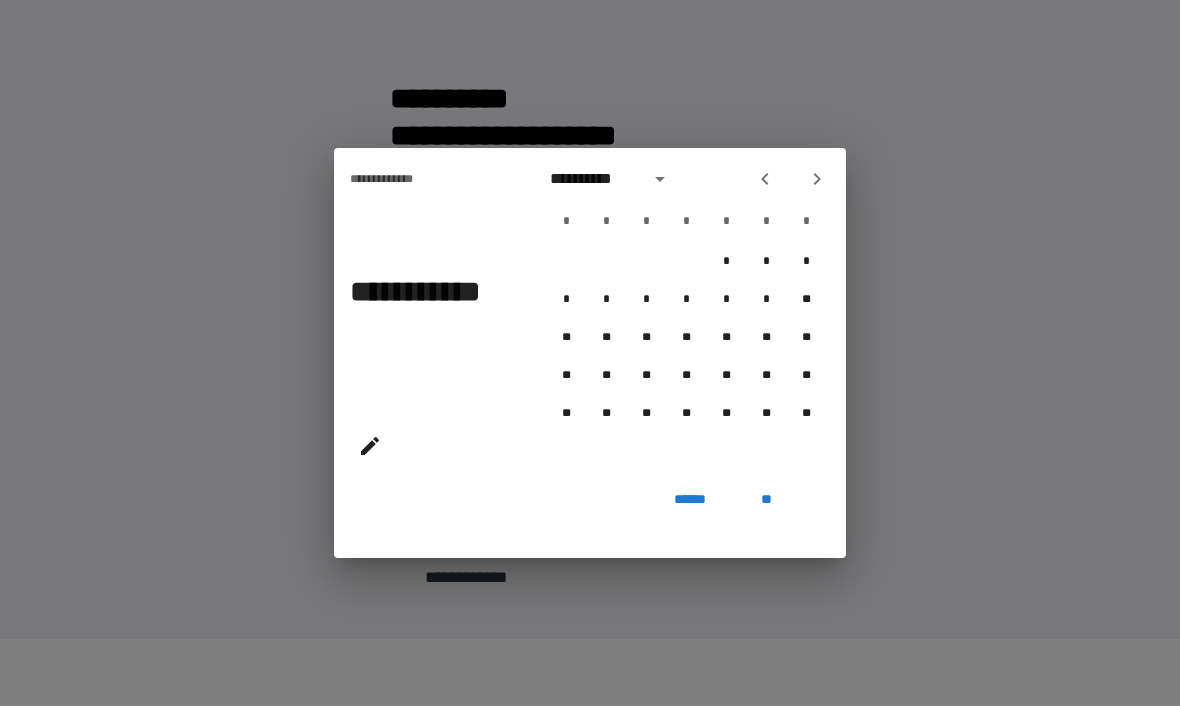 click 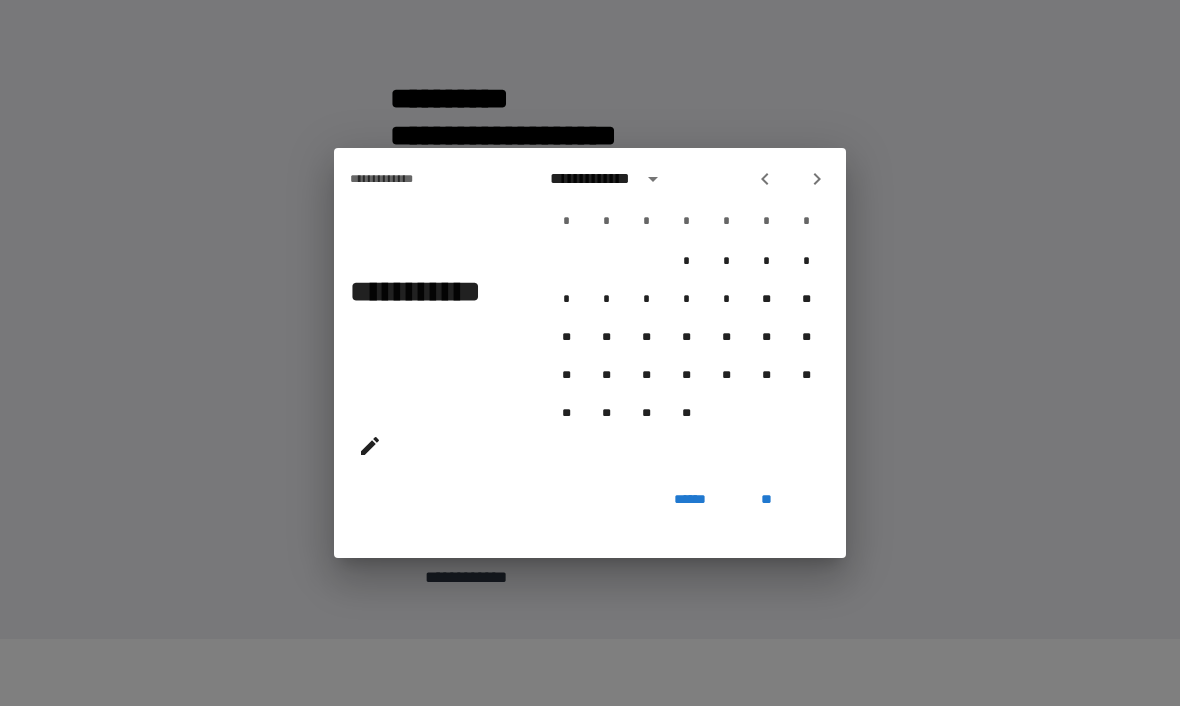 click 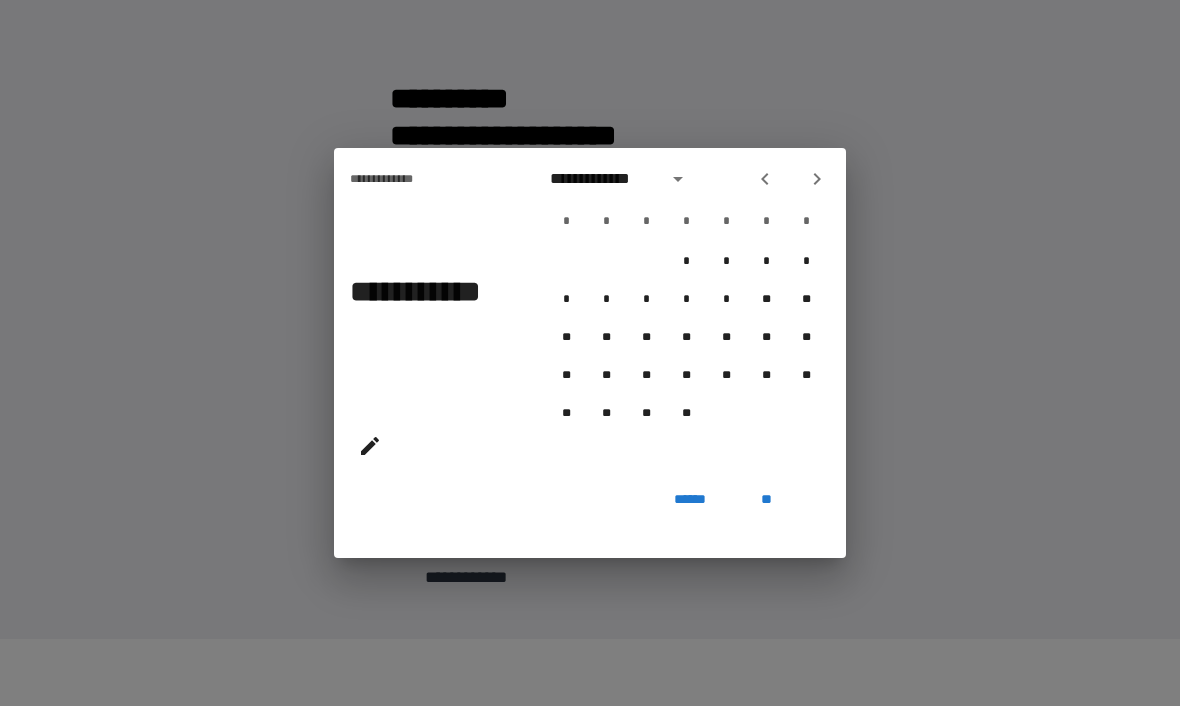 click 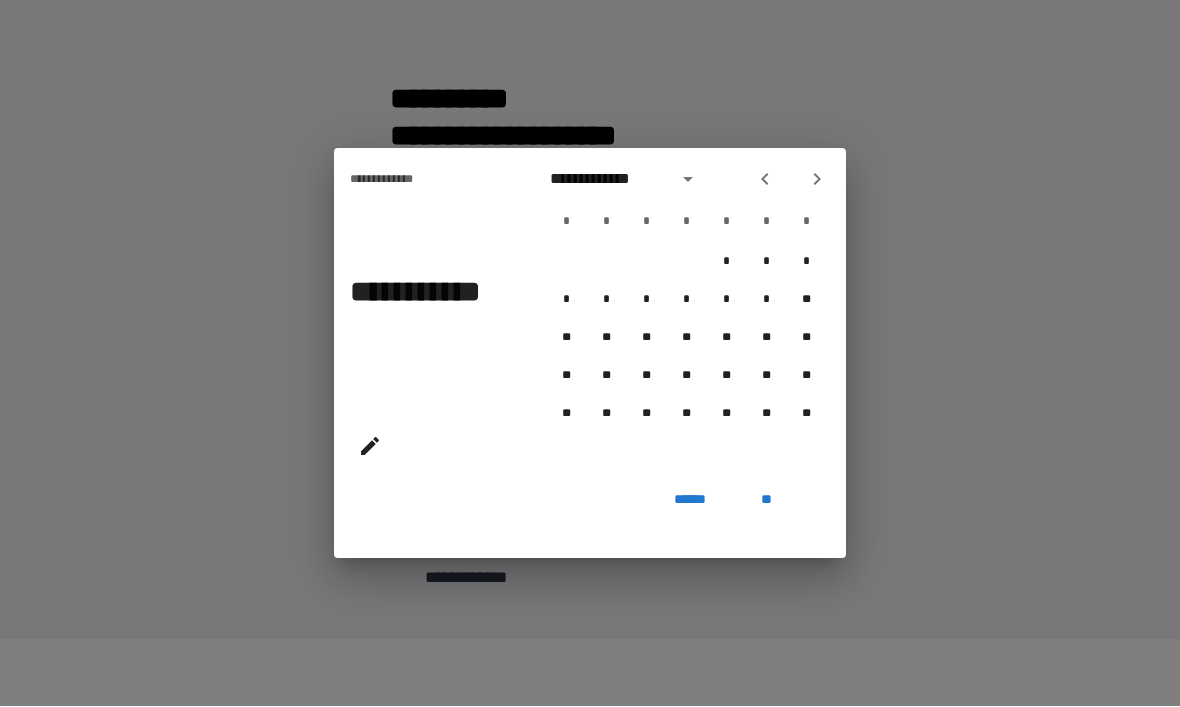 click 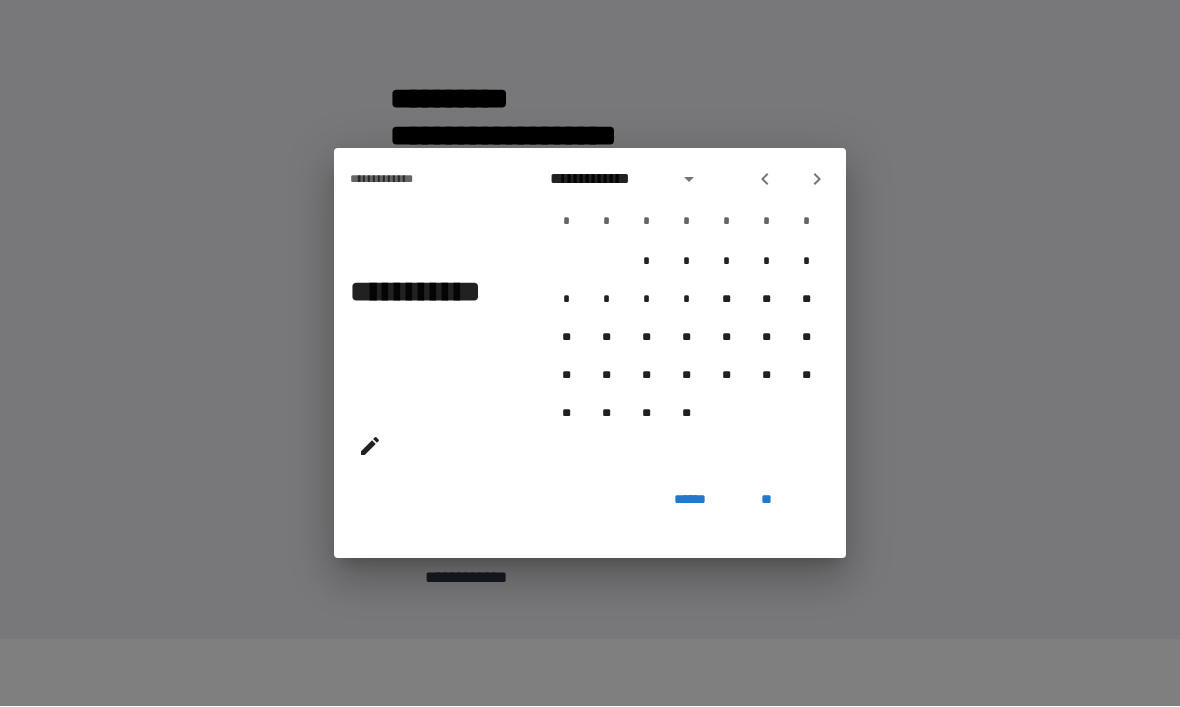 click 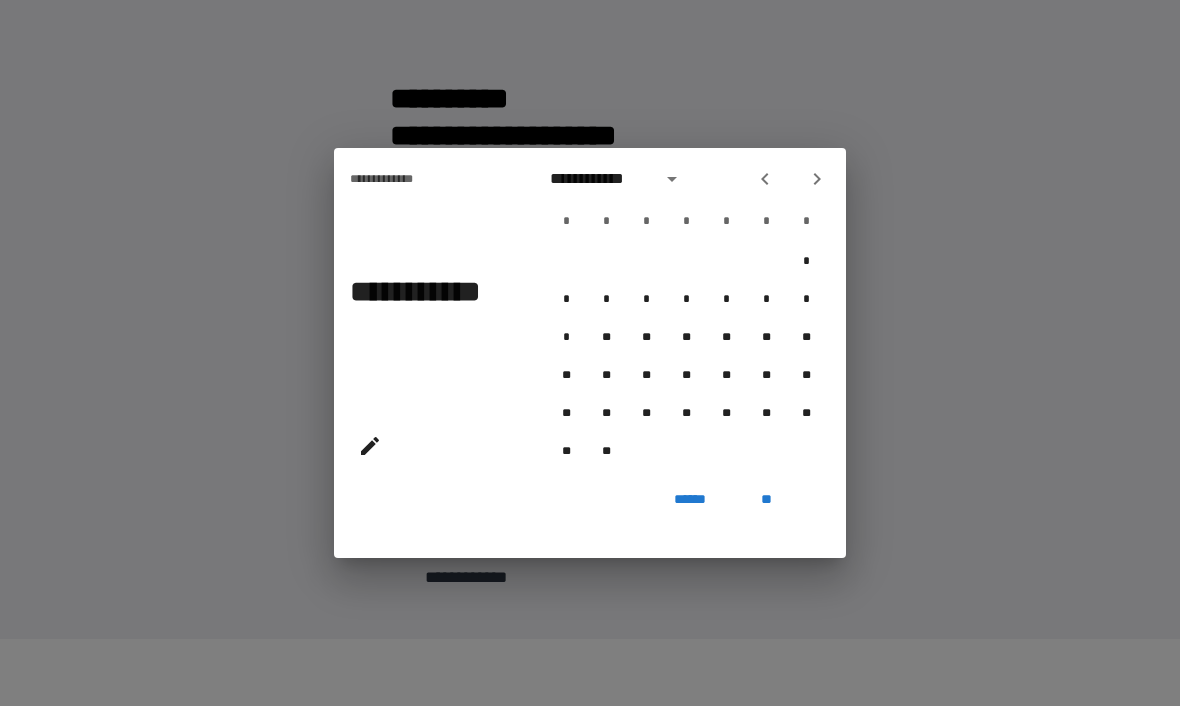 click 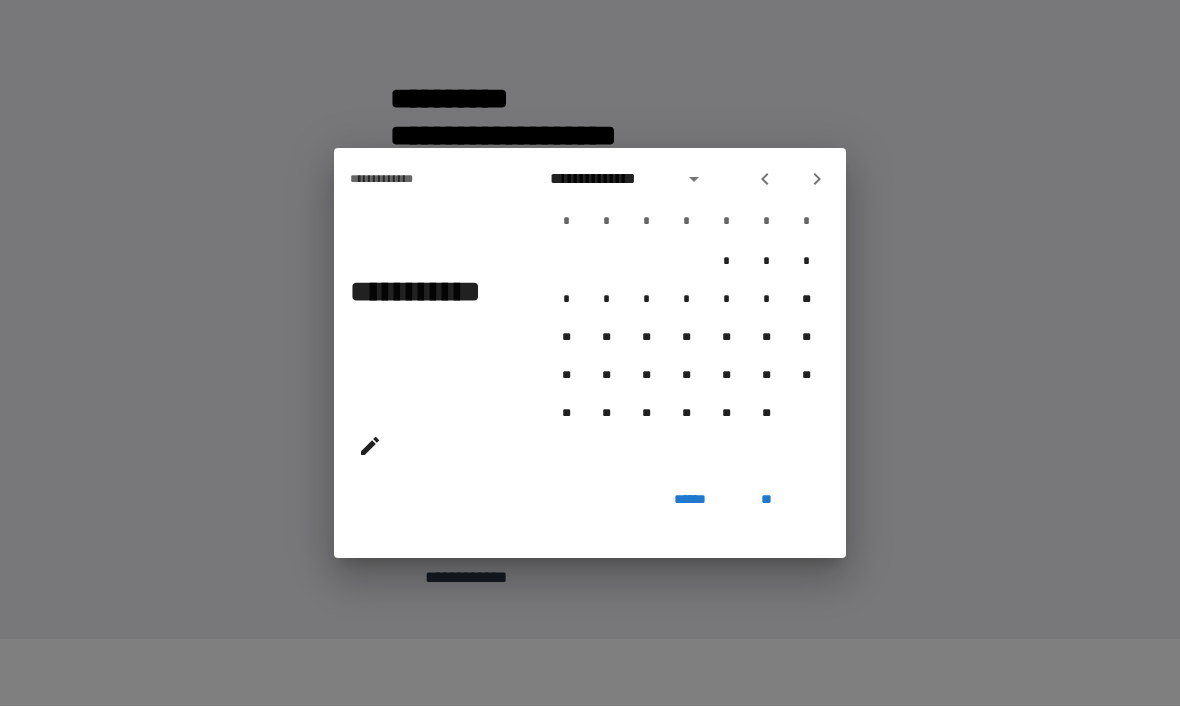 click 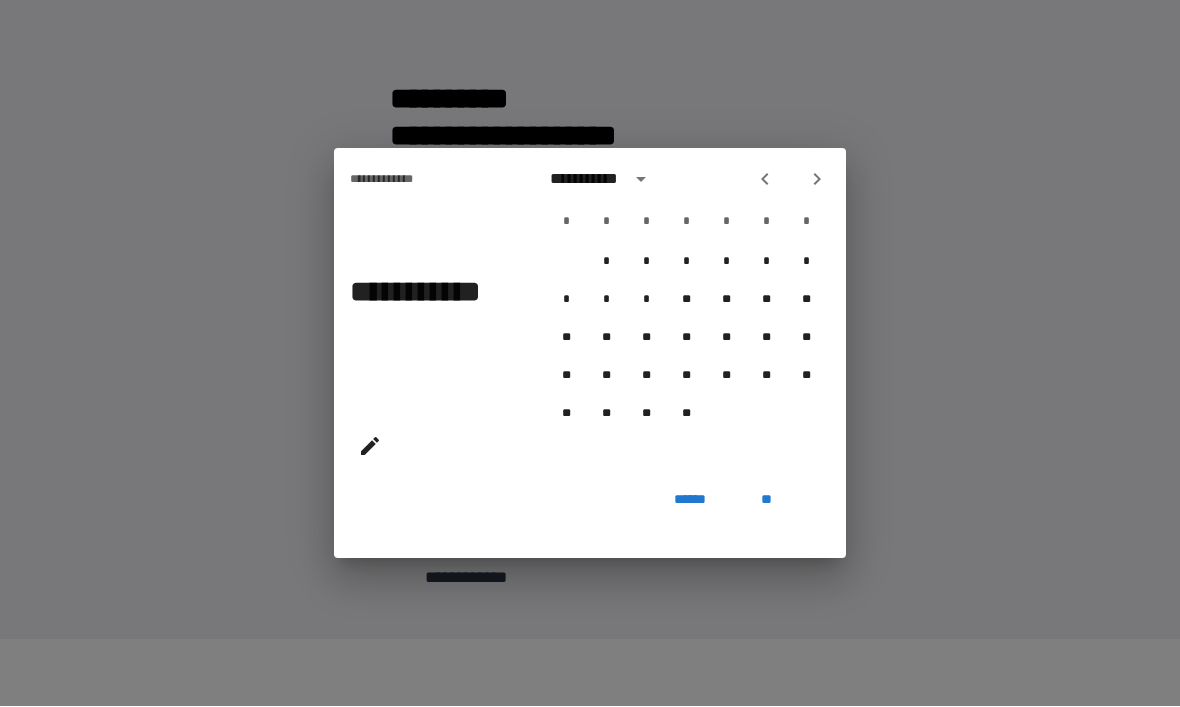 click at bounding box center (765, 180) 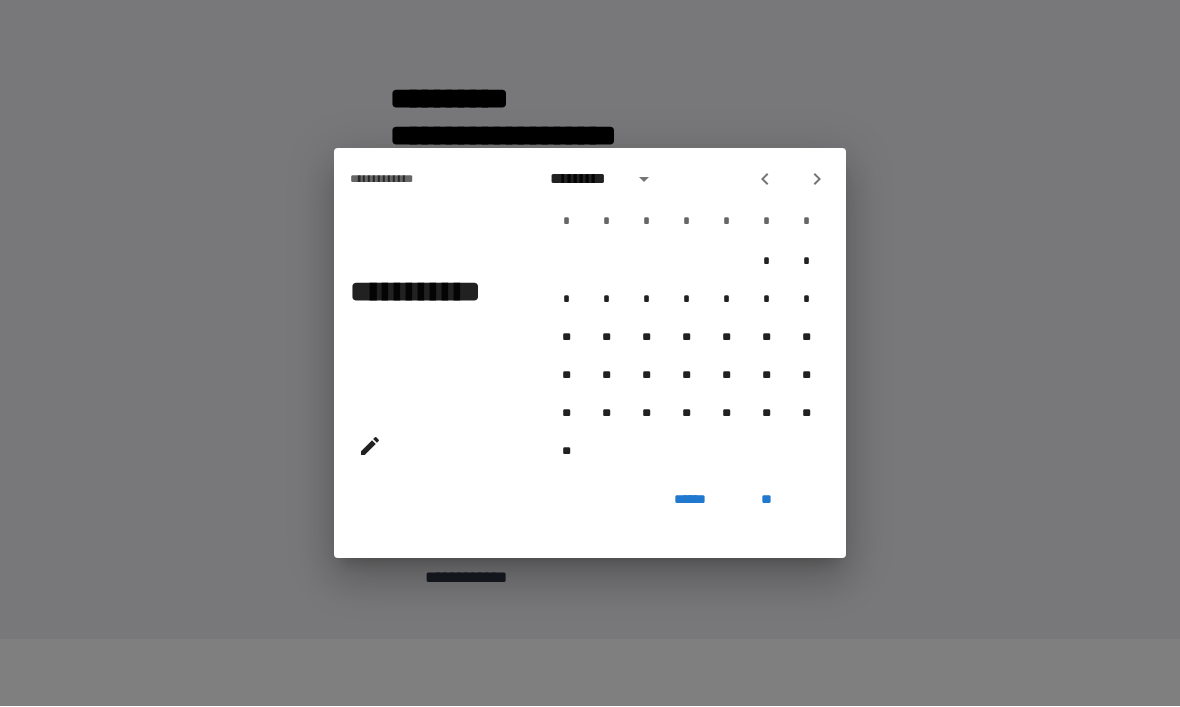 click 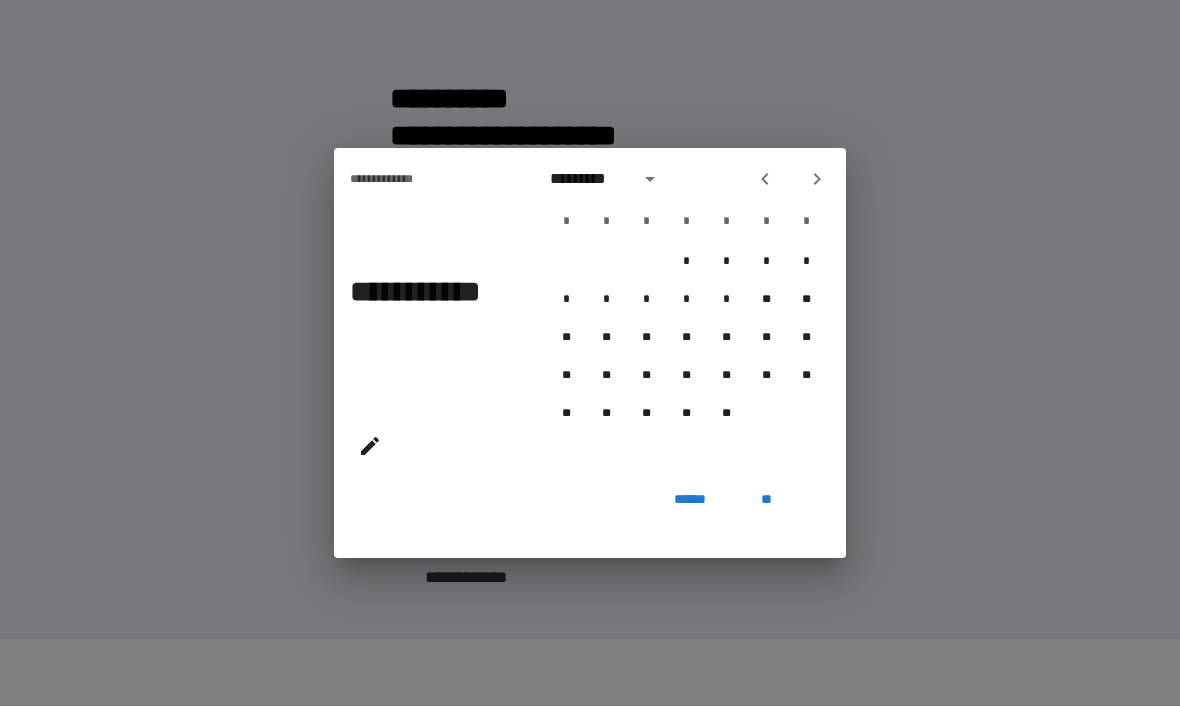 click 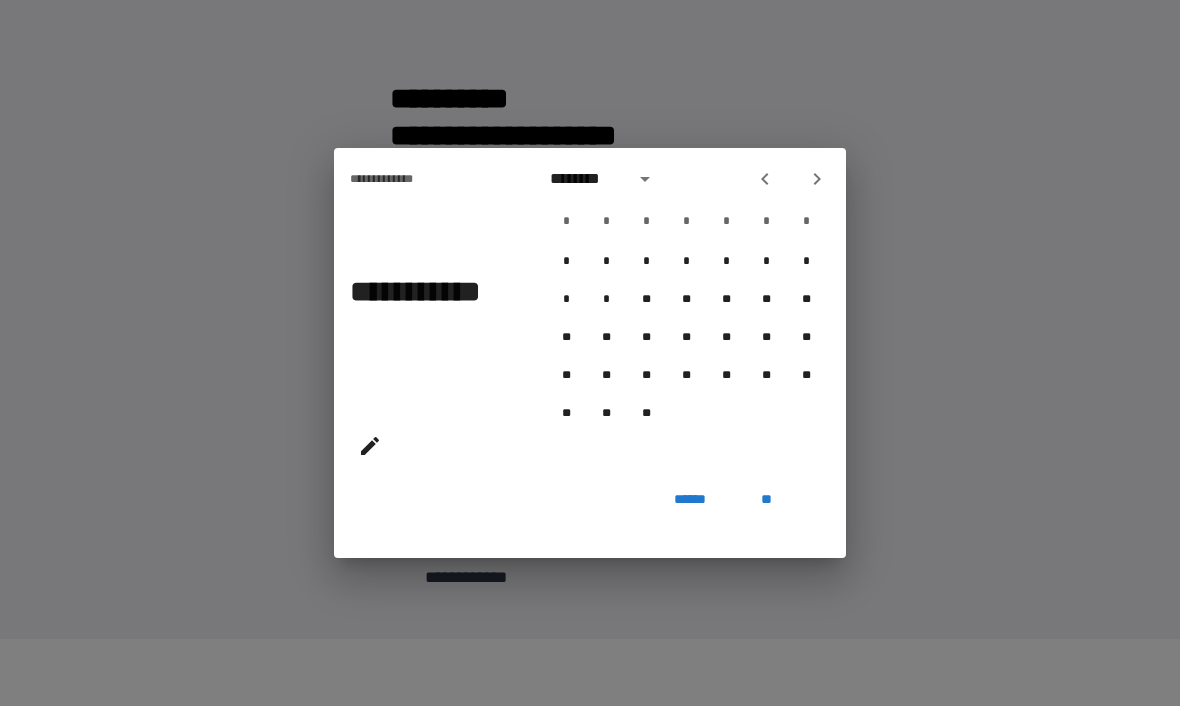 click 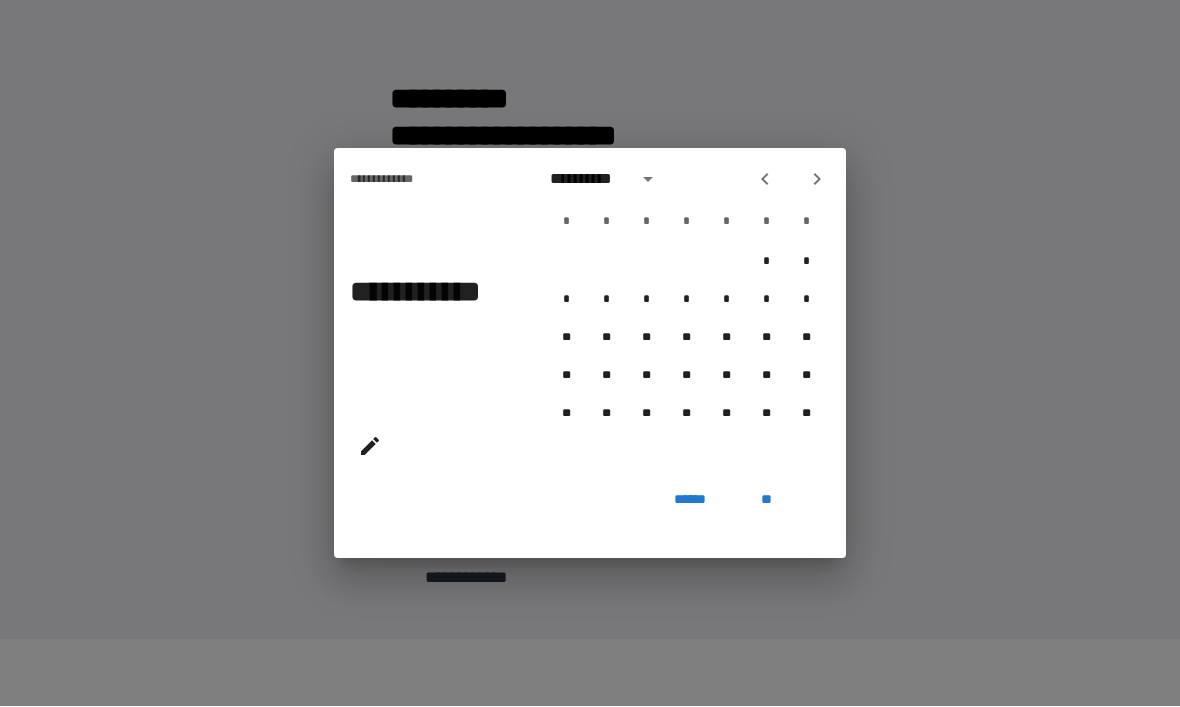 click 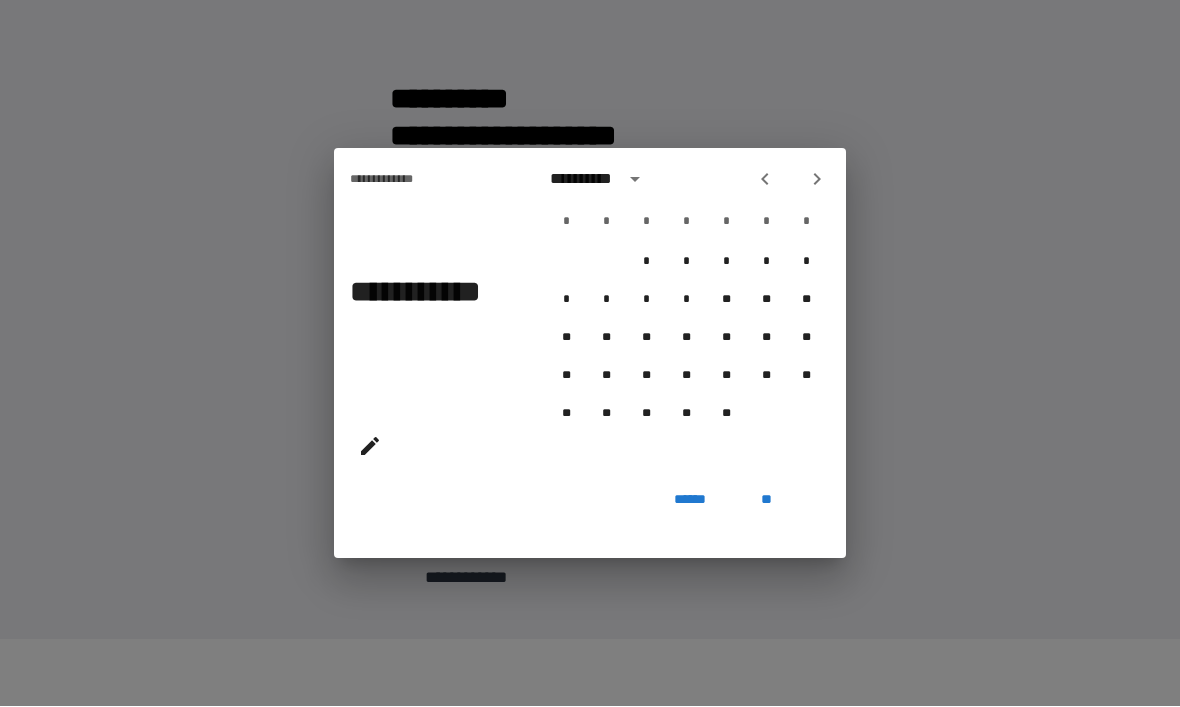 click 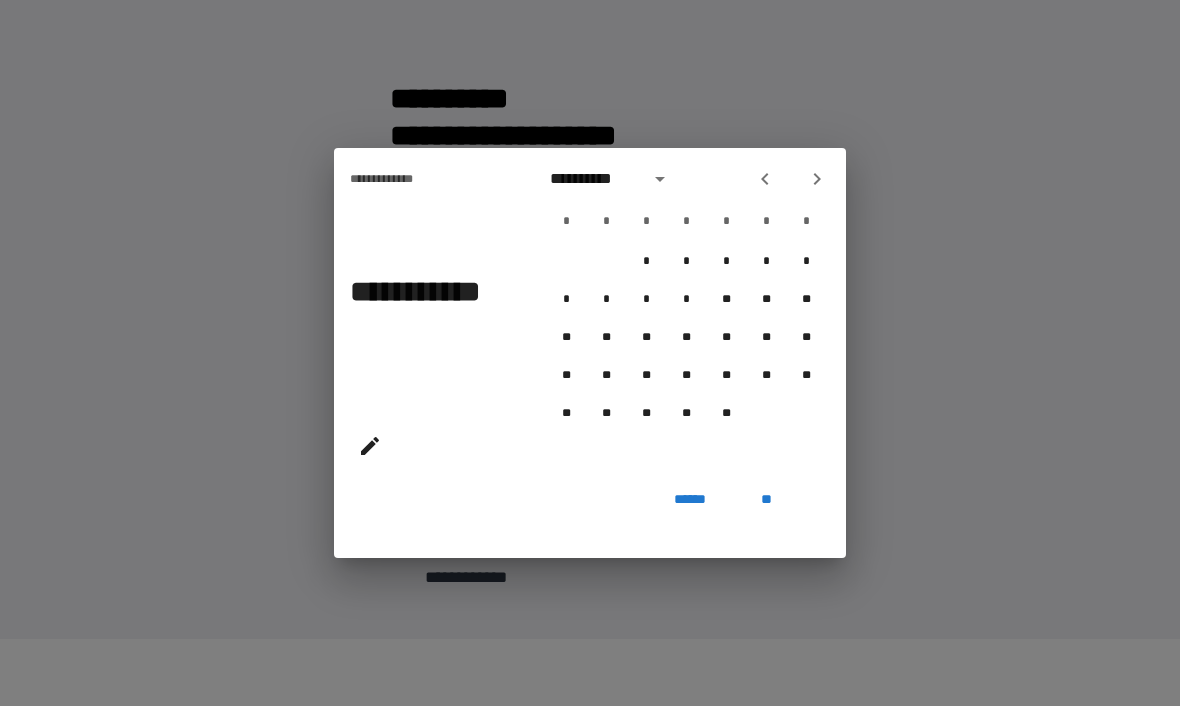 click 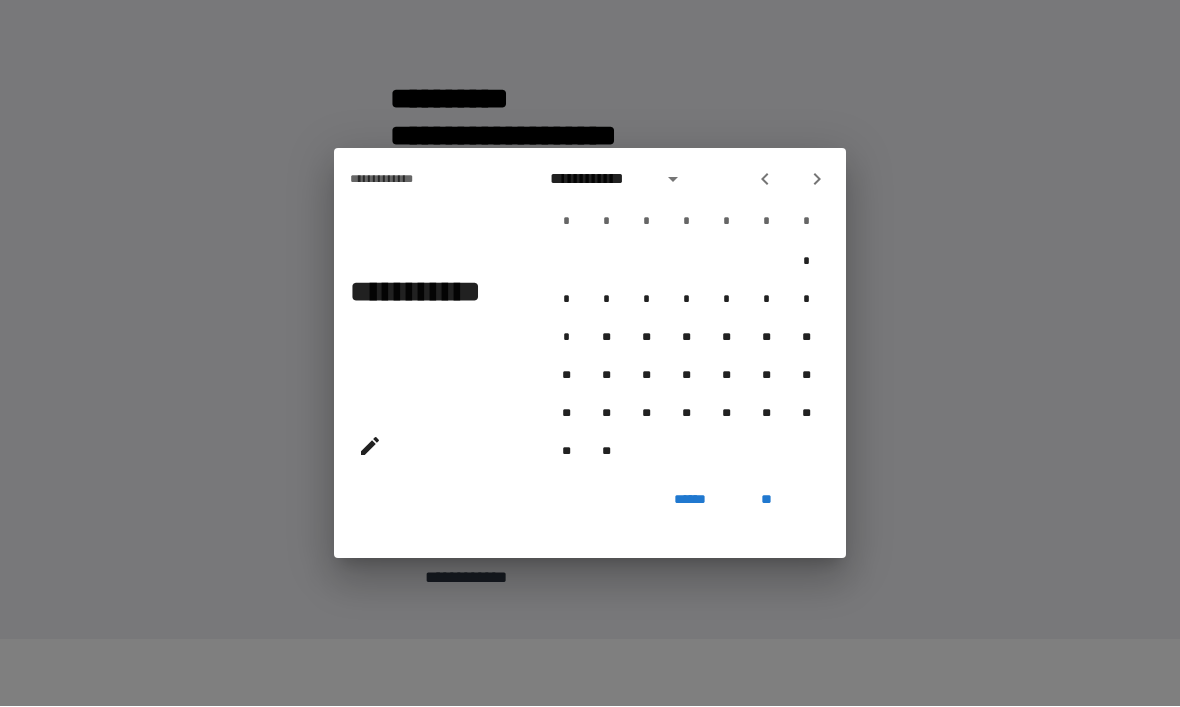 click 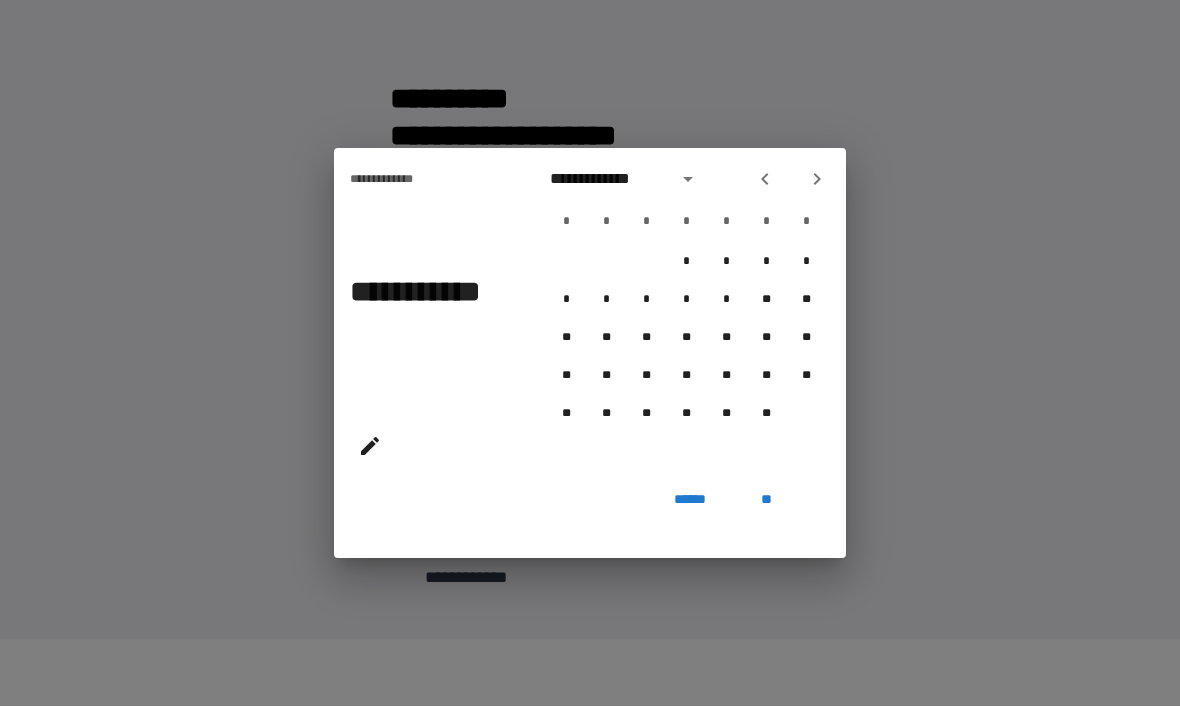 click 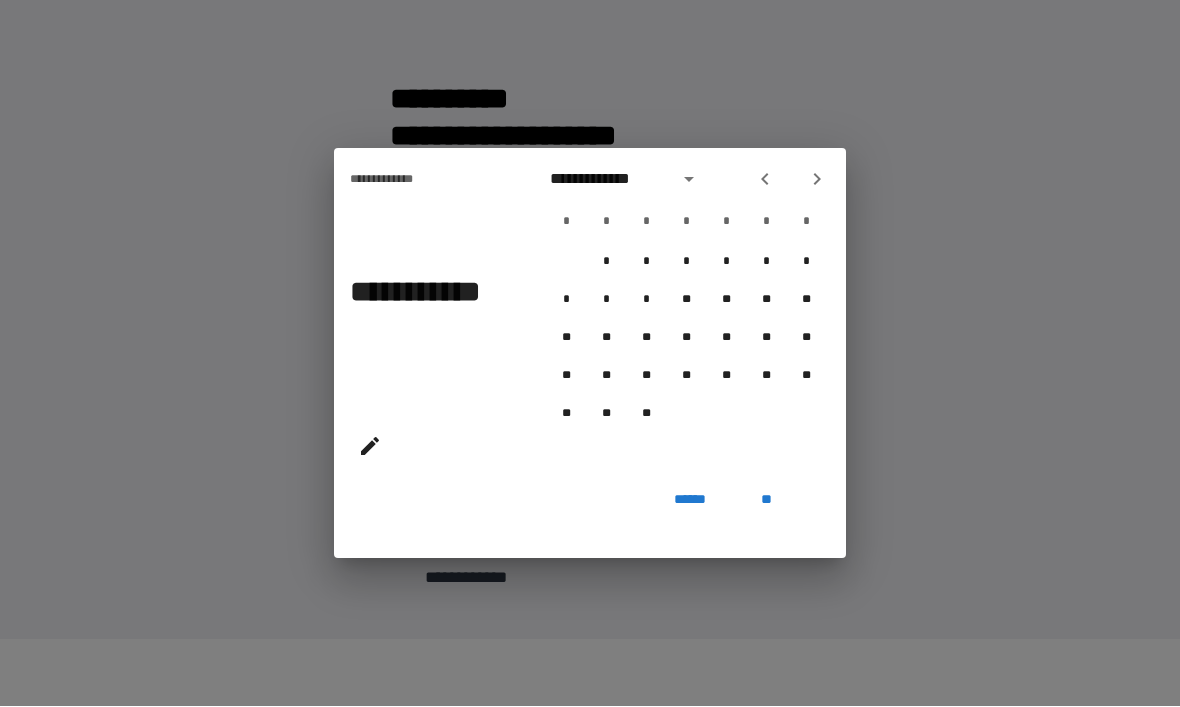 click 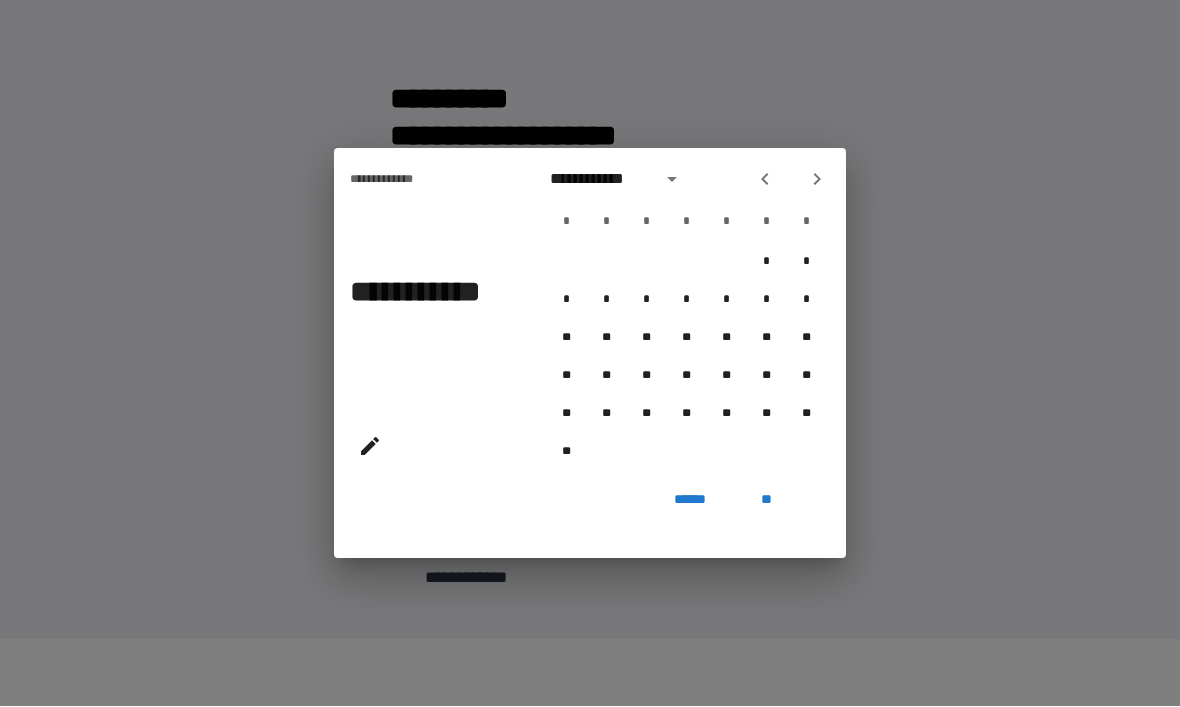 click 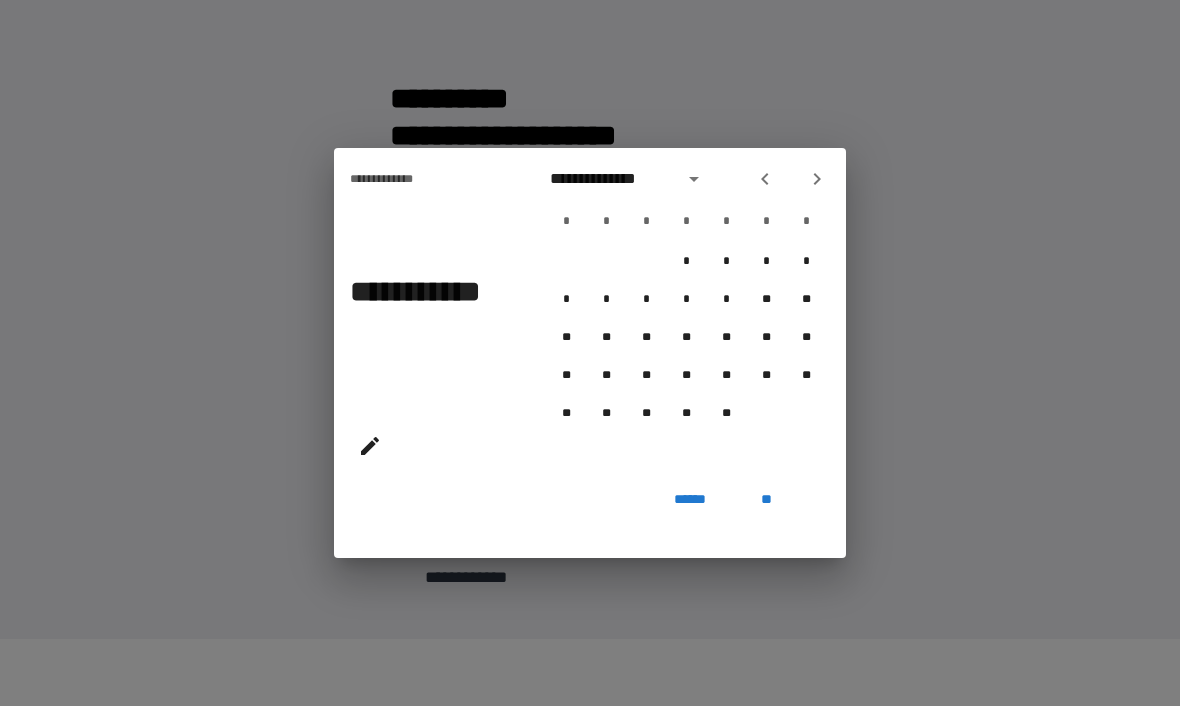 click 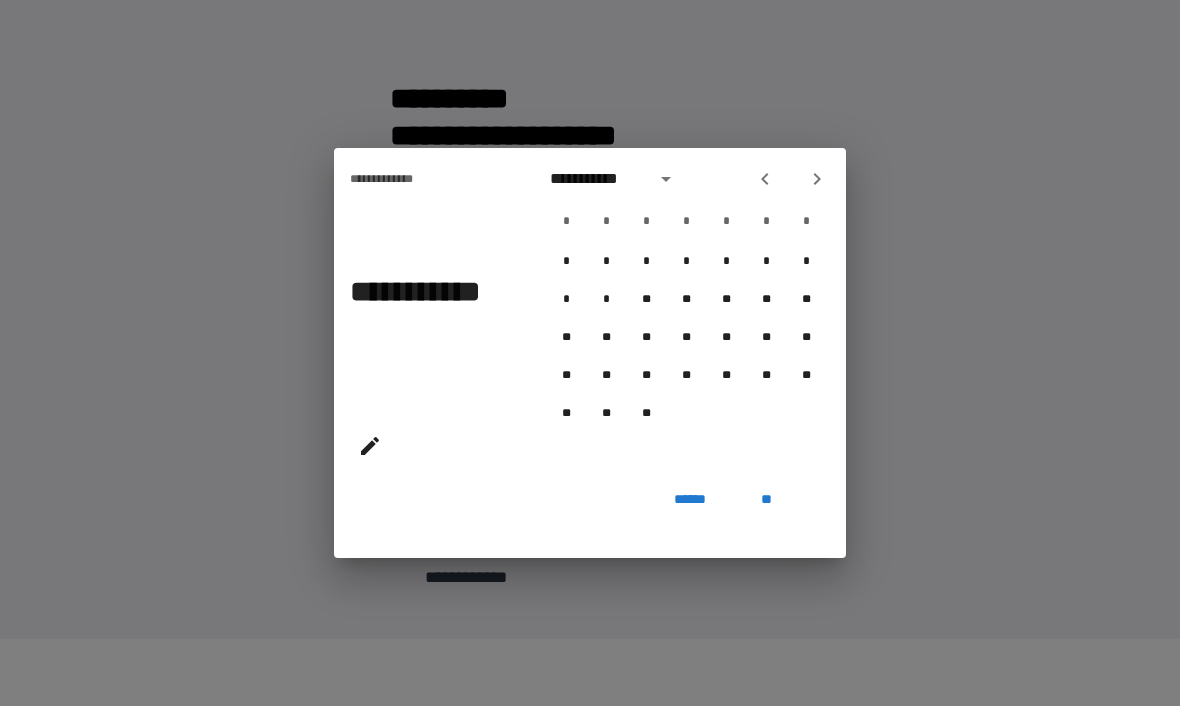 click 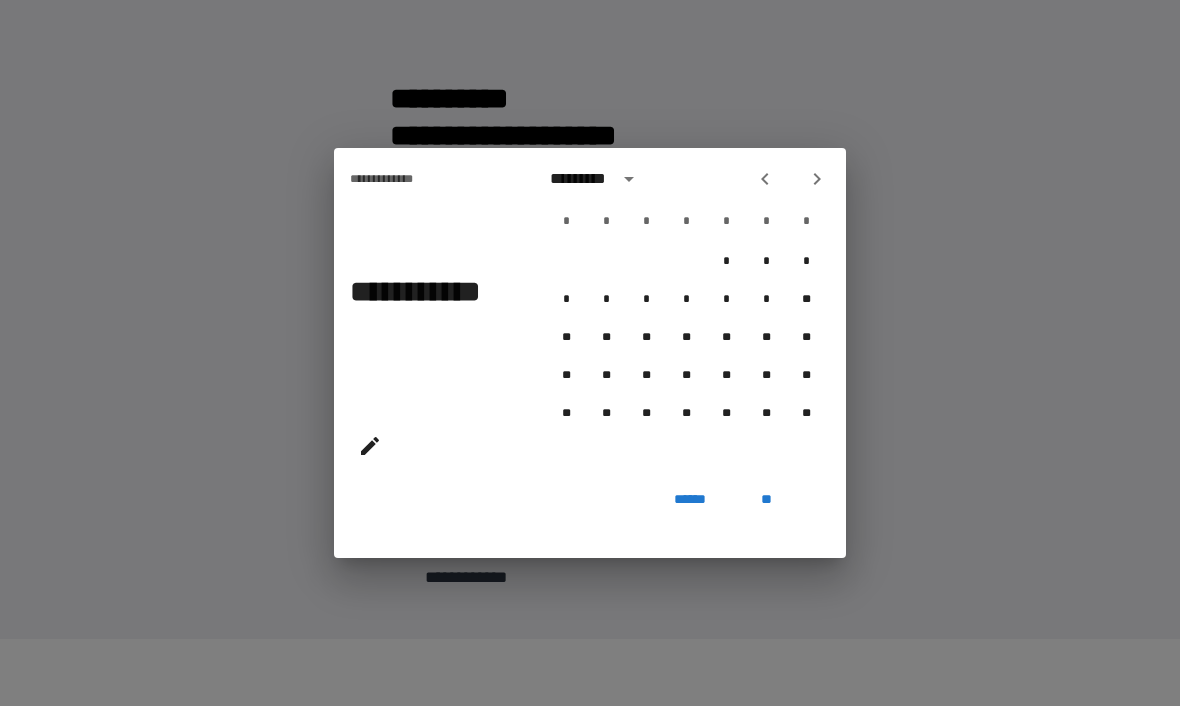 click 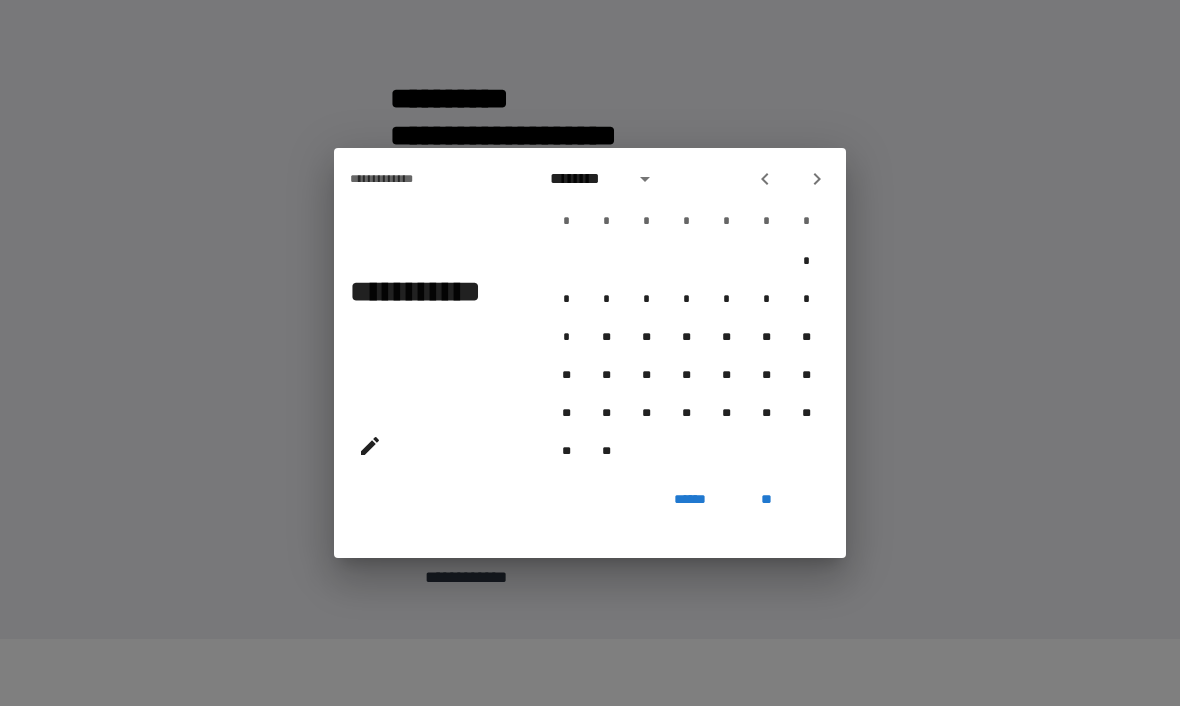 click 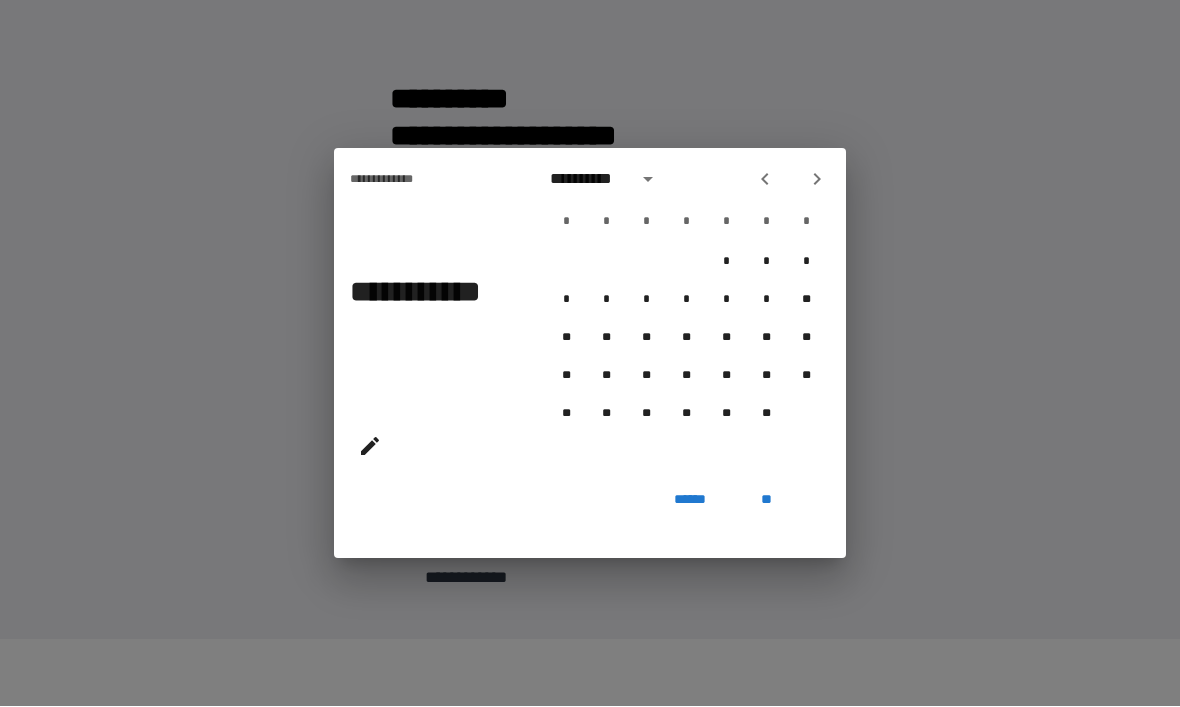 click 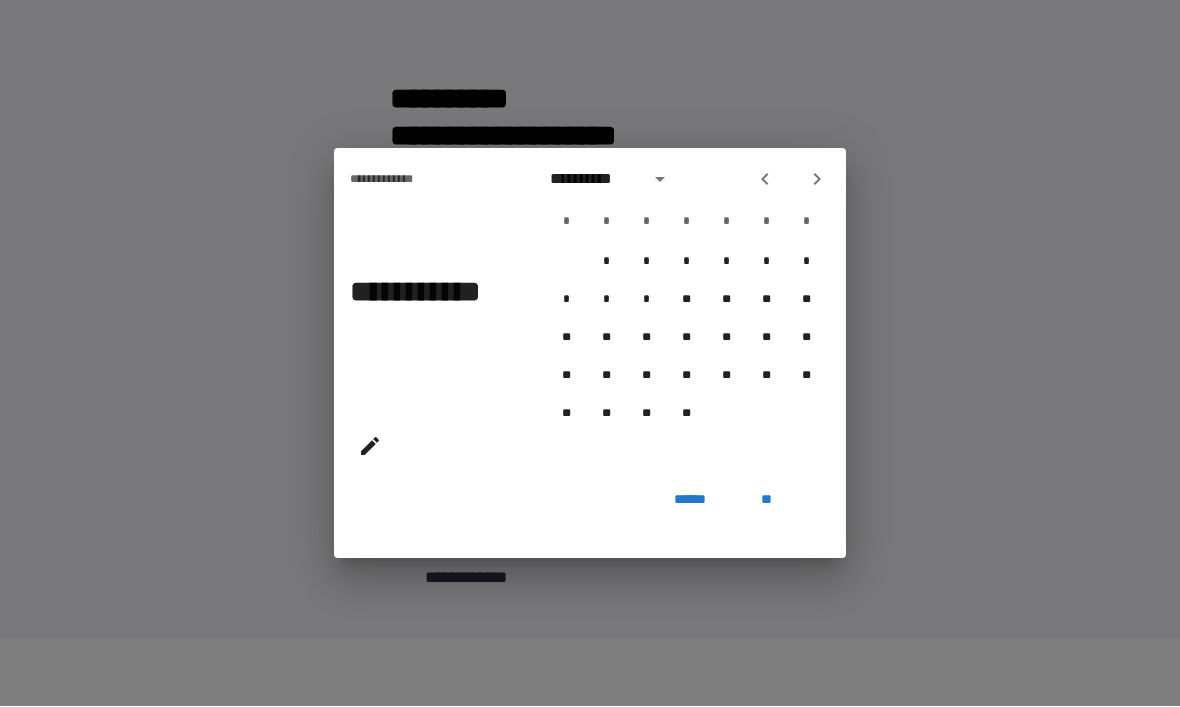 click 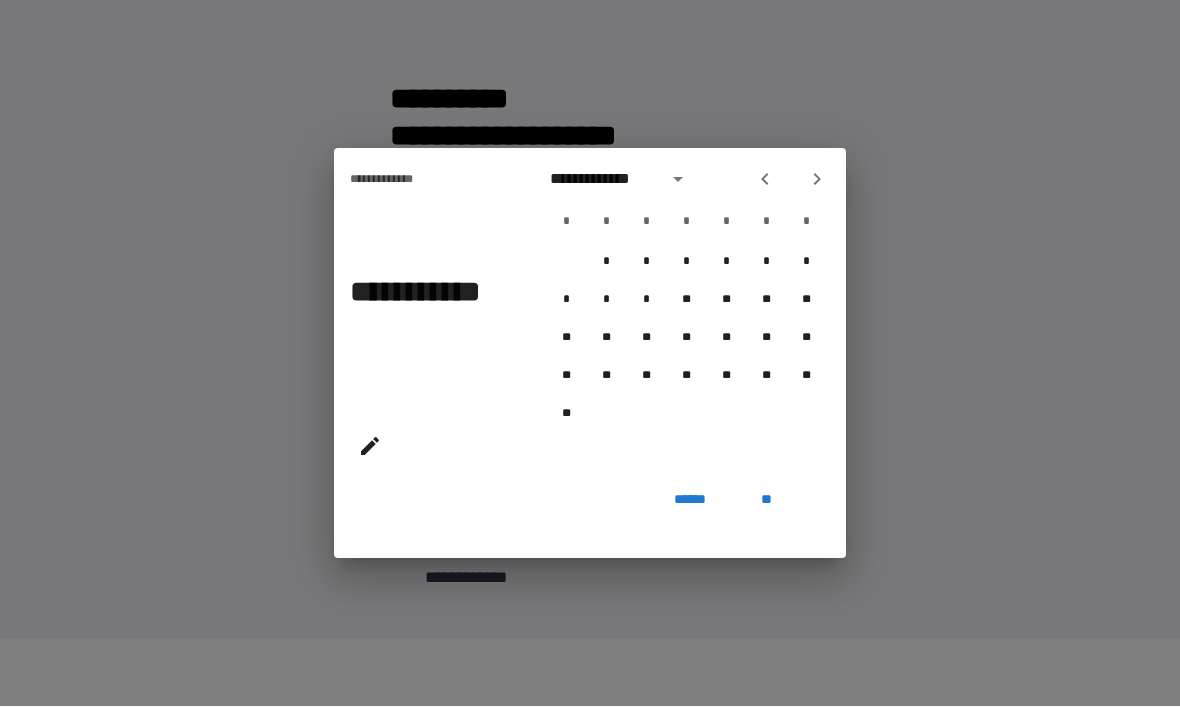 click 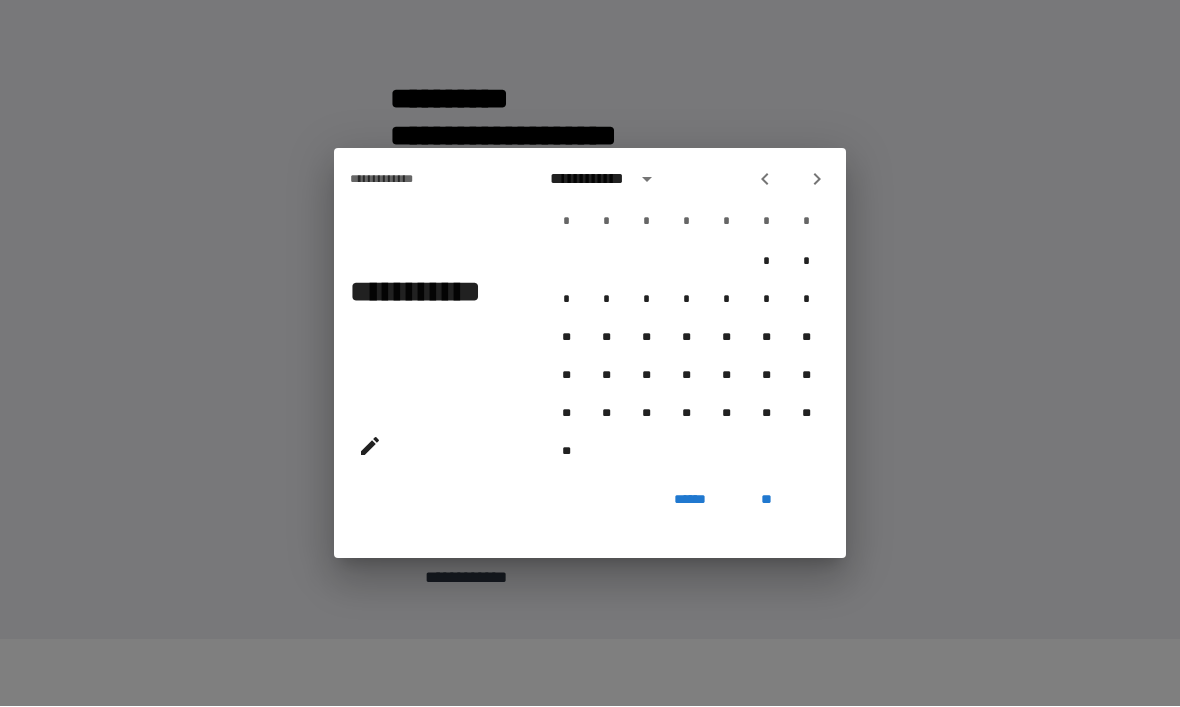 click at bounding box center (765, 180) 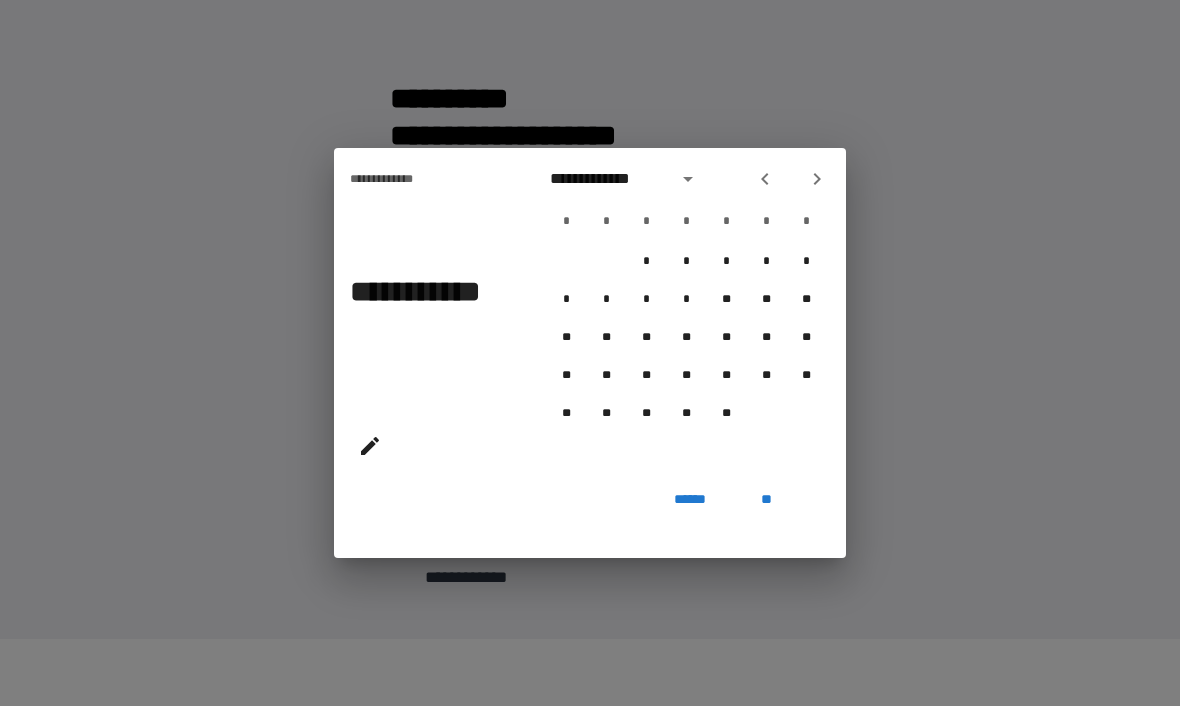 click at bounding box center [765, 180] 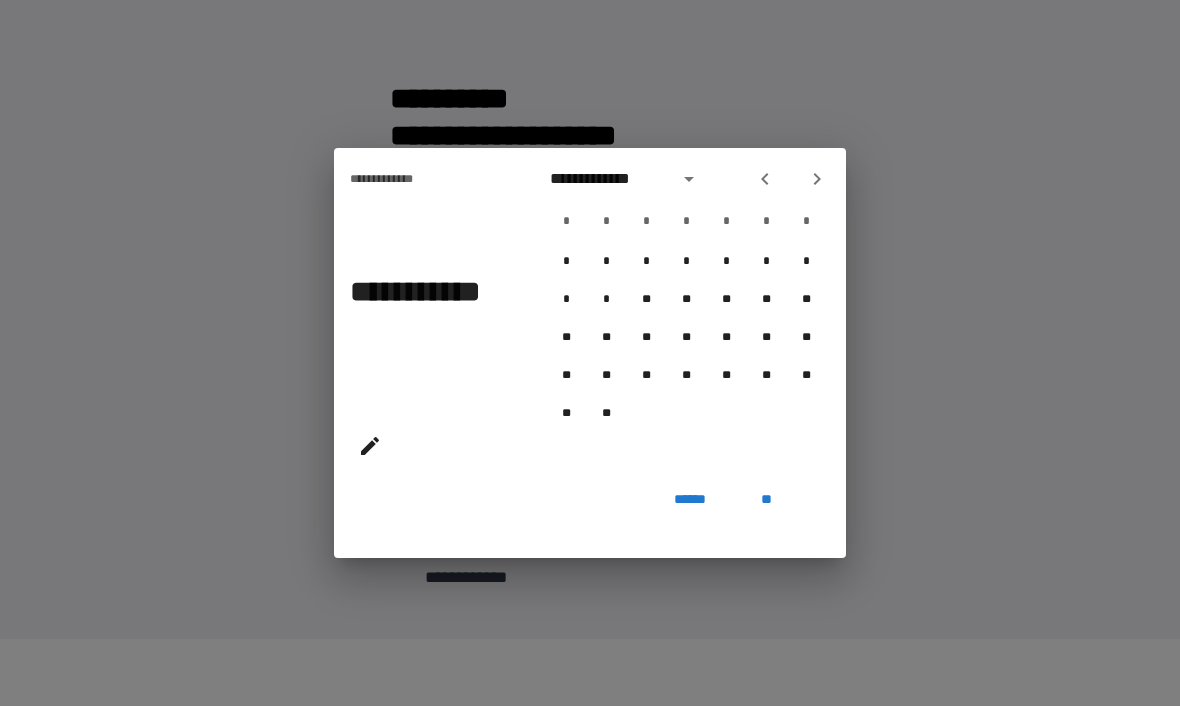 click 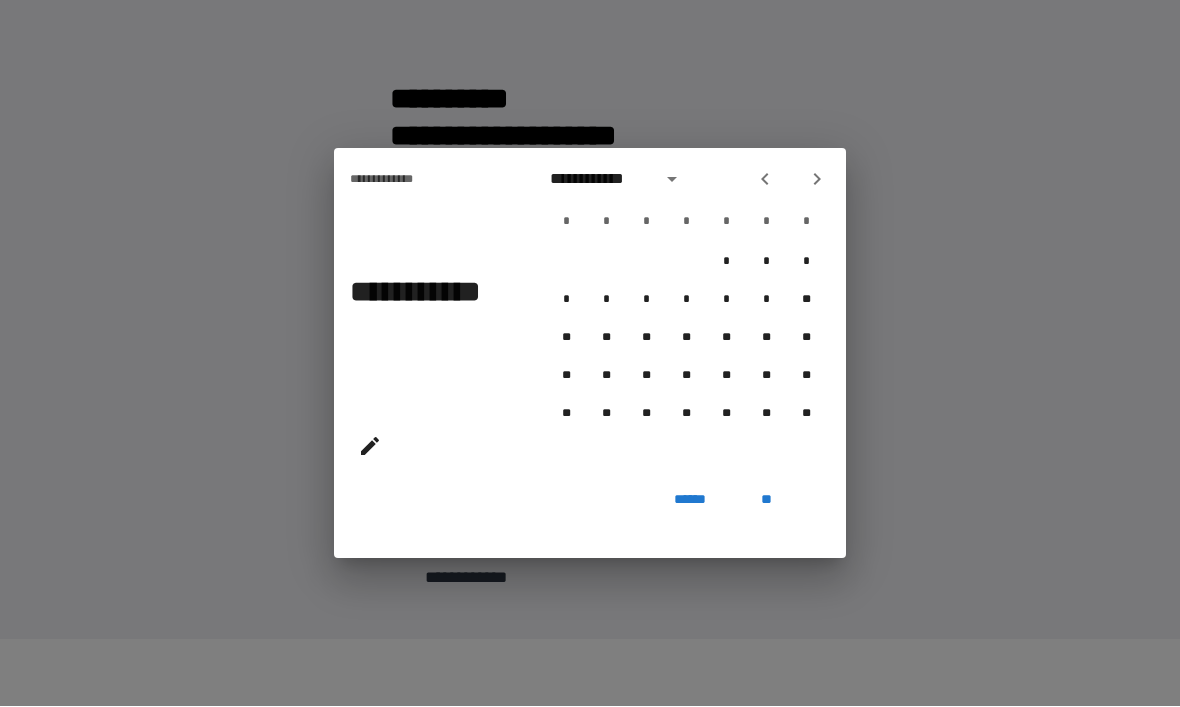 click at bounding box center (765, 180) 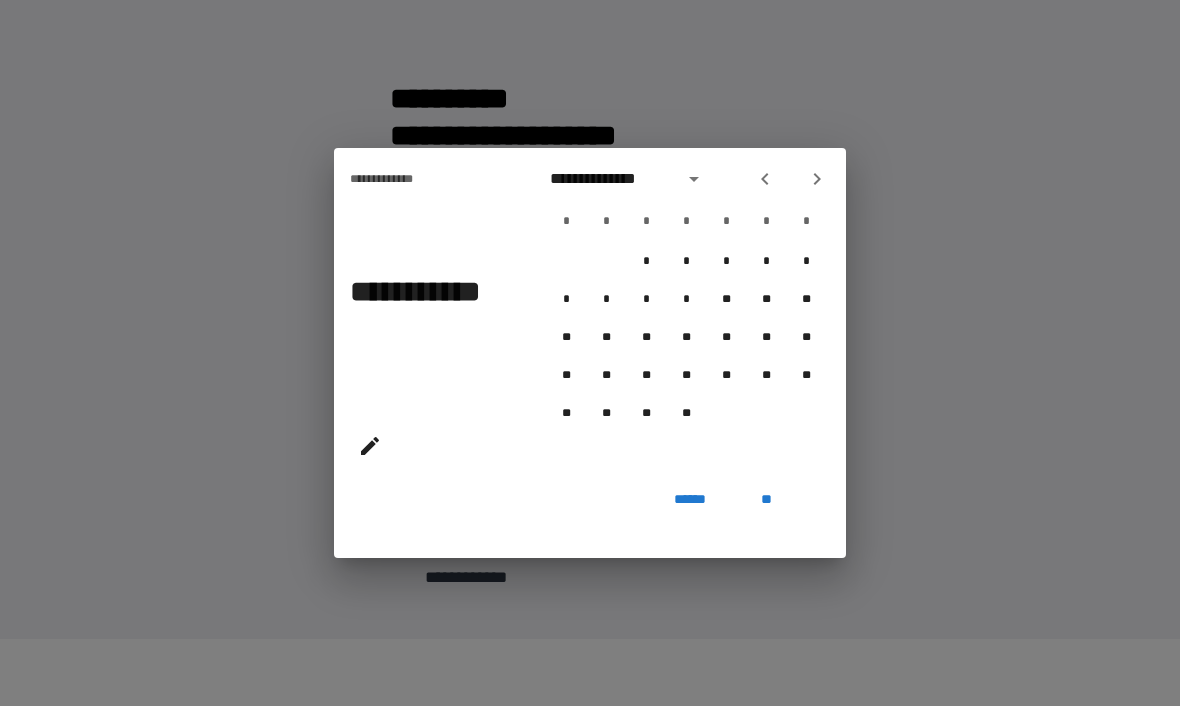click 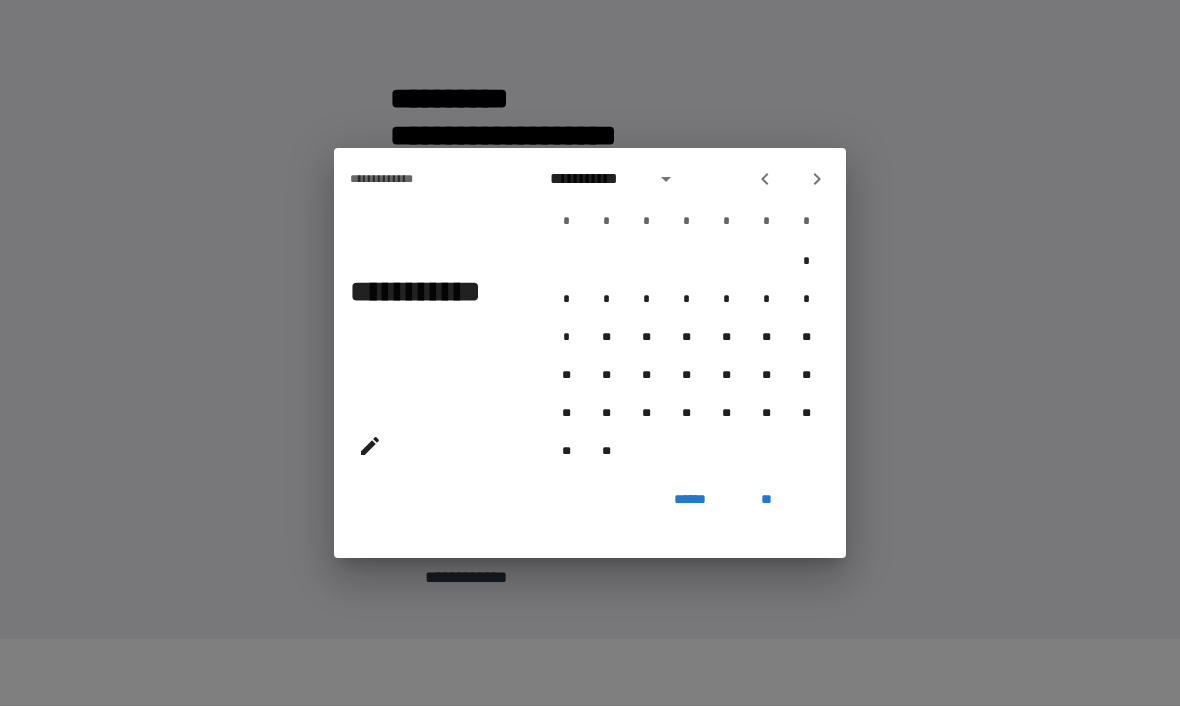 click 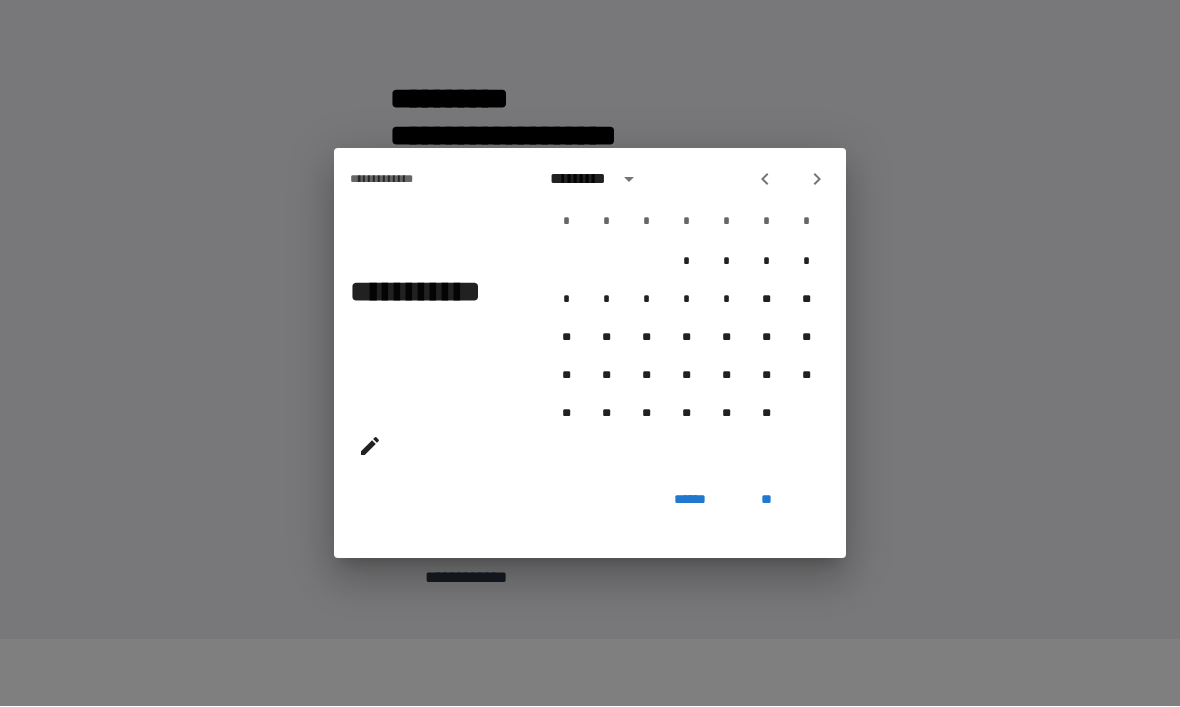 click at bounding box center [765, 180] 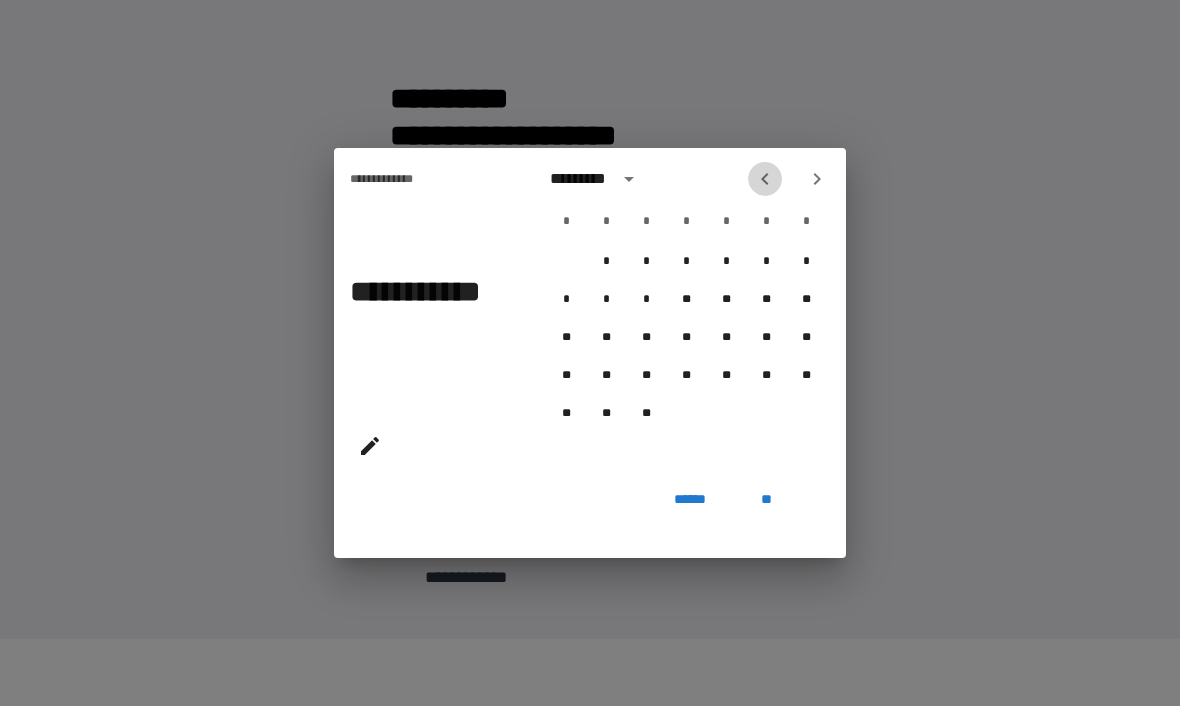 click on "*********" at bounding box center (686, 180) 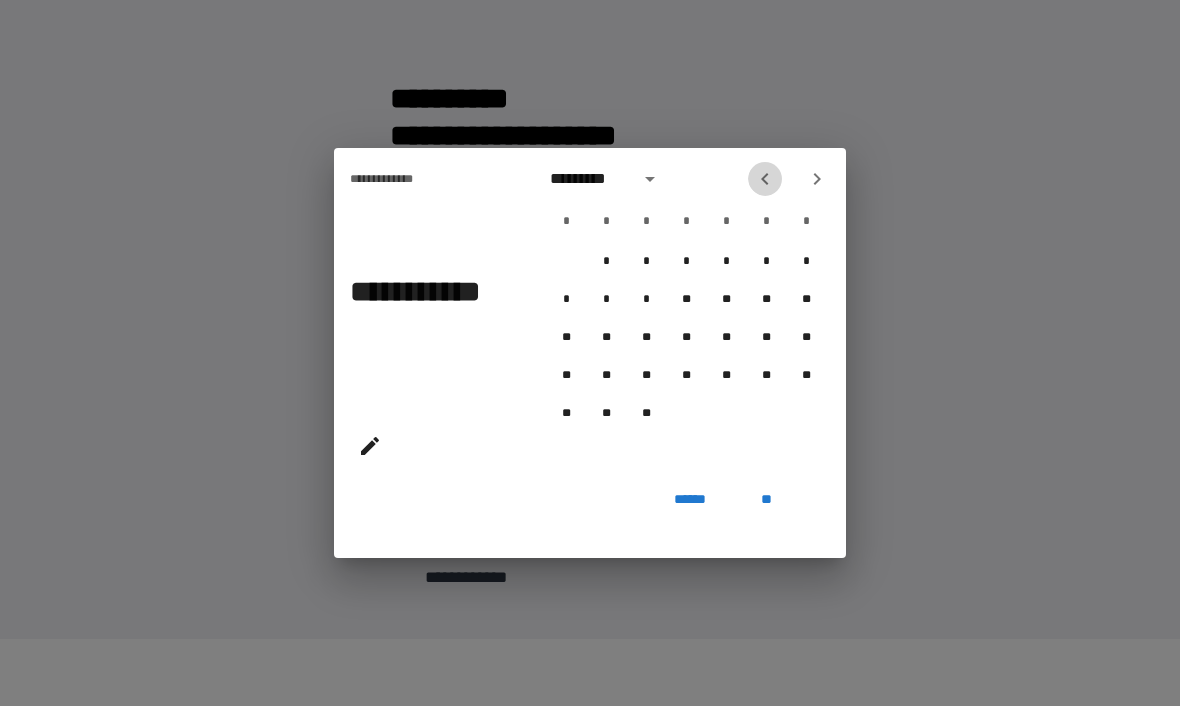 click at bounding box center (765, 180) 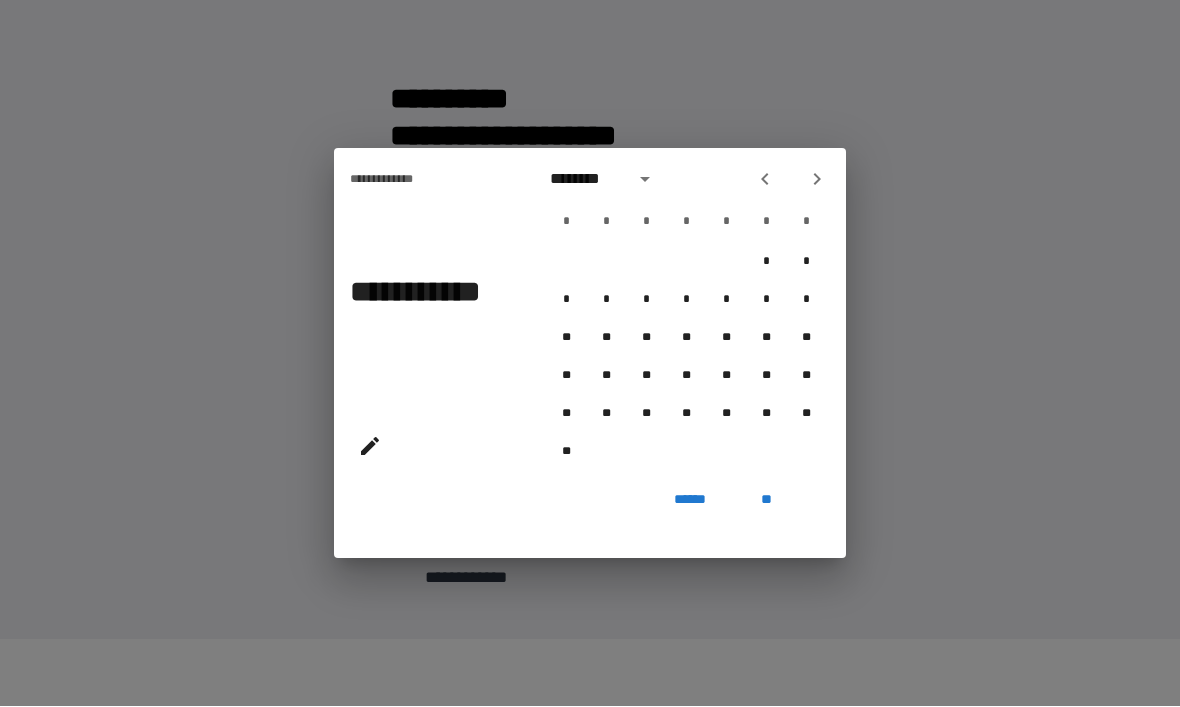 click at bounding box center (765, 180) 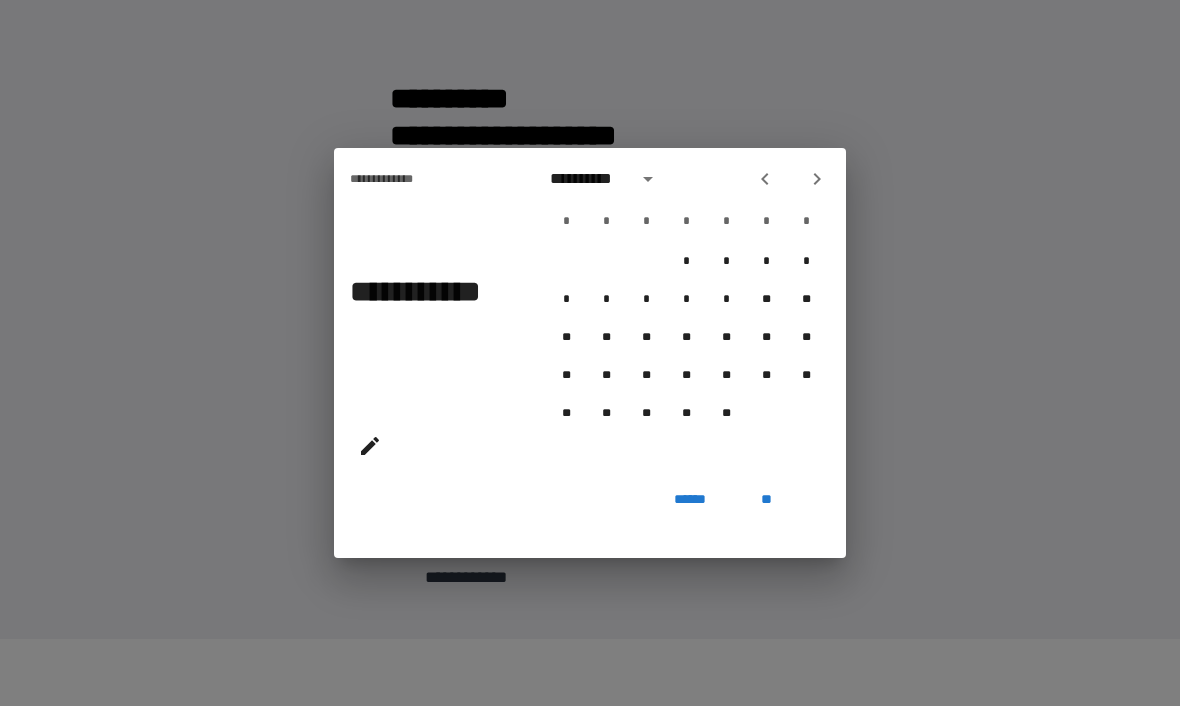 click 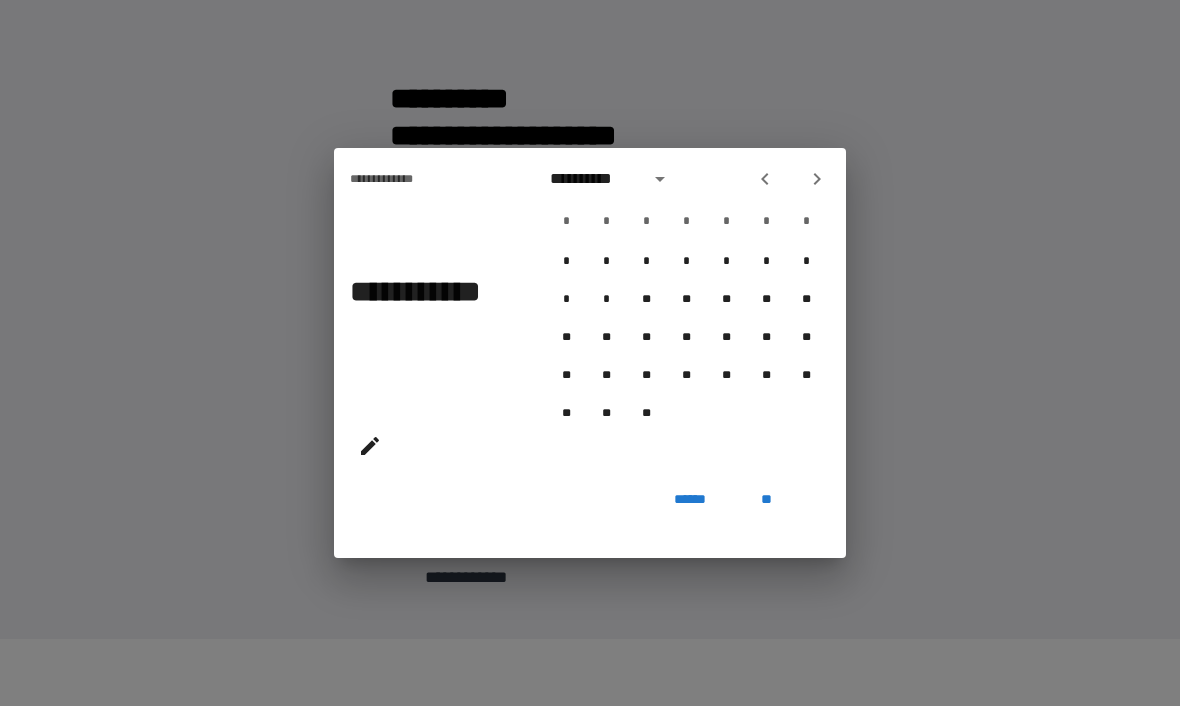 click 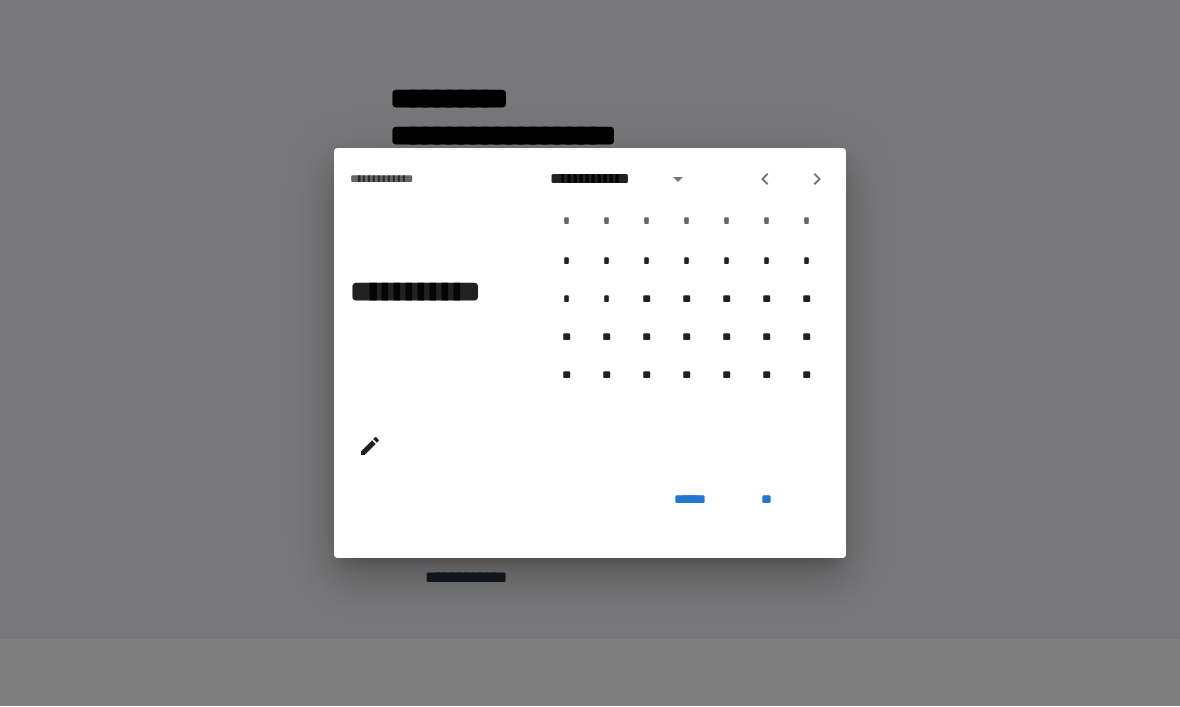 click 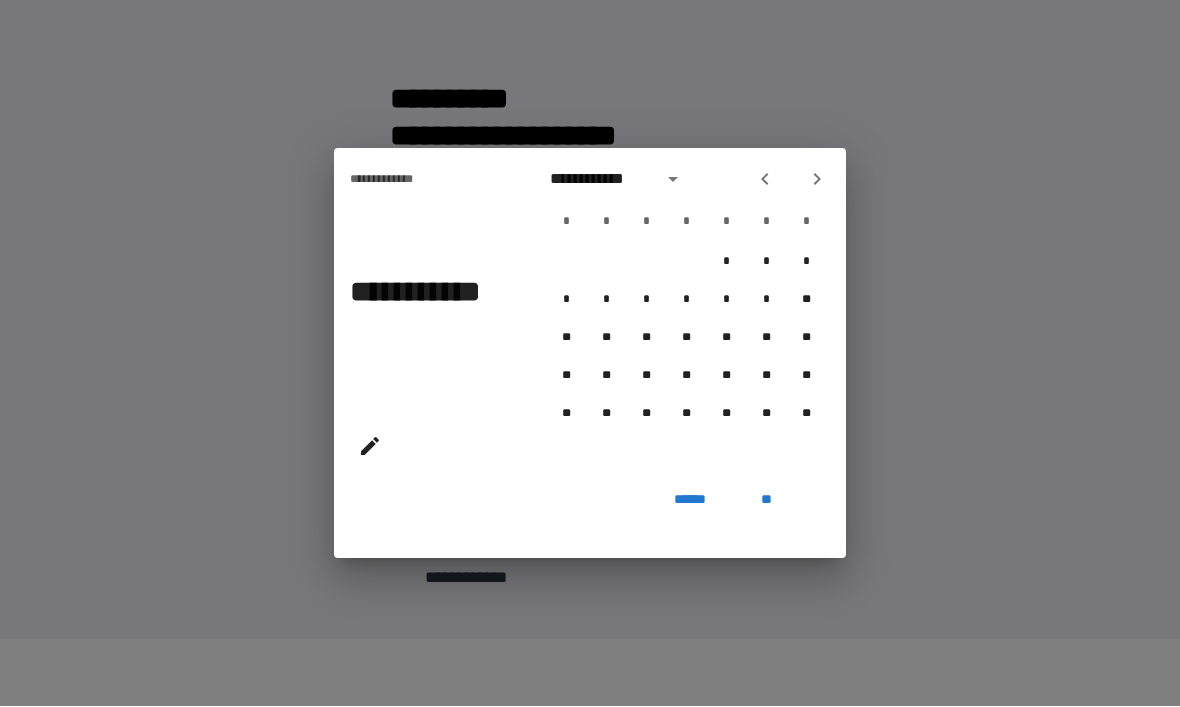 click 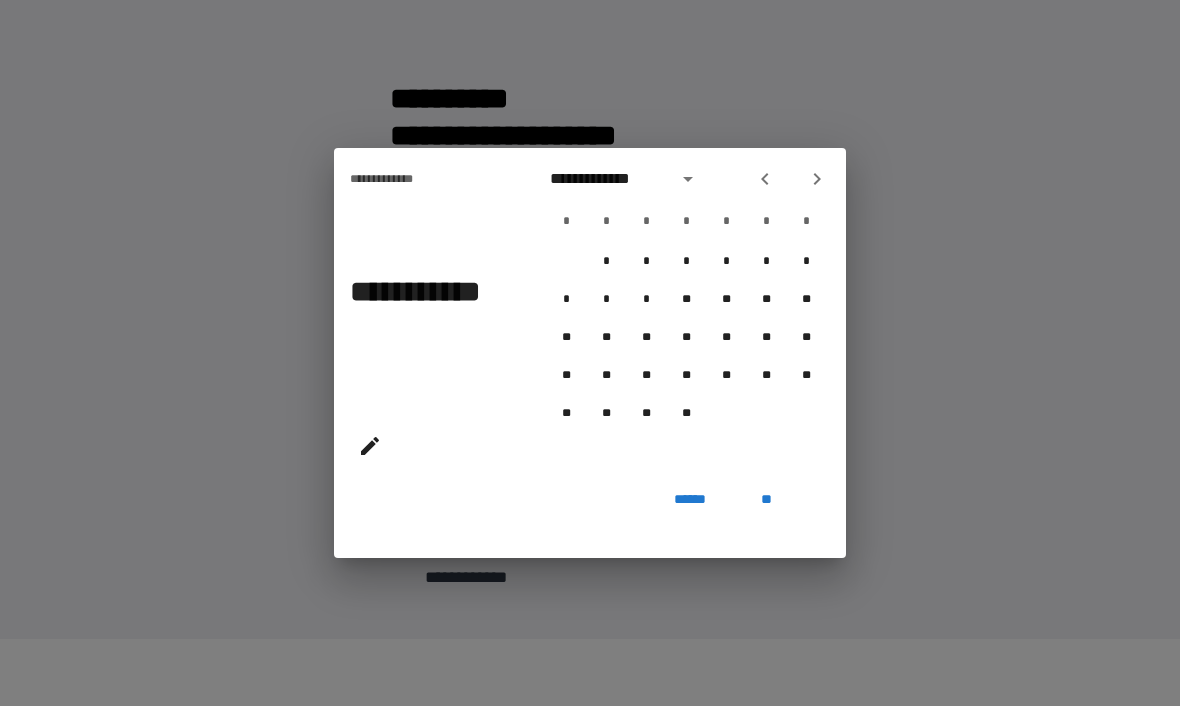 click 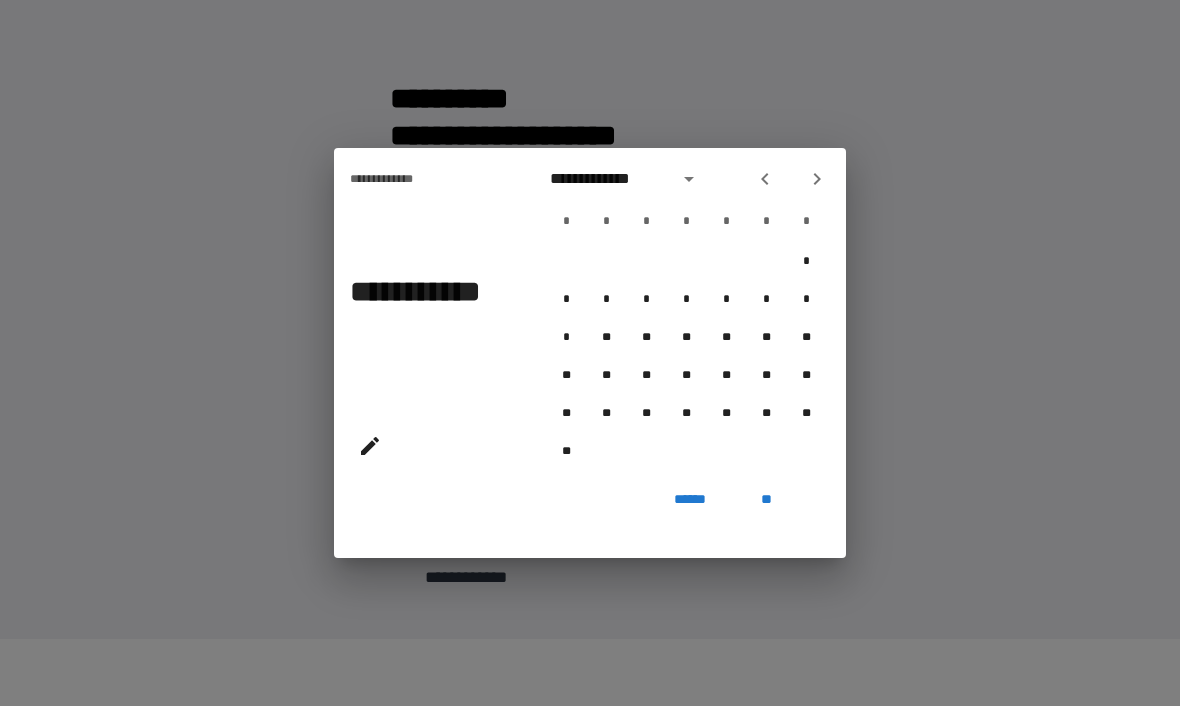 click 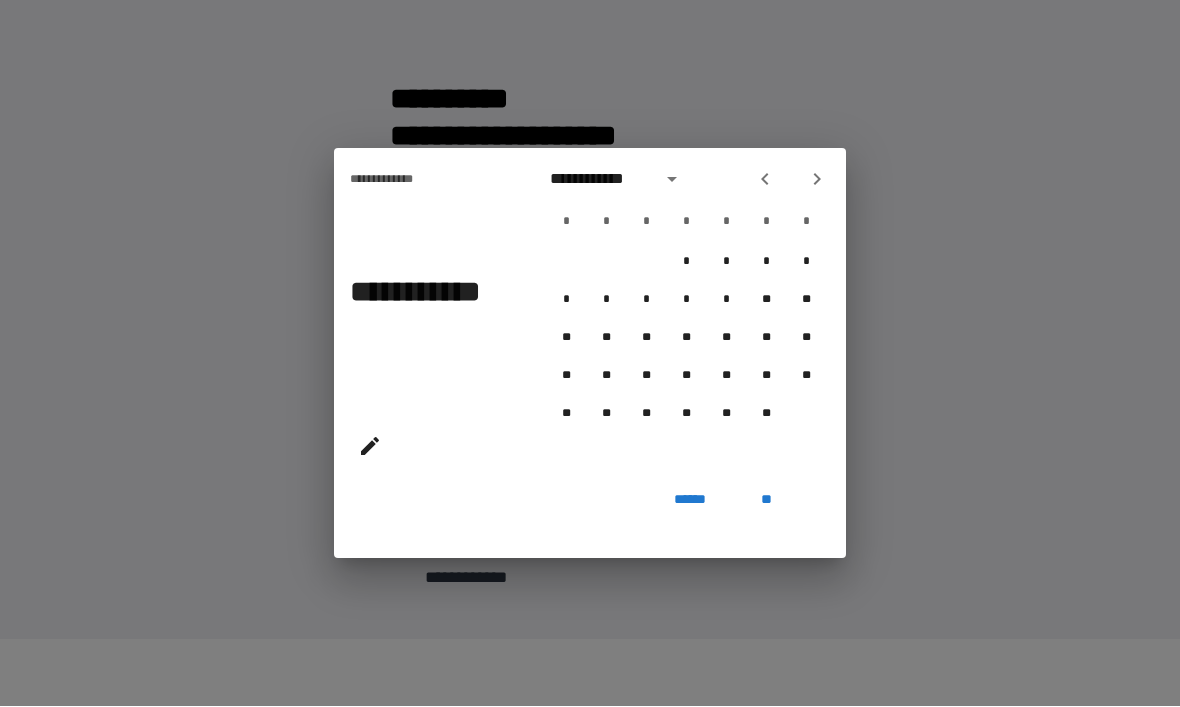 click 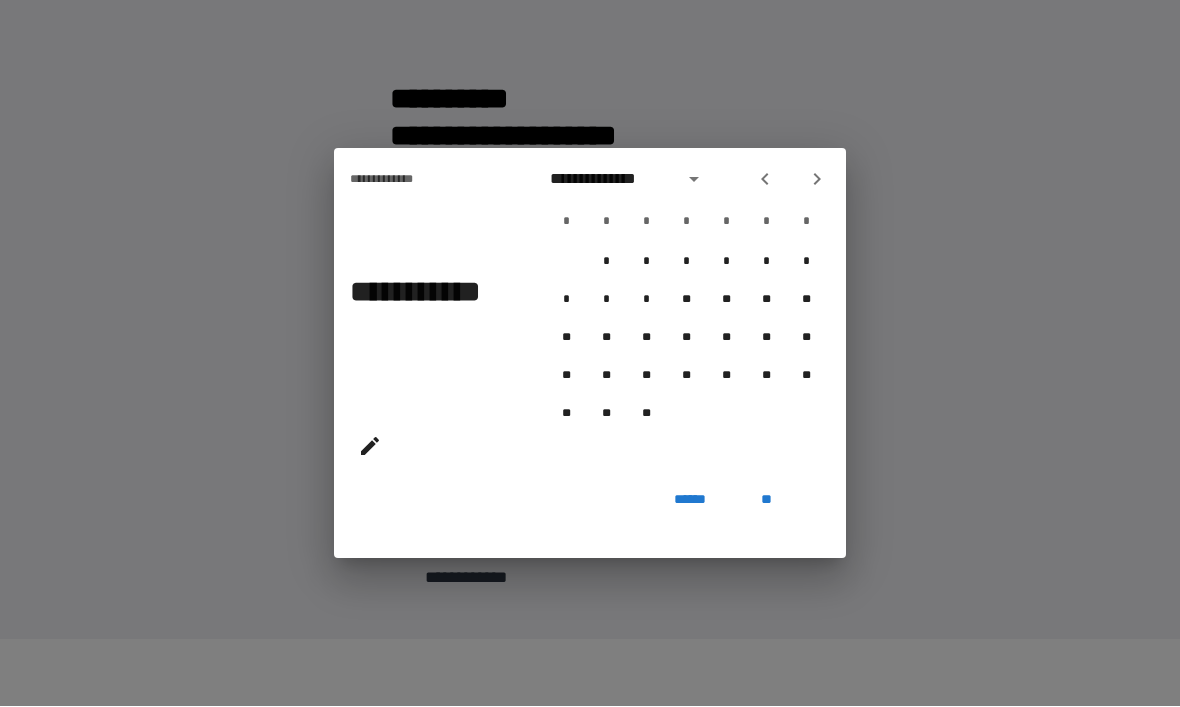 click 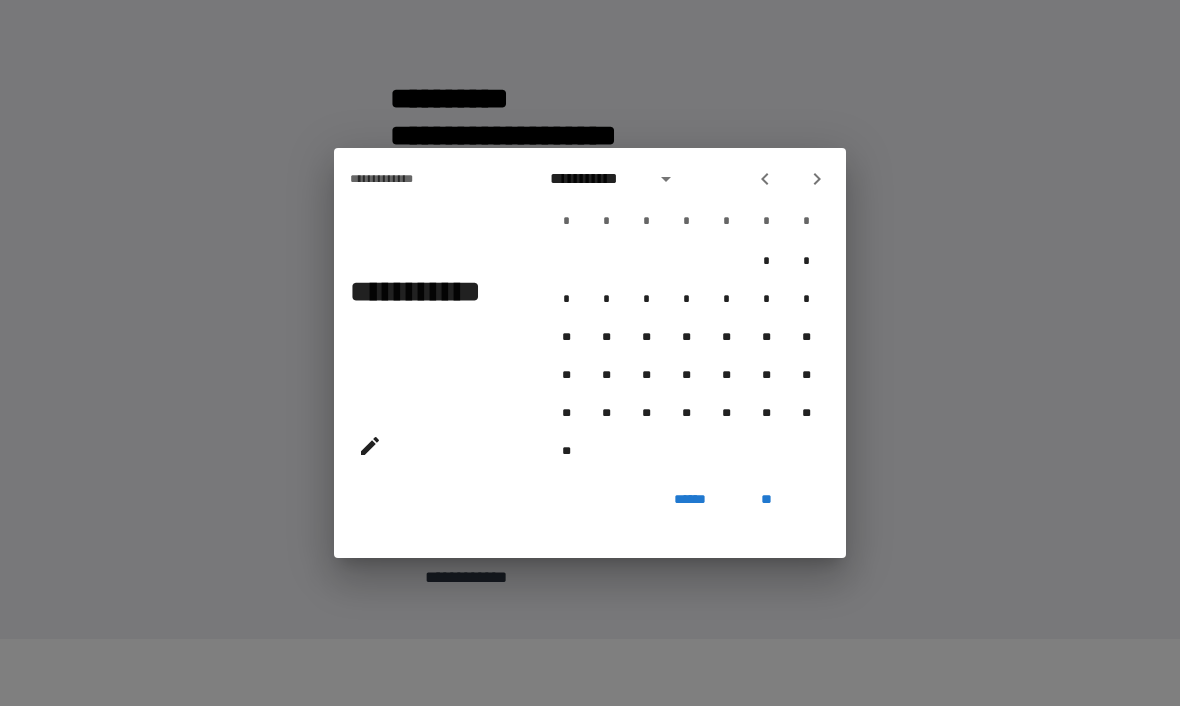 click 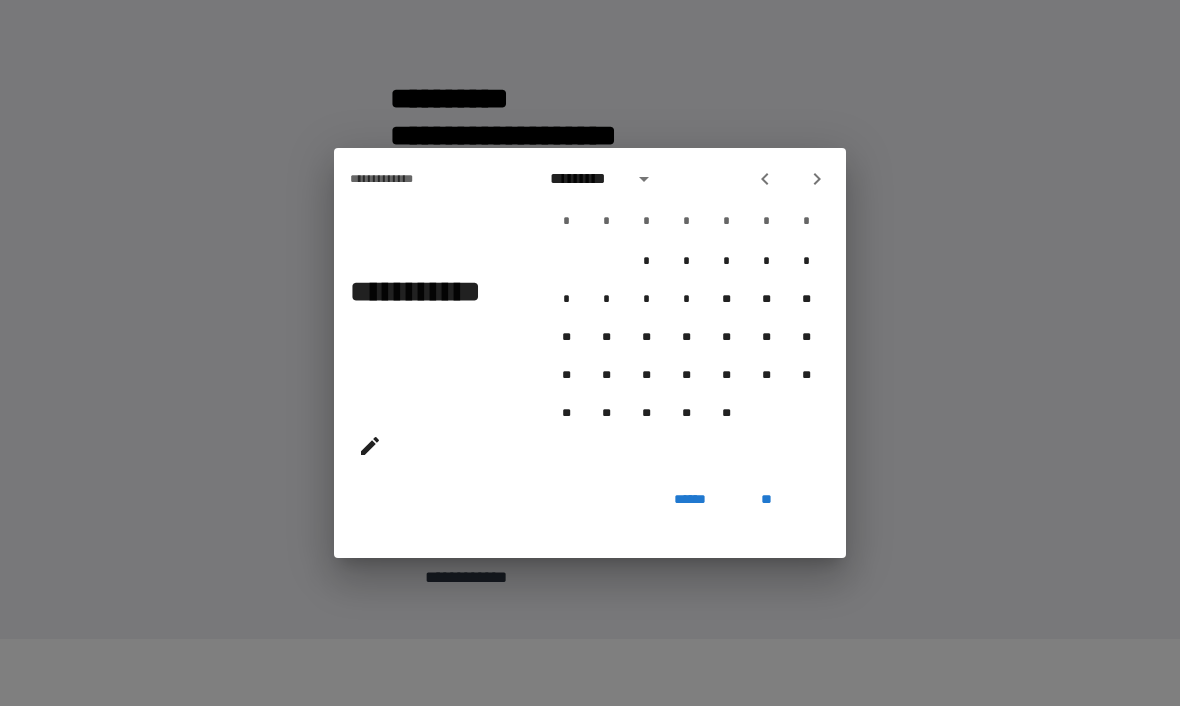 click 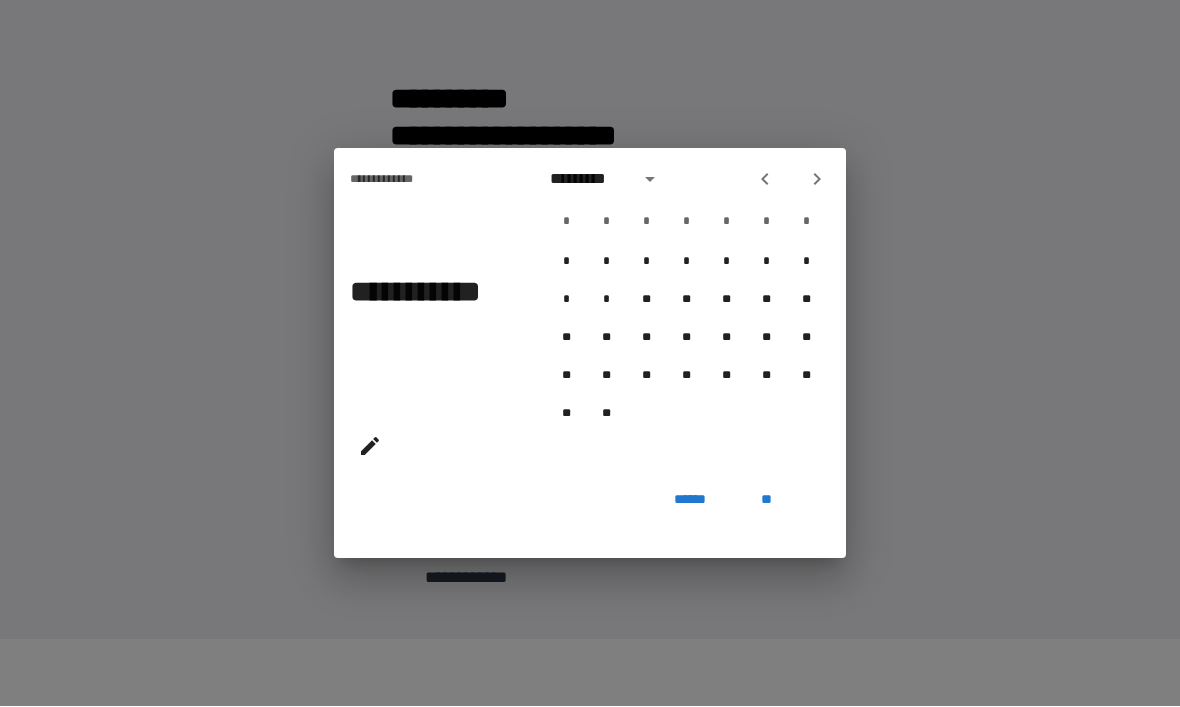 click 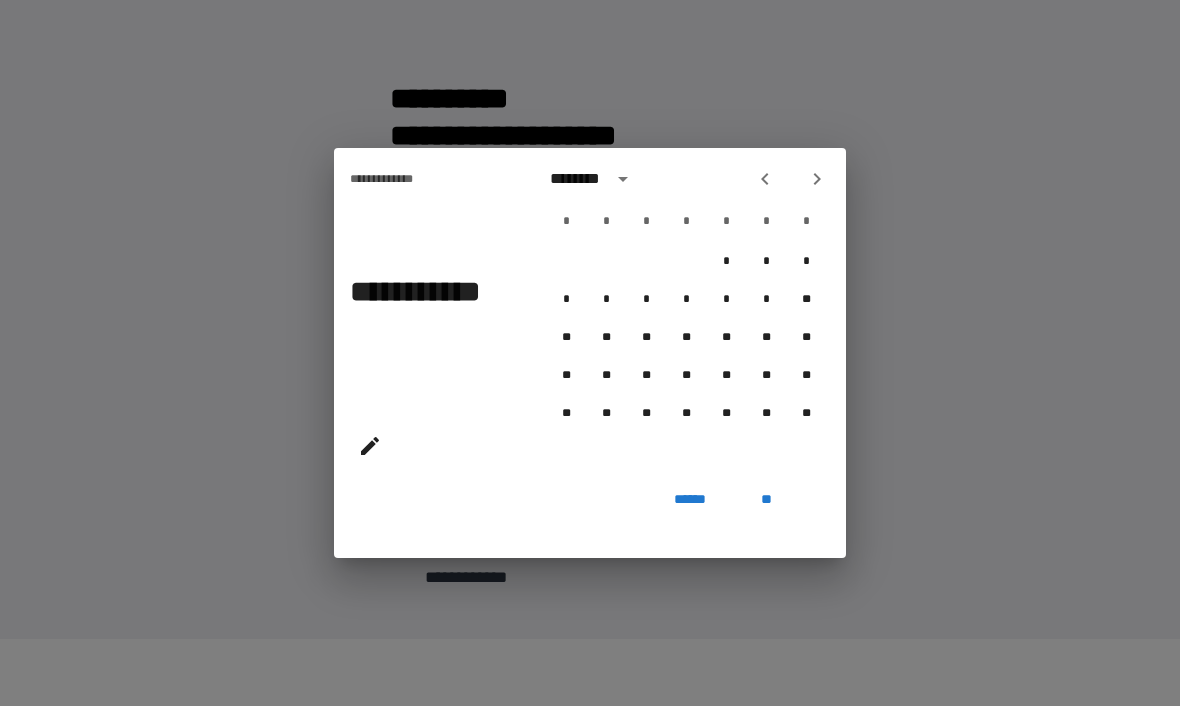 click 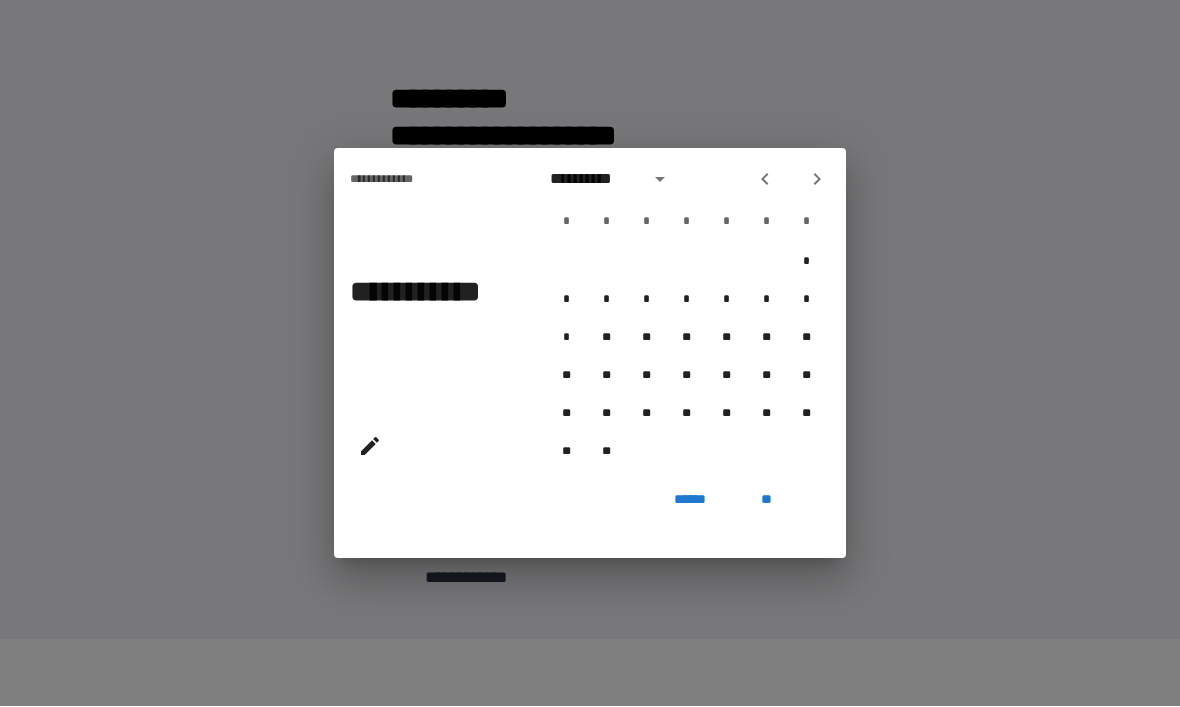 click 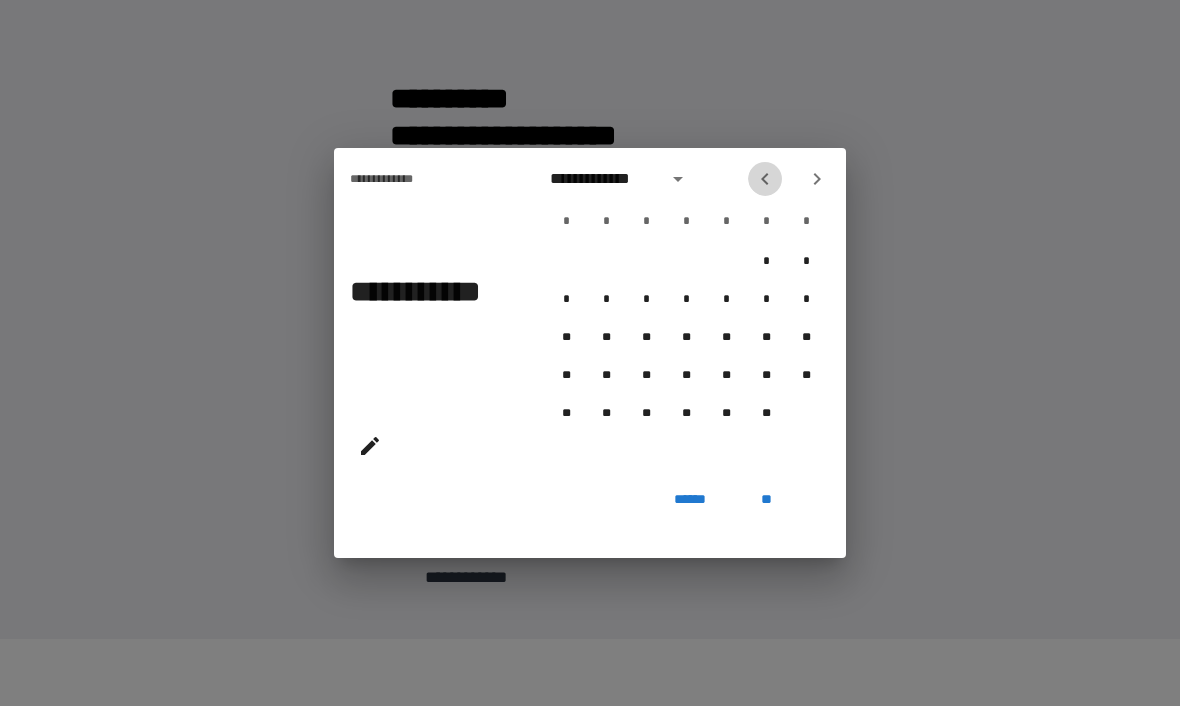 click 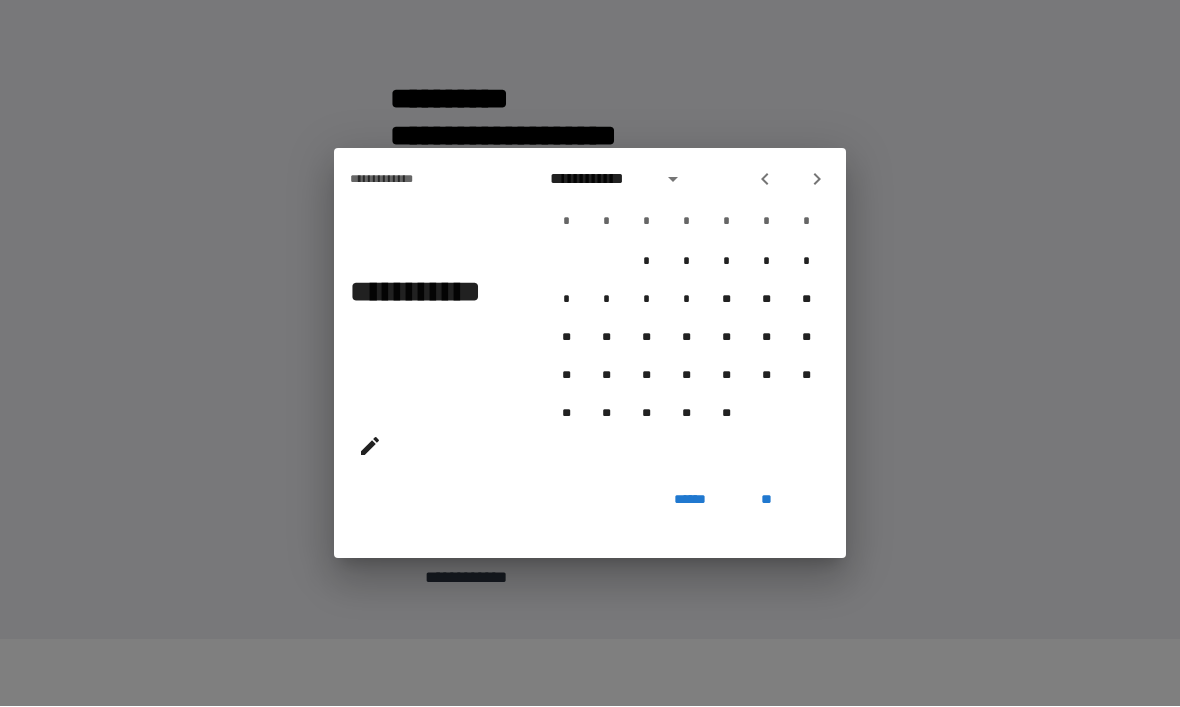 click at bounding box center (765, 180) 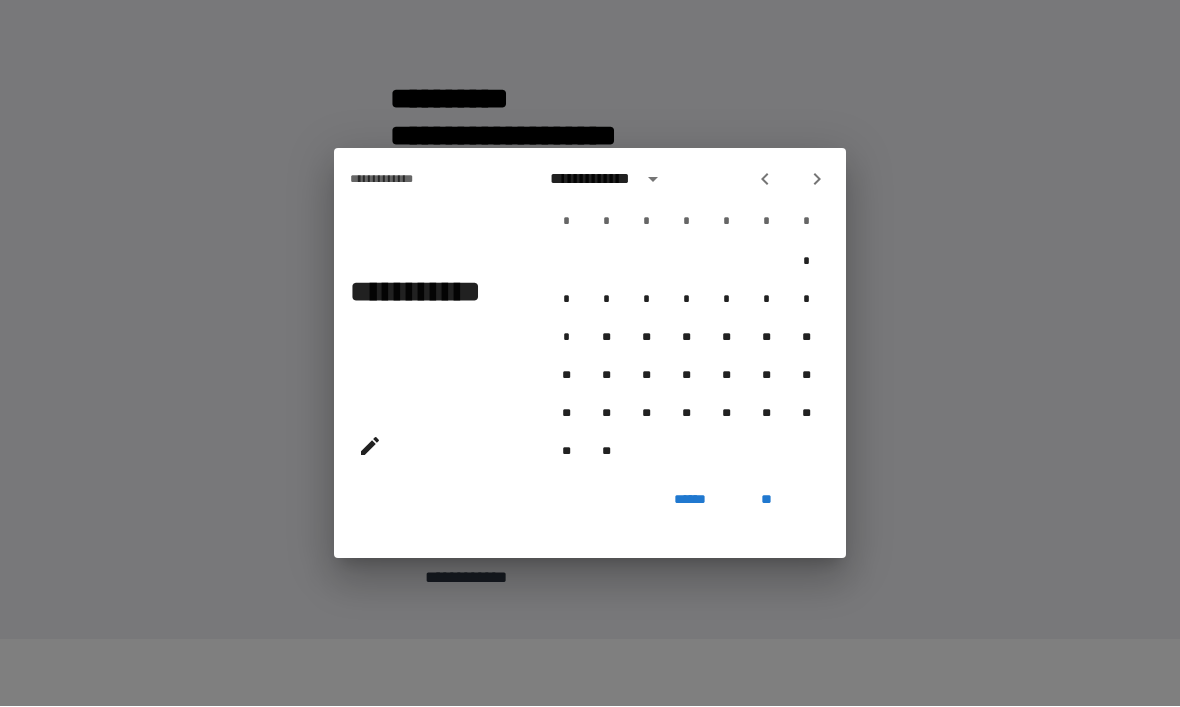 click on "**********" at bounding box center (686, 316) 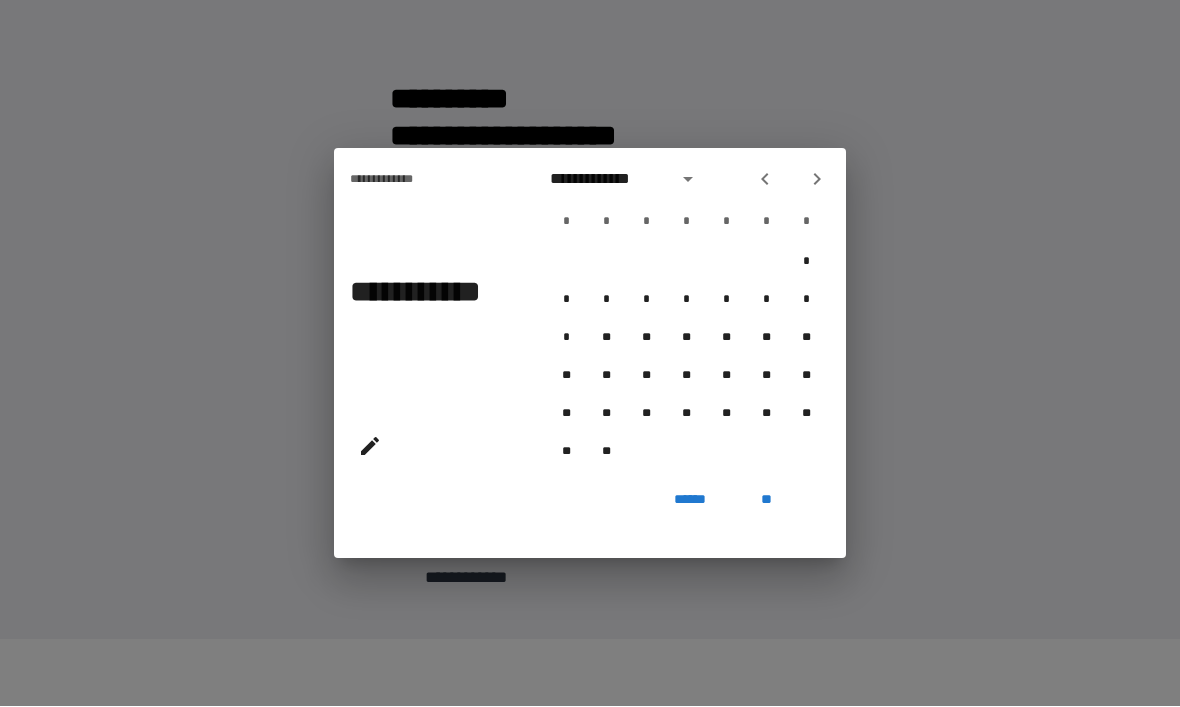 click 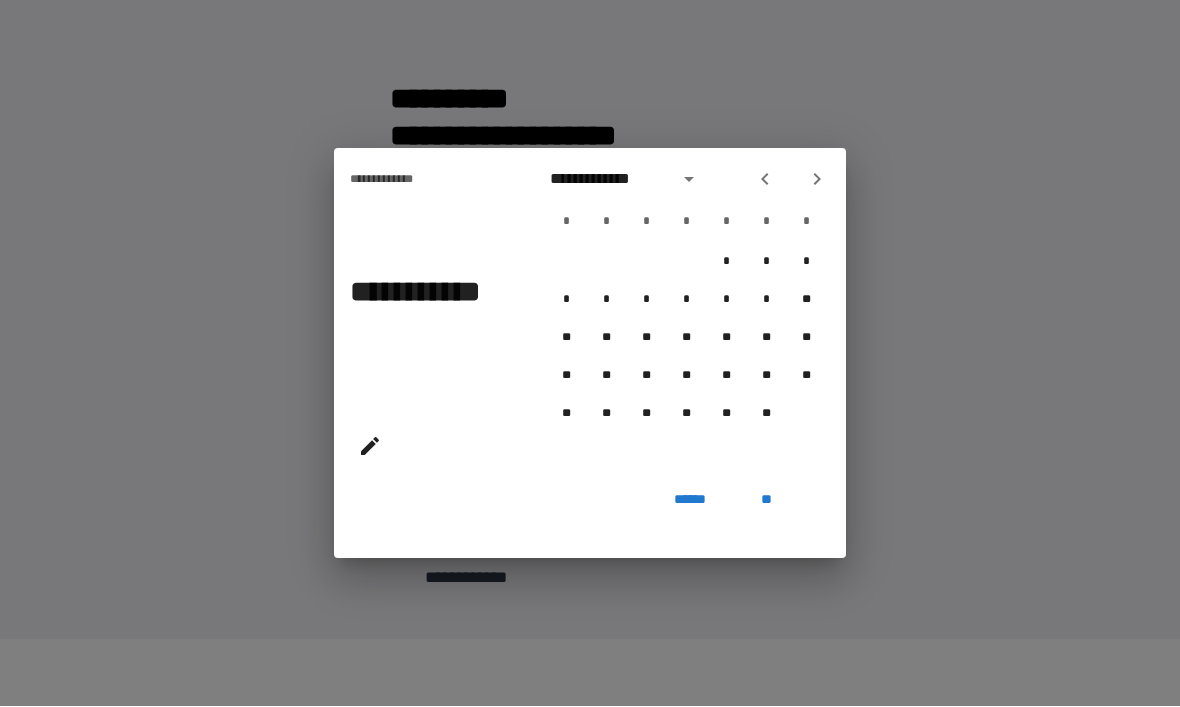 click 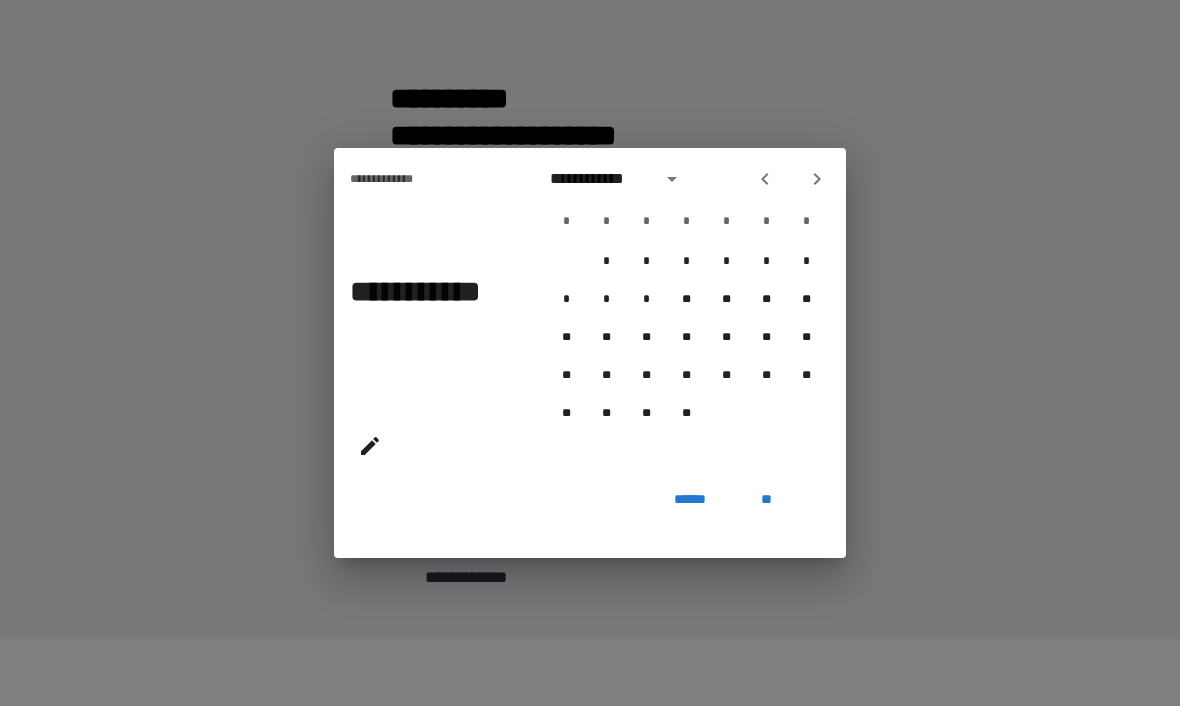 click 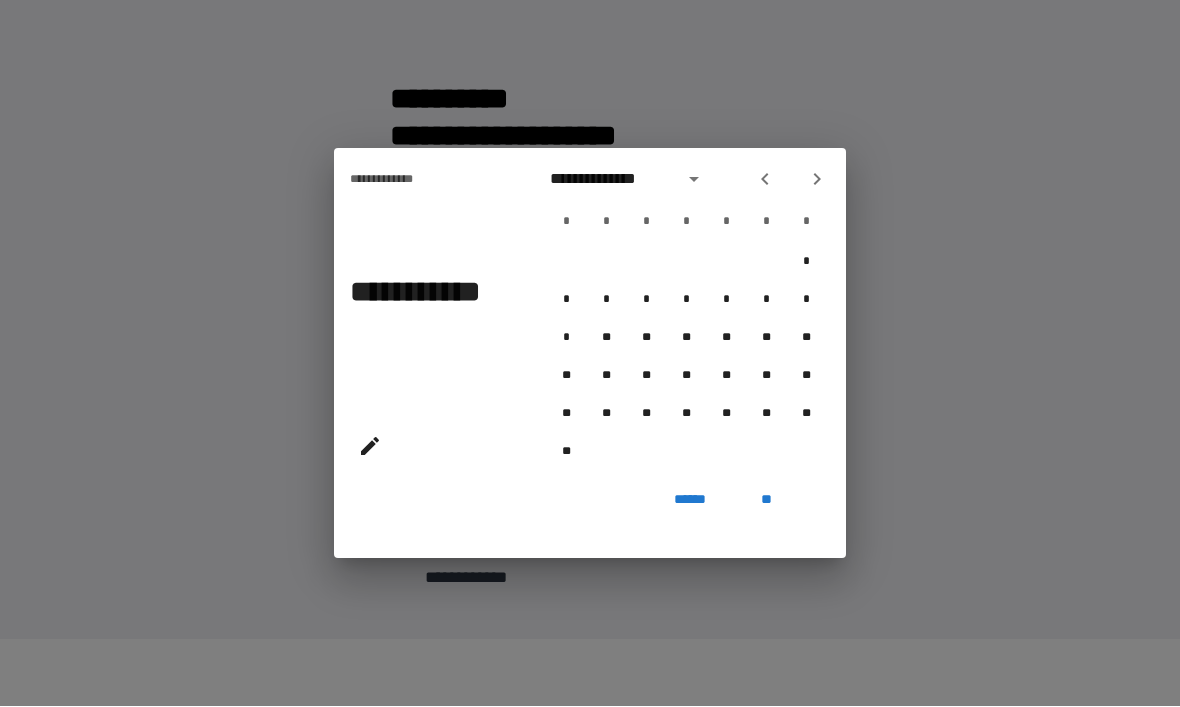 click 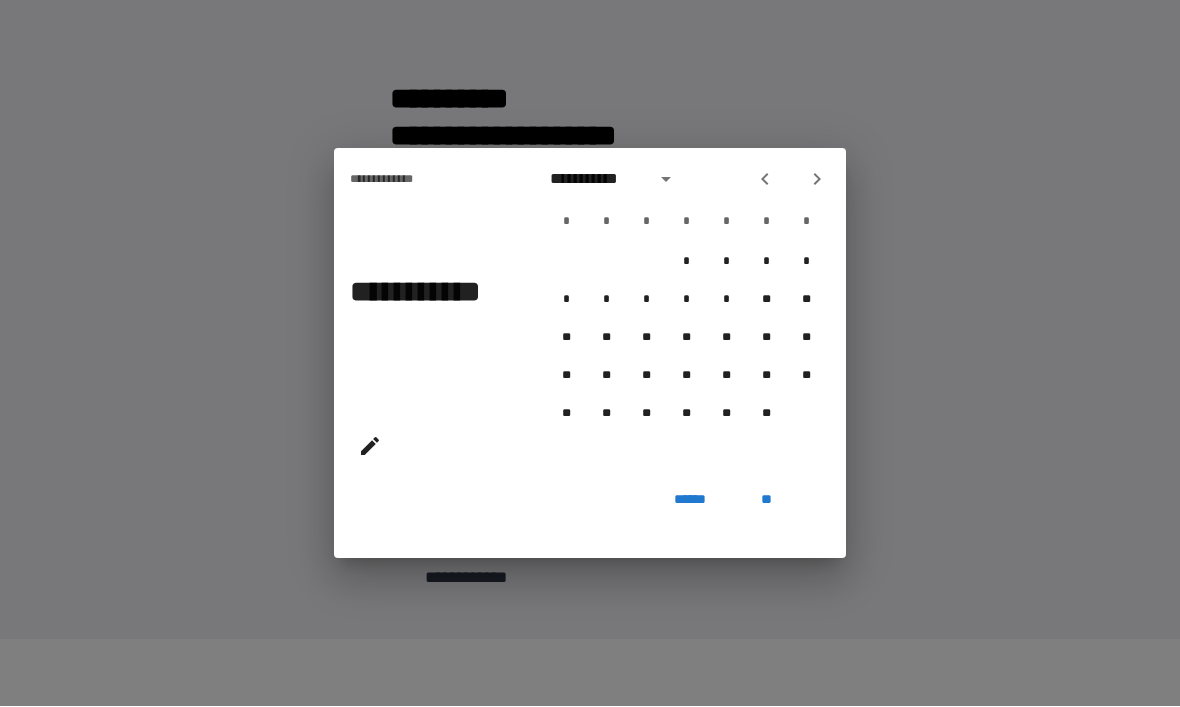 click 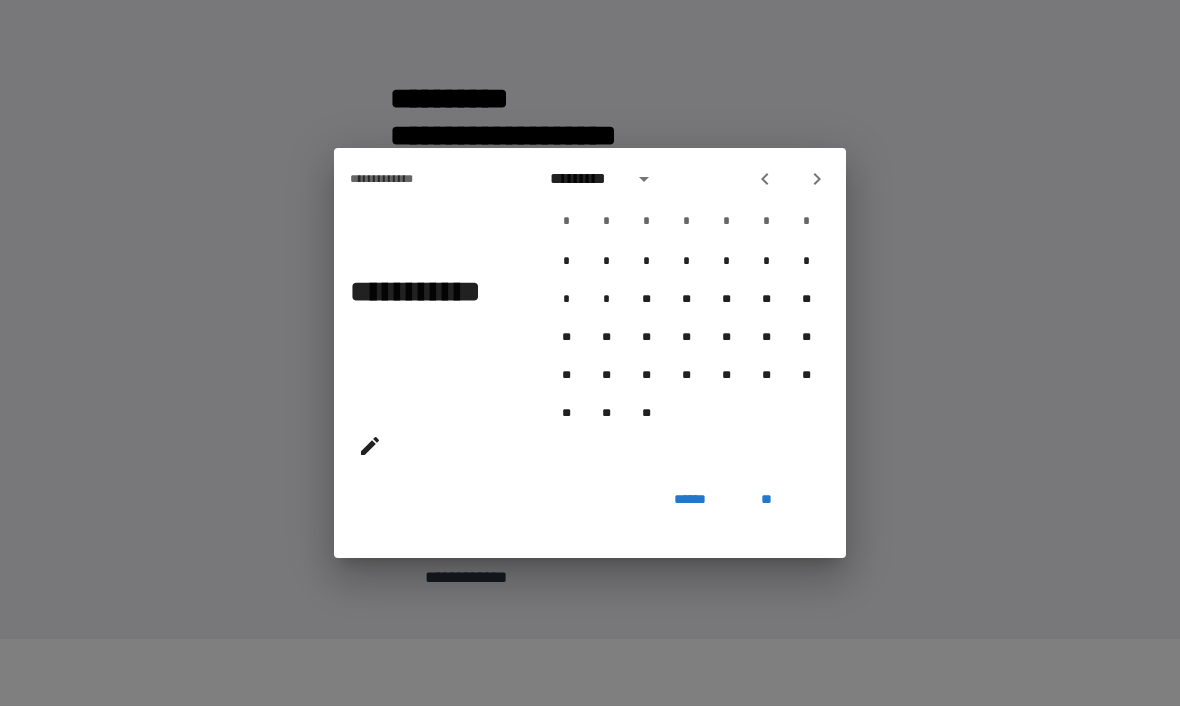 click 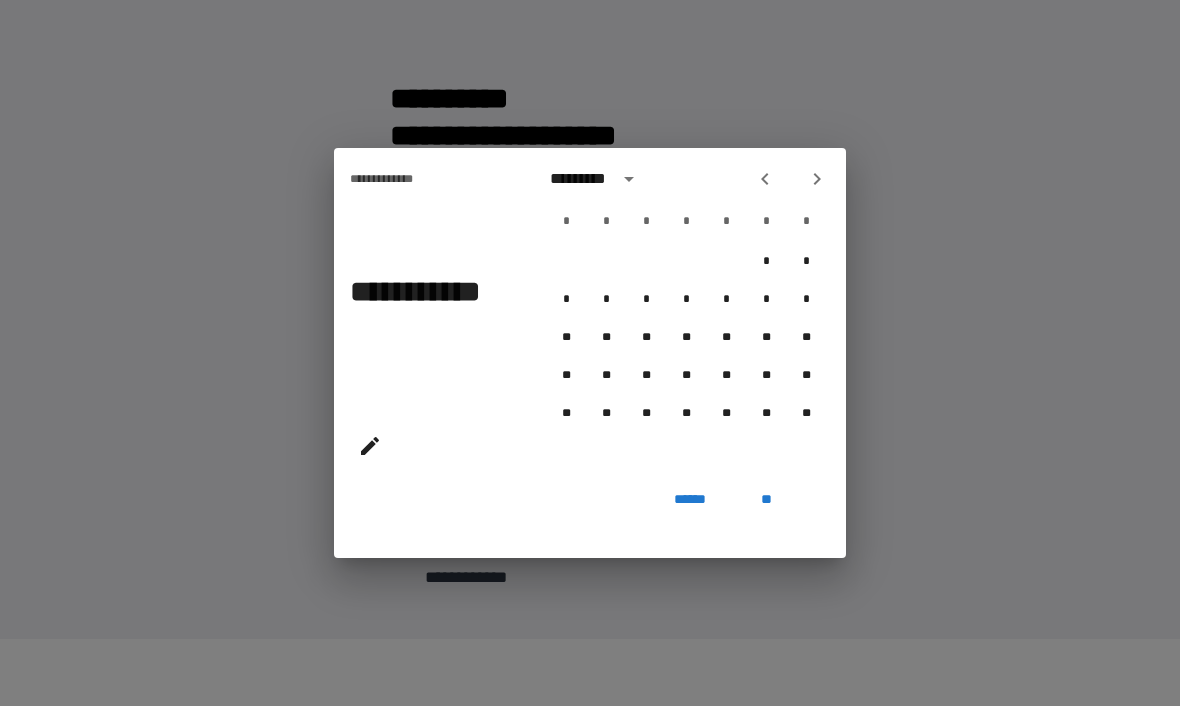 click 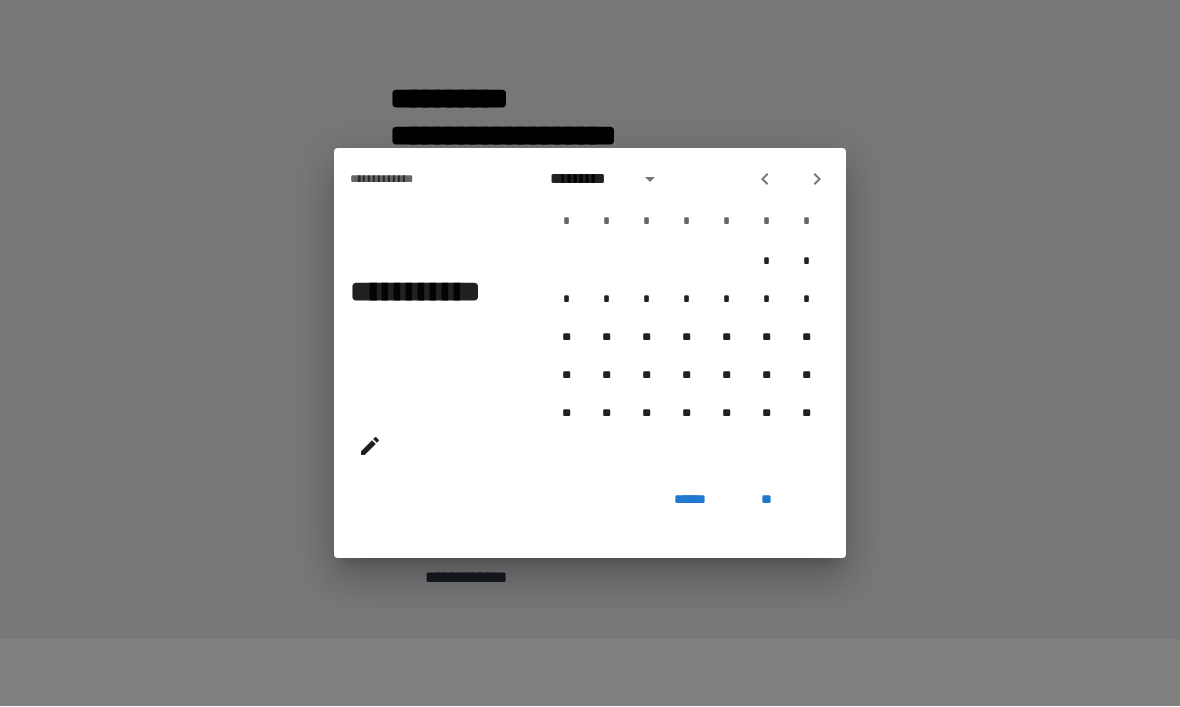 click 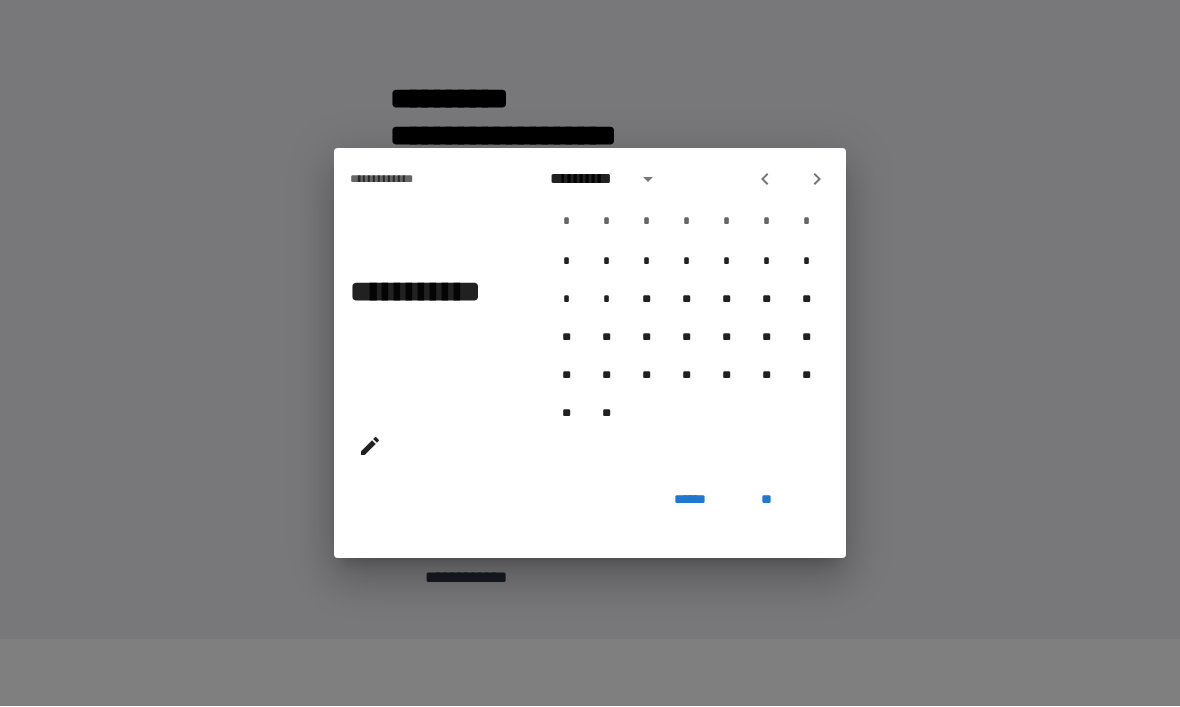 click 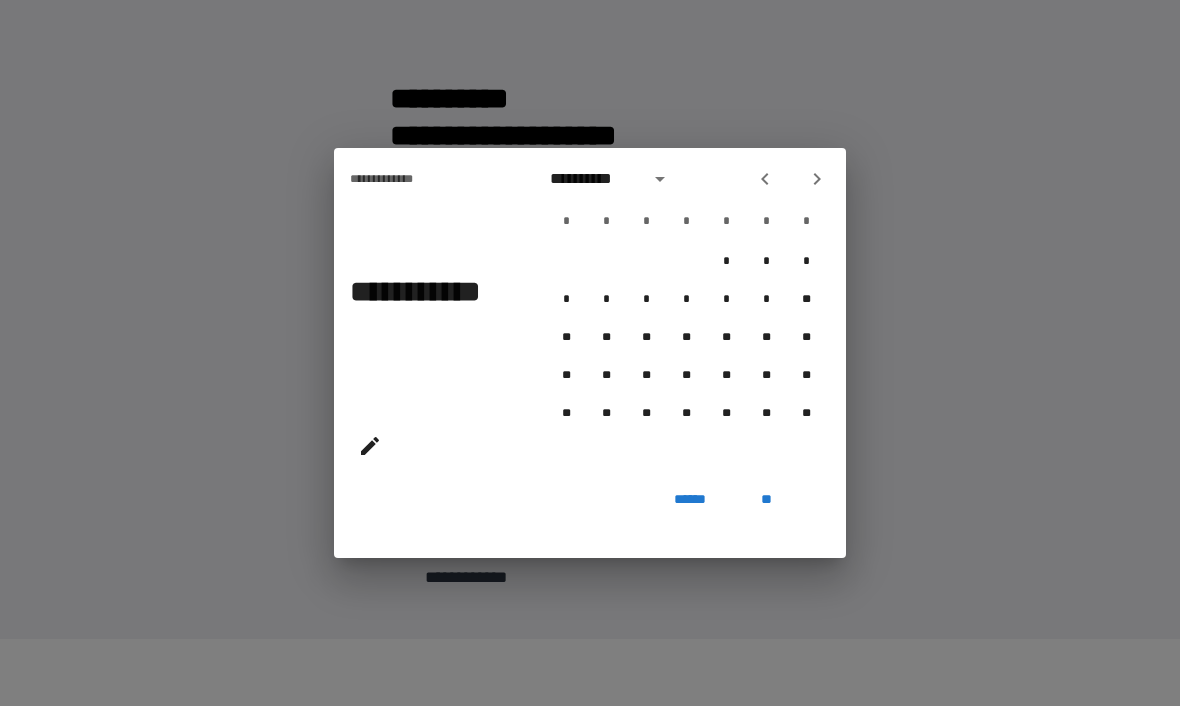 click 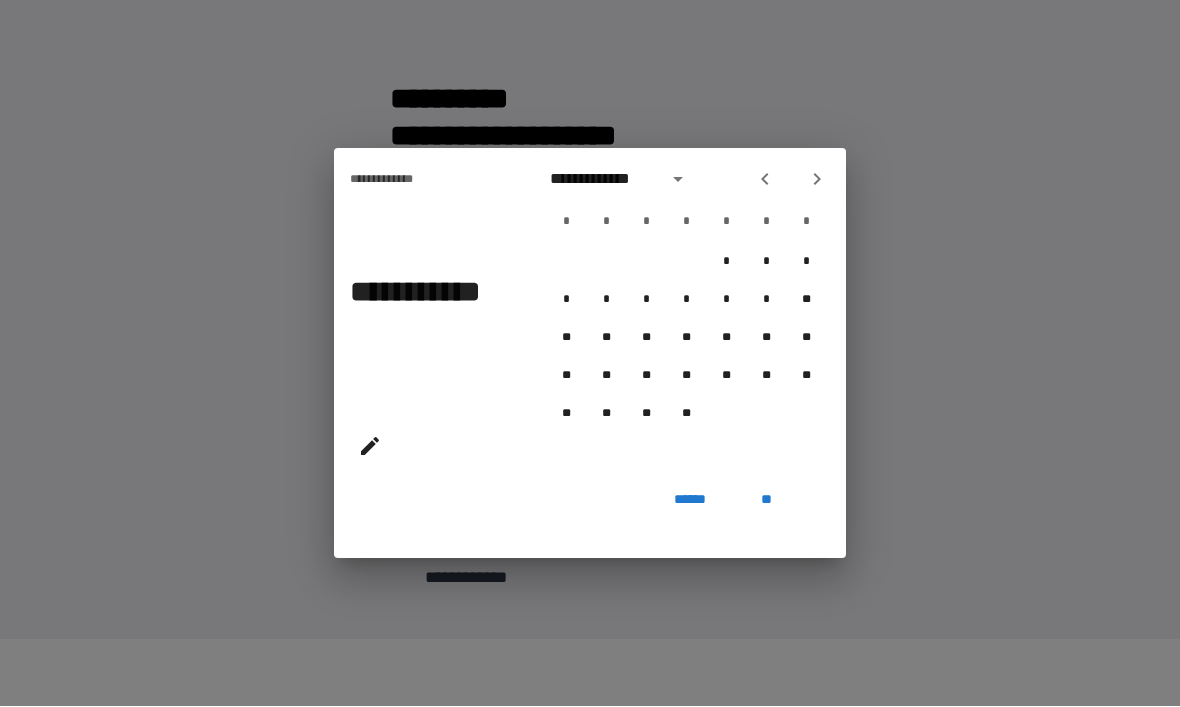click 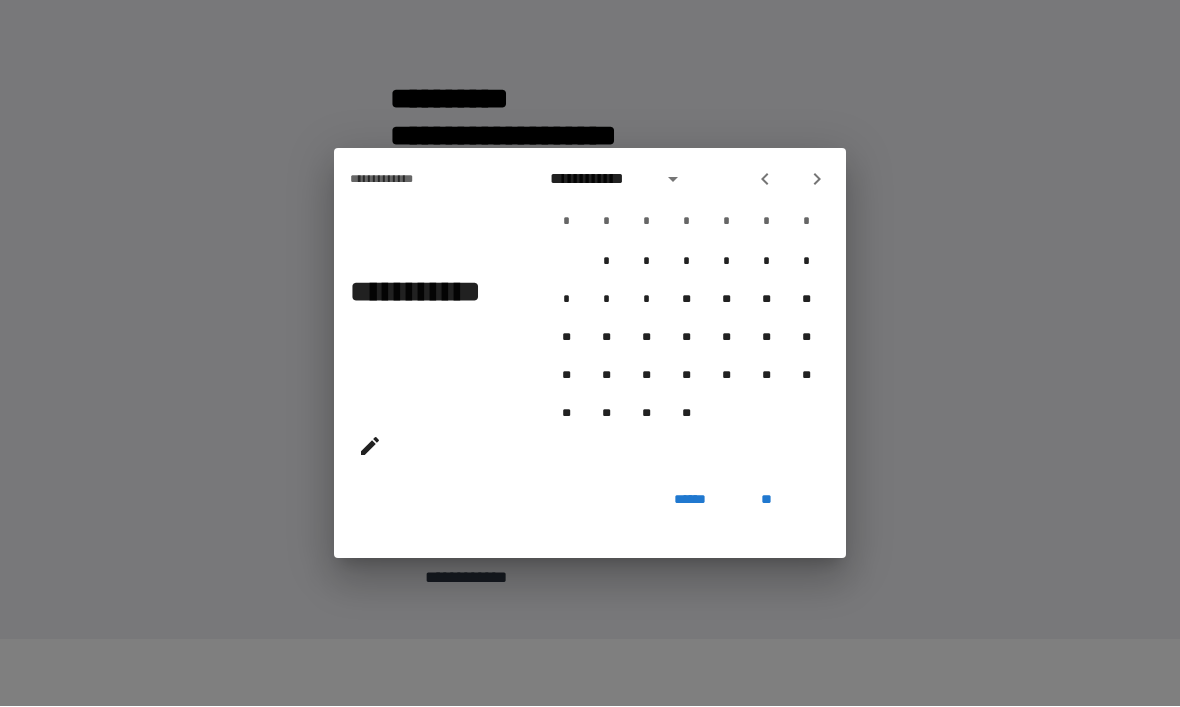 click 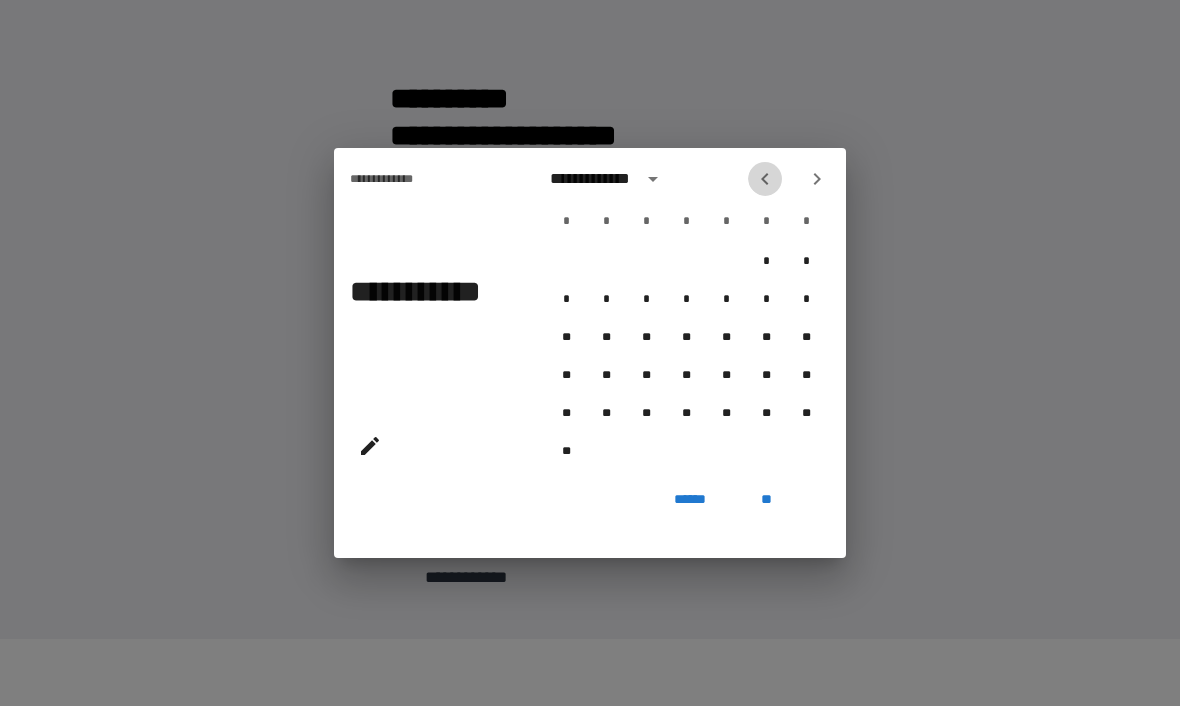 click 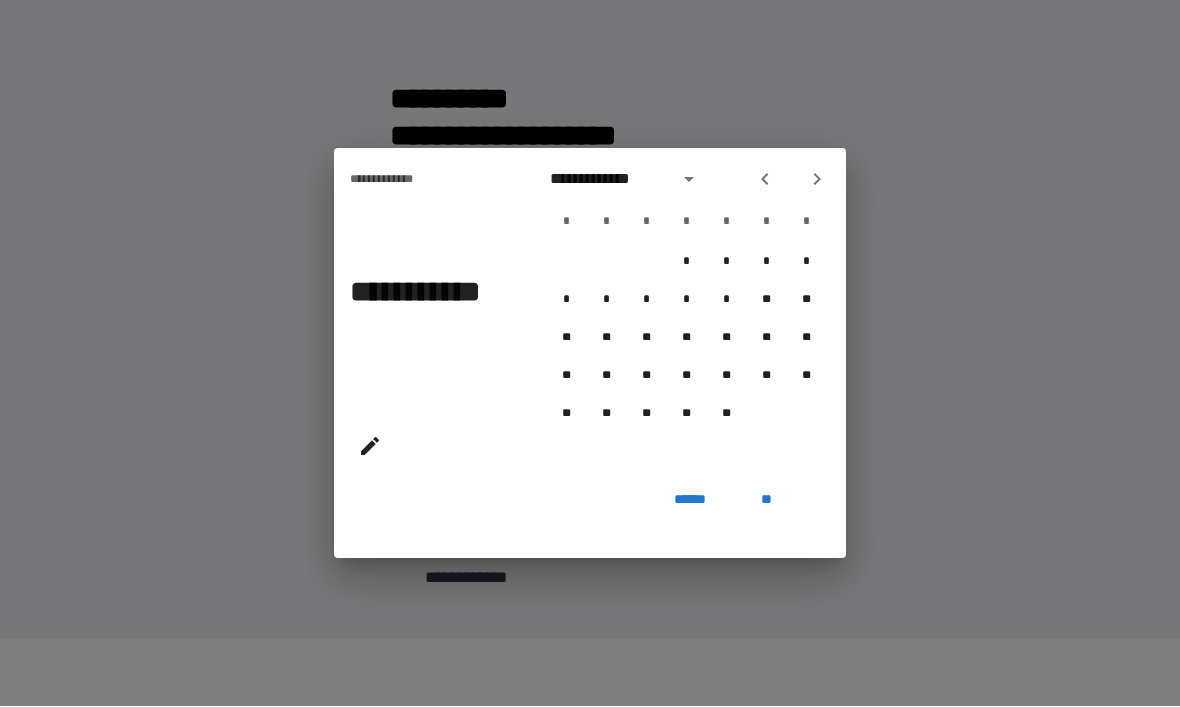 click at bounding box center (689, 180) 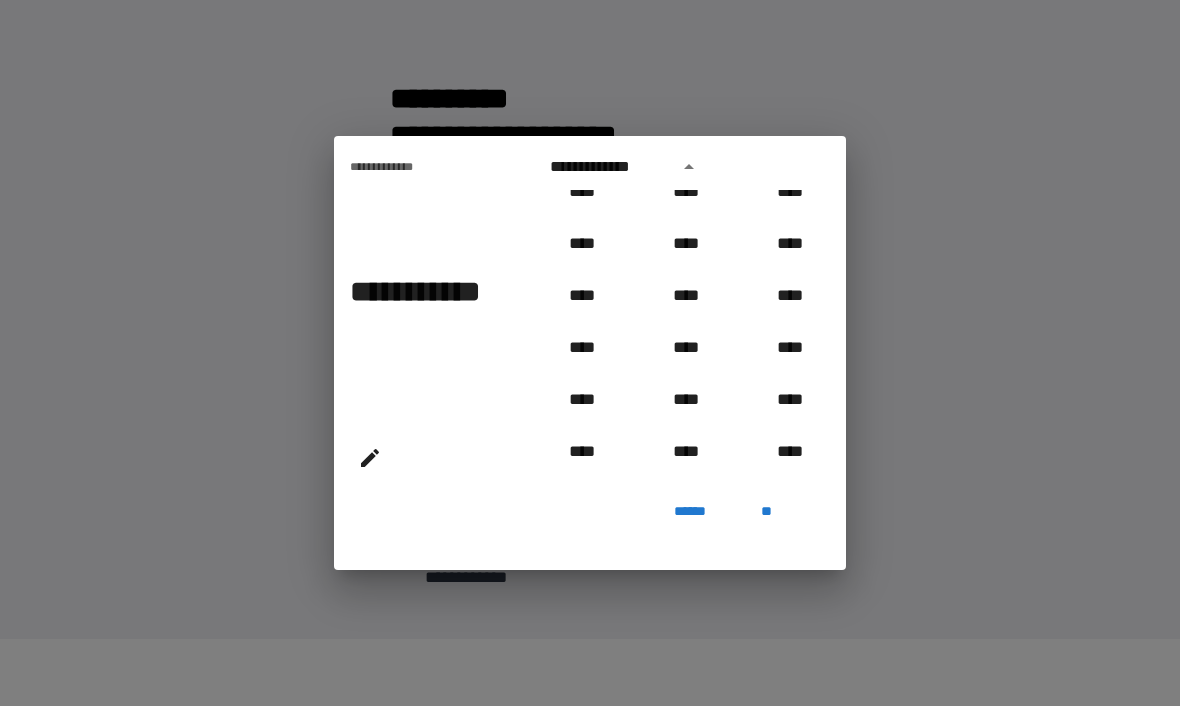 scroll, scrollTop: 647, scrollLeft: 0, axis: vertical 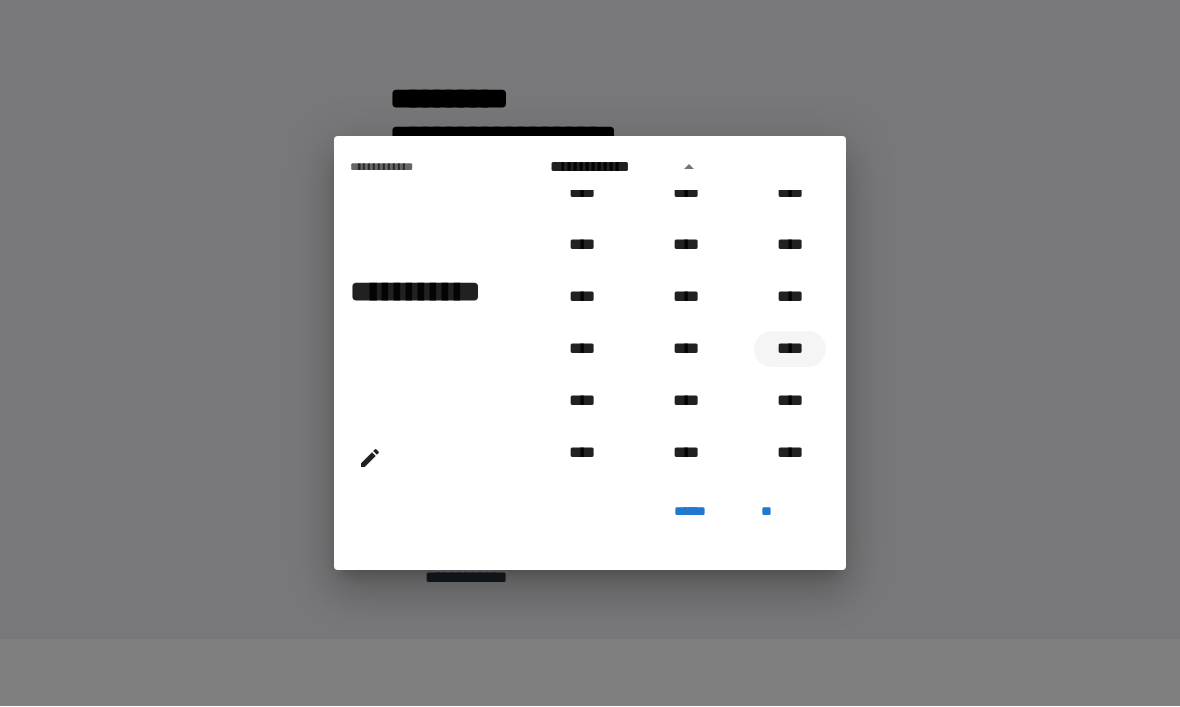 click on "****" at bounding box center (790, 350) 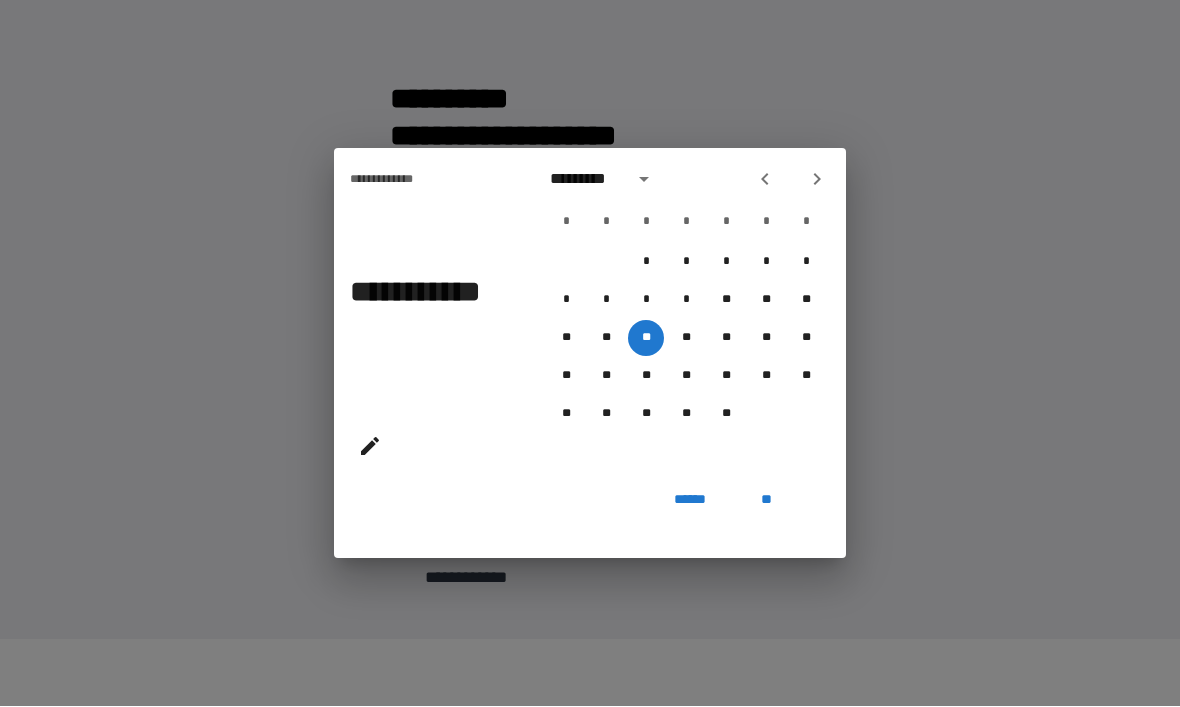 click 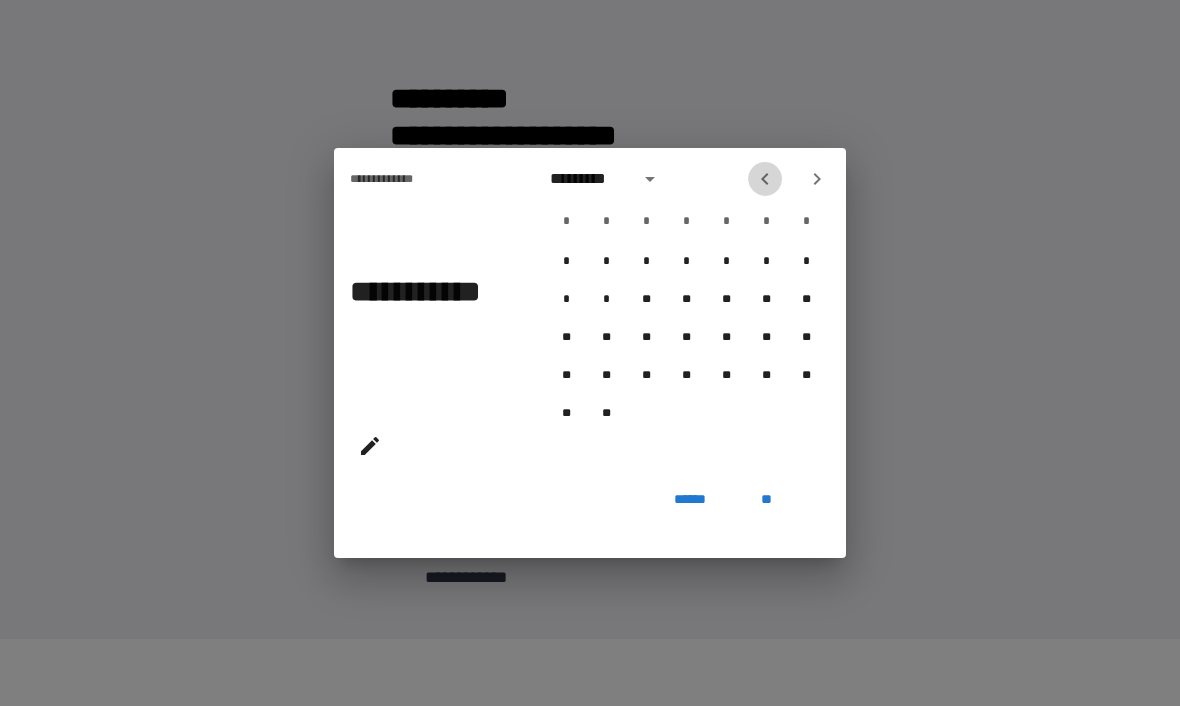 click 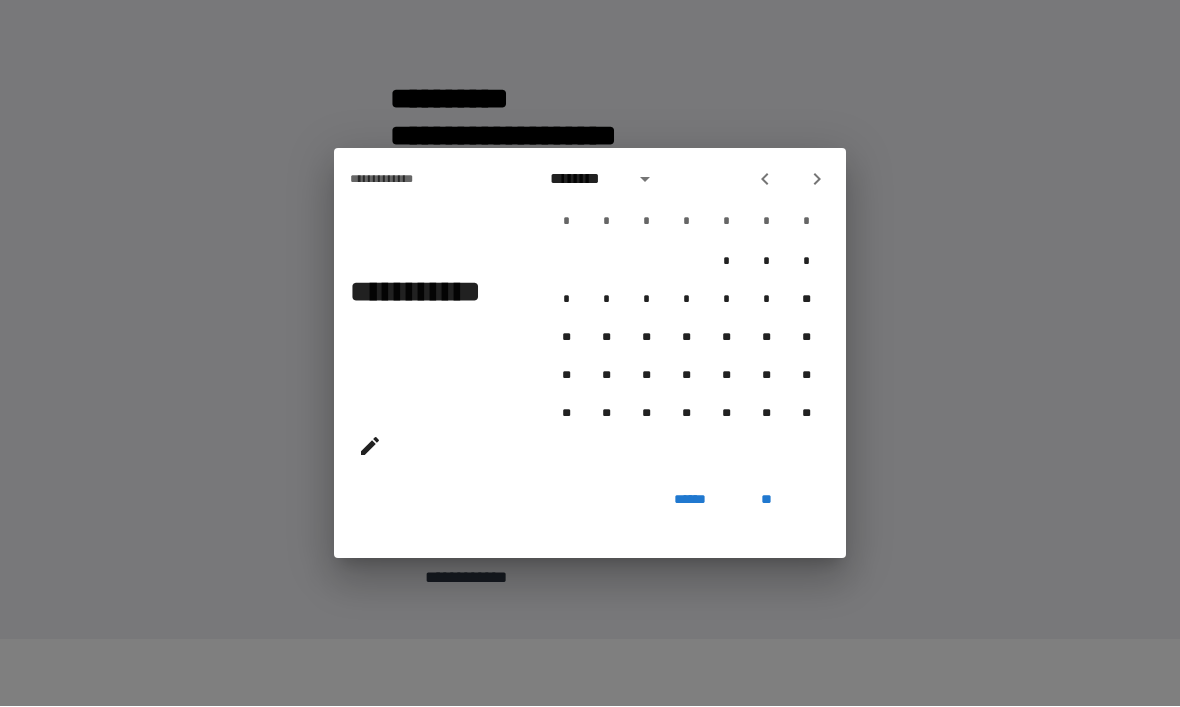 click 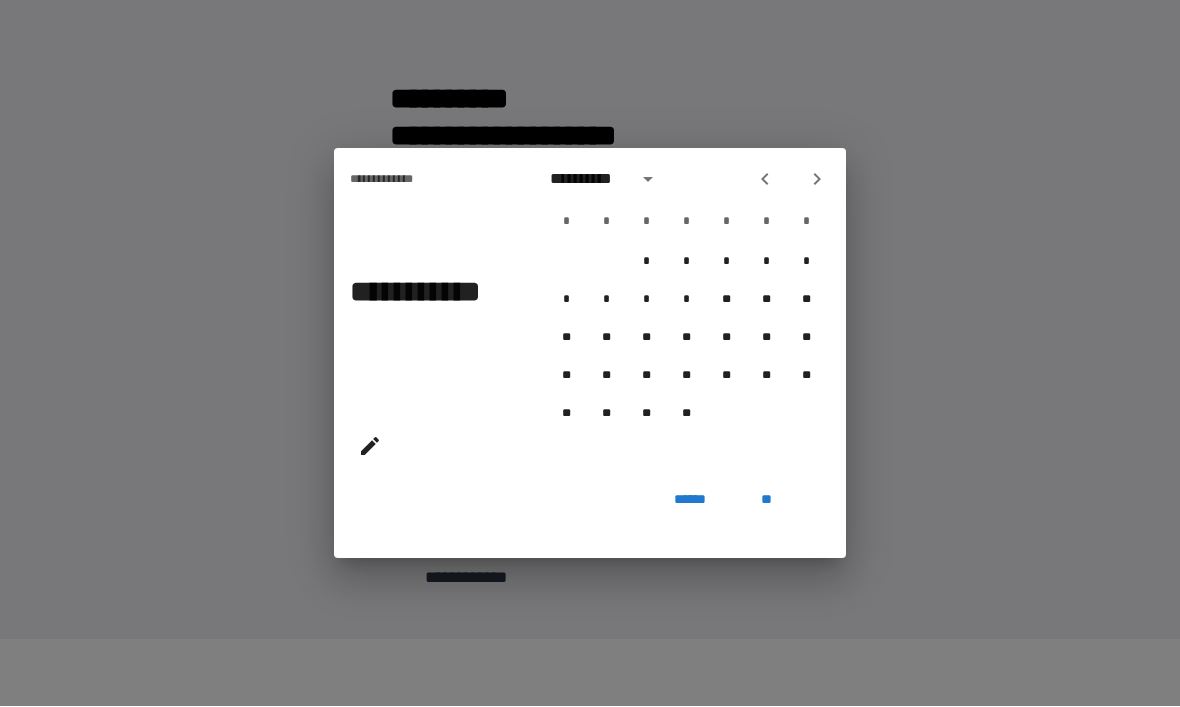 click 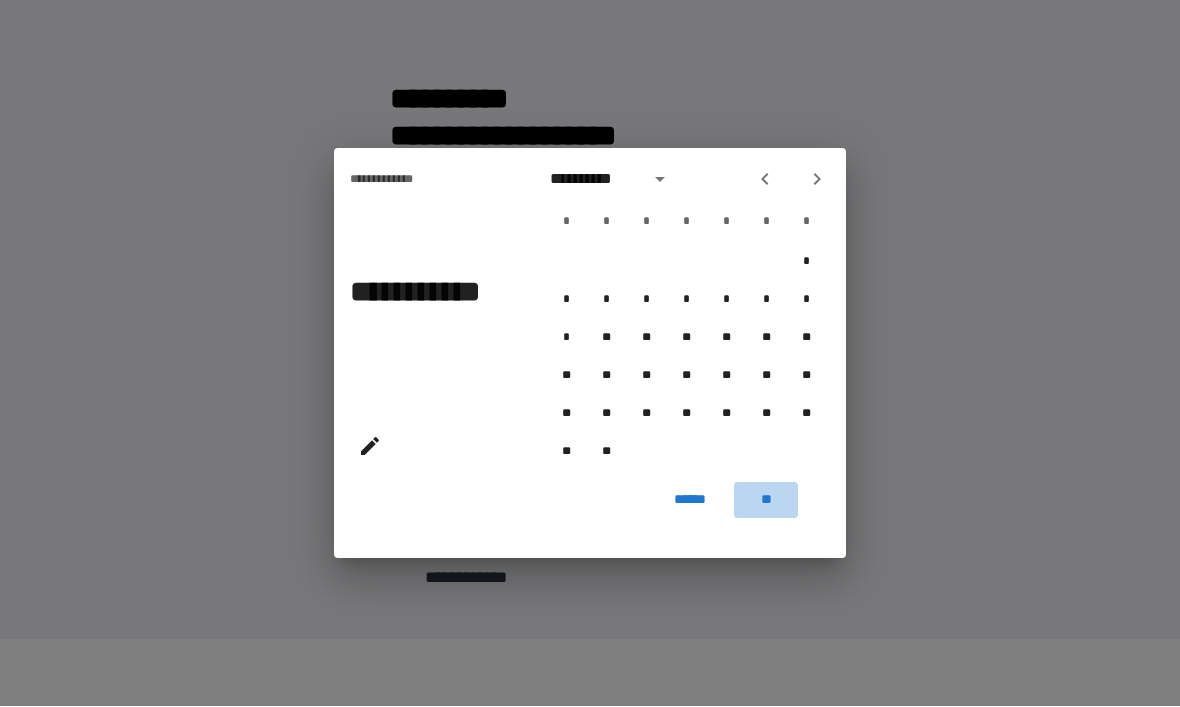 click on "**" at bounding box center (766, 501) 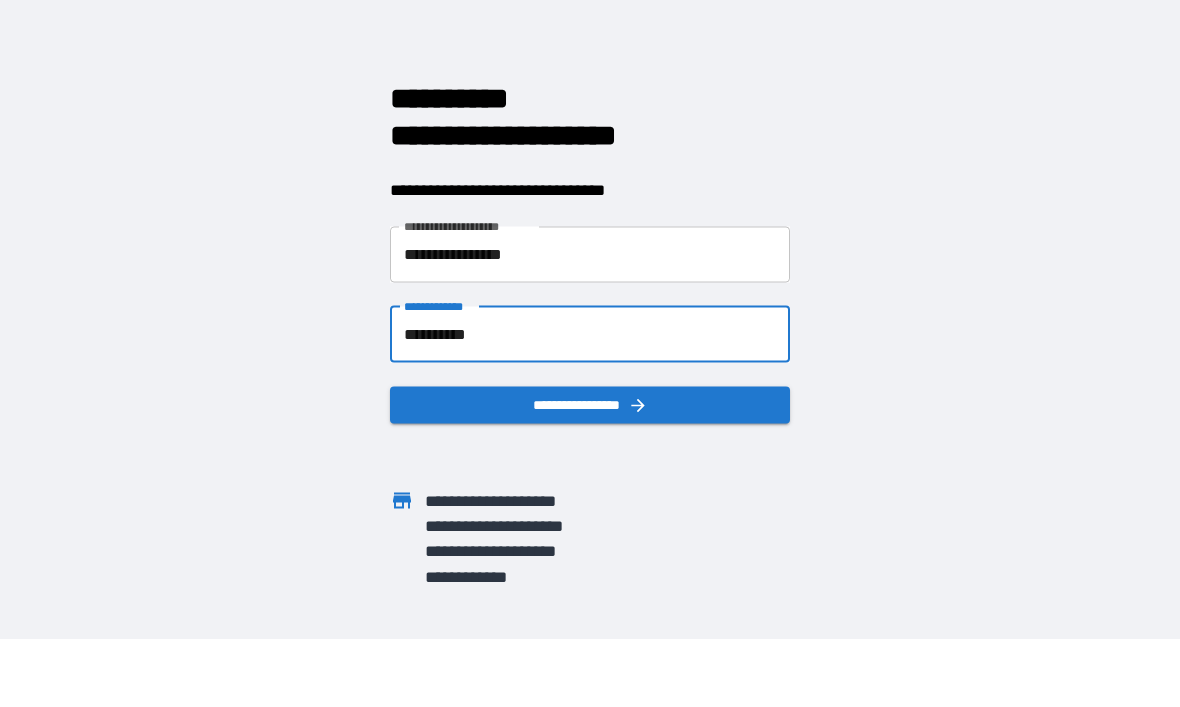 click on "**********" at bounding box center (590, 335) 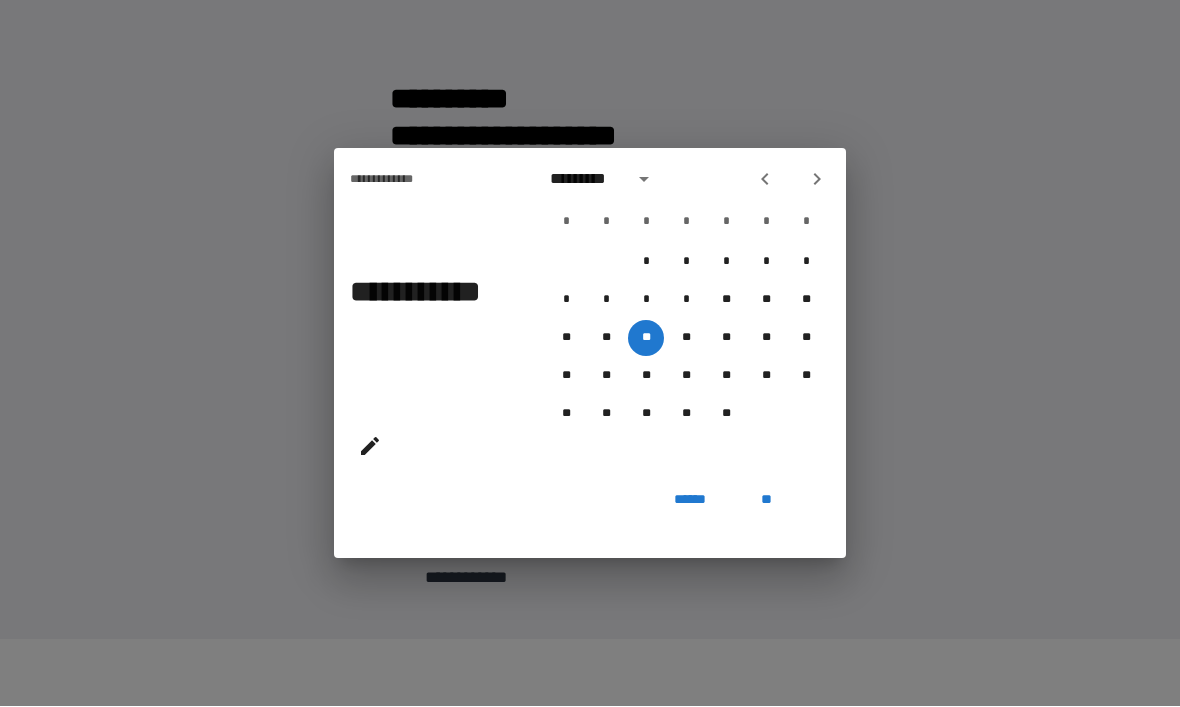 click 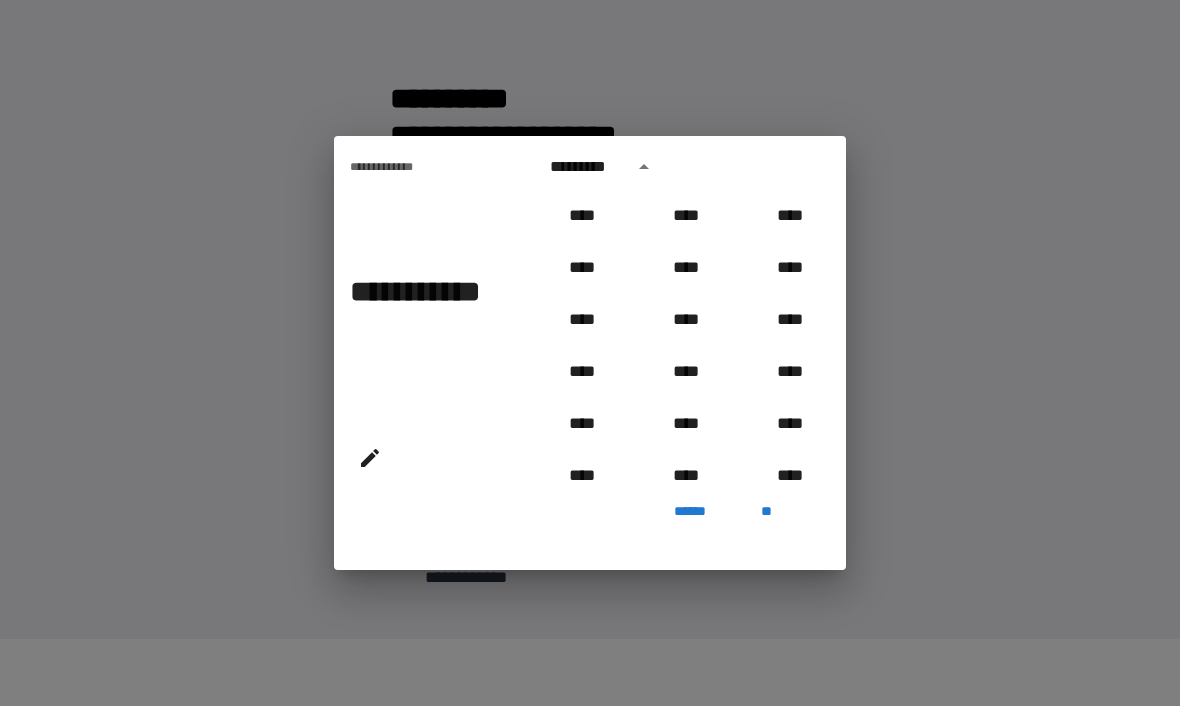 scroll, scrollTop: 654, scrollLeft: 0, axis: vertical 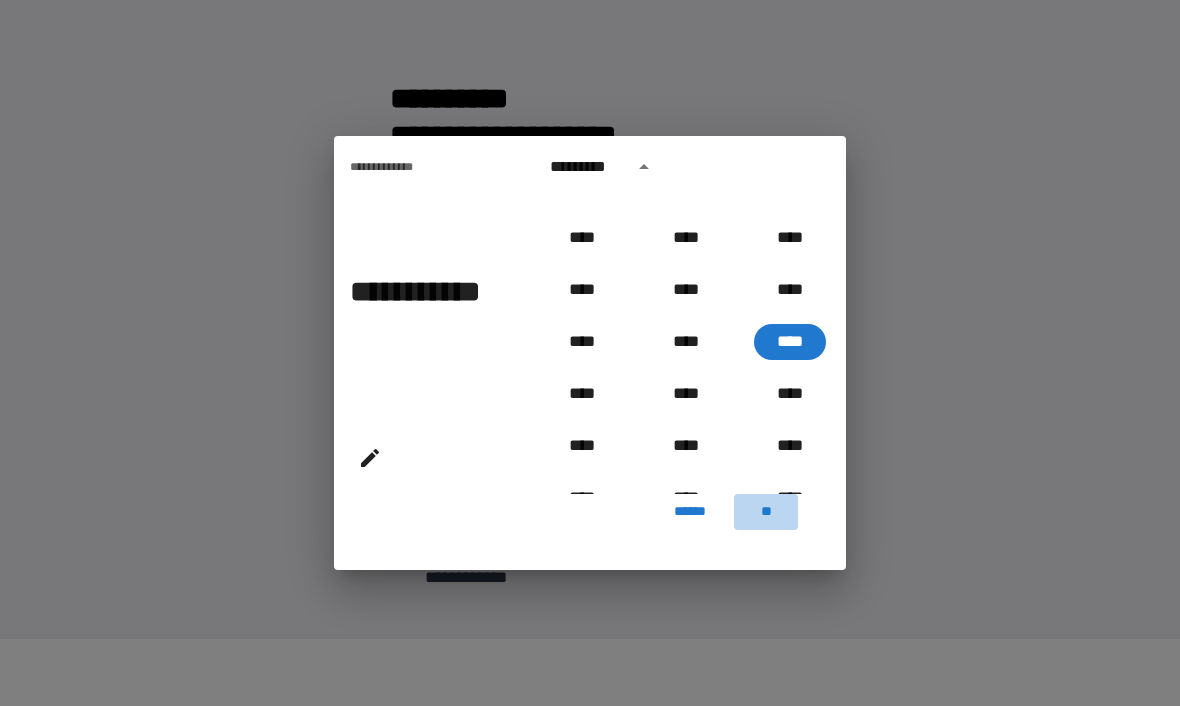 click on "**" at bounding box center (766, 513) 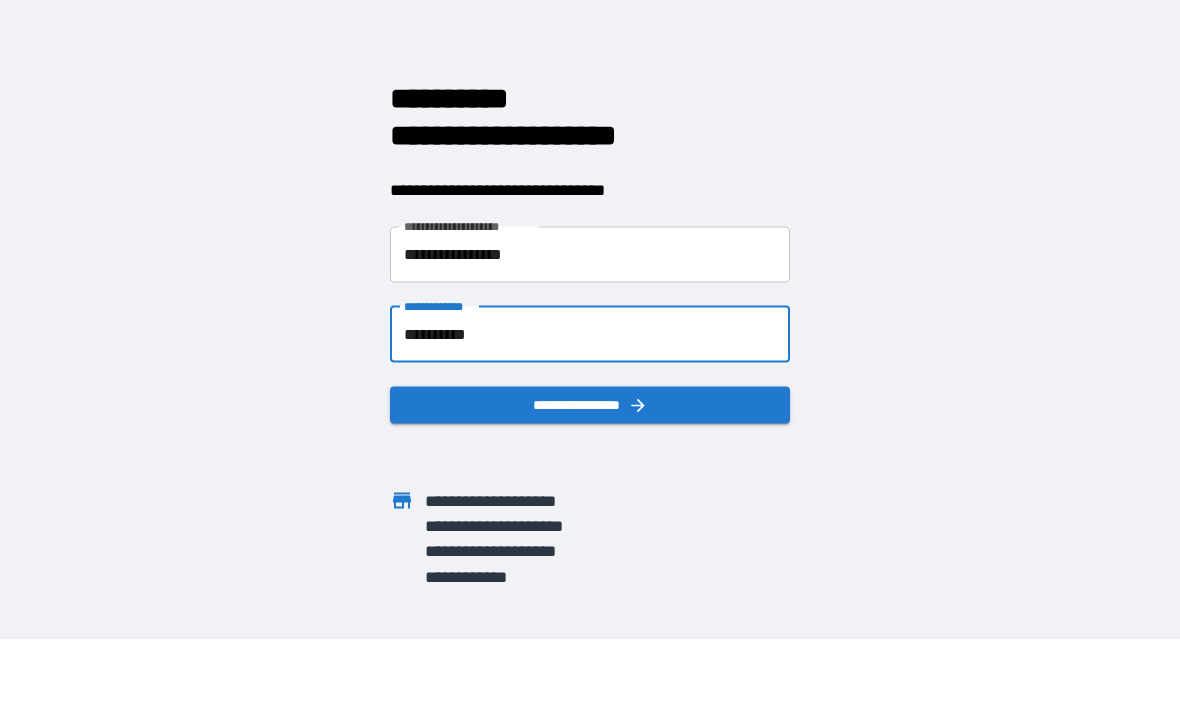 click on "**********" at bounding box center [590, 335] 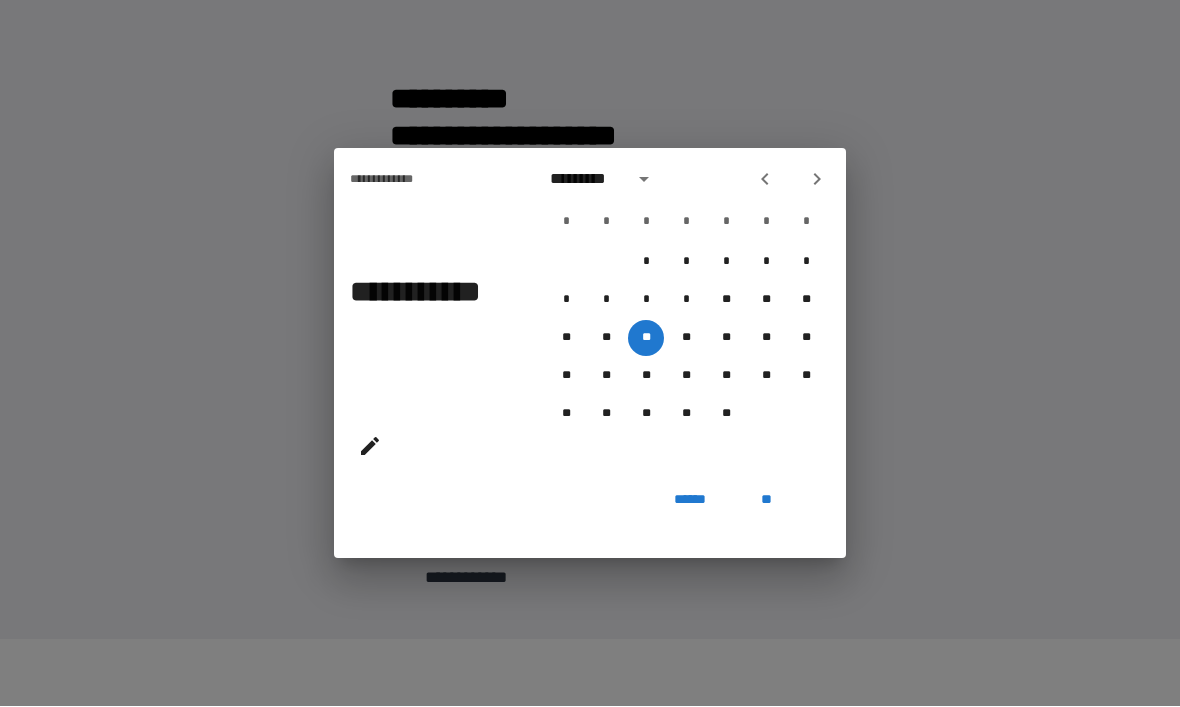 click at bounding box center [765, 180] 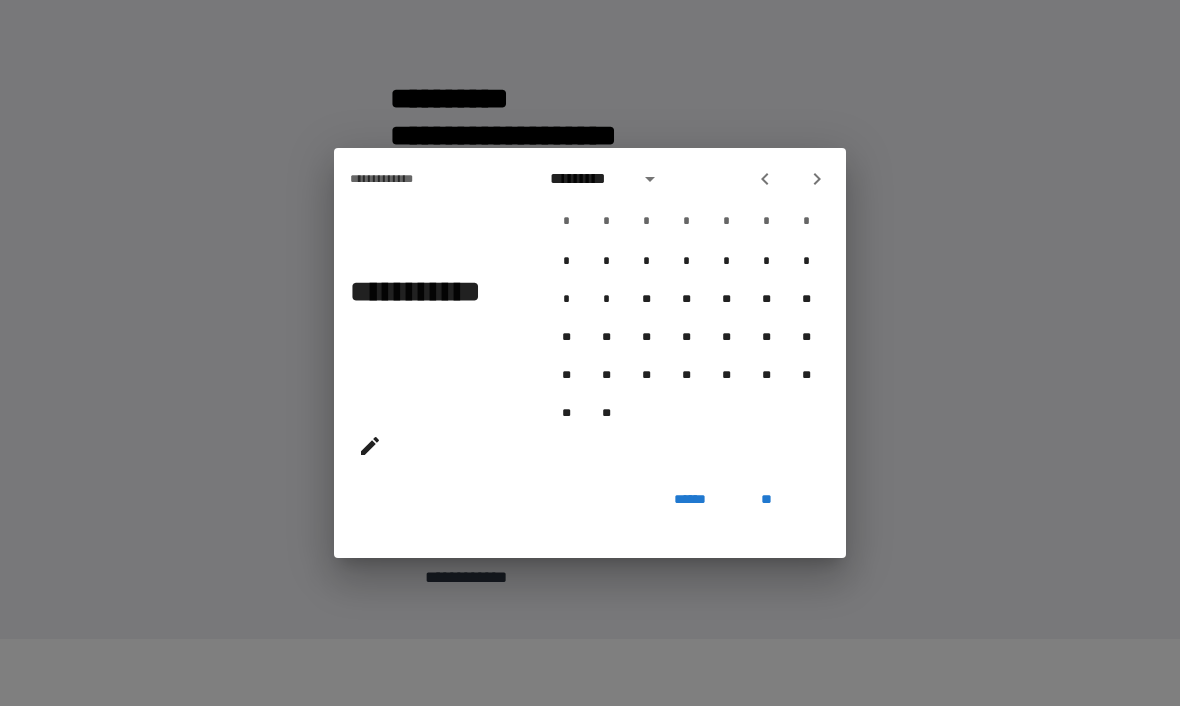 click at bounding box center [765, 180] 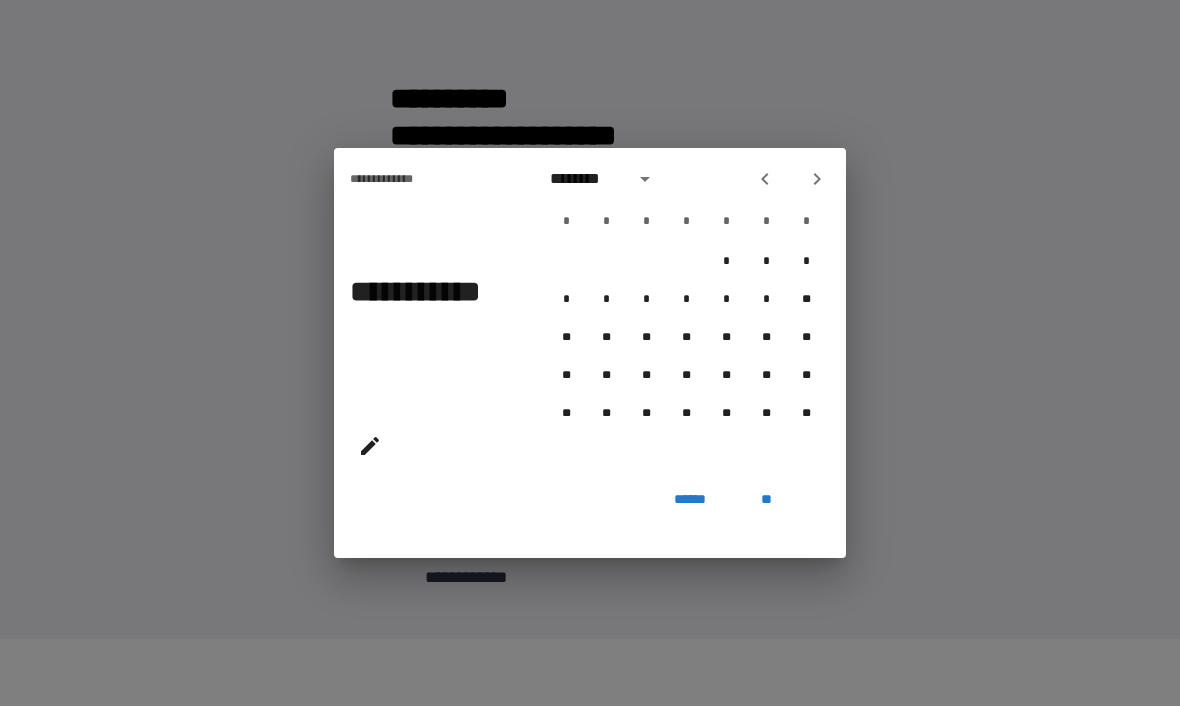 click at bounding box center (765, 180) 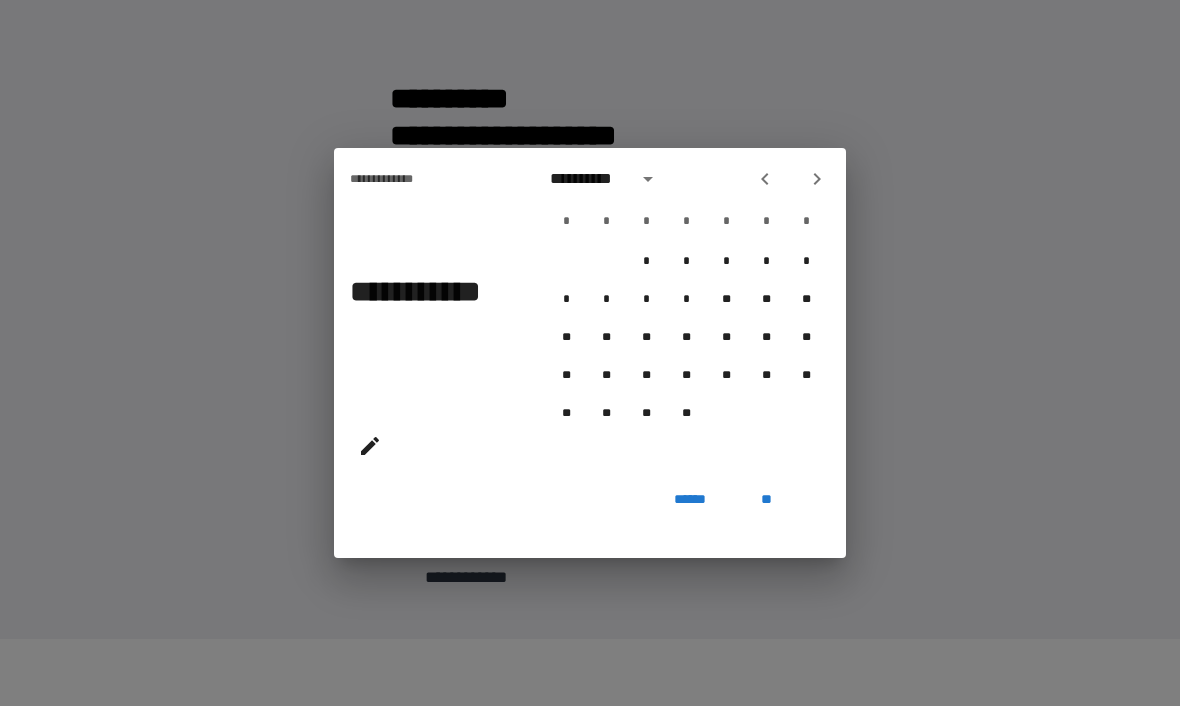 click on "*" at bounding box center (766, 223) 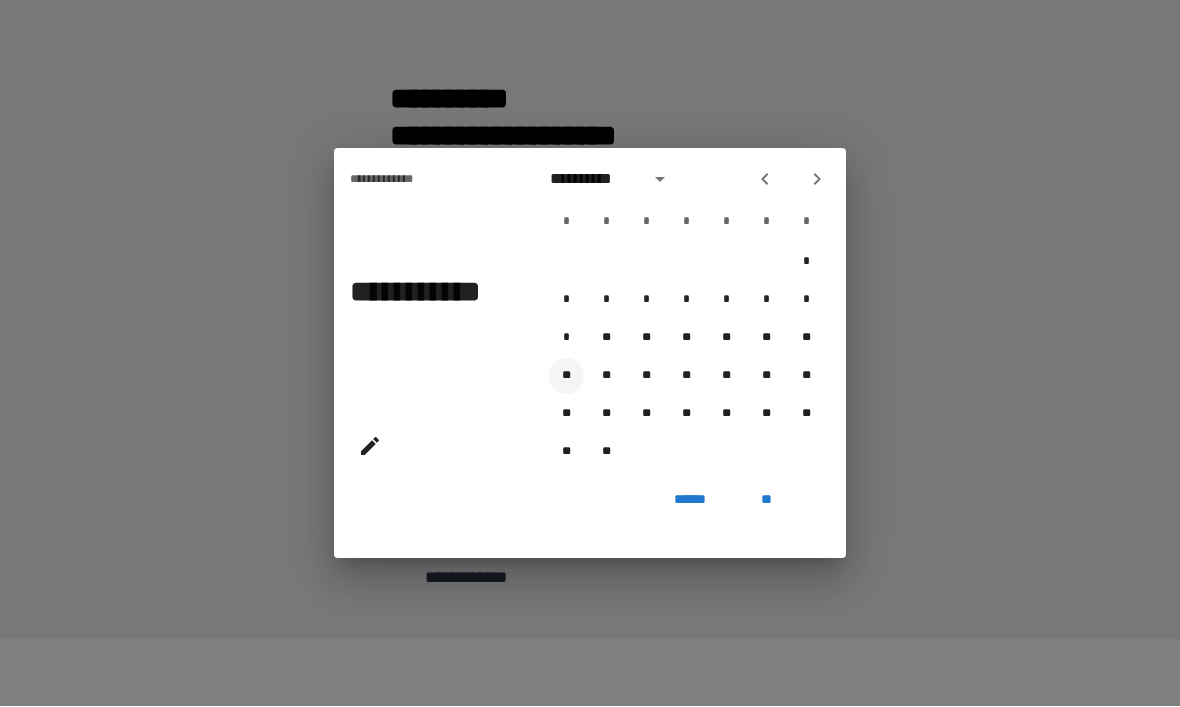 click on "**" at bounding box center (566, 377) 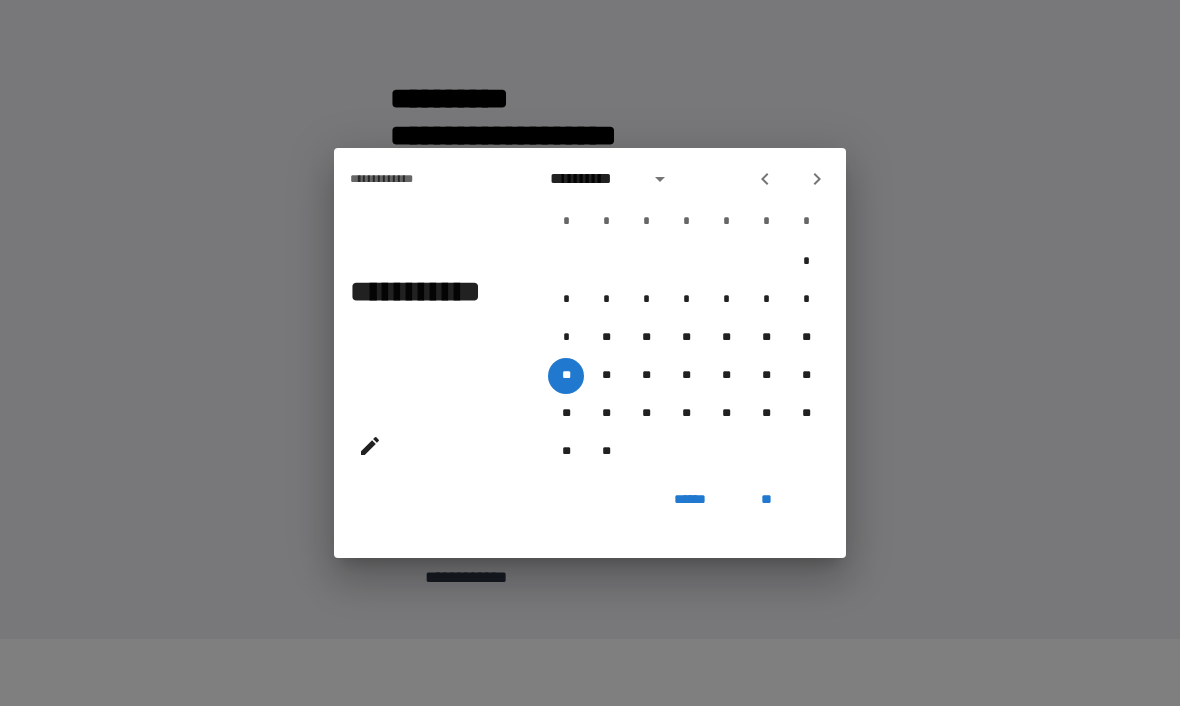 click on "**" at bounding box center (766, 501) 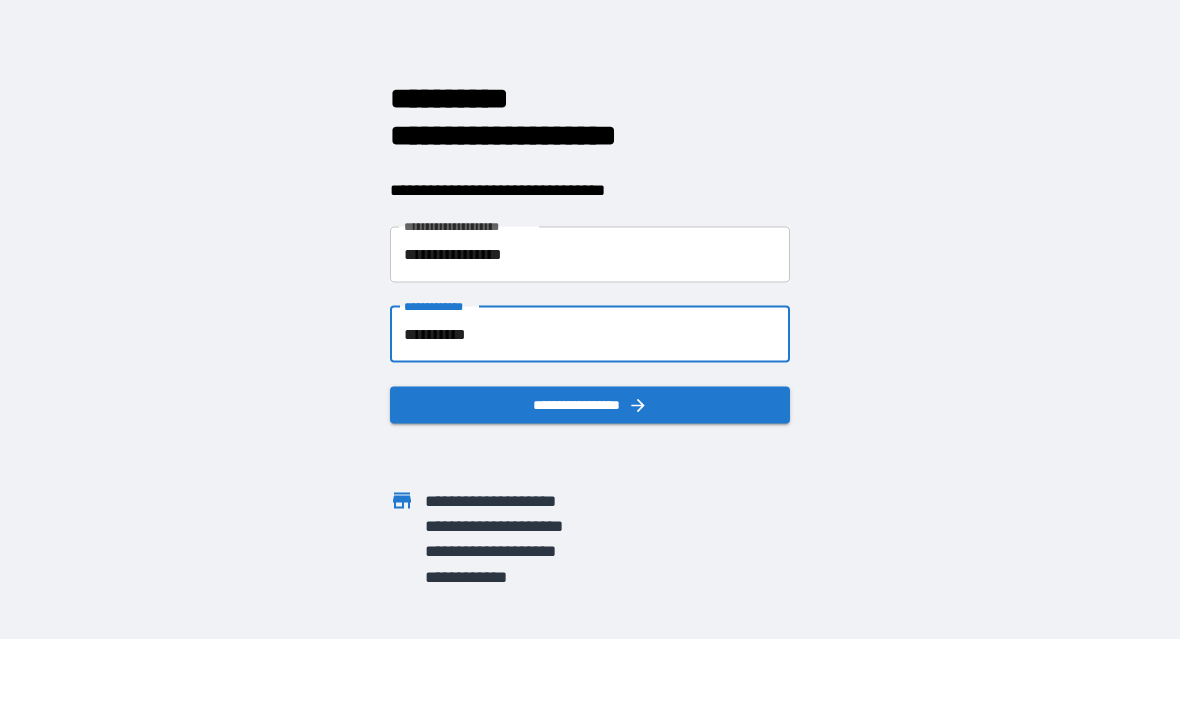 click on "**********" at bounding box center (590, 405) 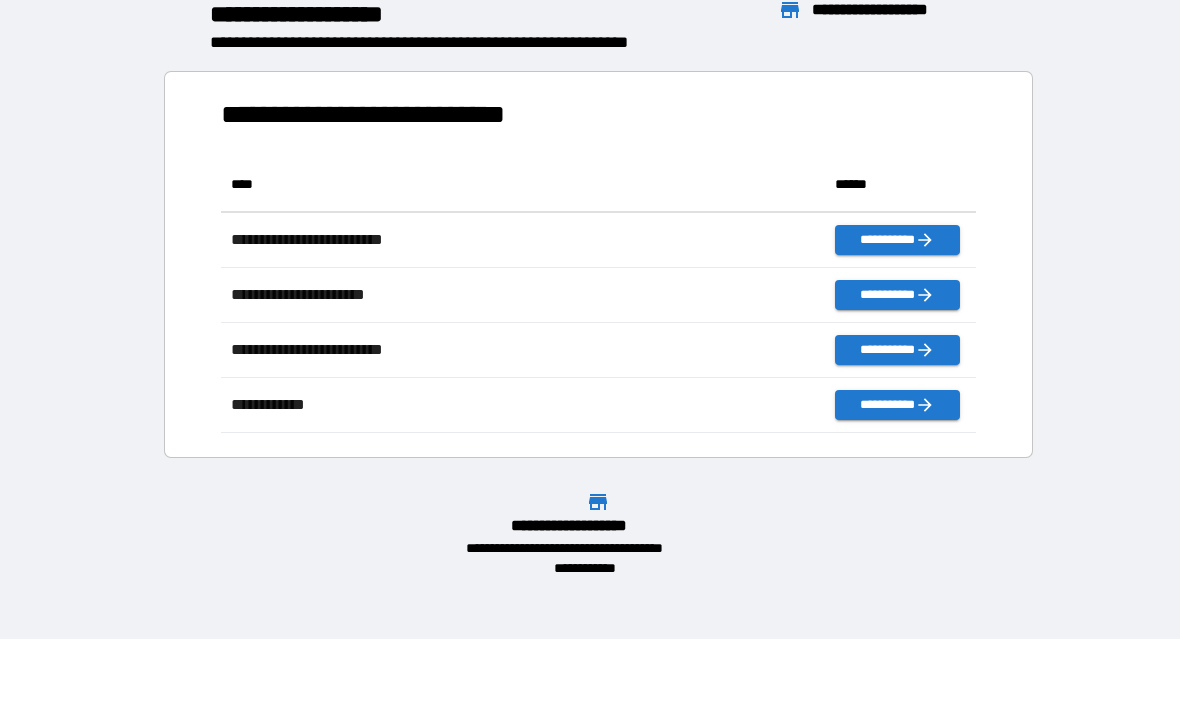 scroll, scrollTop: 1, scrollLeft: 1, axis: both 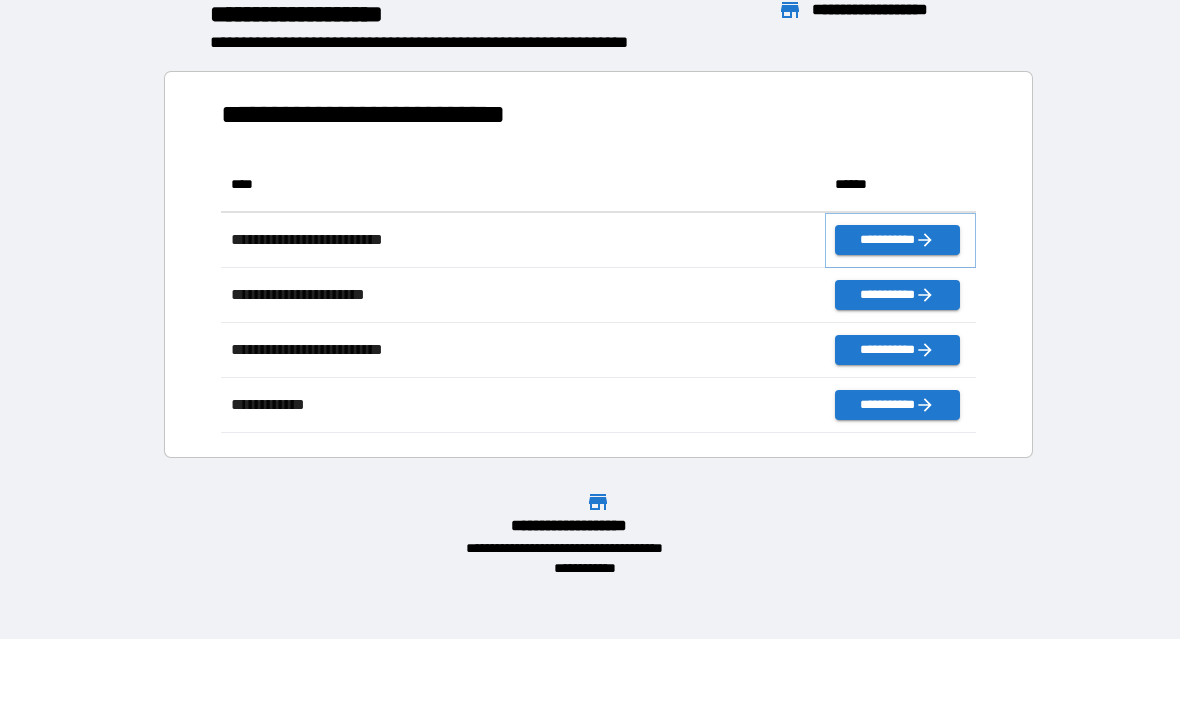 click on "**********" at bounding box center (897, 241) 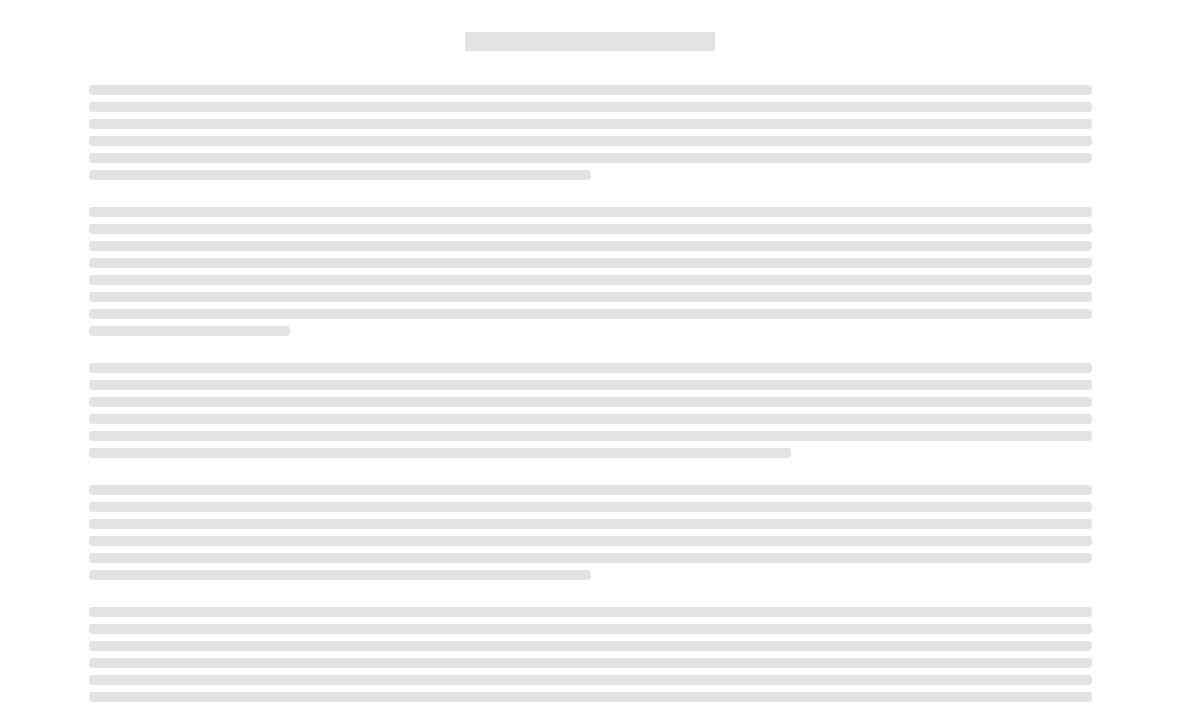 scroll, scrollTop: 67, scrollLeft: 0, axis: vertical 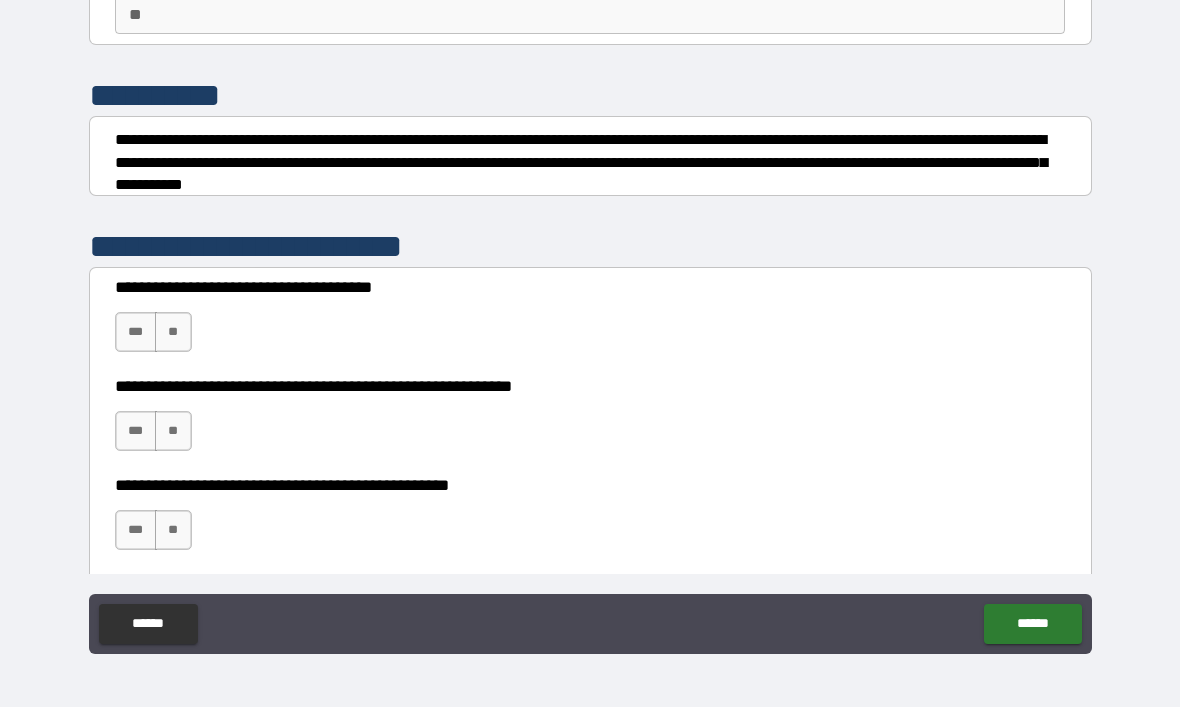 click on "**" at bounding box center [173, 332] 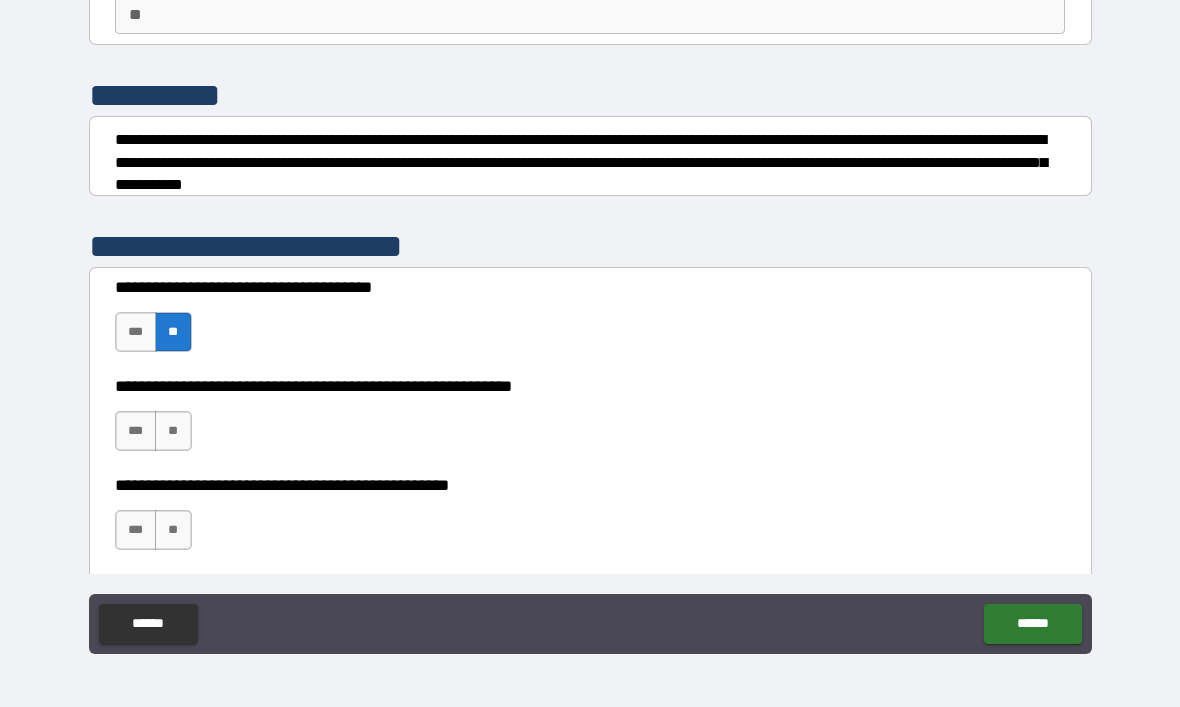 click on "***" at bounding box center (136, 431) 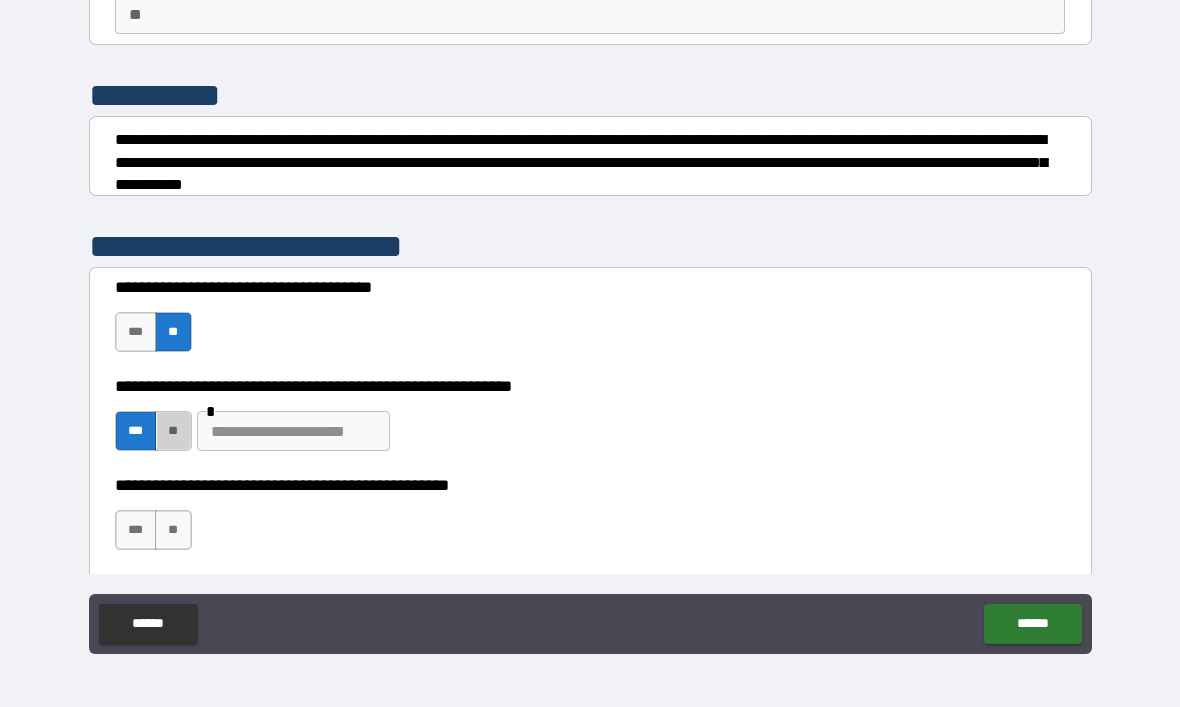 click on "**" at bounding box center [173, 431] 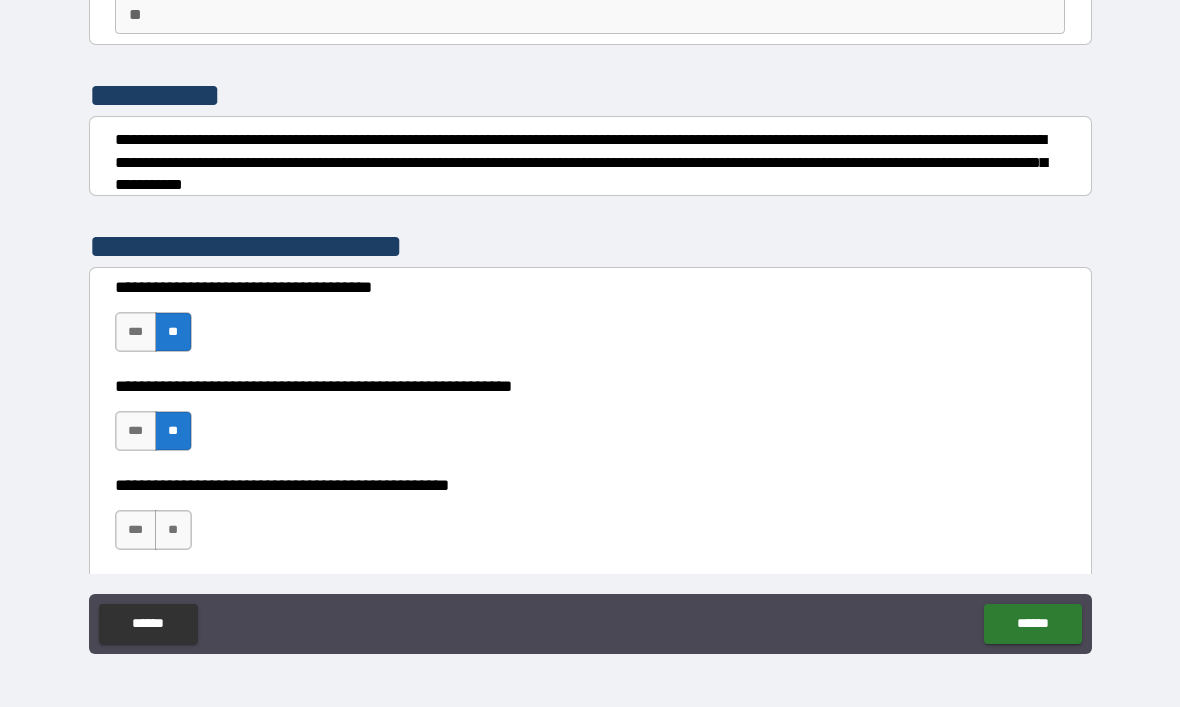 click on "**" at bounding box center [173, 530] 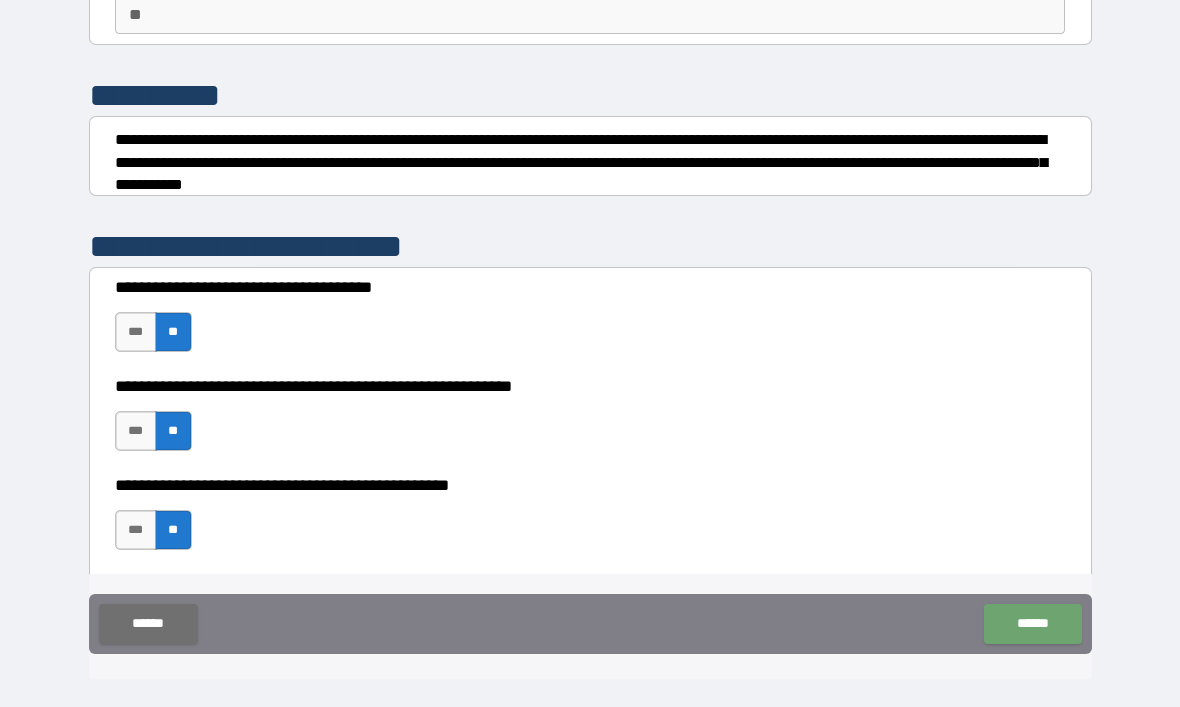 click on "******" at bounding box center (1032, 624) 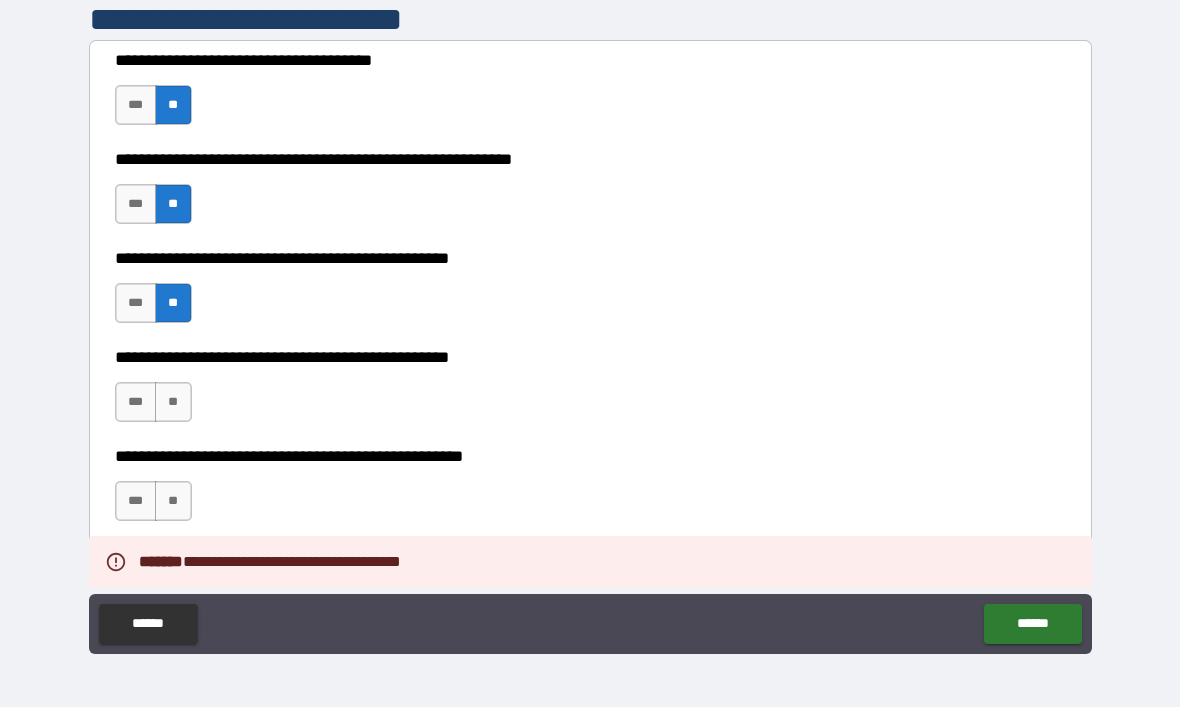 scroll, scrollTop: 416, scrollLeft: 0, axis: vertical 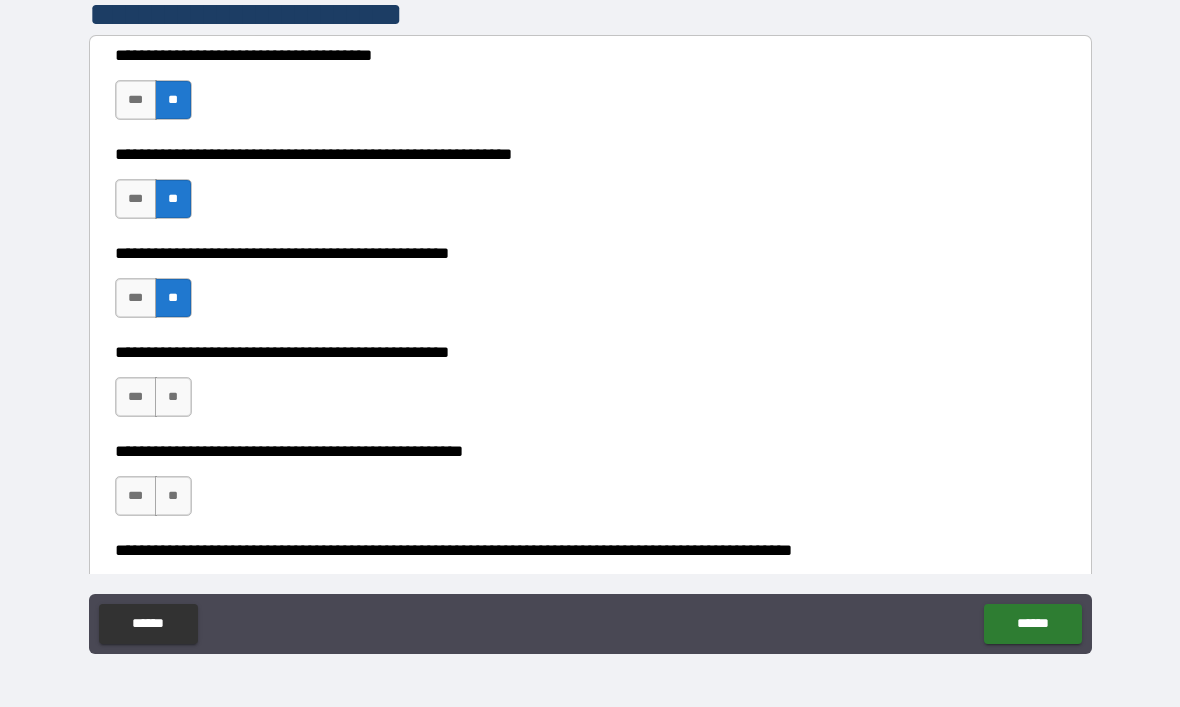 click on "***" at bounding box center (136, 397) 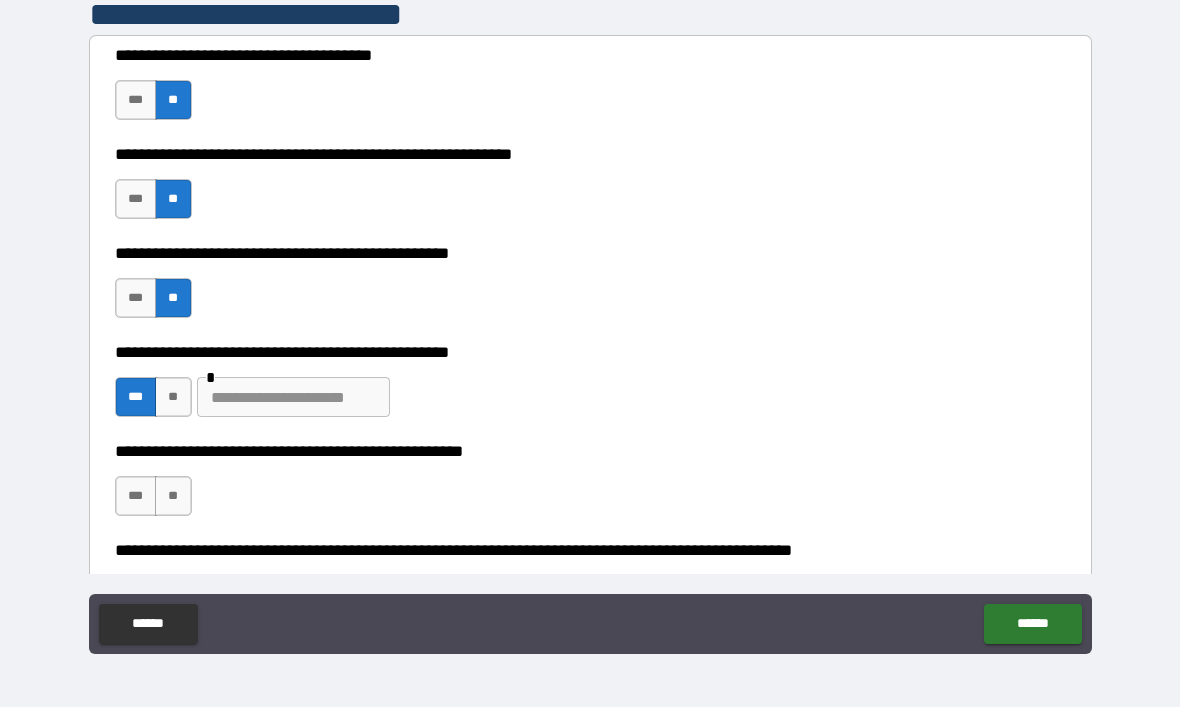 click at bounding box center (293, 397) 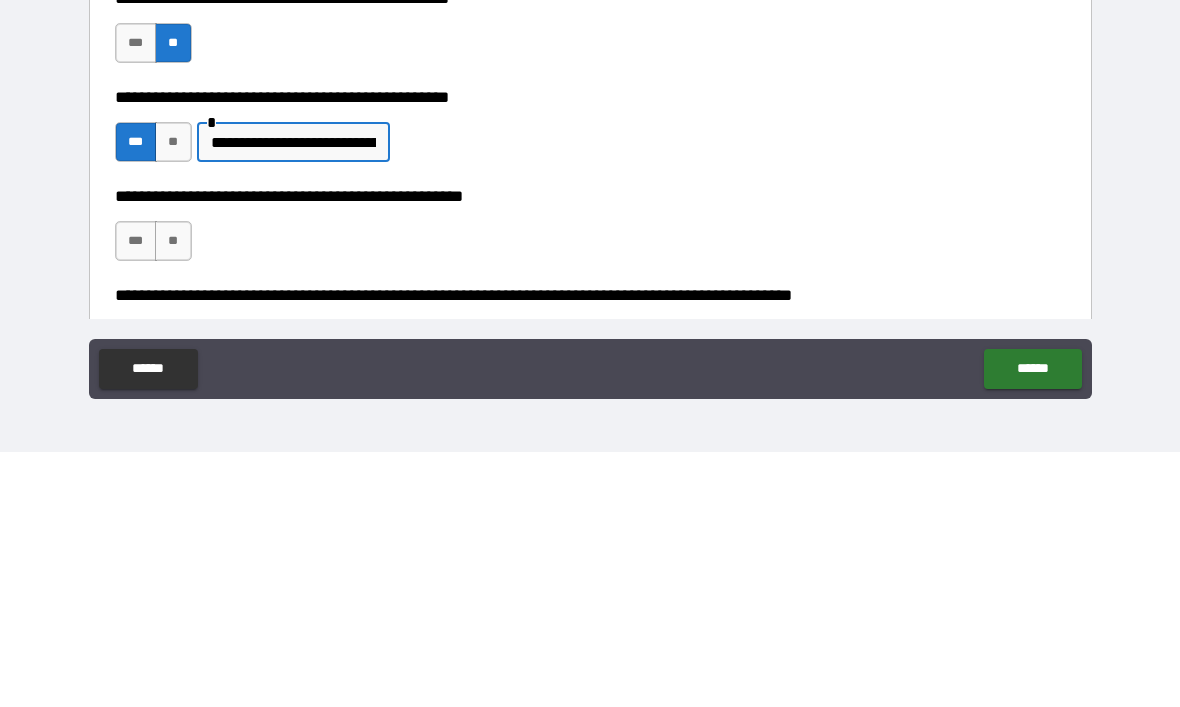 click on "**********" at bounding box center (293, 397) 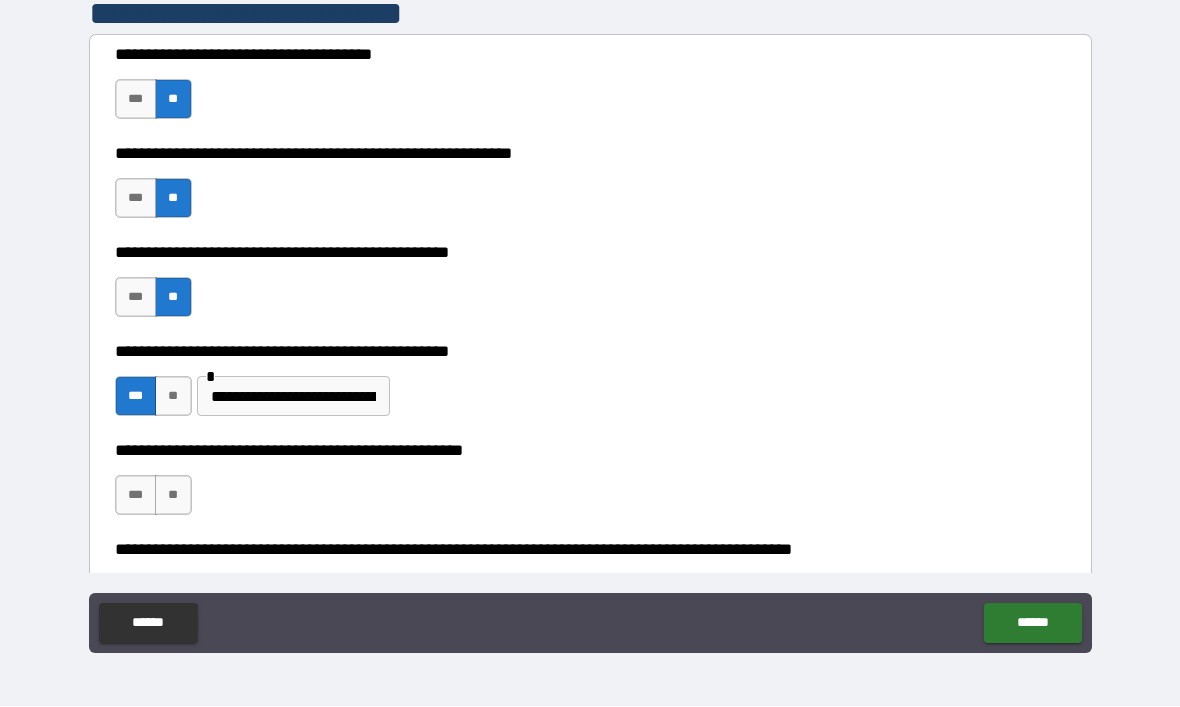 click on "**********" at bounding box center (293, 397) 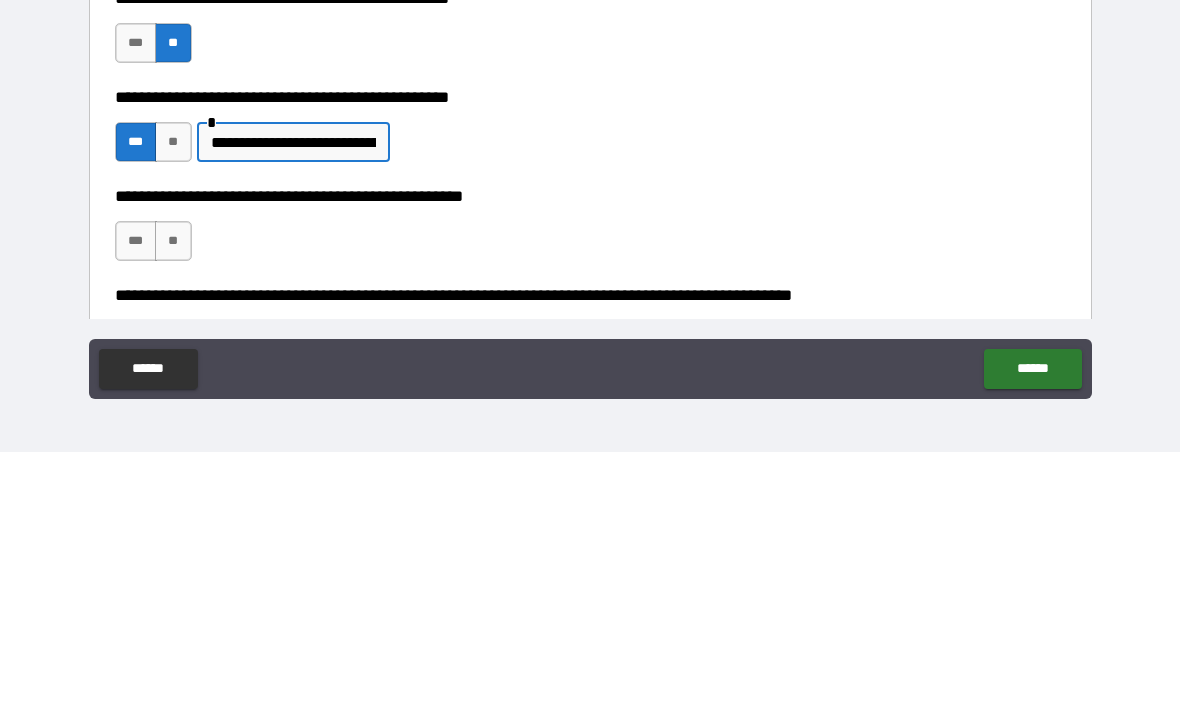 click on "**********" at bounding box center (293, 397) 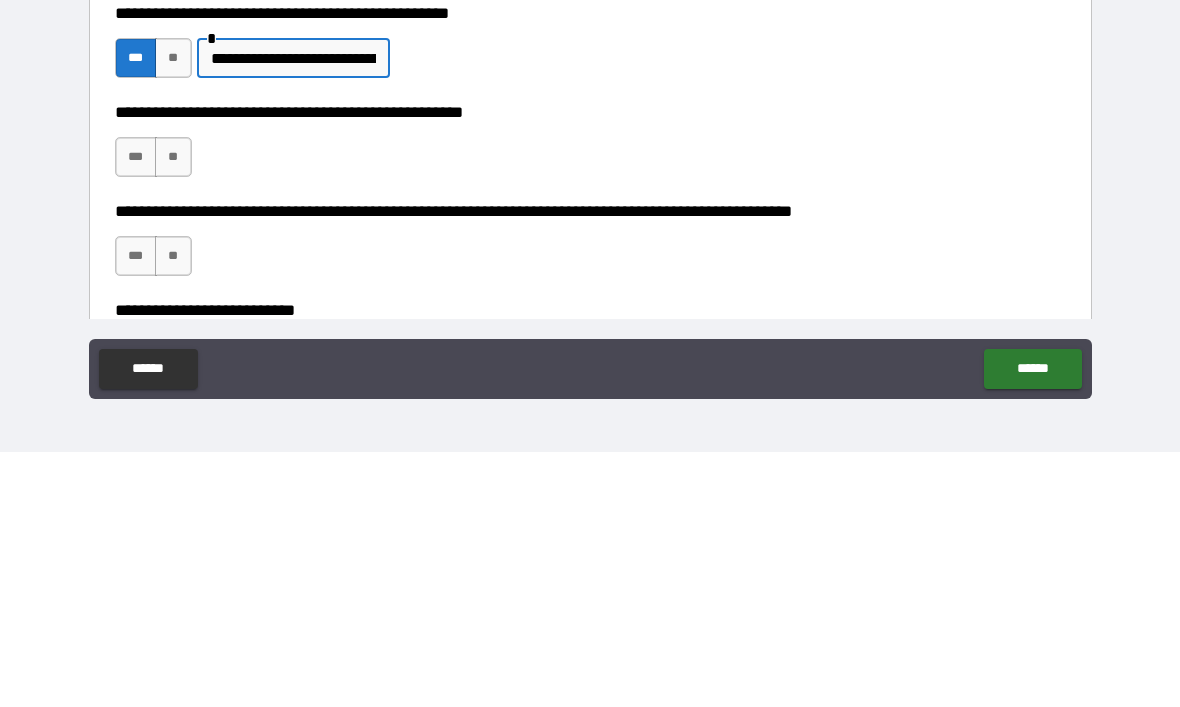 scroll, scrollTop: 502, scrollLeft: 0, axis: vertical 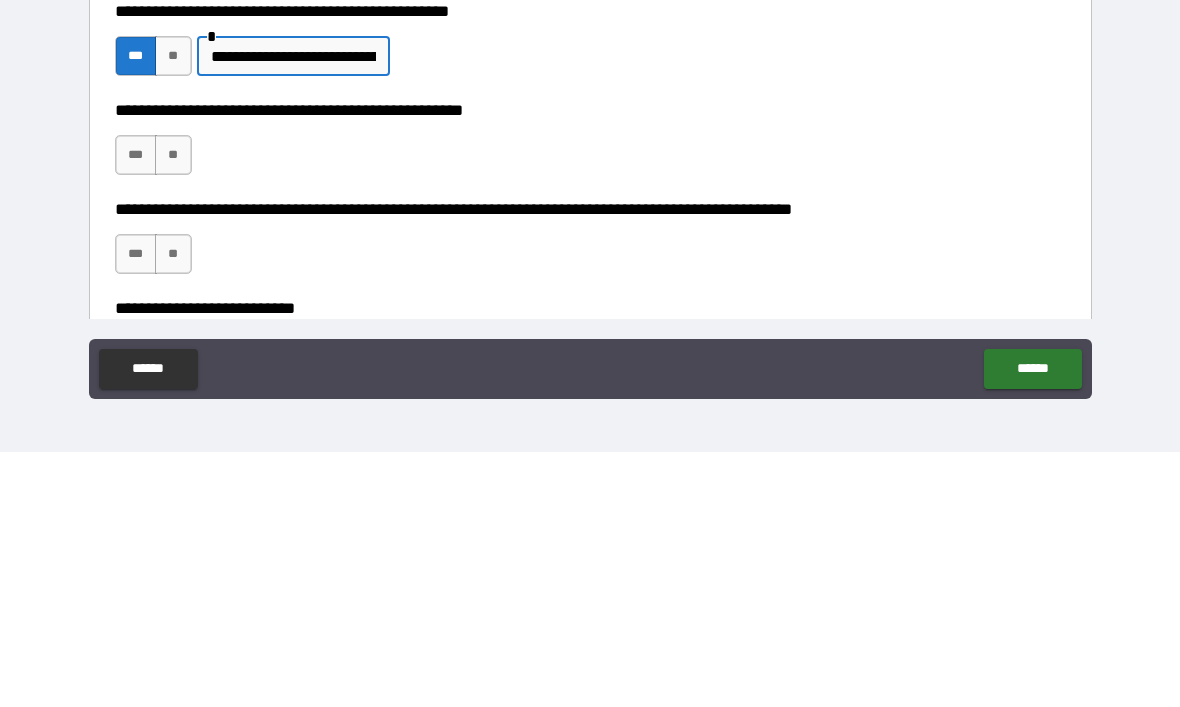 type on "**********" 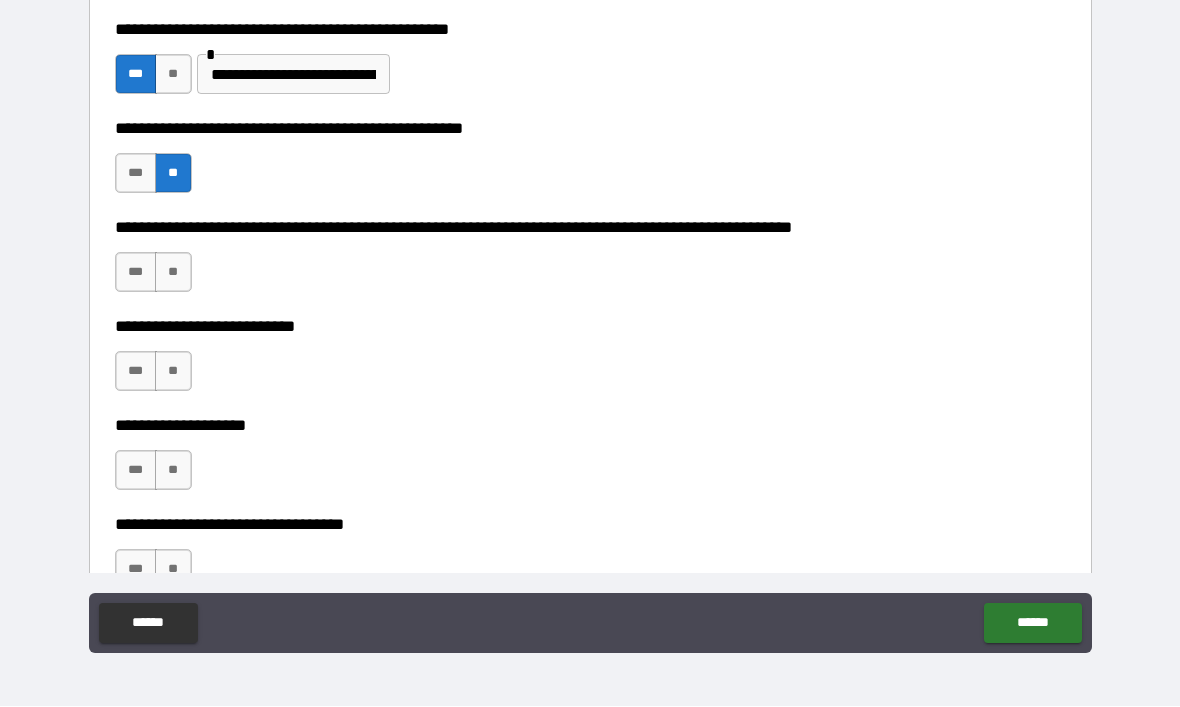 scroll, scrollTop: 750, scrollLeft: 0, axis: vertical 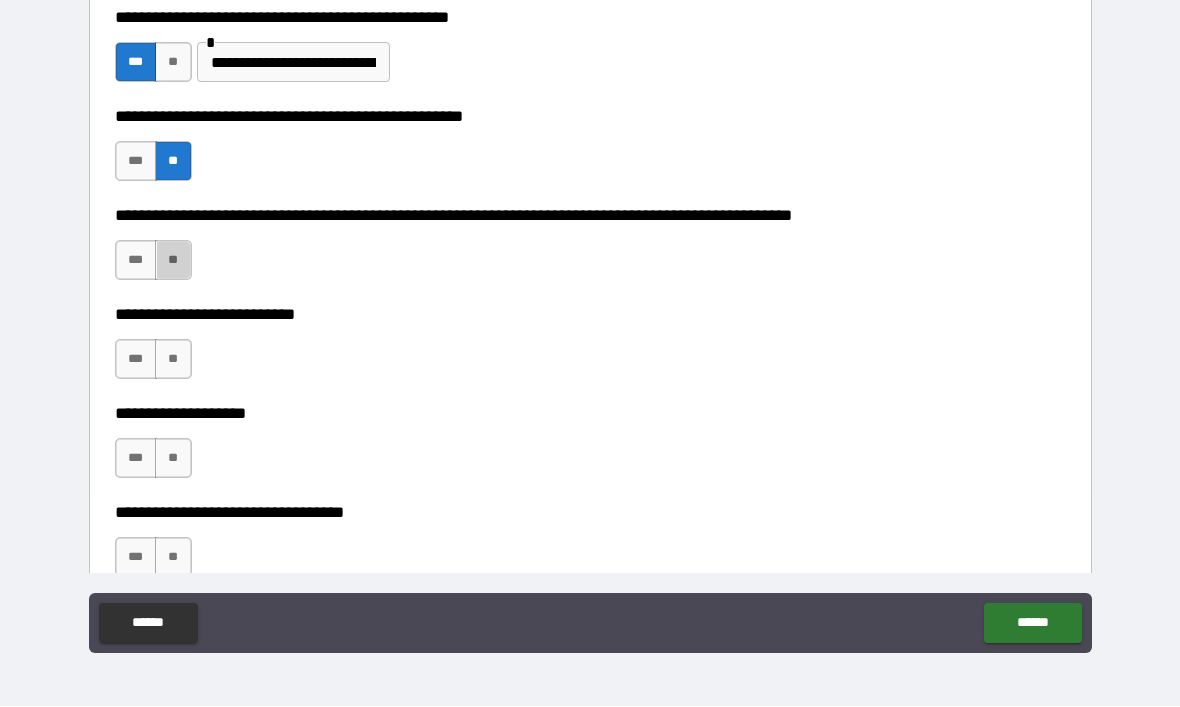 click on "**" at bounding box center (173, 261) 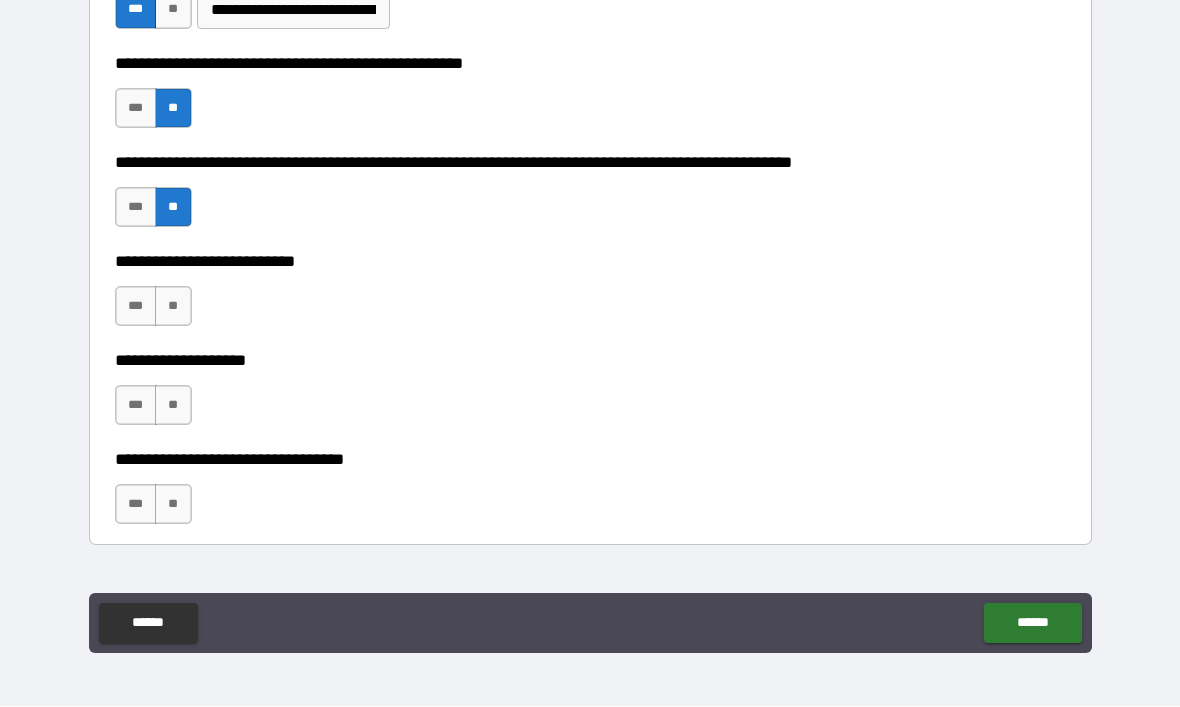 scroll, scrollTop: 806, scrollLeft: 0, axis: vertical 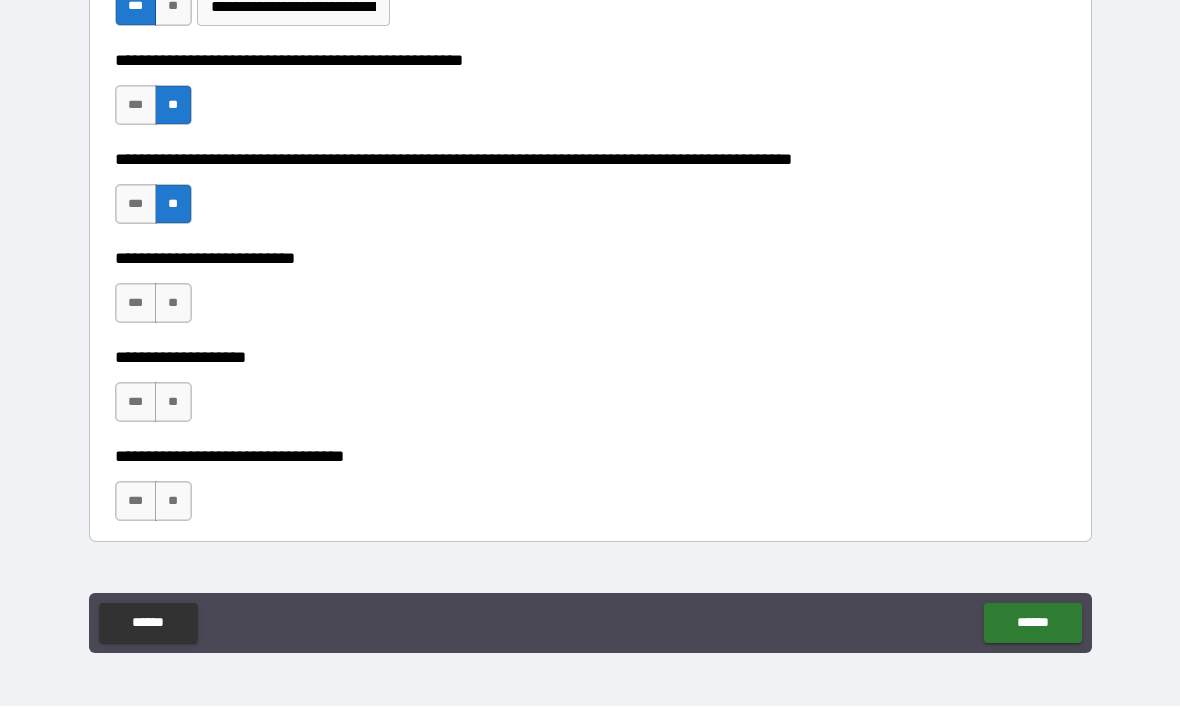 click on "**" at bounding box center [173, 304] 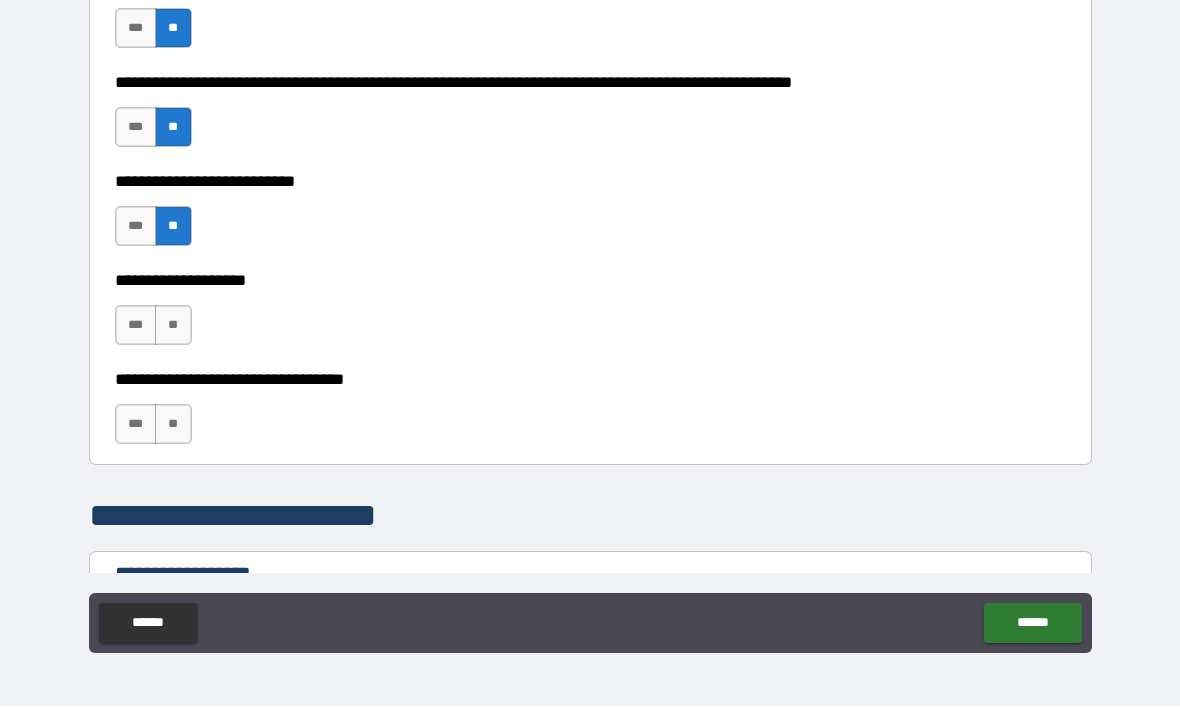 scroll, scrollTop: 887, scrollLeft: 0, axis: vertical 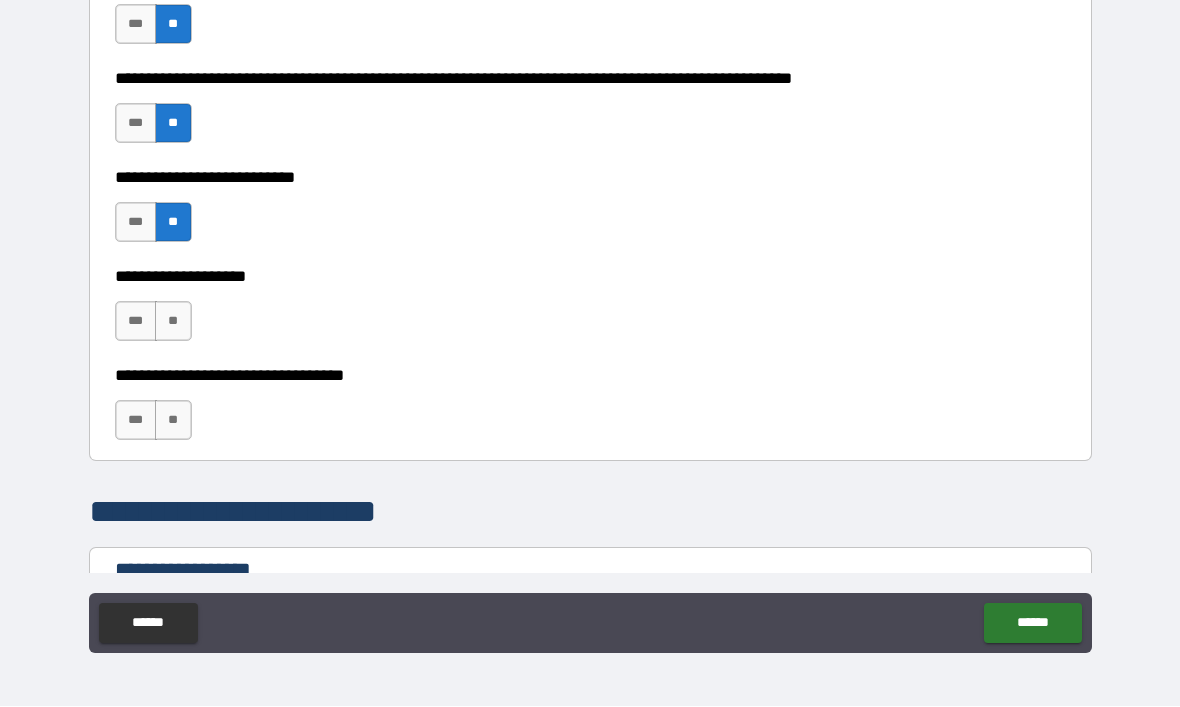 click on "**" at bounding box center [173, 322] 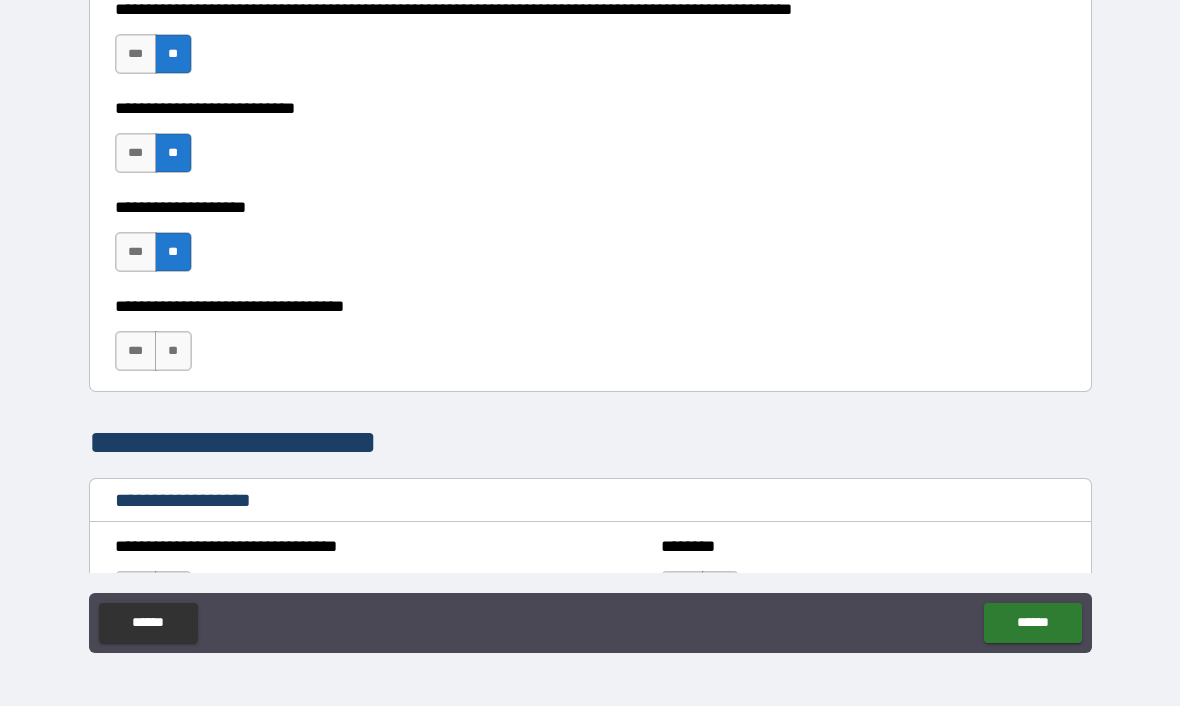 scroll, scrollTop: 957, scrollLeft: 0, axis: vertical 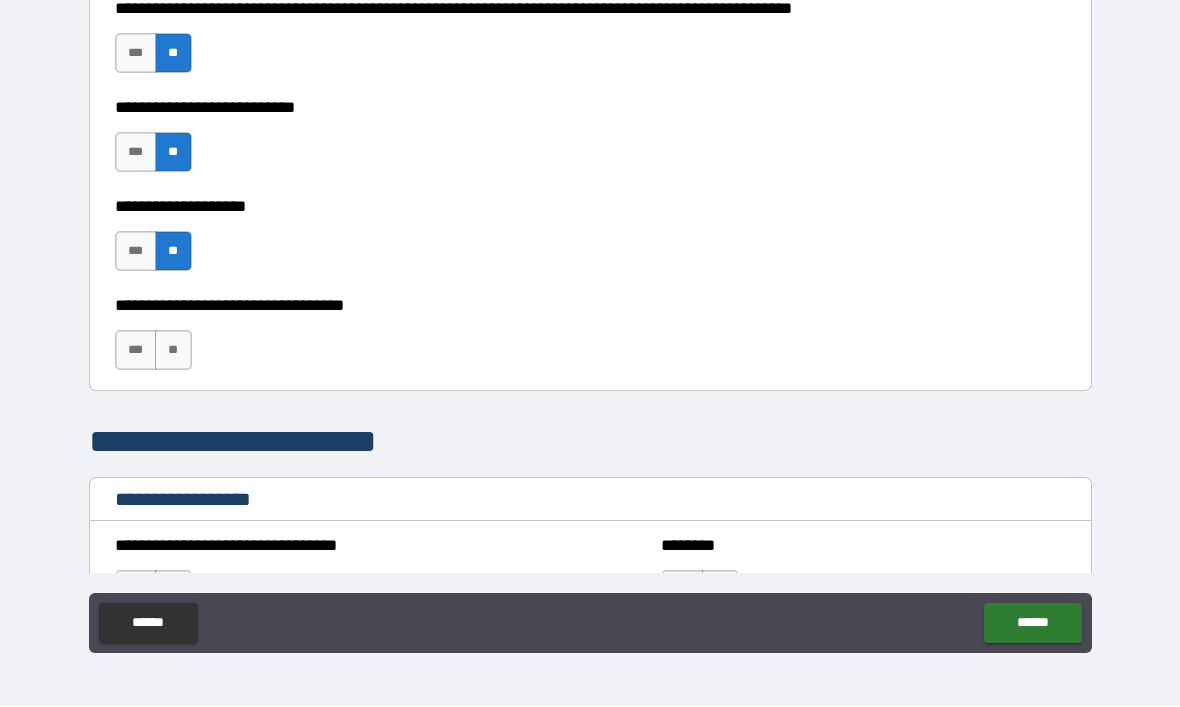 click on "**" at bounding box center [173, 351] 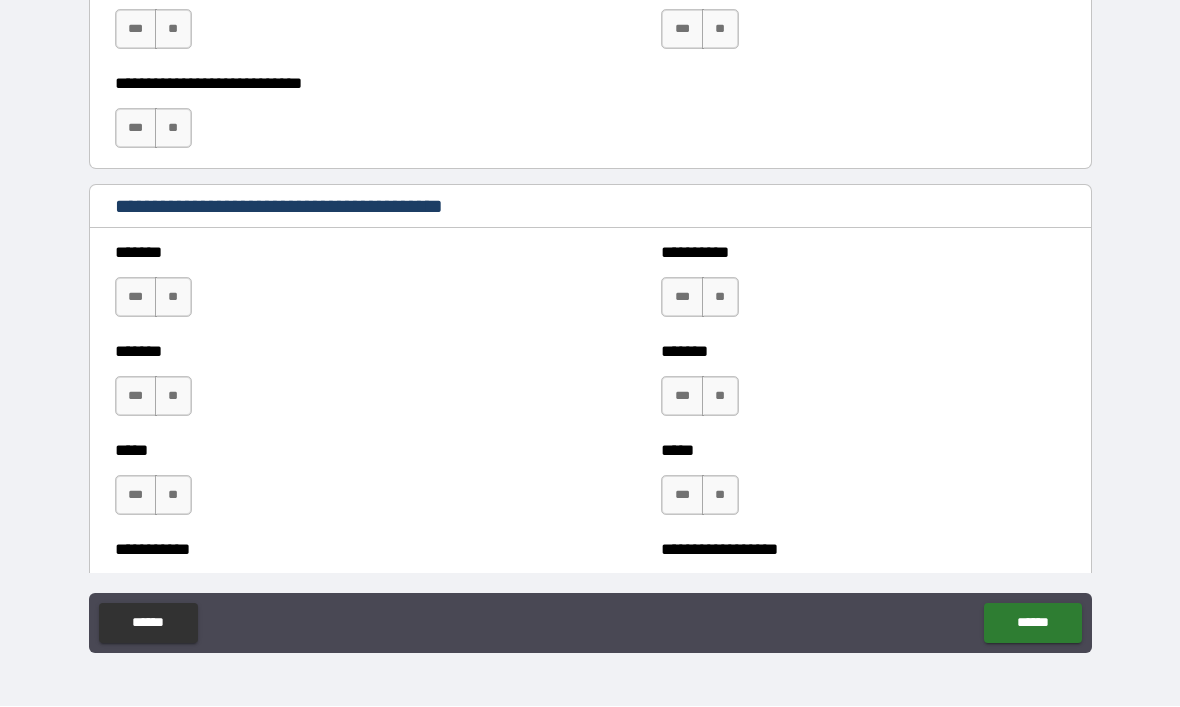 scroll, scrollTop: 1518, scrollLeft: 0, axis: vertical 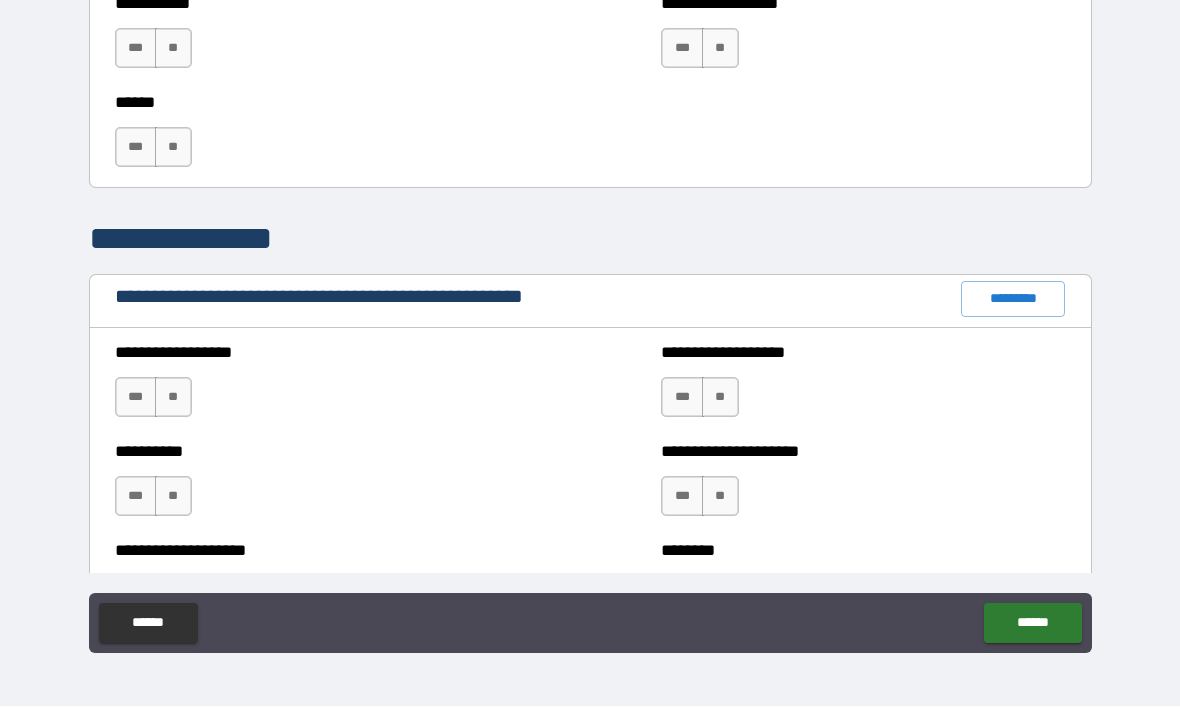 click on "**" at bounding box center [173, 398] 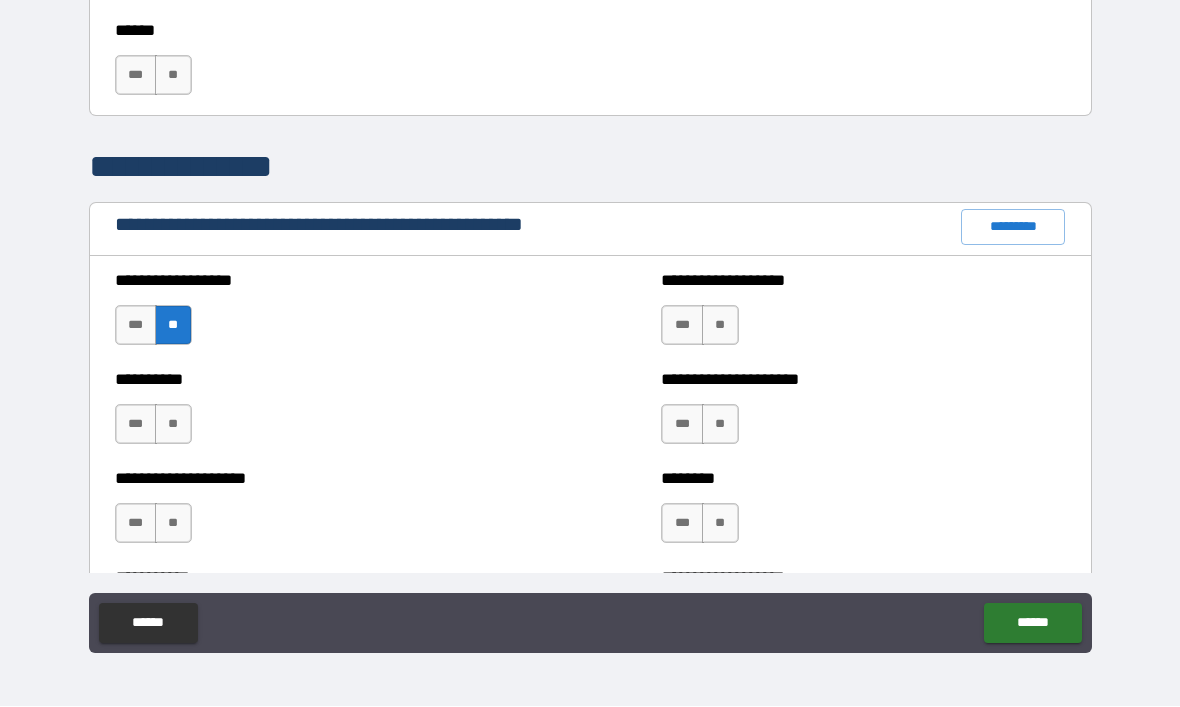 scroll, scrollTop: 2137, scrollLeft: 0, axis: vertical 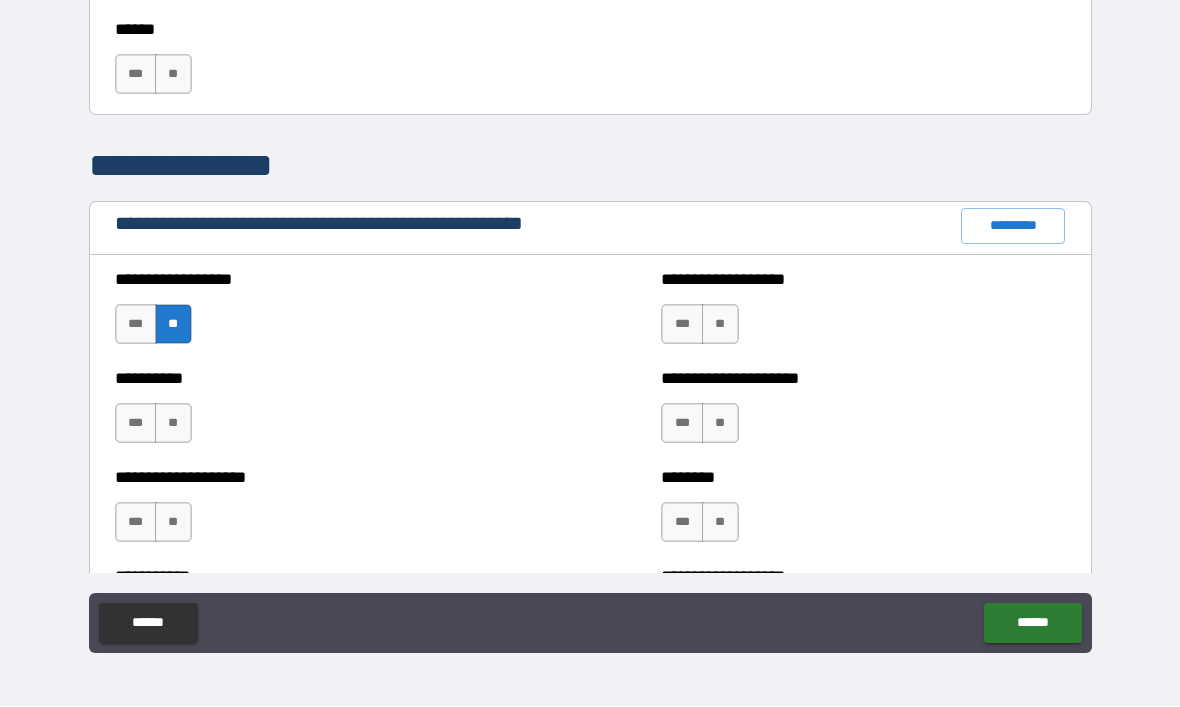 click on "**" at bounding box center [173, 424] 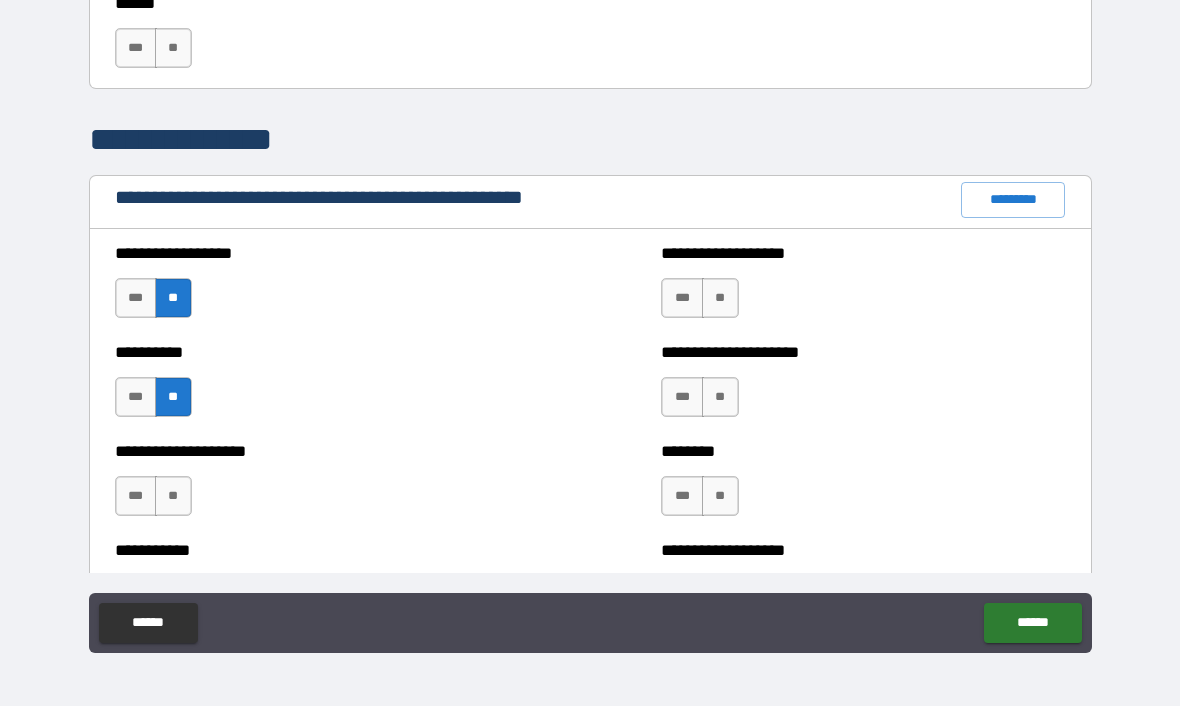 click on "**" at bounding box center (173, 497) 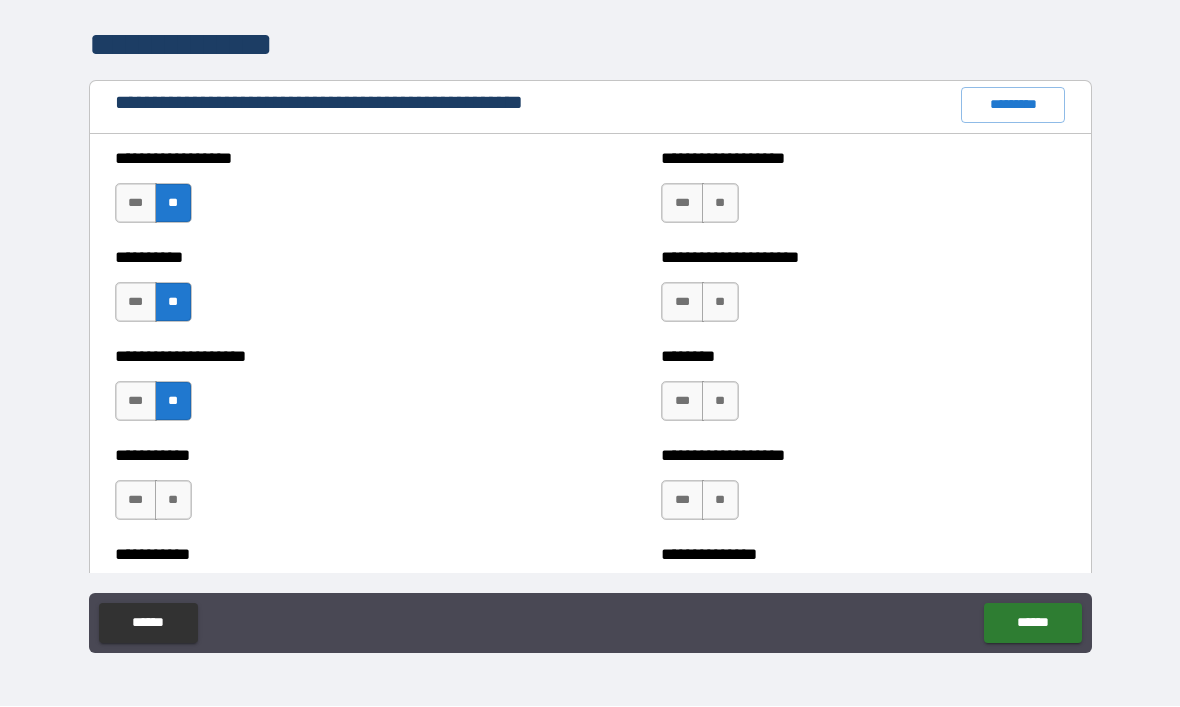 scroll, scrollTop: 2277, scrollLeft: 0, axis: vertical 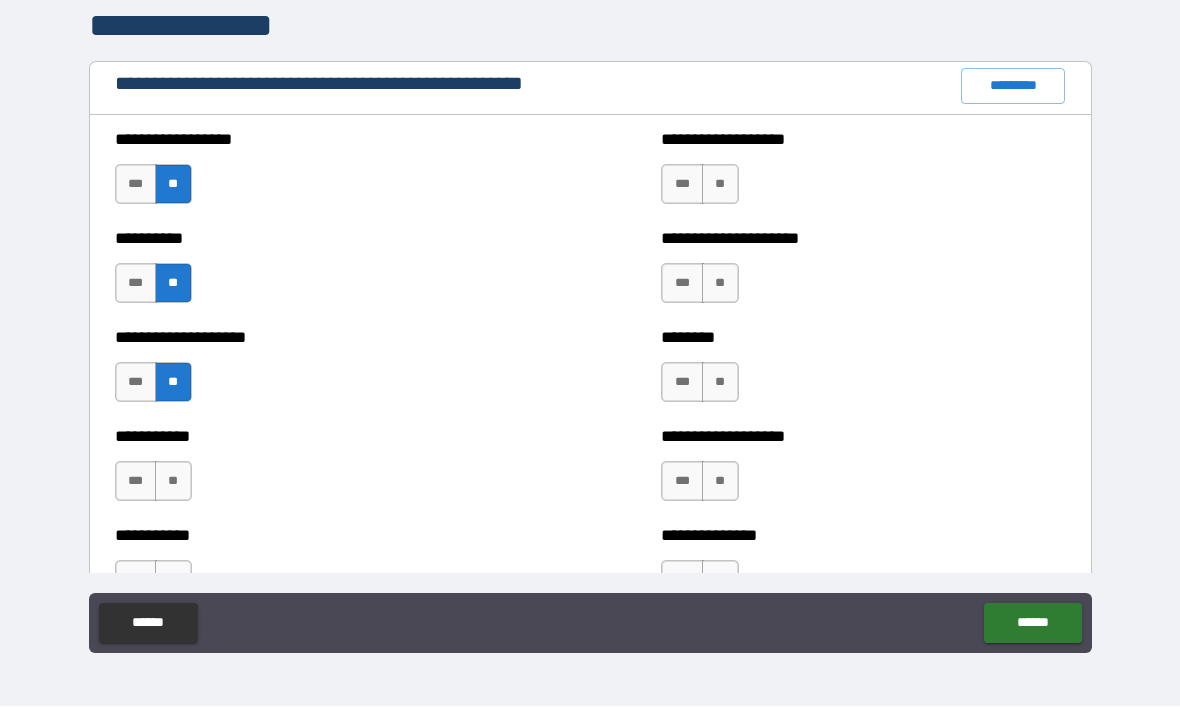 click on "**" at bounding box center [173, 482] 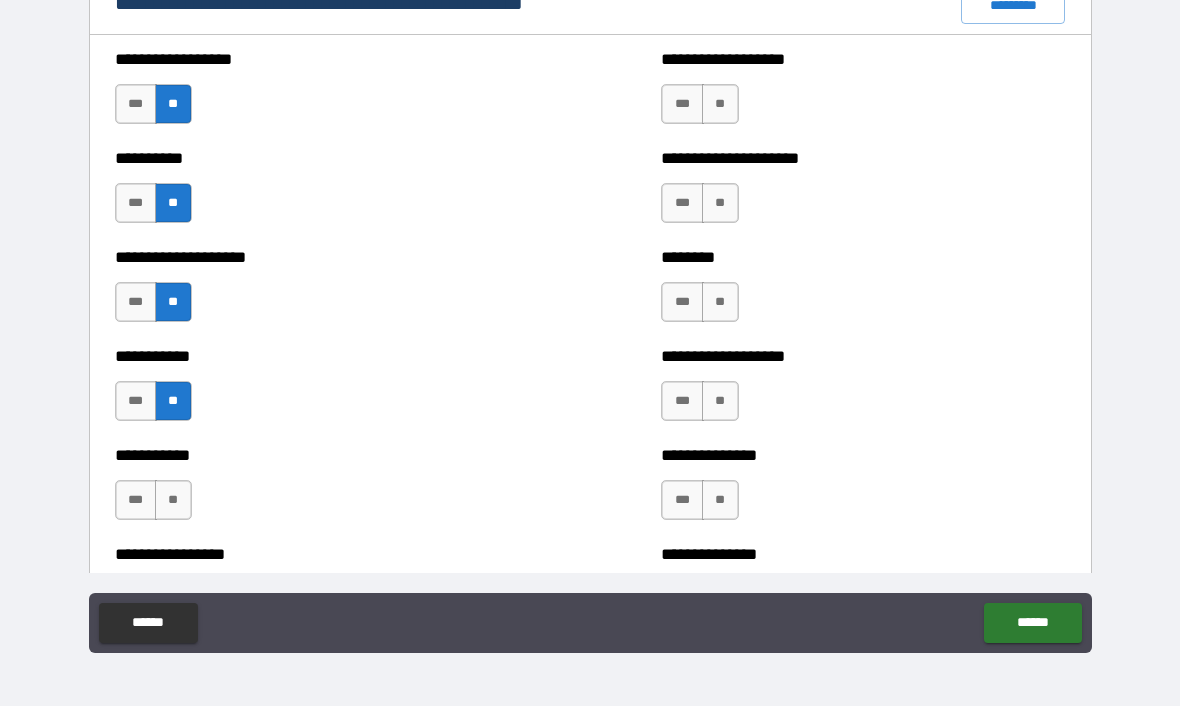 click on "**" at bounding box center [173, 501] 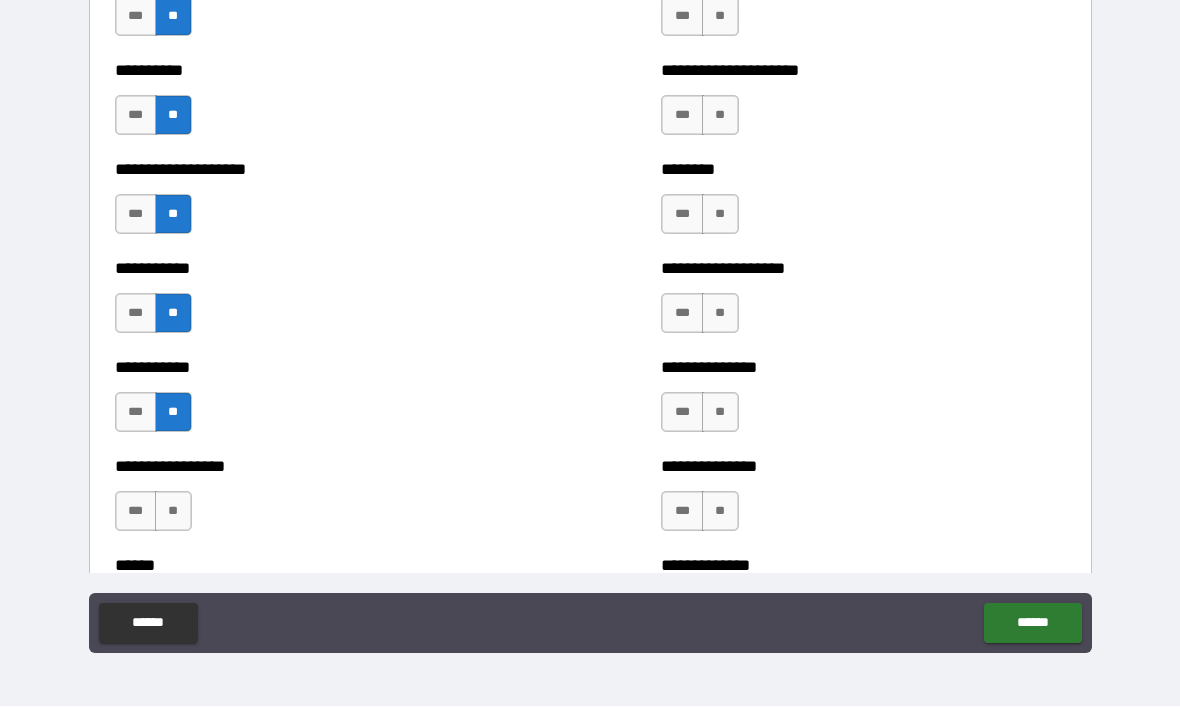 click on "**" at bounding box center [173, 512] 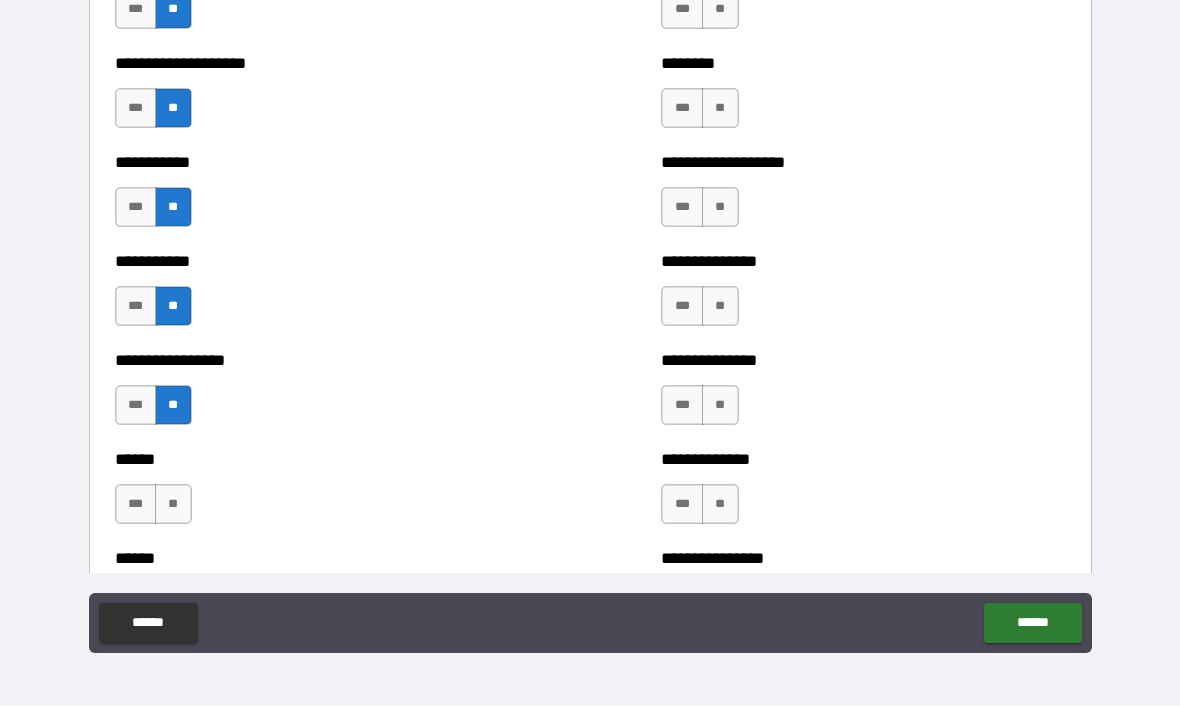 click on "**" at bounding box center [173, 505] 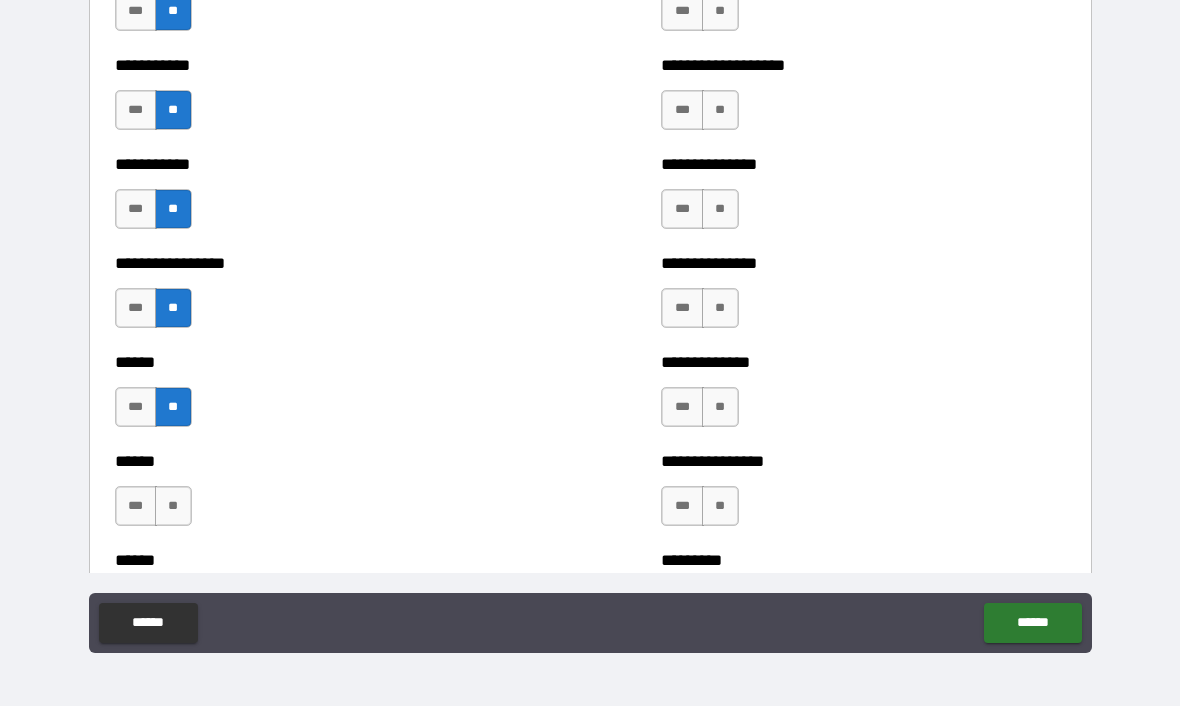 click on "**" at bounding box center [173, 507] 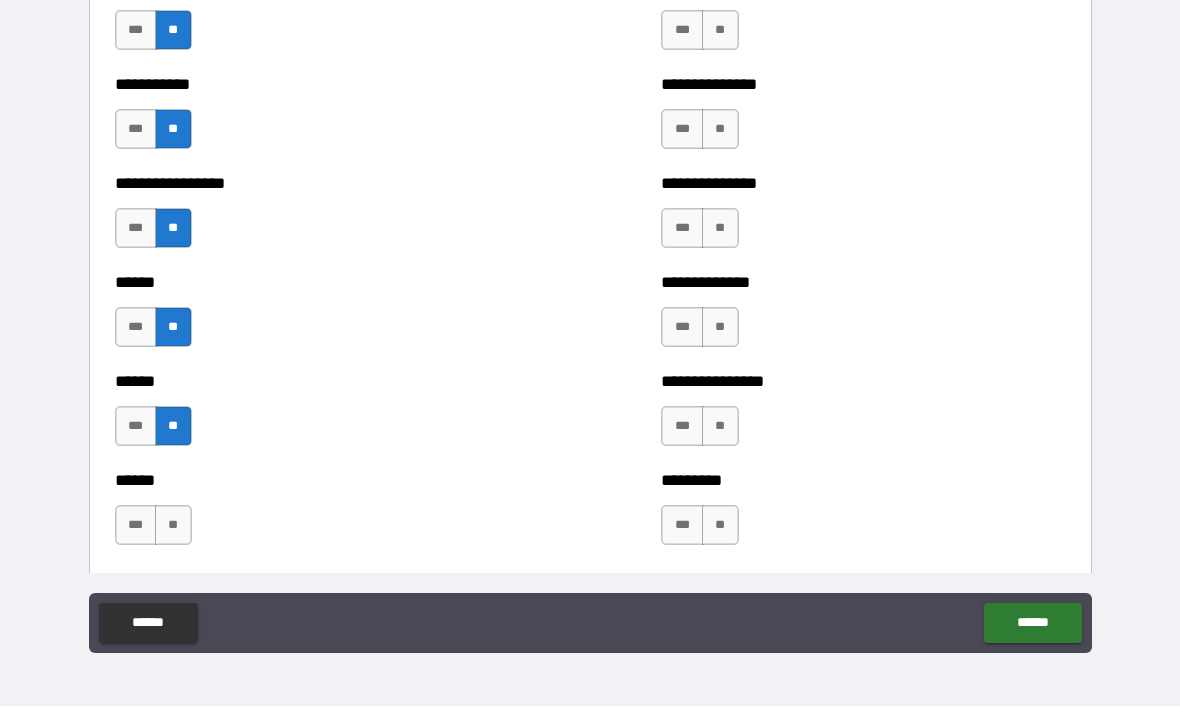 scroll, scrollTop: 2748, scrollLeft: 0, axis: vertical 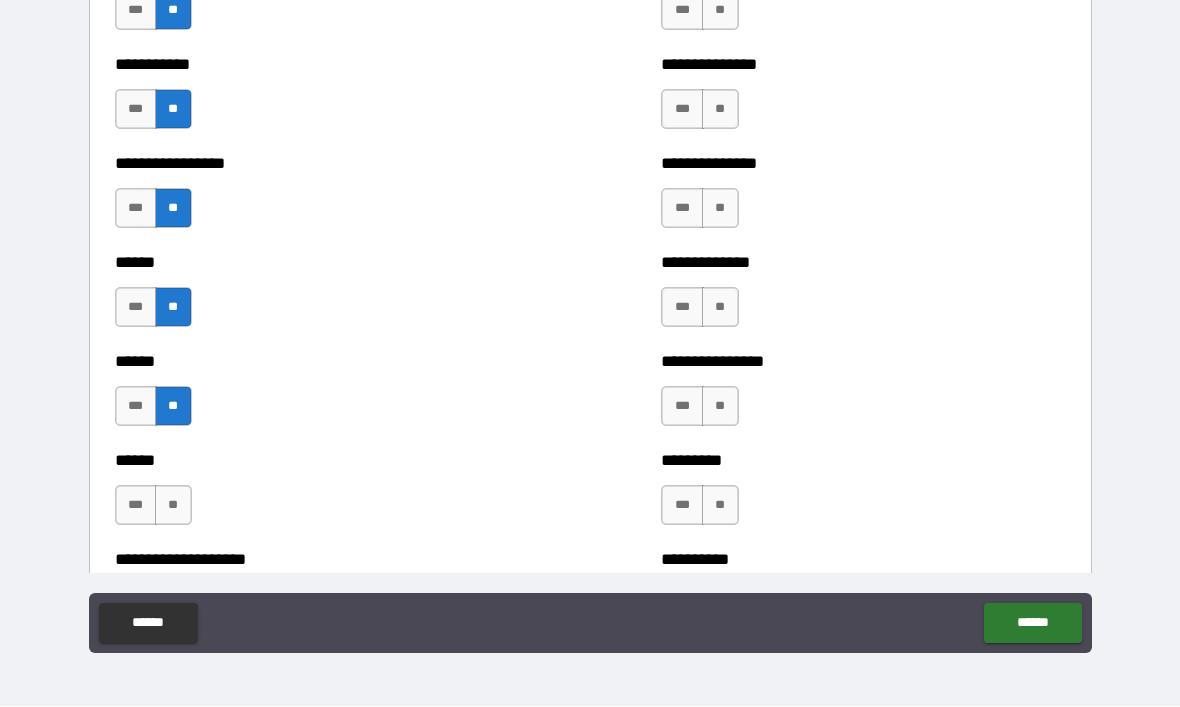 click on "**" at bounding box center [173, 506] 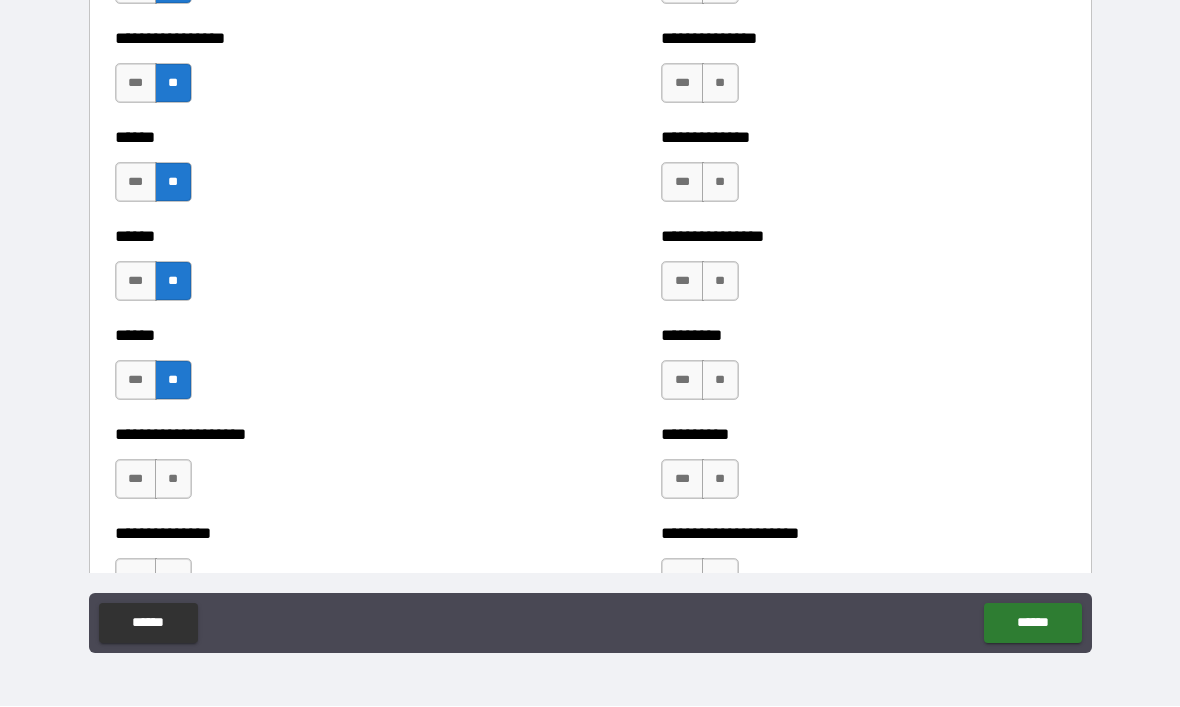 scroll, scrollTop: 2875, scrollLeft: 0, axis: vertical 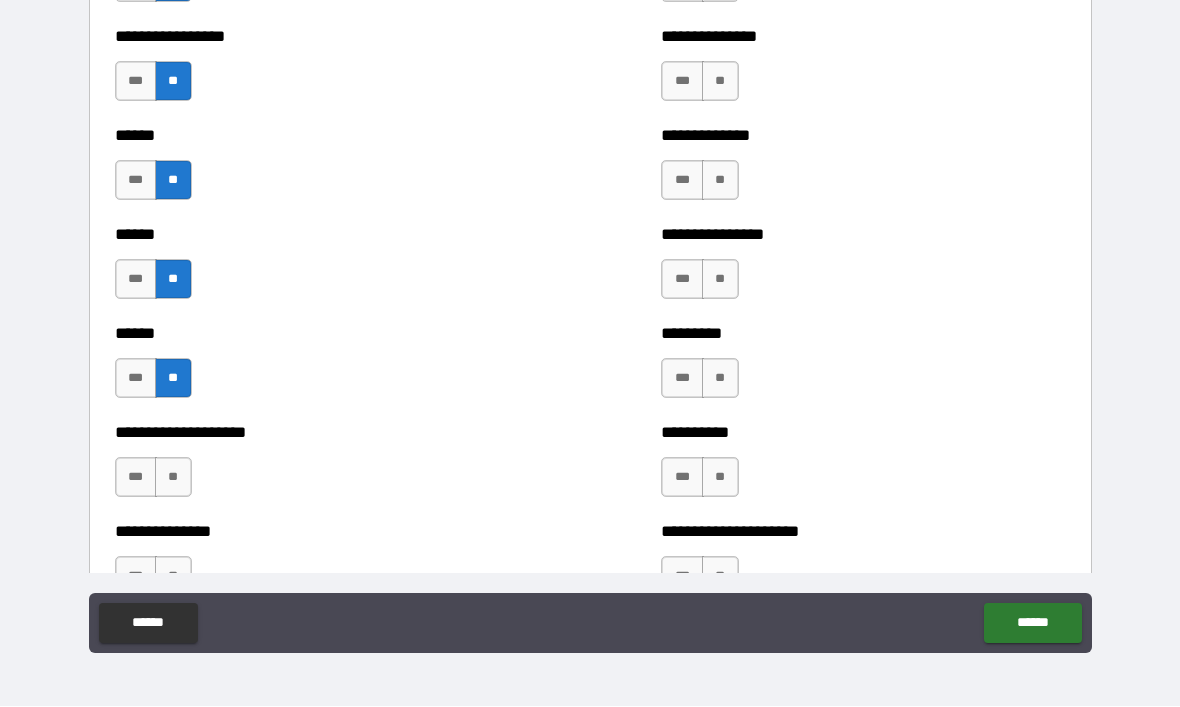 click on "***" at bounding box center (136, 478) 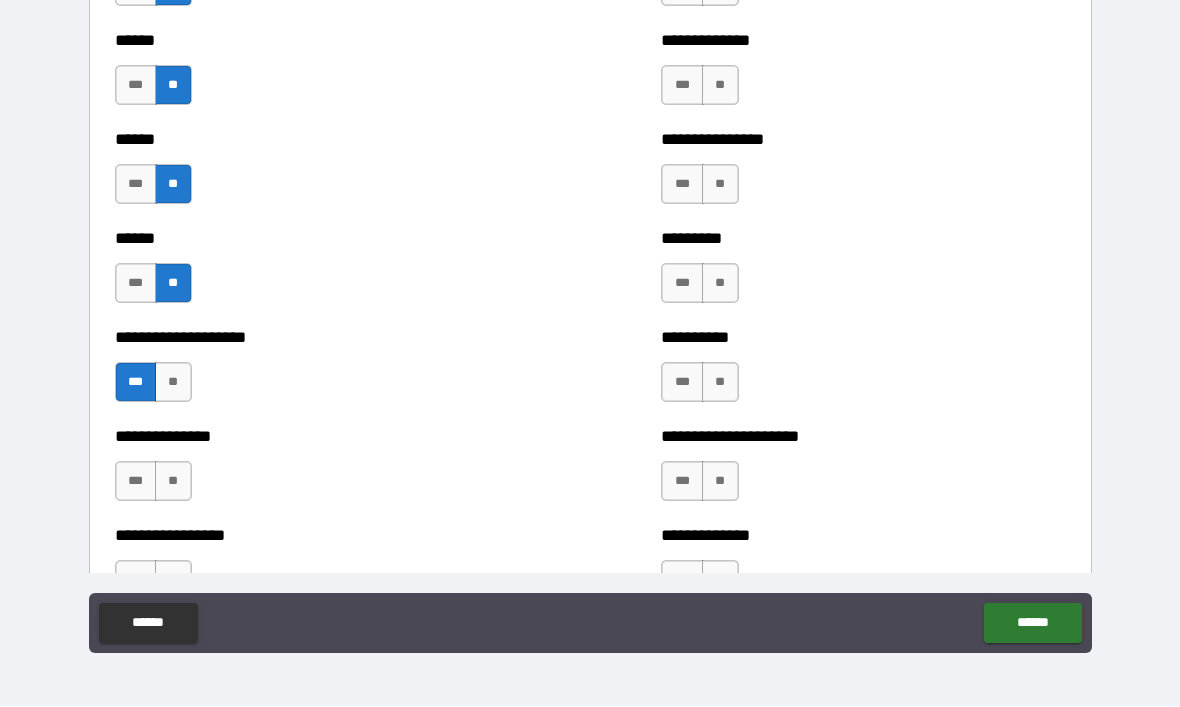 scroll, scrollTop: 2971, scrollLeft: 0, axis: vertical 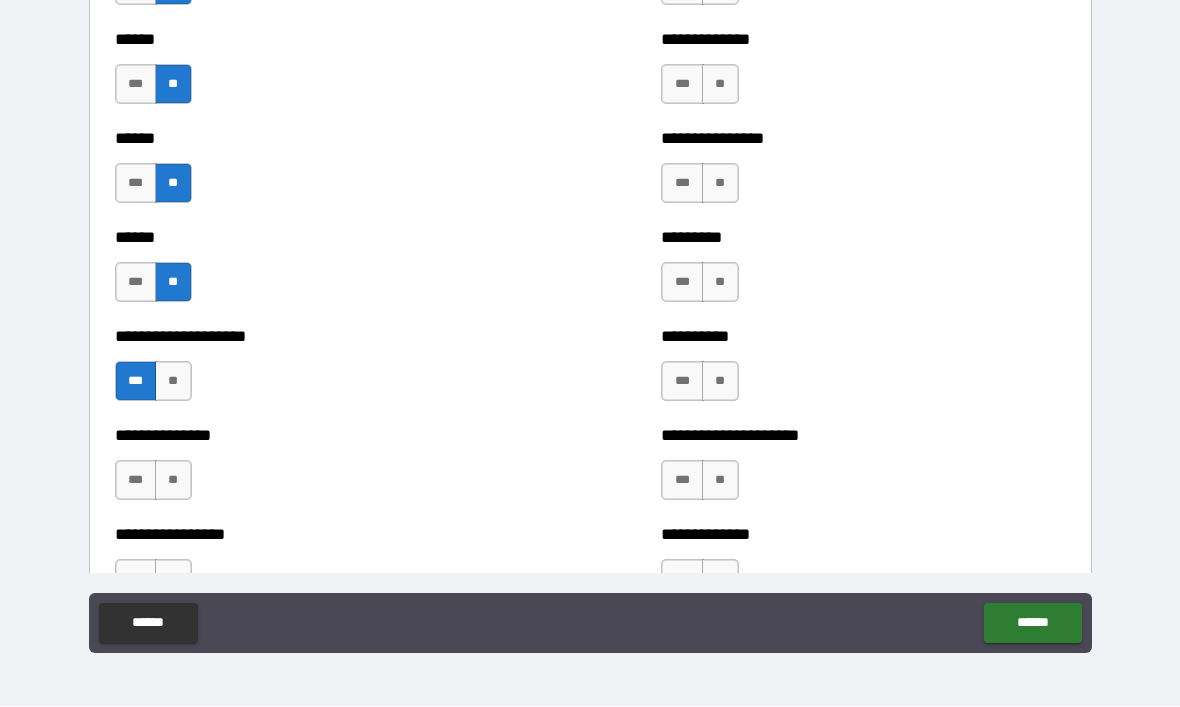 click on "**" at bounding box center [173, 481] 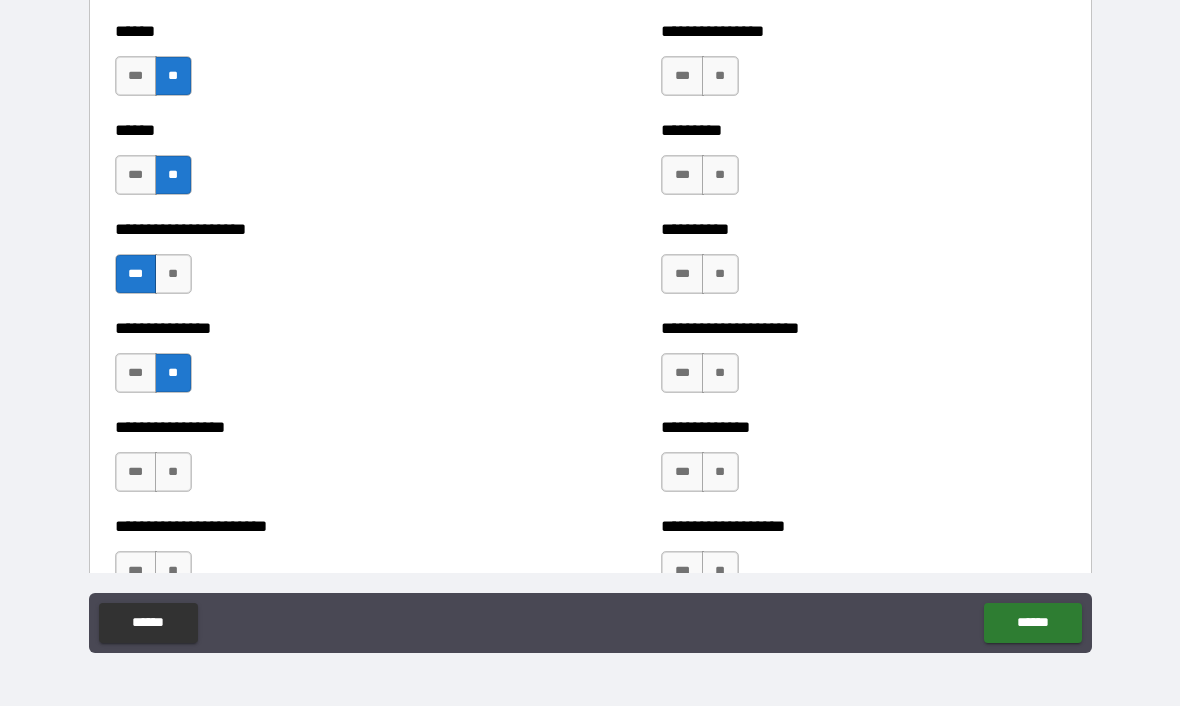 scroll, scrollTop: 3079, scrollLeft: 0, axis: vertical 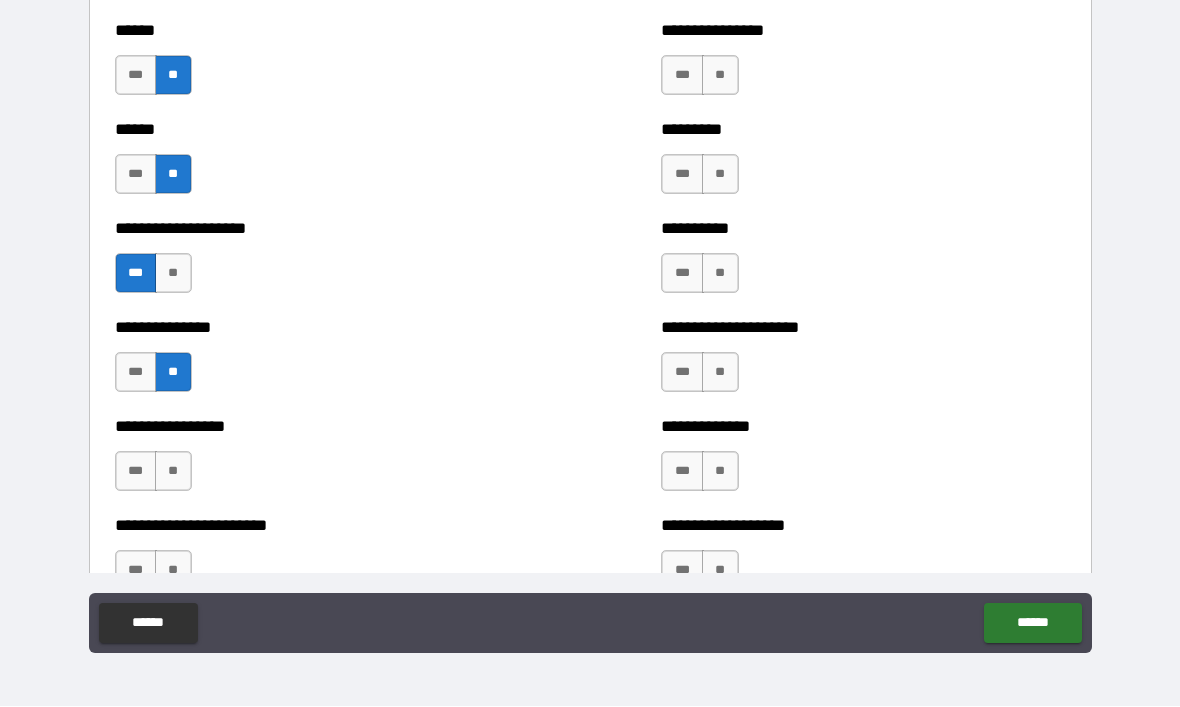 click on "***" at bounding box center [136, 472] 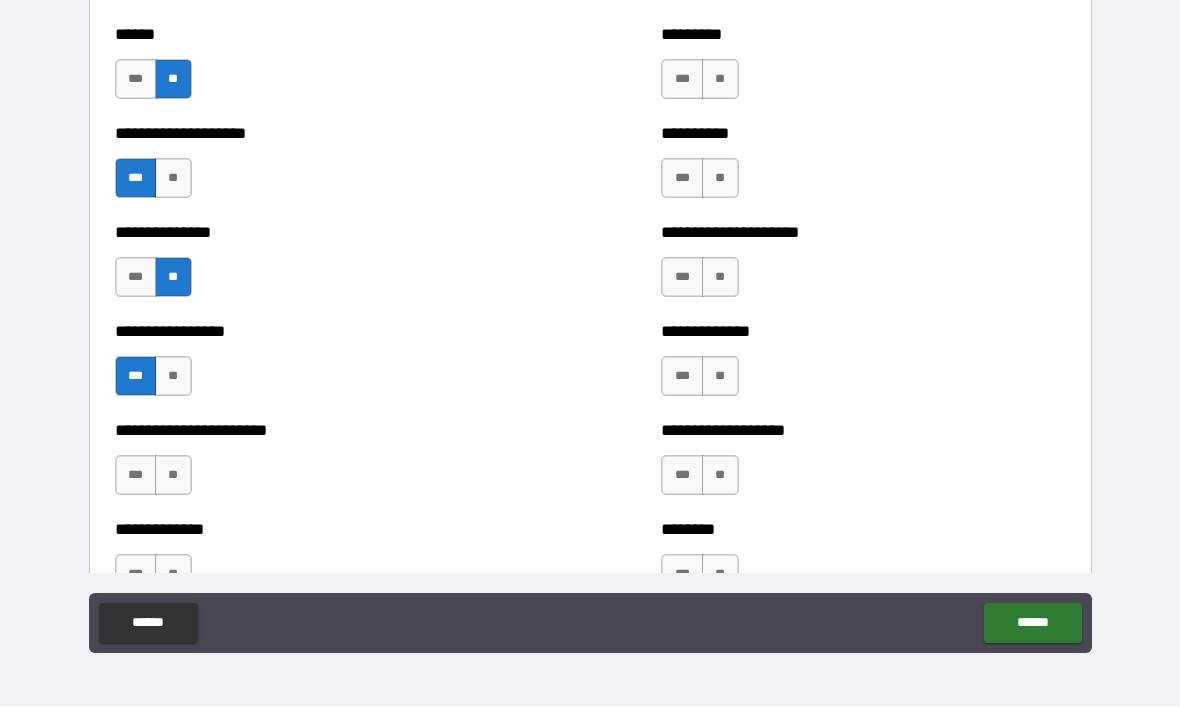 scroll, scrollTop: 3179, scrollLeft: 0, axis: vertical 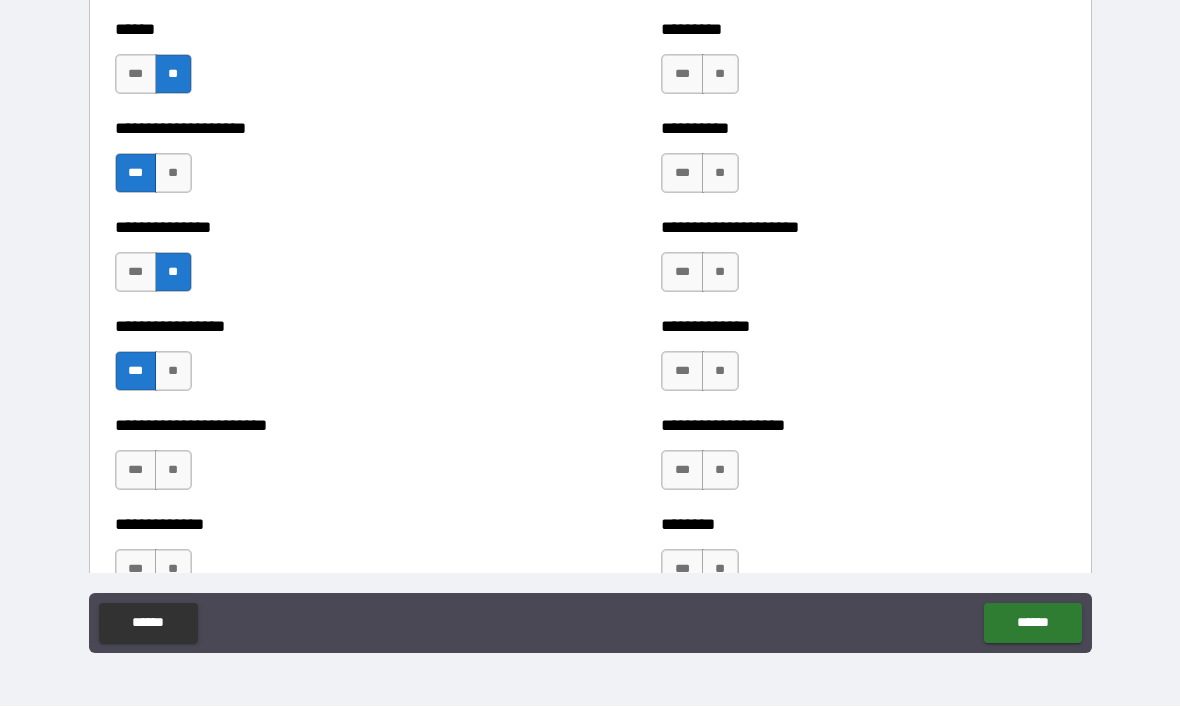 click on "**" at bounding box center [173, 471] 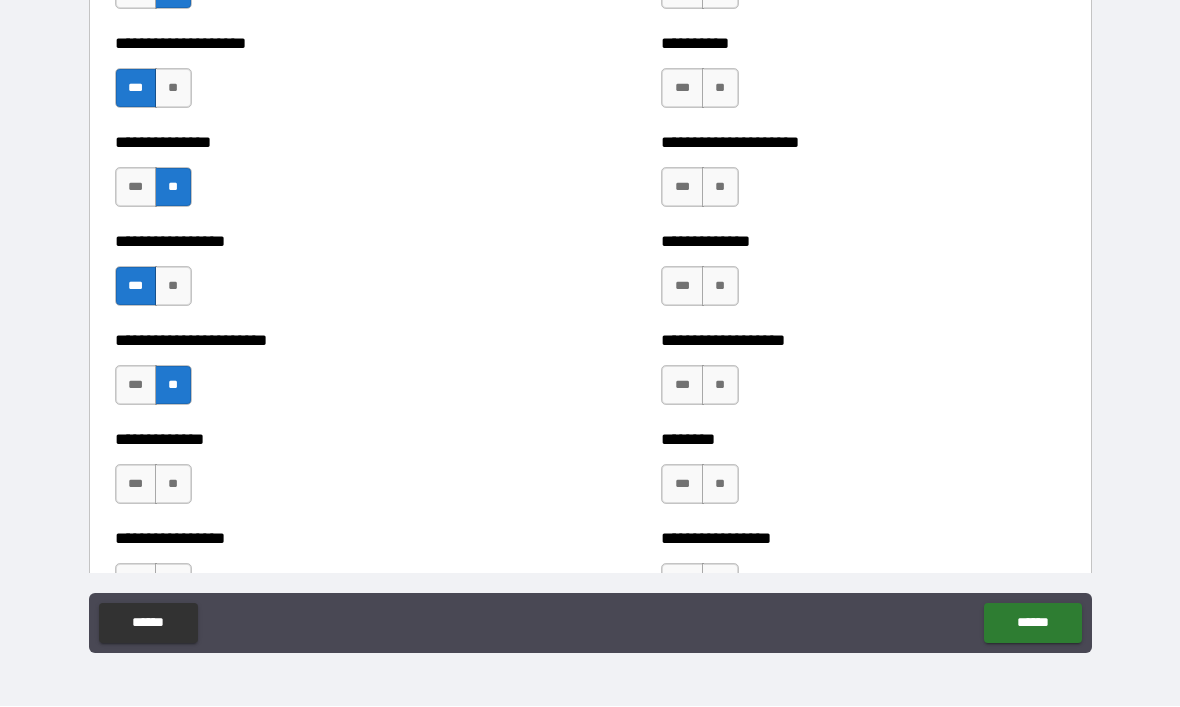 scroll, scrollTop: 3269, scrollLeft: 0, axis: vertical 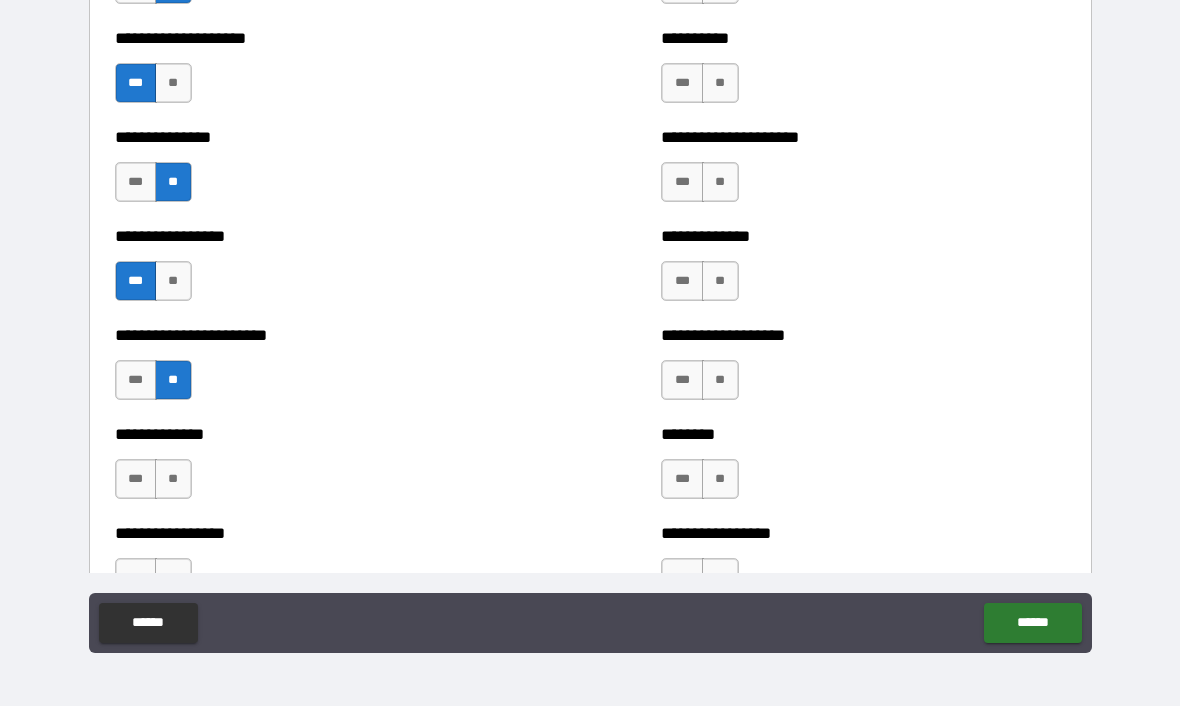 click on "**" at bounding box center [173, 480] 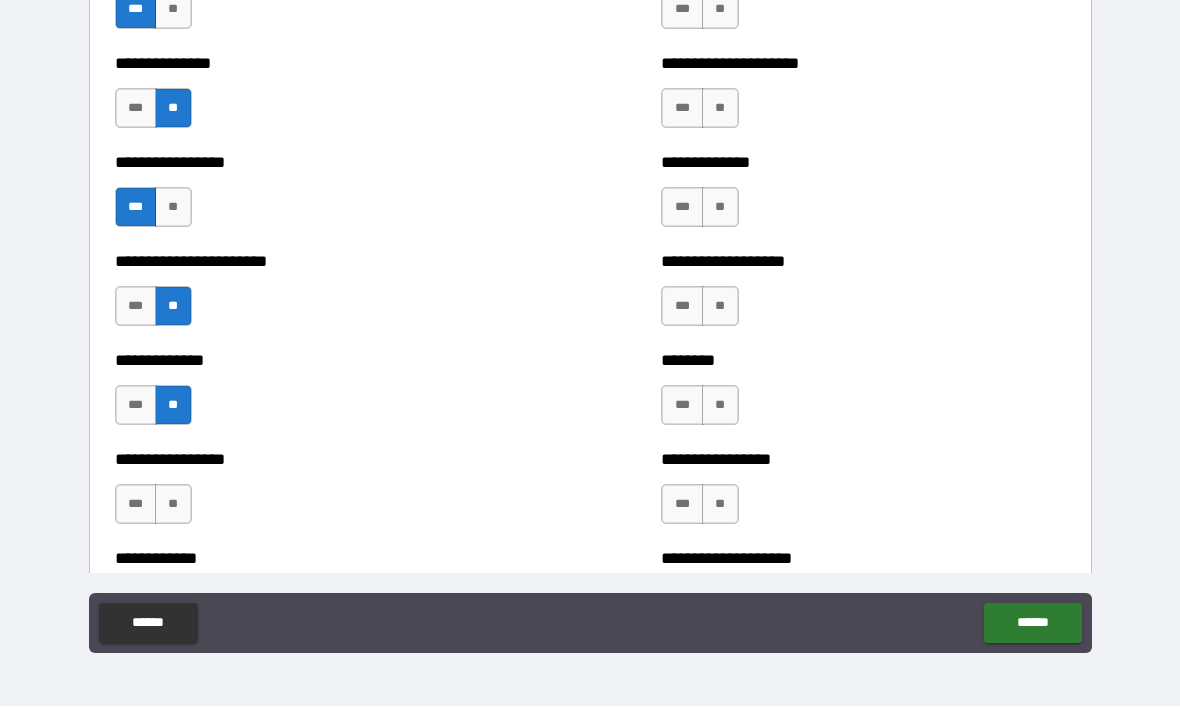 scroll, scrollTop: 3352, scrollLeft: 0, axis: vertical 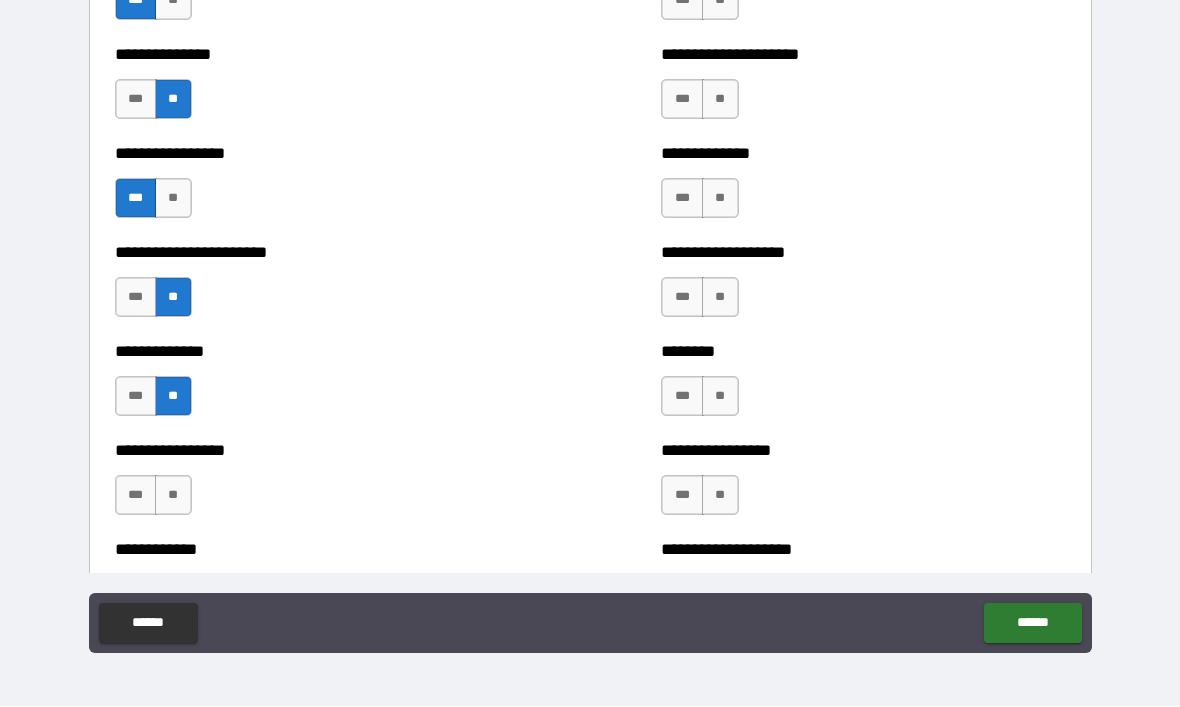 click on "**" at bounding box center [173, 496] 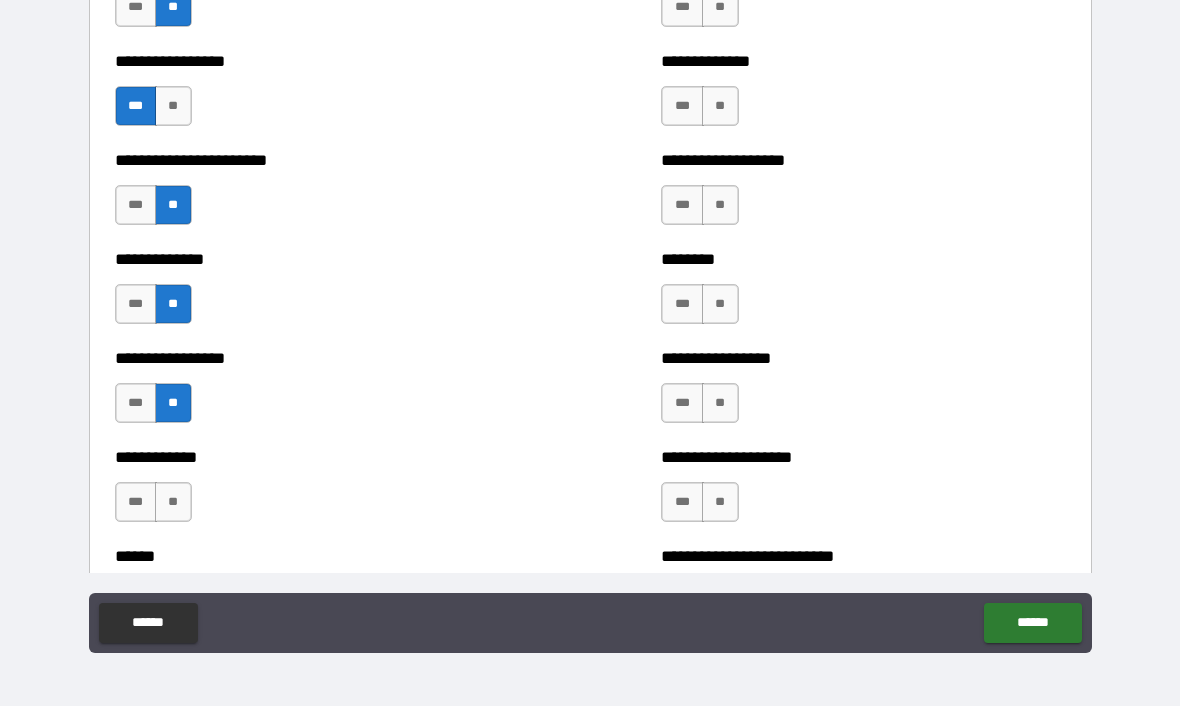 click on "**" at bounding box center (173, 503) 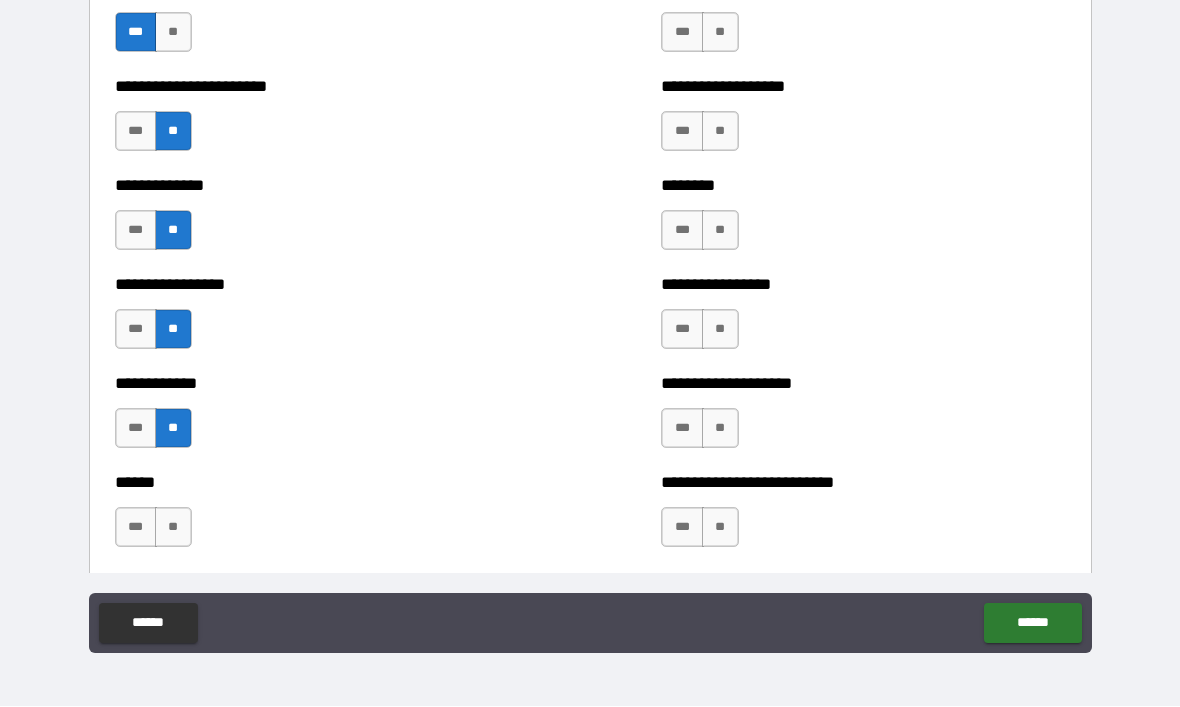 scroll, scrollTop: 3527, scrollLeft: 0, axis: vertical 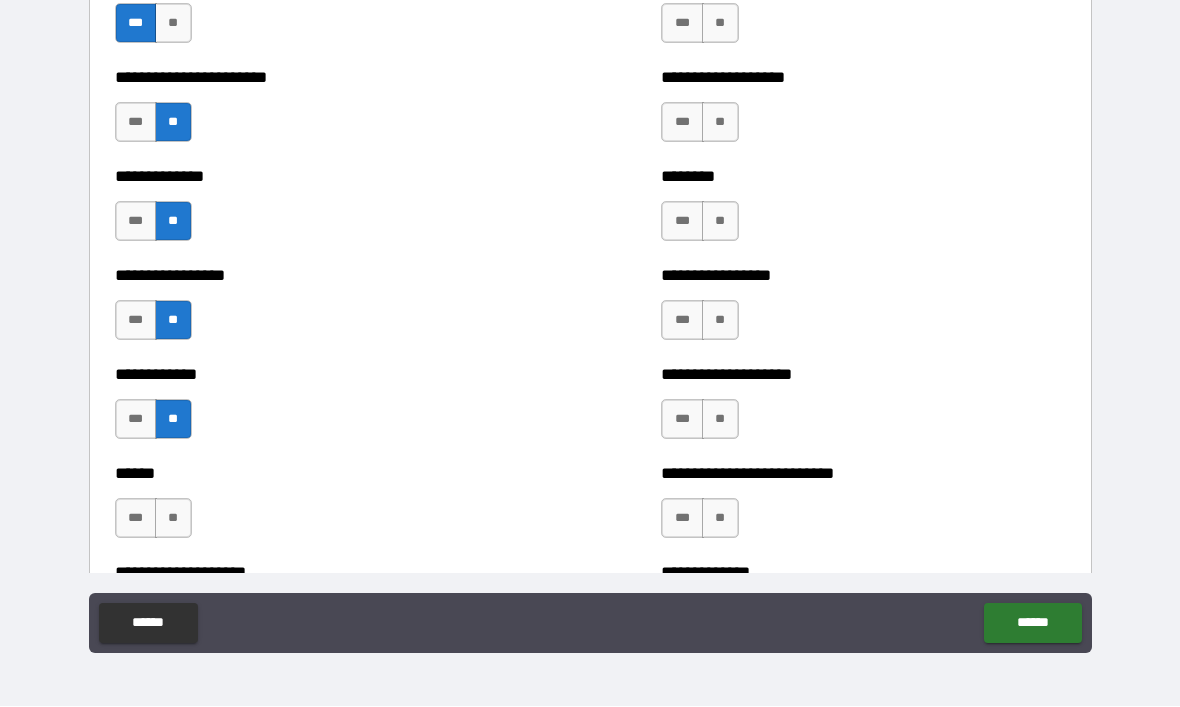 click on "**" at bounding box center (173, 519) 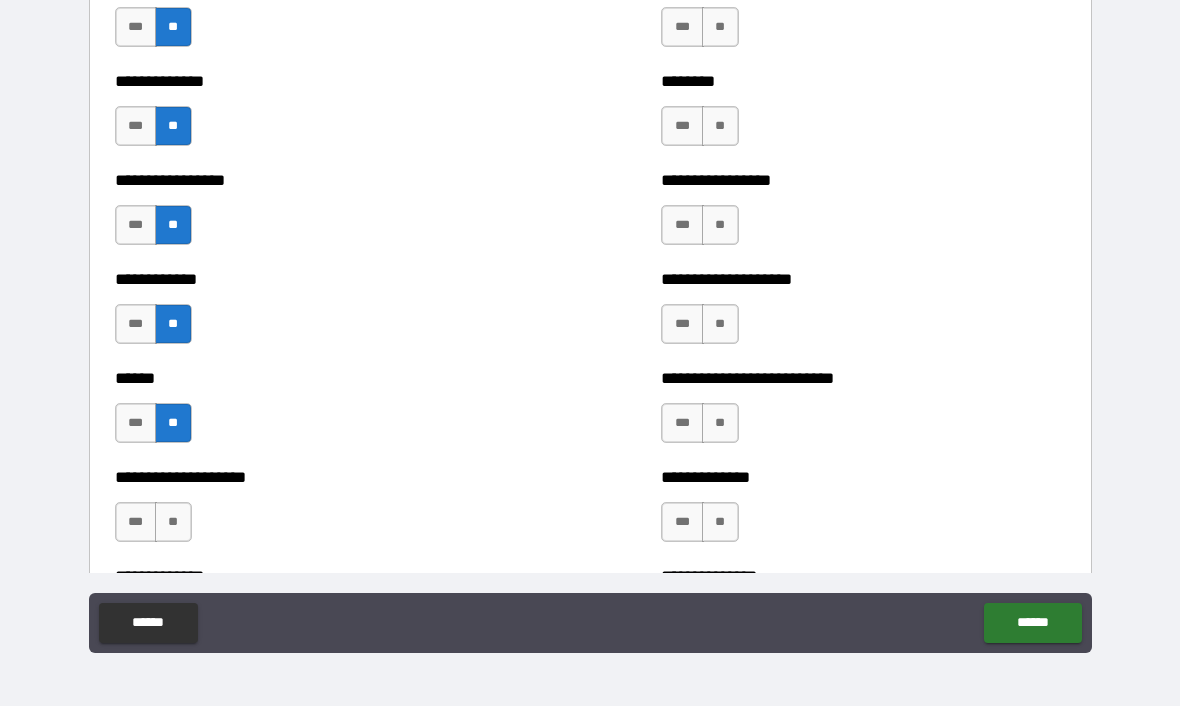 scroll, scrollTop: 3627, scrollLeft: 0, axis: vertical 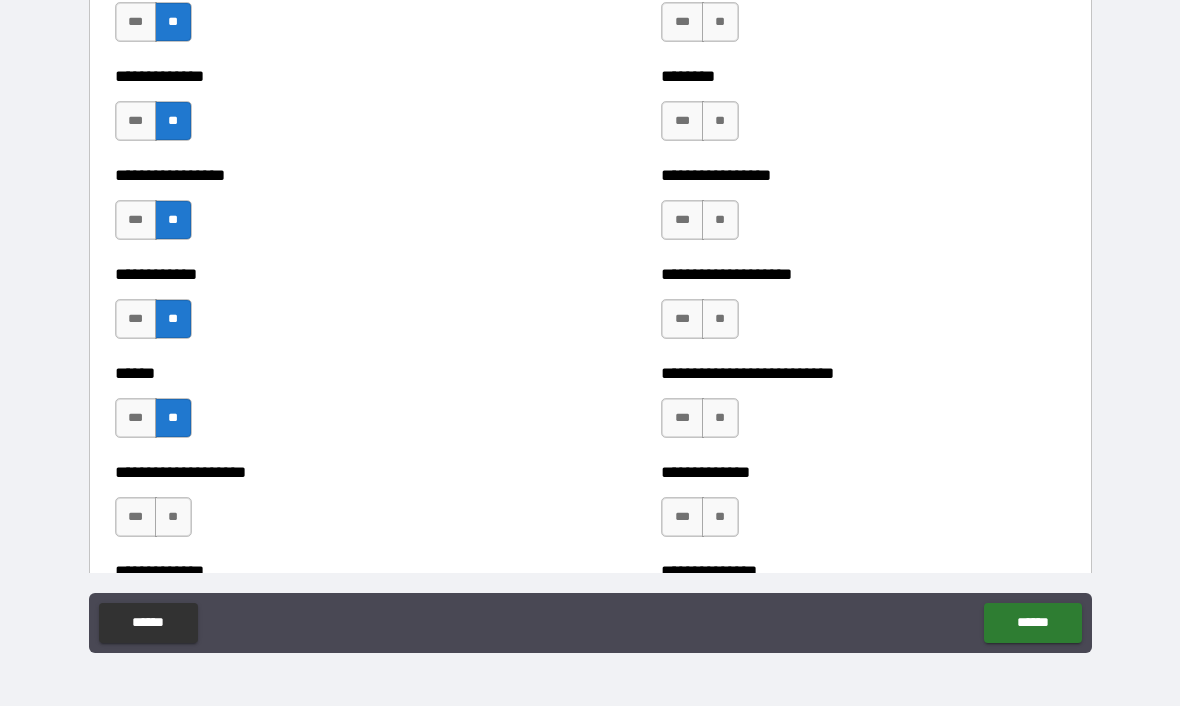 click on "**" at bounding box center [173, 518] 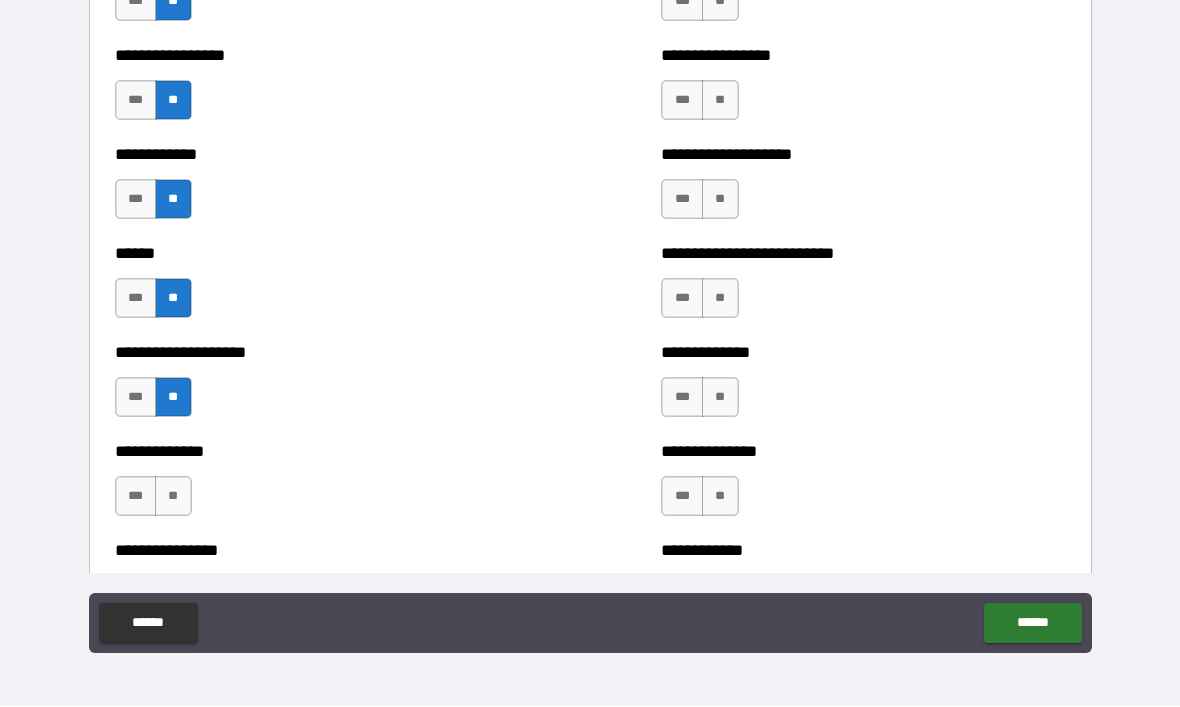 scroll, scrollTop: 3748, scrollLeft: 0, axis: vertical 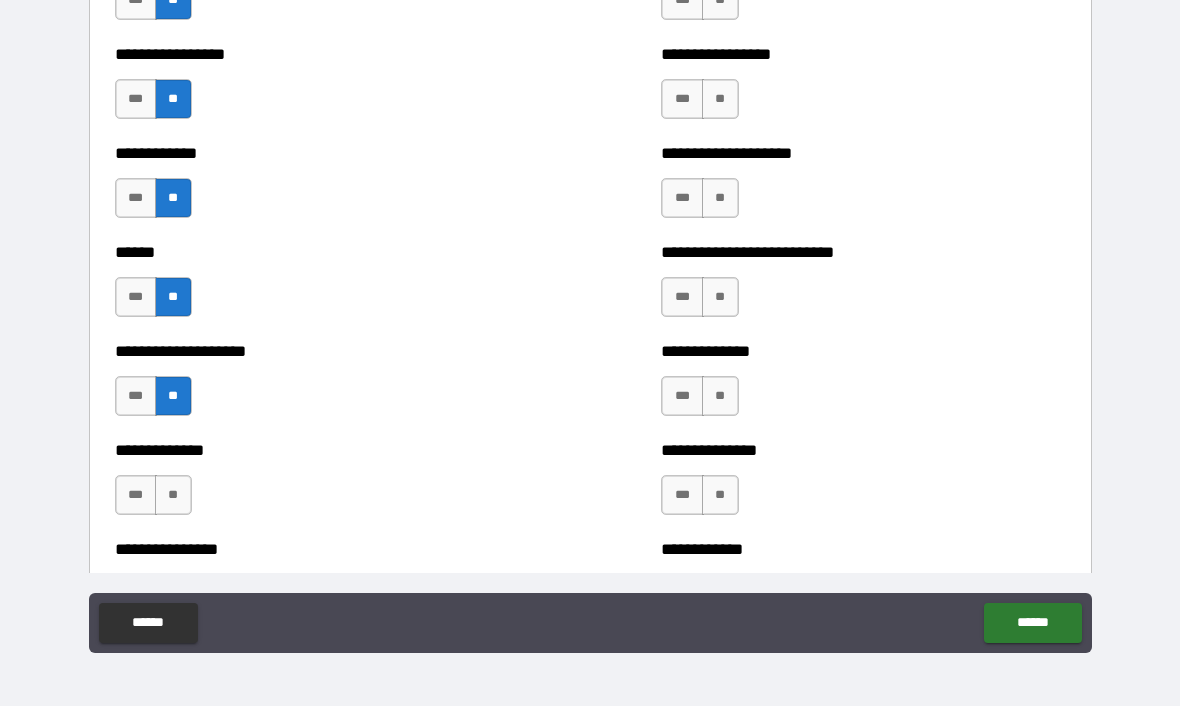 click on "**" at bounding box center [173, 496] 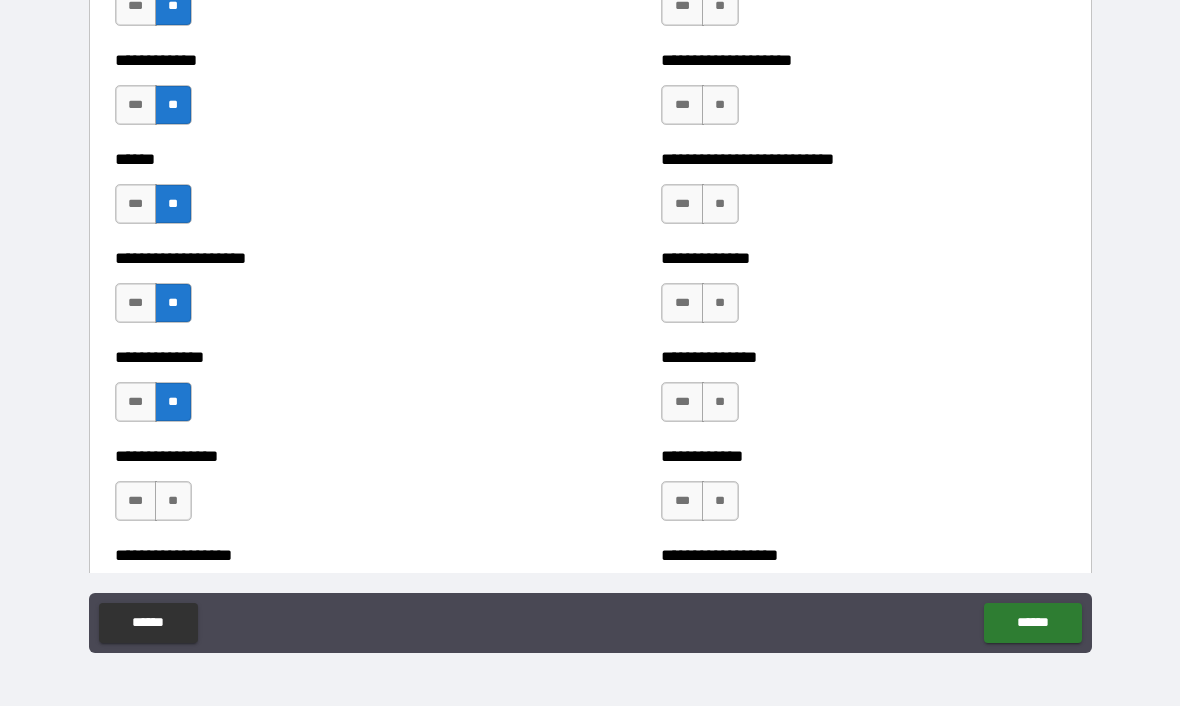 click on "**" at bounding box center [173, 502] 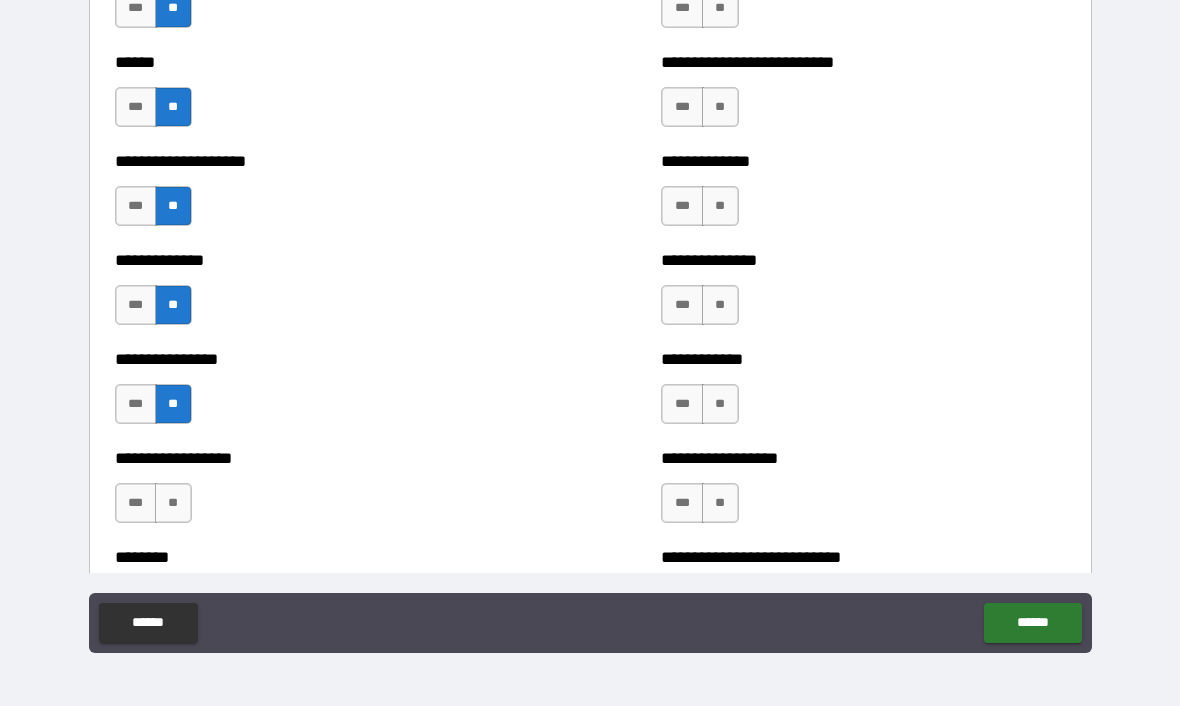 scroll, scrollTop: 3945, scrollLeft: 0, axis: vertical 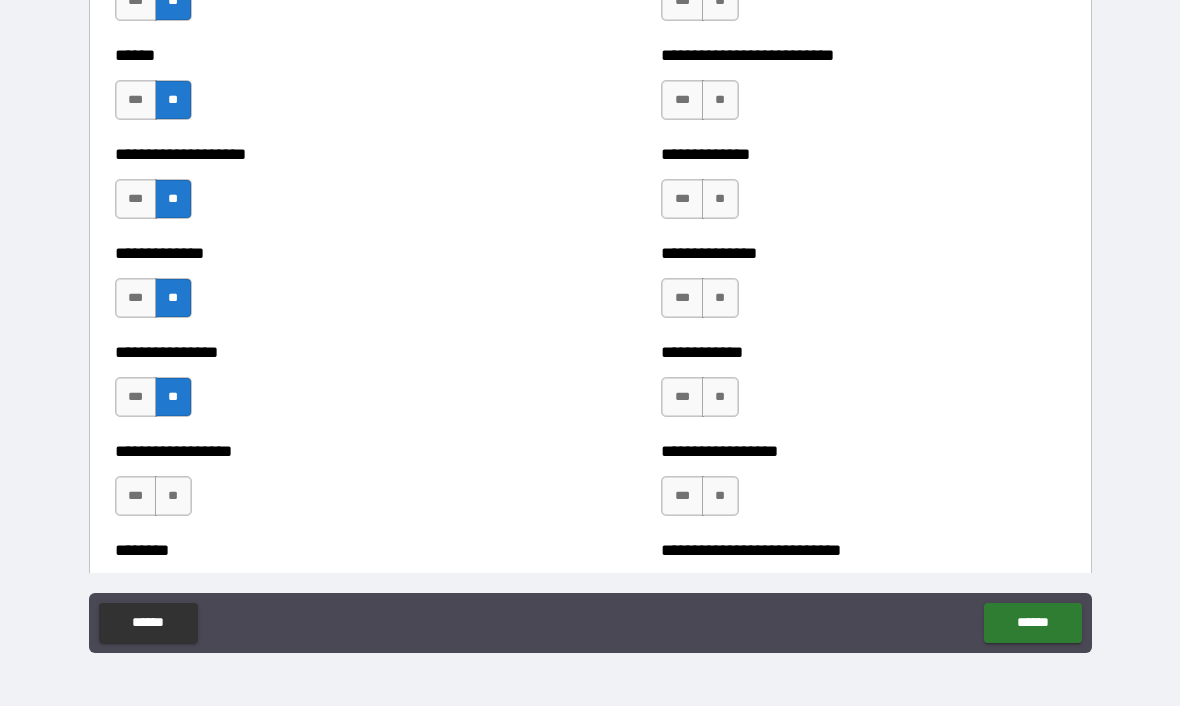 click on "**" at bounding box center [173, 497] 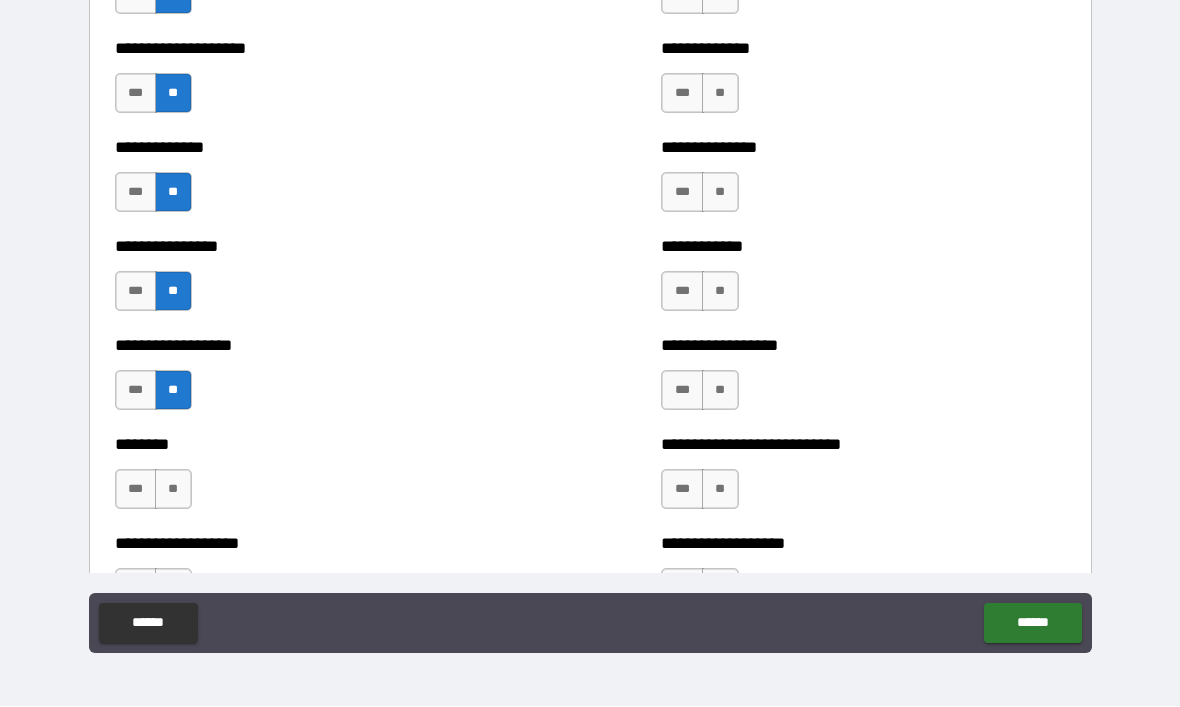 click on "**" at bounding box center [173, 490] 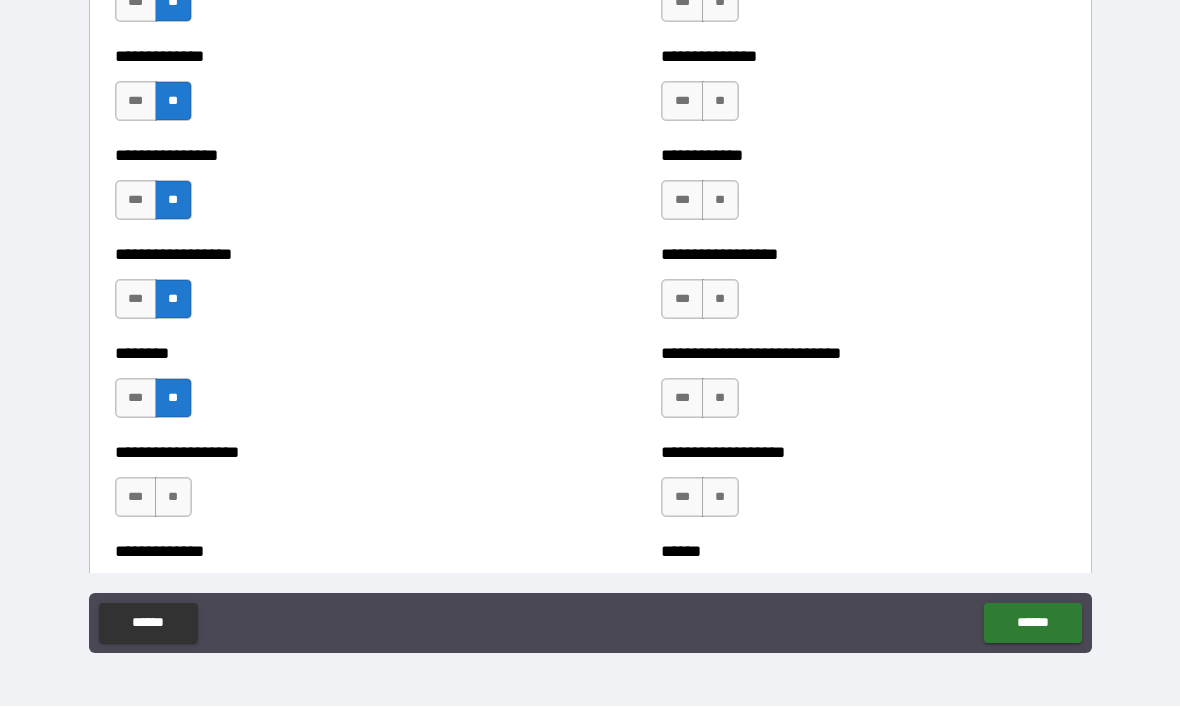 click on "**" at bounding box center (173, 498) 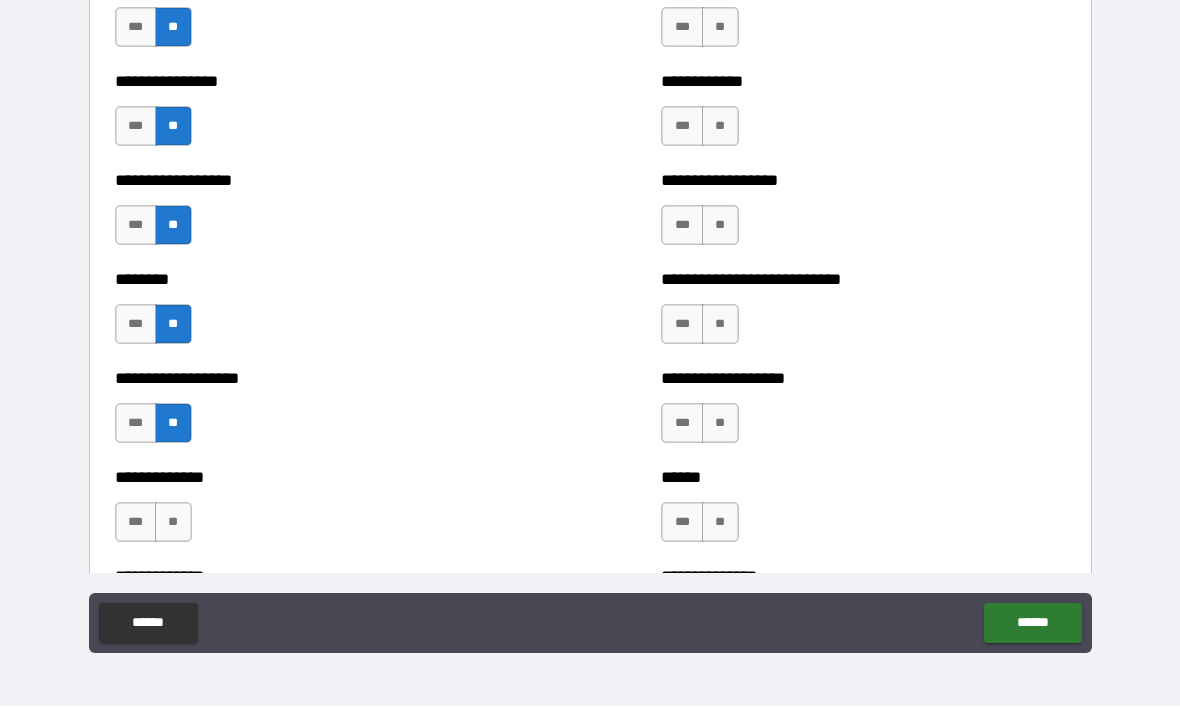 scroll, scrollTop: 4227, scrollLeft: 0, axis: vertical 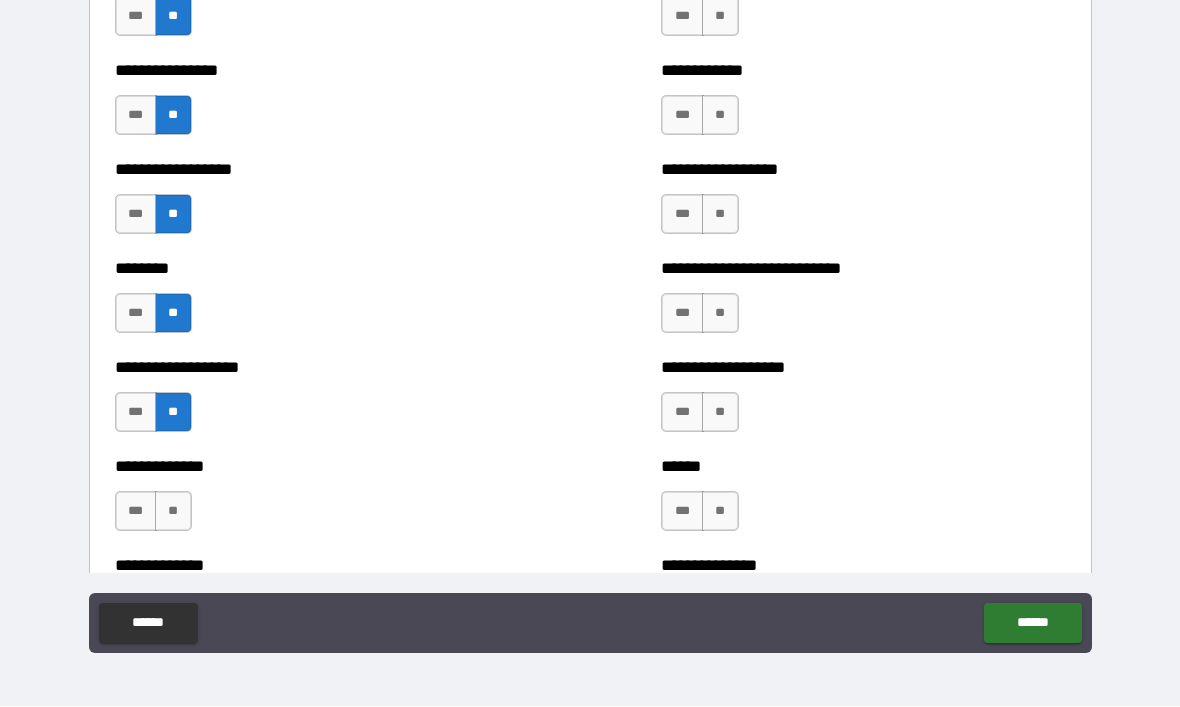 click on "**" at bounding box center [173, 512] 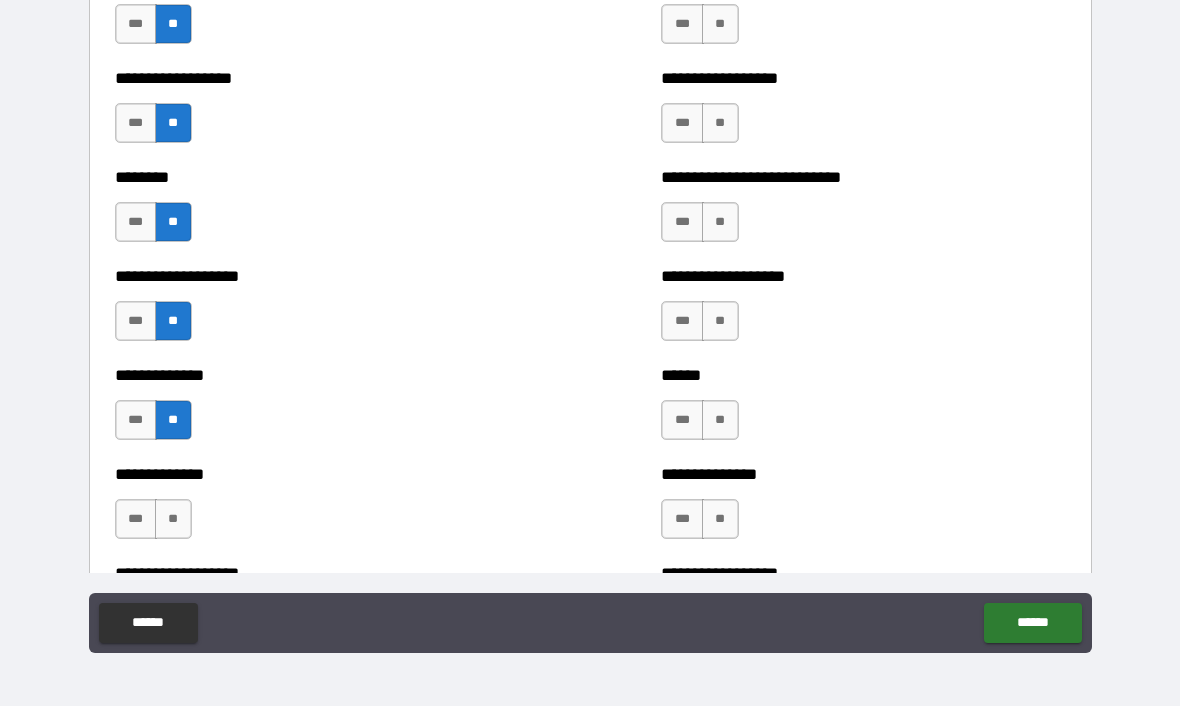 scroll, scrollTop: 4332, scrollLeft: 0, axis: vertical 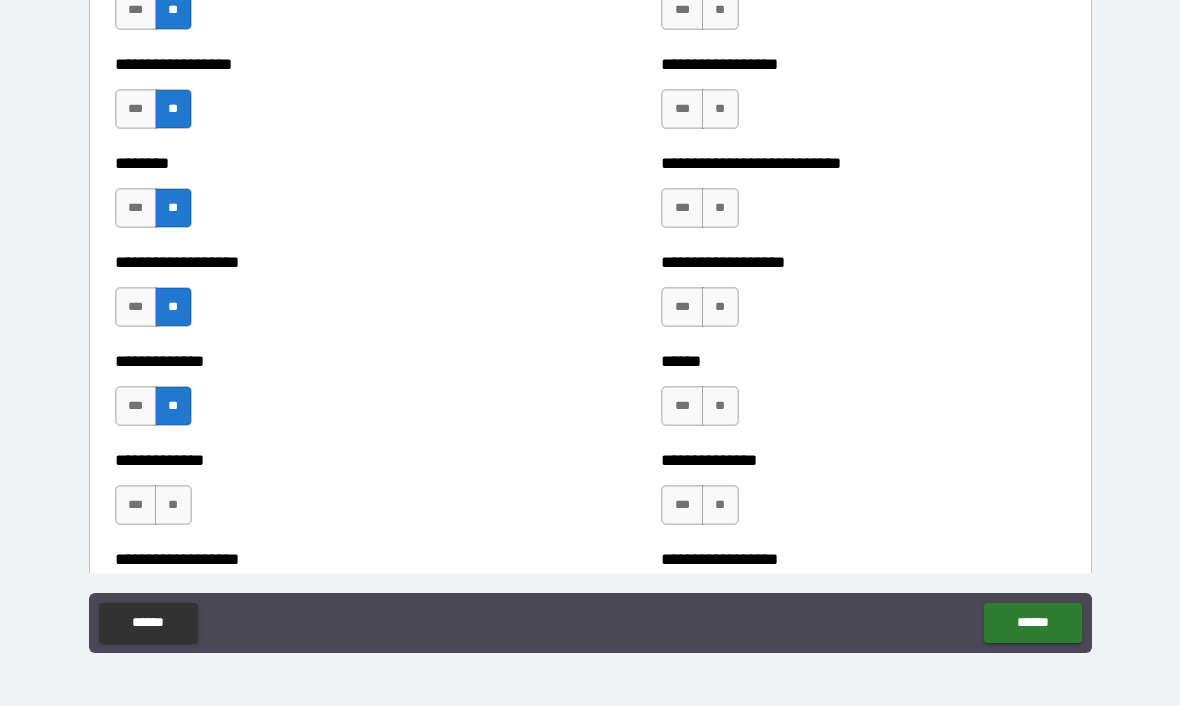 click on "**" at bounding box center (173, 506) 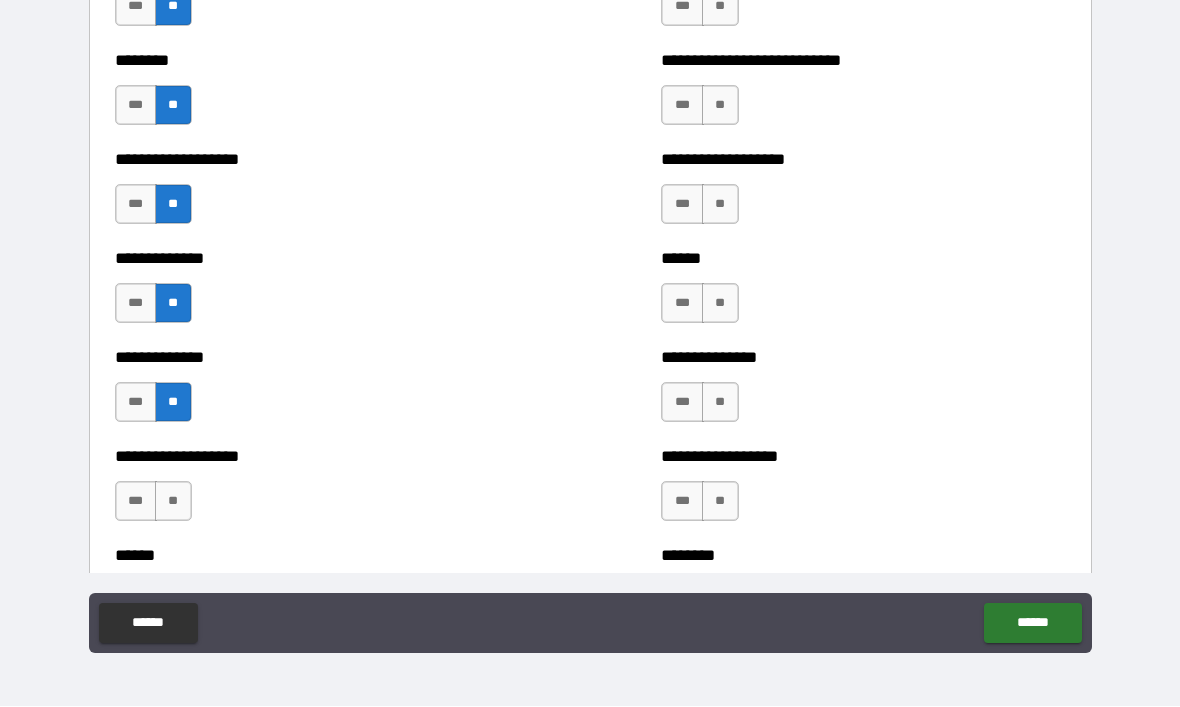 scroll, scrollTop: 4439, scrollLeft: 0, axis: vertical 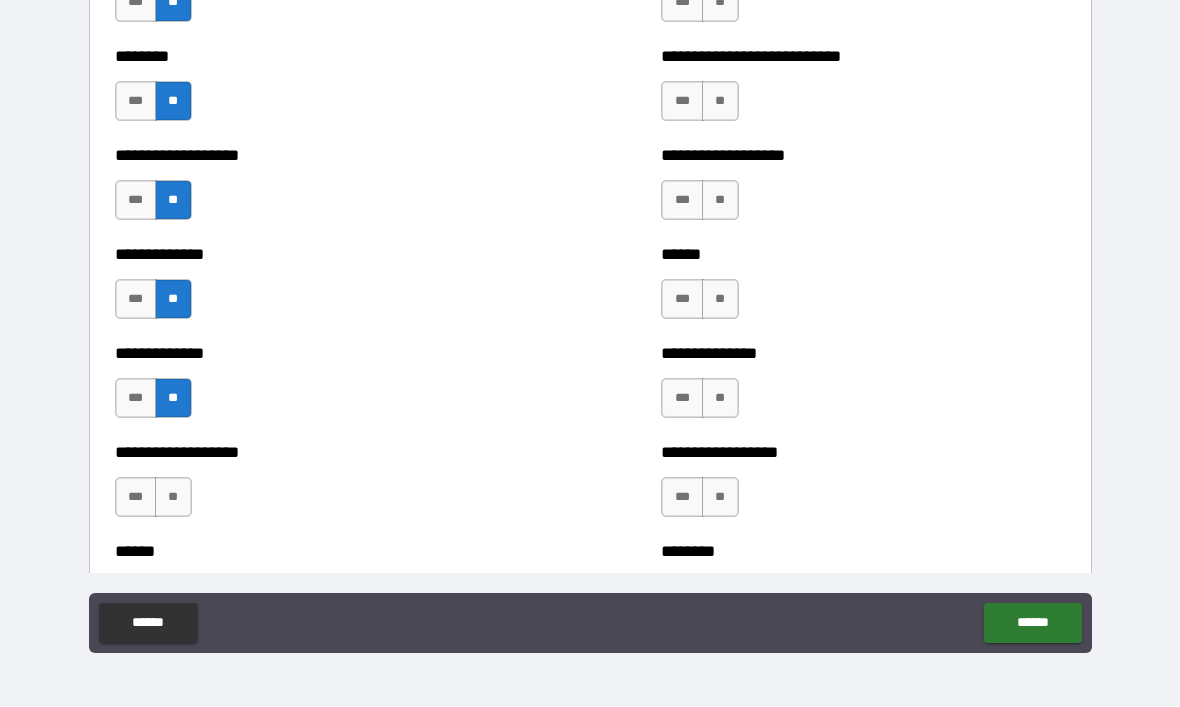 click on "**" at bounding box center [173, 498] 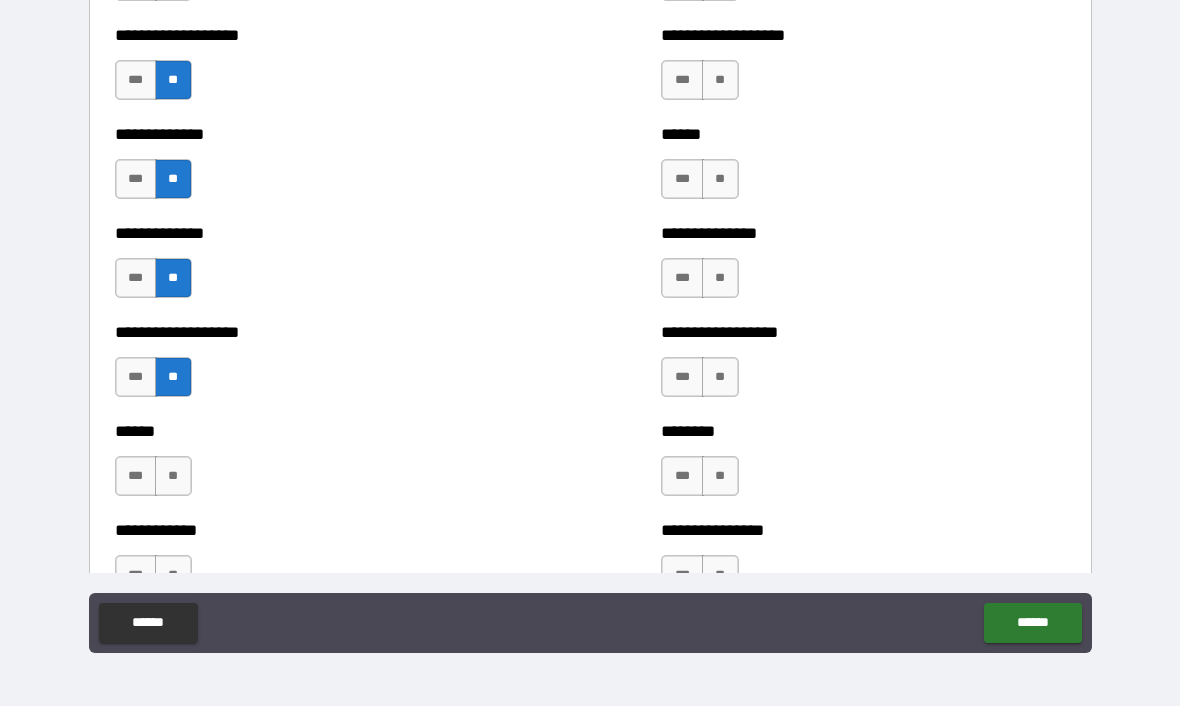 scroll, scrollTop: 4562, scrollLeft: 0, axis: vertical 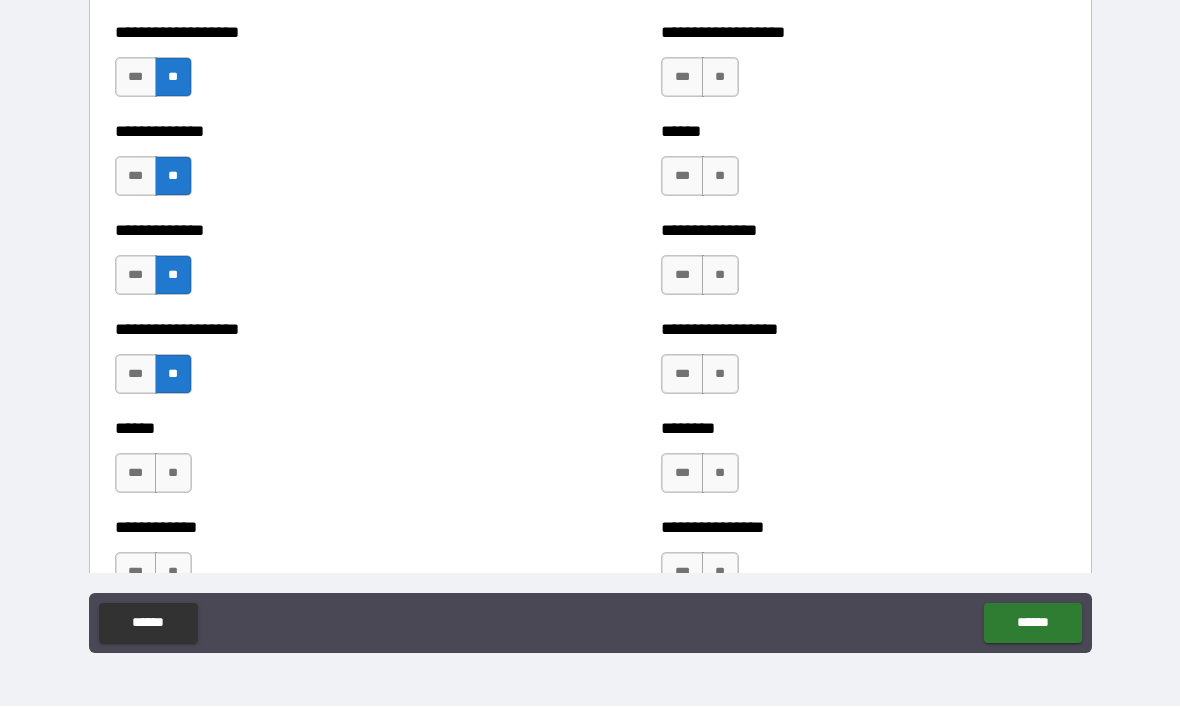 click on "**" at bounding box center (173, 474) 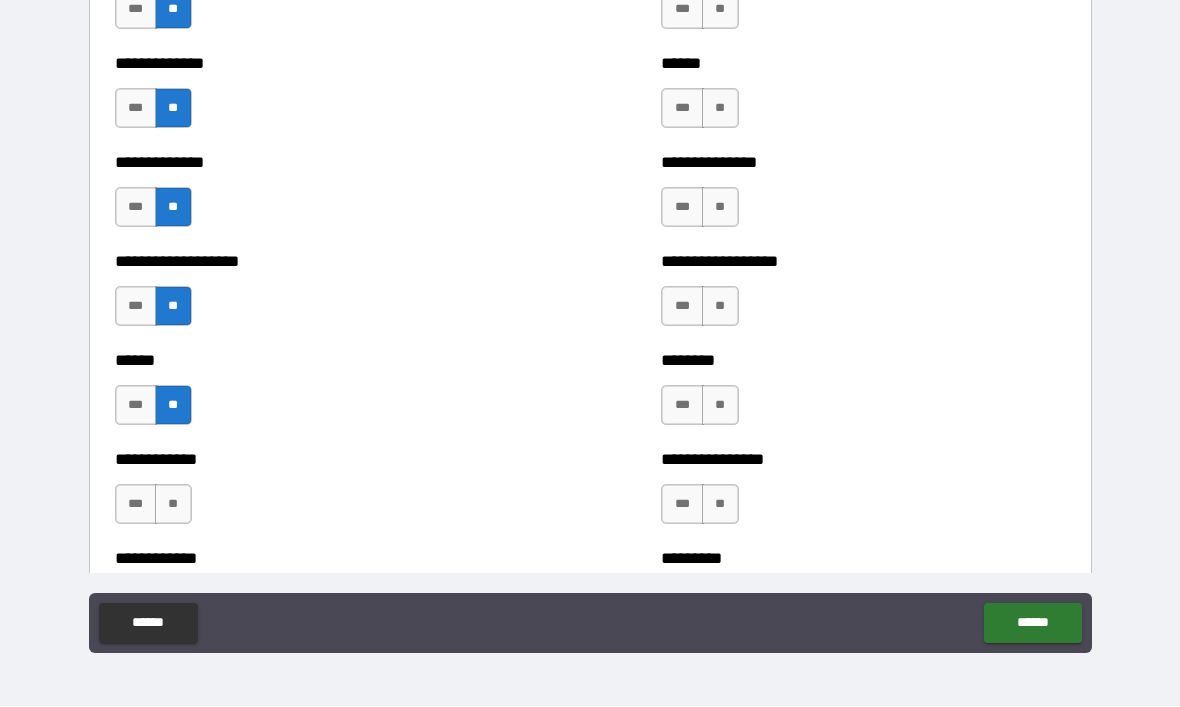 click on "**" at bounding box center (173, 505) 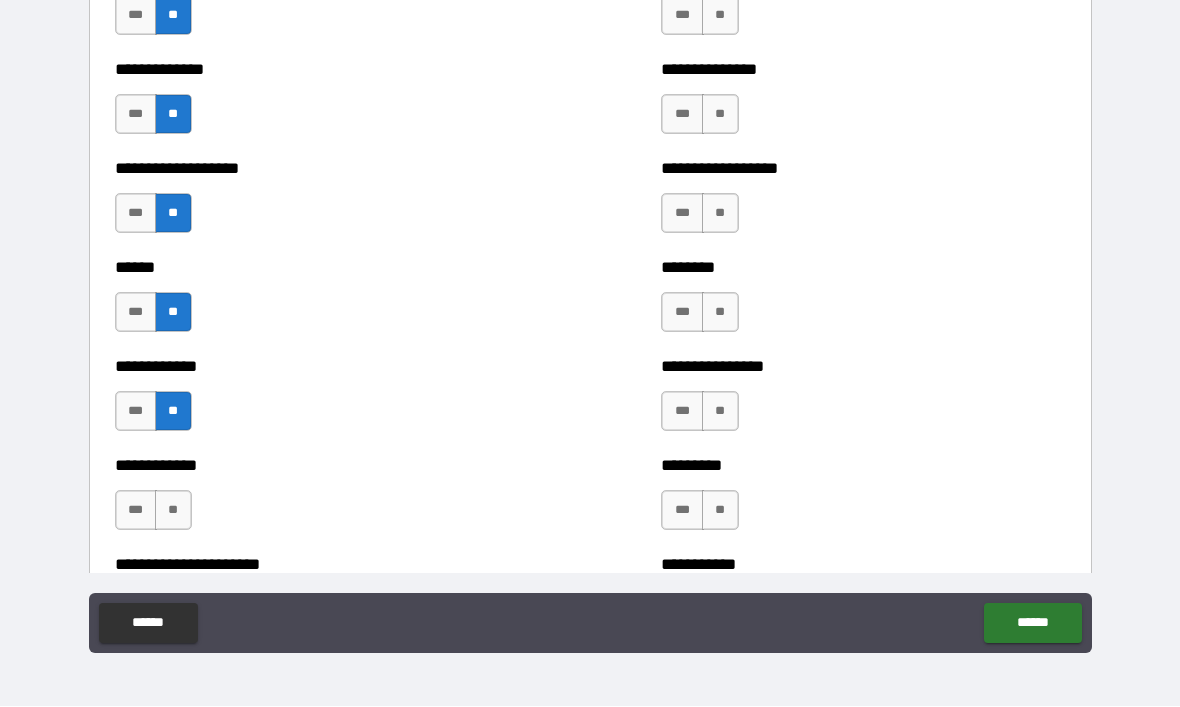 click on "**" at bounding box center (173, 511) 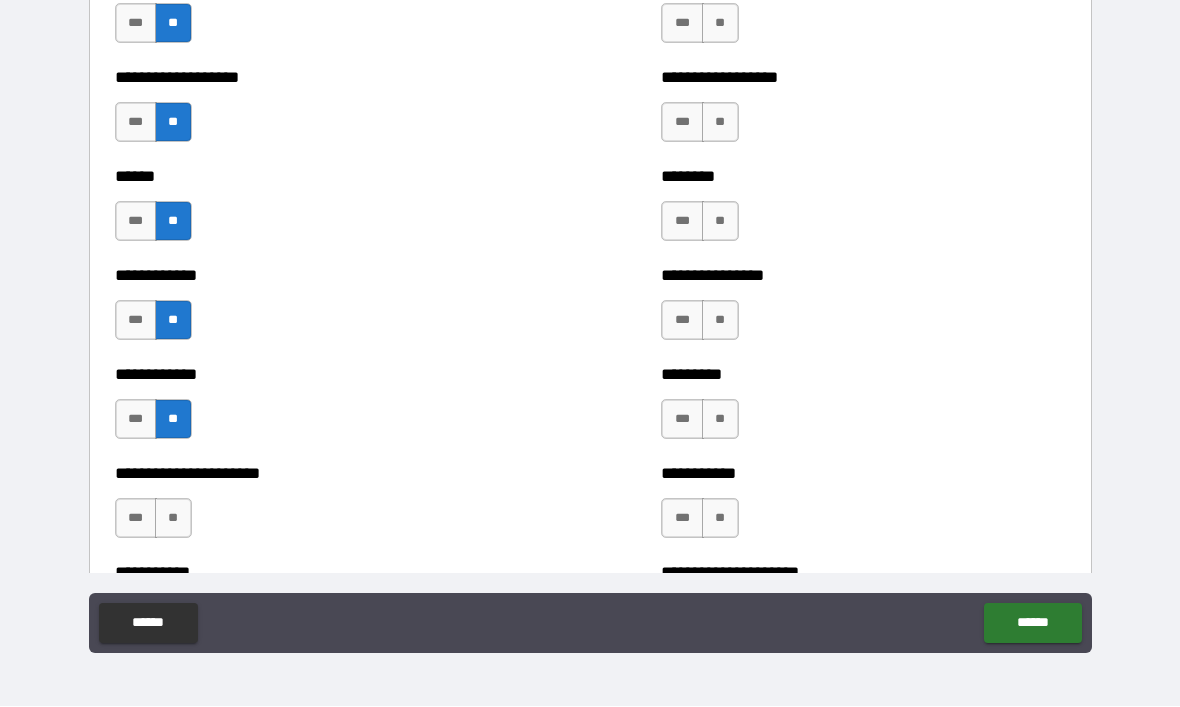 scroll, scrollTop: 4819, scrollLeft: 0, axis: vertical 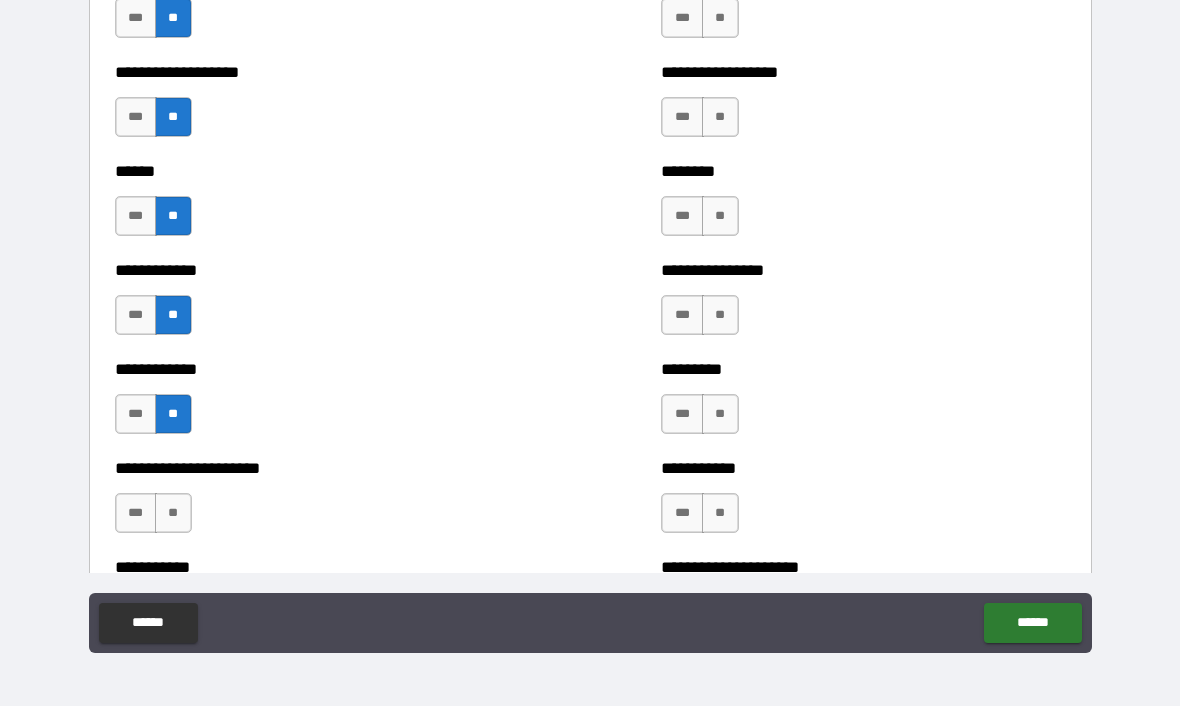click on "**" at bounding box center (173, 514) 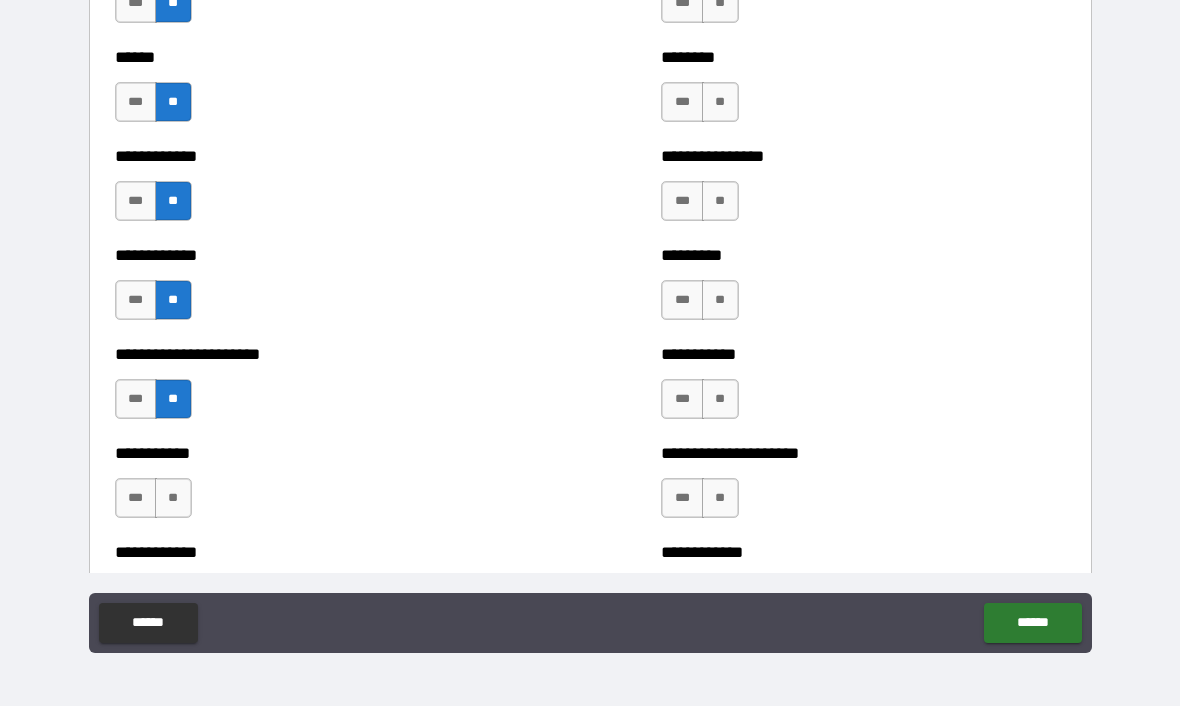 click on "**" at bounding box center (173, 499) 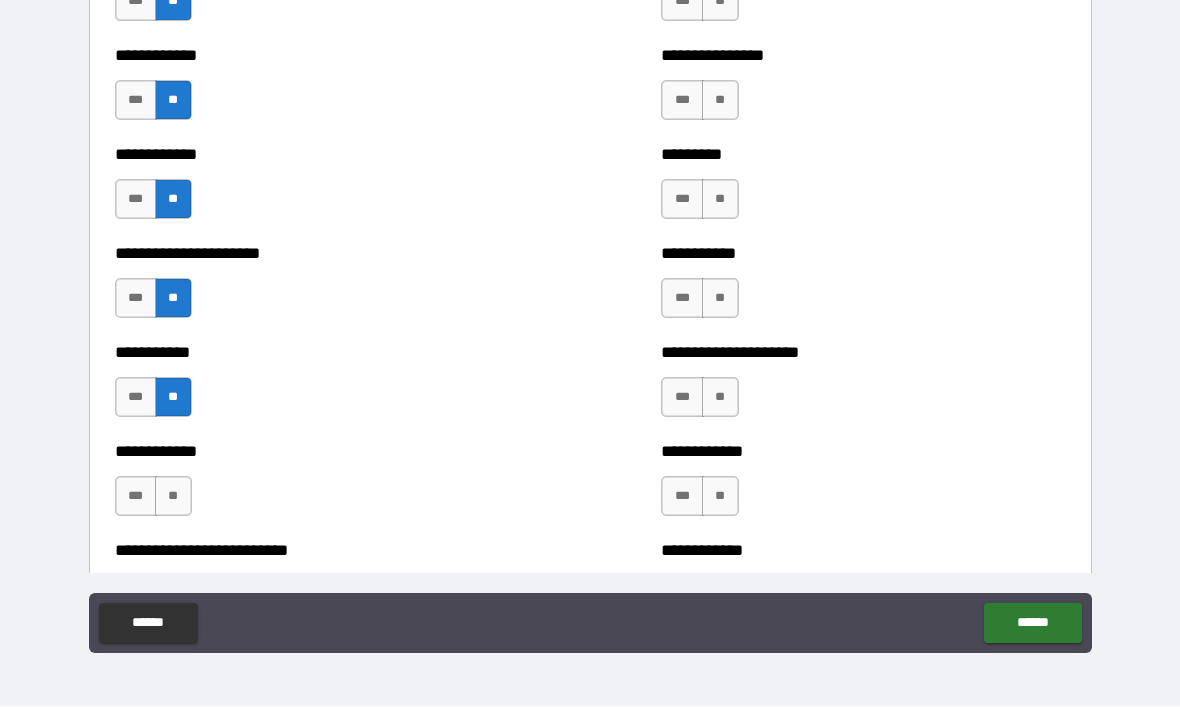 click on "**" at bounding box center [173, 497] 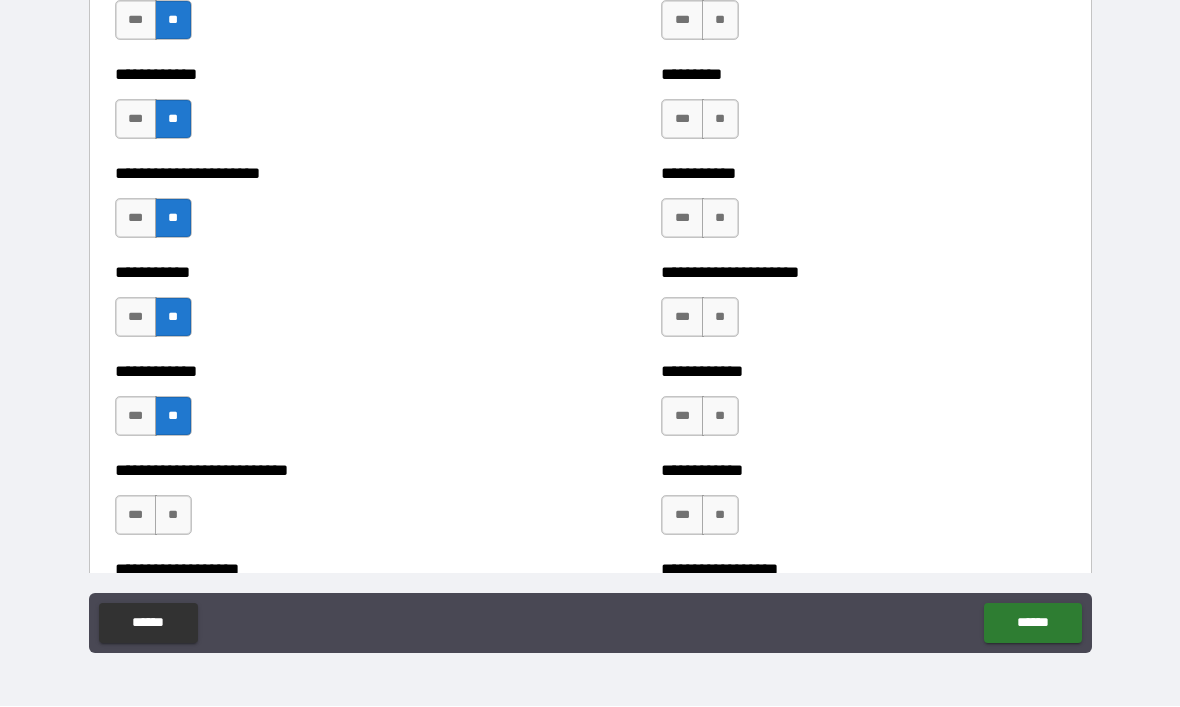 scroll, scrollTop: 5117, scrollLeft: 0, axis: vertical 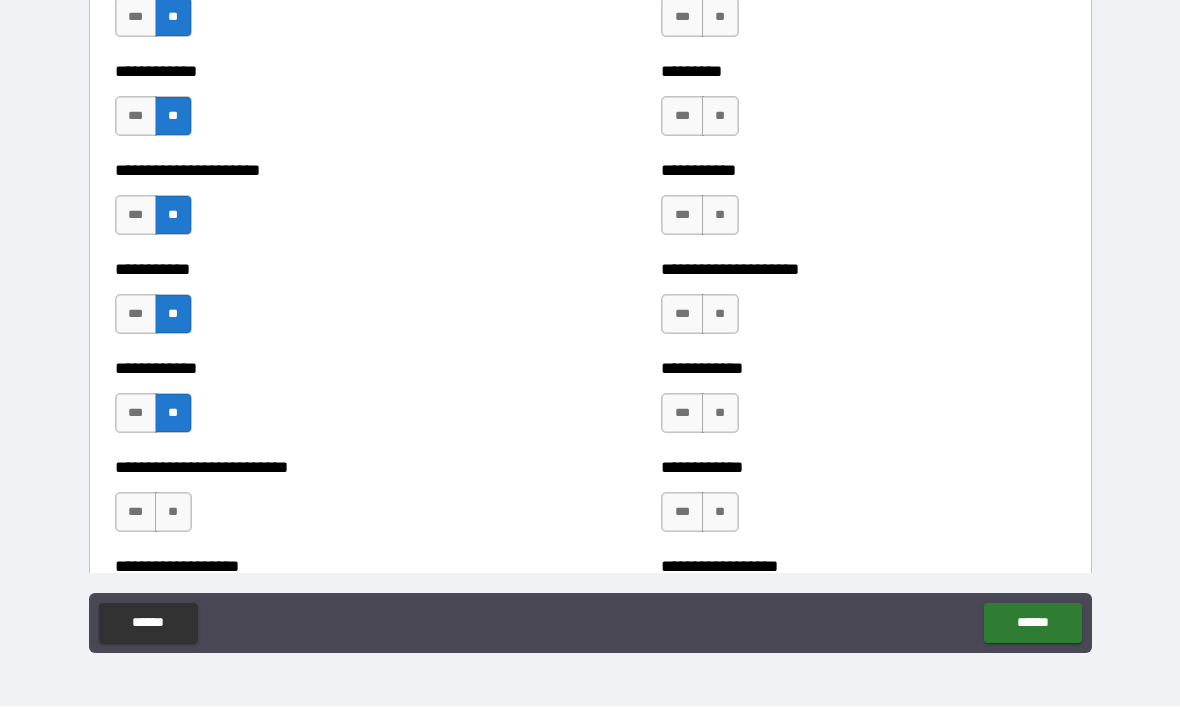 click on "**" at bounding box center [173, 513] 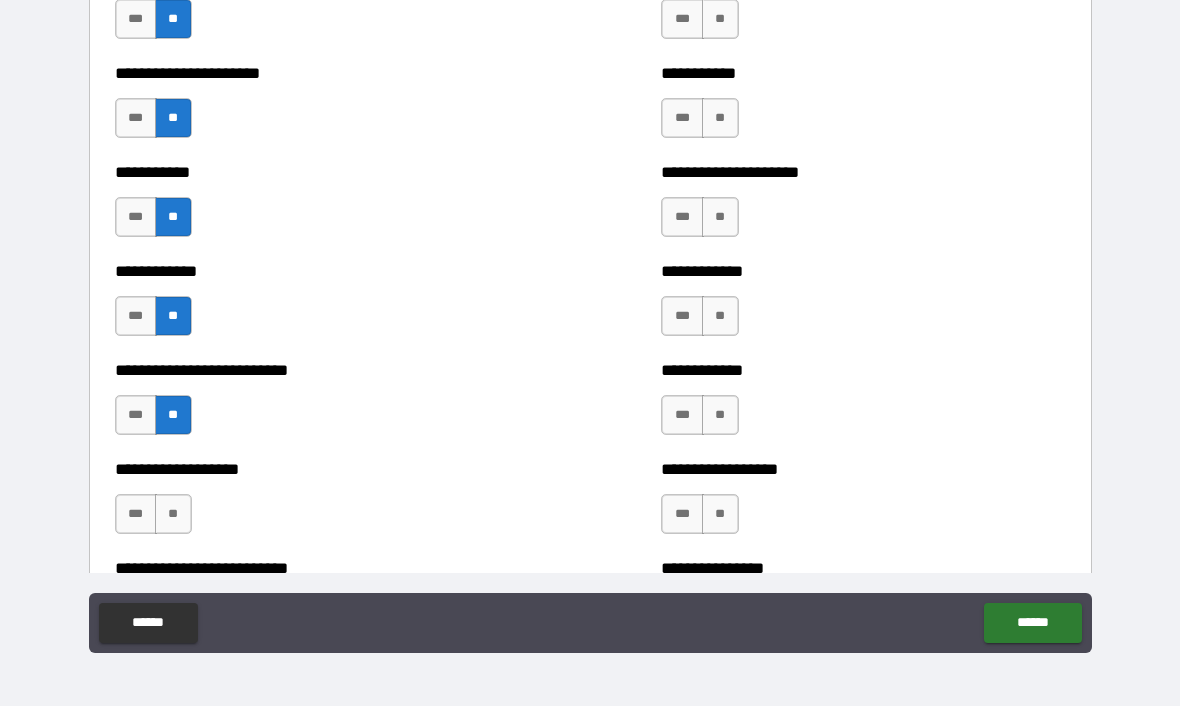 scroll, scrollTop: 5211, scrollLeft: 0, axis: vertical 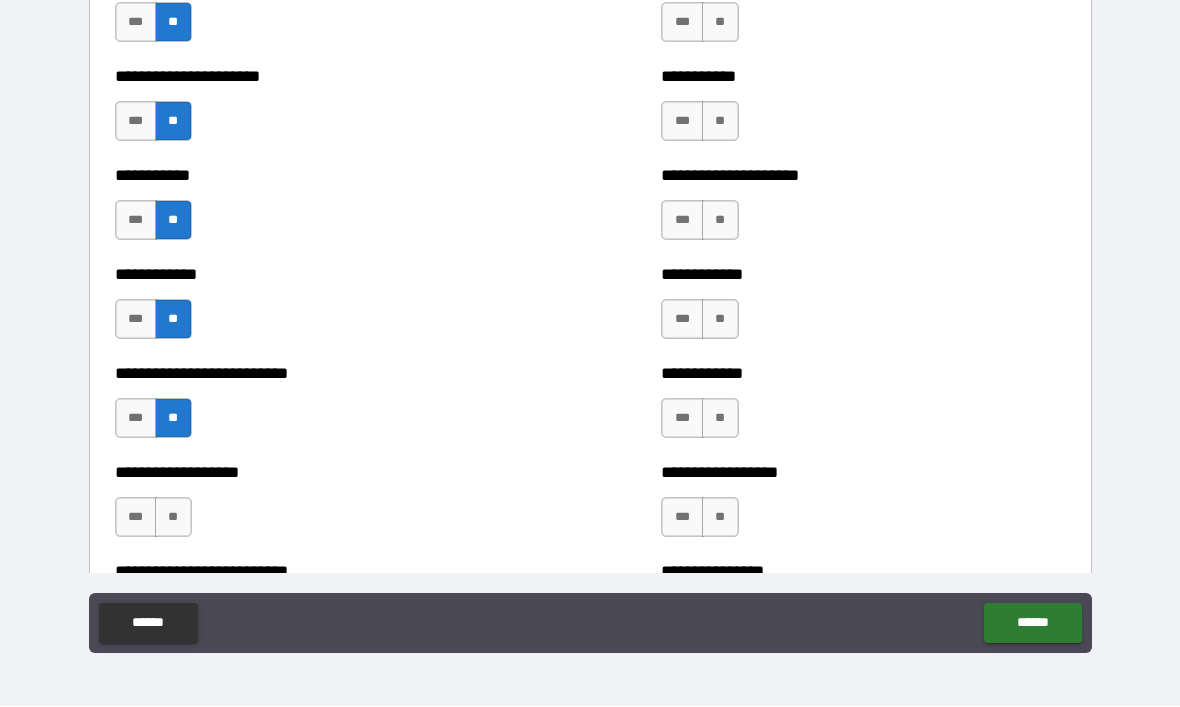 click on "**" at bounding box center (173, 518) 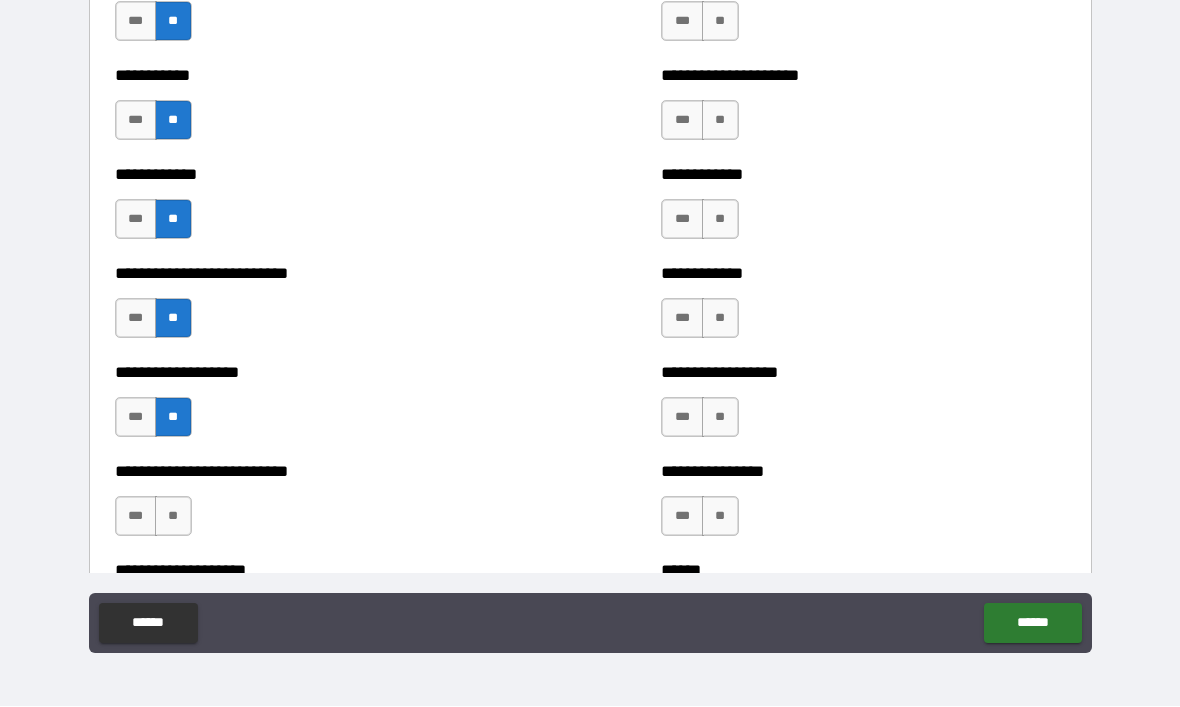 click on "**" at bounding box center (173, 517) 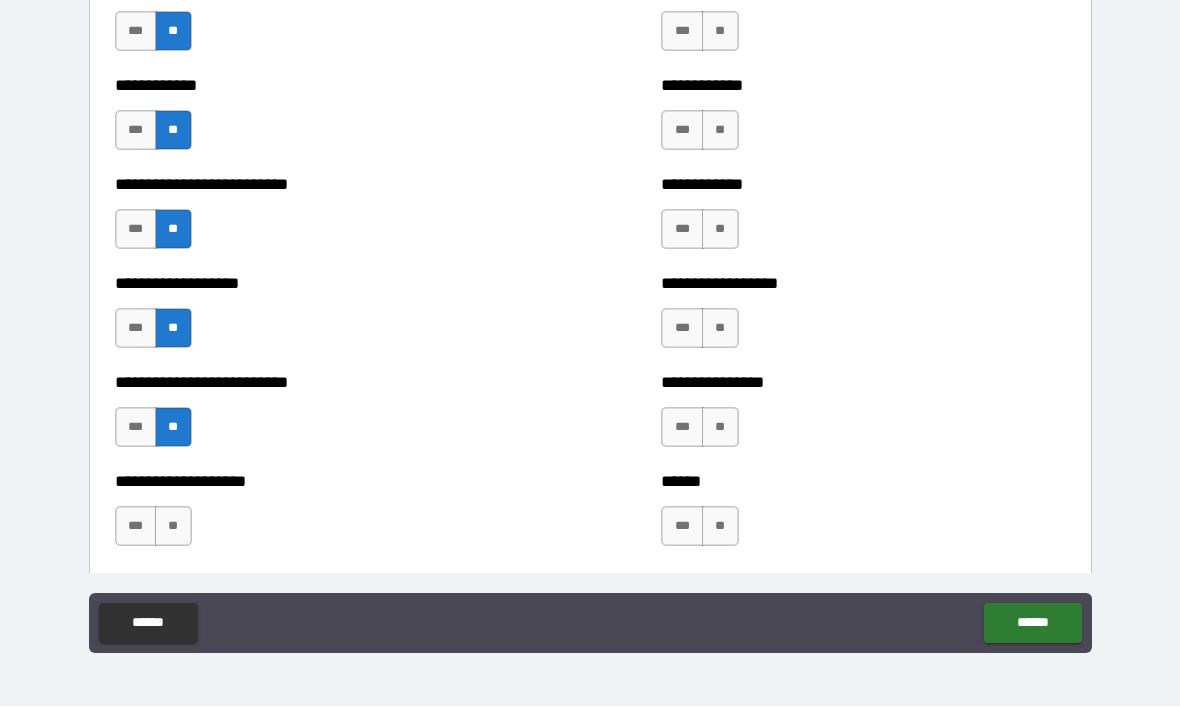scroll, scrollTop: 5402, scrollLeft: 0, axis: vertical 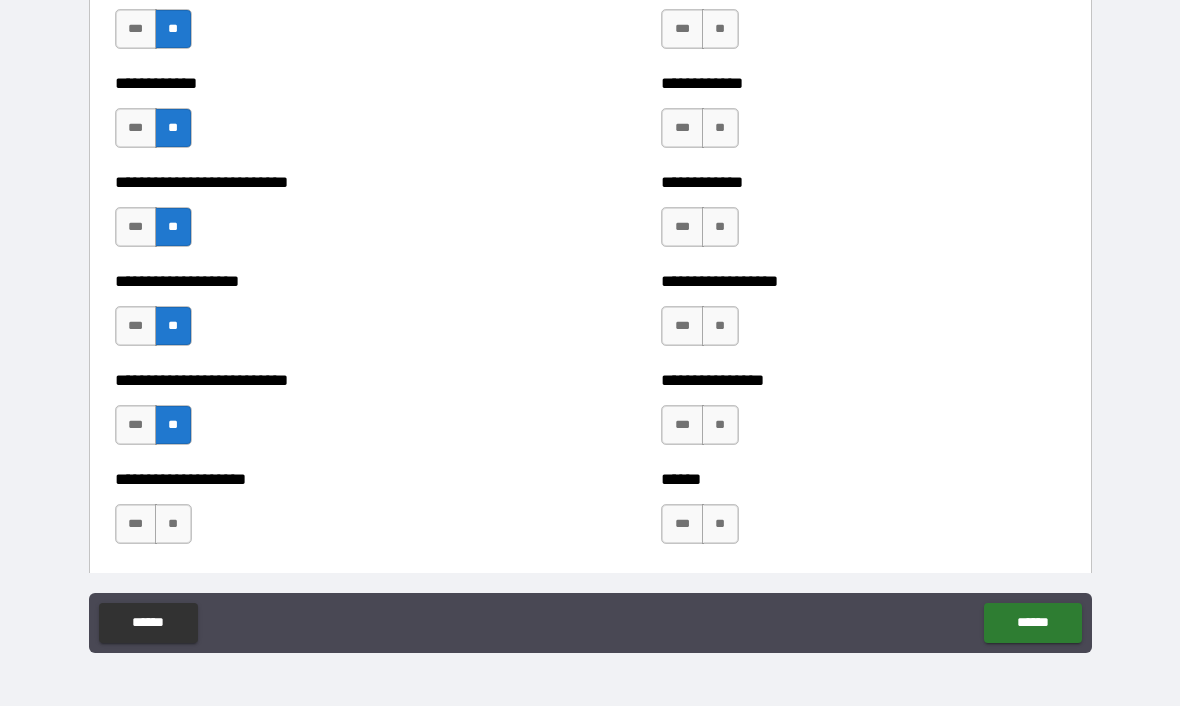 click on "**" at bounding box center [173, 525] 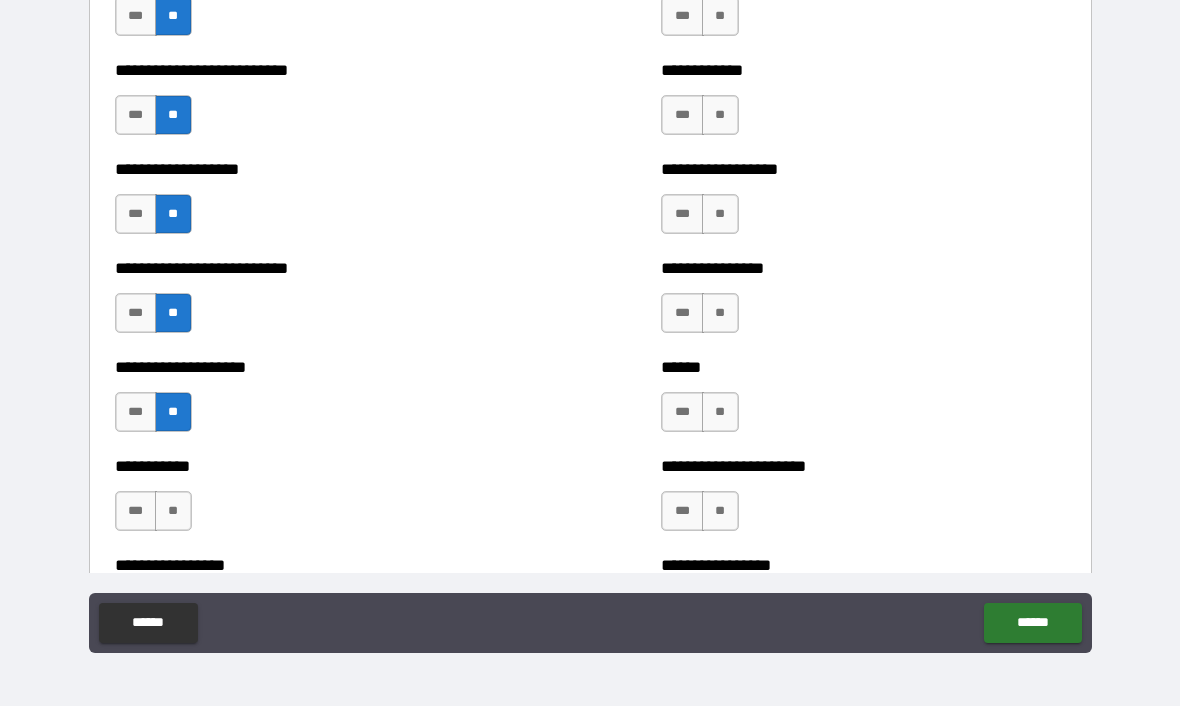 scroll, scrollTop: 5515, scrollLeft: 0, axis: vertical 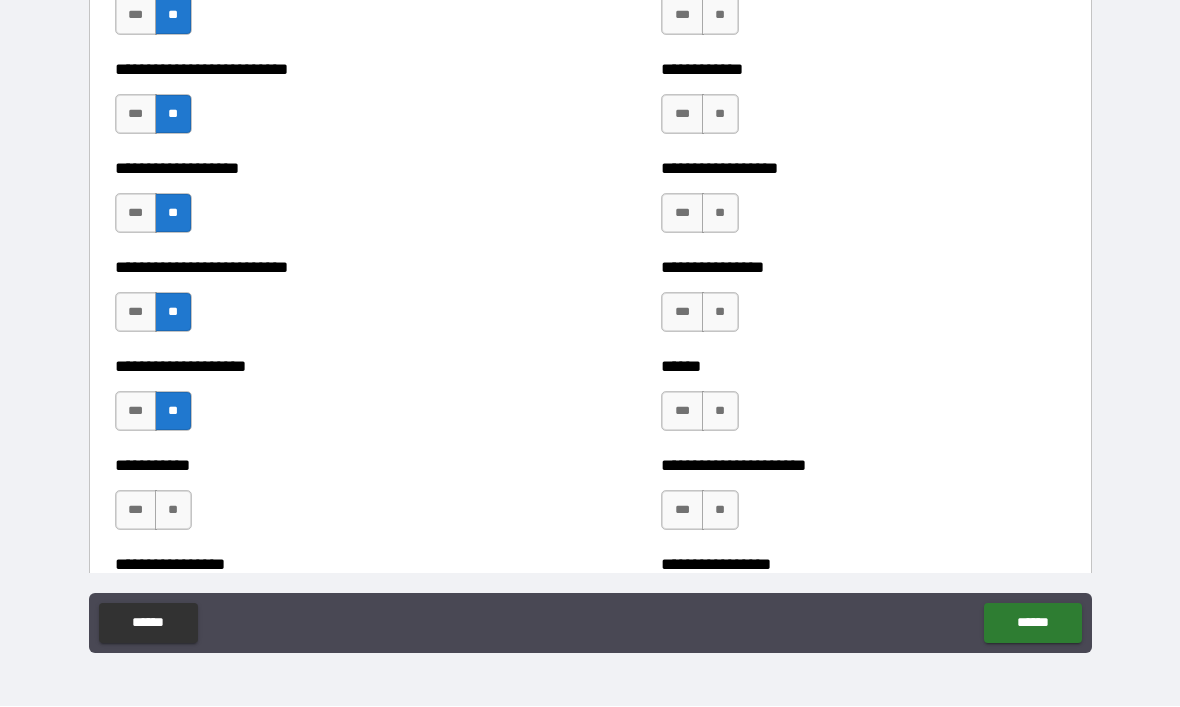 click on "**" at bounding box center (173, 511) 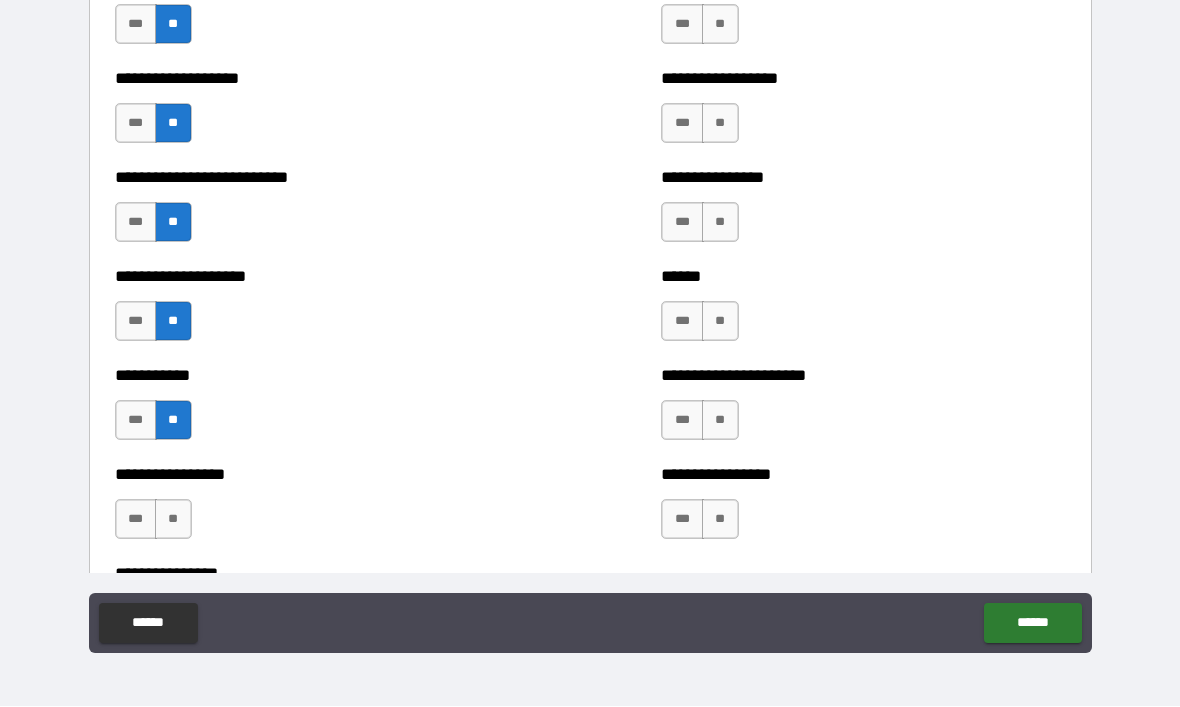 scroll, scrollTop: 5606, scrollLeft: 0, axis: vertical 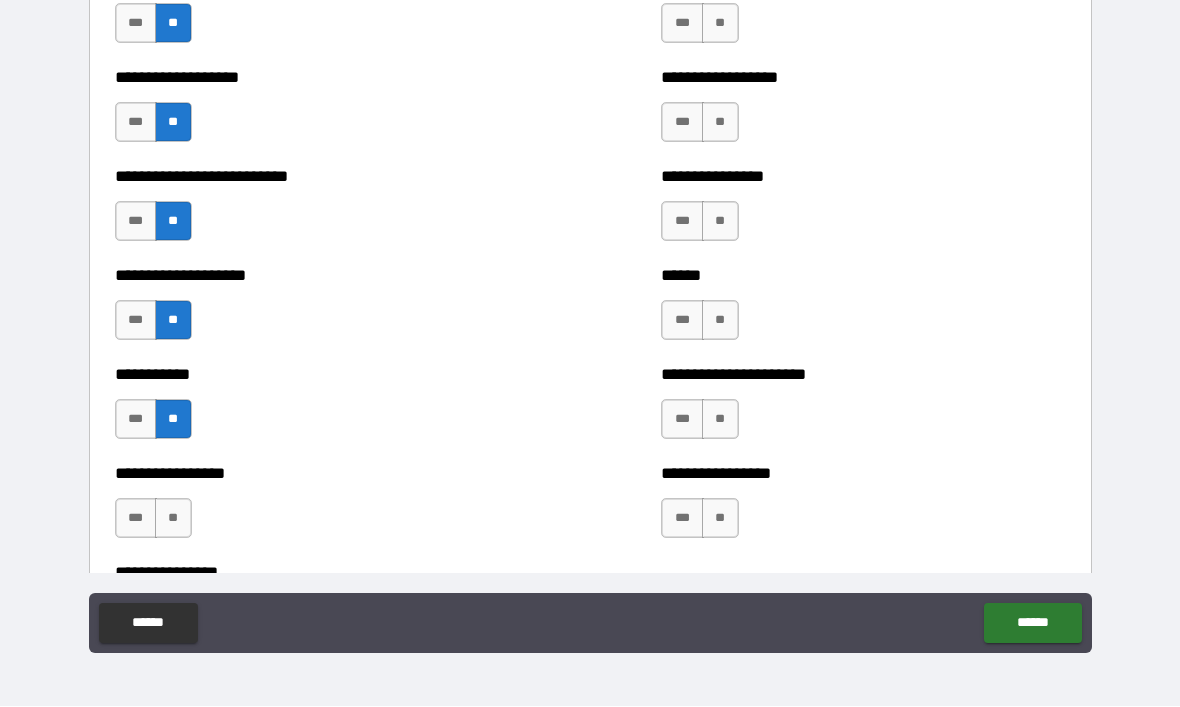 click on "**" at bounding box center [173, 519] 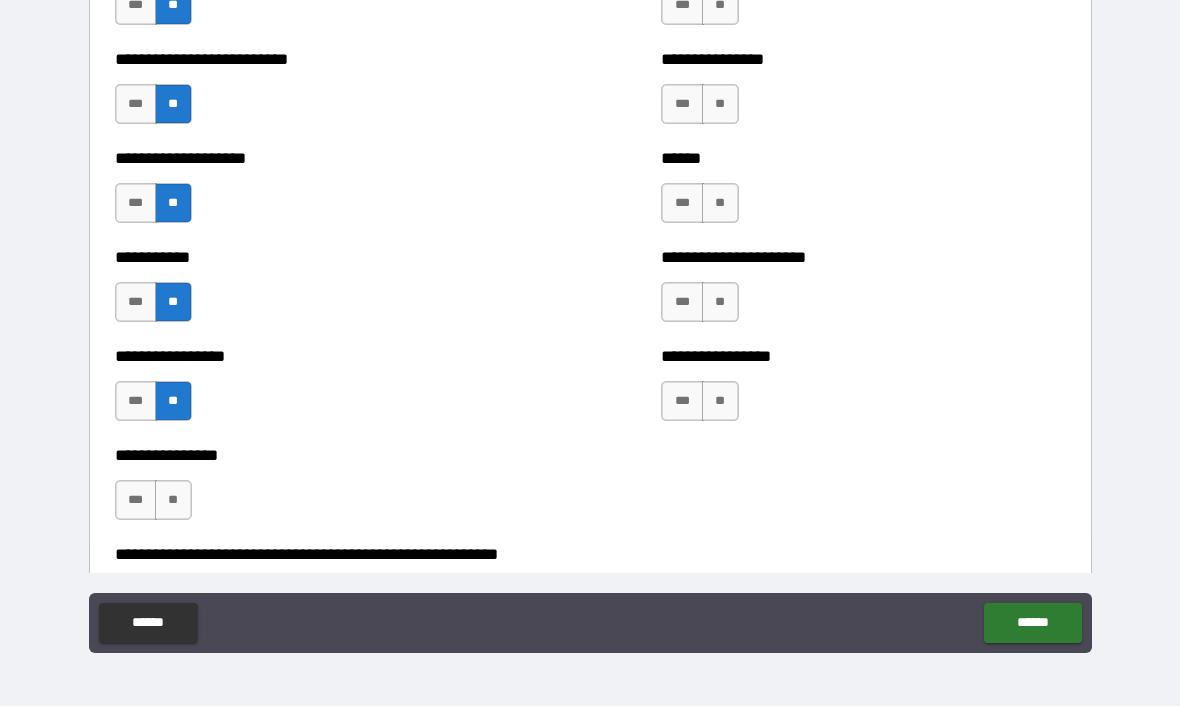scroll, scrollTop: 5724, scrollLeft: 0, axis: vertical 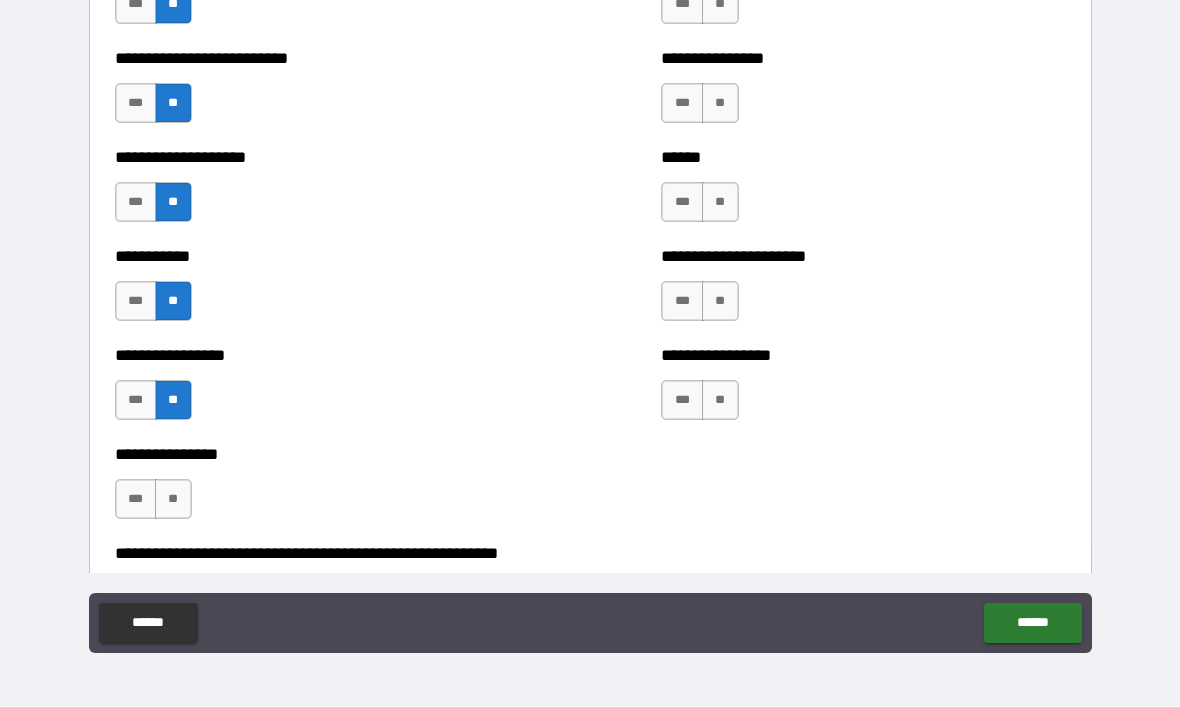 click on "**" at bounding box center (173, 500) 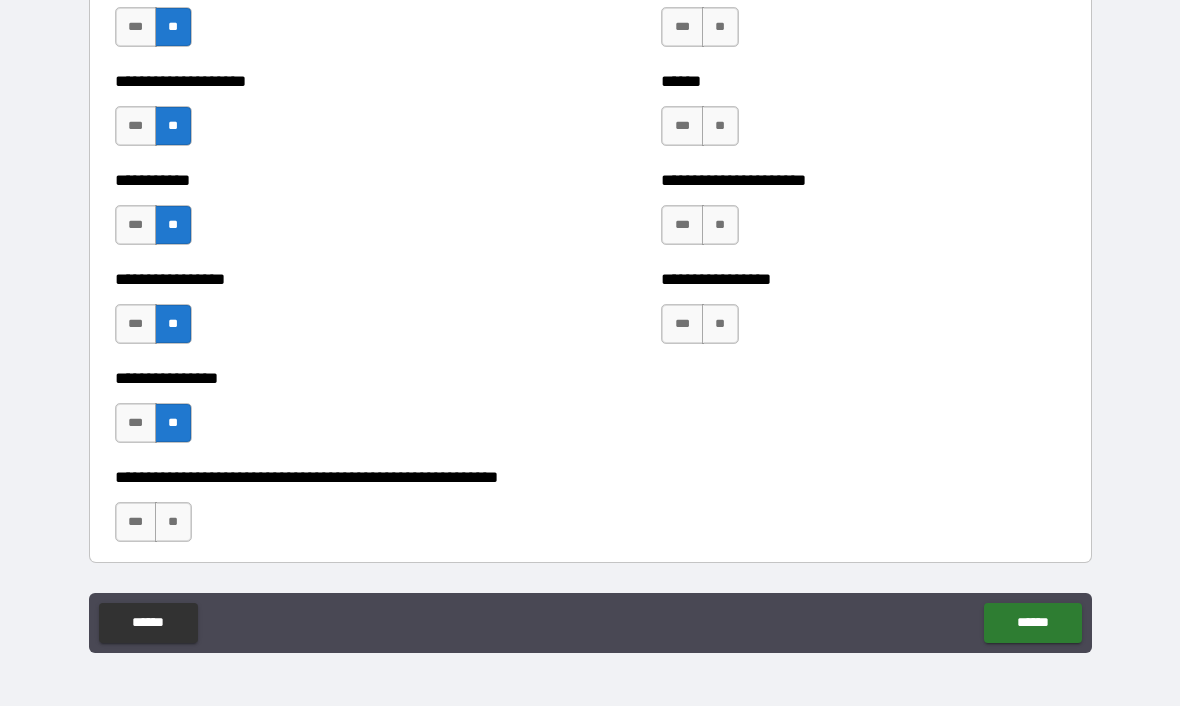 scroll, scrollTop: 5805, scrollLeft: 0, axis: vertical 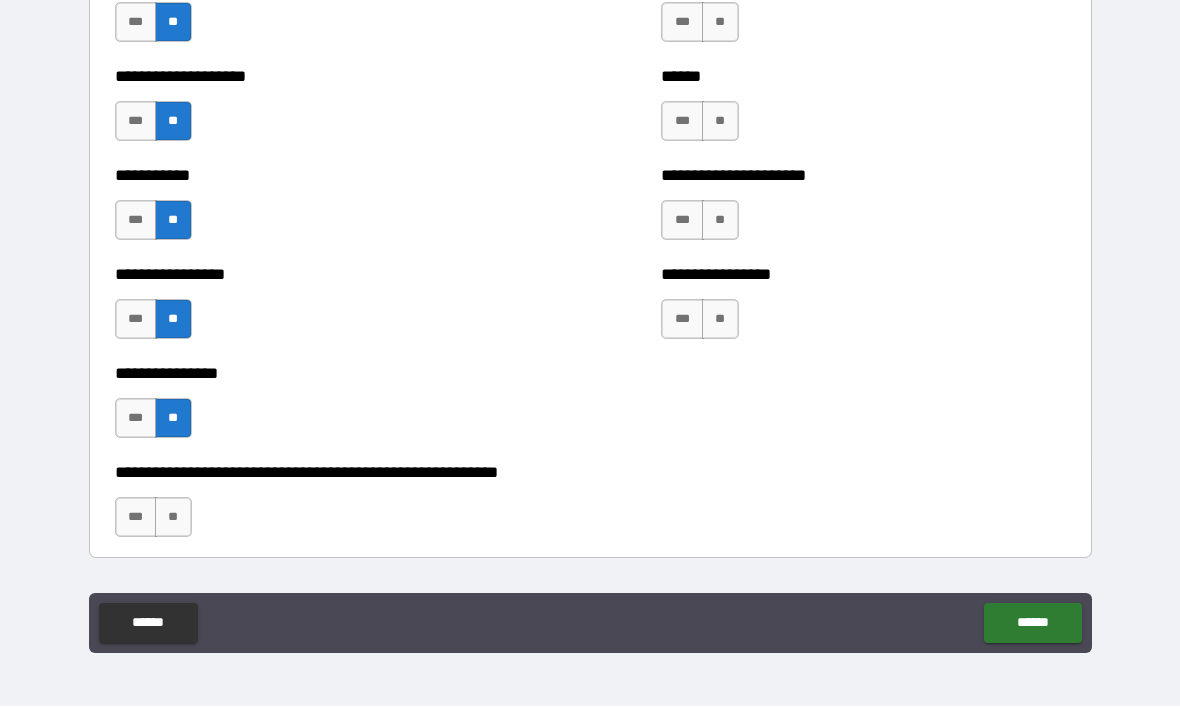 click on "**" at bounding box center [173, 518] 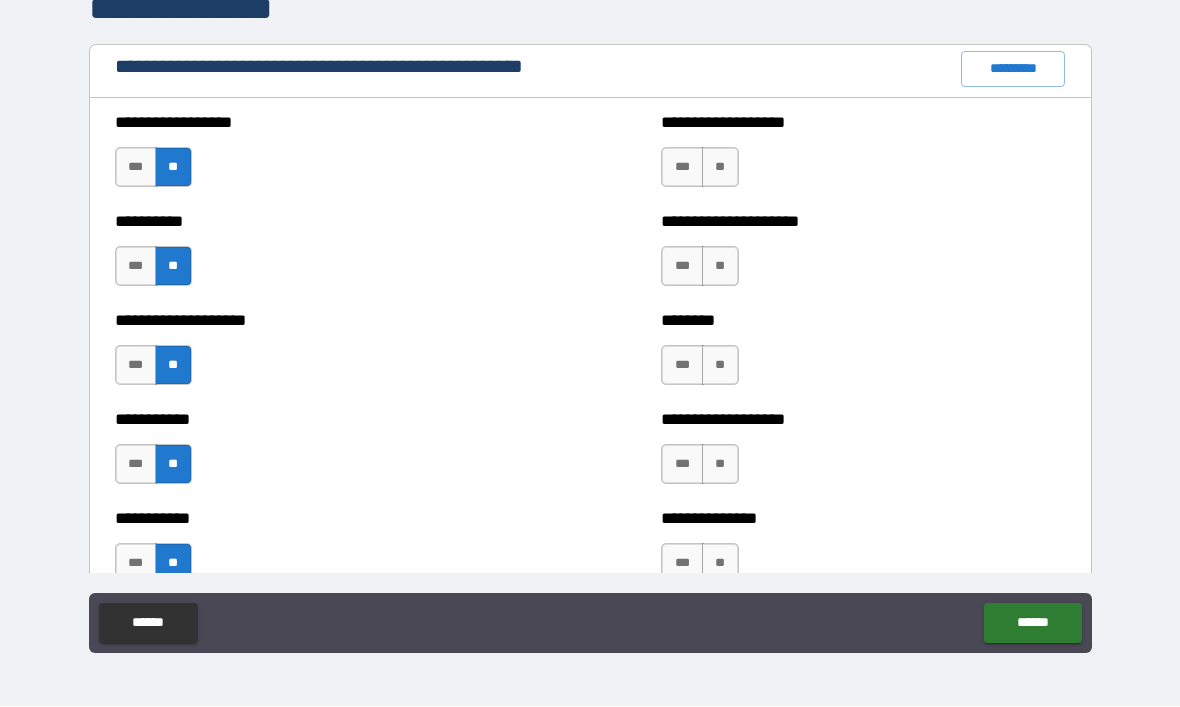 scroll, scrollTop: 2277, scrollLeft: 0, axis: vertical 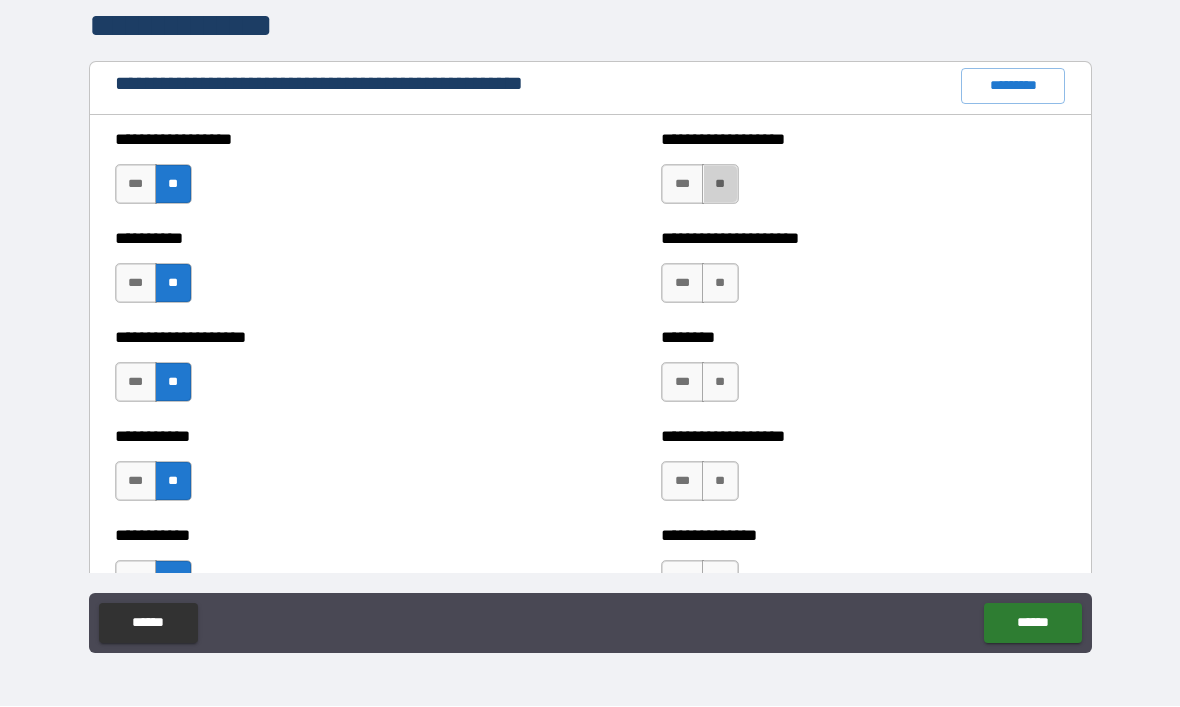 click on "**" at bounding box center (720, 185) 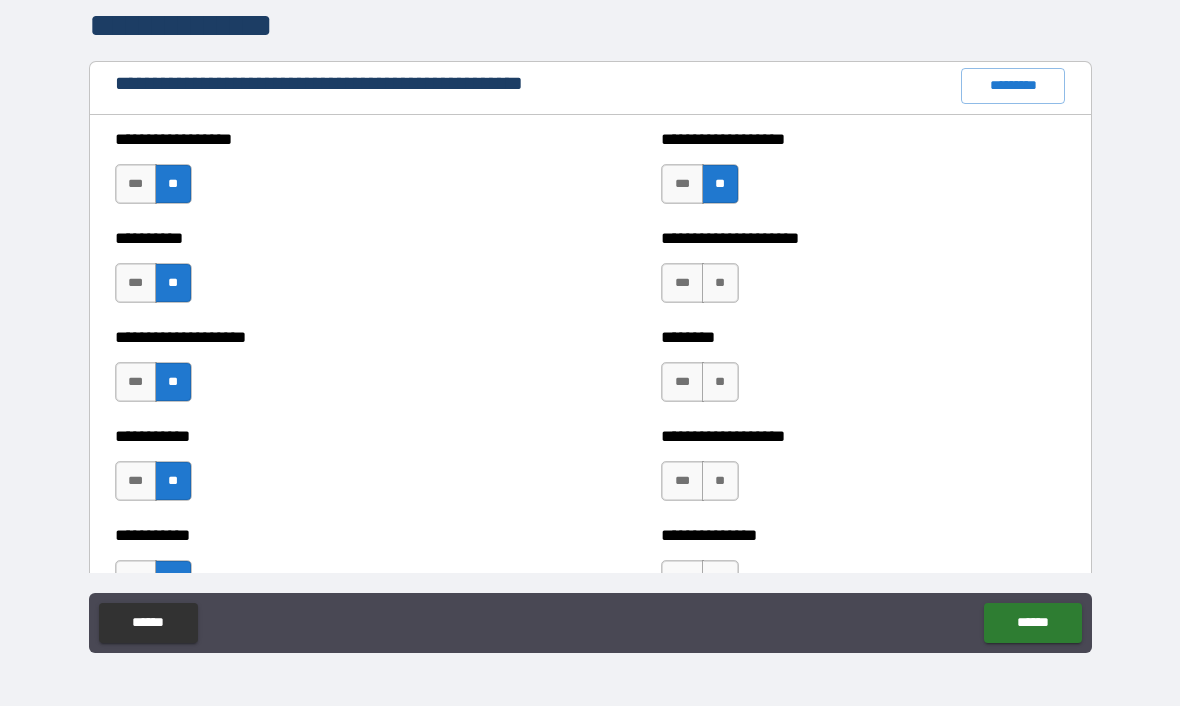 click on "**" at bounding box center [720, 284] 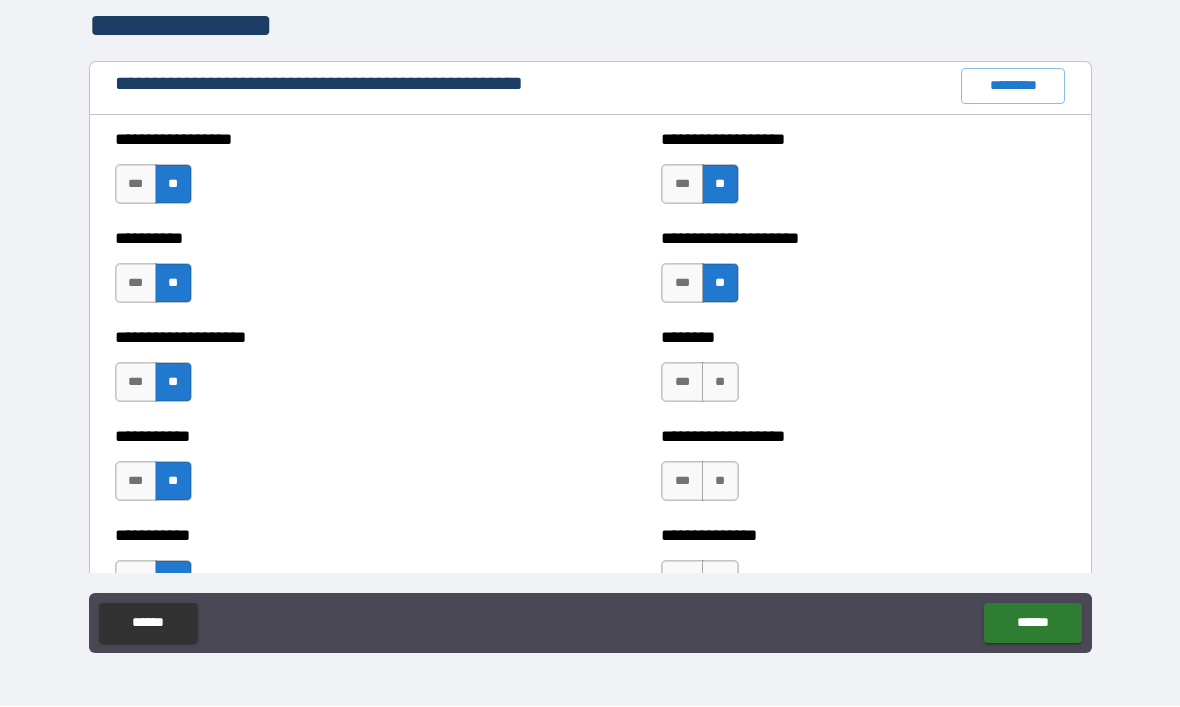 click on "**" at bounding box center [720, 383] 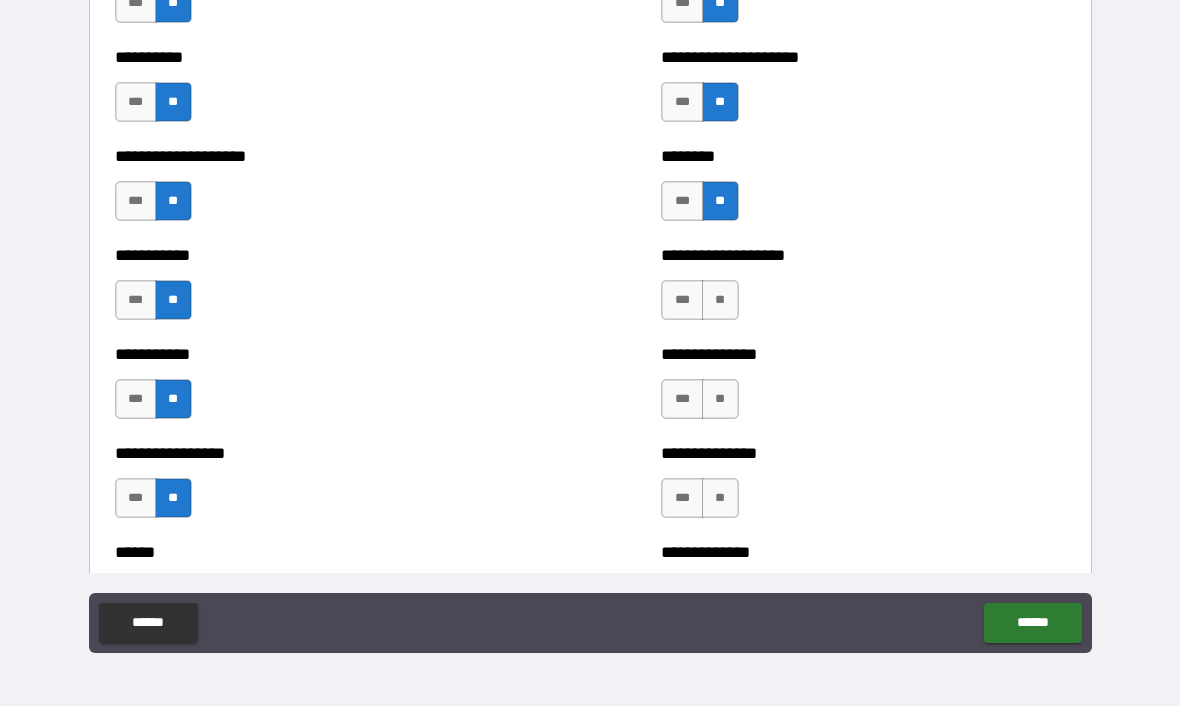 scroll, scrollTop: 2459, scrollLeft: 0, axis: vertical 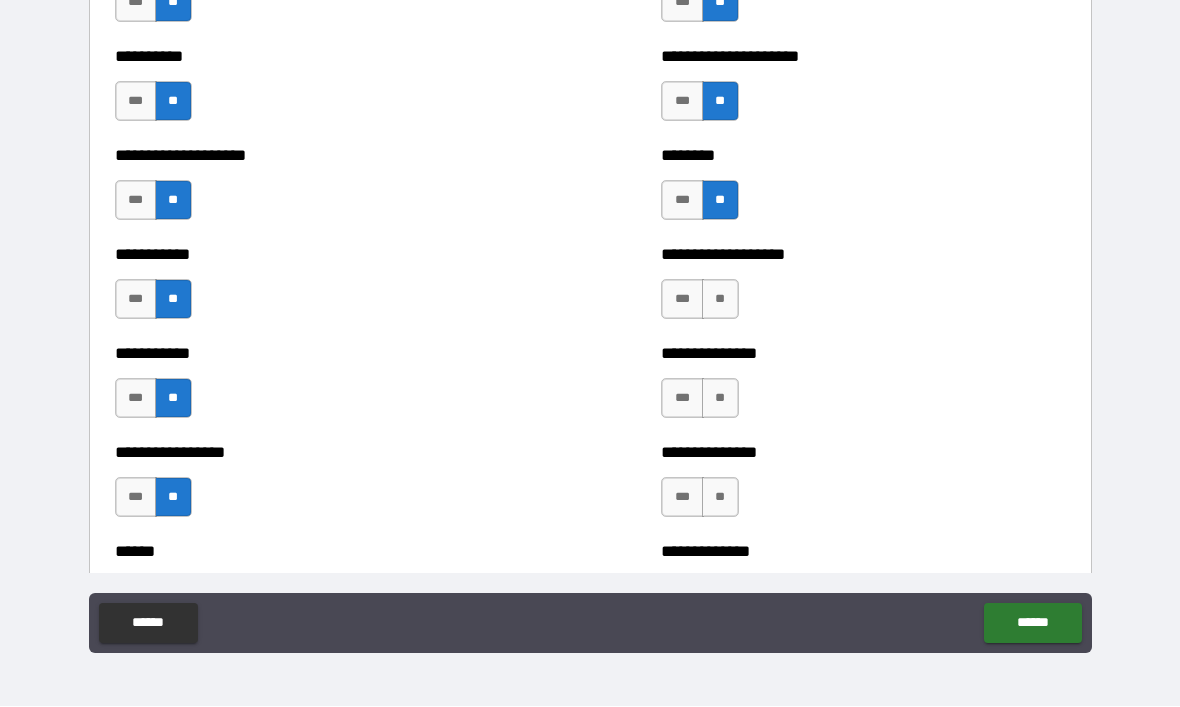 click on "**" at bounding box center [720, 300] 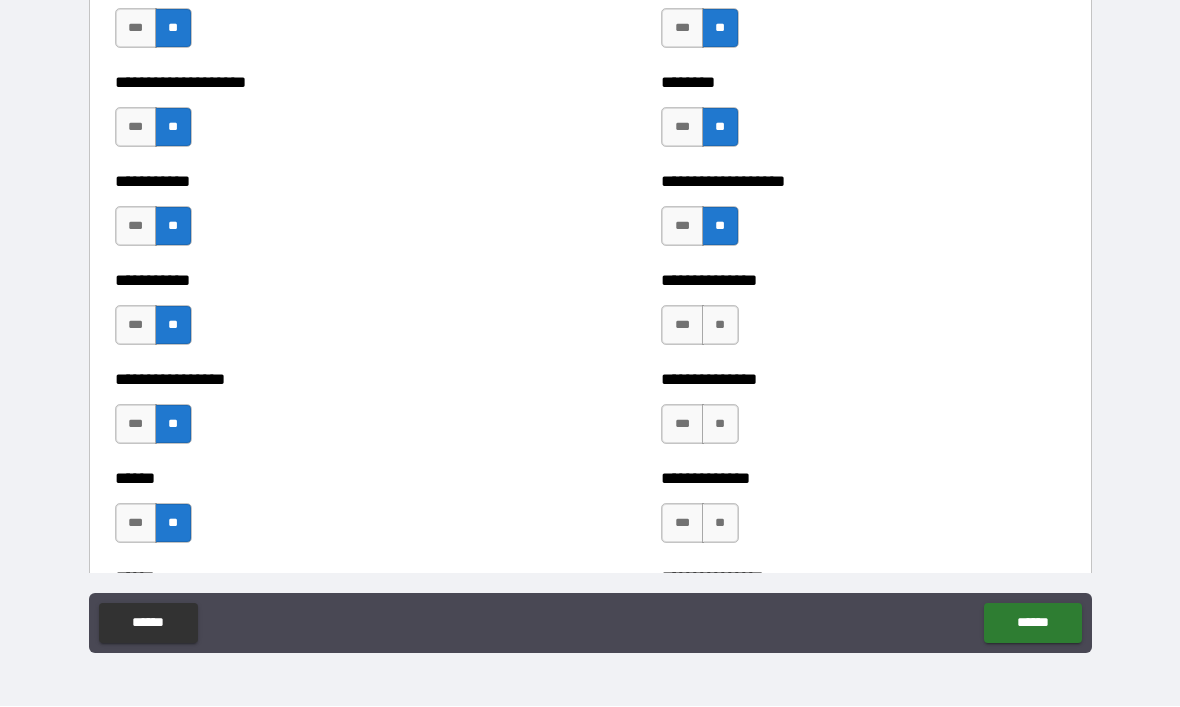 click on "**" at bounding box center [720, 326] 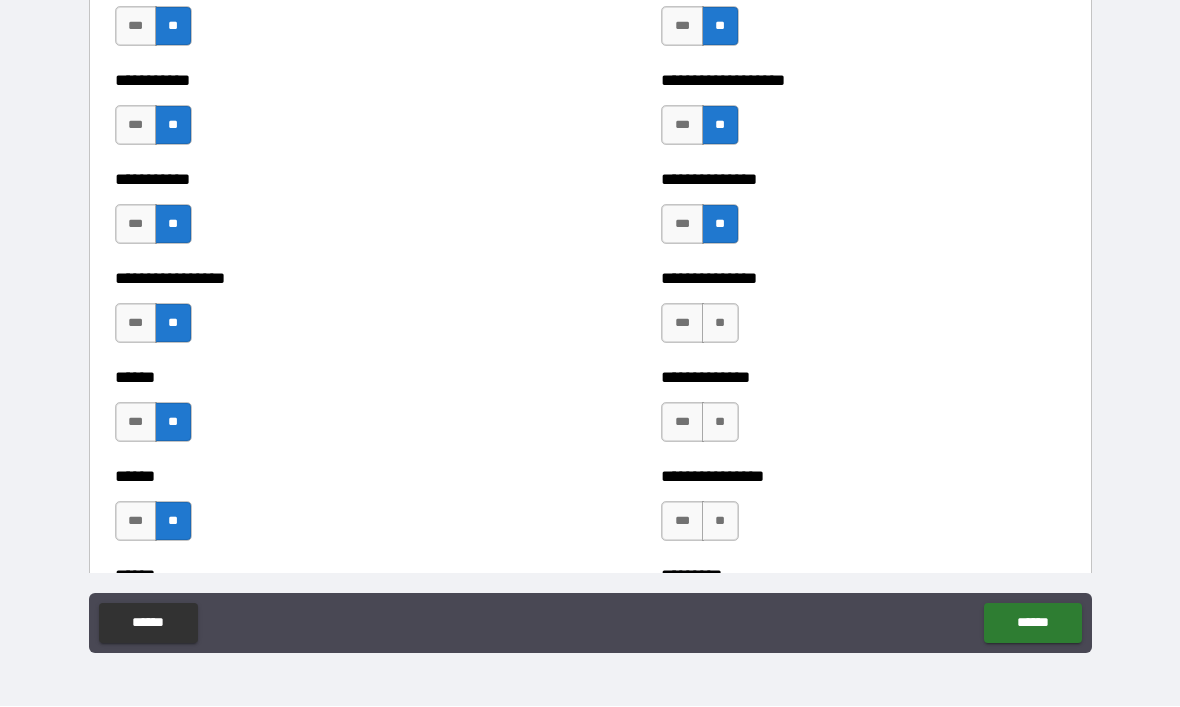 click on "**" at bounding box center [720, 324] 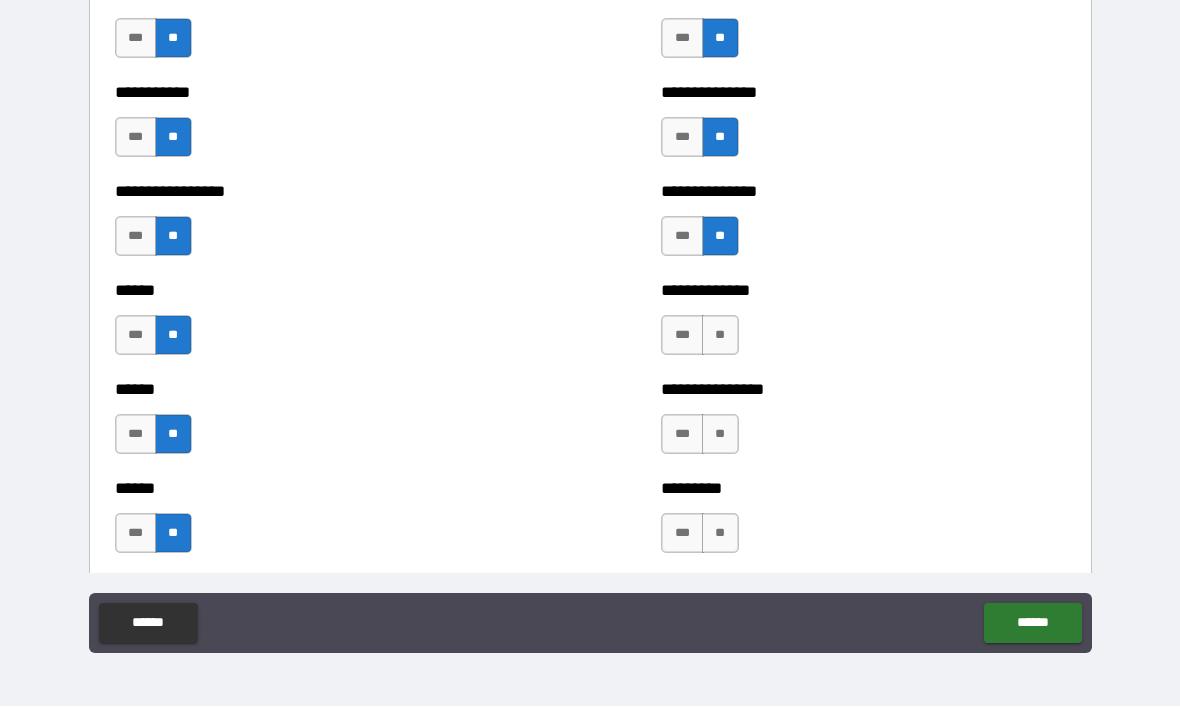 click on "**" at bounding box center [720, 336] 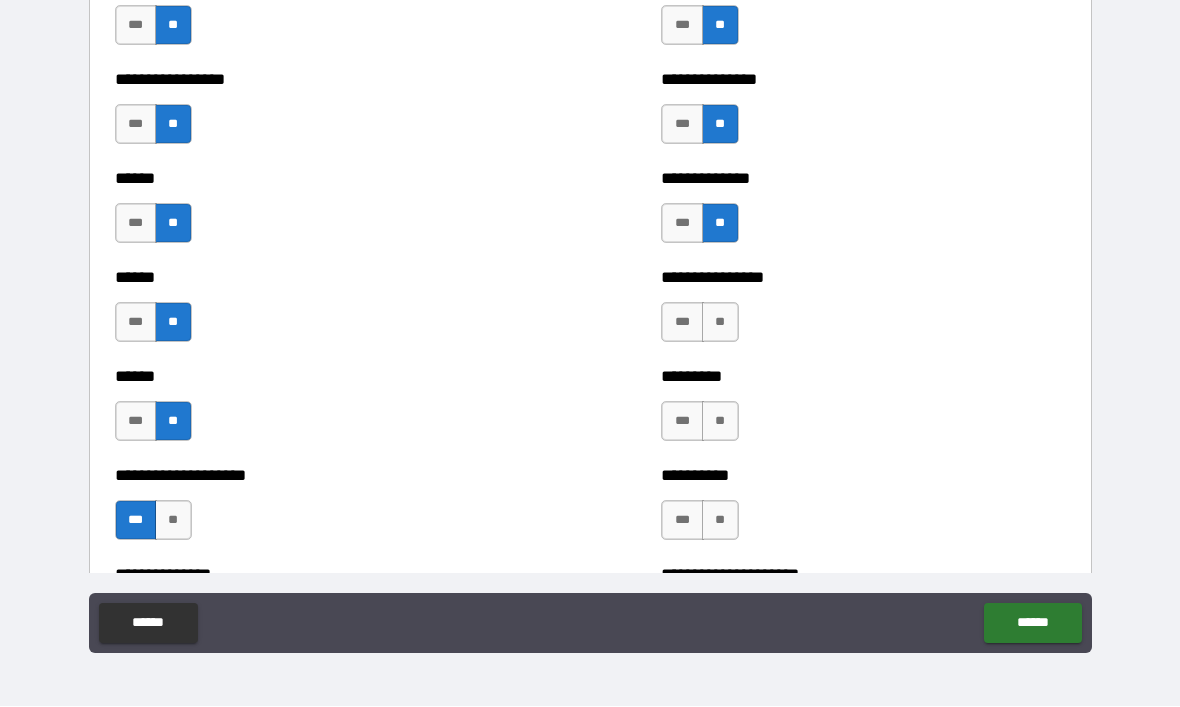 click on "**" at bounding box center [720, 323] 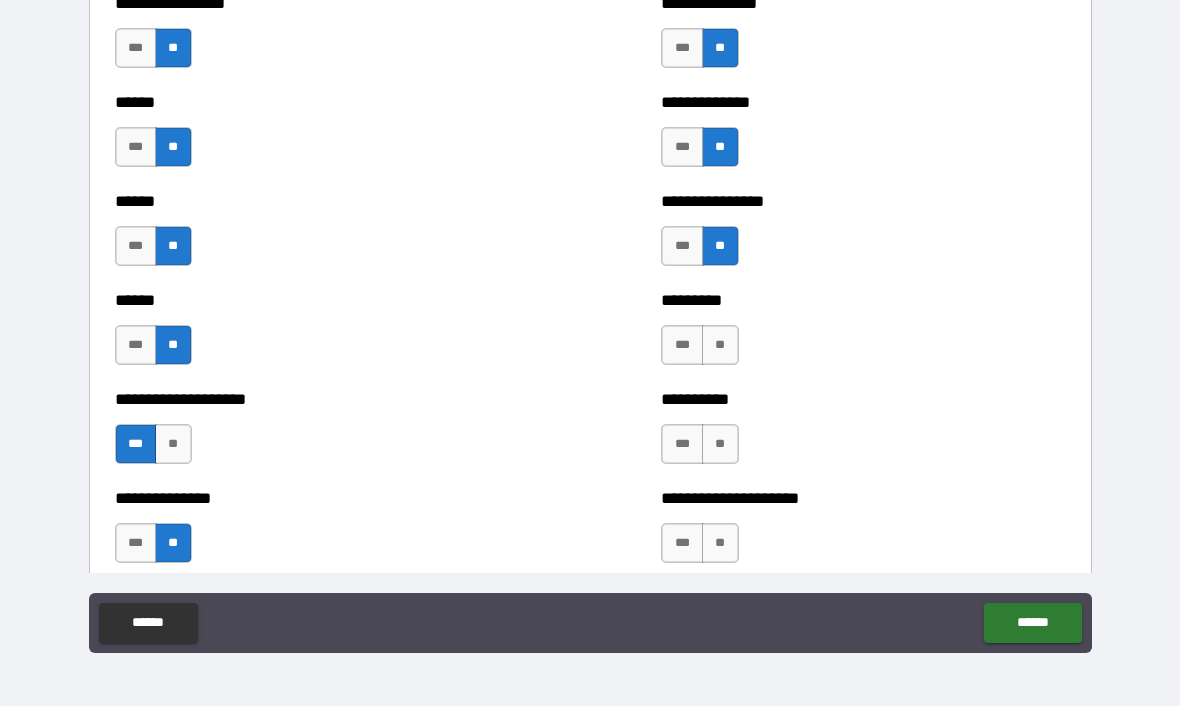 click on "**" at bounding box center (720, 346) 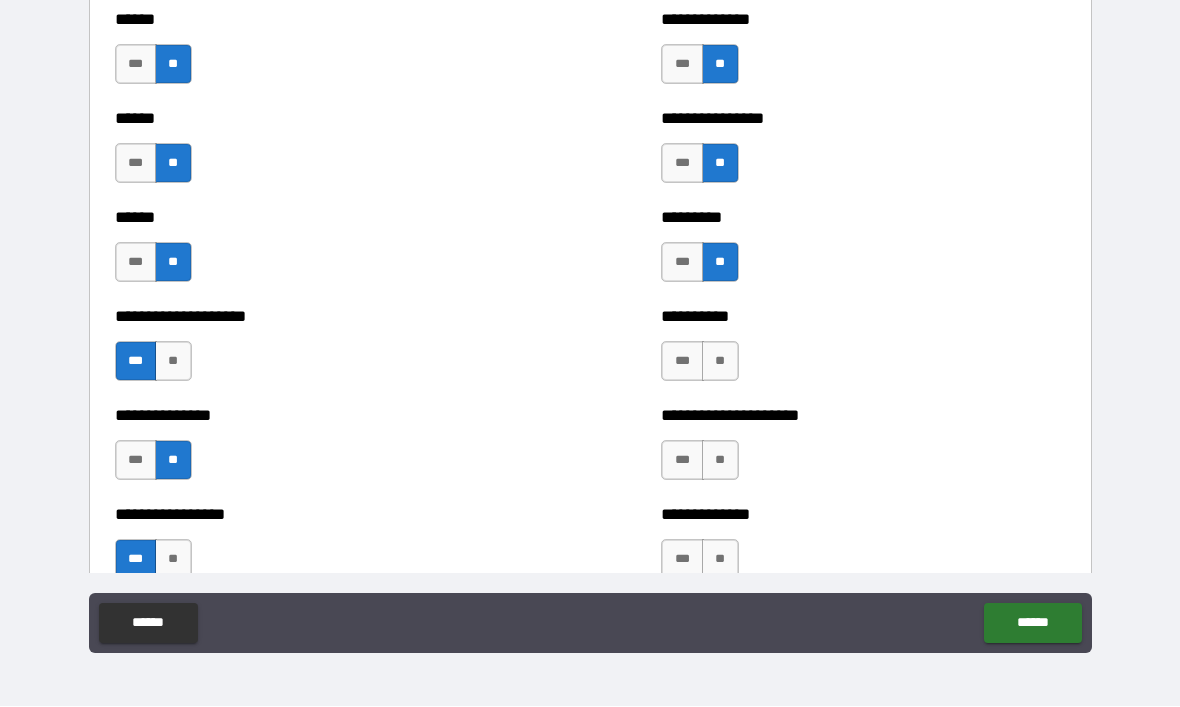 click on "**" at bounding box center (720, 362) 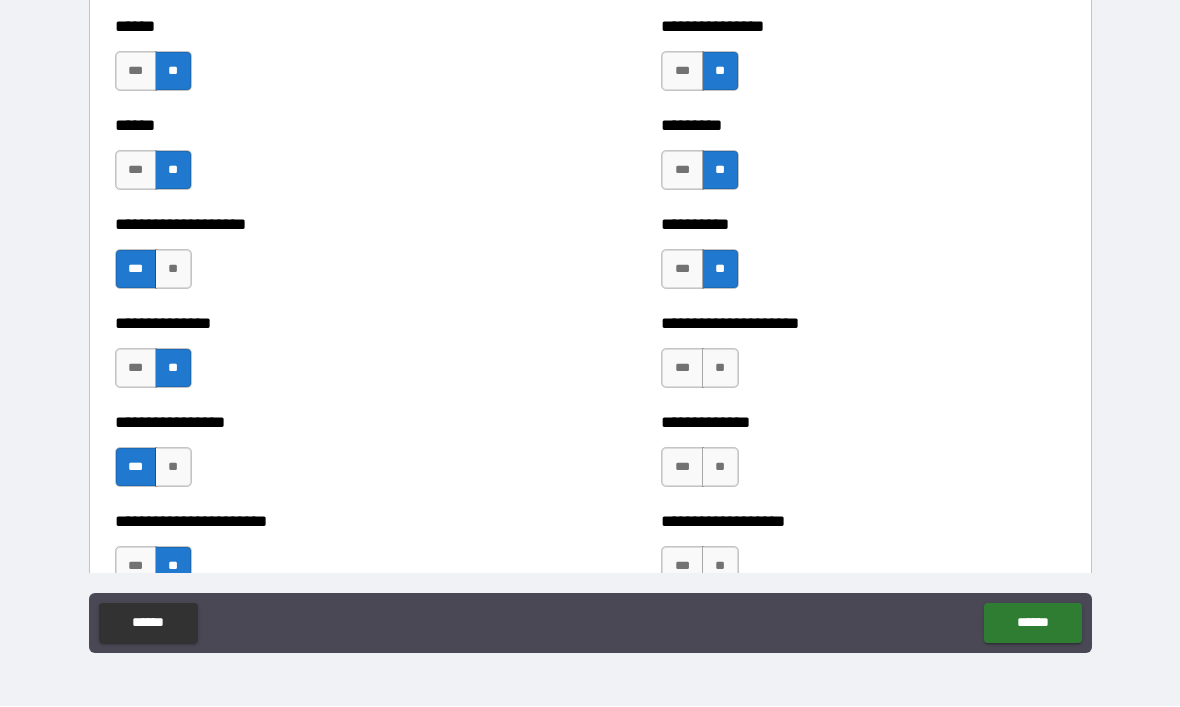 click on "**" at bounding box center [720, 369] 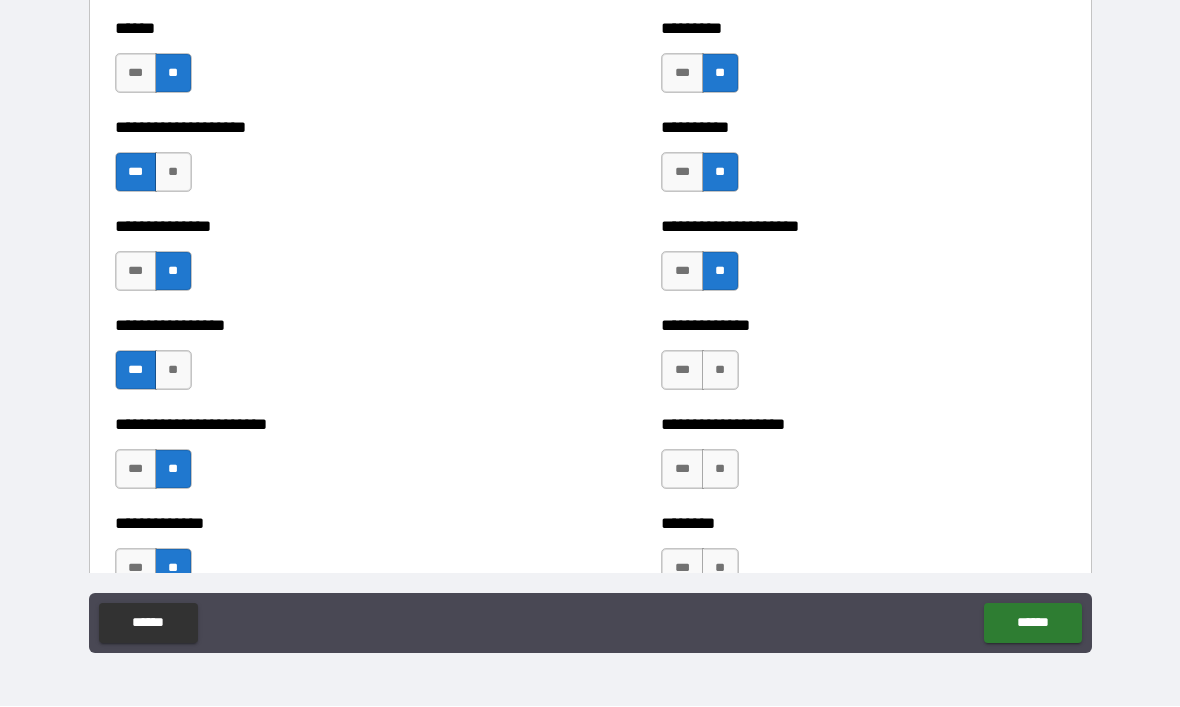 click on "**" at bounding box center [720, 371] 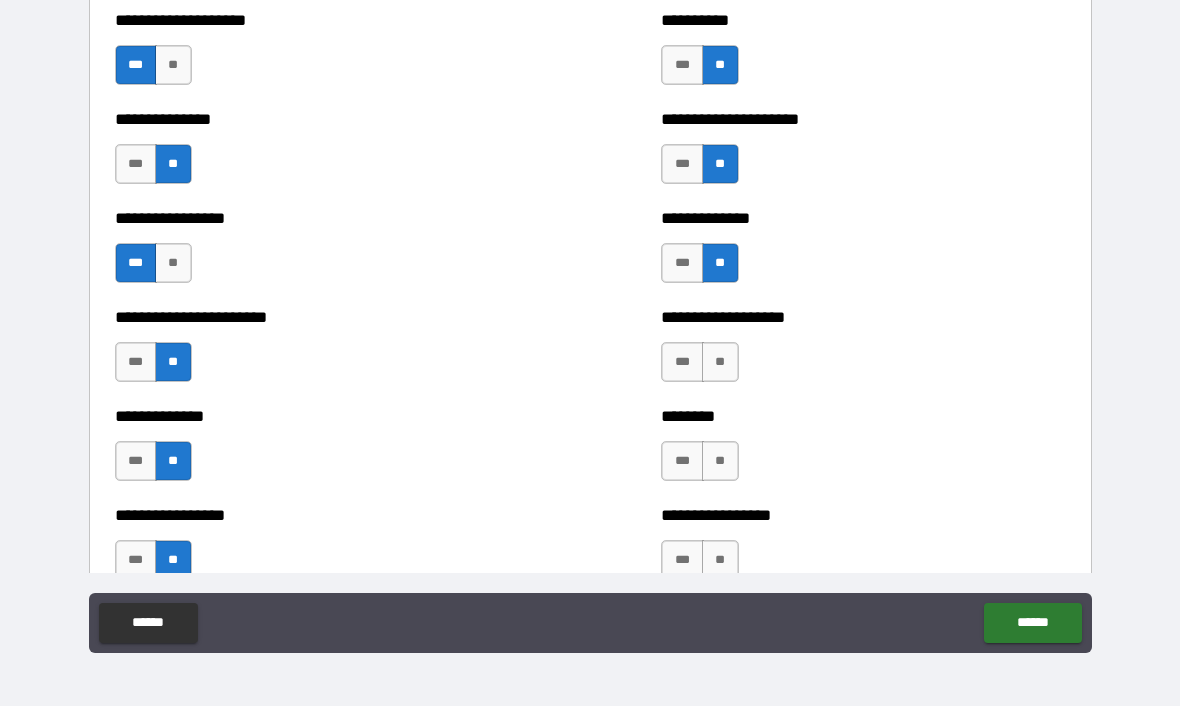 scroll, scrollTop: 3292, scrollLeft: 0, axis: vertical 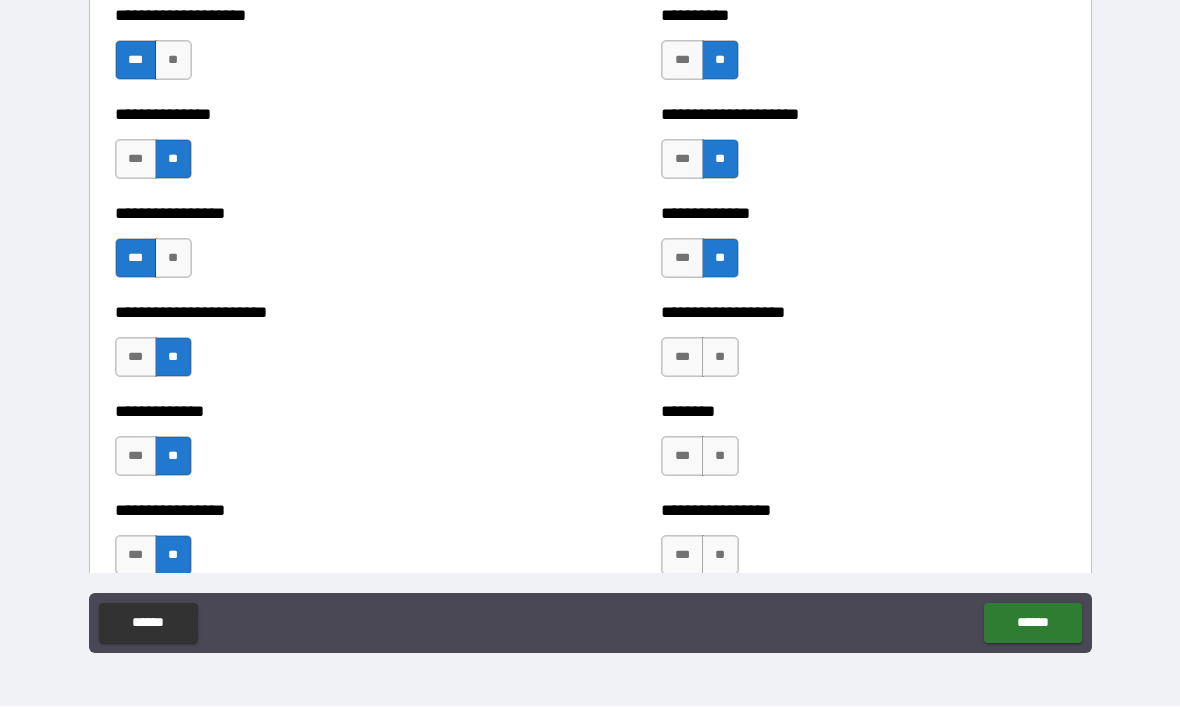 click on "**" at bounding box center [720, 358] 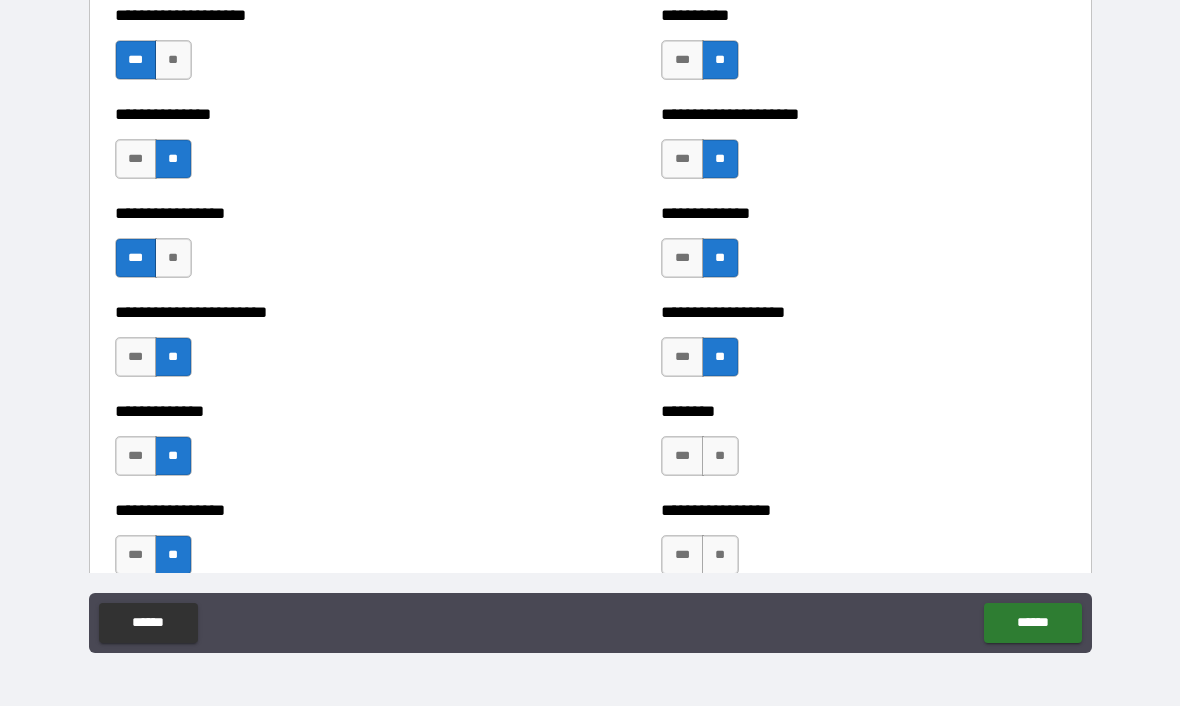 scroll, scrollTop: 3358, scrollLeft: 0, axis: vertical 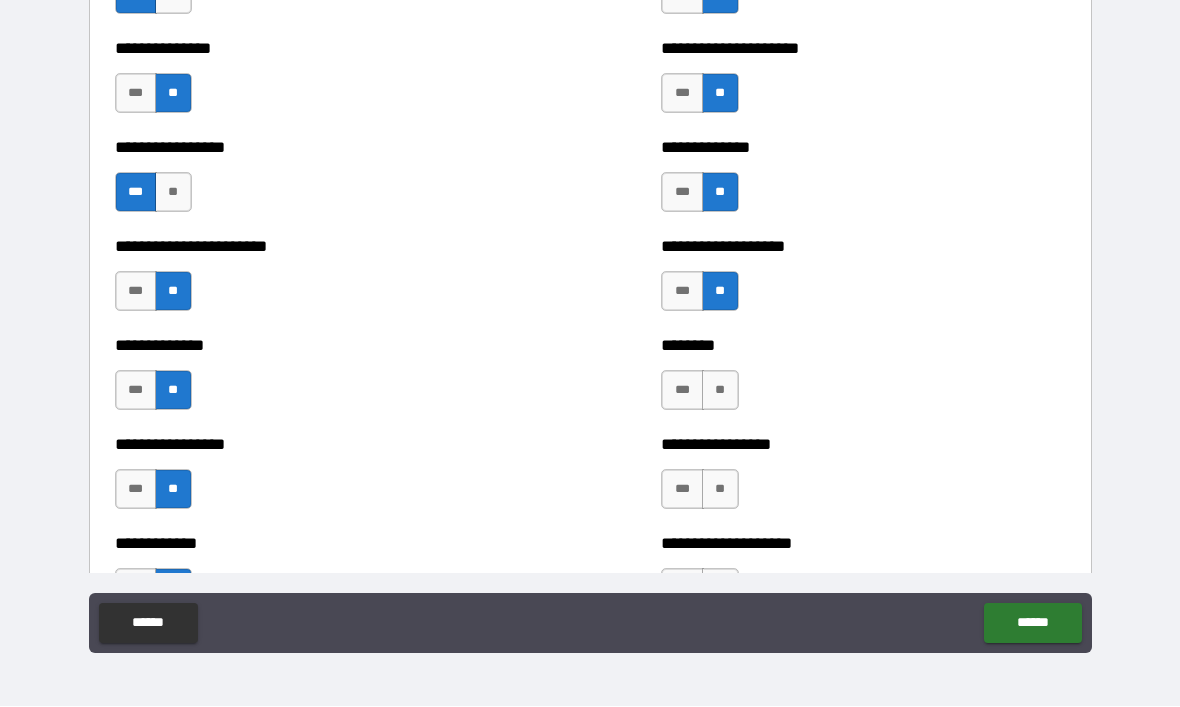 click on "**" at bounding box center (720, 391) 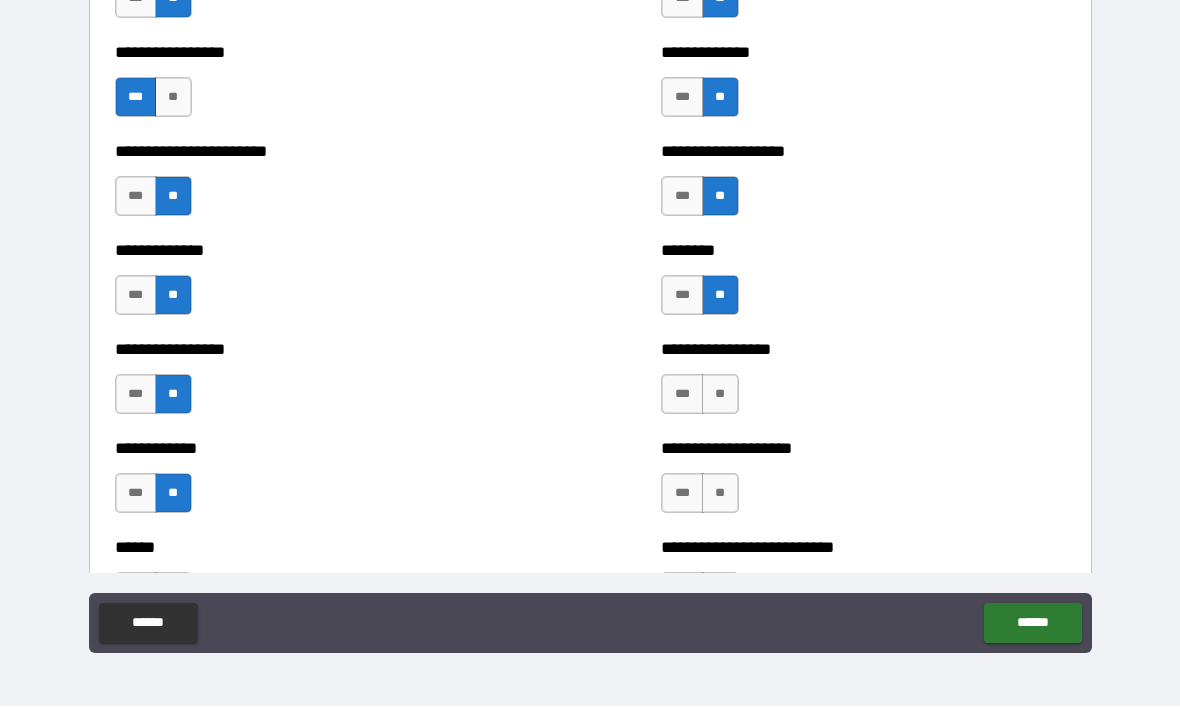scroll, scrollTop: 3463, scrollLeft: 0, axis: vertical 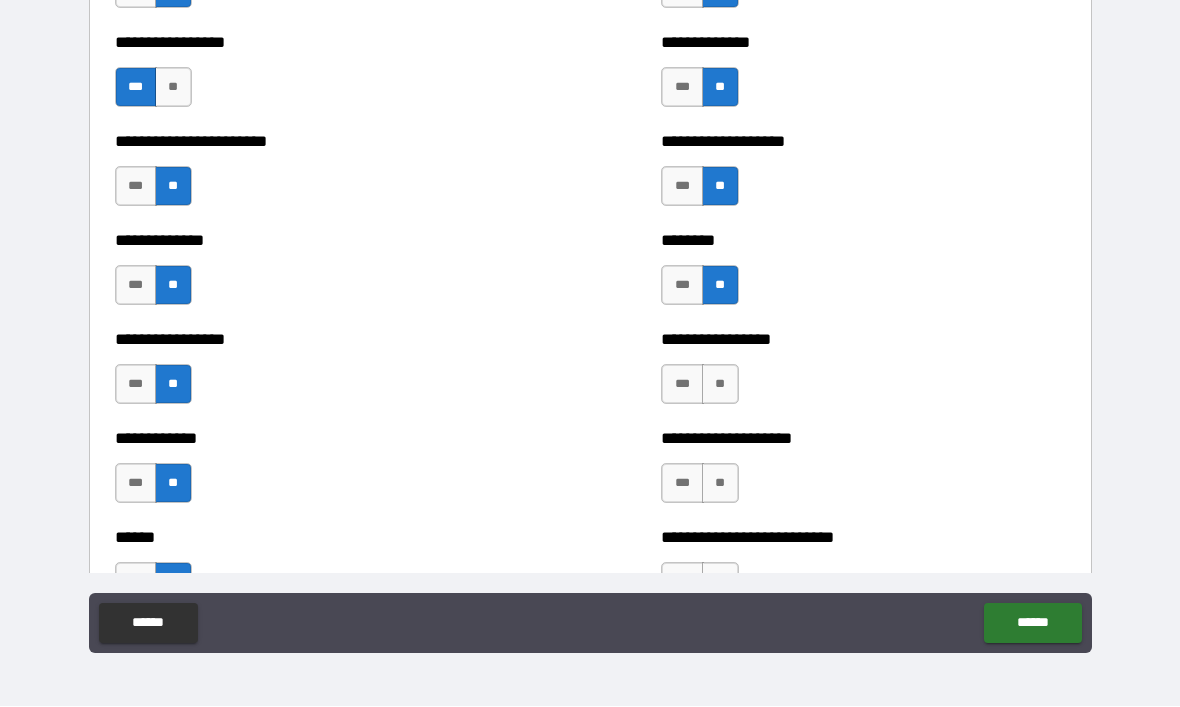click on "**" at bounding box center [720, 385] 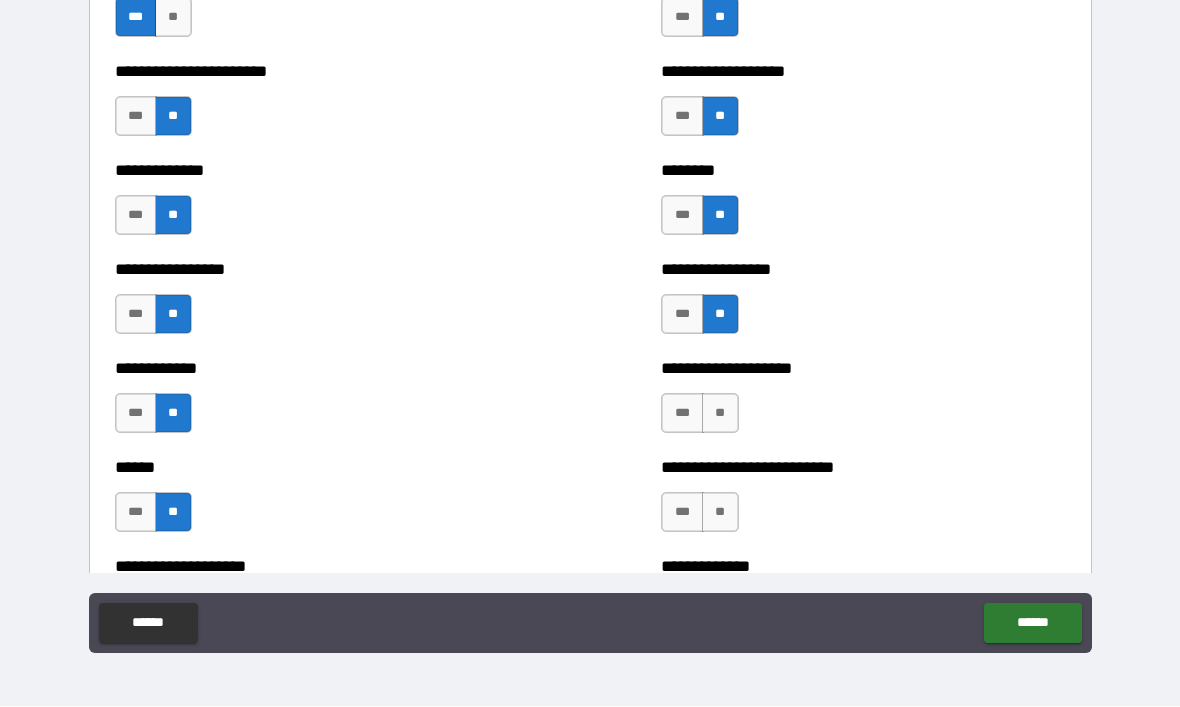 scroll, scrollTop: 3565, scrollLeft: 0, axis: vertical 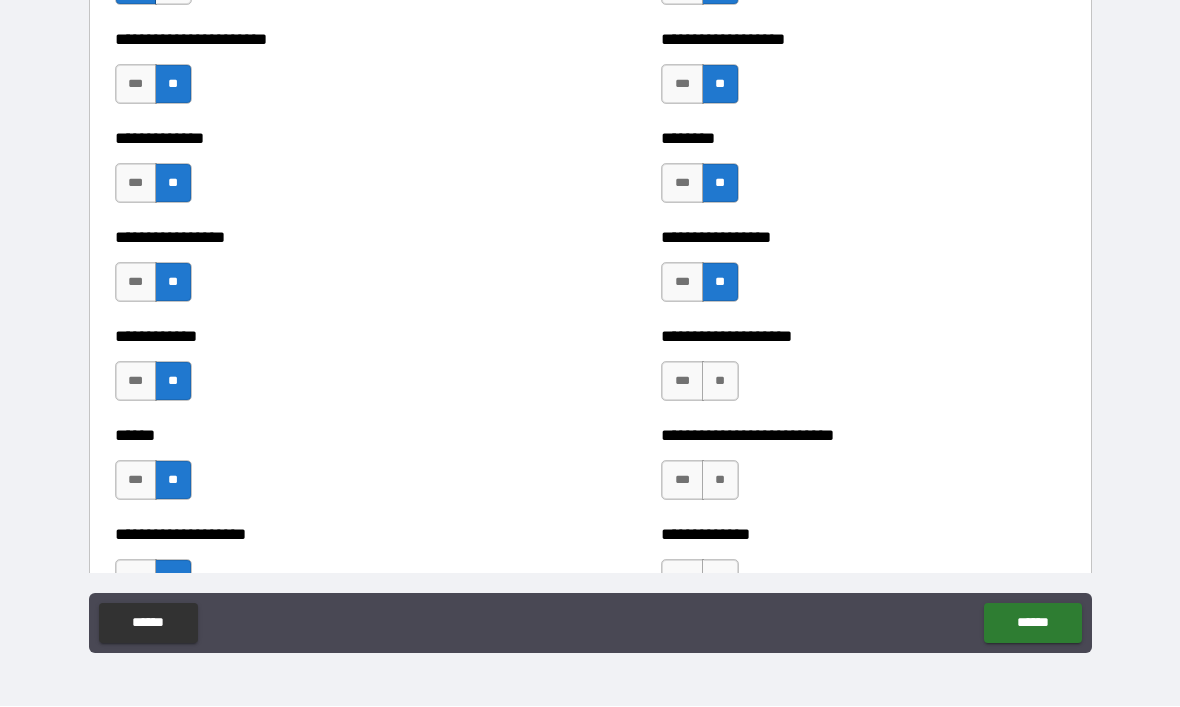 click on "**" at bounding box center [720, 382] 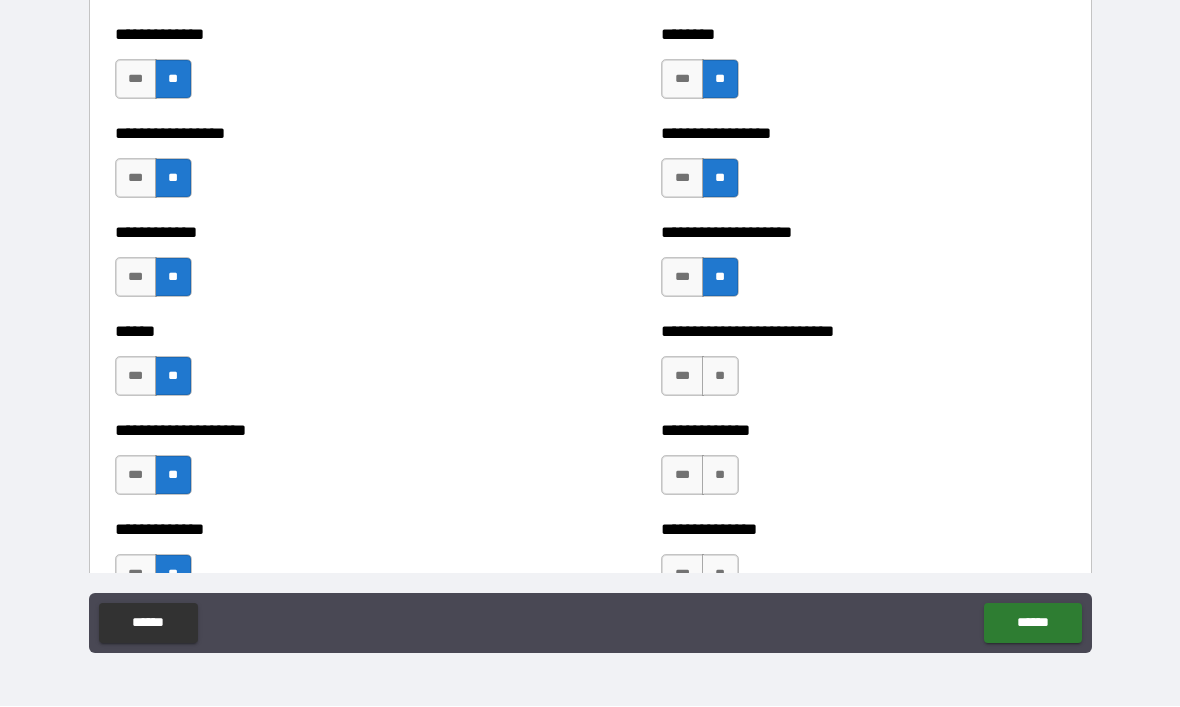 scroll, scrollTop: 3680, scrollLeft: 0, axis: vertical 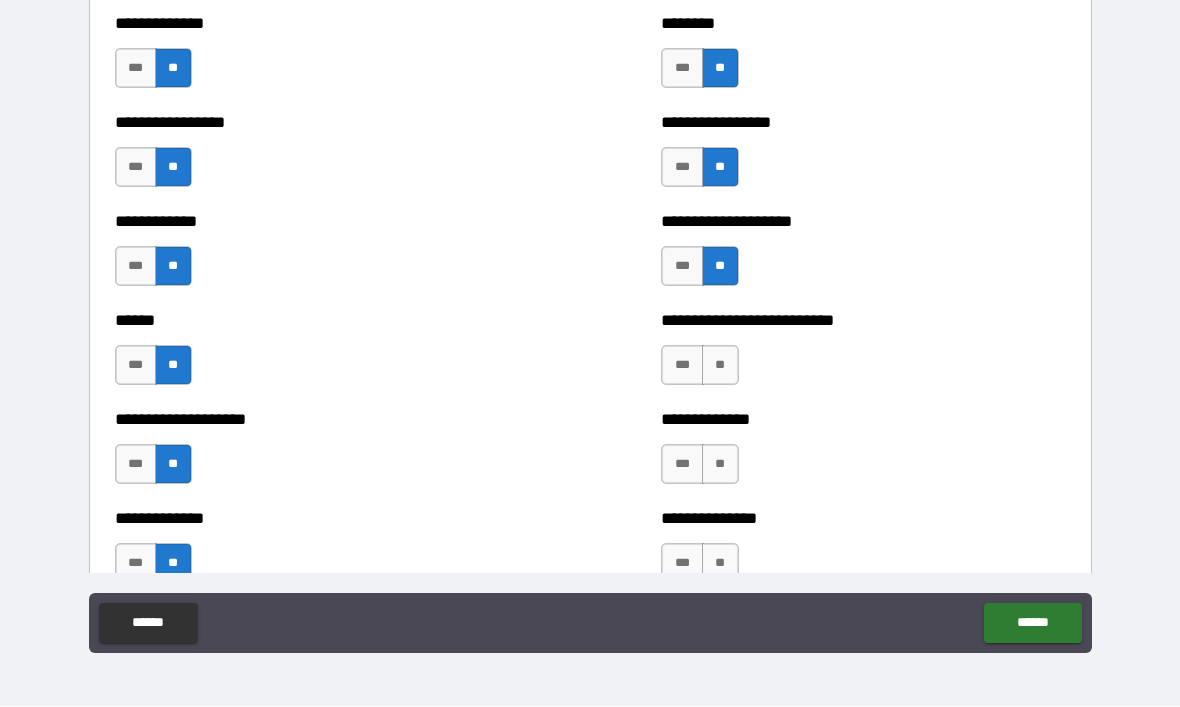 click on "**" at bounding box center (720, 366) 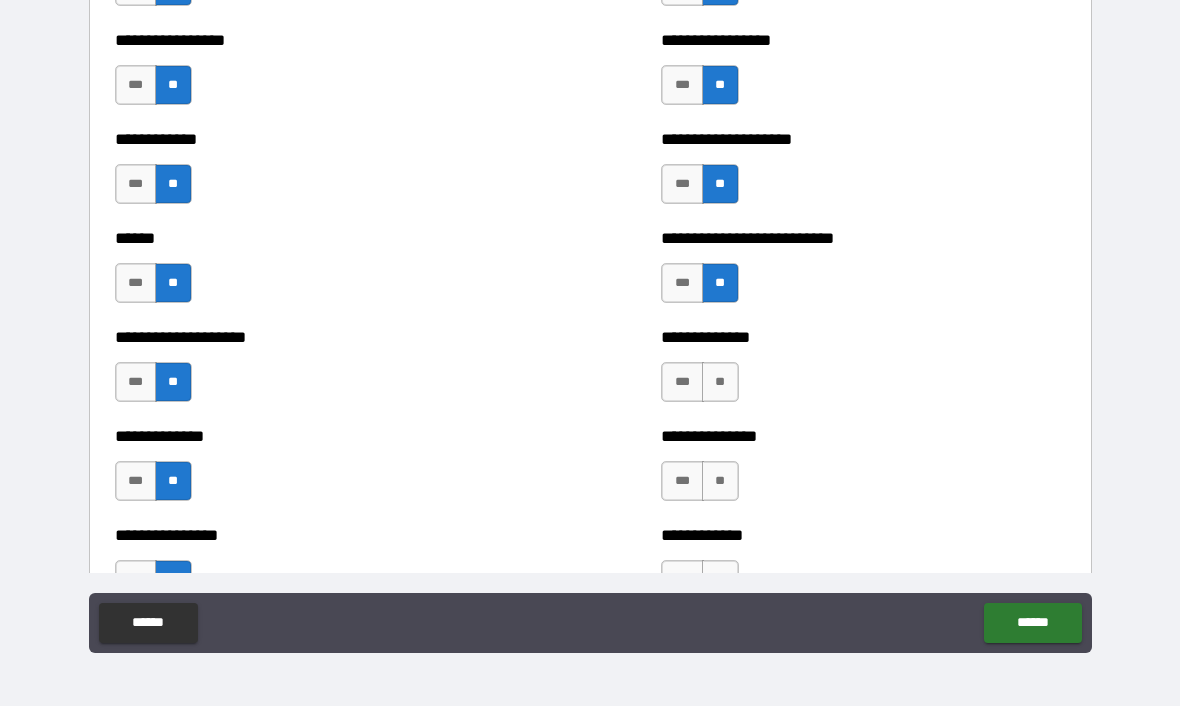 scroll, scrollTop: 3770, scrollLeft: 0, axis: vertical 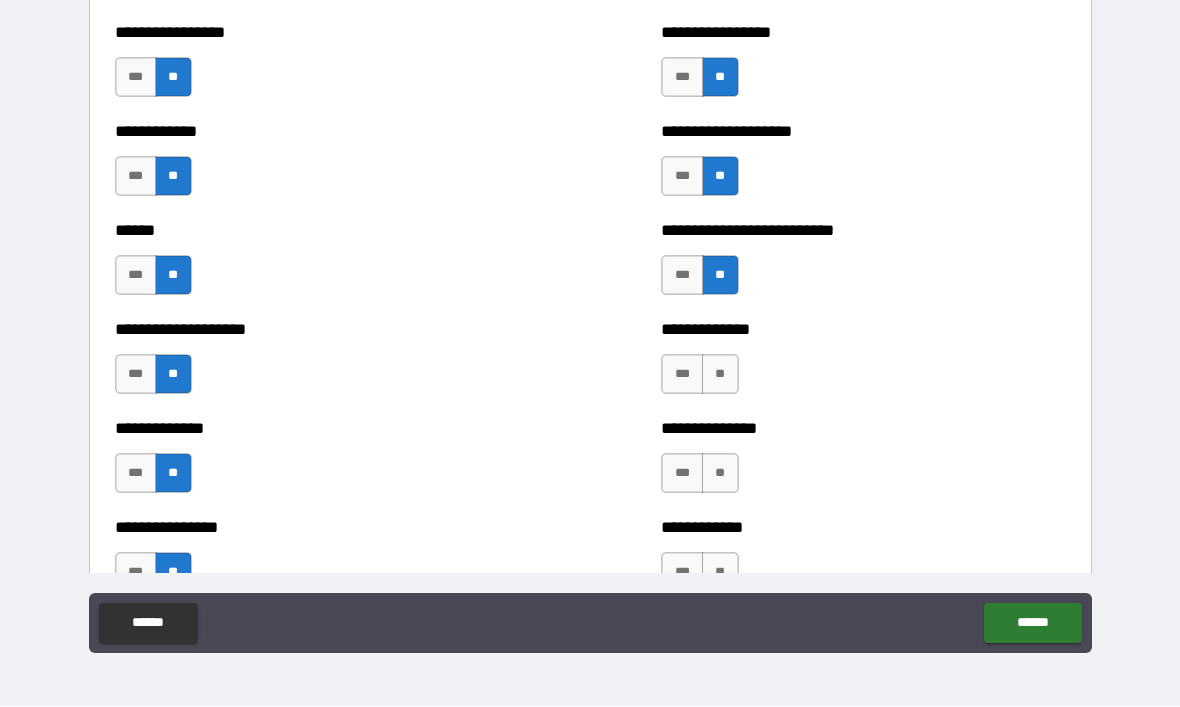 click on "**" at bounding box center (720, 375) 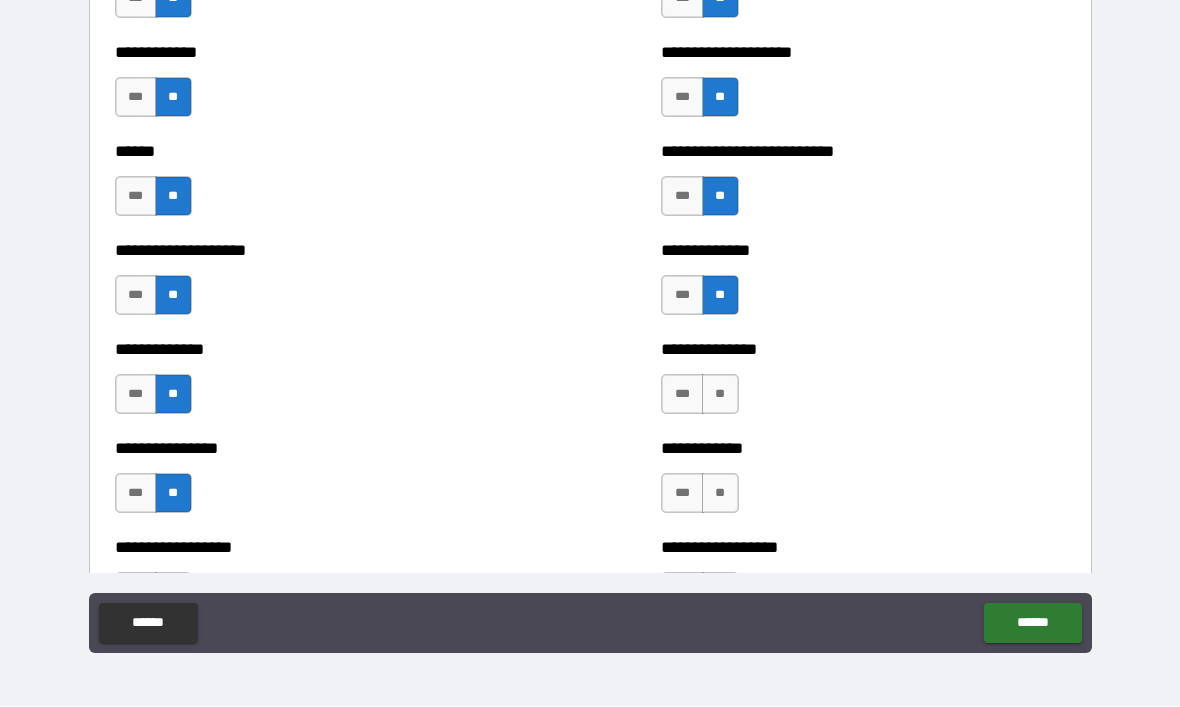 click on "**" at bounding box center [720, 395] 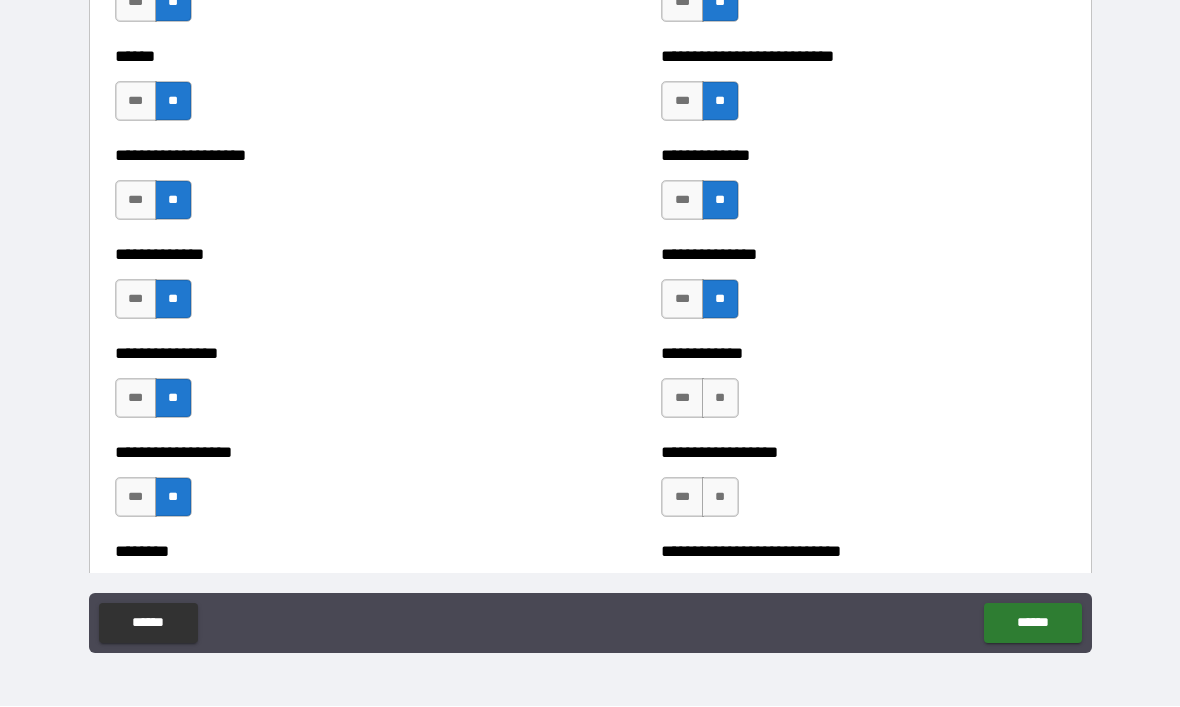 click on "**" at bounding box center (720, 399) 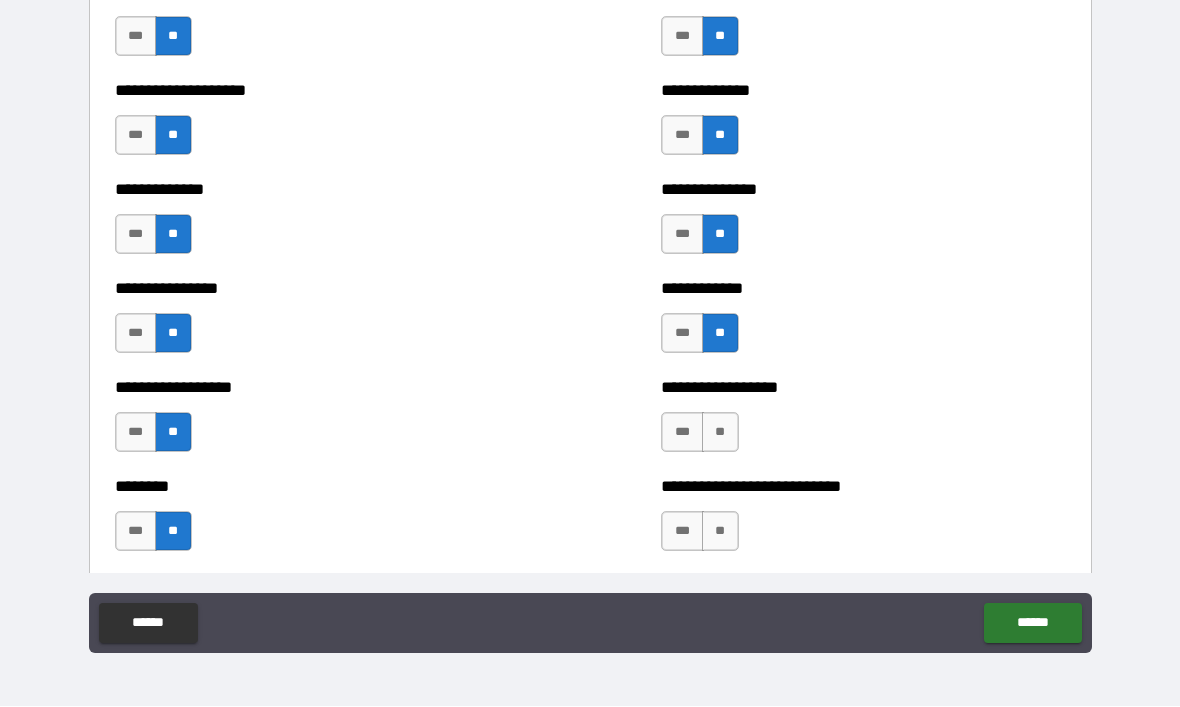 scroll, scrollTop: 4016, scrollLeft: 0, axis: vertical 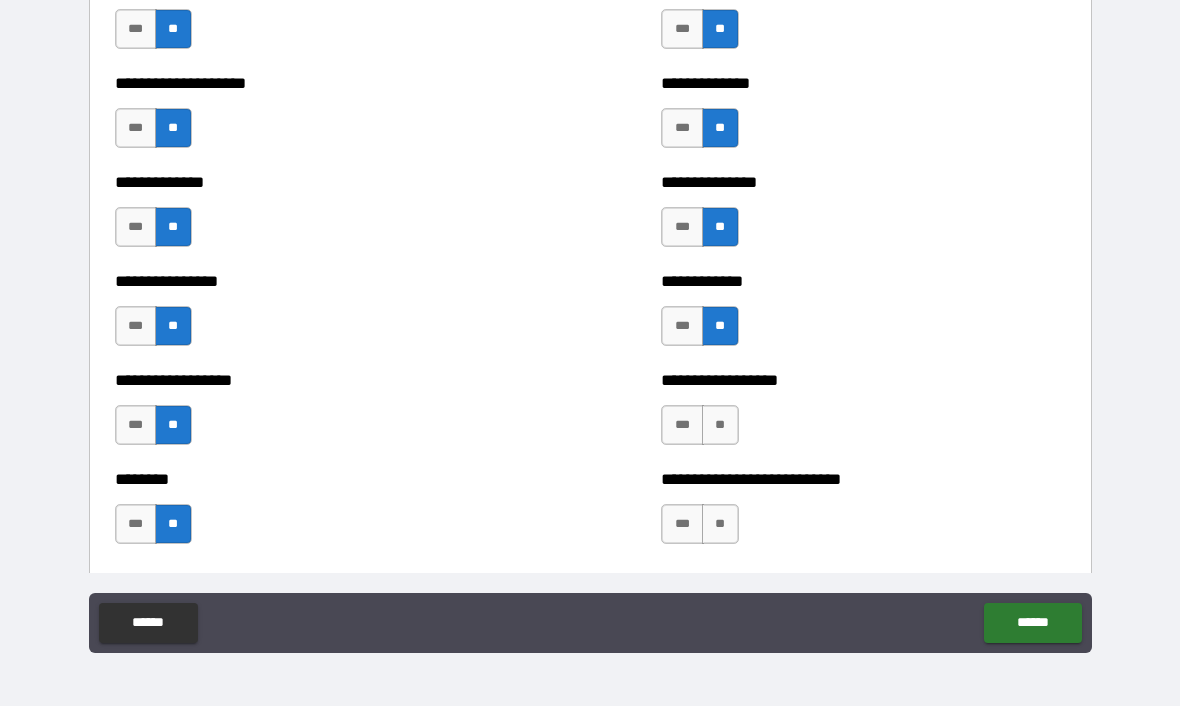 click on "**" at bounding box center (720, 426) 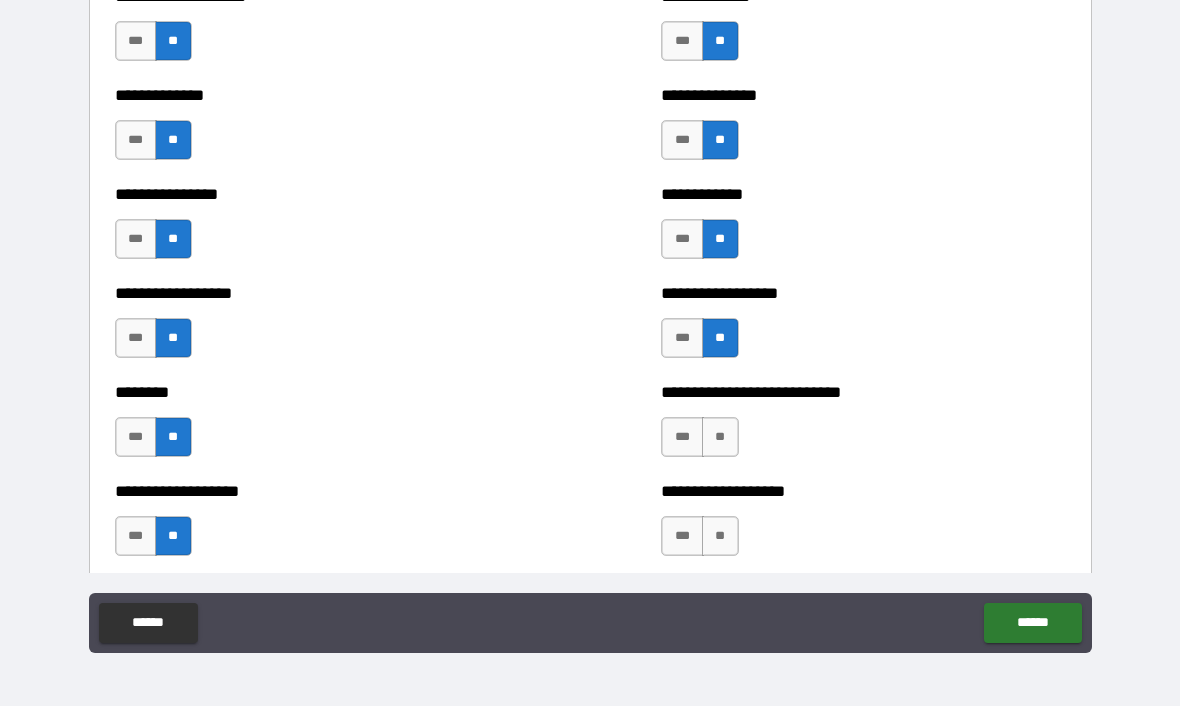 scroll, scrollTop: 4109, scrollLeft: 0, axis: vertical 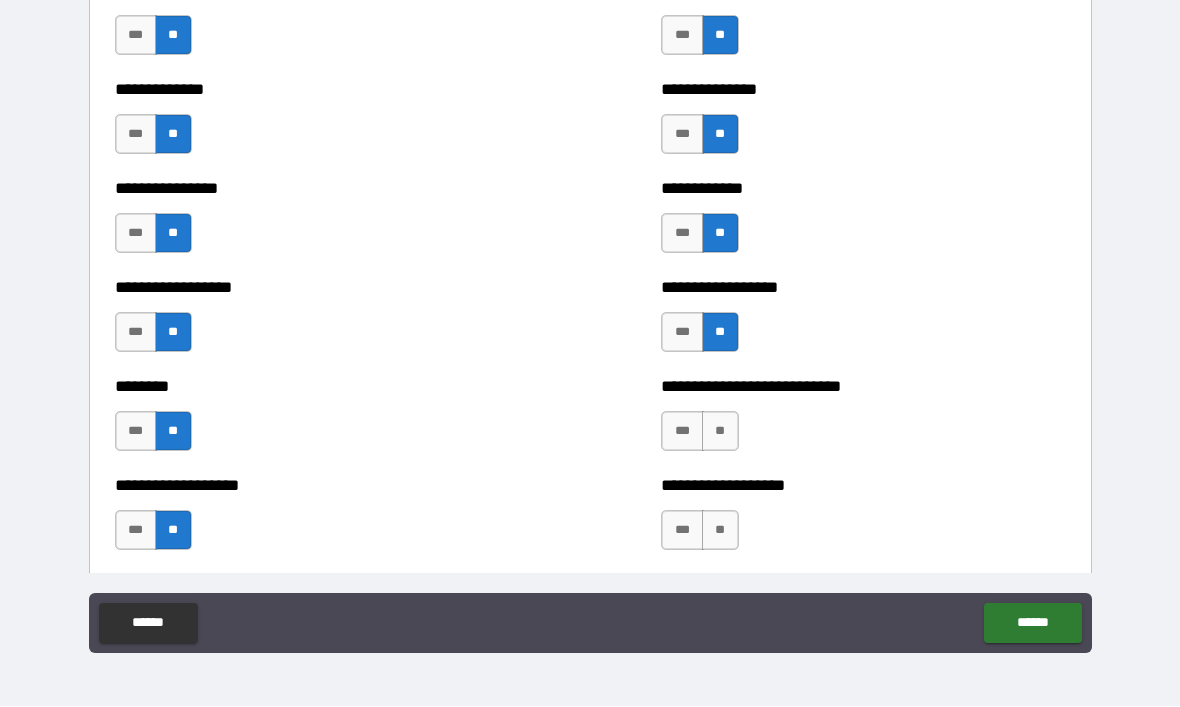 click on "**" at bounding box center [720, 432] 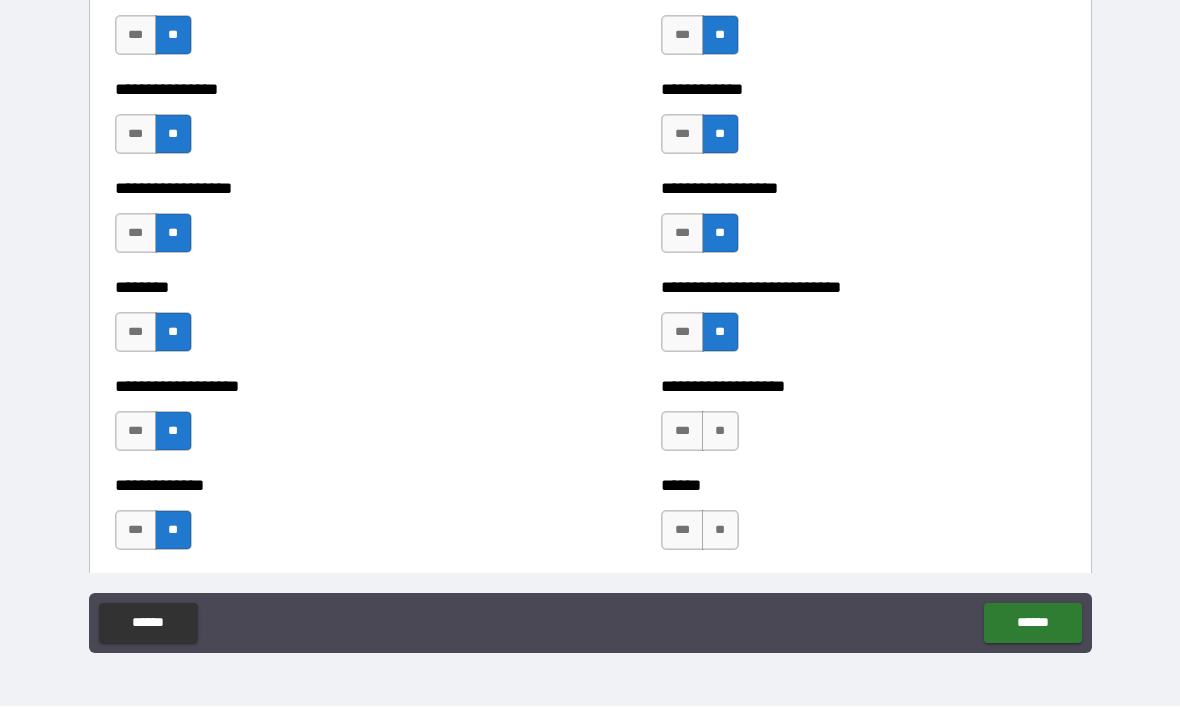 scroll, scrollTop: 4213, scrollLeft: 0, axis: vertical 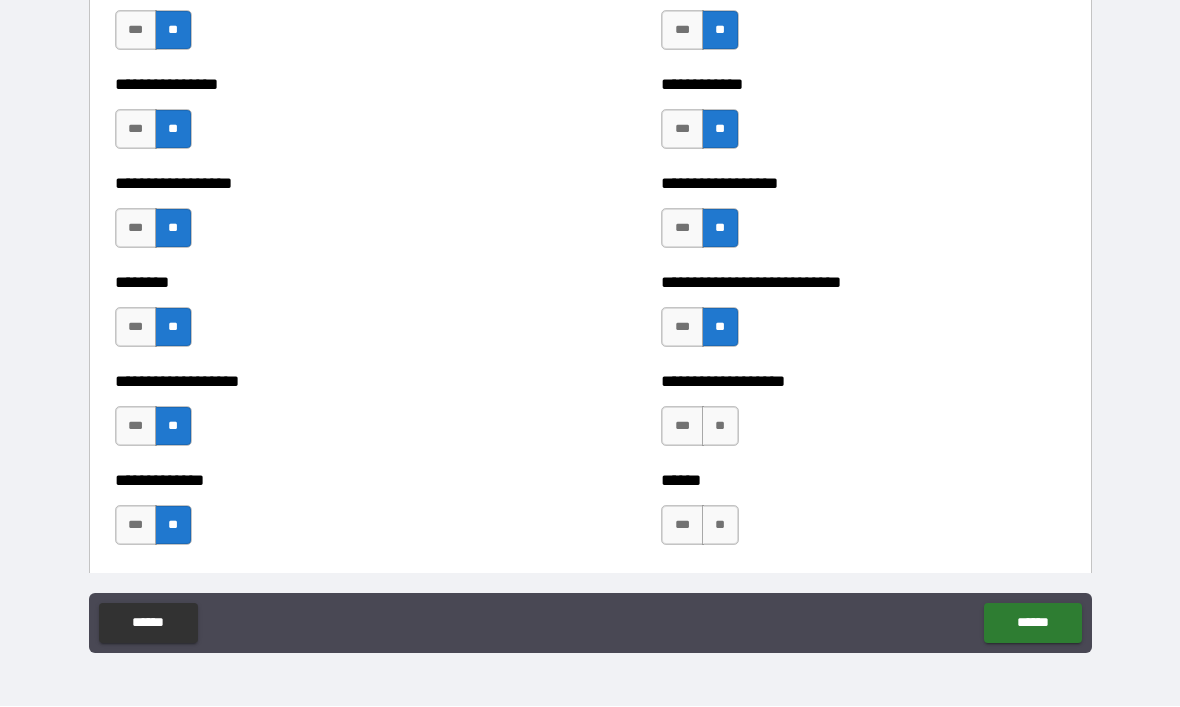 click on "**" at bounding box center (720, 427) 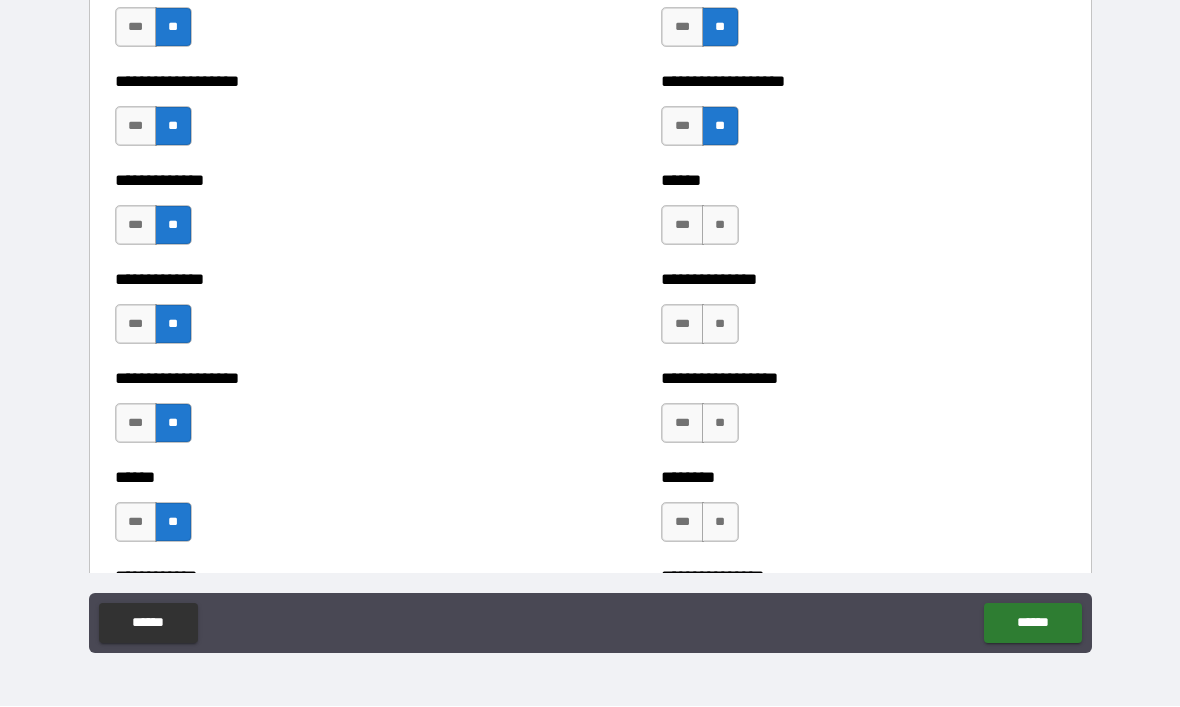 scroll, scrollTop: 4520, scrollLeft: 0, axis: vertical 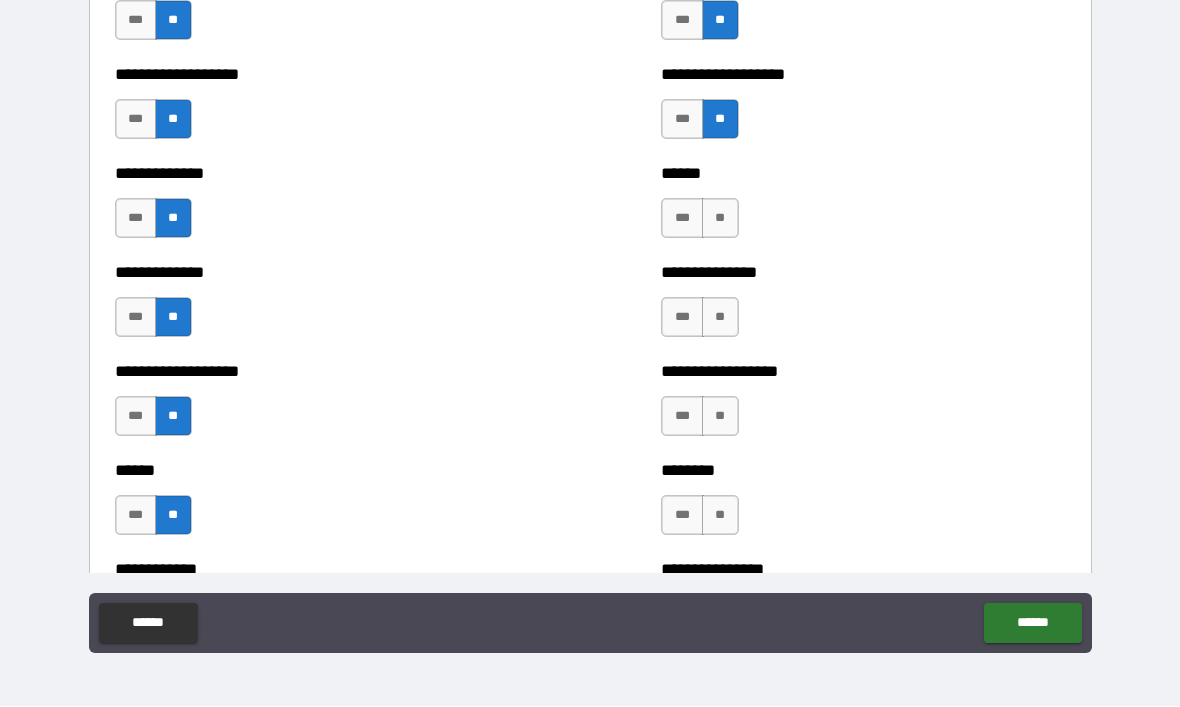 click on "**" at bounding box center [720, 219] 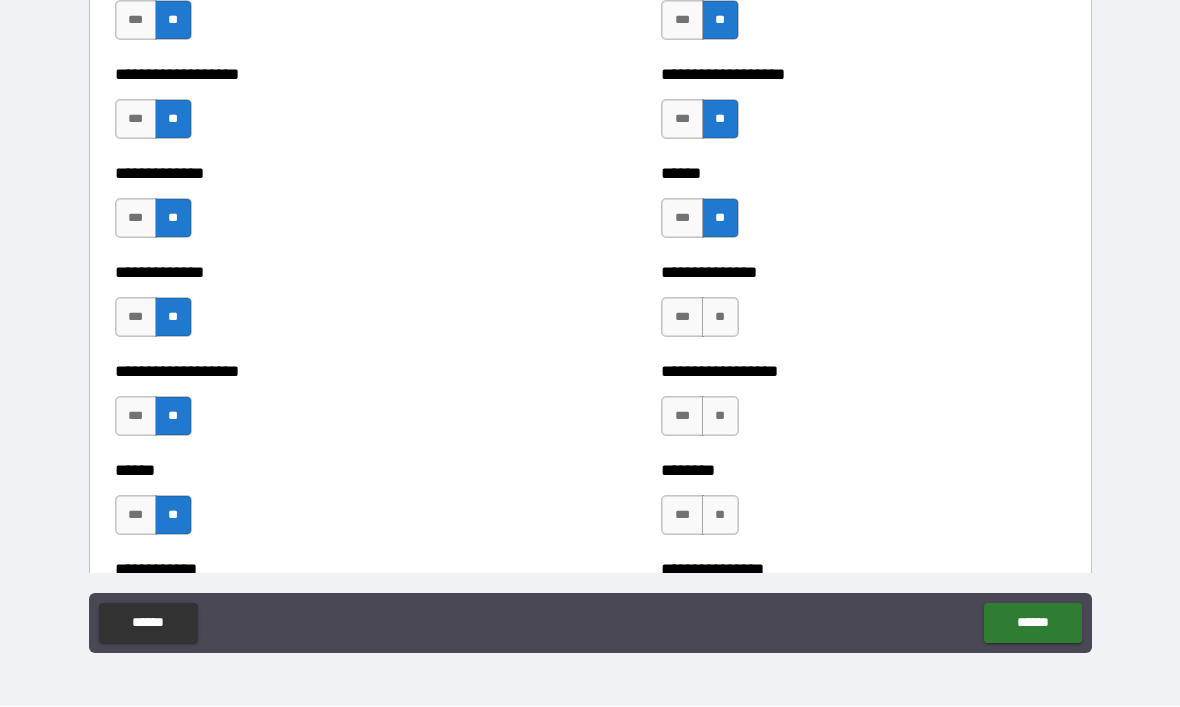 click on "**" at bounding box center (720, 318) 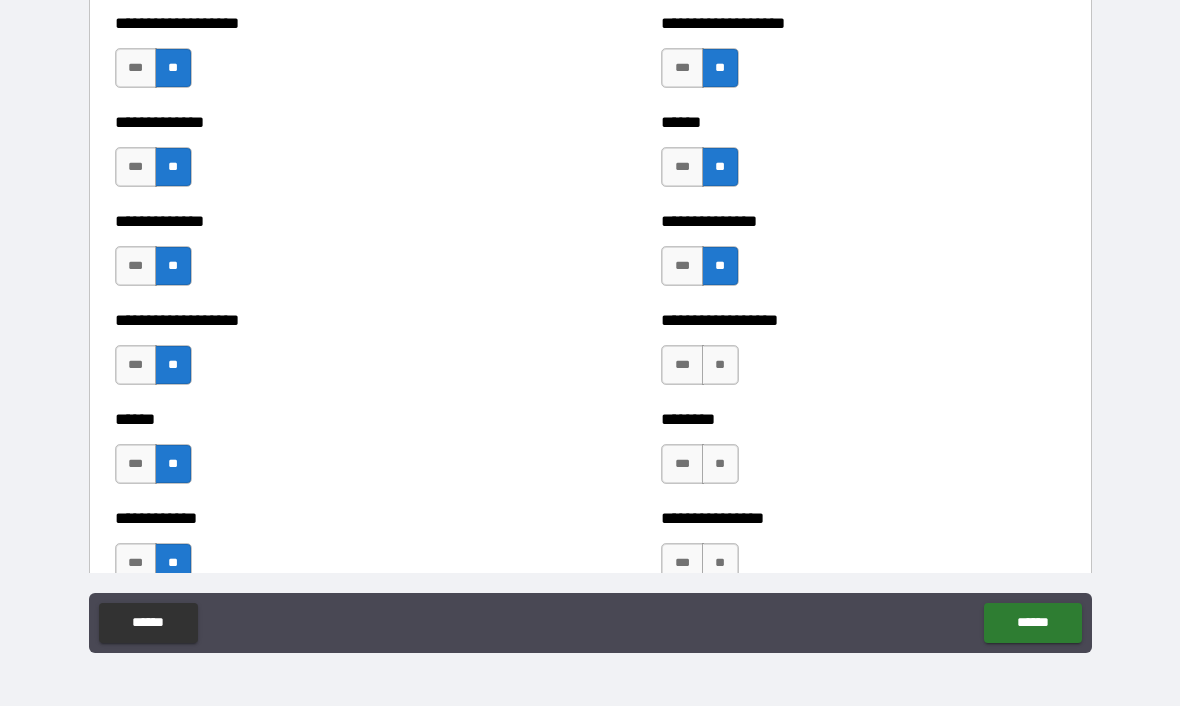 click on "**" at bounding box center [720, 366] 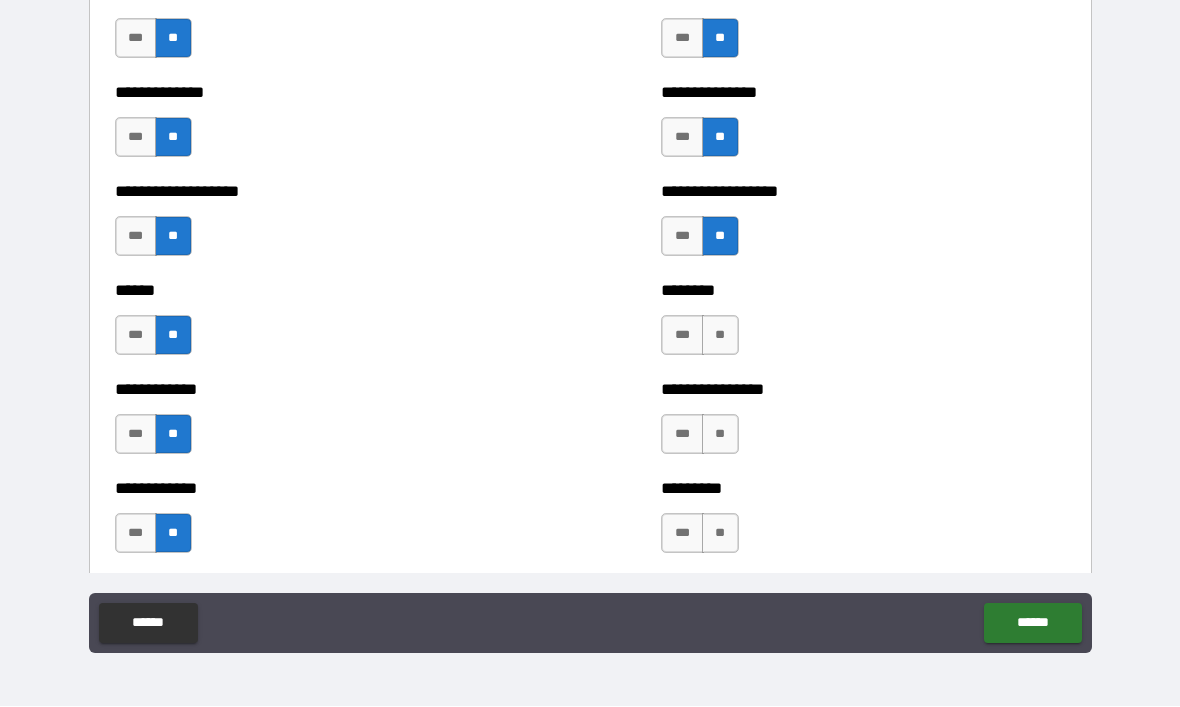 scroll, scrollTop: 4702, scrollLeft: 0, axis: vertical 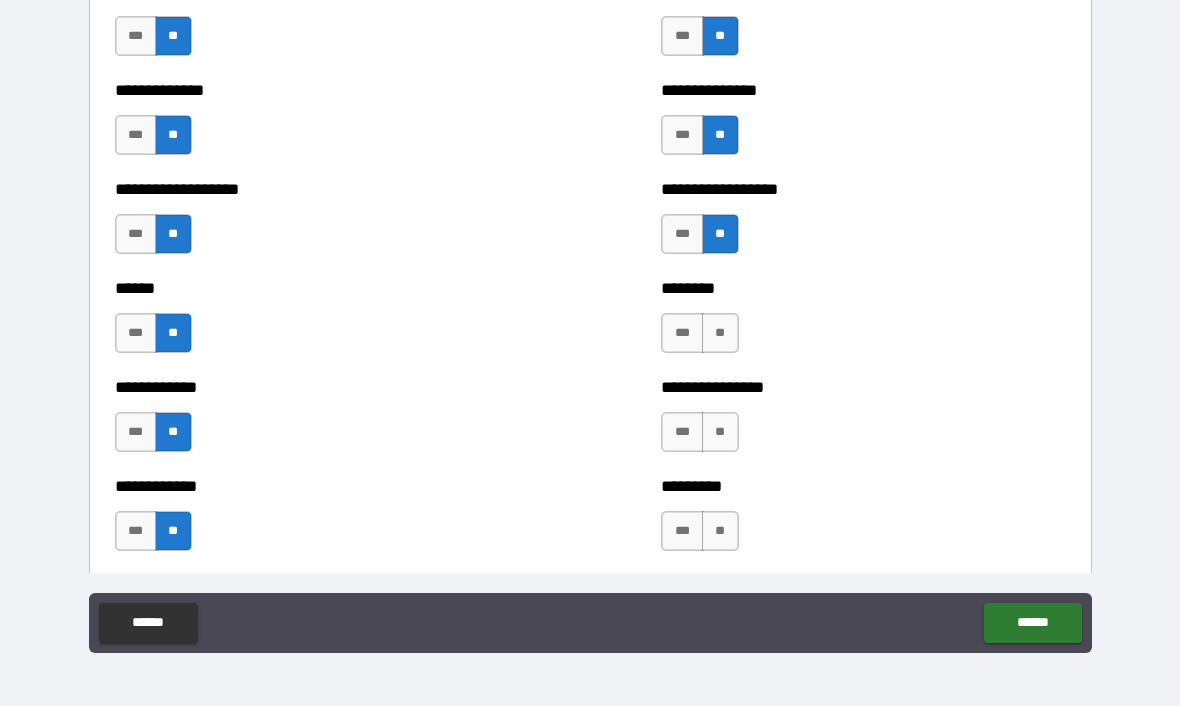 click on "**" at bounding box center [720, 334] 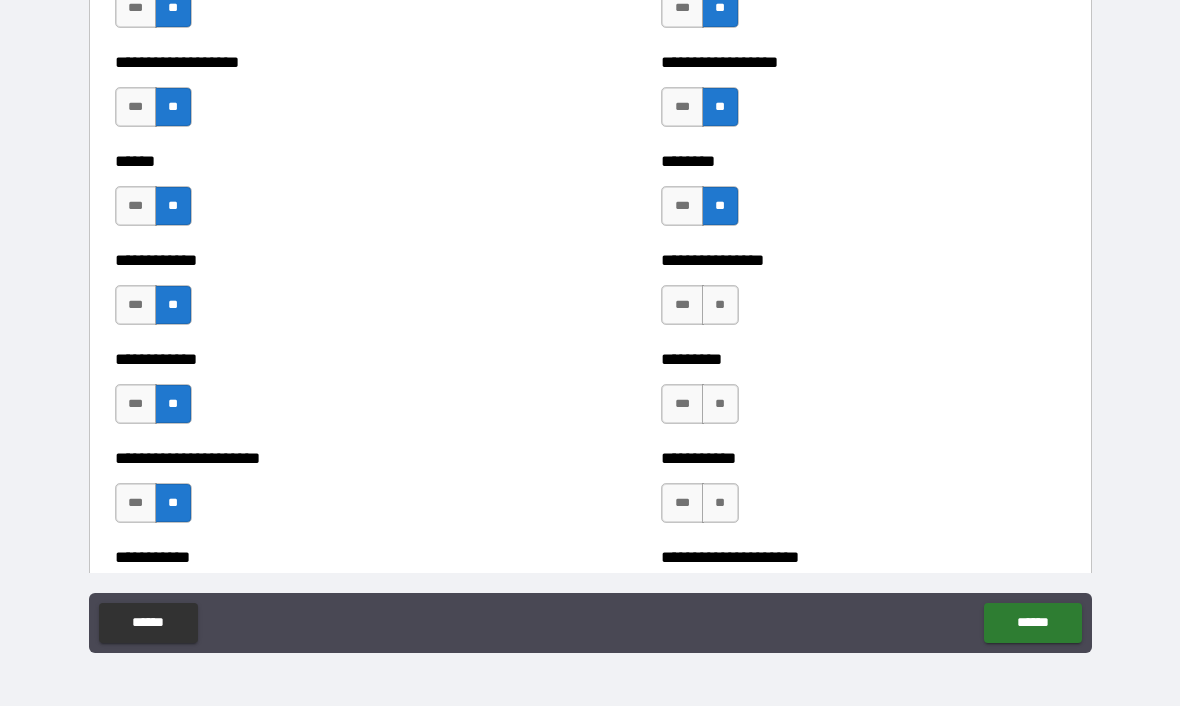 scroll, scrollTop: 4832, scrollLeft: 0, axis: vertical 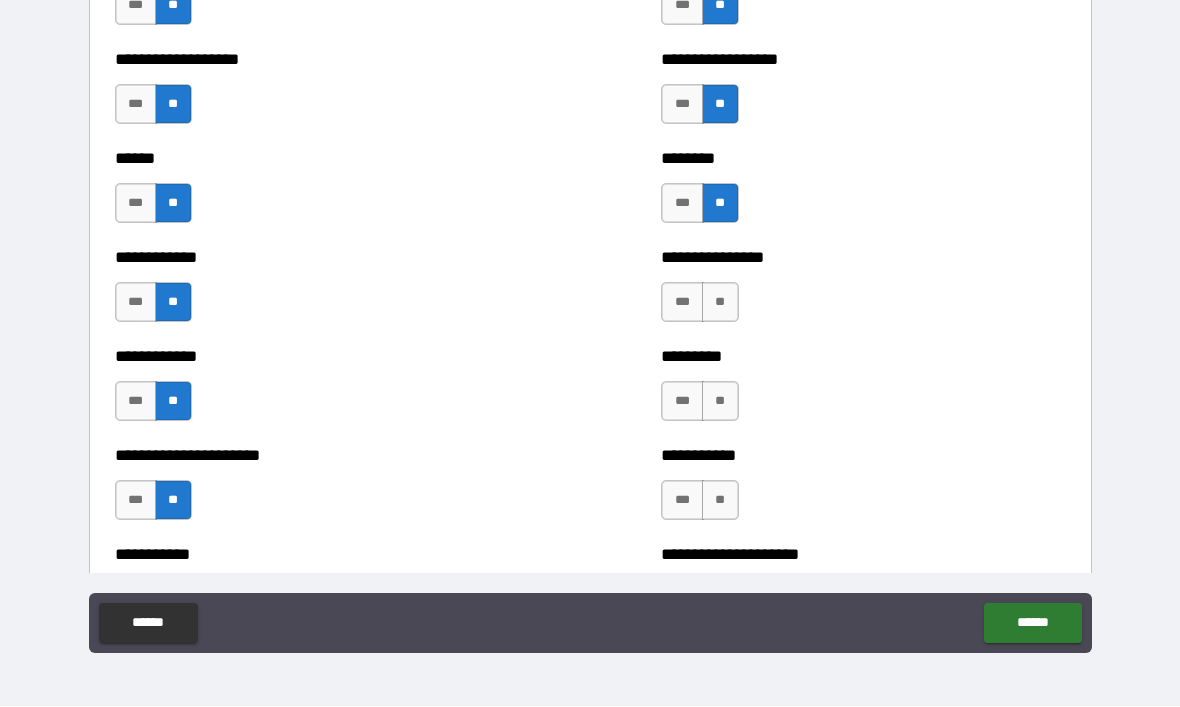 click on "**" at bounding box center (720, 303) 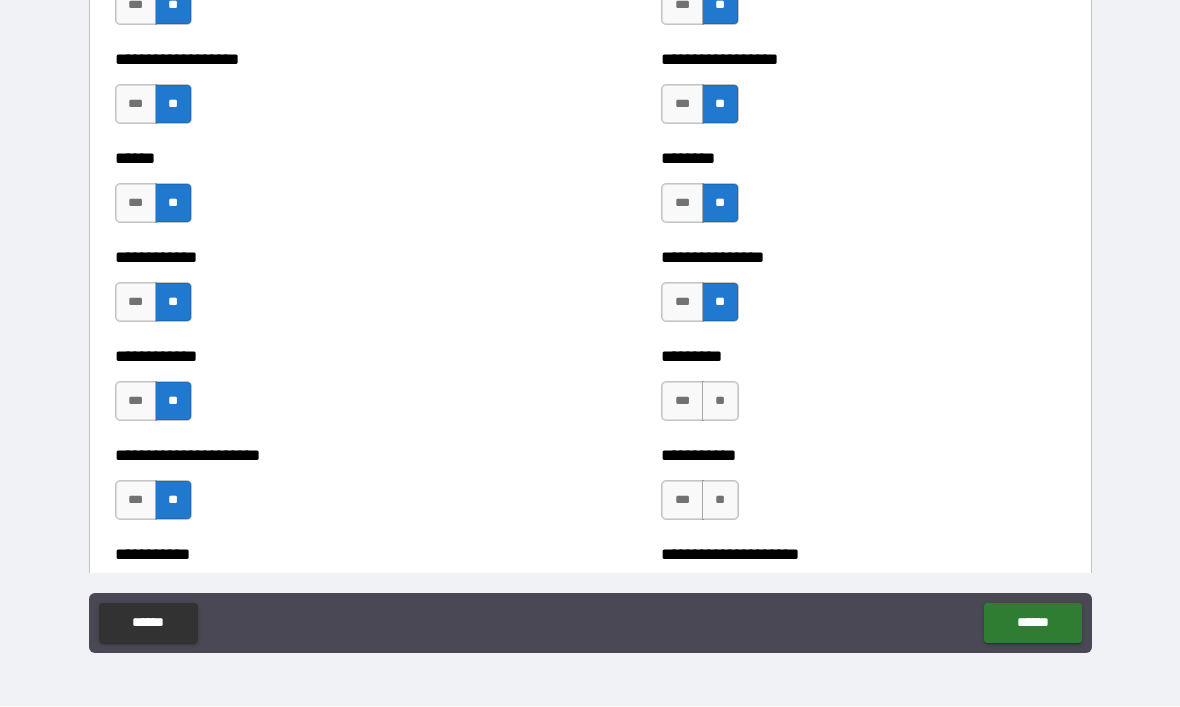 click on "**" at bounding box center (720, 402) 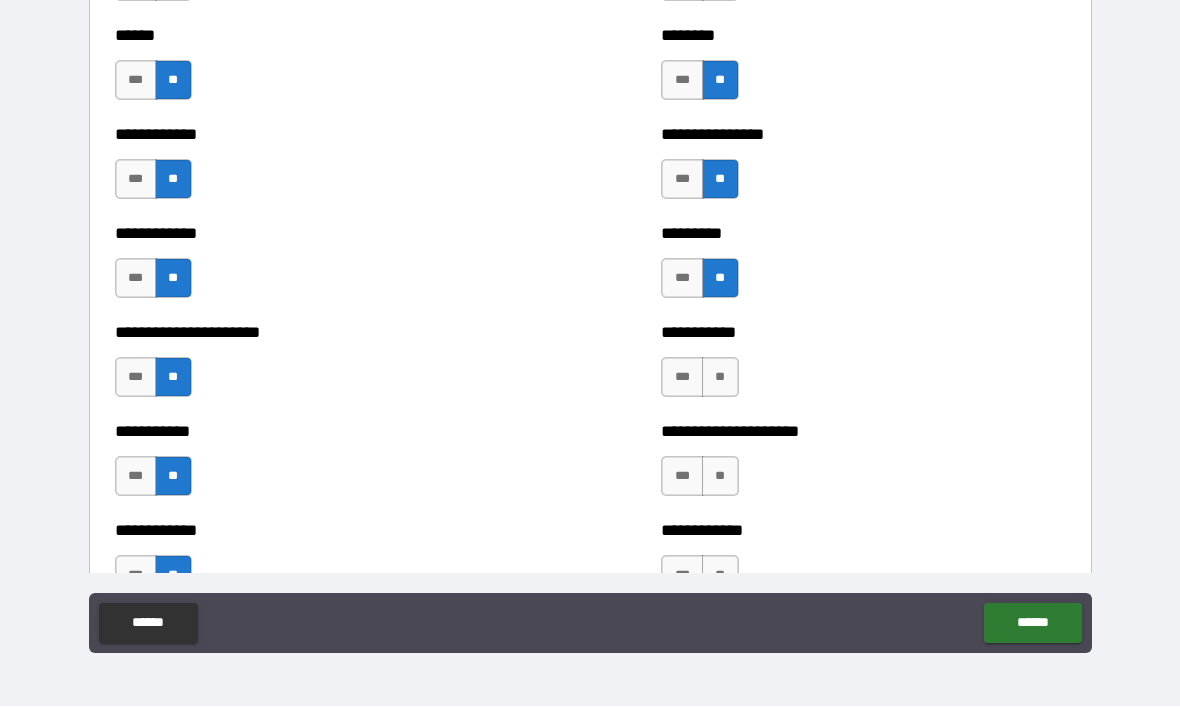 scroll, scrollTop: 4957, scrollLeft: 0, axis: vertical 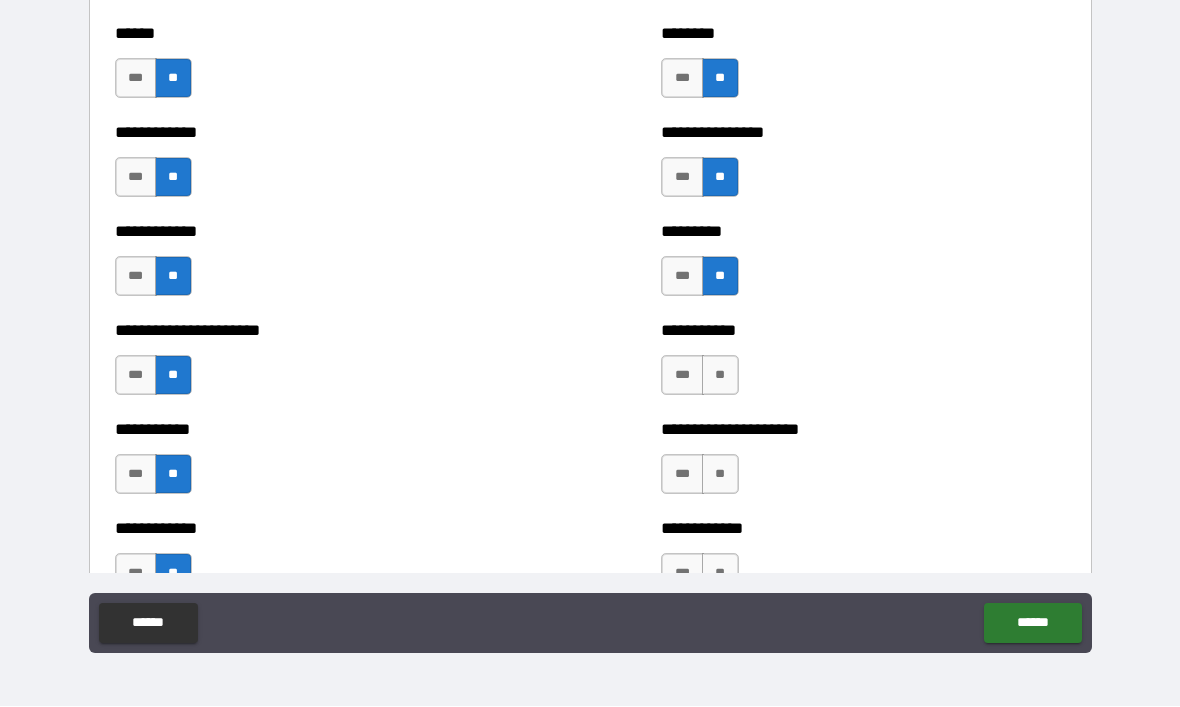 click on "**" at bounding box center (720, 376) 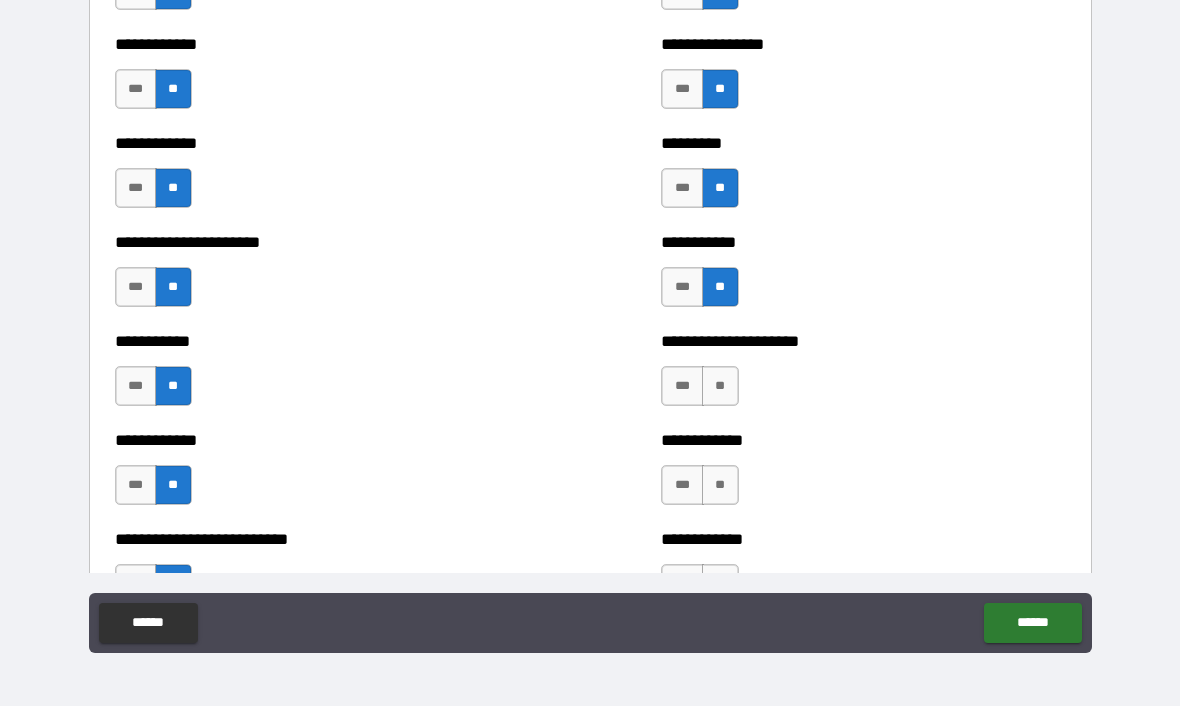 scroll, scrollTop: 5063, scrollLeft: 0, axis: vertical 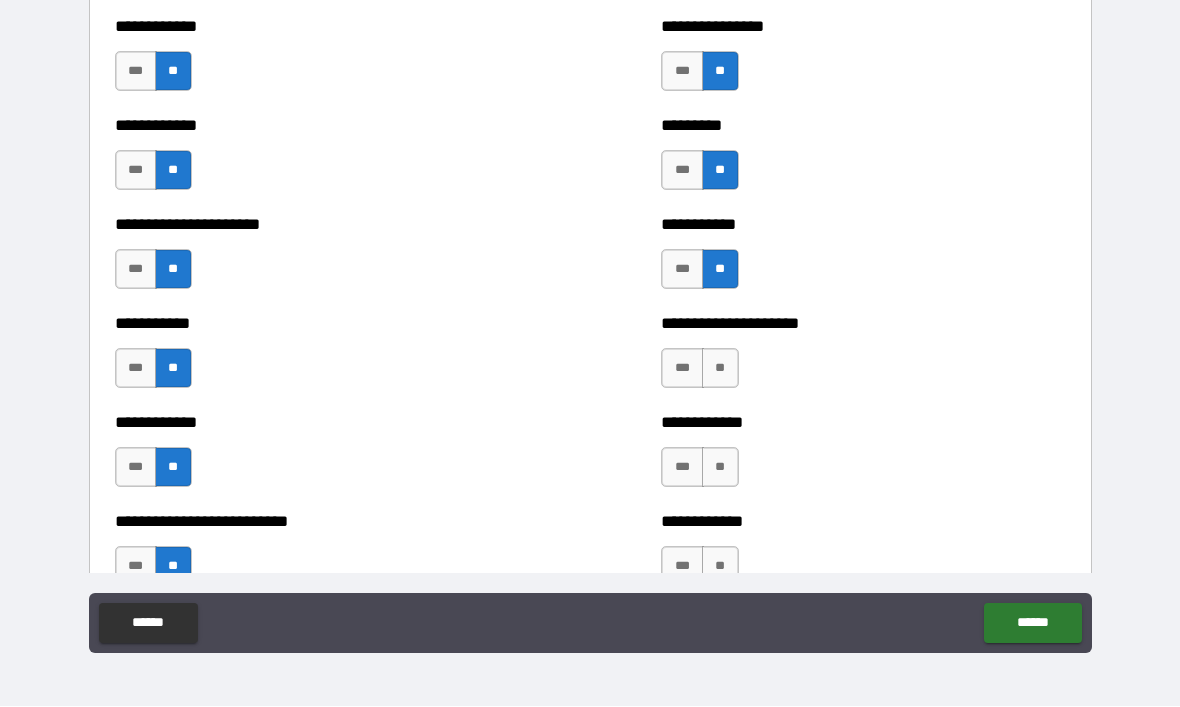 click on "**" at bounding box center [720, 369] 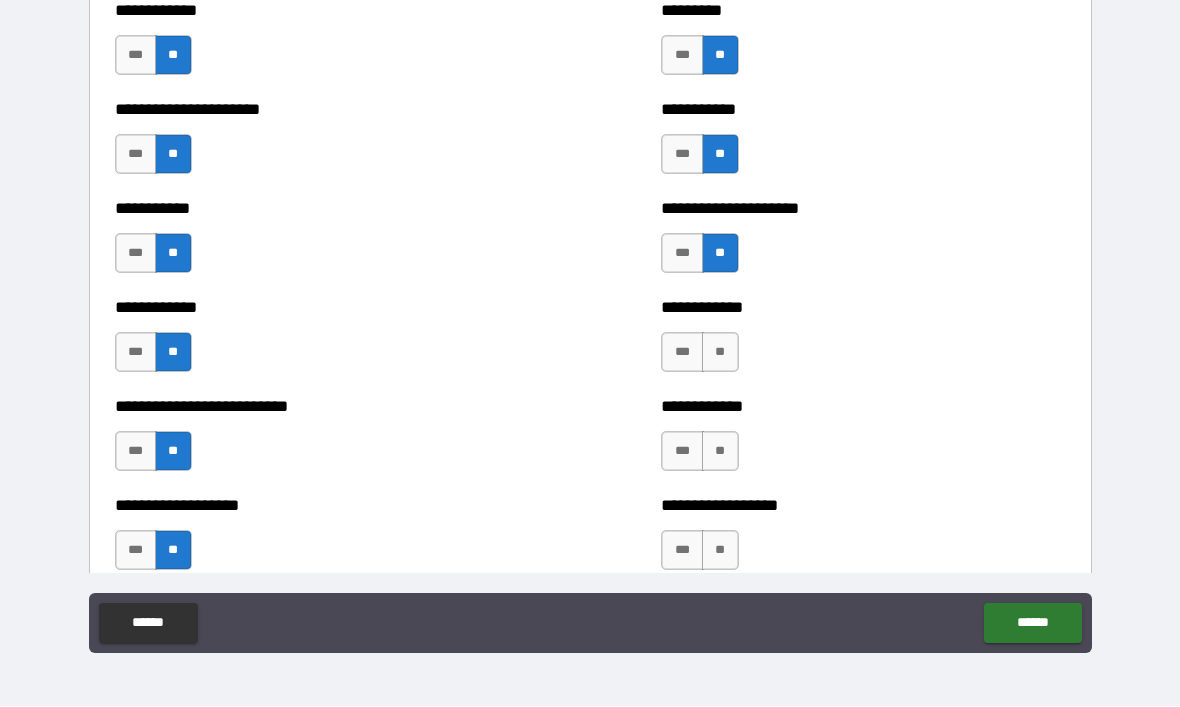 click on "**" at bounding box center (720, 353) 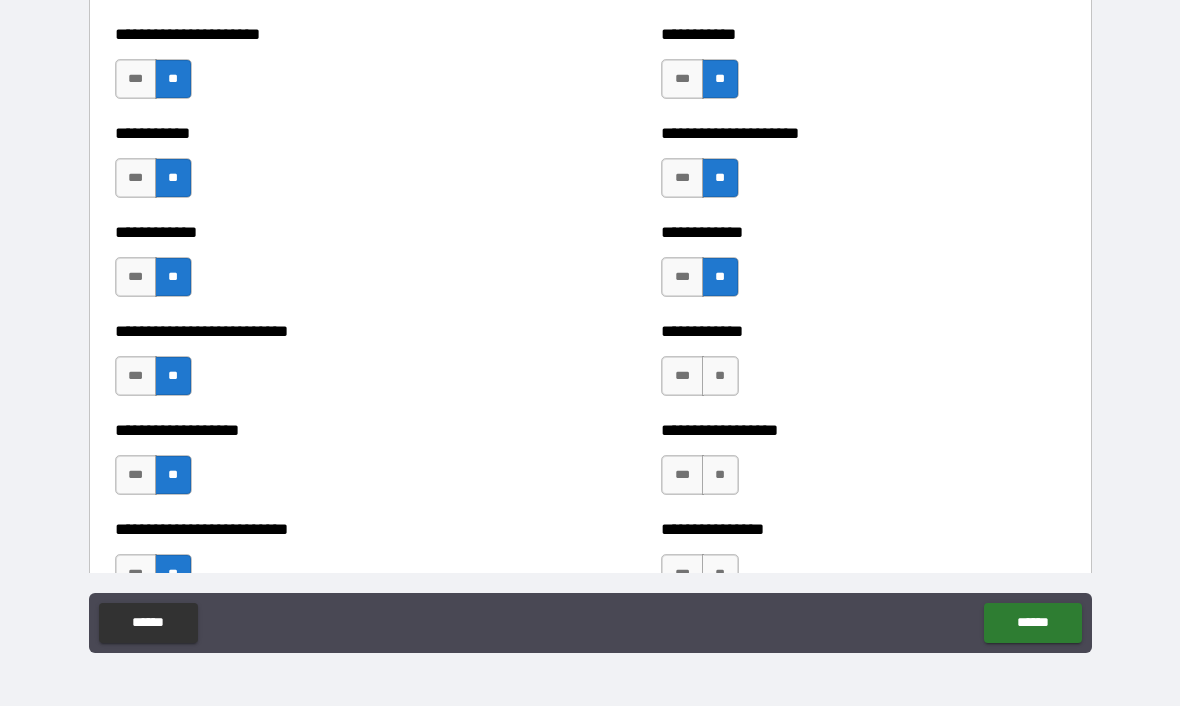 click on "**" at bounding box center [720, 377] 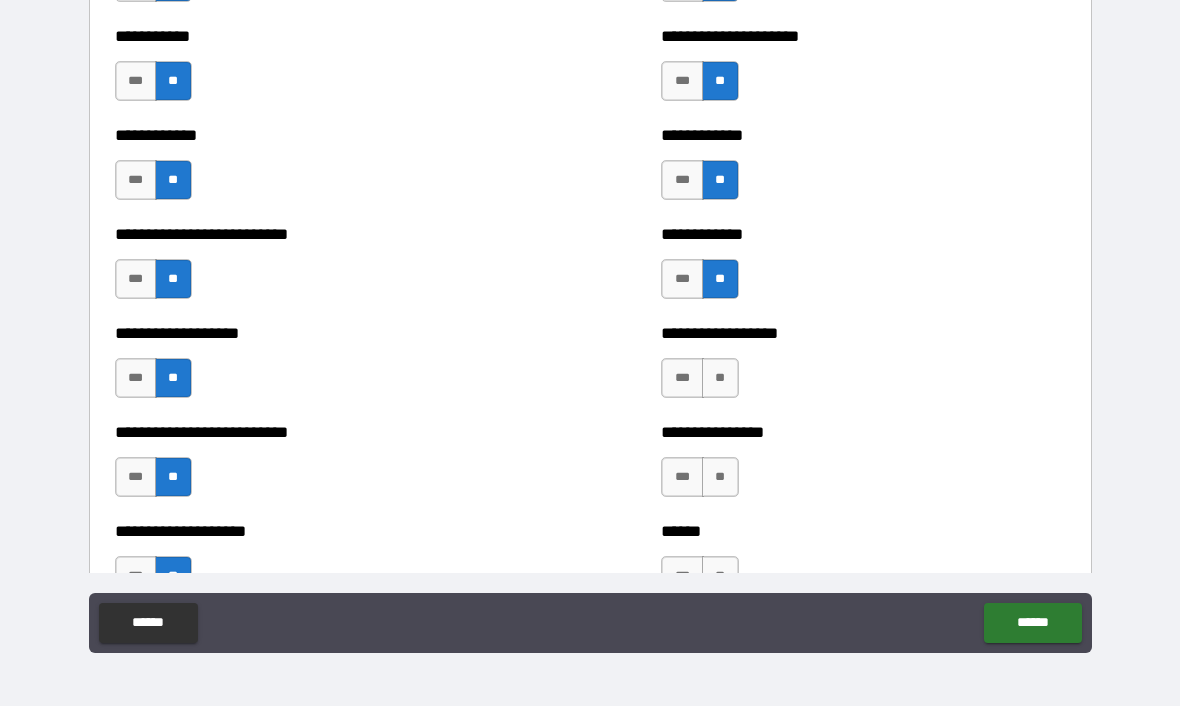 click on "**" at bounding box center (720, 379) 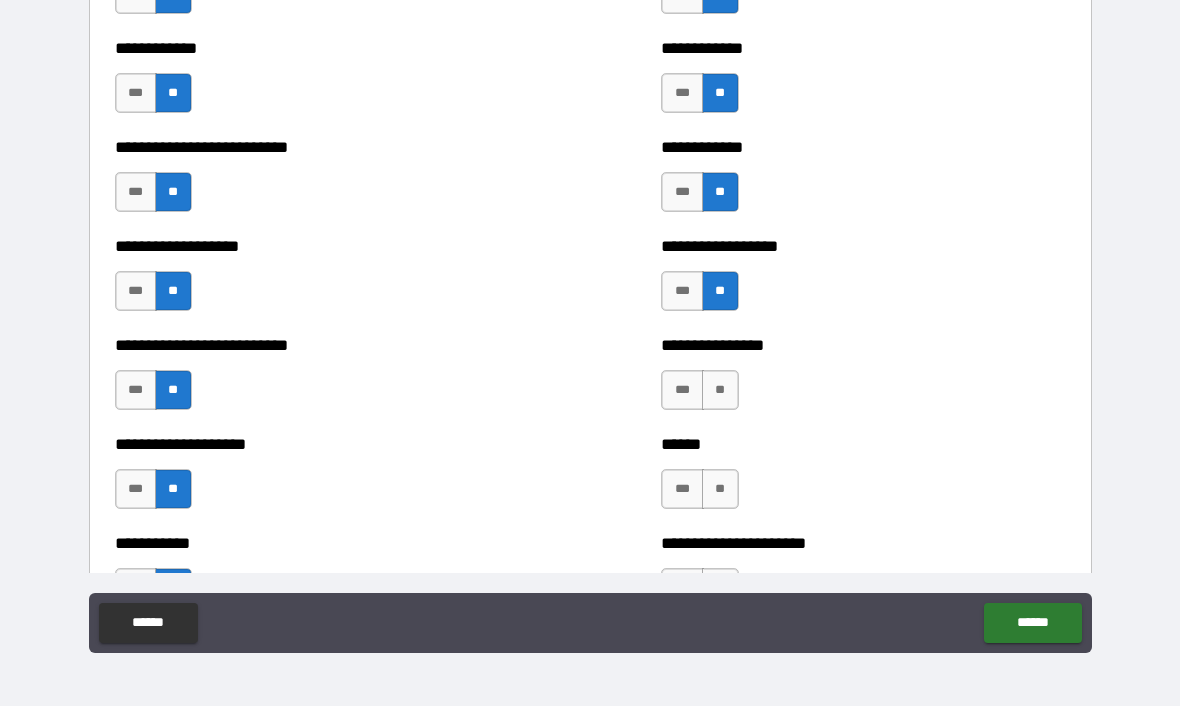 scroll, scrollTop: 5441, scrollLeft: 0, axis: vertical 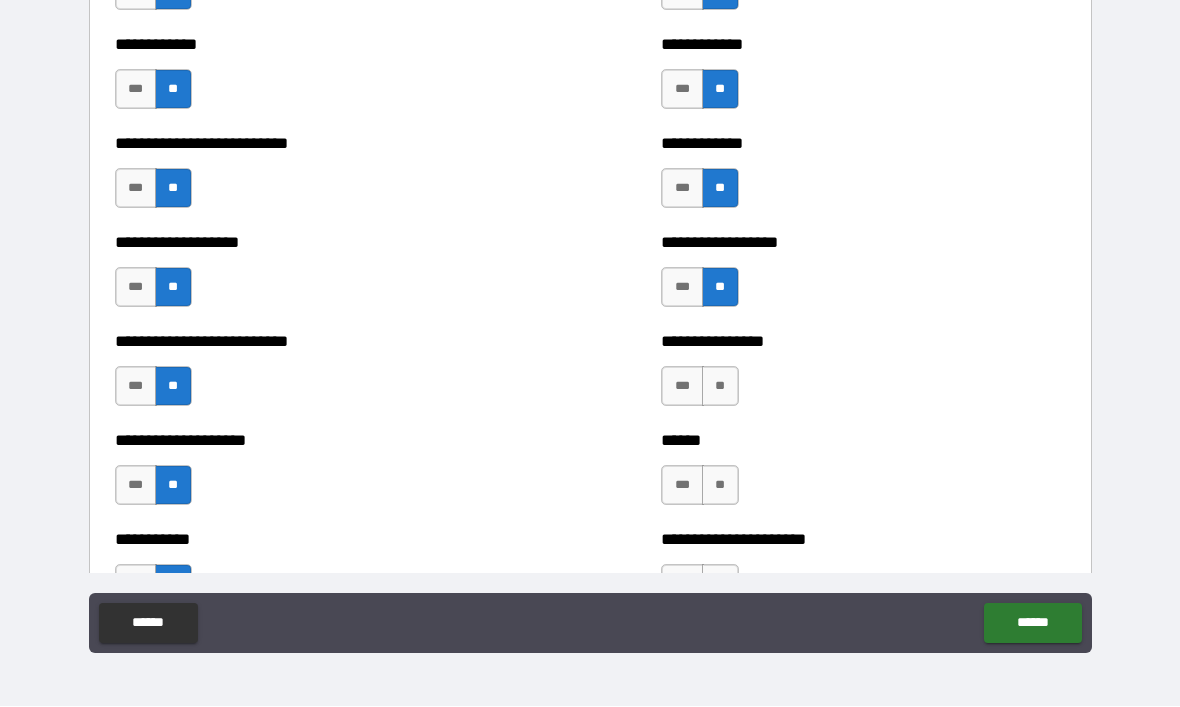 click on "***" at bounding box center (682, 387) 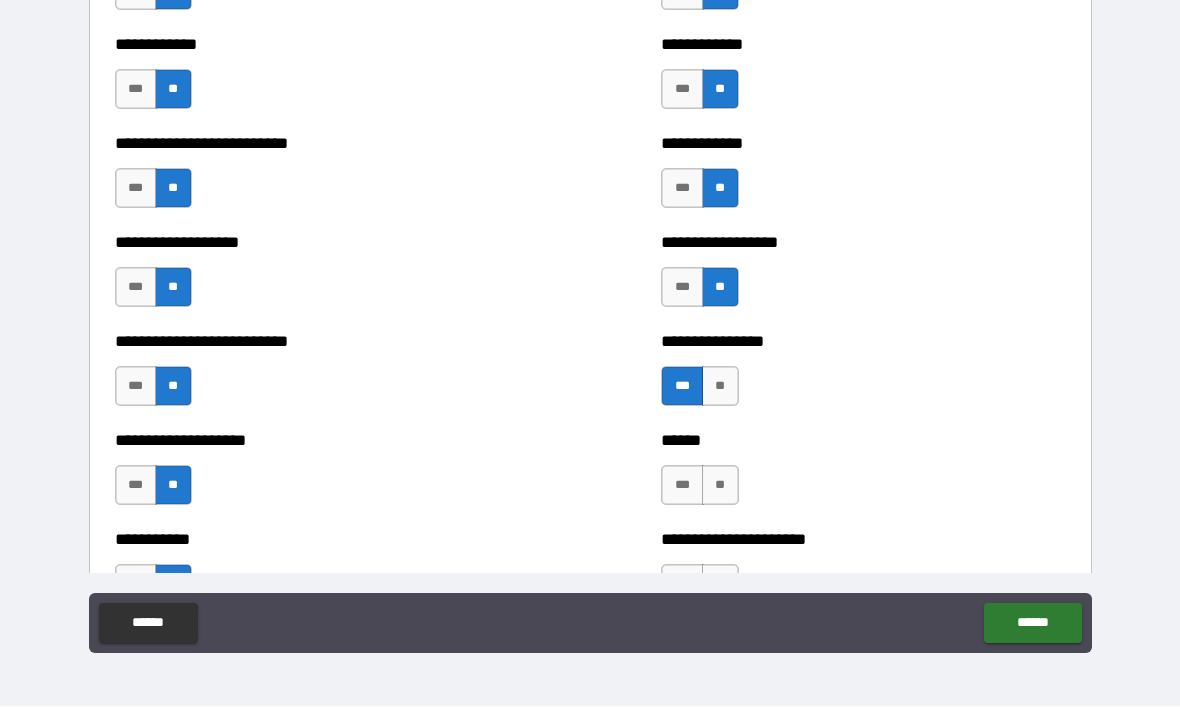 click on "**" at bounding box center [720, 387] 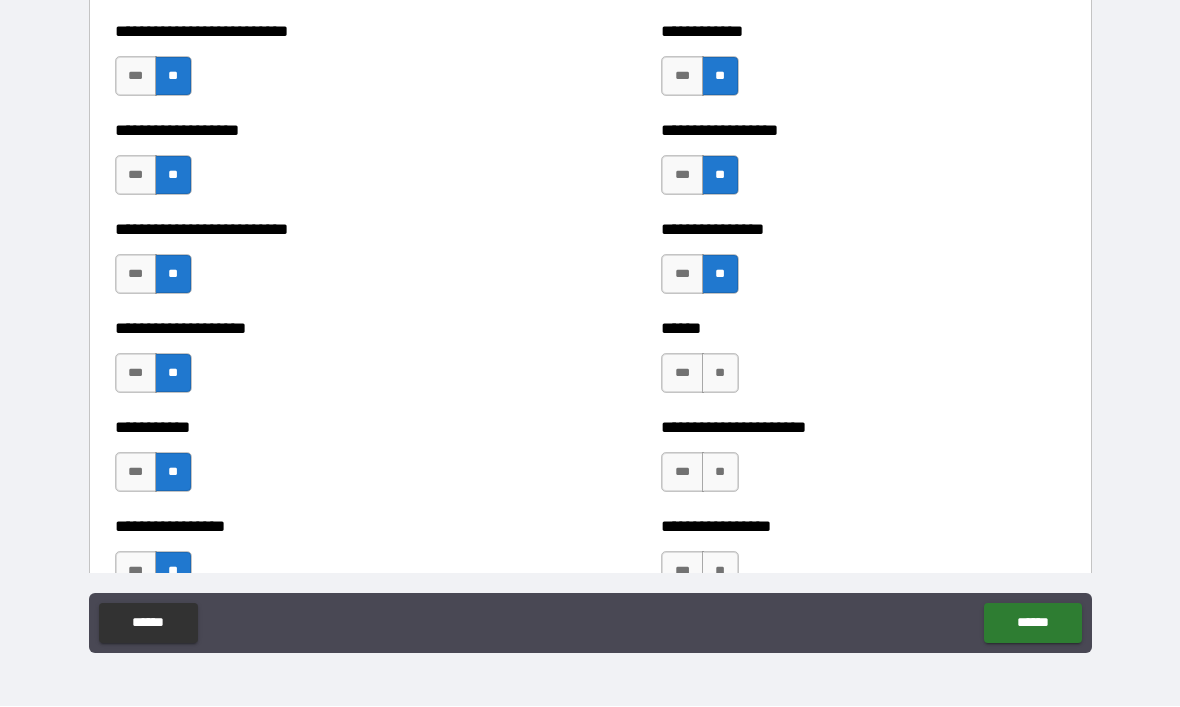 scroll, scrollTop: 5559, scrollLeft: 0, axis: vertical 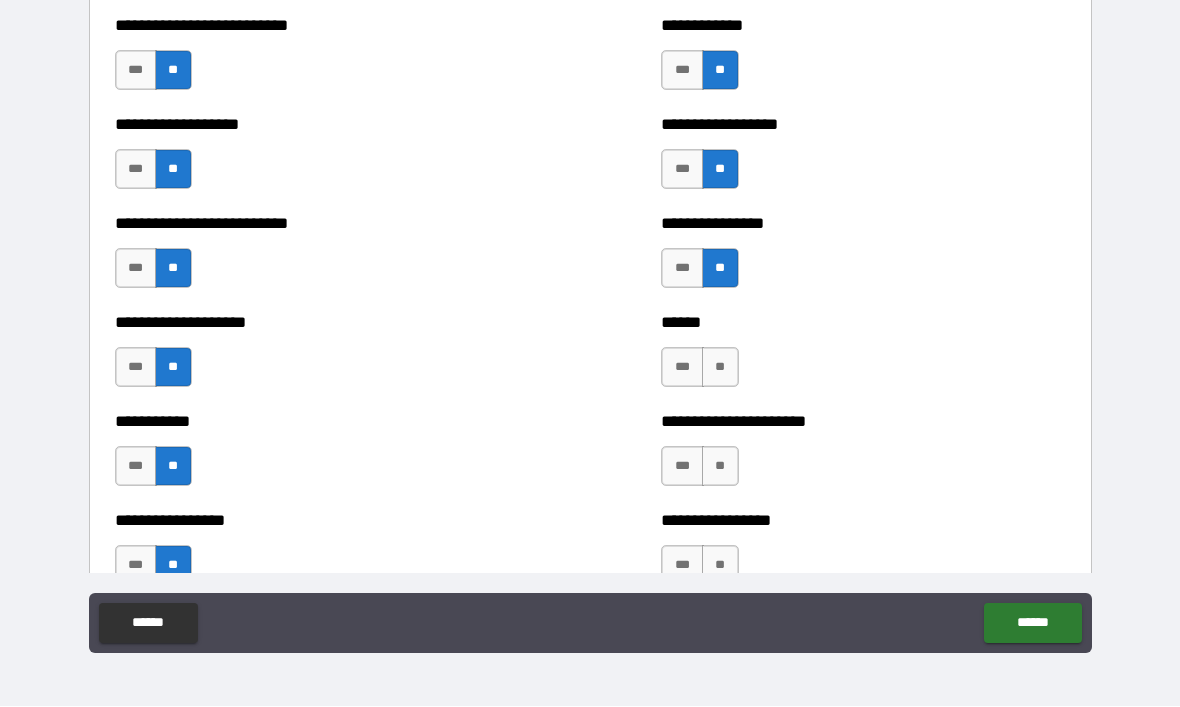 click on "**" at bounding box center (720, 368) 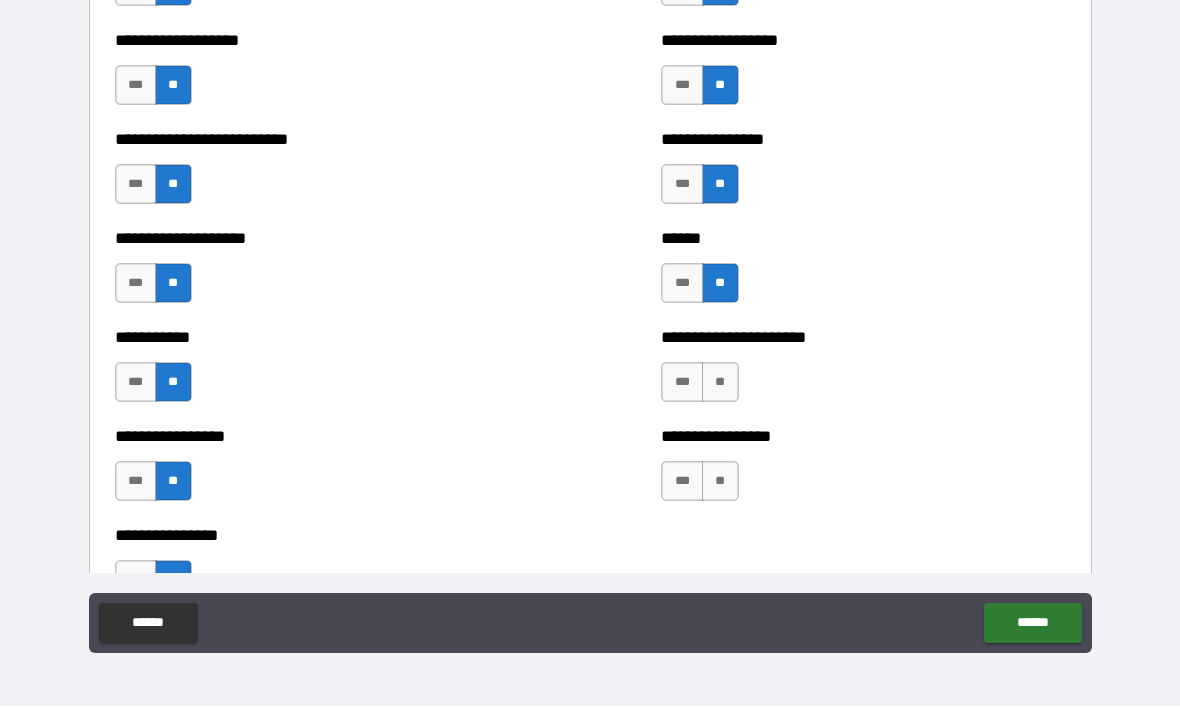 scroll, scrollTop: 5645, scrollLeft: 0, axis: vertical 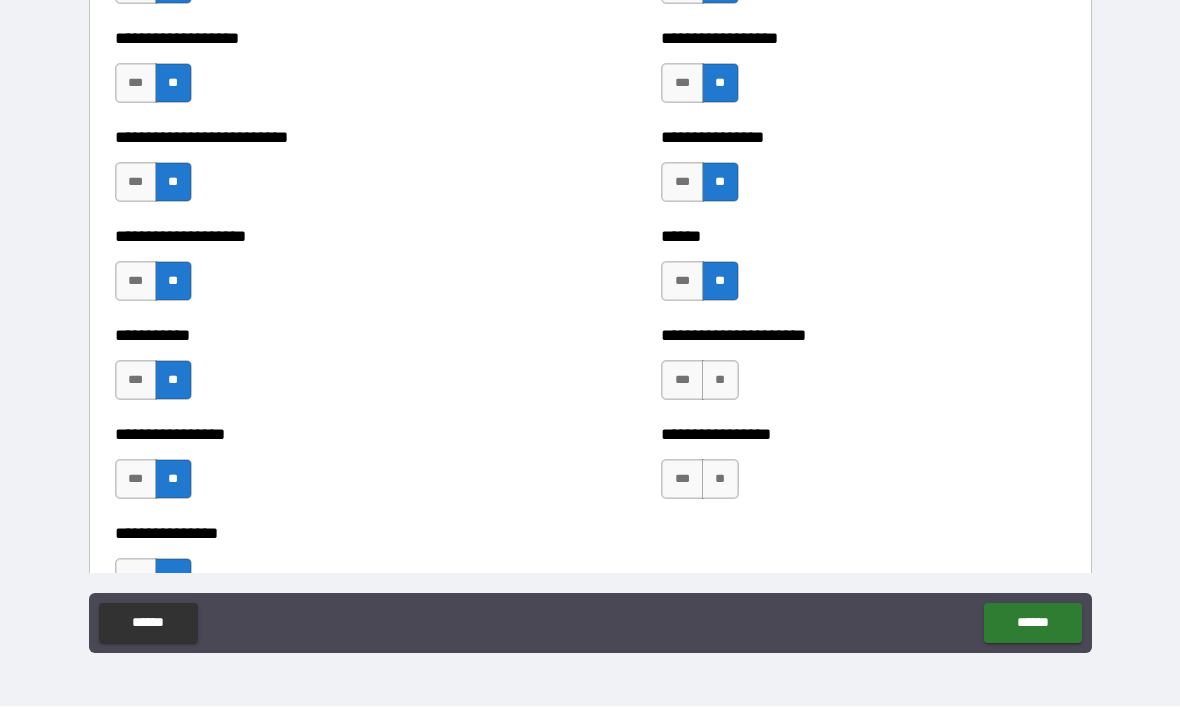 click on "**" at bounding box center (720, 381) 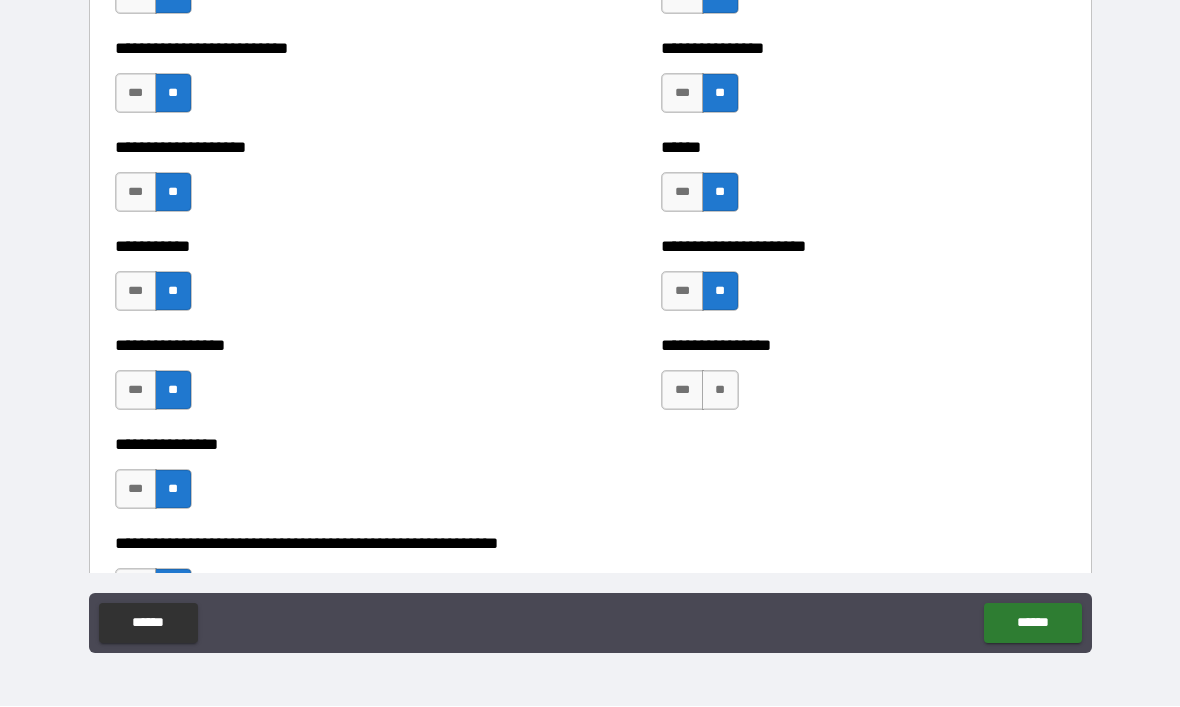 scroll, scrollTop: 5735, scrollLeft: 0, axis: vertical 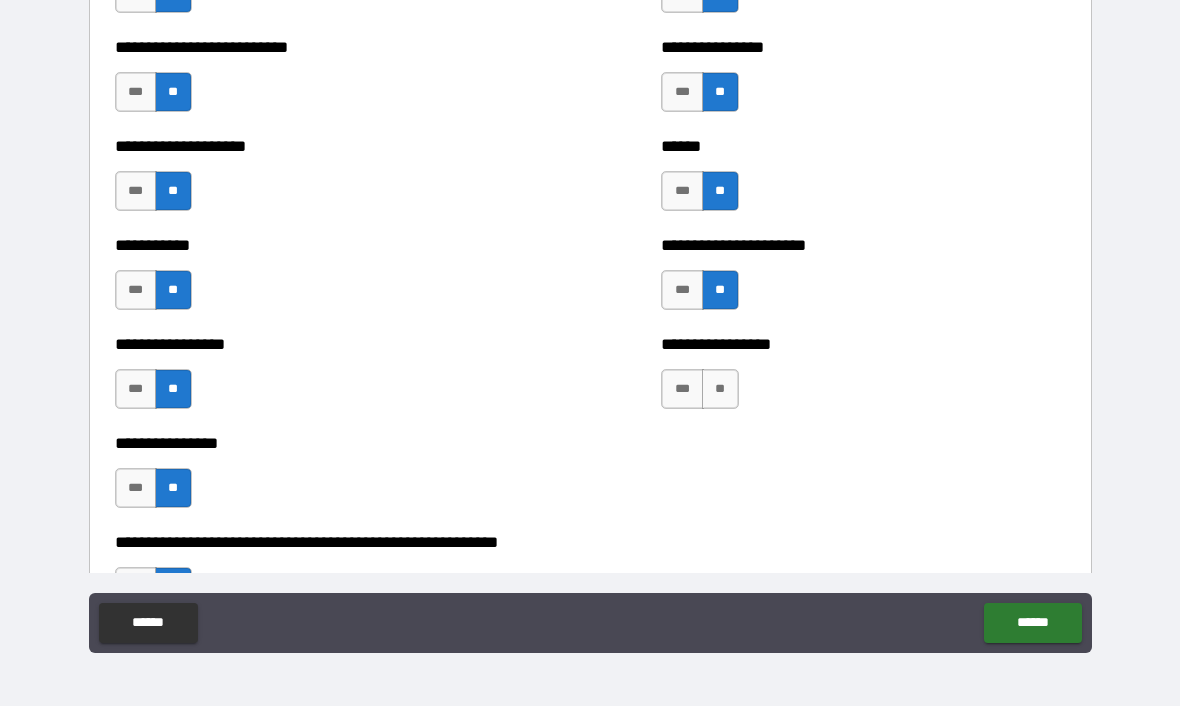 click on "**" at bounding box center [720, 390] 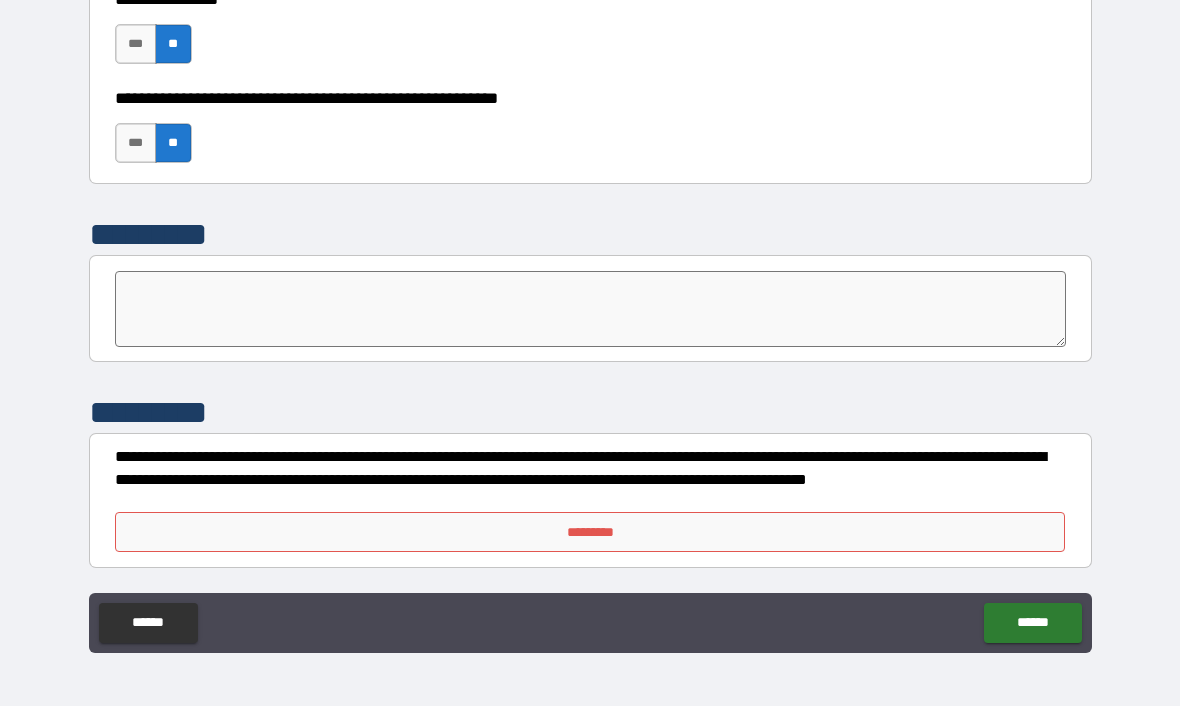 scroll, scrollTop: 6179, scrollLeft: 0, axis: vertical 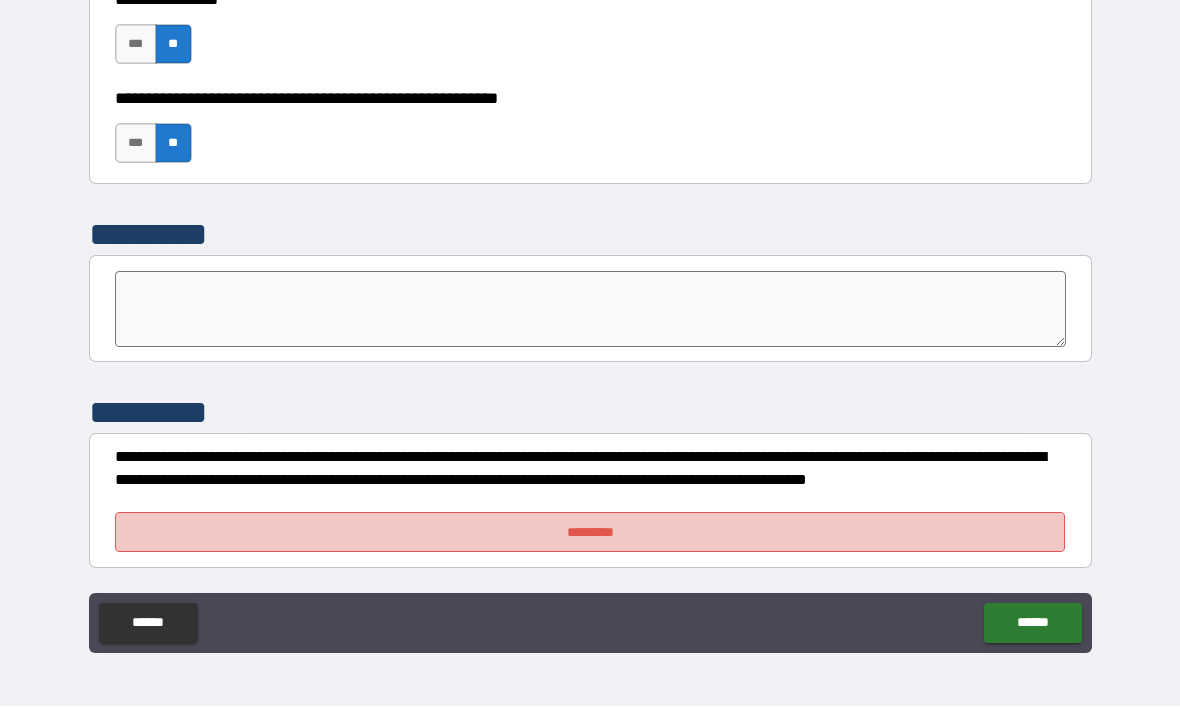 click on "*********" at bounding box center [590, 533] 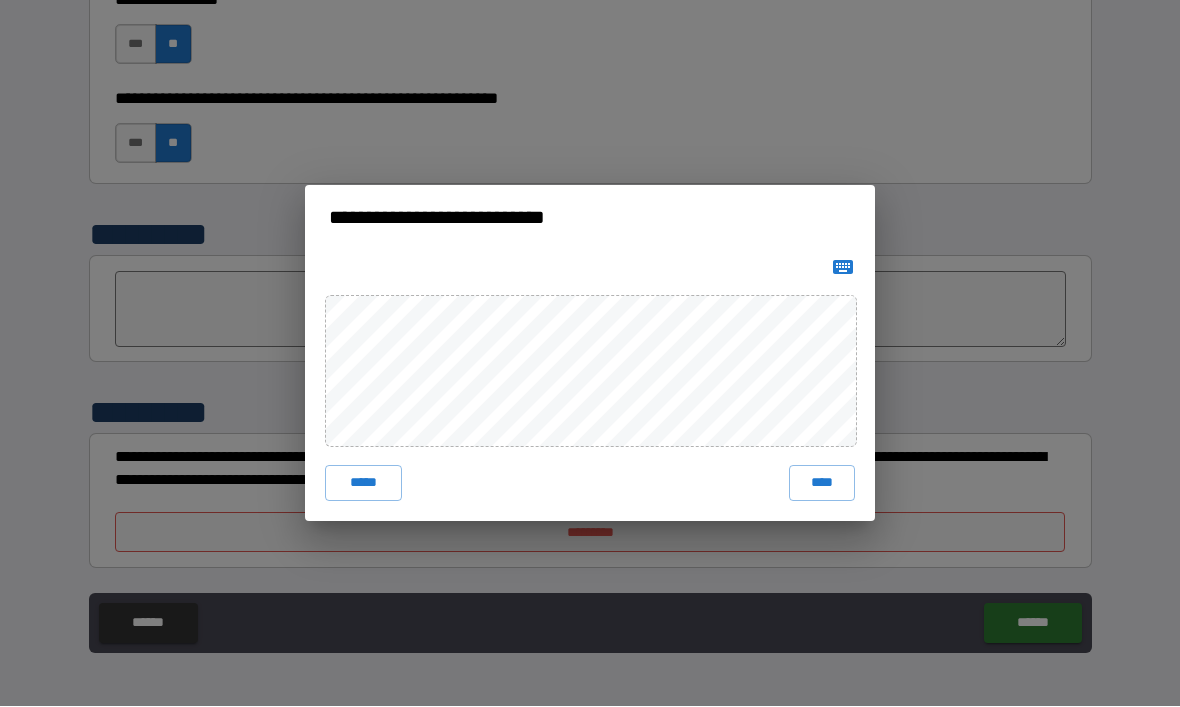 click on "****" at bounding box center [822, 484] 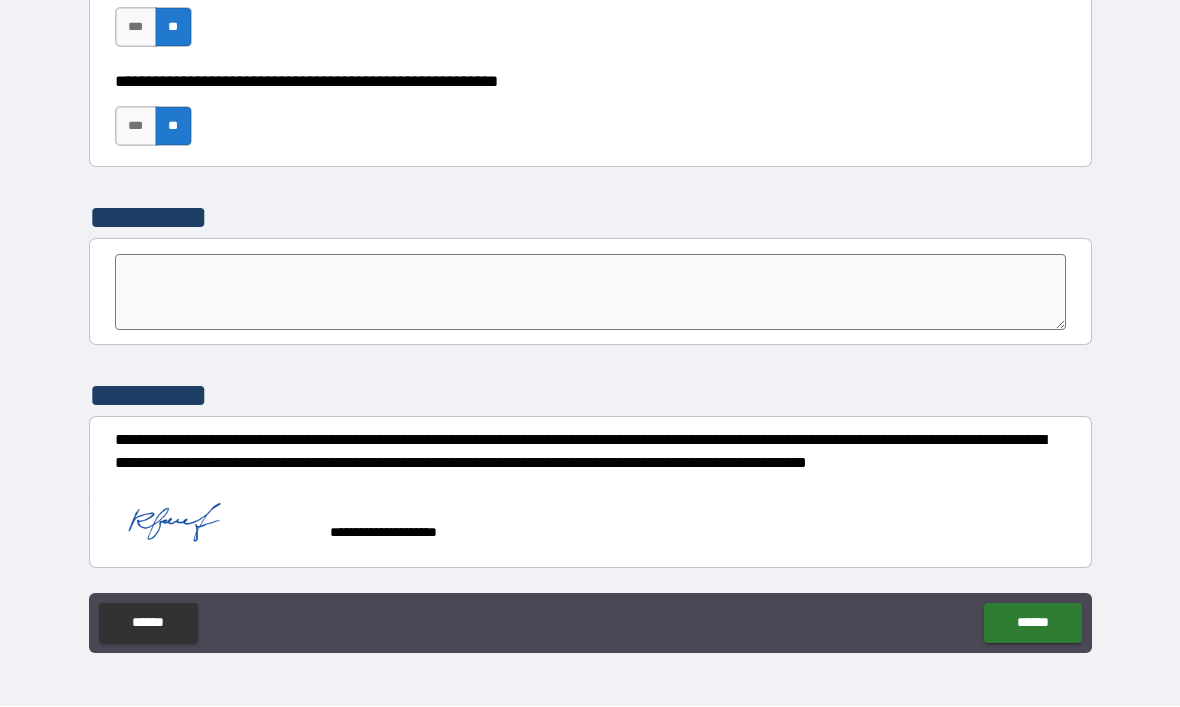 scroll, scrollTop: 6196, scrollLeft: 0, axis: vertical 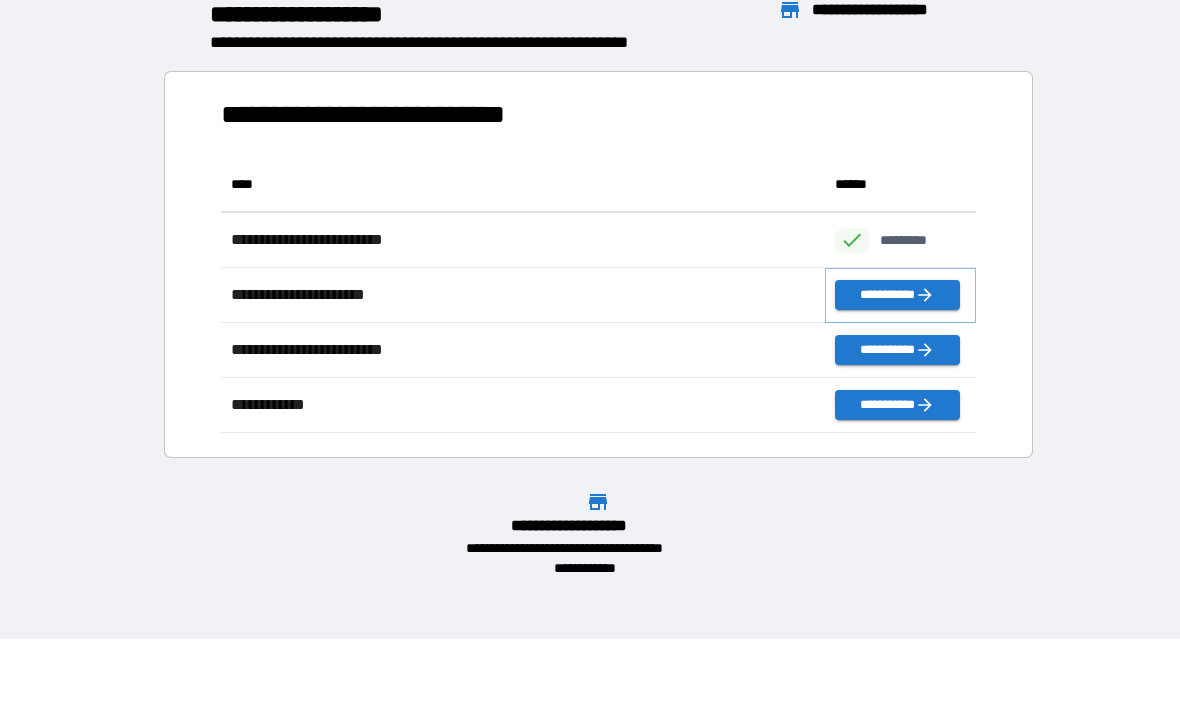 click on "**********" at bounding box center (897, 296) 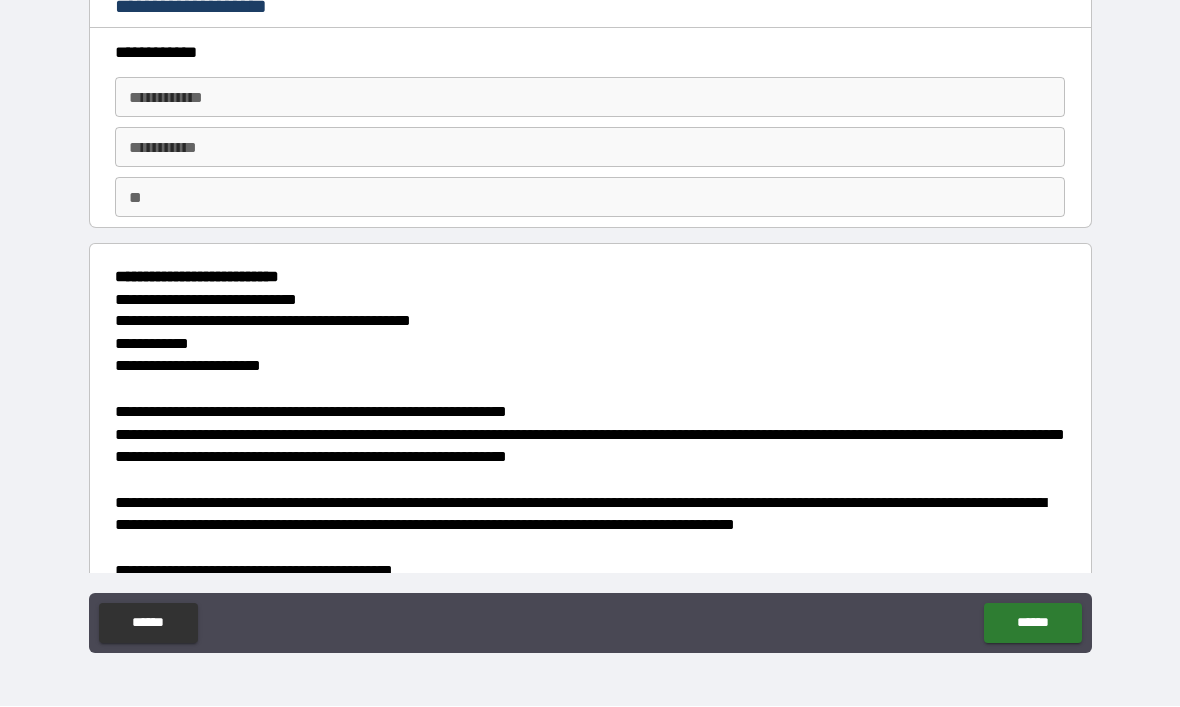 click on "**********" at bounding box center [590, 98] 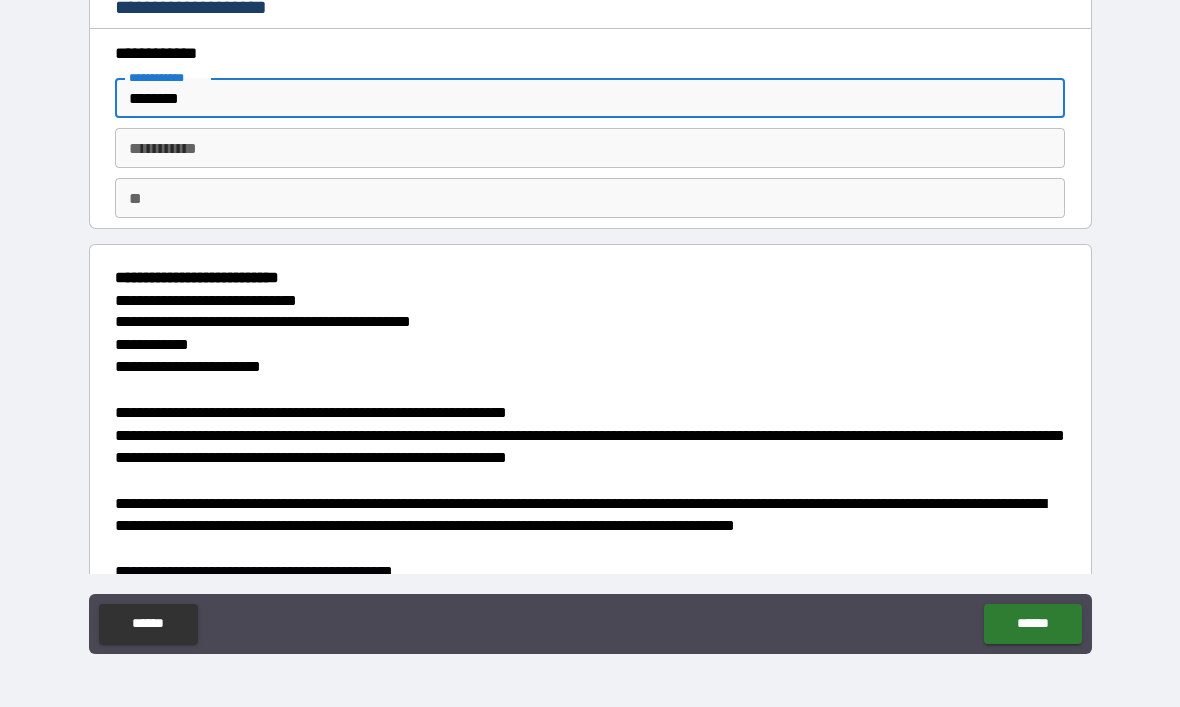 type on "*******" 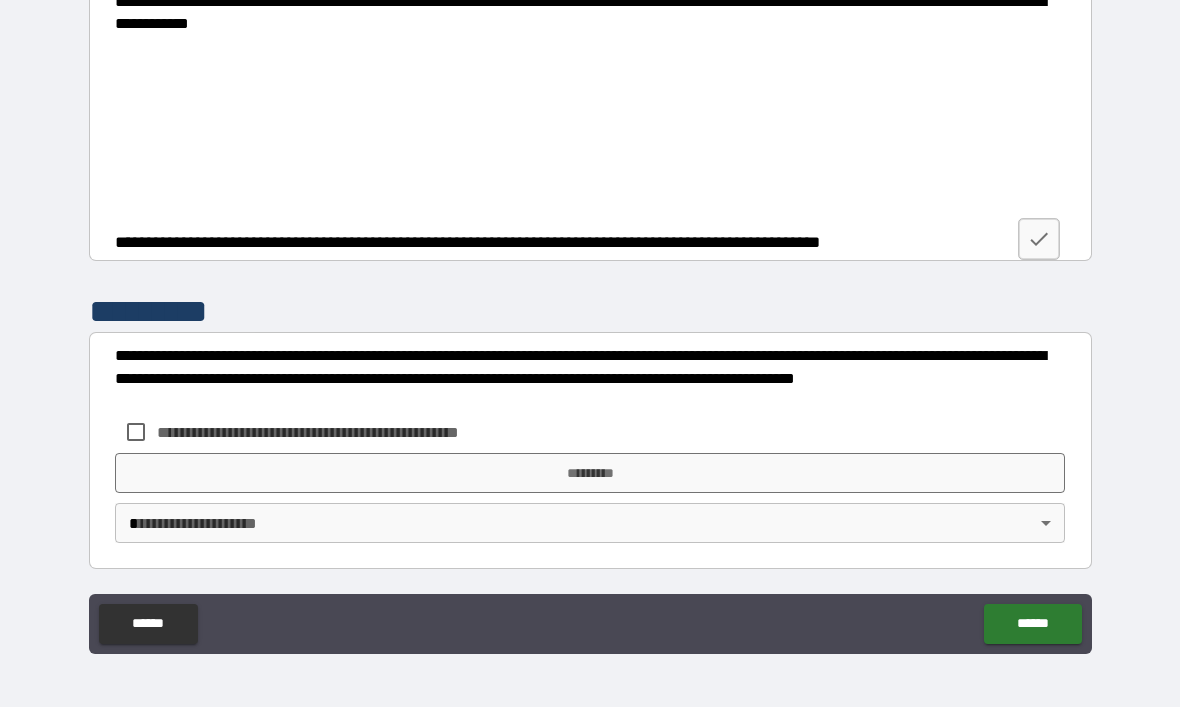 scroll, scrollTop: 2865, scrollLeft: 0, axis: vertical 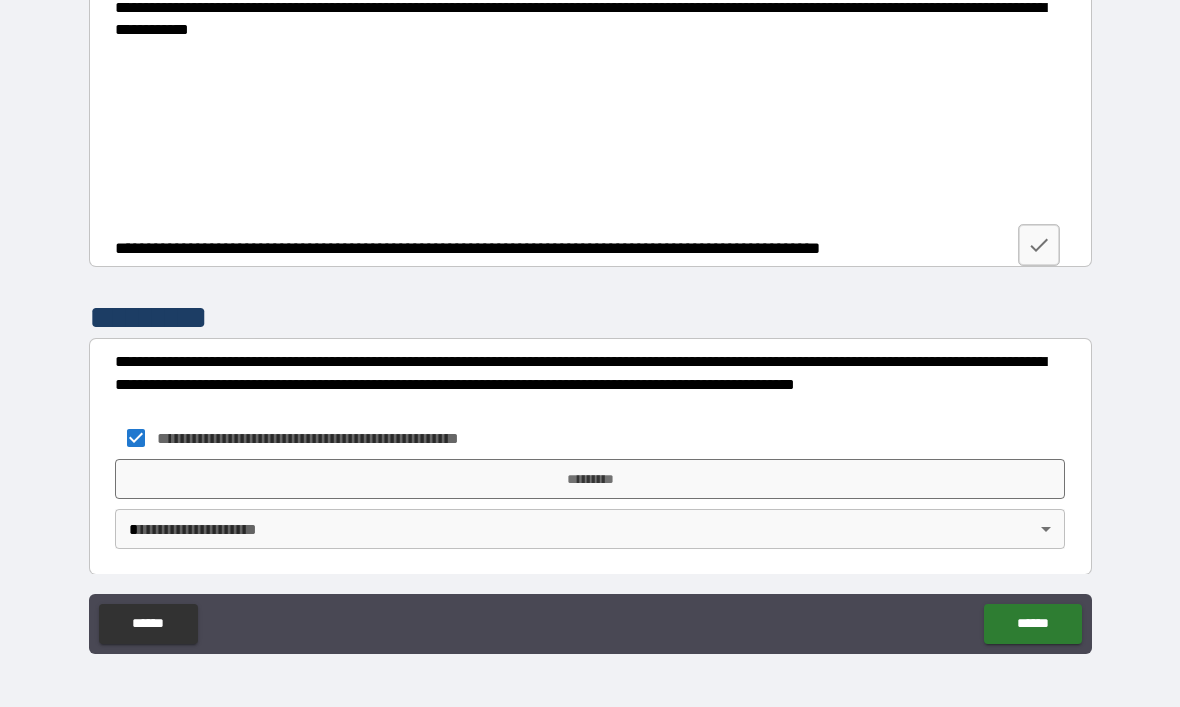 click on "*********" at bounding box center [590, 479] 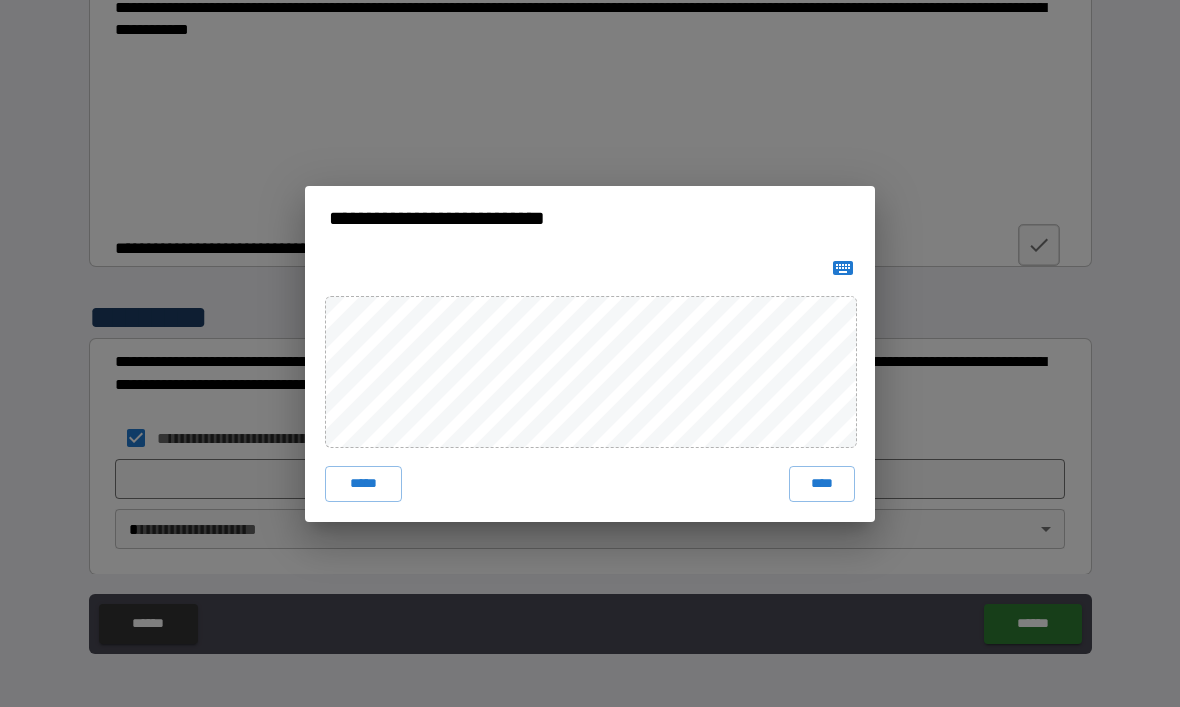 click on "****" at bounding box center (822, 484) 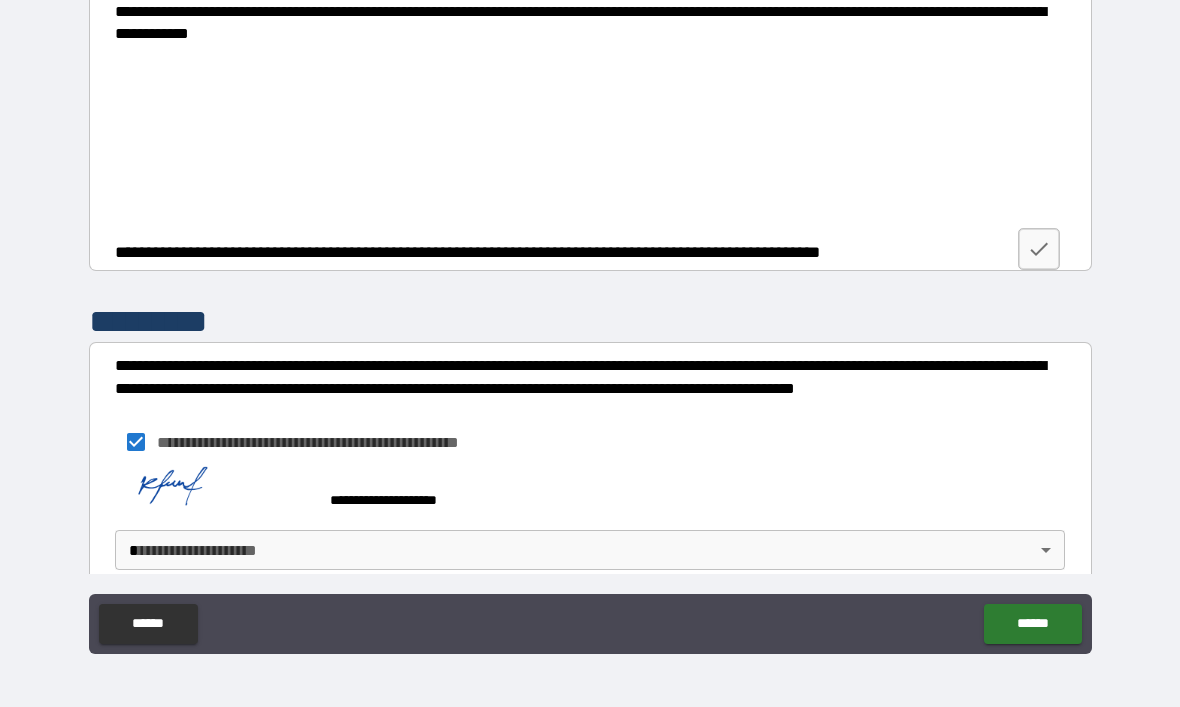 click on "******" at bounding box center [1032, 624] 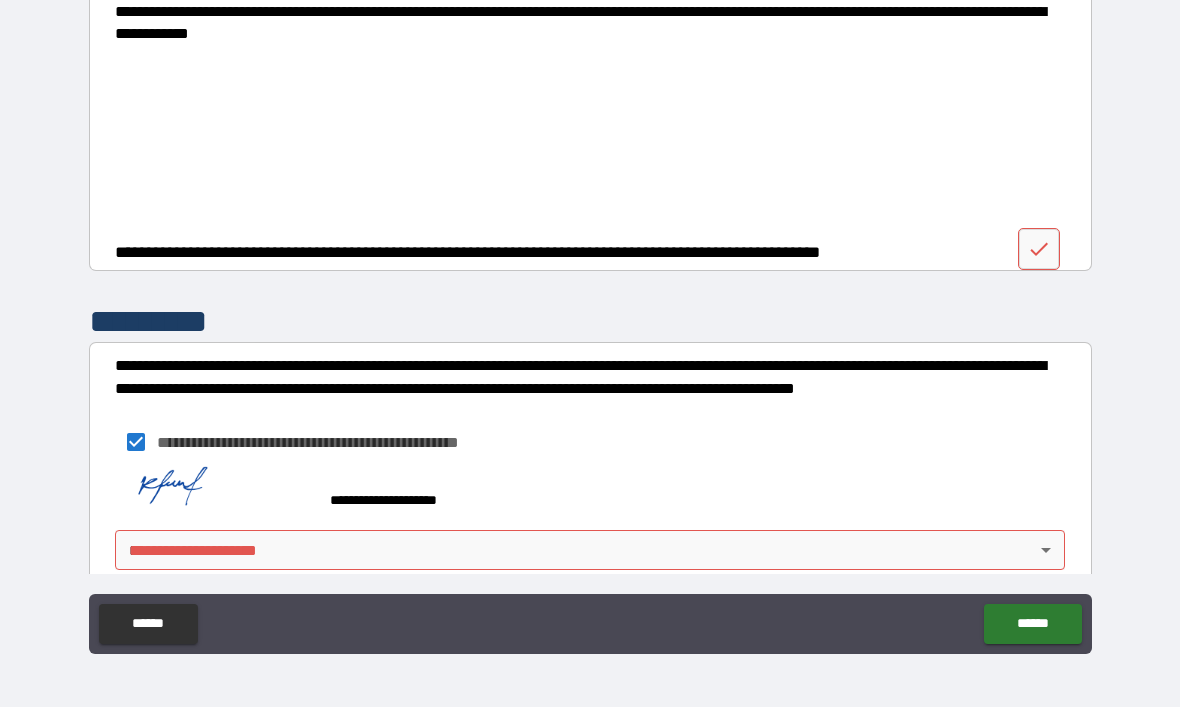 click at bounding box center (1039, 249) 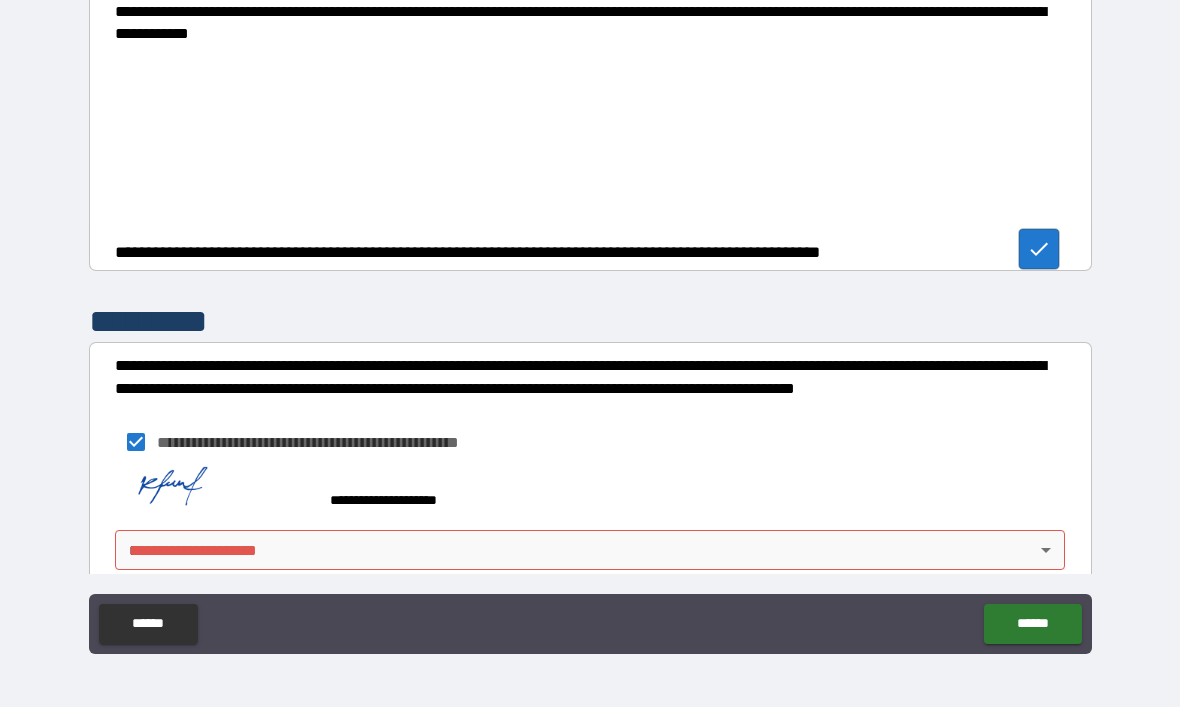 click on "******" at bounding box center [1032, 624] 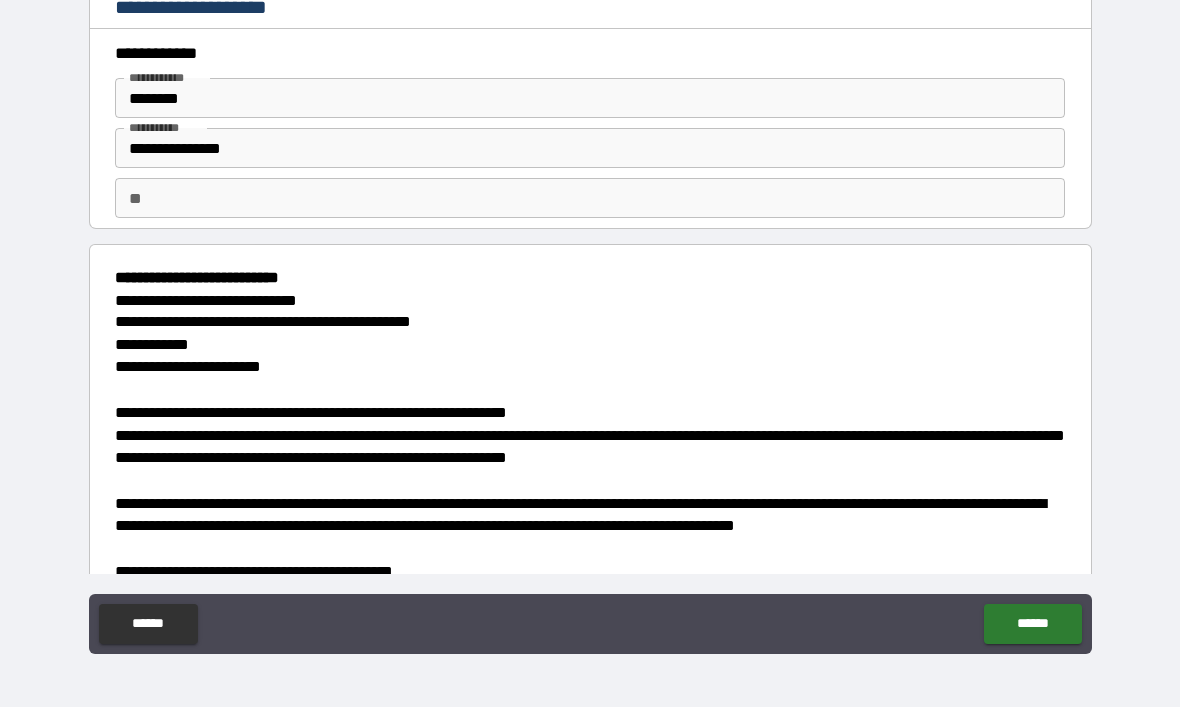 scroll, scrollTop: 0, scrollLeft: 0, axis: both 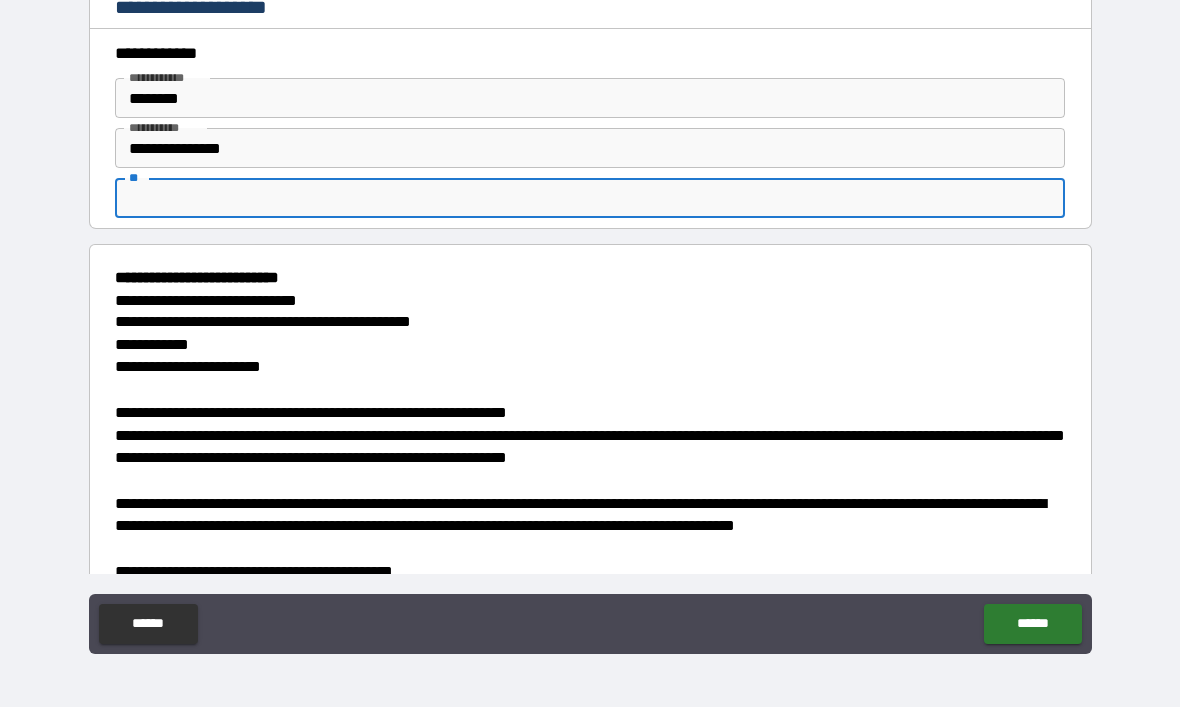 click on "**" at bounding box center (590, 198) 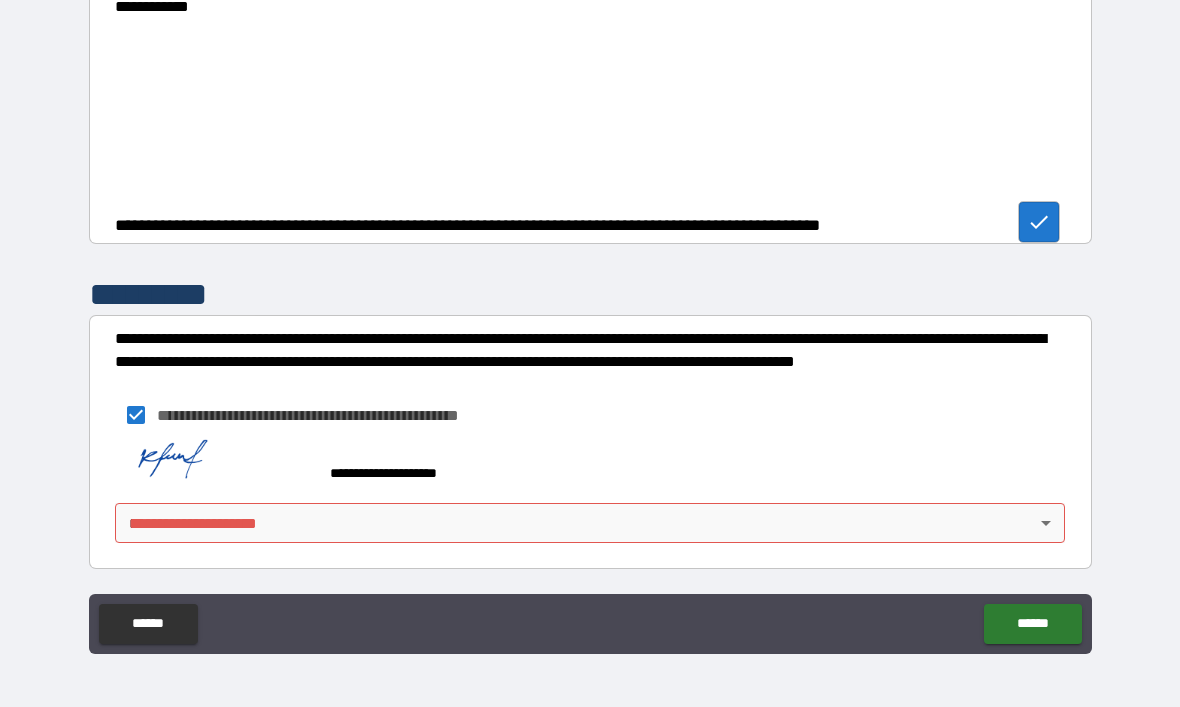 scroll, scrollTop: 2882, scrollLeft: 0, axis: vertical 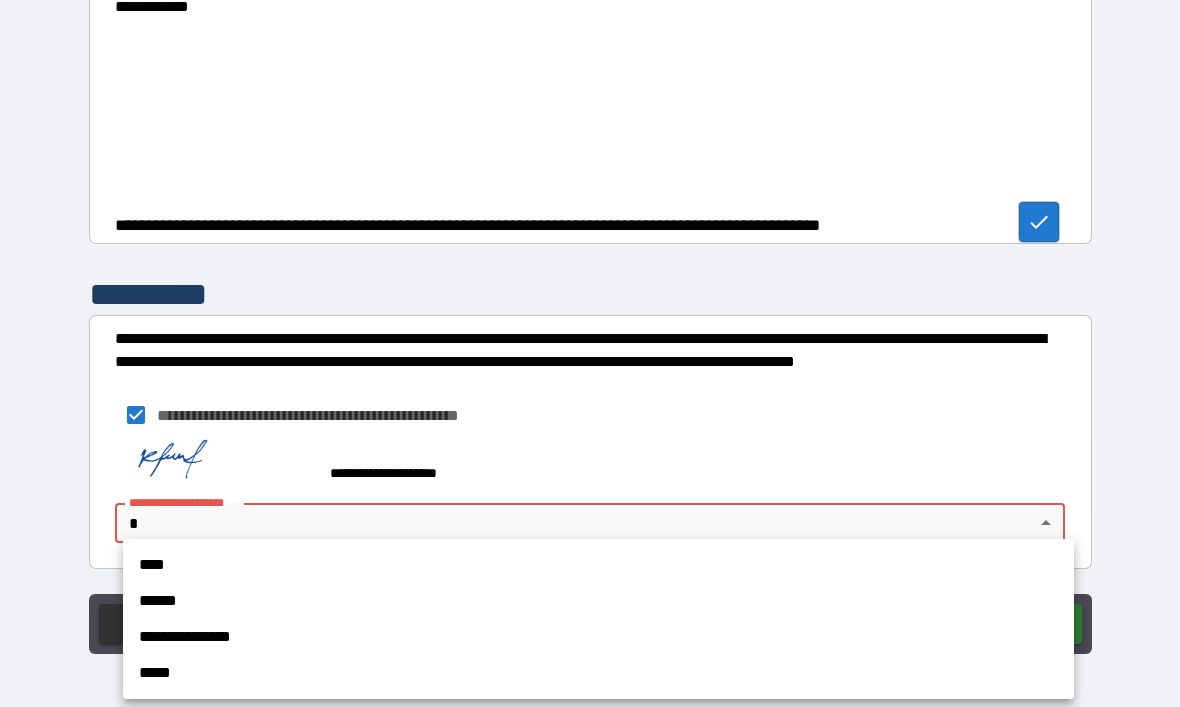 click on "****" at bounding box center [598, 565] 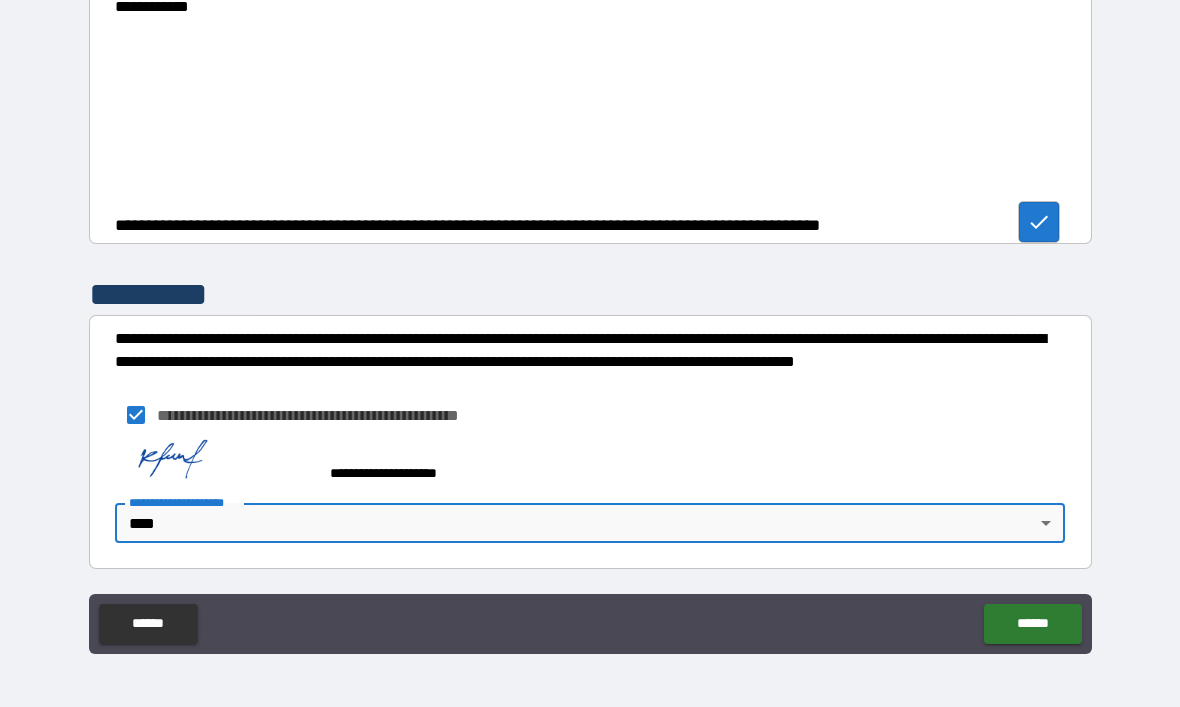 click on "******" at bounding box center [1032, 624] 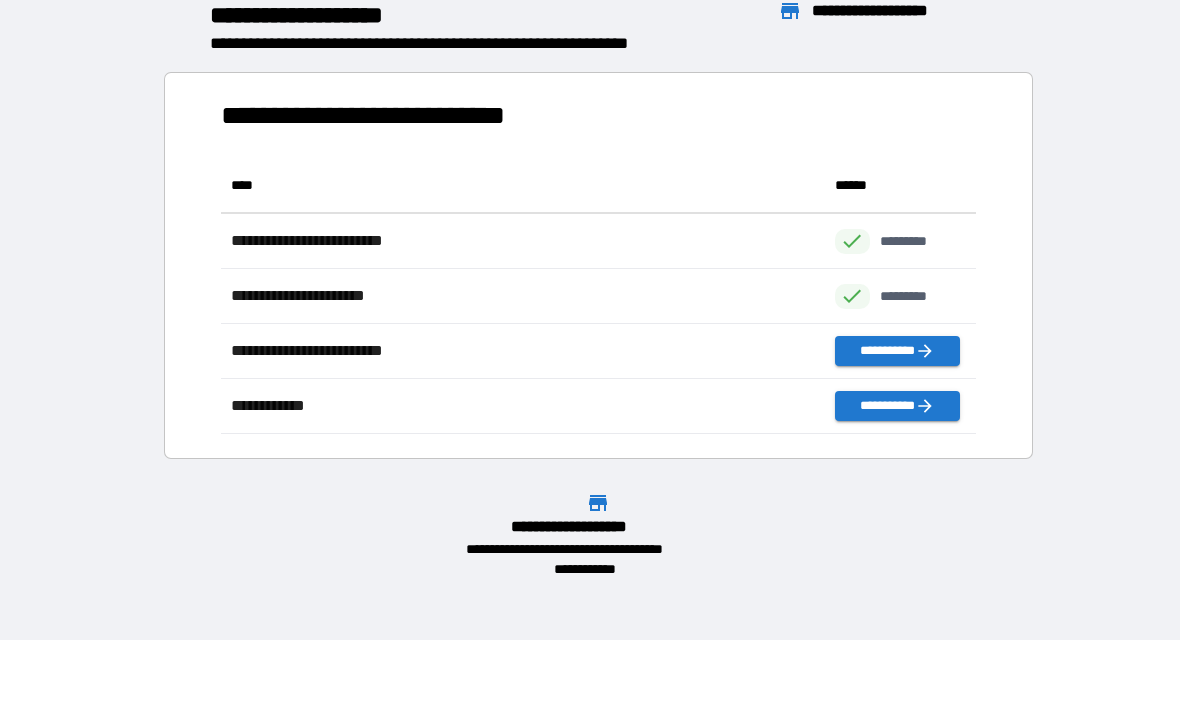 scroll, scrollTop: 276, scrollLeft: 755, axis: both 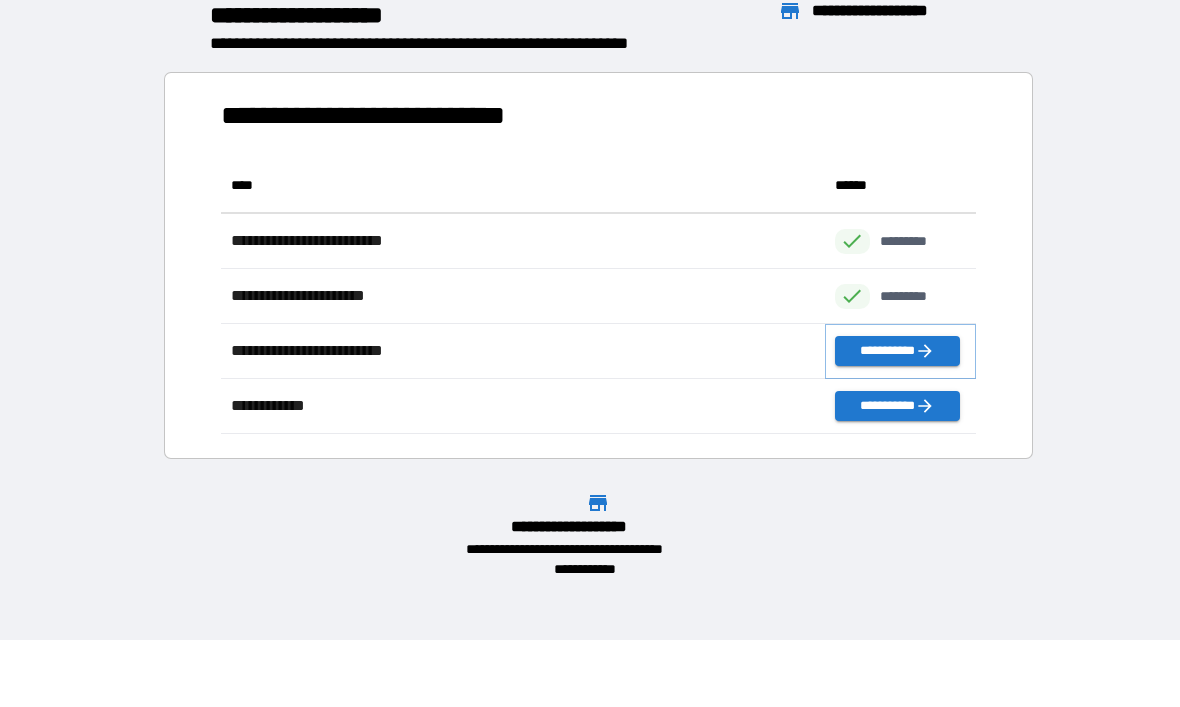 click on "**********" at bounding box center (897, 351) 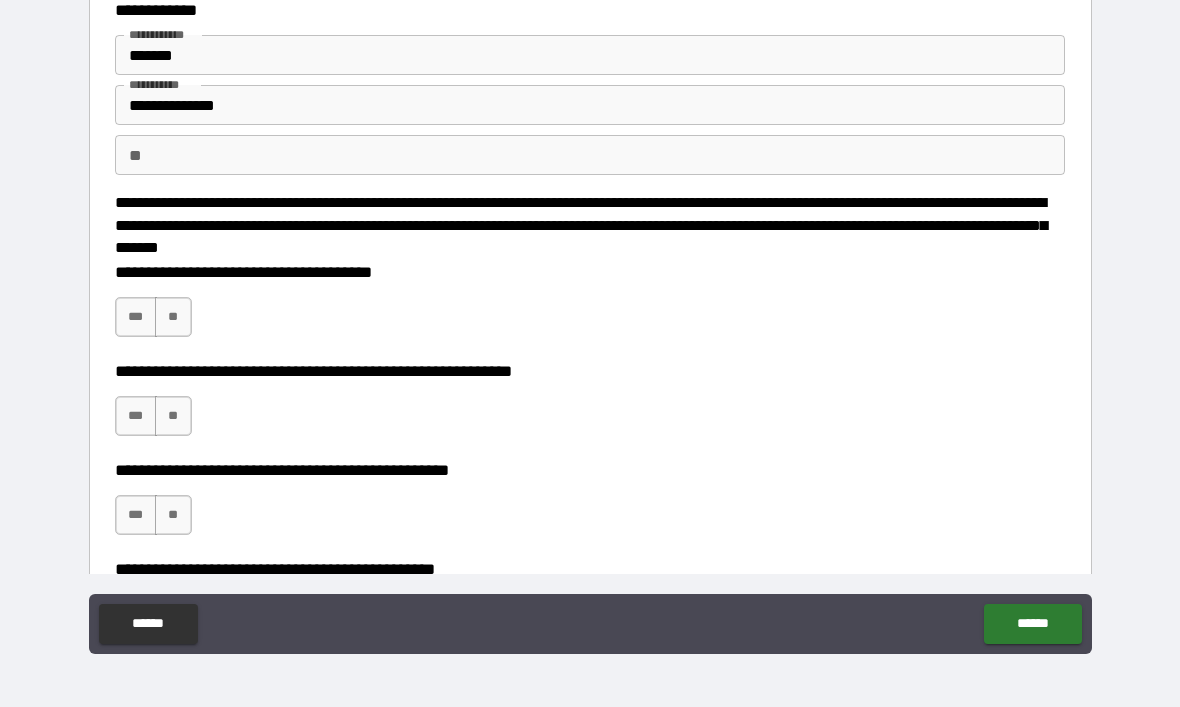 scroll, scrollTop: 55, scrollLeft: 0, axis: vertical 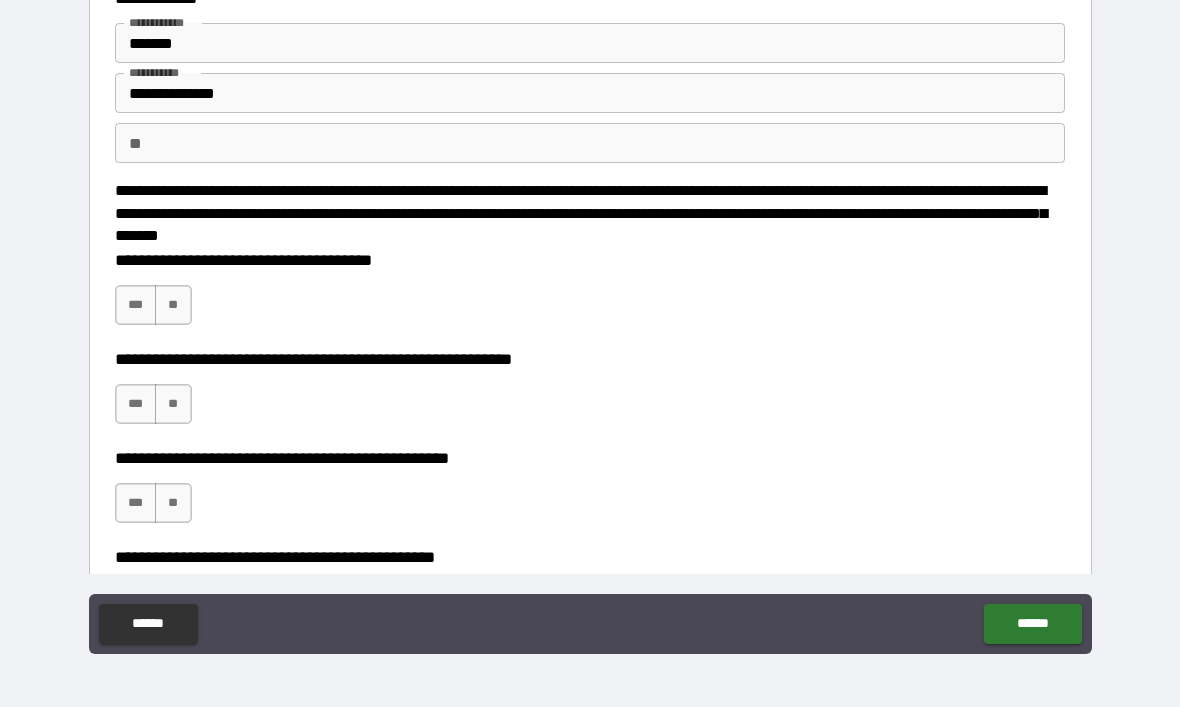 click on "**" at bounding box center [173, 305] 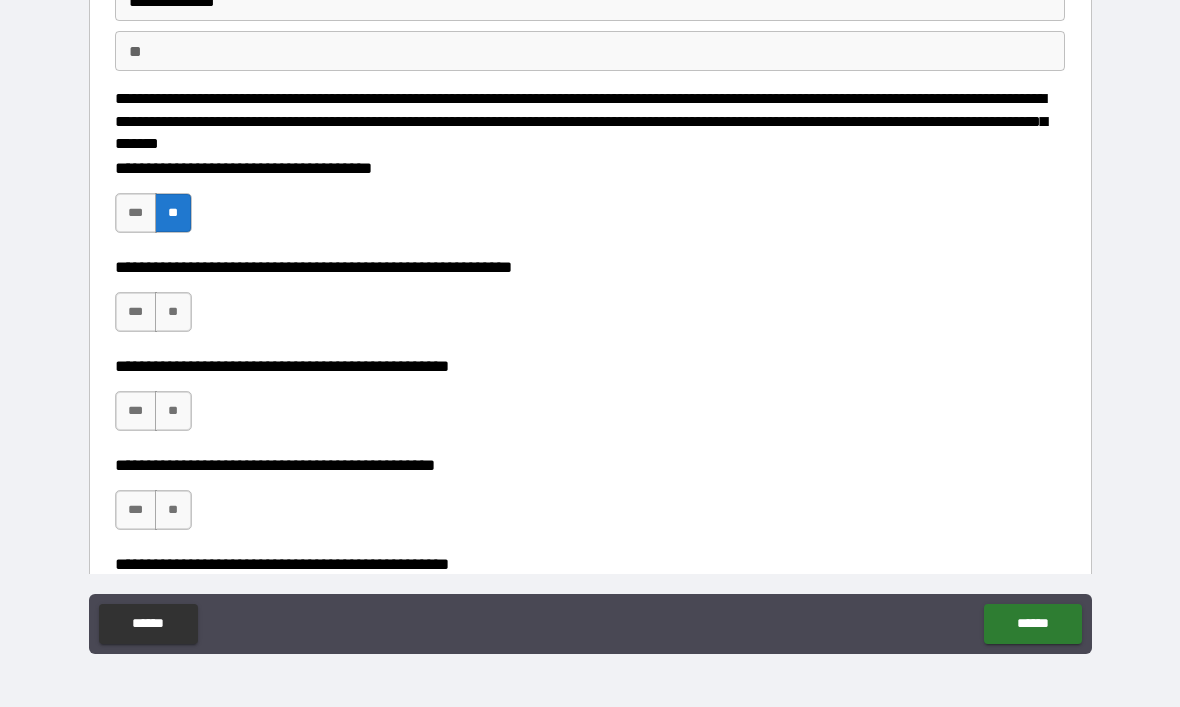 scroll, scrollTop: 148, scrollLeft: 0, axis: vertical 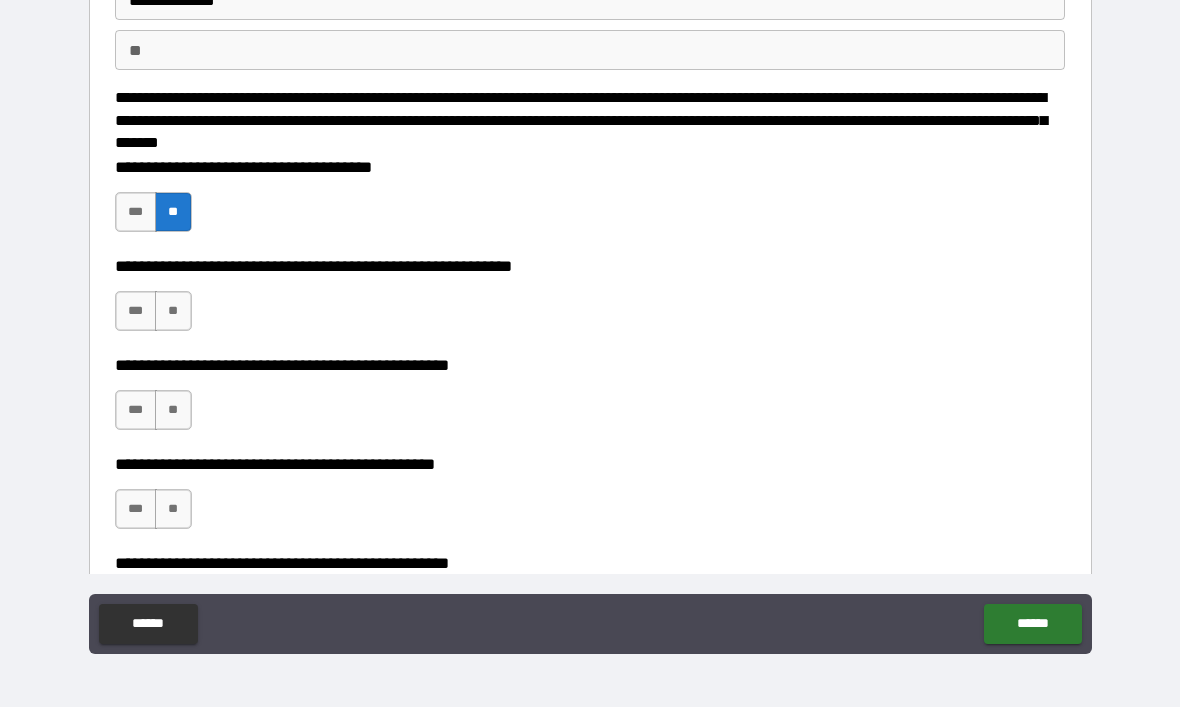 click on "**" at bounding box center [173, 311] 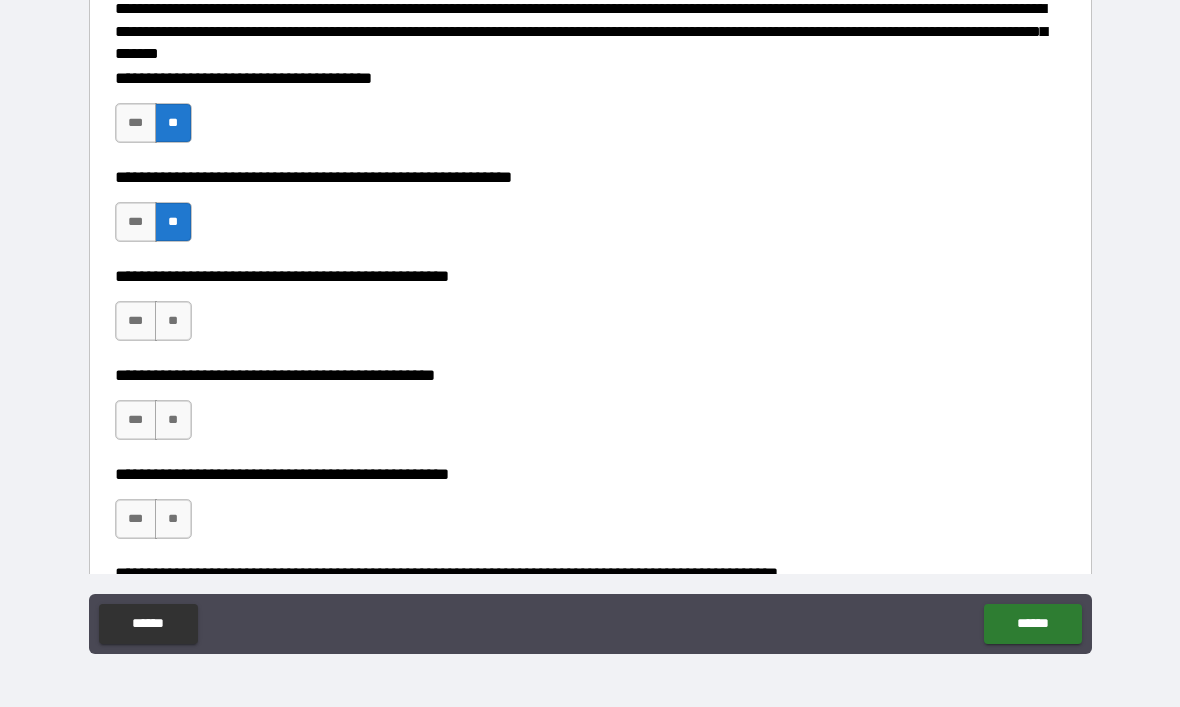 scroll, scrollTop: 239, scrollLeft: 0, axis: vertical 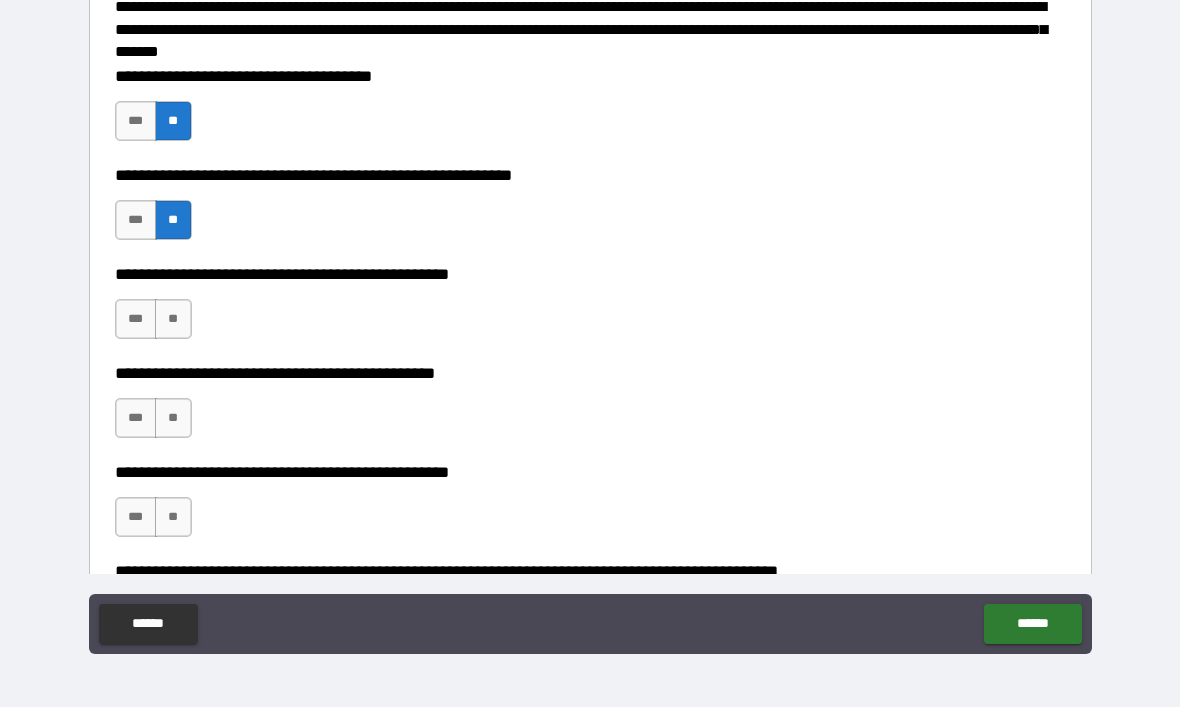 click on "**" at bounding box center (173, 319) 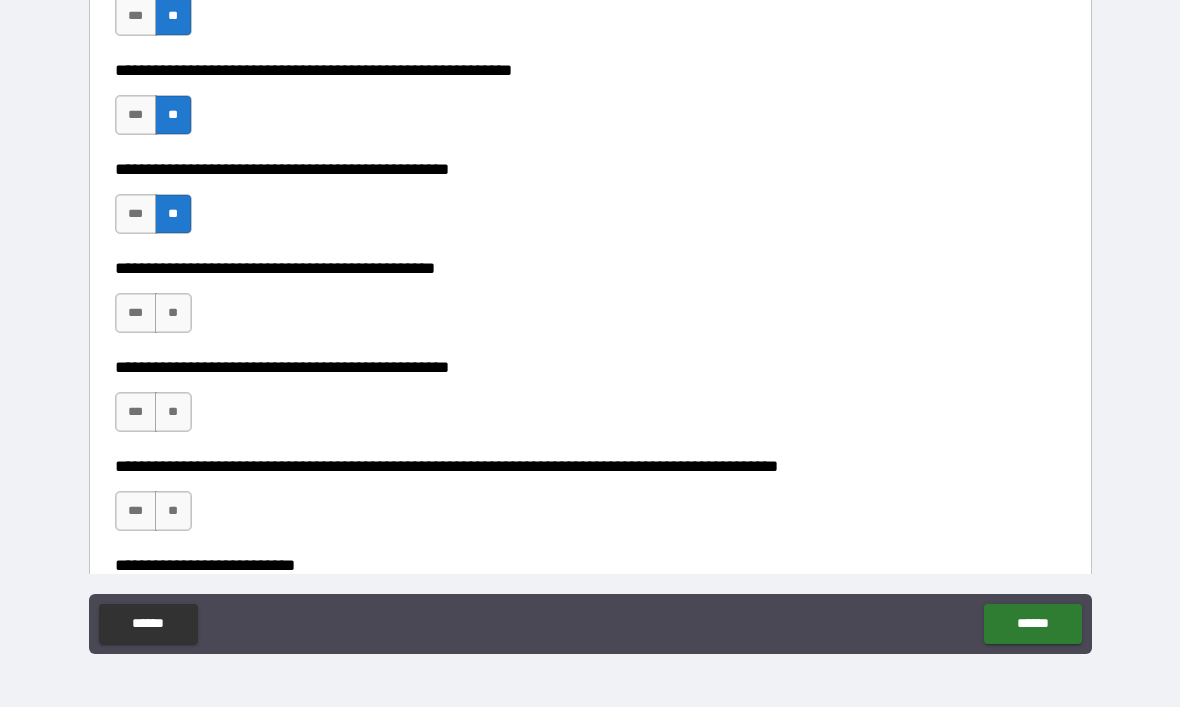 scroll, scrollTop: 348, scrollLeft: 0, axis: vertical 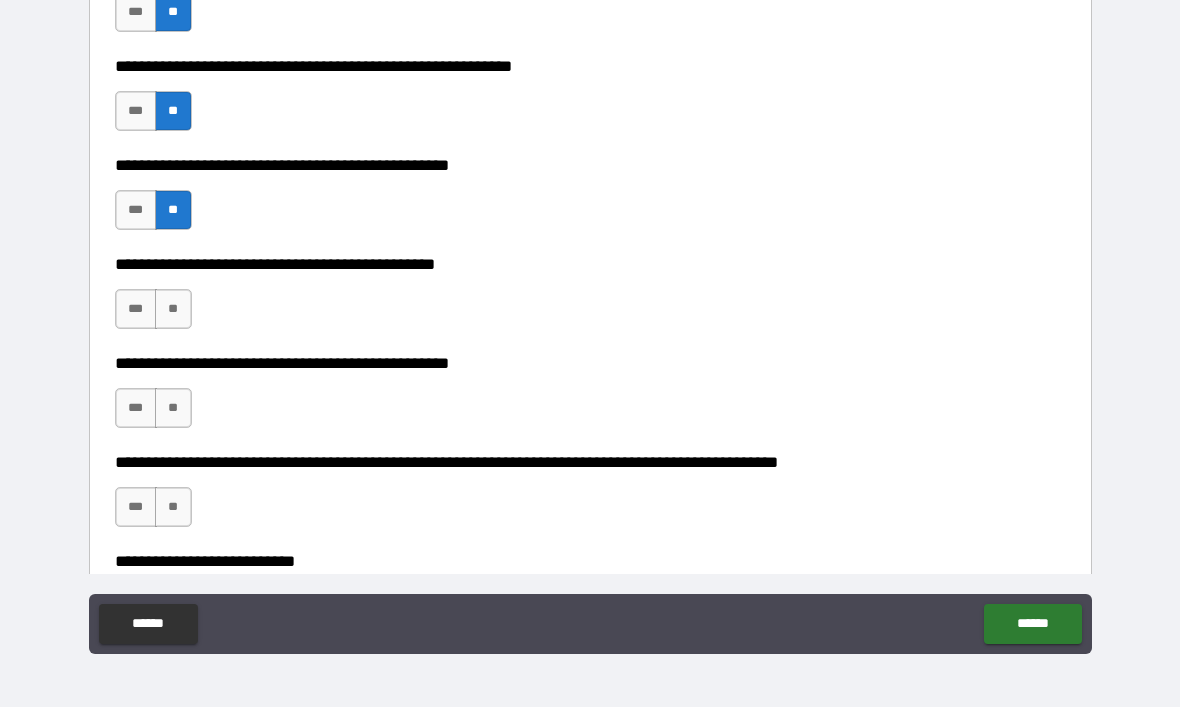 click on "***" at bounding box center [136, 309] 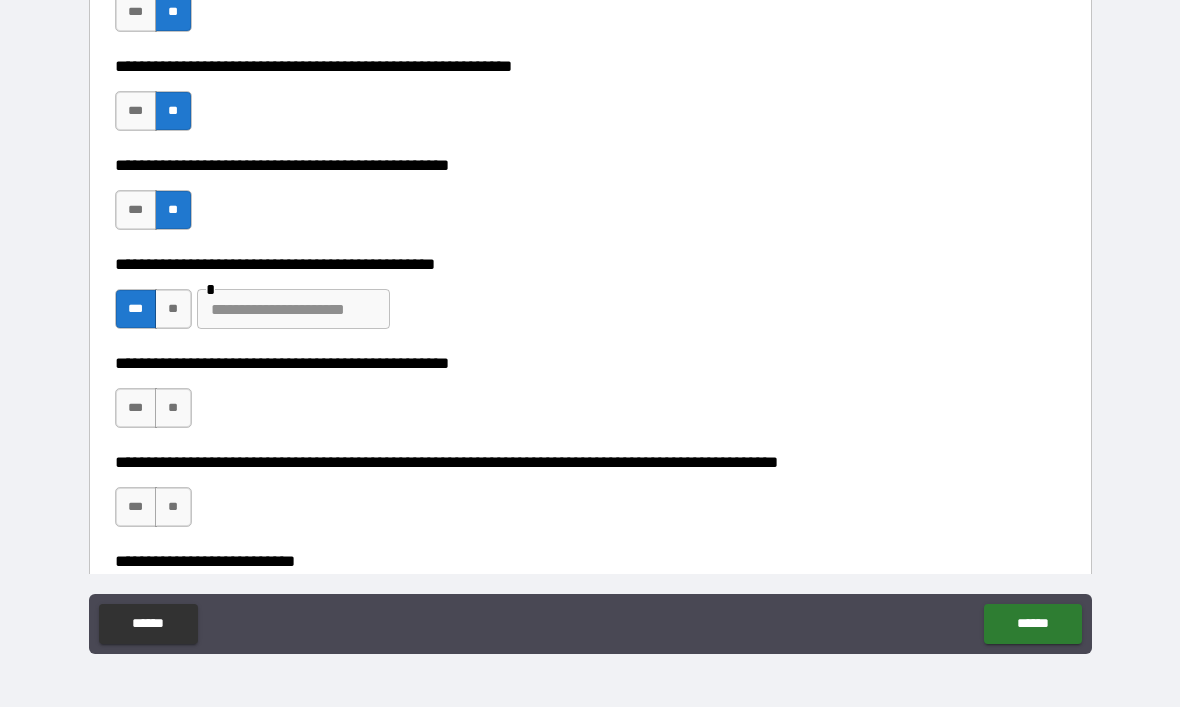 click at bounding box center [293, 309] 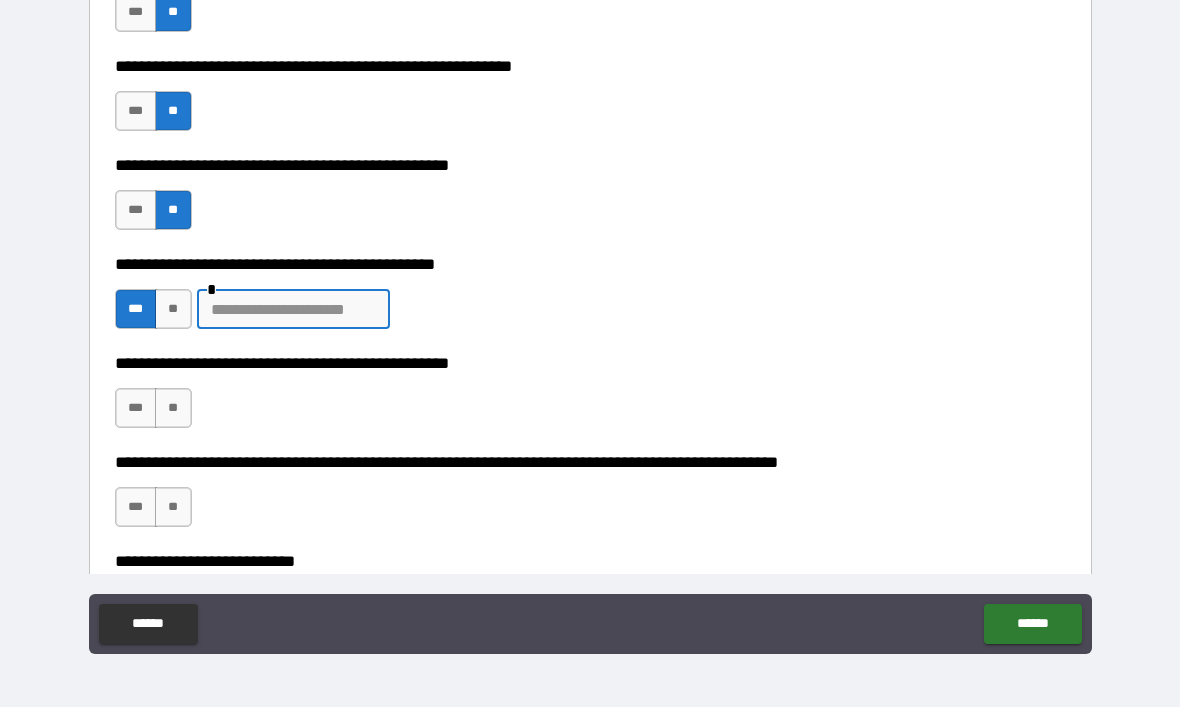 click at bounding box center [293, 309] 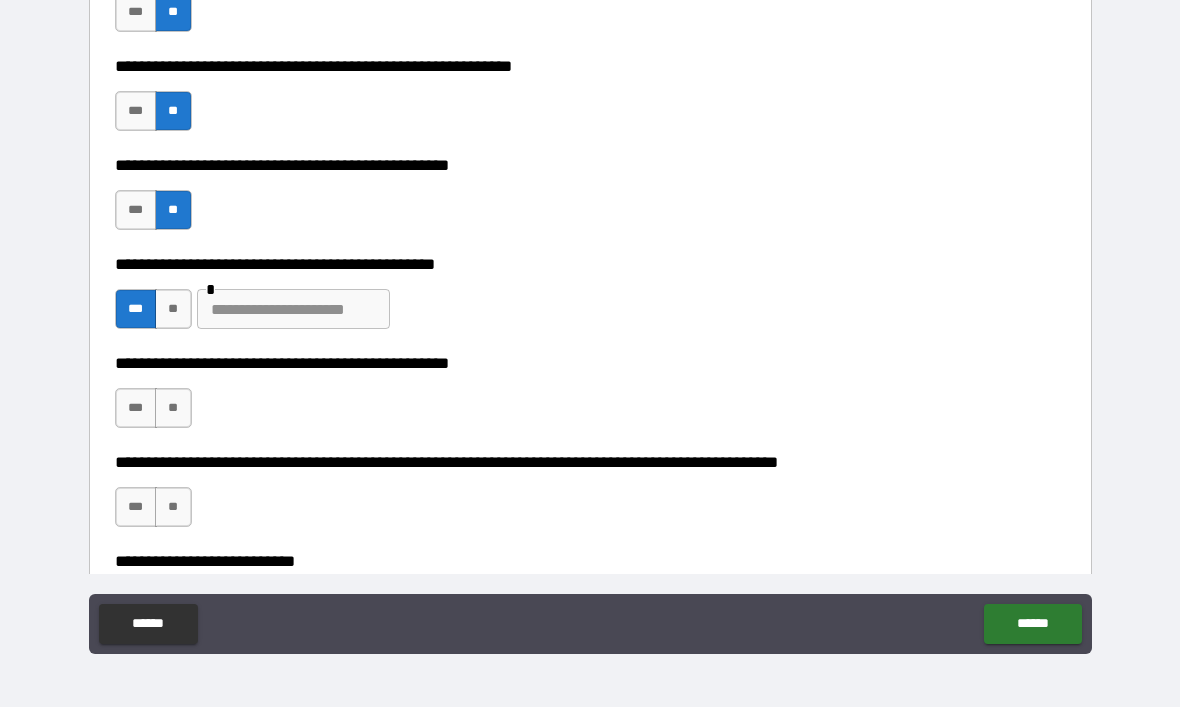click on "**" at bounding box center (173, 408) 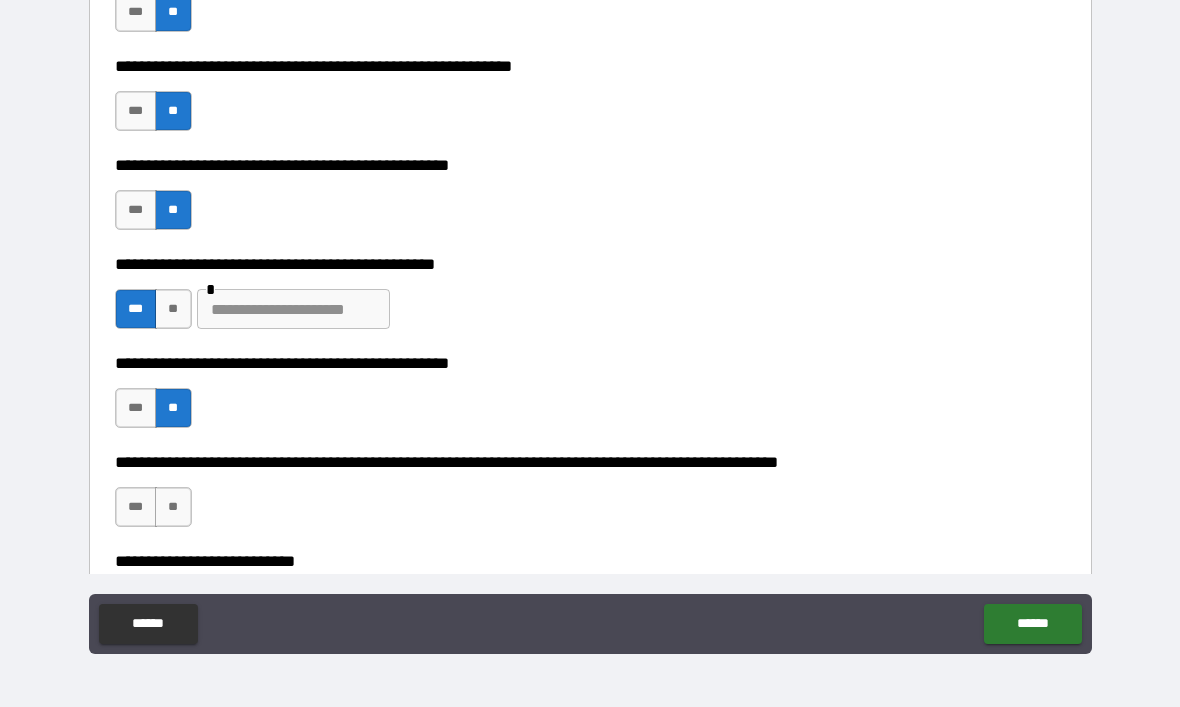 click on "**" at bounding box center [173, 507] 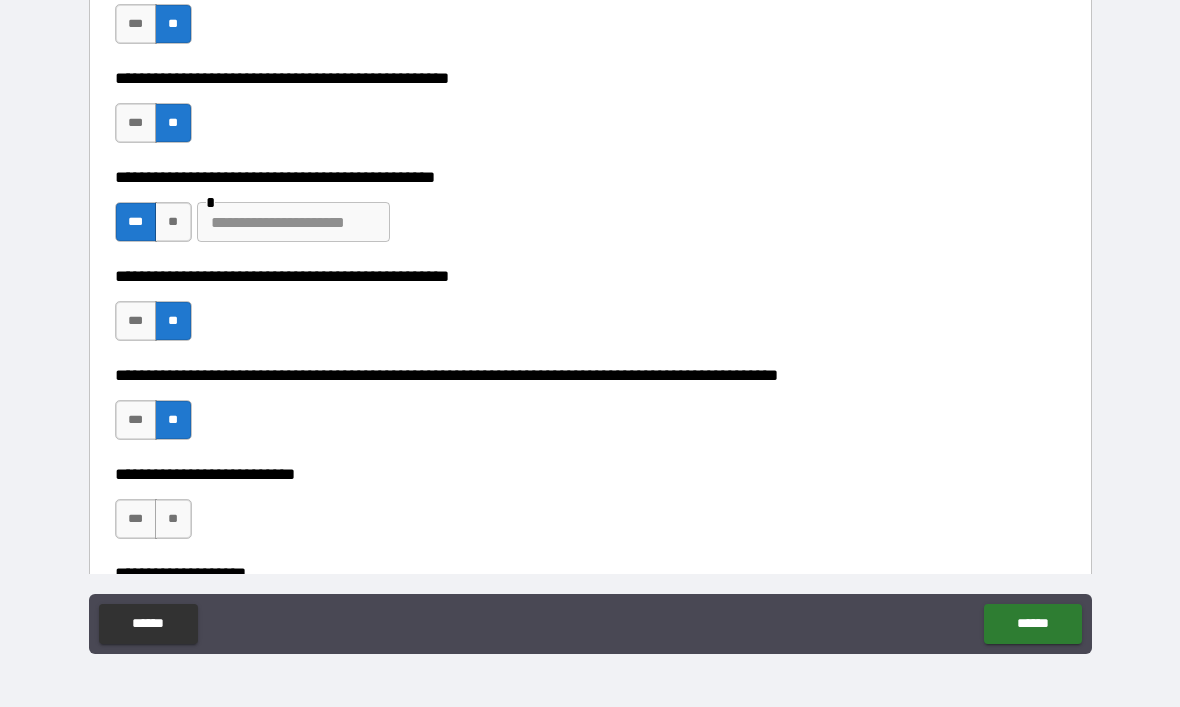 scroll, scrollTop: 437, scrollLeft: 0, axis: vertical 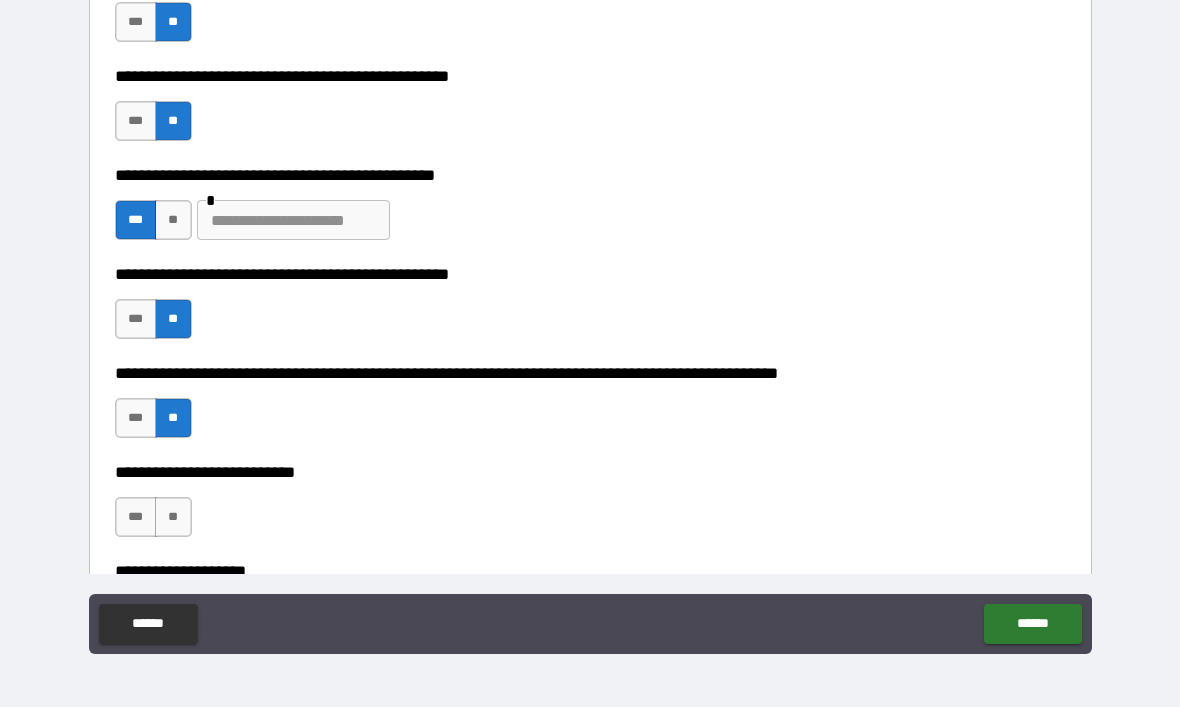 click at bounding box center [293, 220] 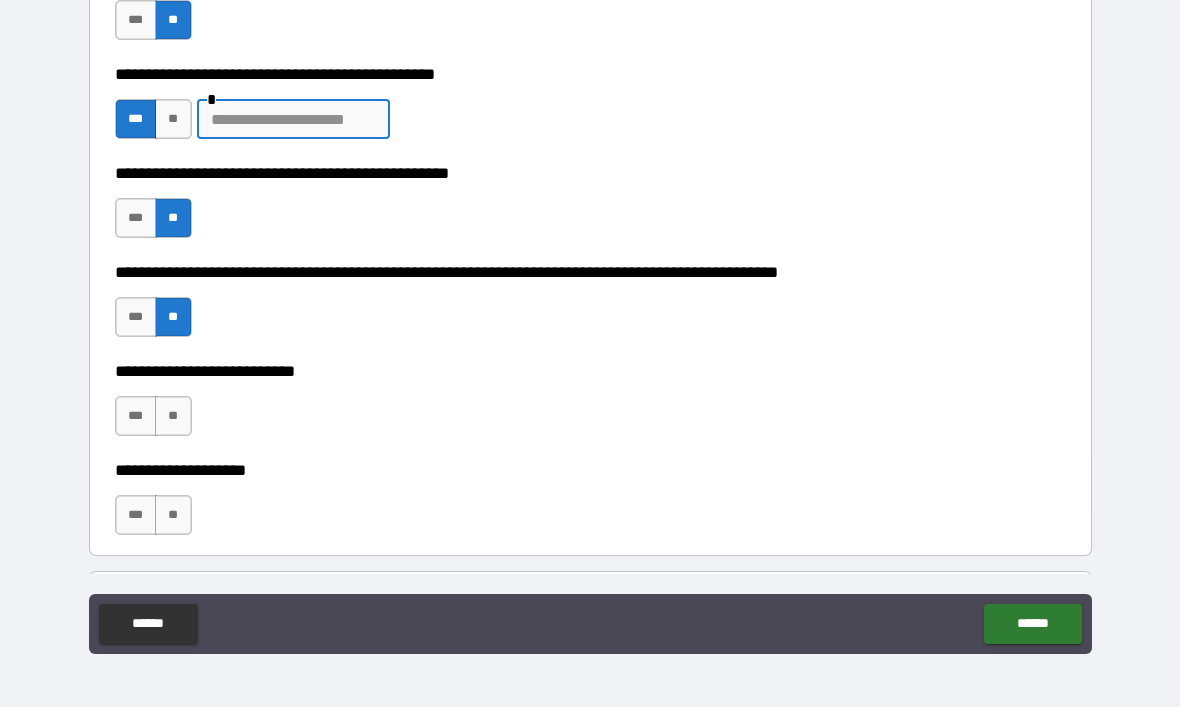 scroll, scrollTop: 539, scrollLeft: 0, axis: vertical 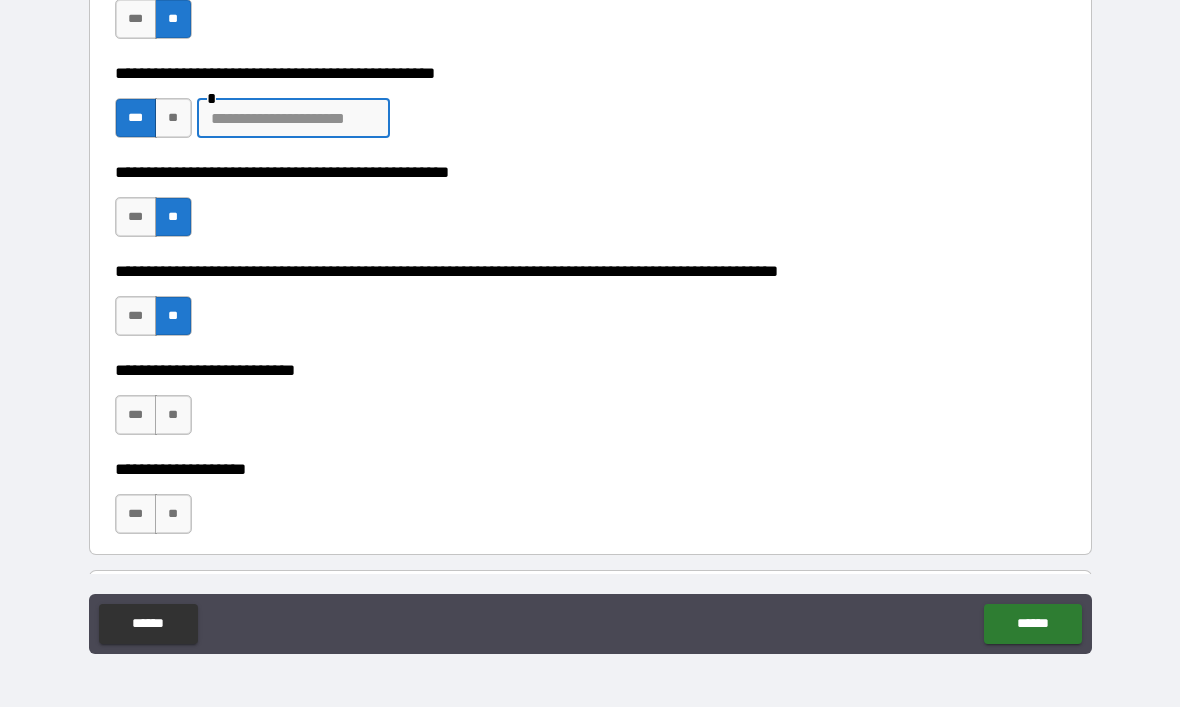click on "**" at bounding box center [173, 514] 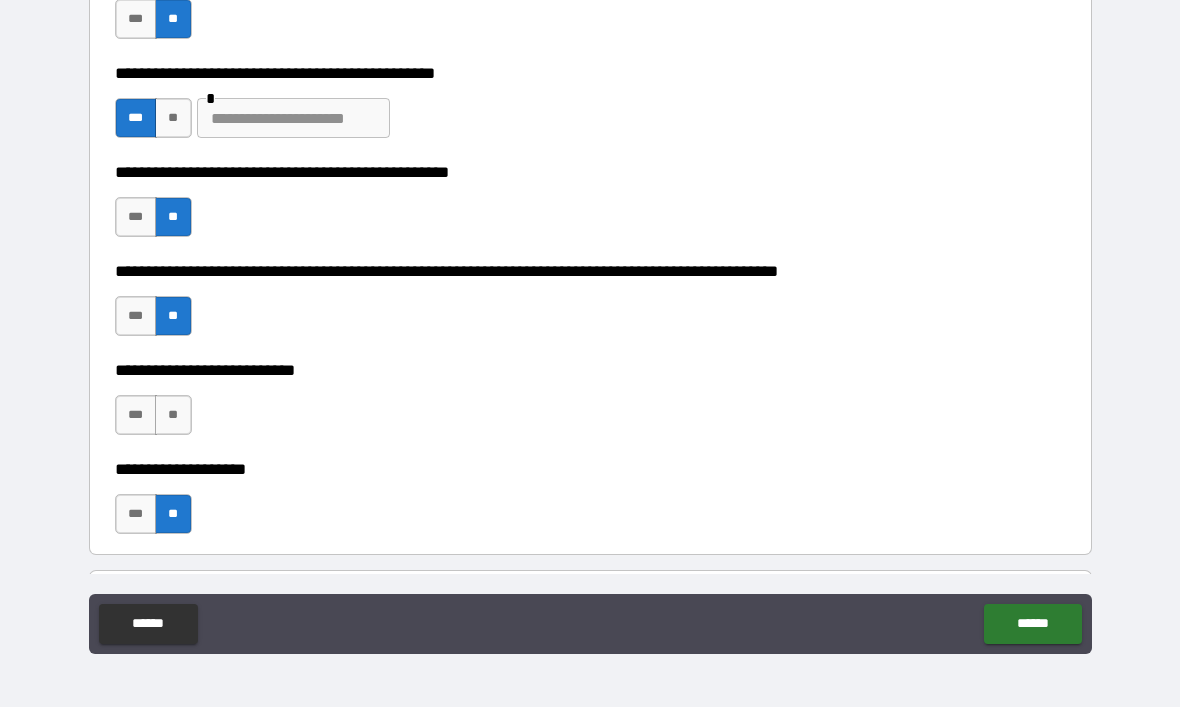 click on "**" at bounding box center (173, 415) 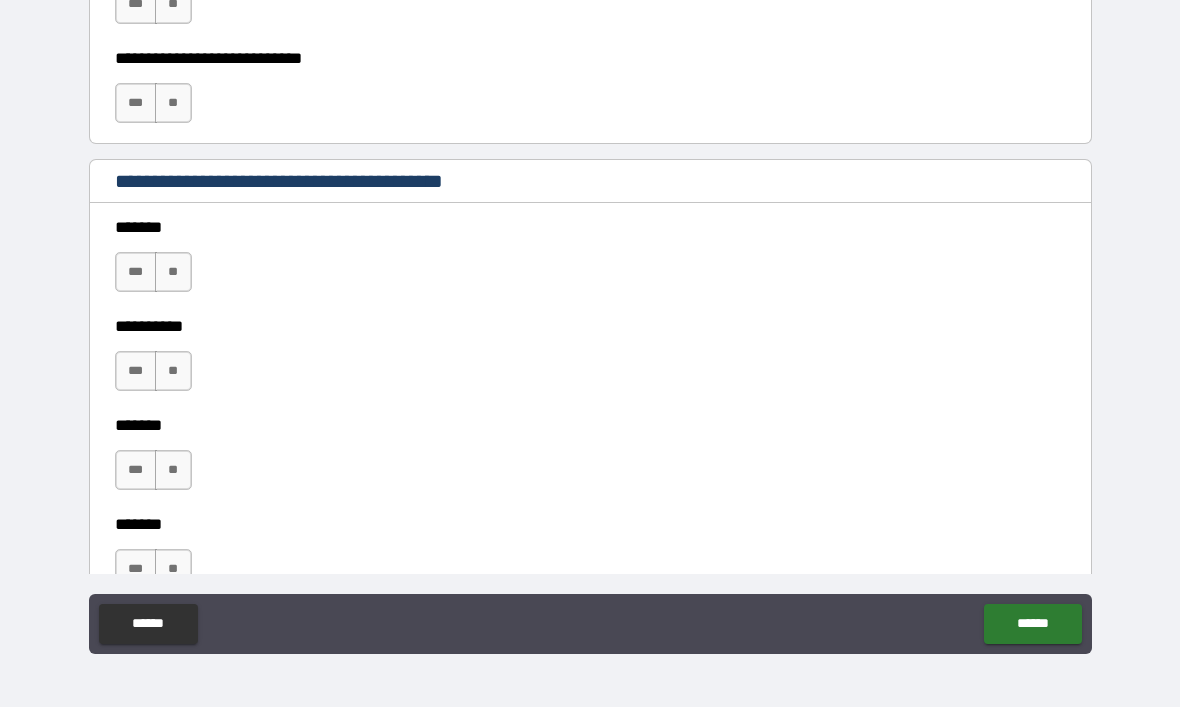 scroll, scrollTop: 1324, scrollLeft: 0, axis: vertical 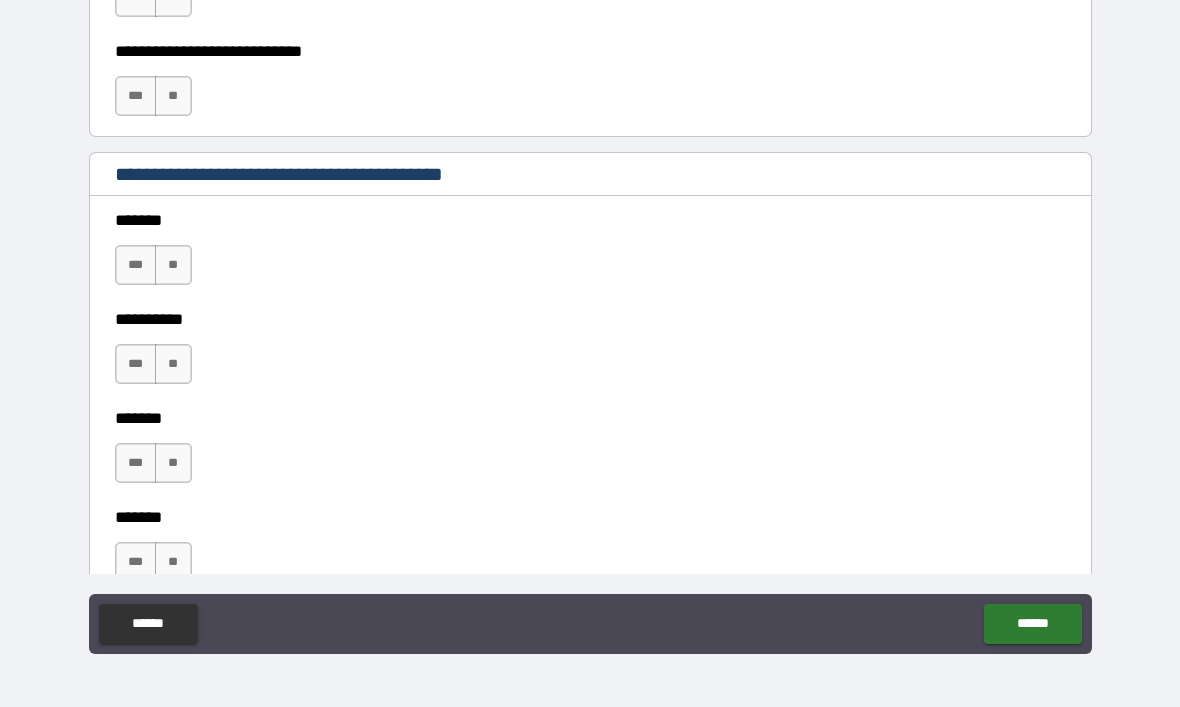 click on "***" at bounding box center (136, 364) 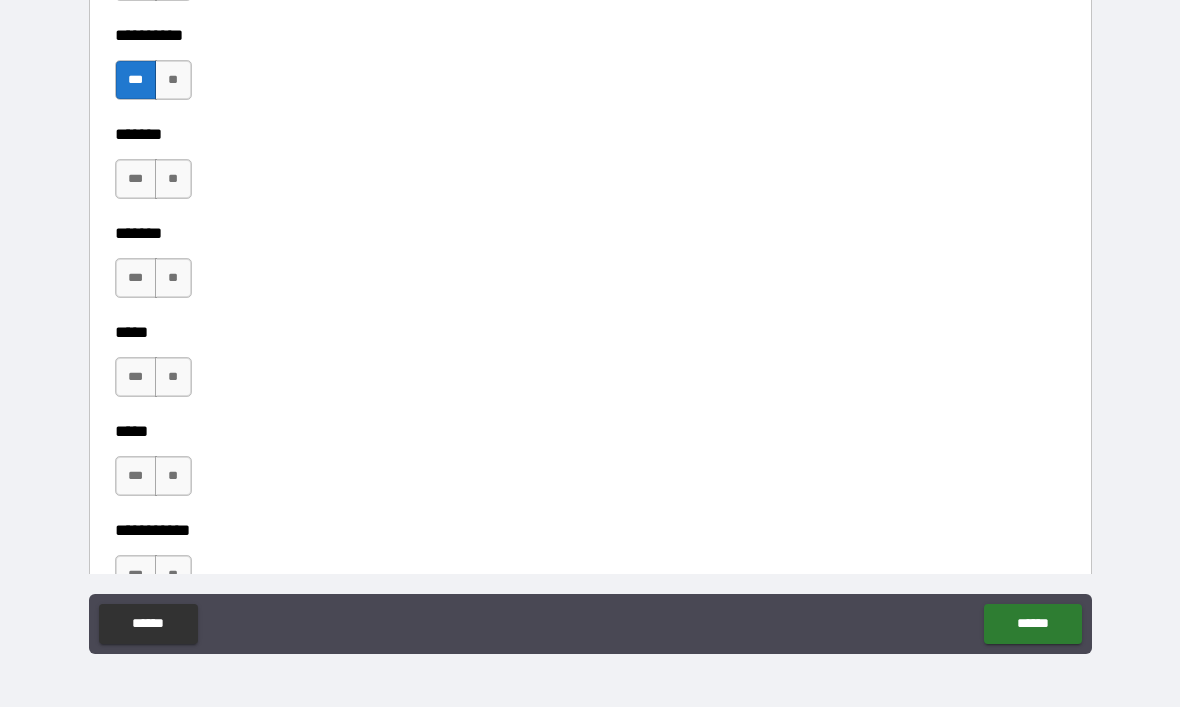 scroll, scrollTop: 1602, scrollLeft: 0, axis: vertical 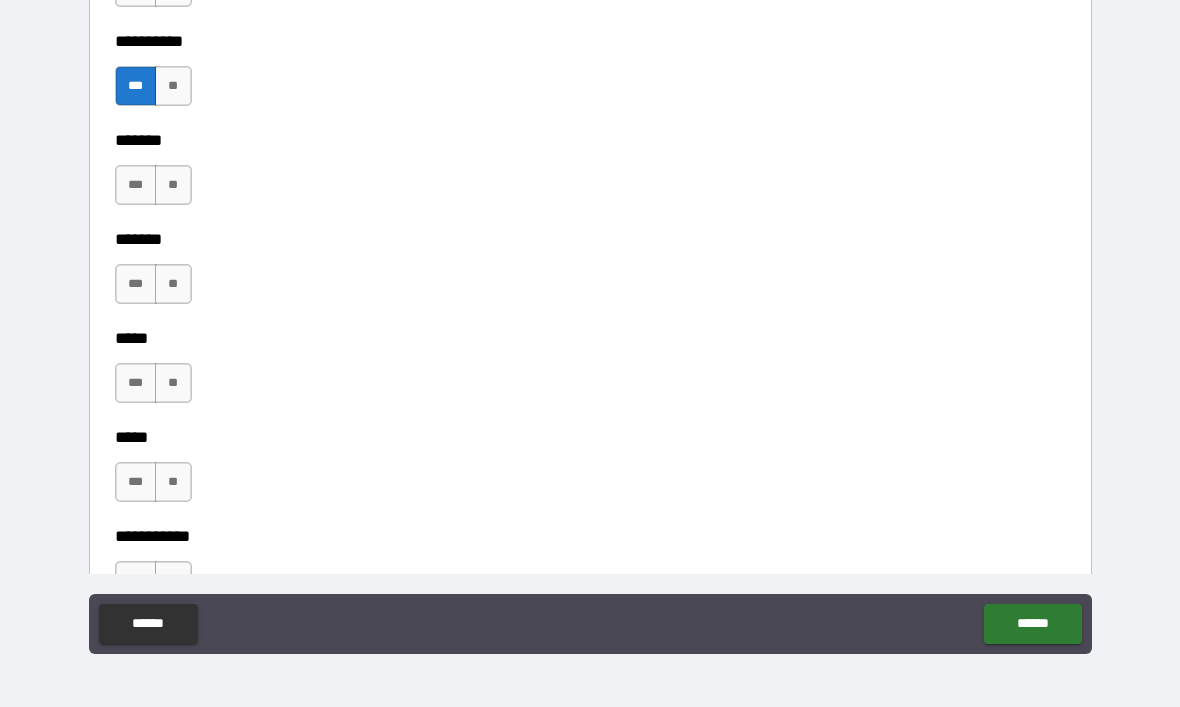 click on "**" at bounding box center [173, 185] 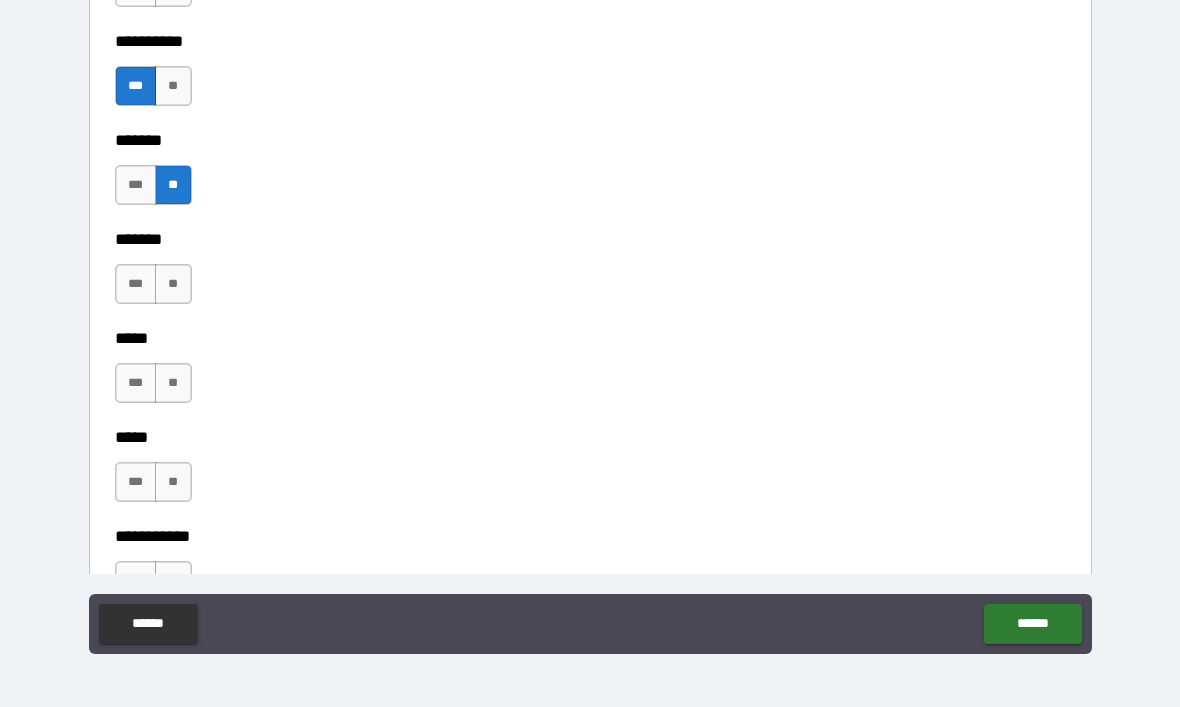 click on "**" at bounding box center [173, 284] 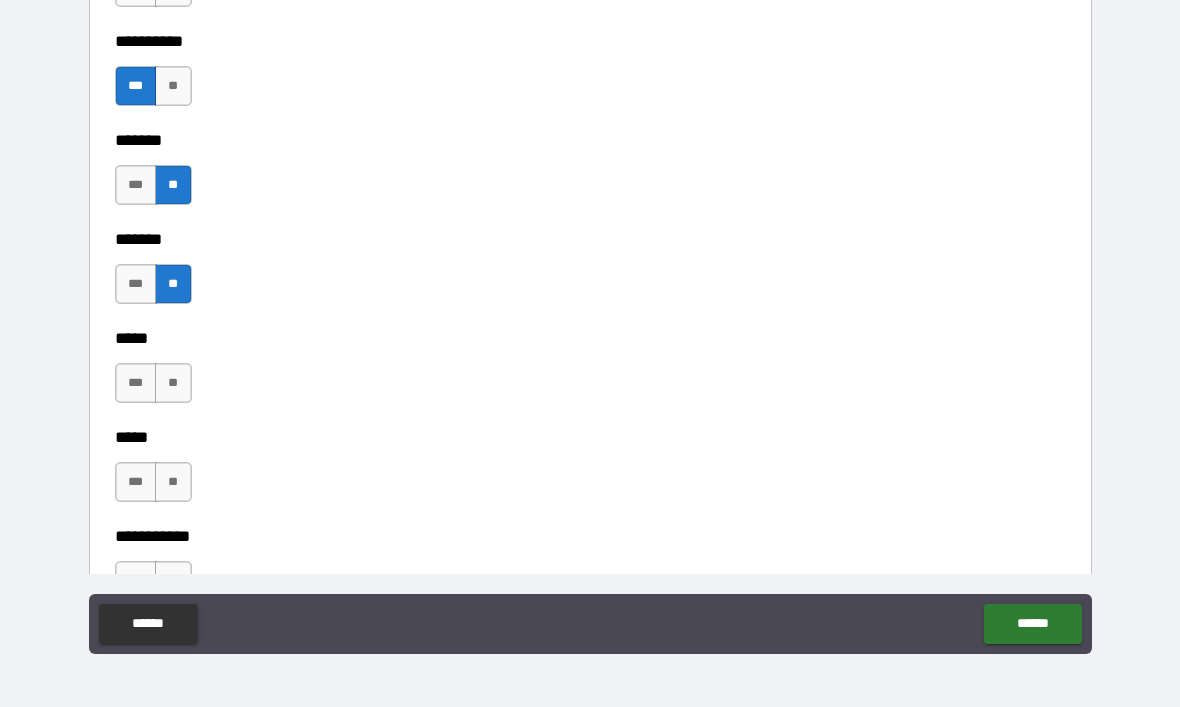 click on "**" at bounding box center [173, 383] 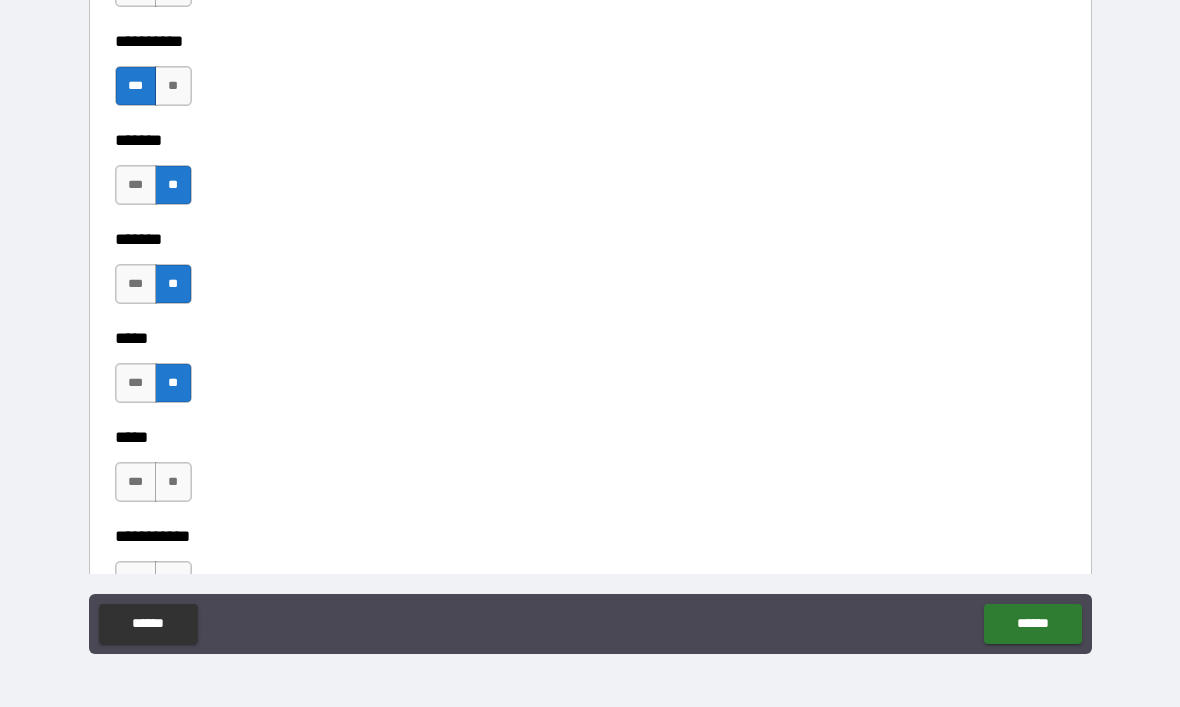 click on "**" at bounding box center [173, 482] 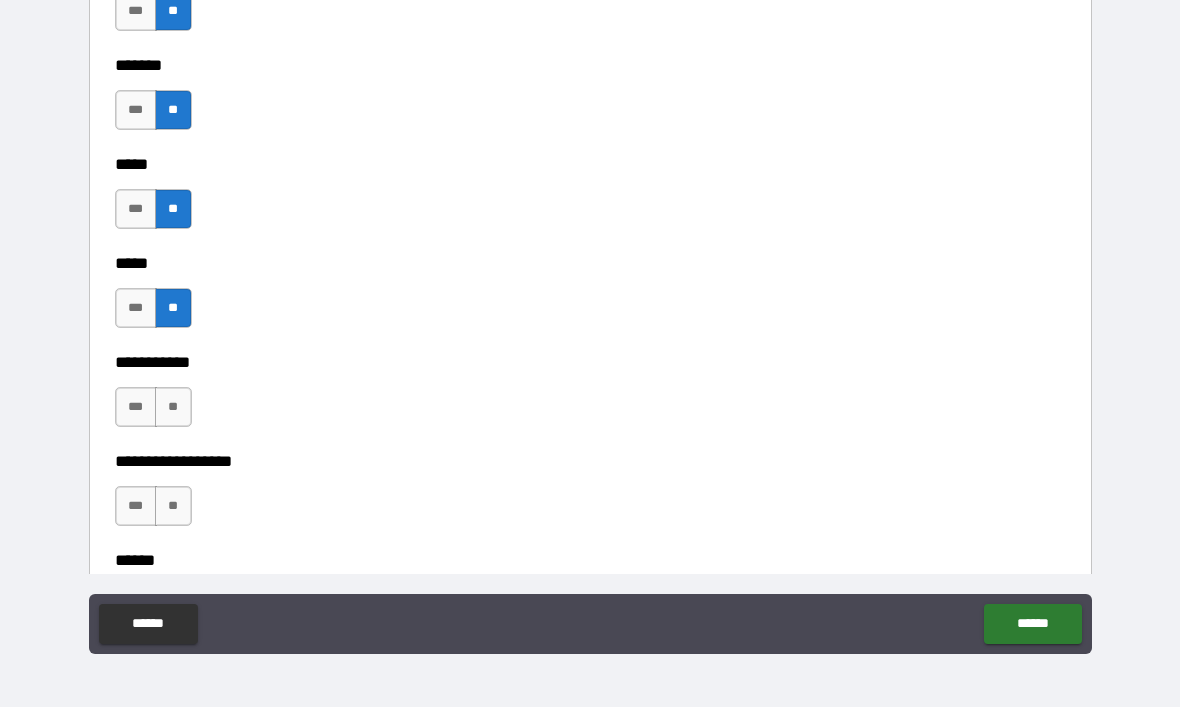 scroll, scrollTop: 1798, scrollLeft: 0, axis: vertical 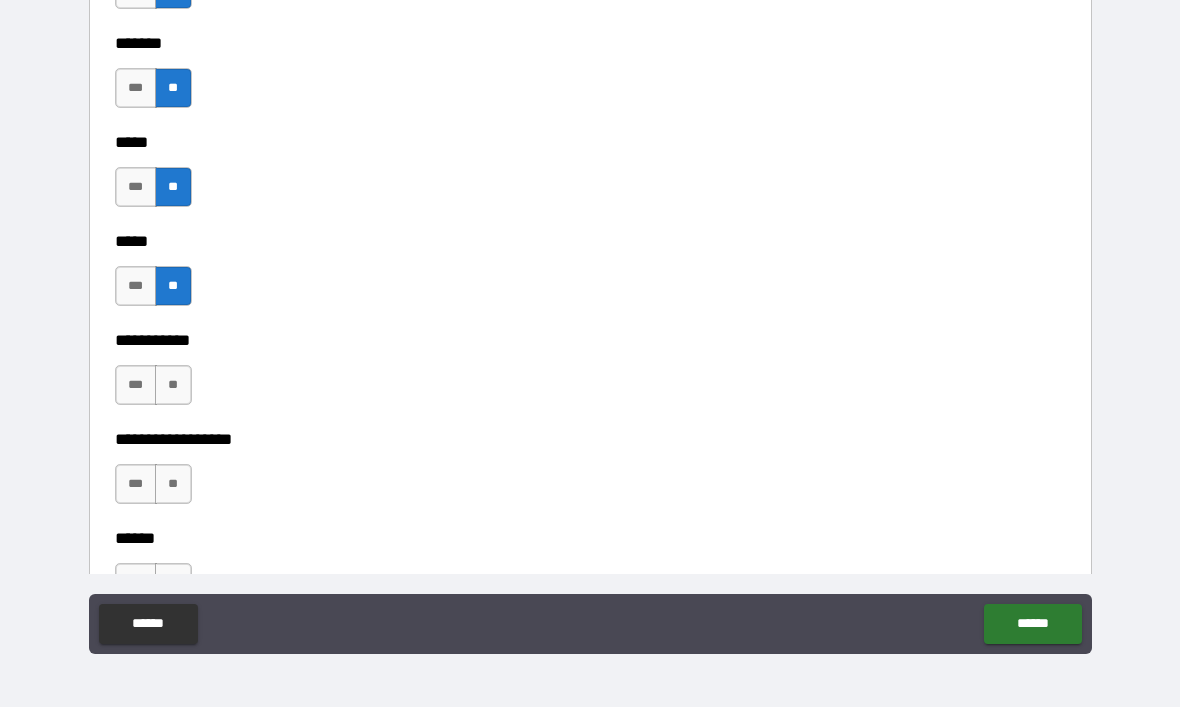 click on "**" at bounding box center (173, 385) 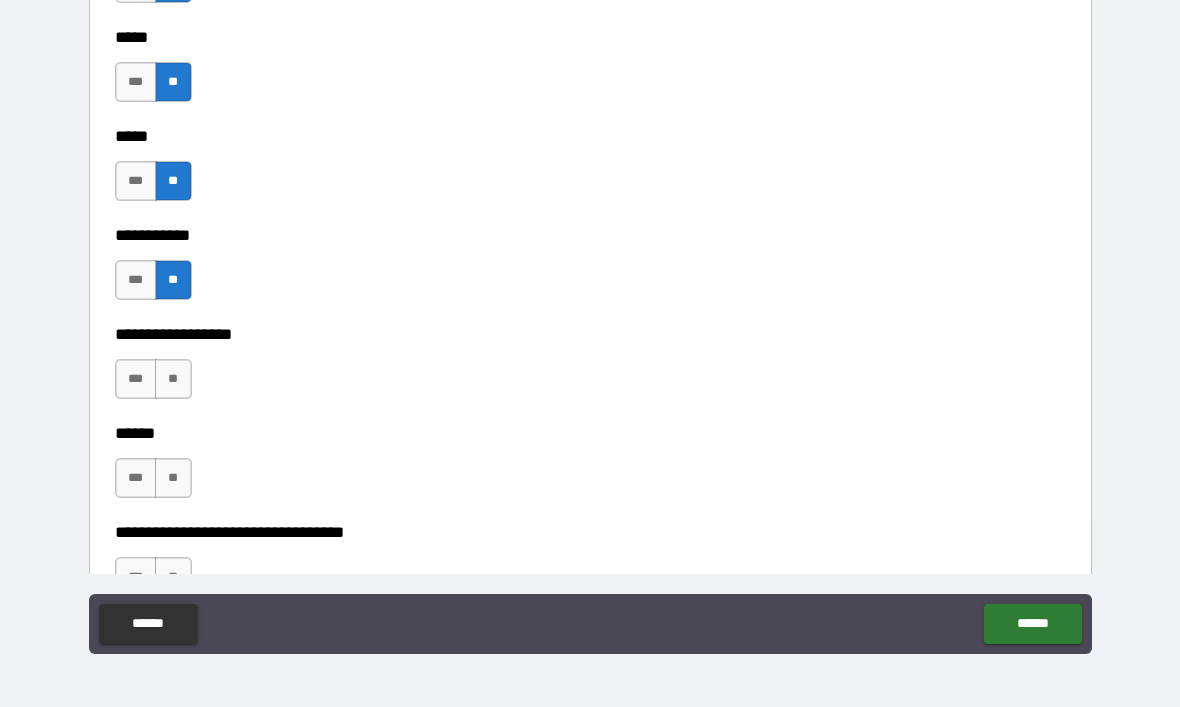 scroll, scrollTop: 1904, scrollLeft: 0, axis: vertical 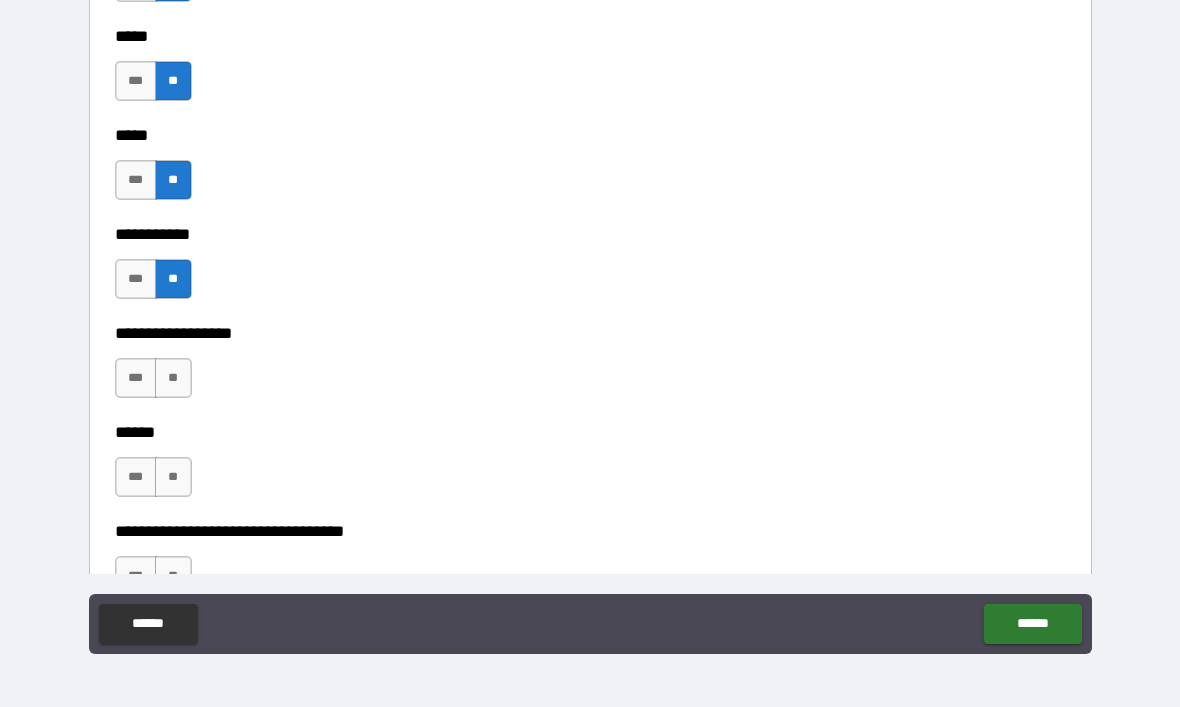 click on "**" at bounding box center (173, 378) 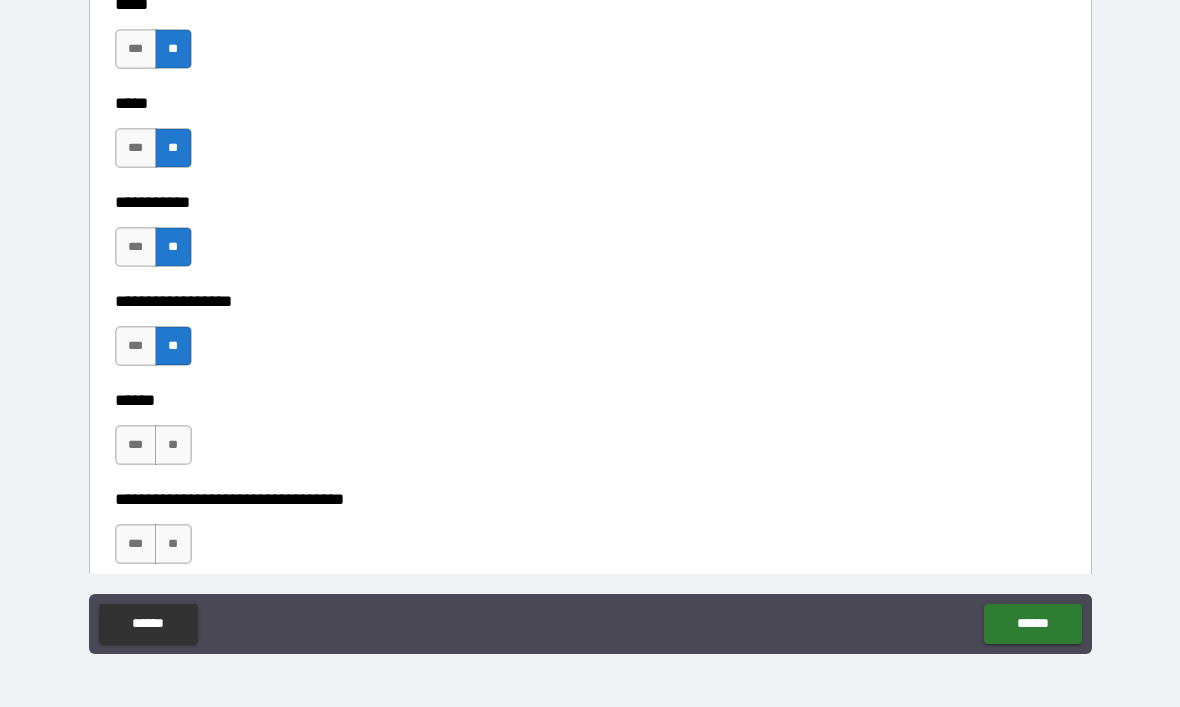 scroll, scrollTop: 1988, scrollLeft: 0, axis: vertical 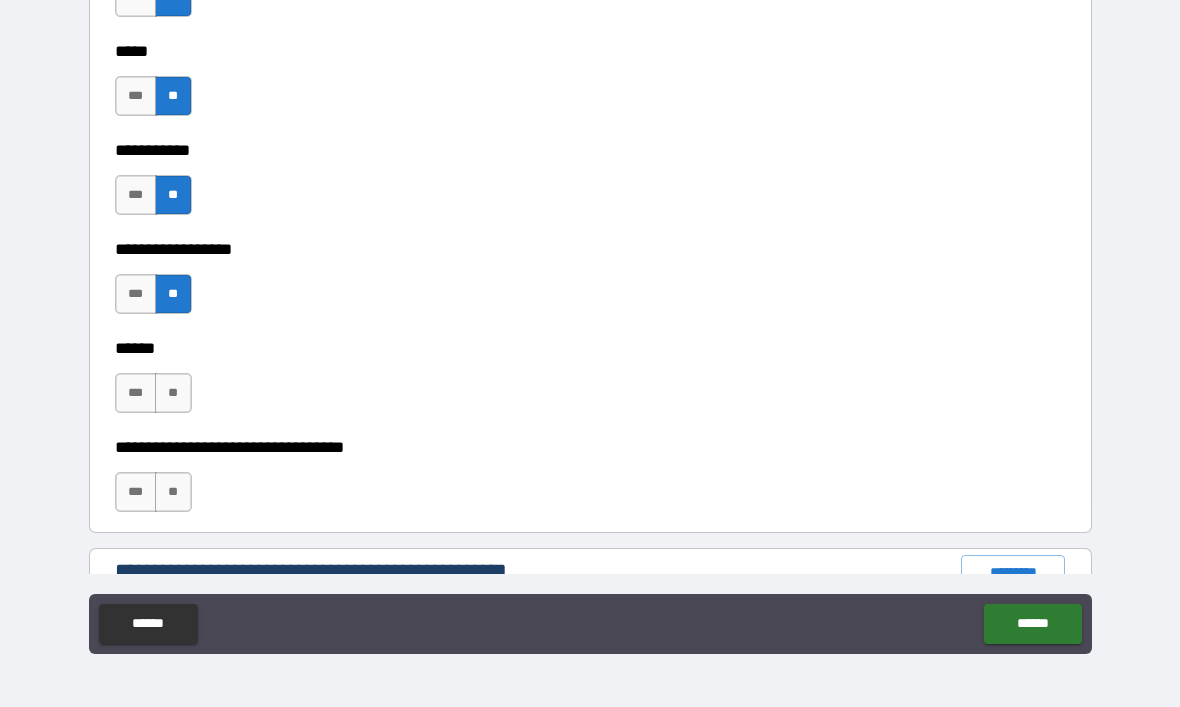 click on "**" at bounding box center [173, 393] 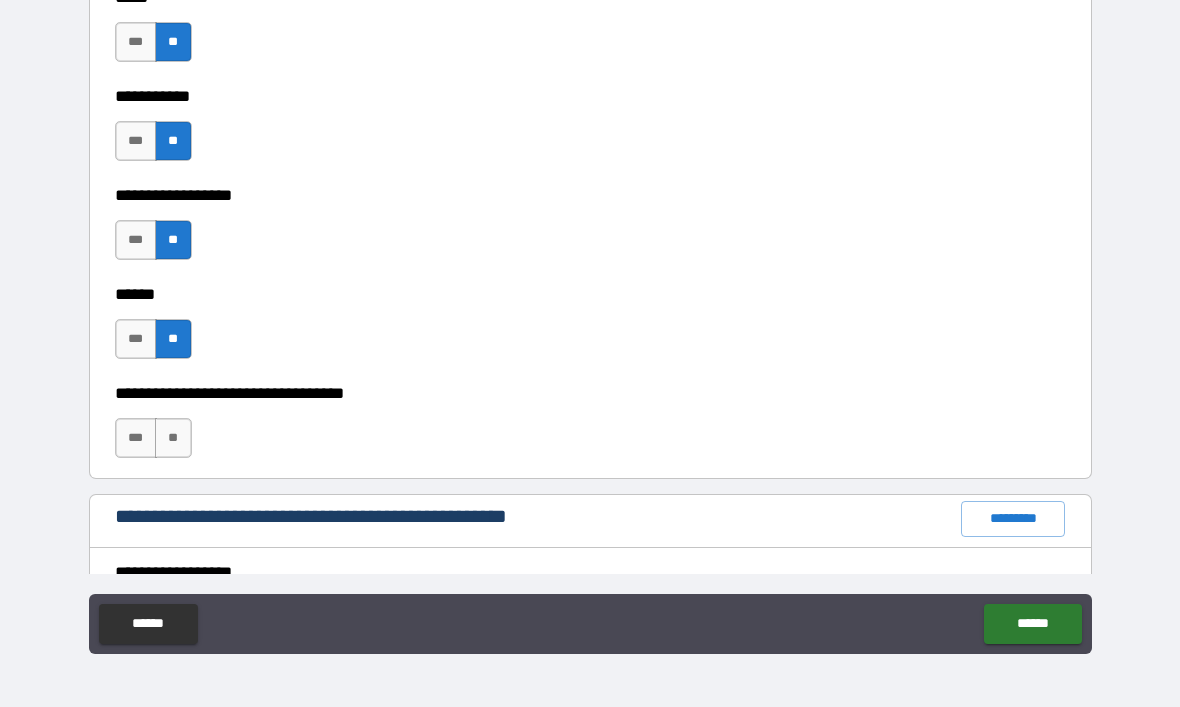 scroll, scrollTop: 2068, scrollLeft: 0, axis: vertical 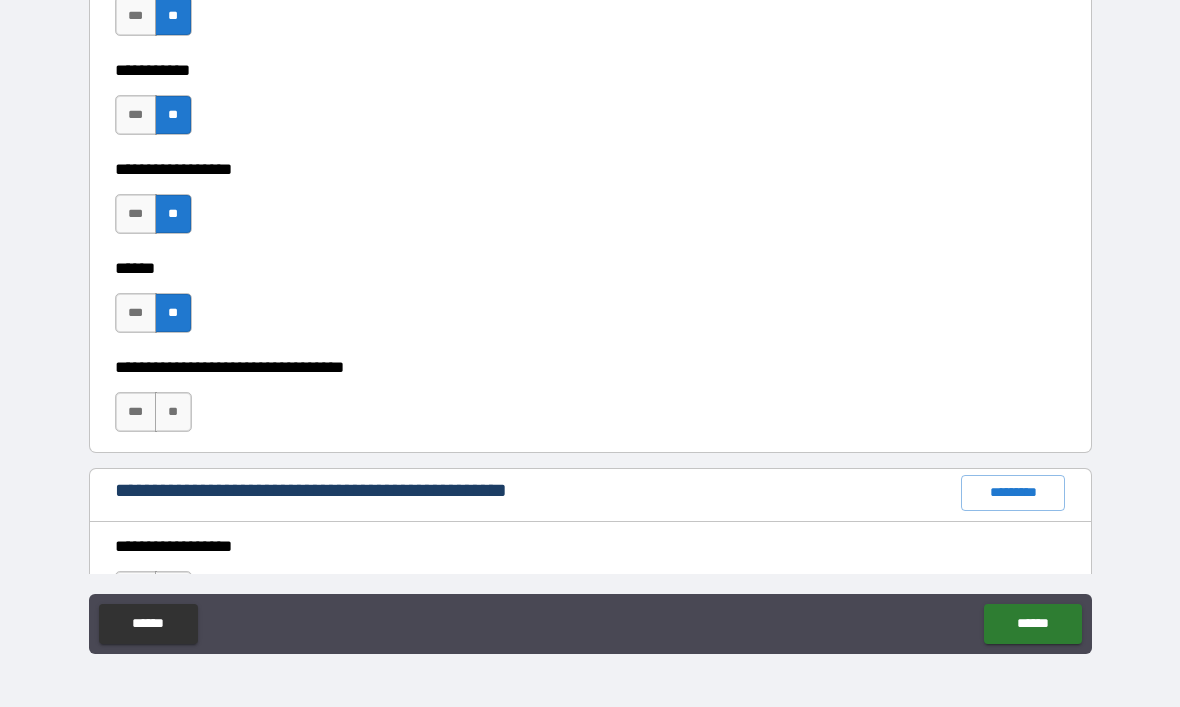 click on "**" at bounding box center [173, 412] 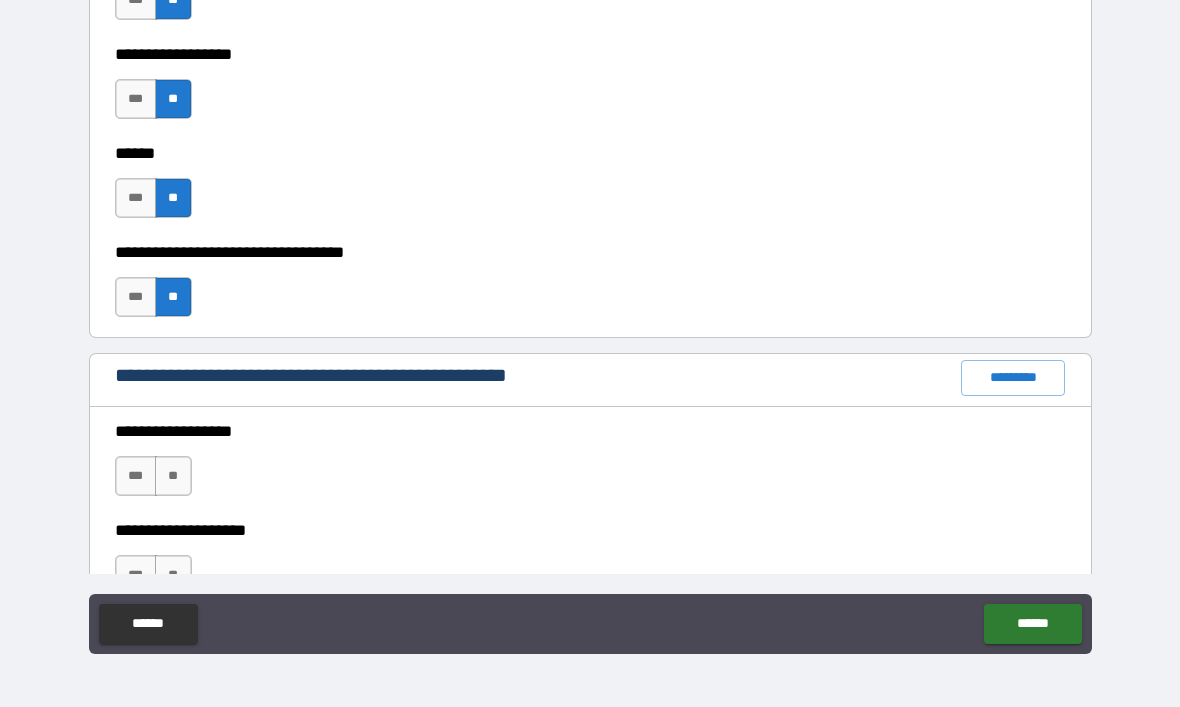 scroll, scrollTop: 2185, scrollLeft: 0, axis: vertical 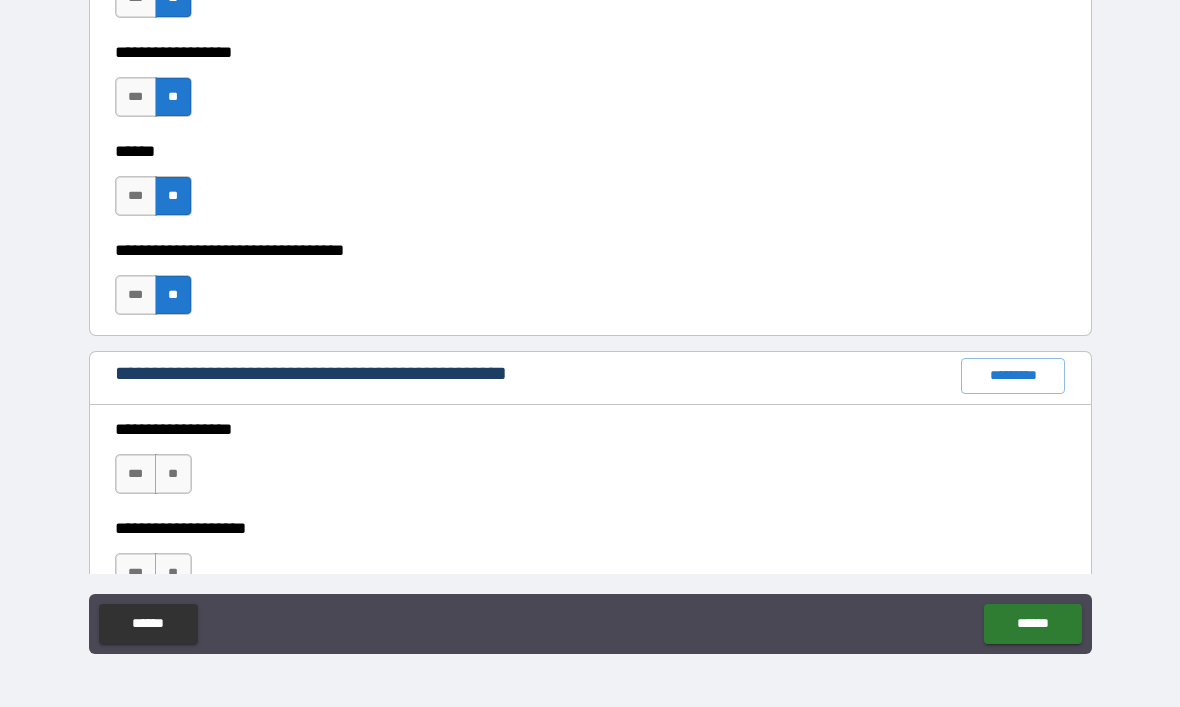 click on "**" at bounding box center [173, 474] 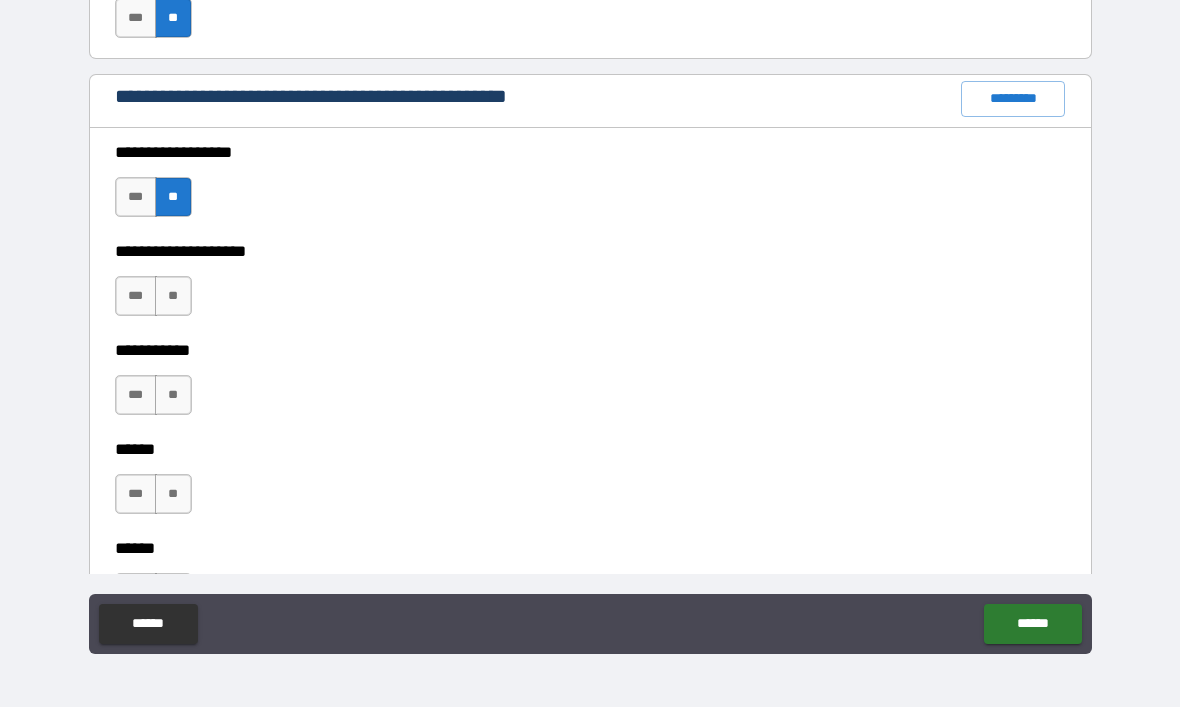 scroll, scrollTop: 2478, scrollLeft: 0, axis: vertical 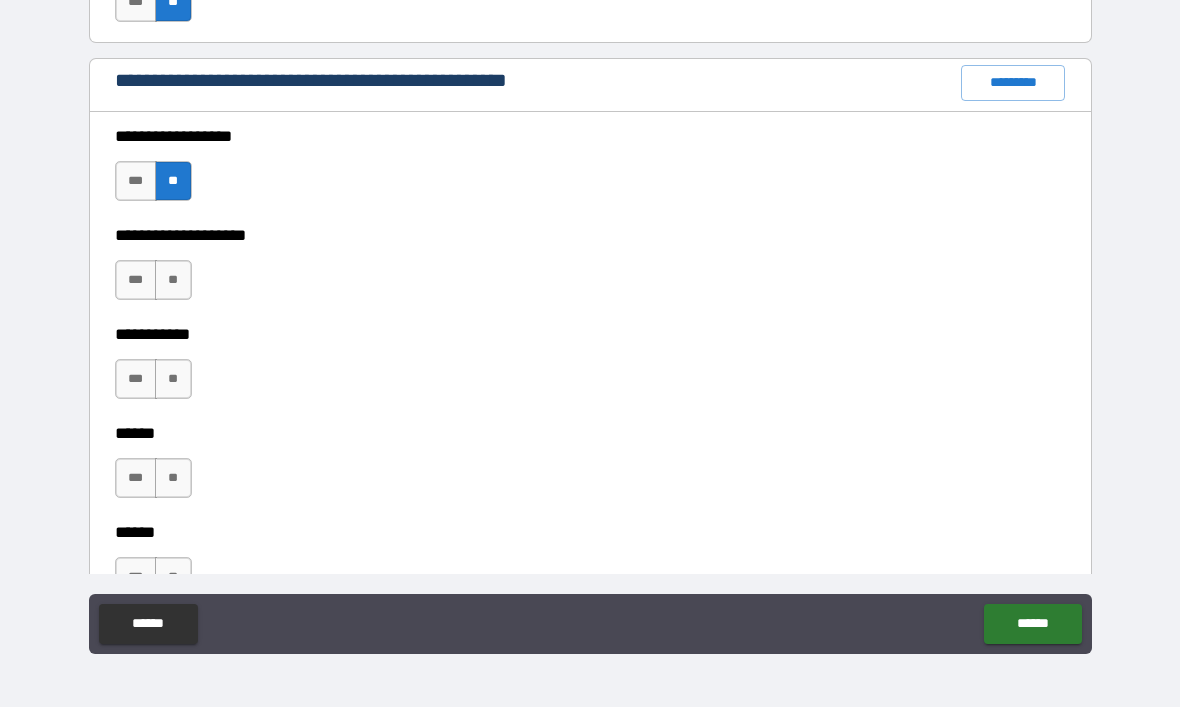 click on "**" at bounding box center [173, 280] 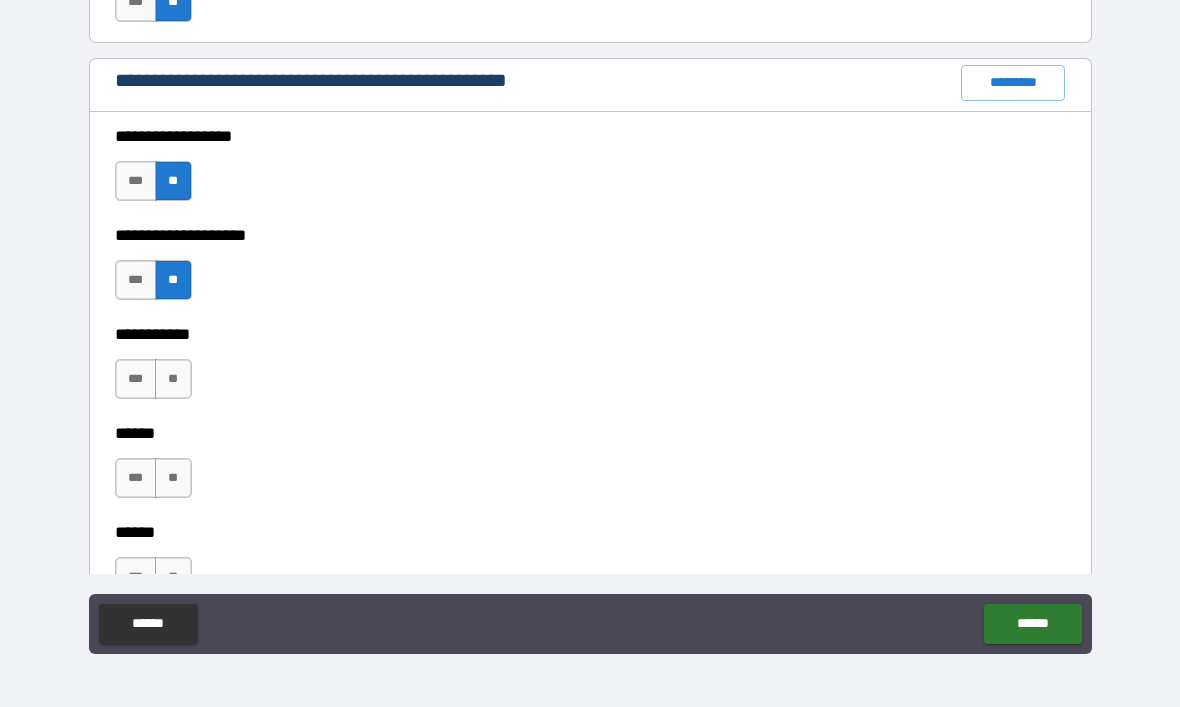 click on "**" at bounding box center [173, 379] 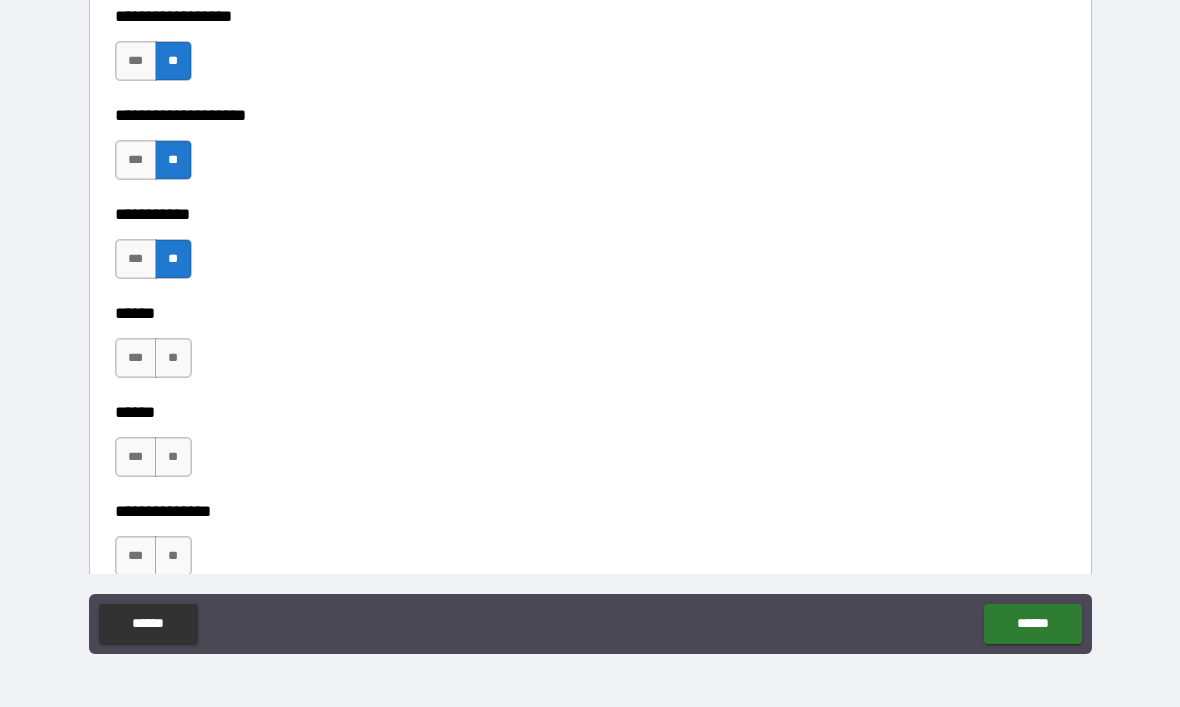 click on "**" at bounding box center [173, 358] 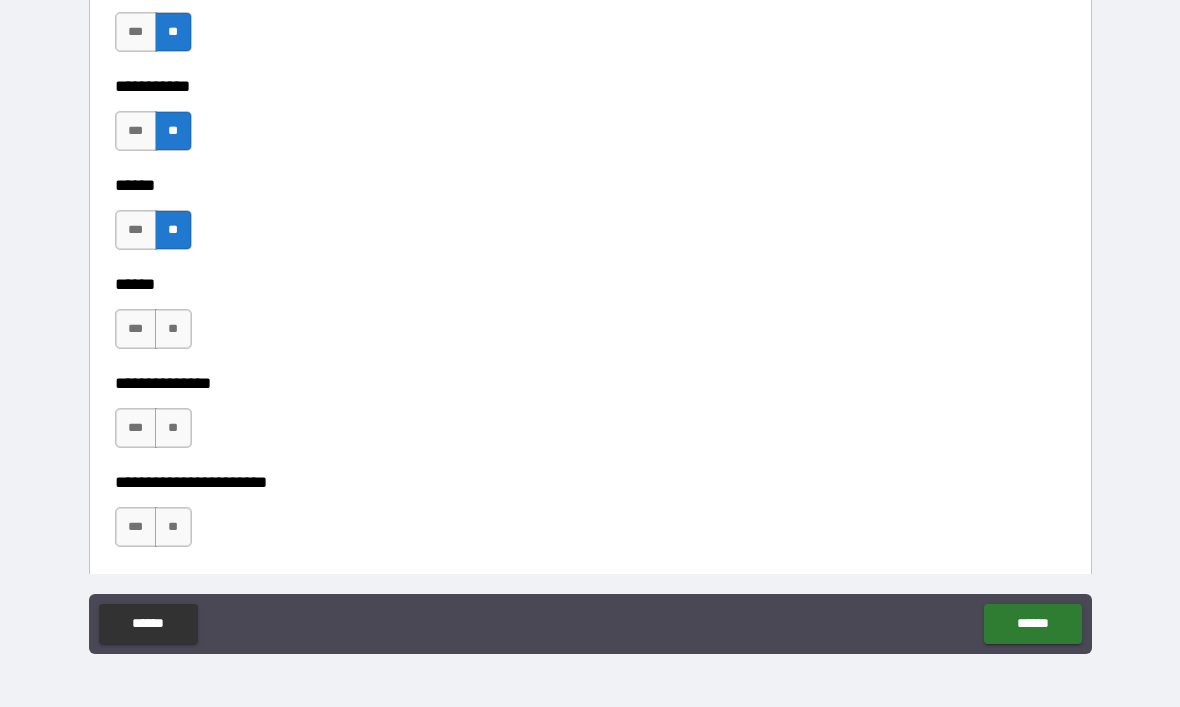 scroll, scrollTop: 2723, scrollLeft: 0, axis: vertical 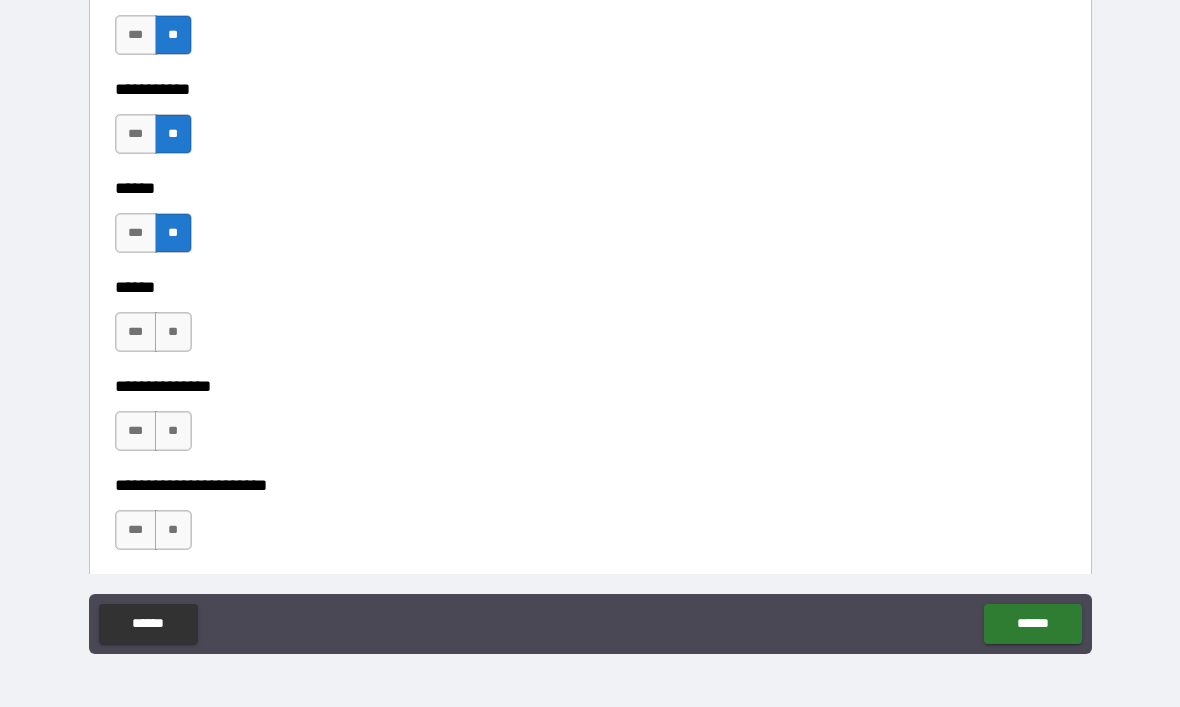 click on "**" at bounding box center (173, 332) 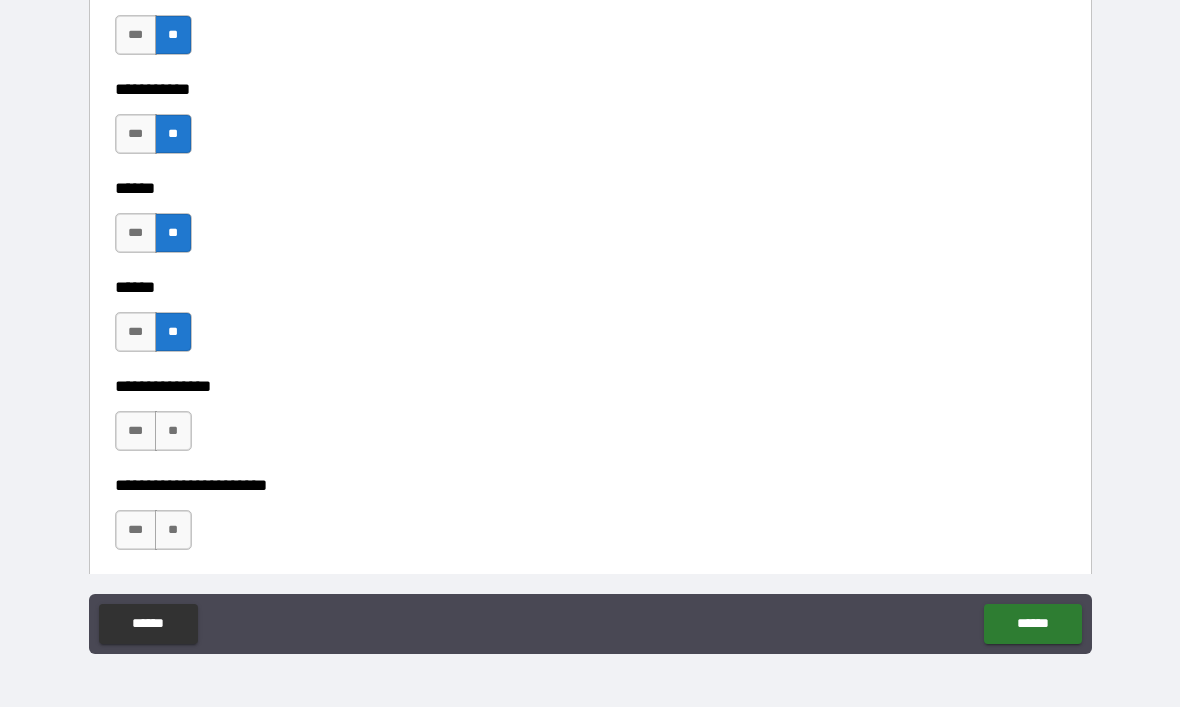 click on "**" at bounding box center (173, 431) 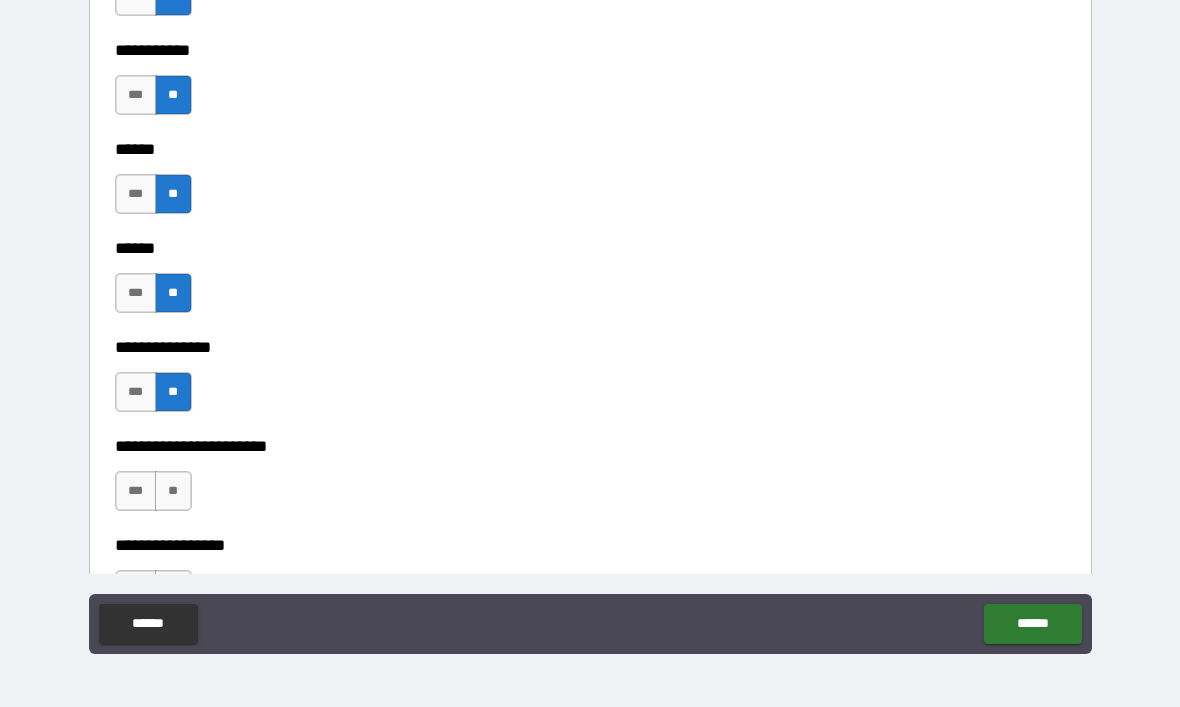 scroll, scrollTop: 2847, scrollLeft: 0, axis: vertical 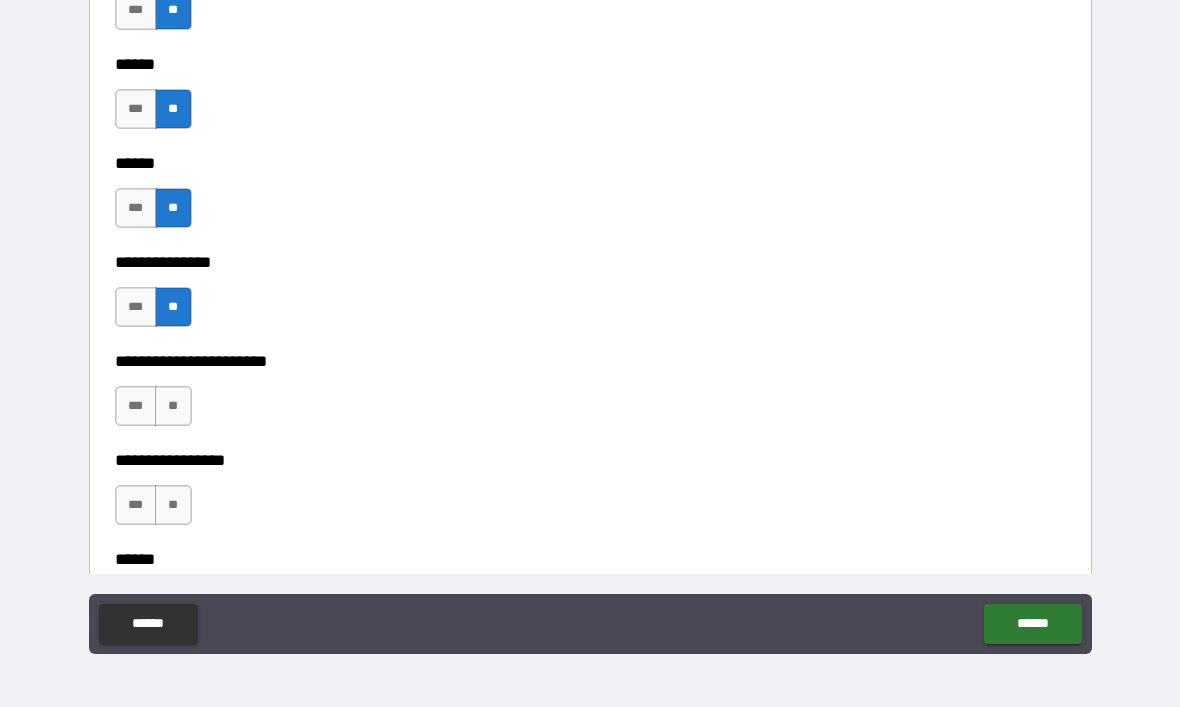 click on "**" at bounding box center [173, 406] 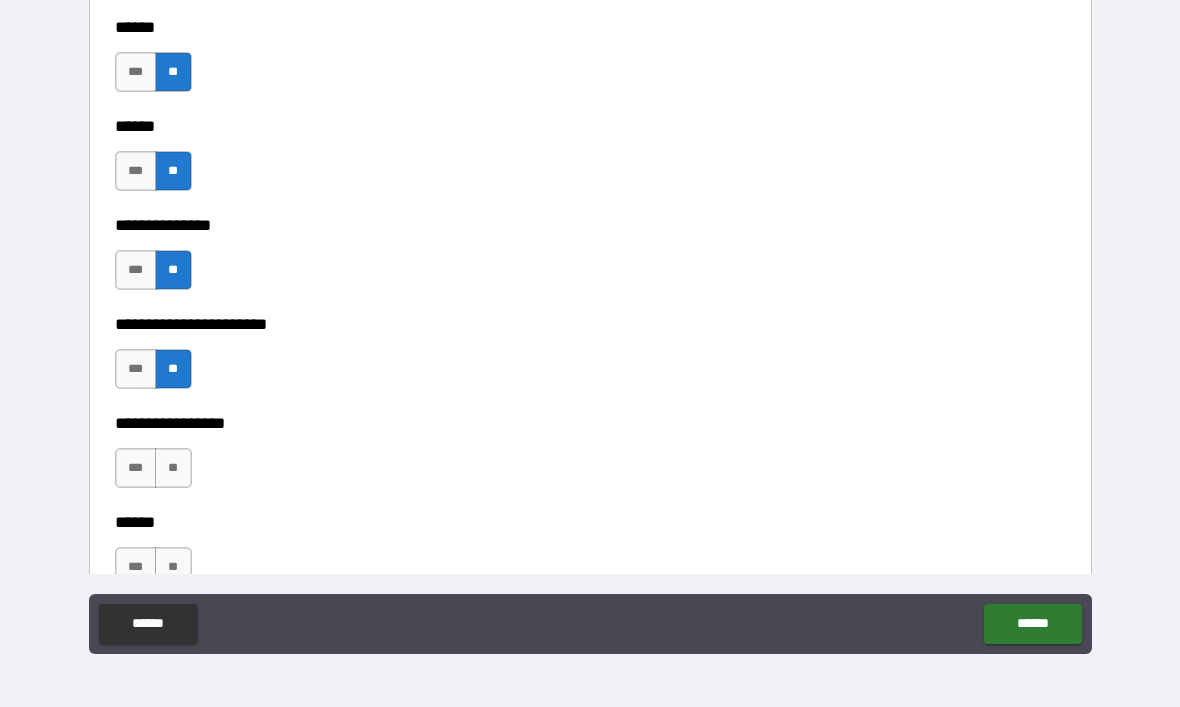 scroll, scrollTop: 2937, scrollLeft: 0, axis: vertical 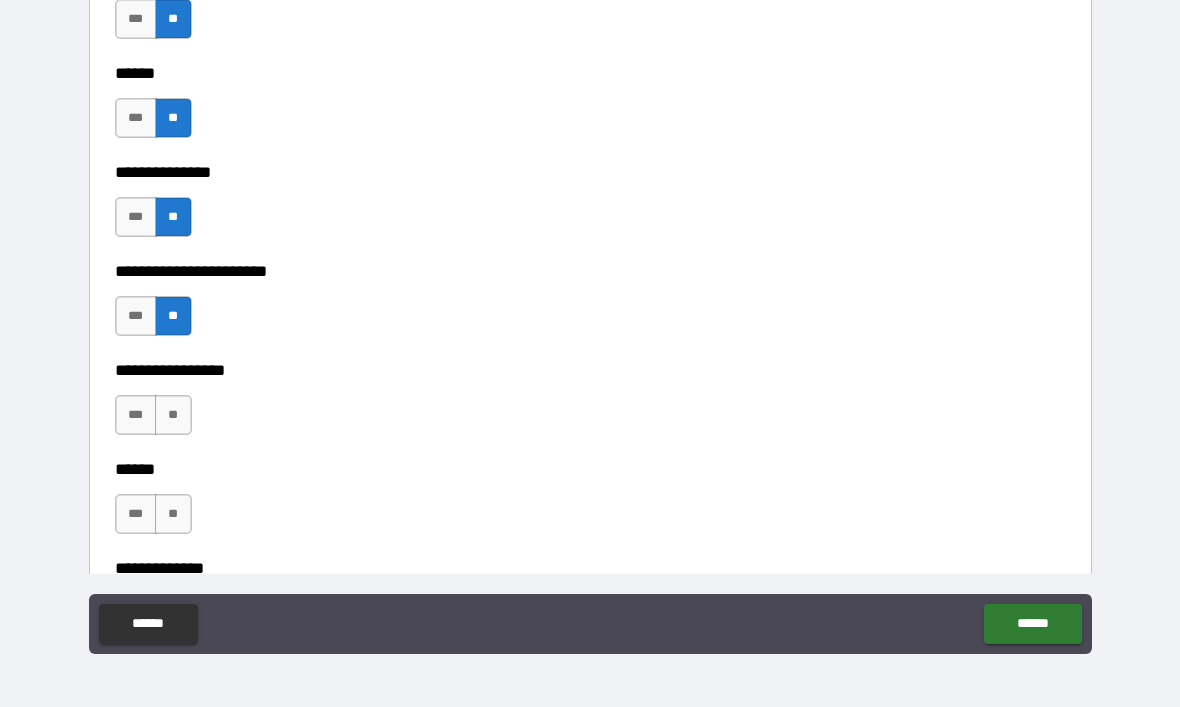 click on "**" at bounding box center (173, 415) 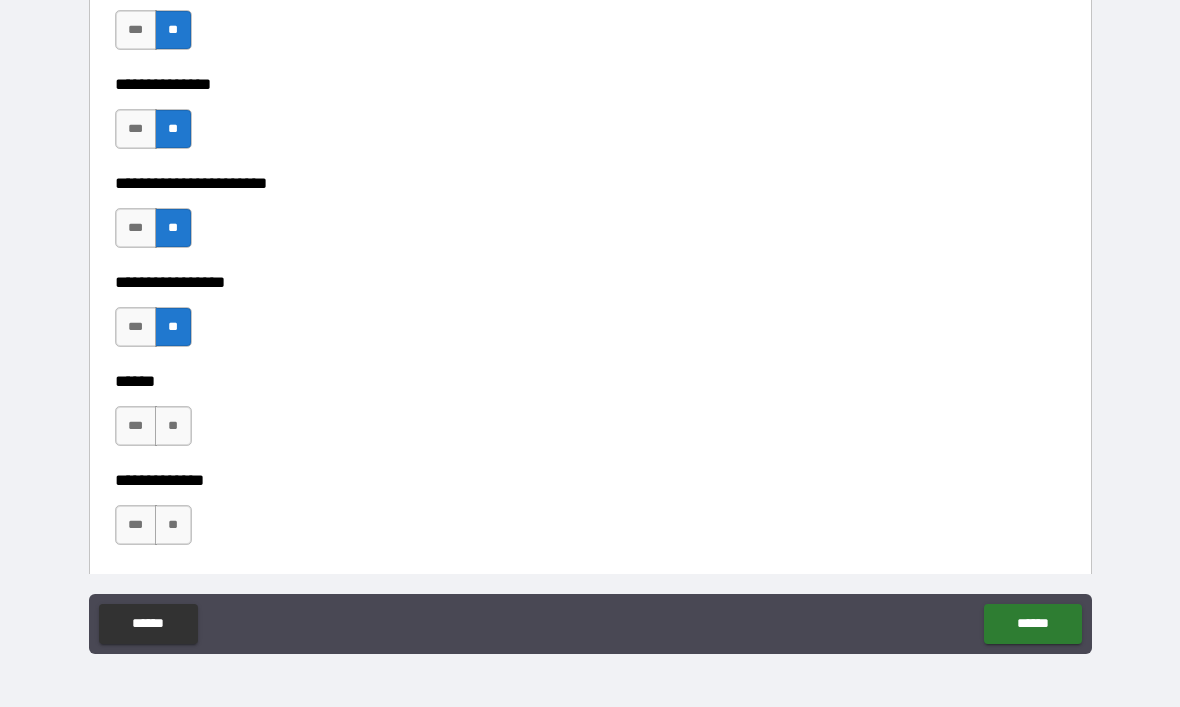 click on "**" at bounding box center (173, 426) 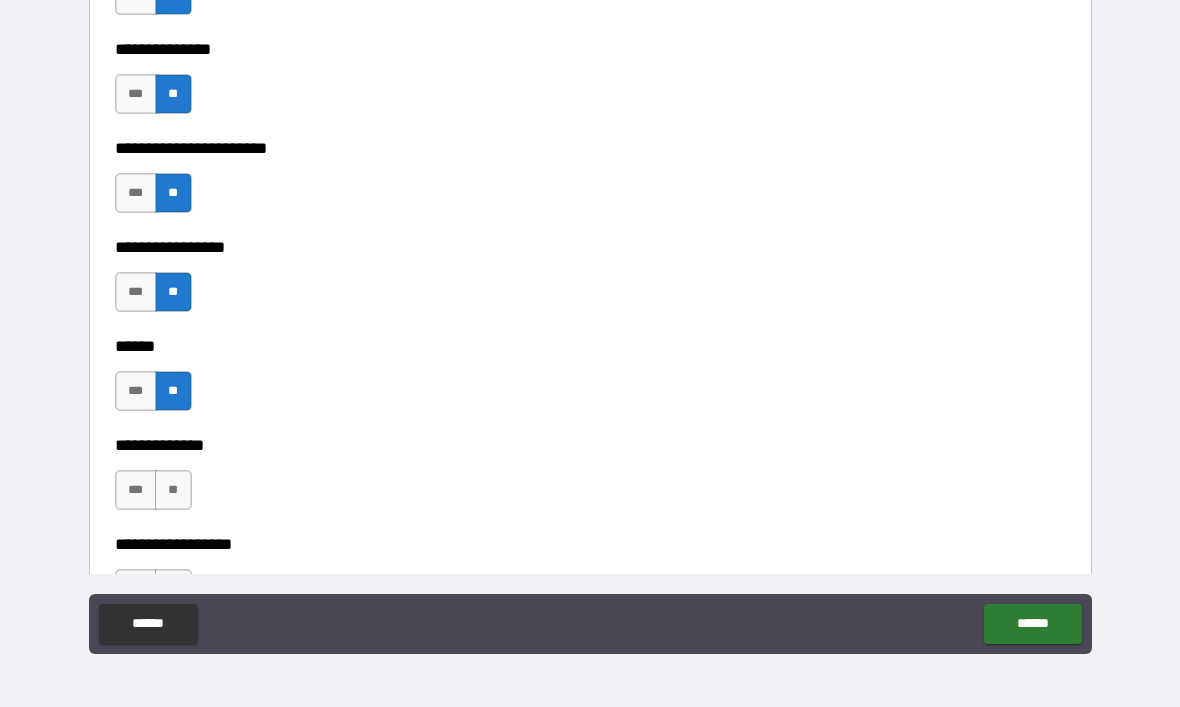 scroll, scrollTop: 3102, scrollLeft: 0, axis: vertical 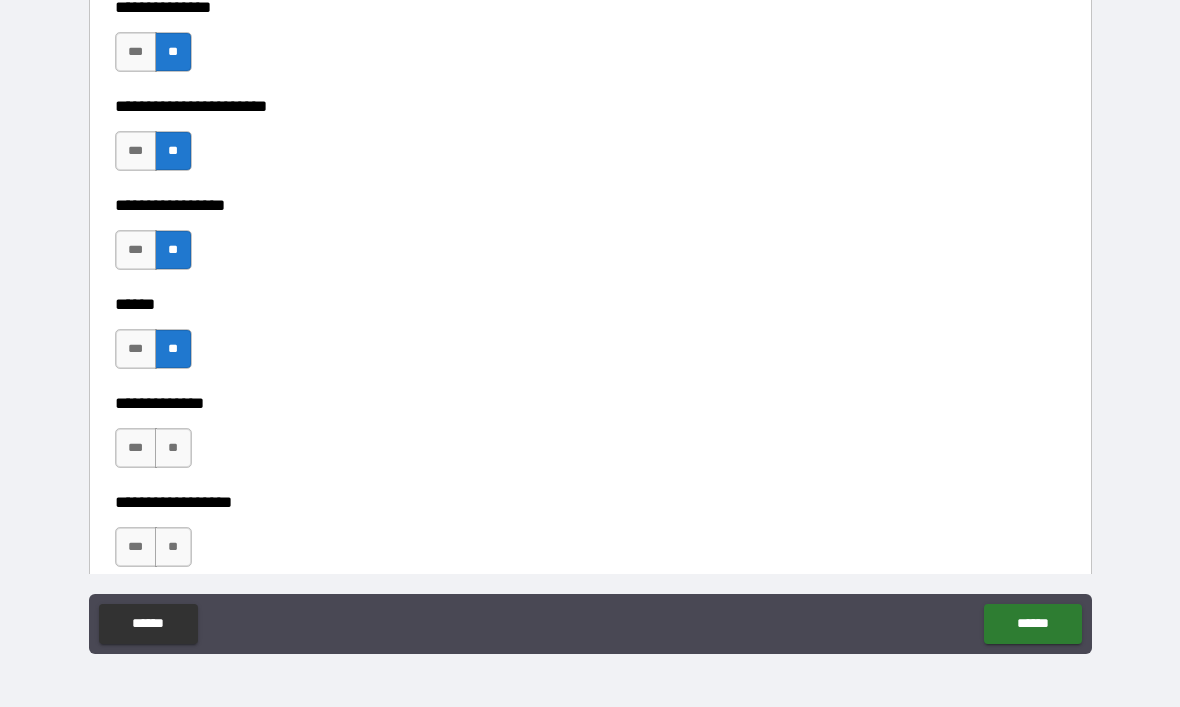 click on "**" at bounding box center [173, 448] 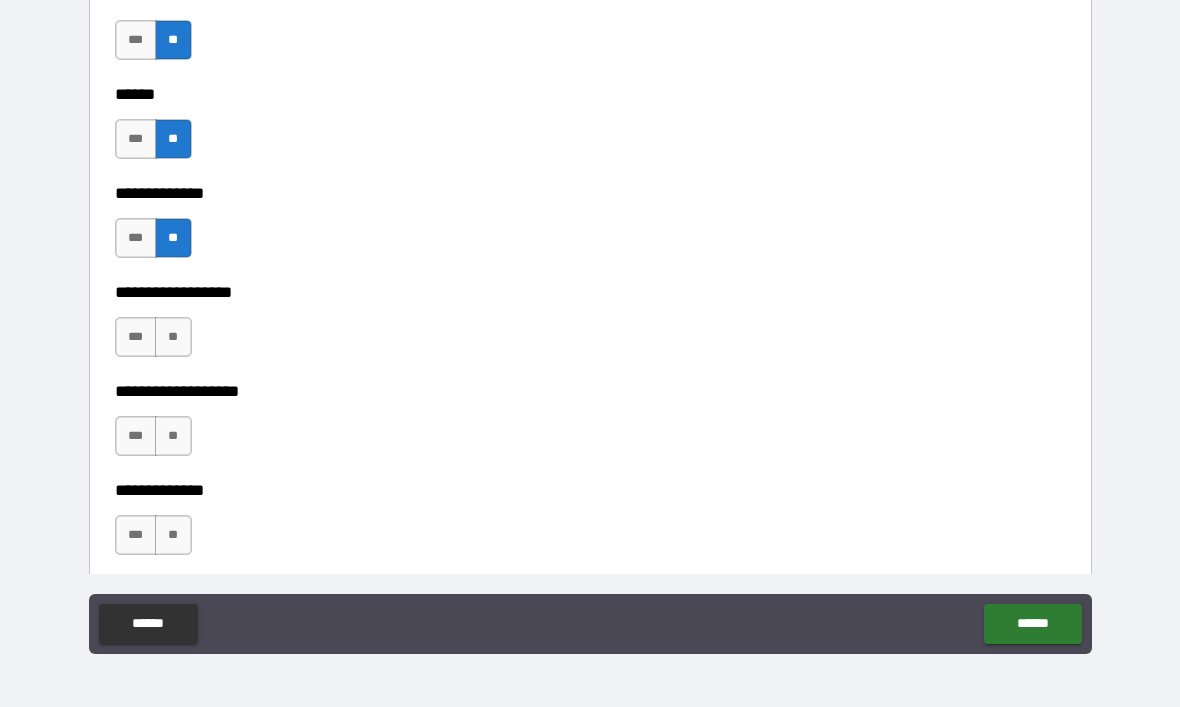 scroll, scrollTop: 3325, scrollLeft: 0, axis: vertical 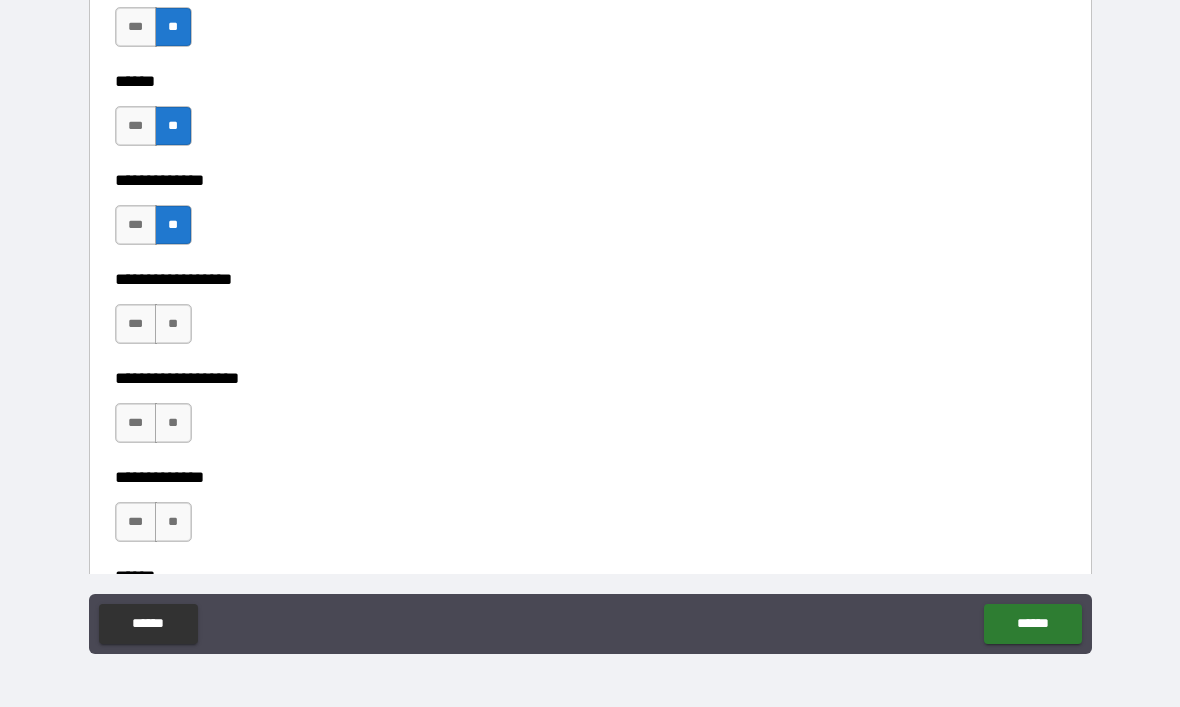 click on "**" at bounding box center [173, 324] 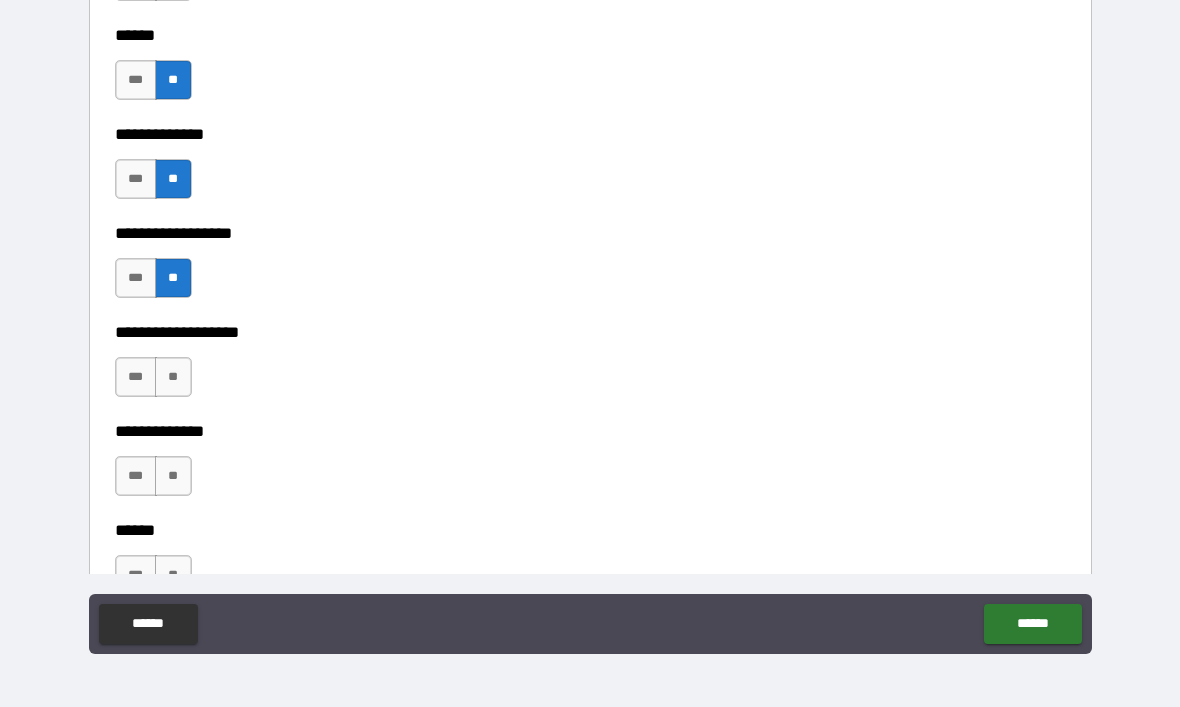 scroll, scrollTop: 3399, scrollLeft: 0, axis: vertical 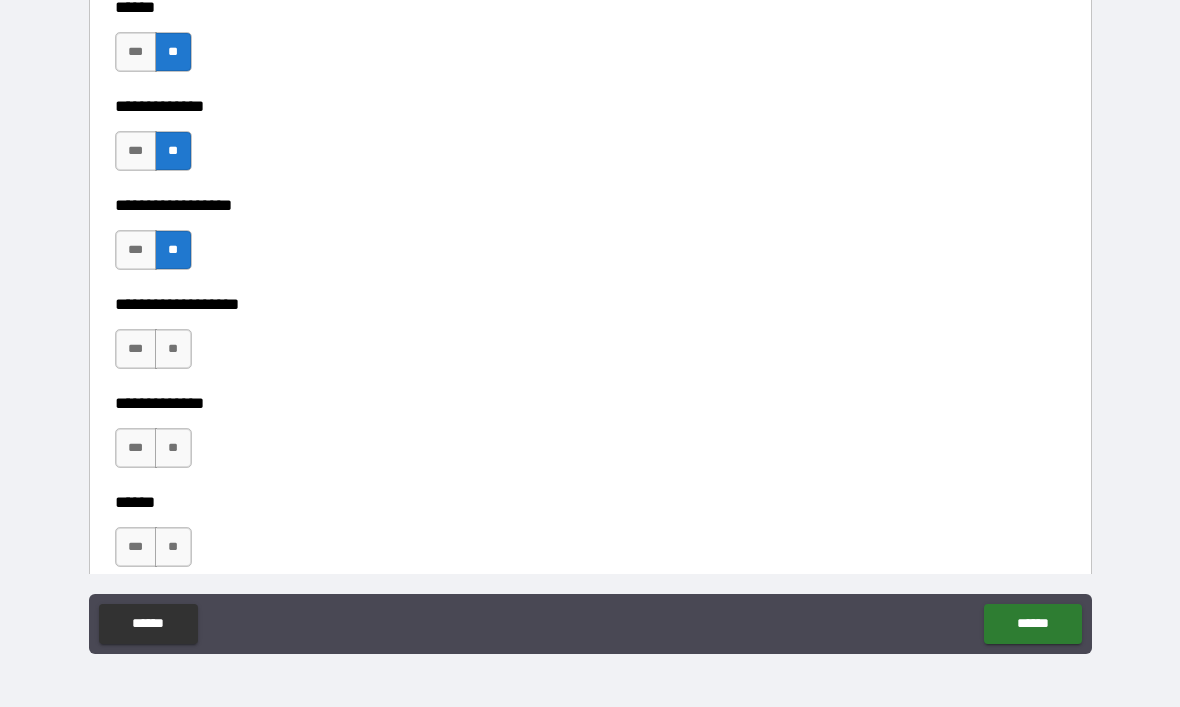 click on "**" at bounding box center (173, 349) 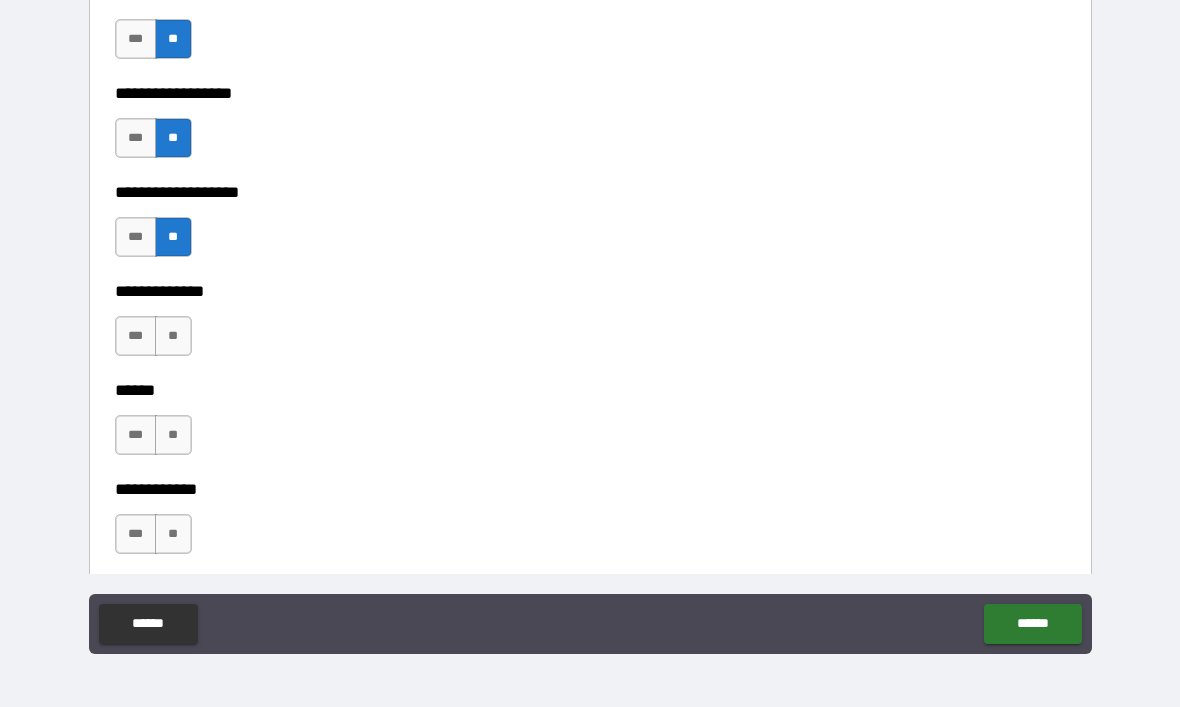 click on "**" at bounding box center [173, 336] 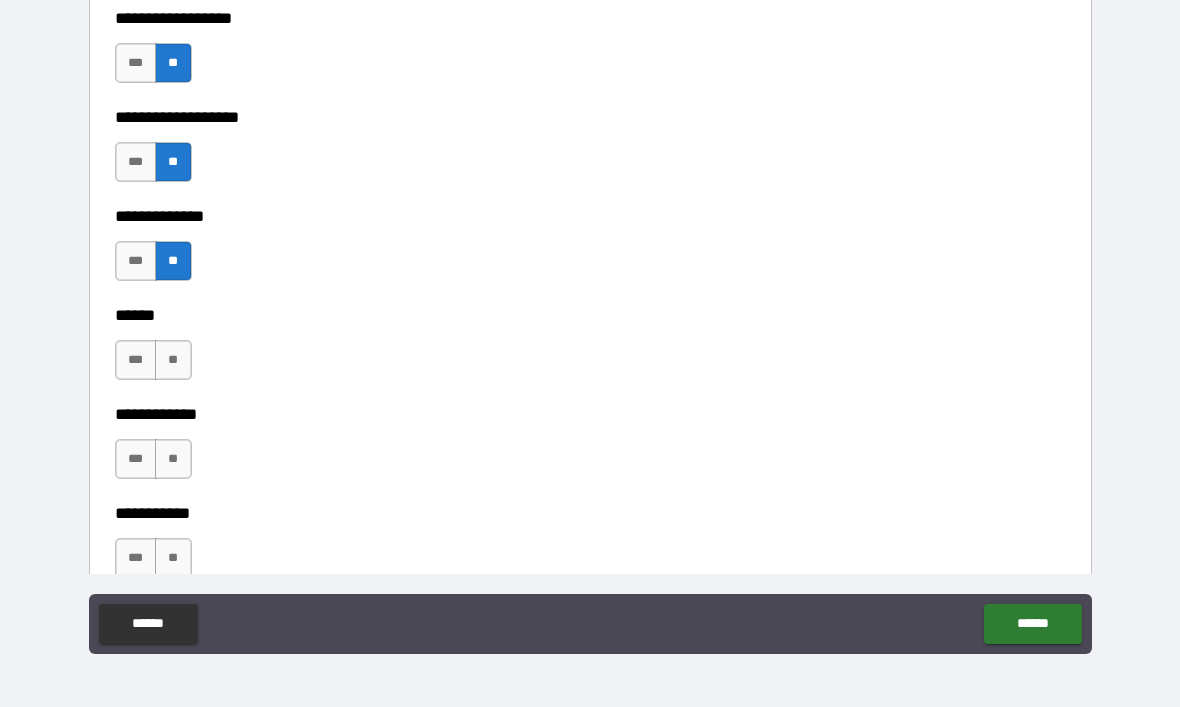 click on "**" at bounding box center [173, 360] 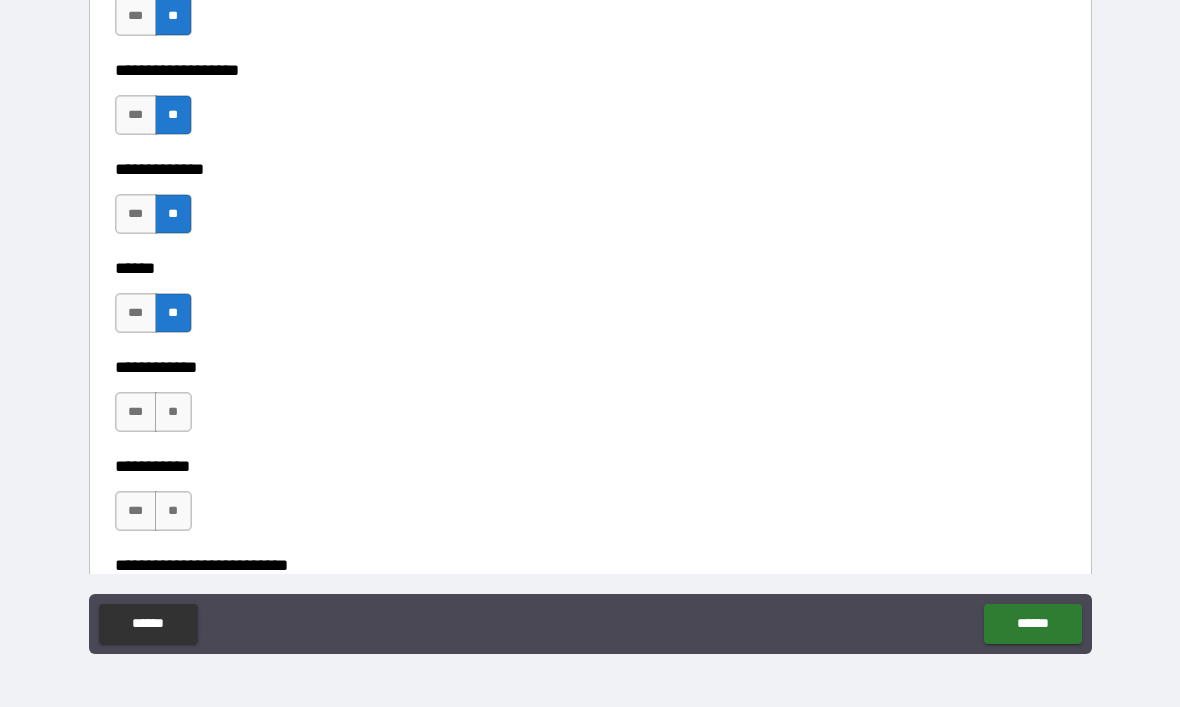 scroll, scrollTop: 3673, scrollLeft: 0, axis: vertical 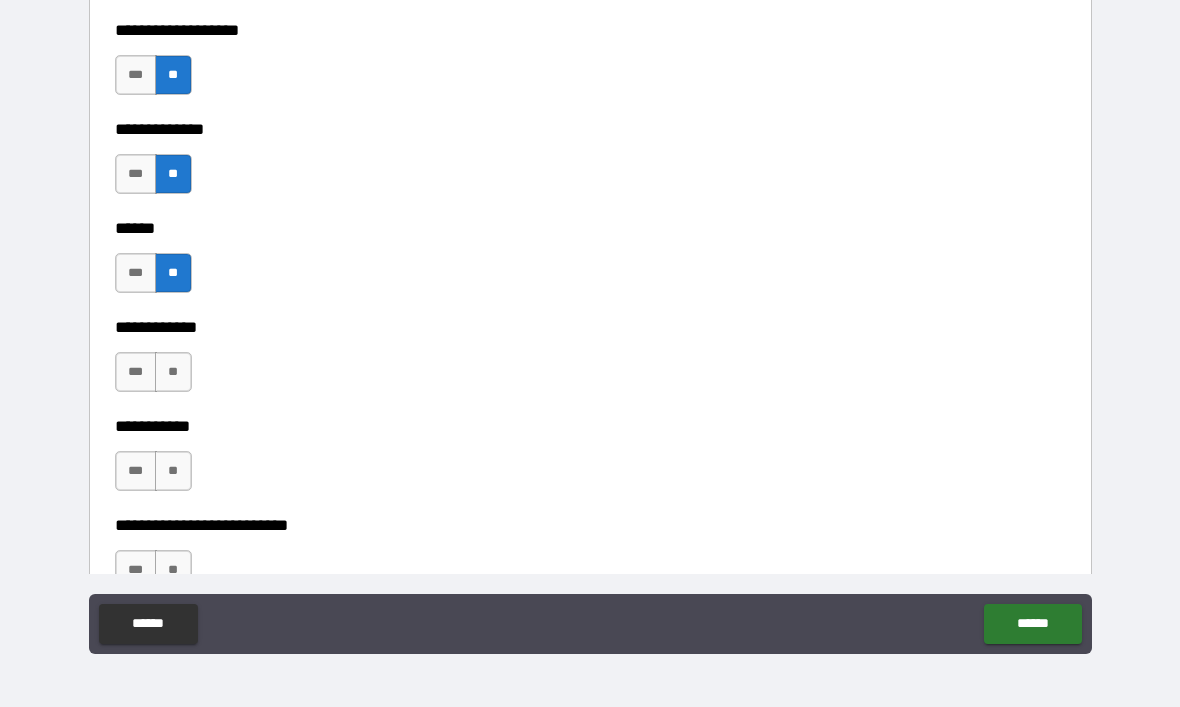 click on "**" at bounding box center (173, 372) 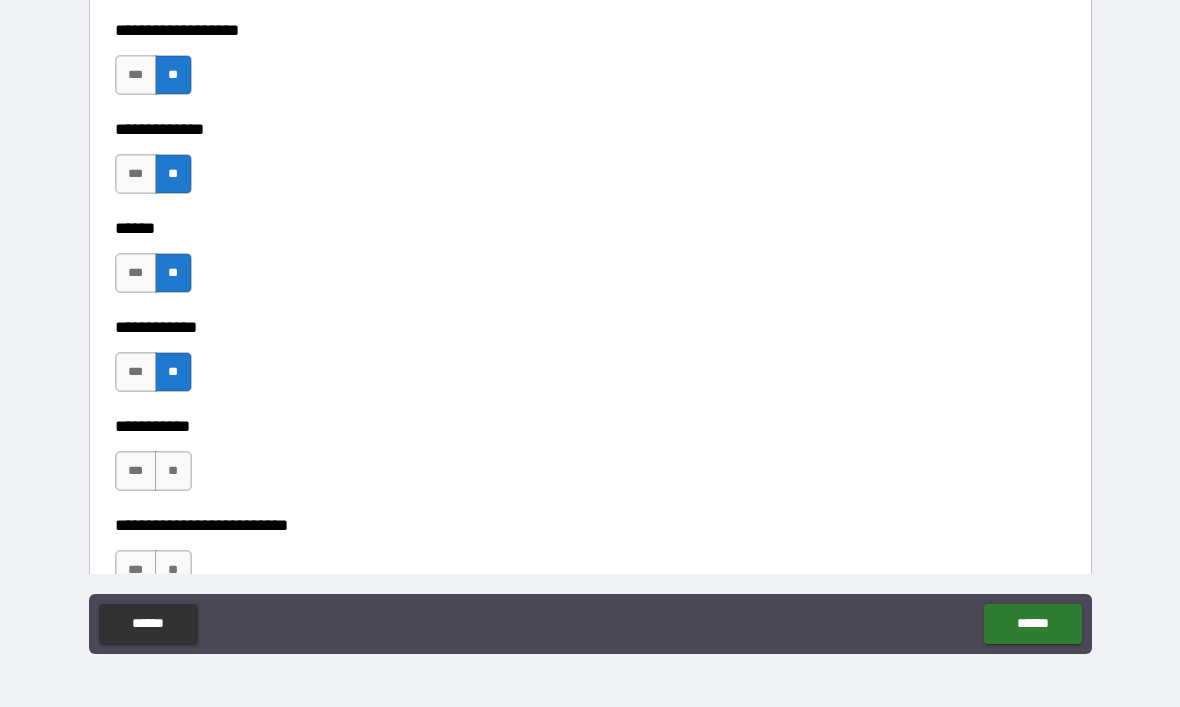 scroll, scrollTop: 3750, scrollLeft: 0, axis: vertical 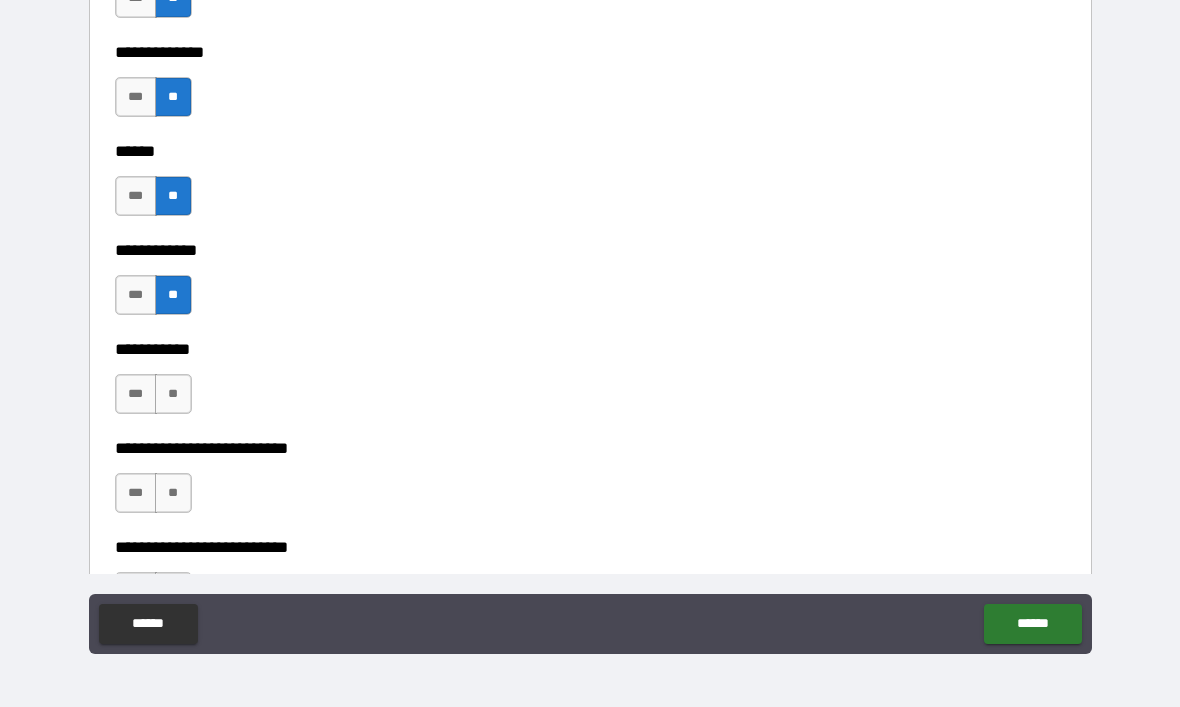 click on "**" at bounding box center [173, 394] 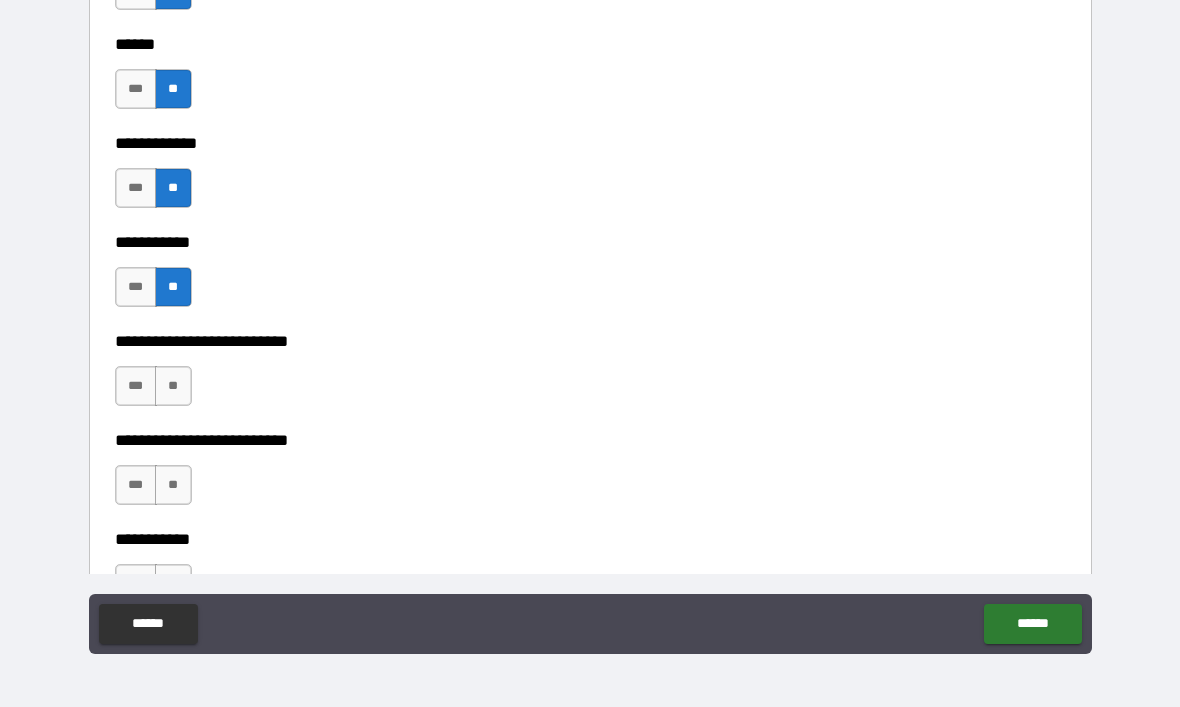 click on "**" at bounding box center [173, 386] 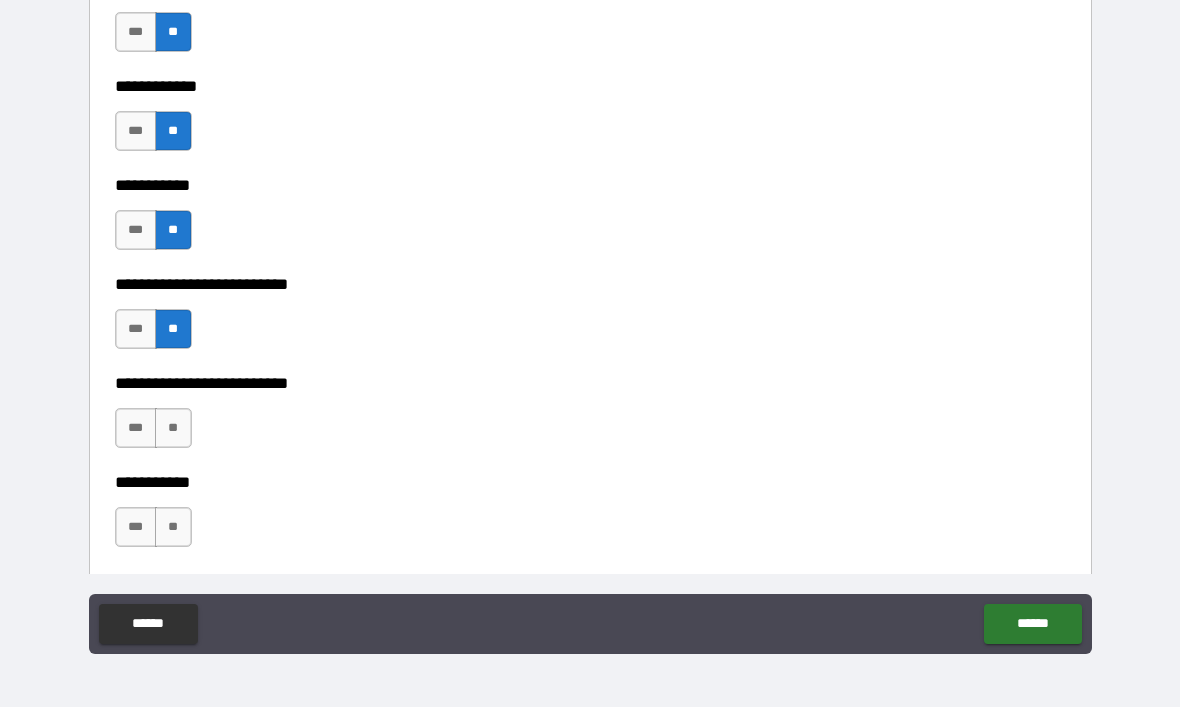 scroll, scrollTop: 3928, scrollLeft: 0, axis: vertical 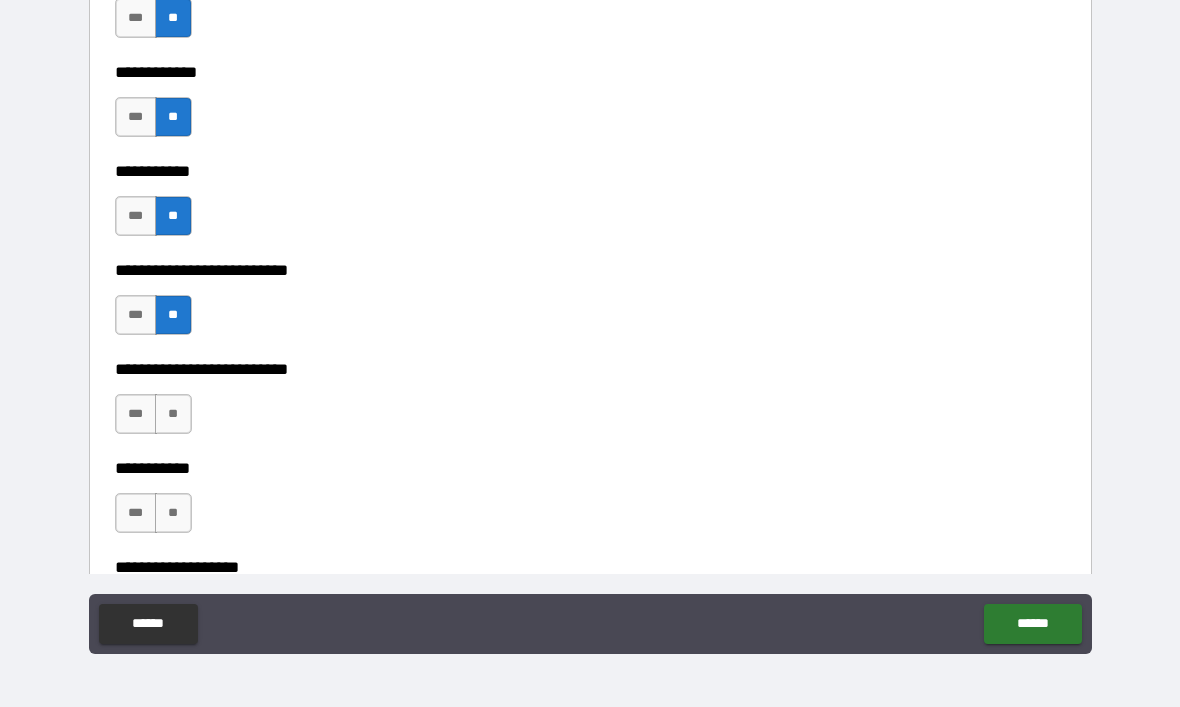 click on "**" at bounding box center [173, 414] 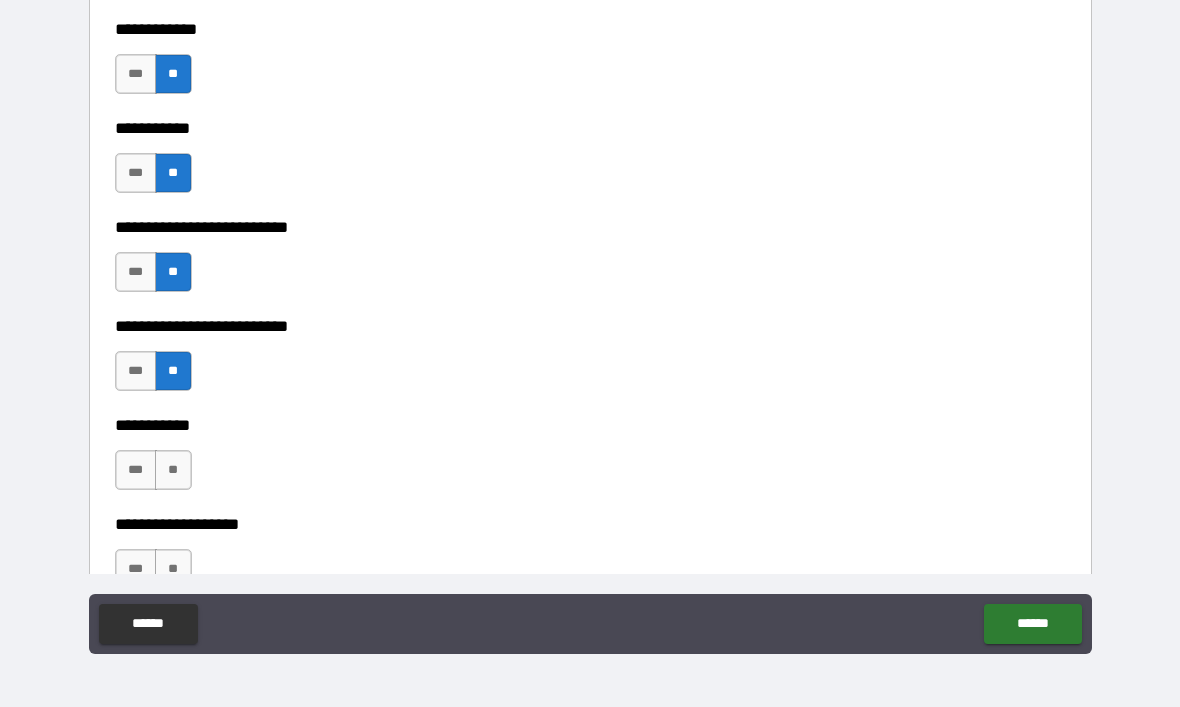 scroll, scrollTop: 4021, scrollLeft: 0, axis: vertical 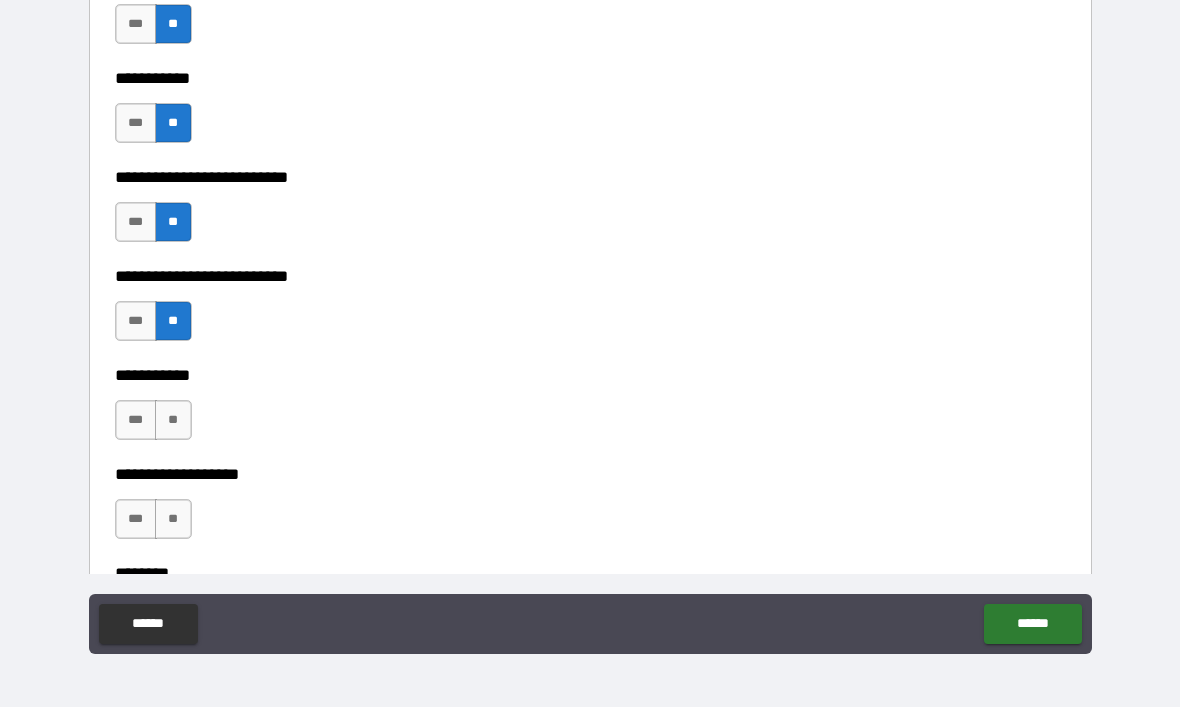 click on "**" at bounding box center (173, 420) 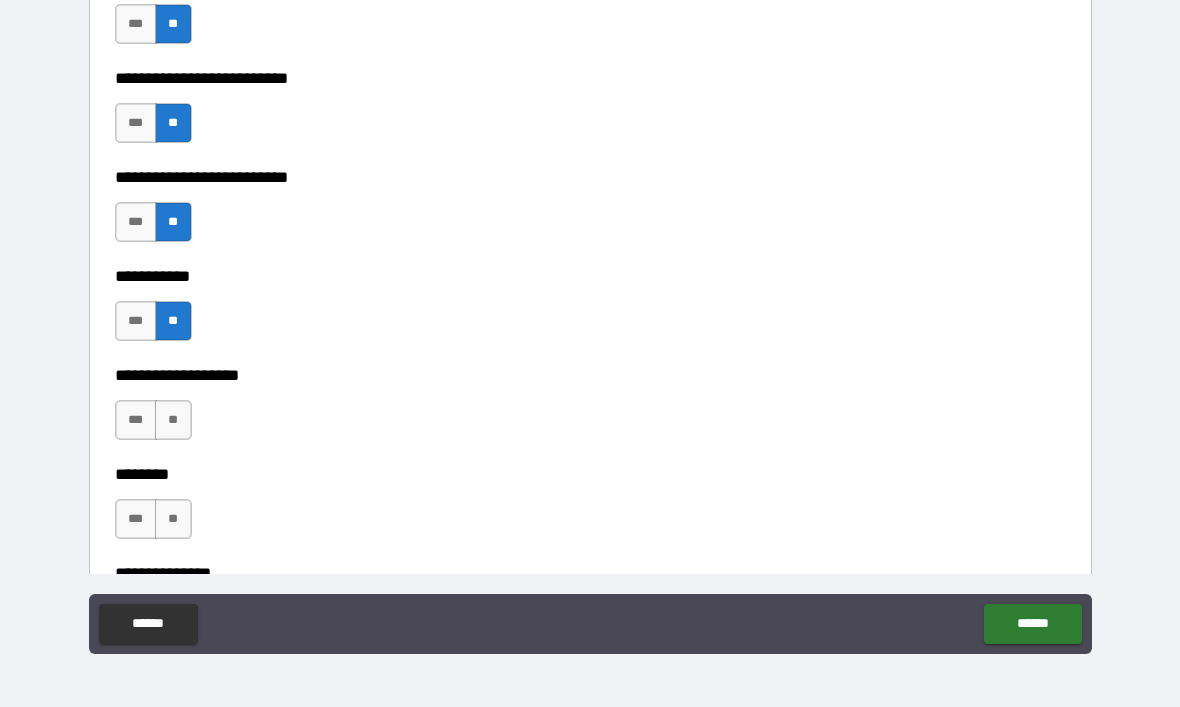 click on "**" at bounding box center (173, 420) 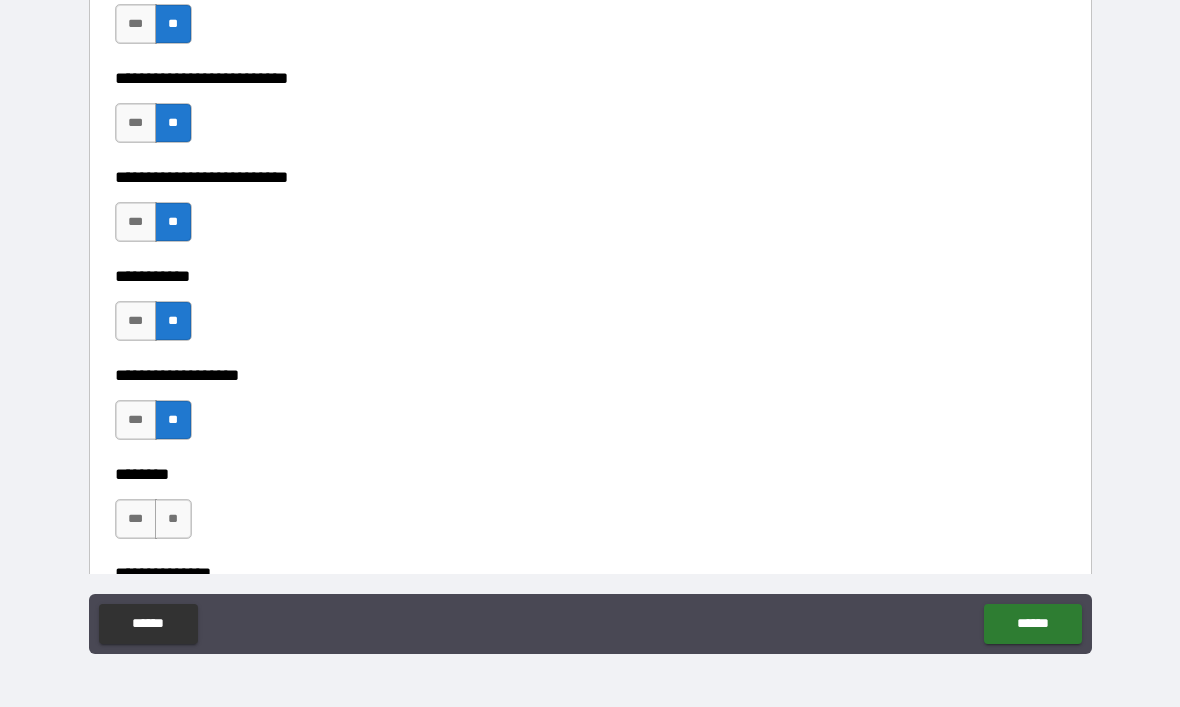 scroll, scrollTop: 4223, scrollLeft: 0, axis: vertical 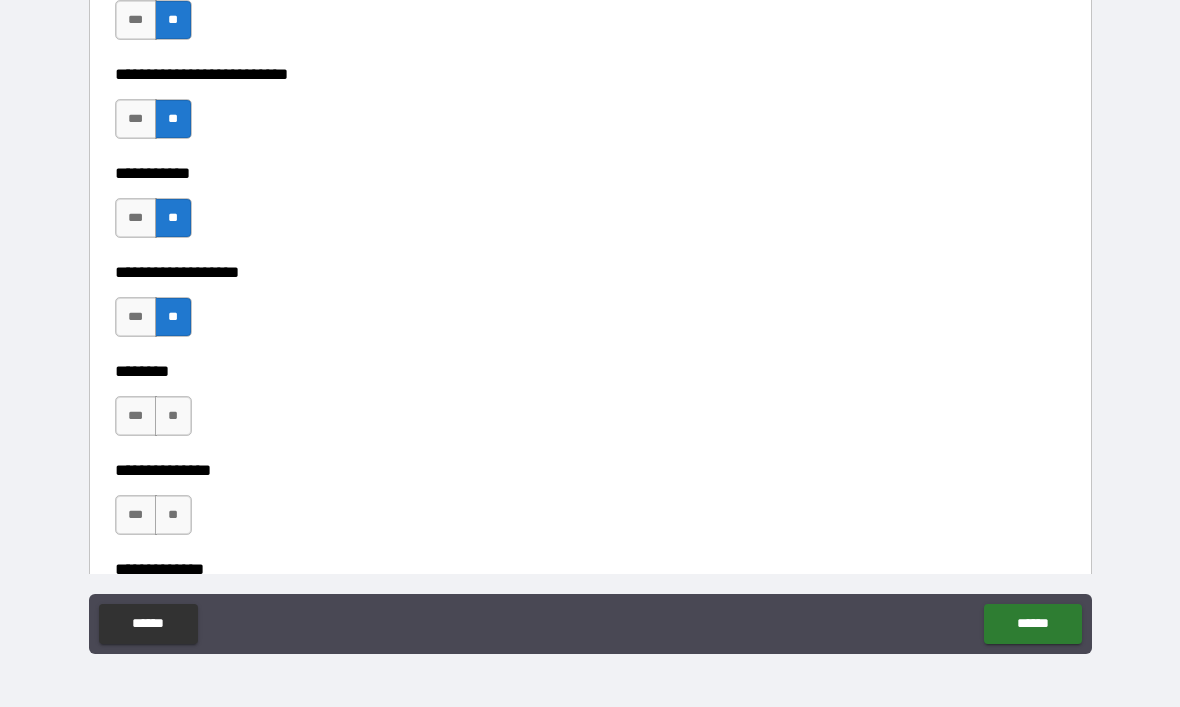 click on "**" at bounding box center (173, 416) 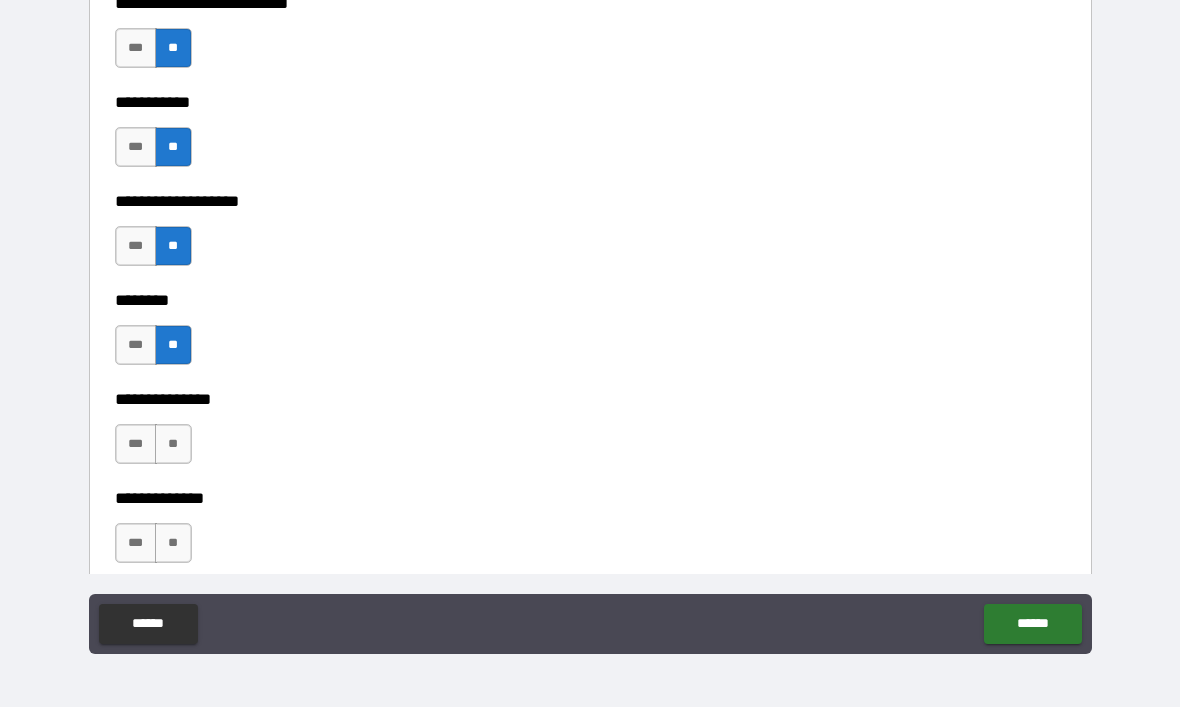 click on "**" at bounding box center [173, 444] 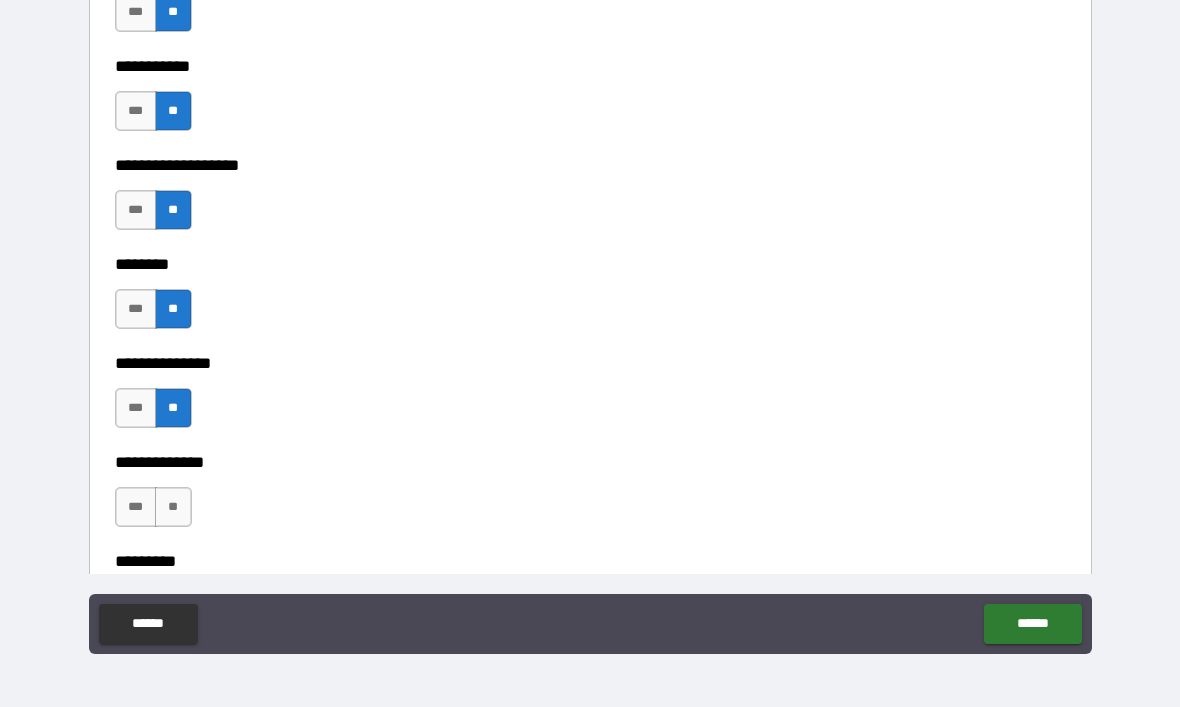 scroll, scrollTop: 4407, scrollLeft: 0, axis: vertical 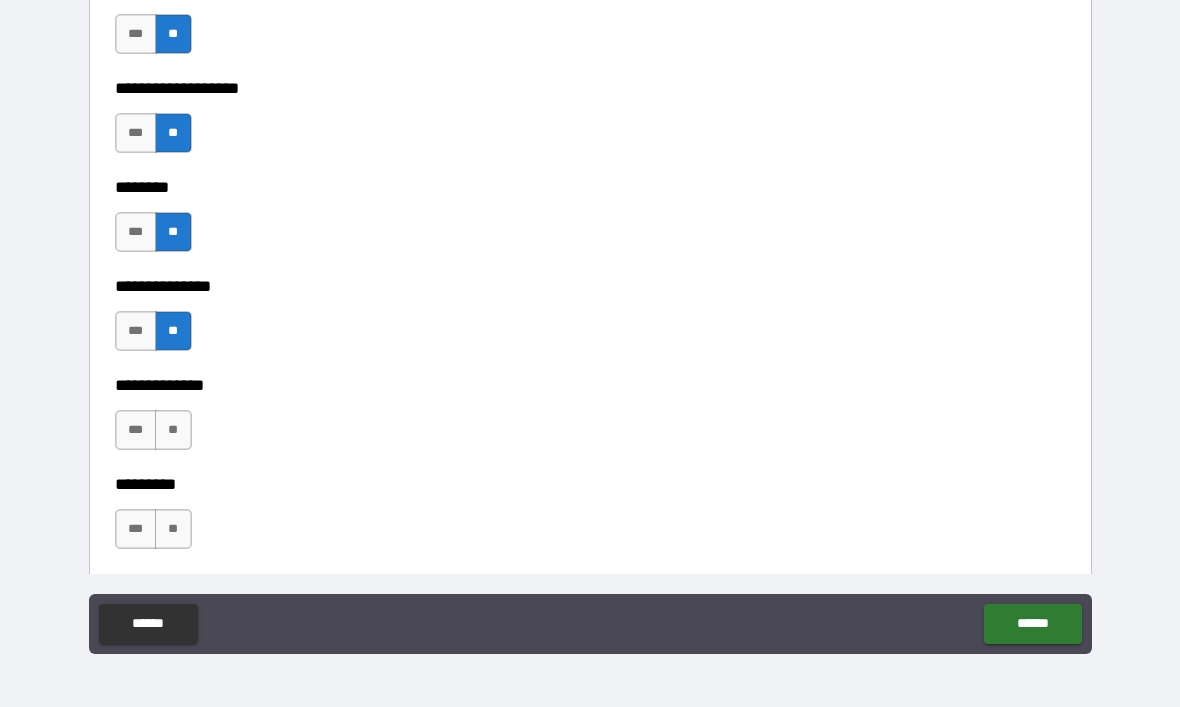 click on "**" at bounding box center [173, 430] 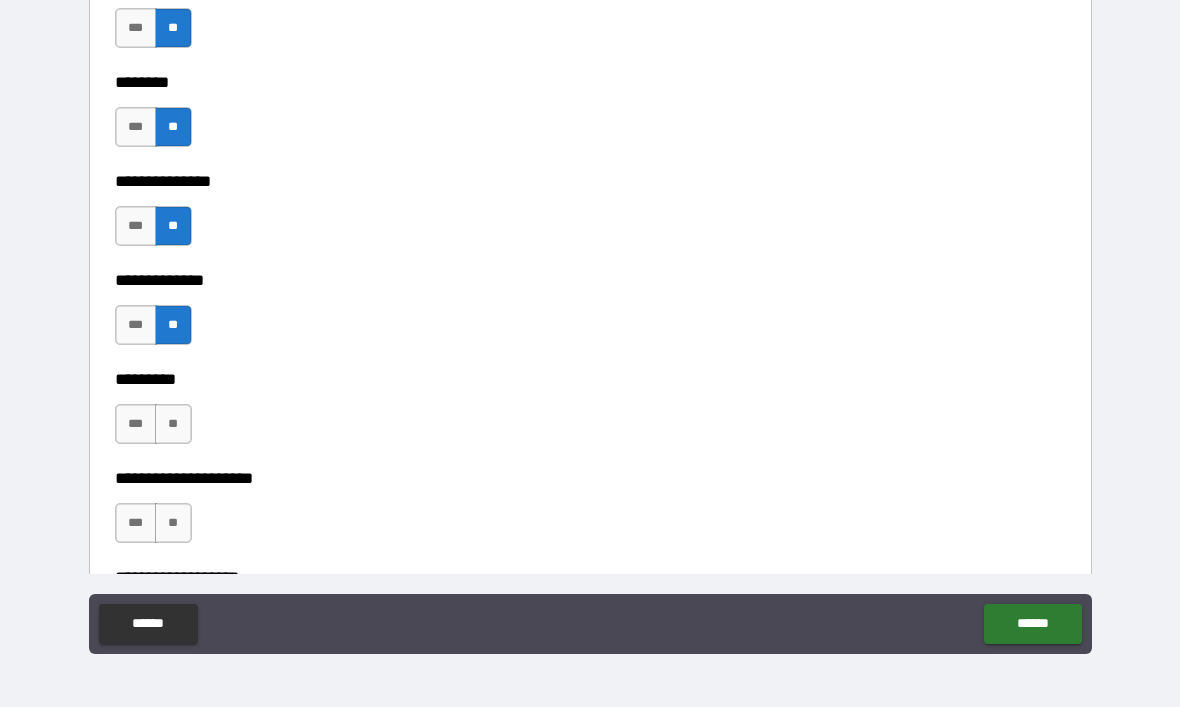 click on "**" at bounding box center (173, 424) 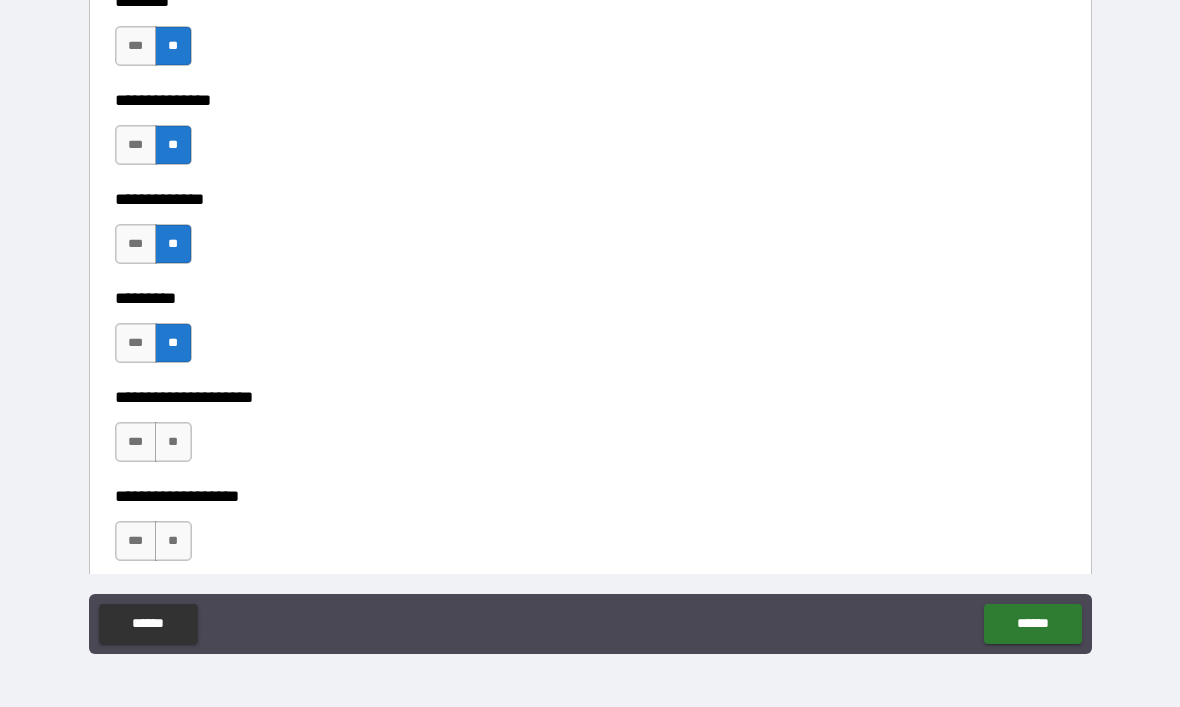 click on "**" at bounding box center (173, 442) 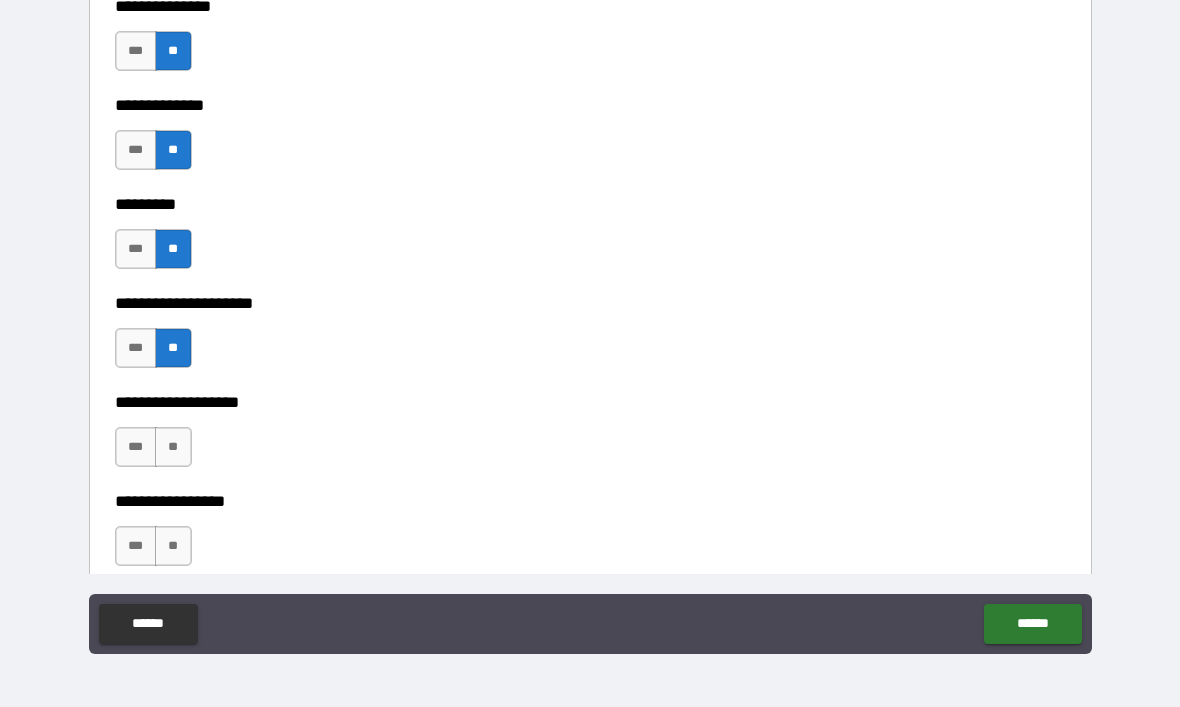 click on "**" at bounding box center (173, 447) 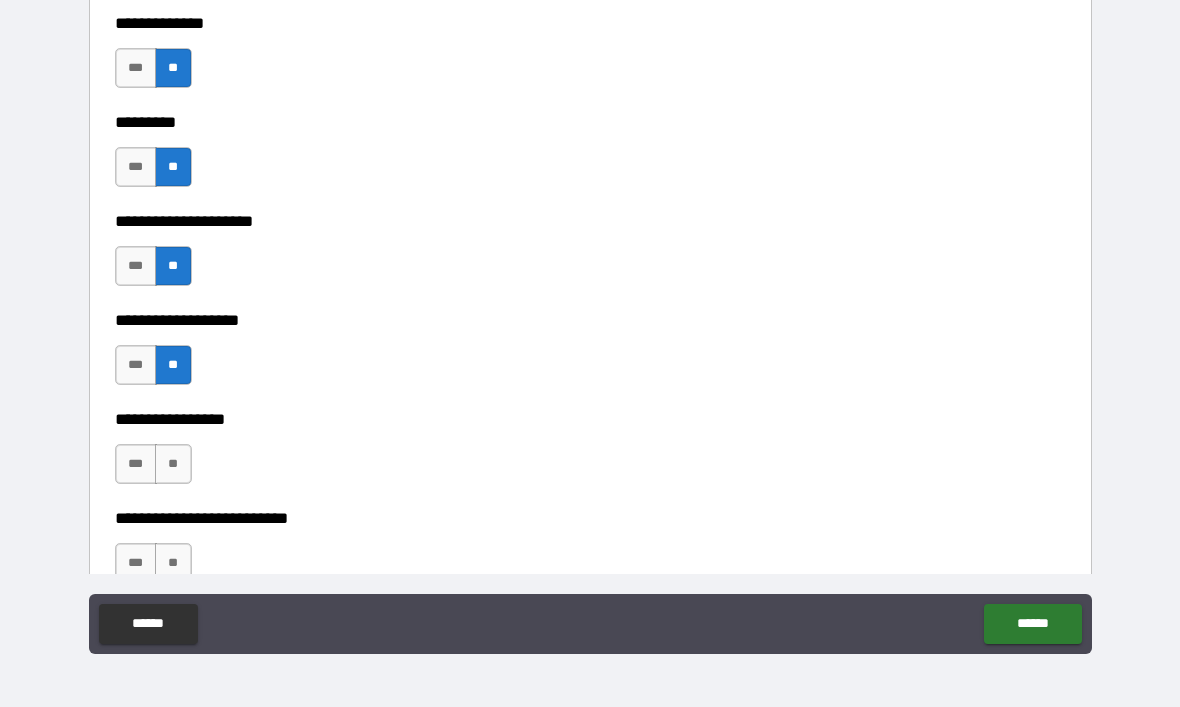 click on "**" at bounding box center [173, 464] 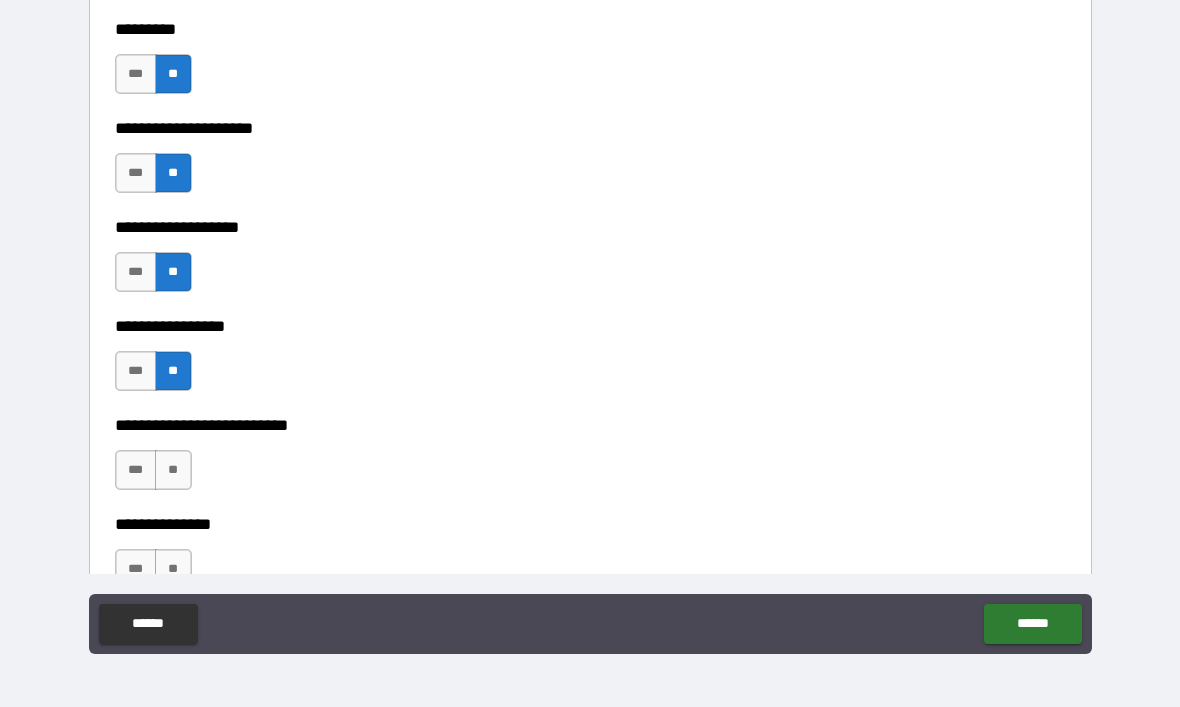 click on "**" at bounding box center (173, 470) 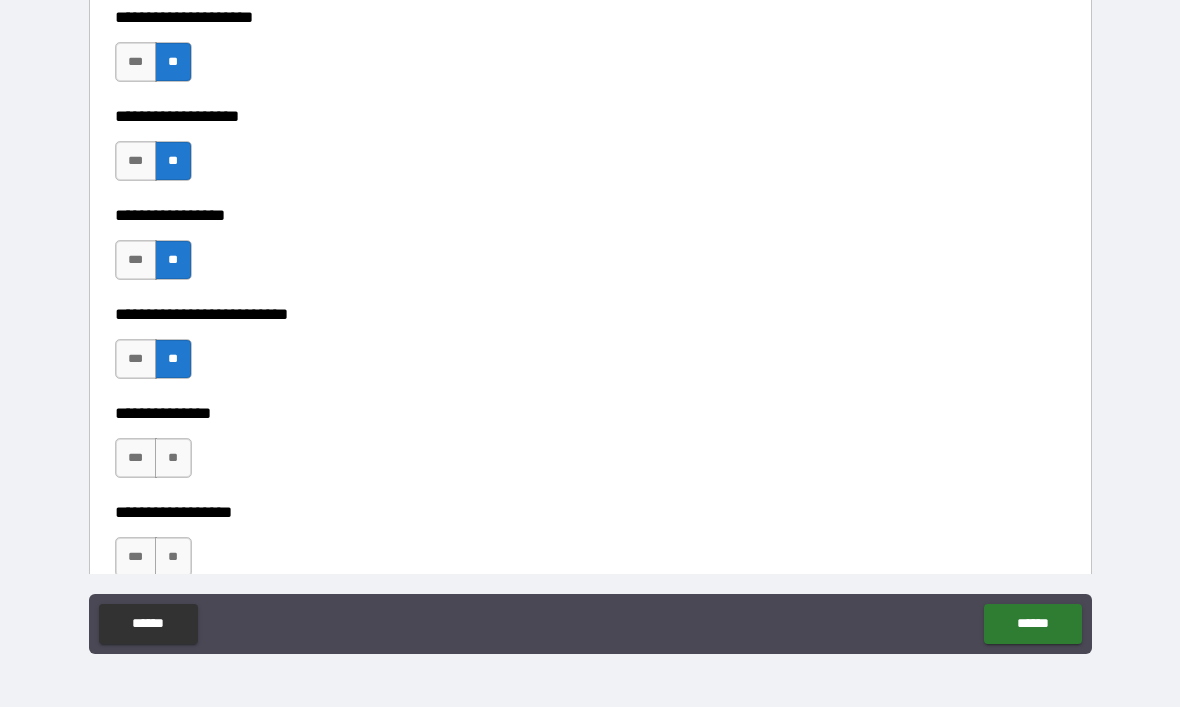 click on "**" at bounding box center [173, 458] 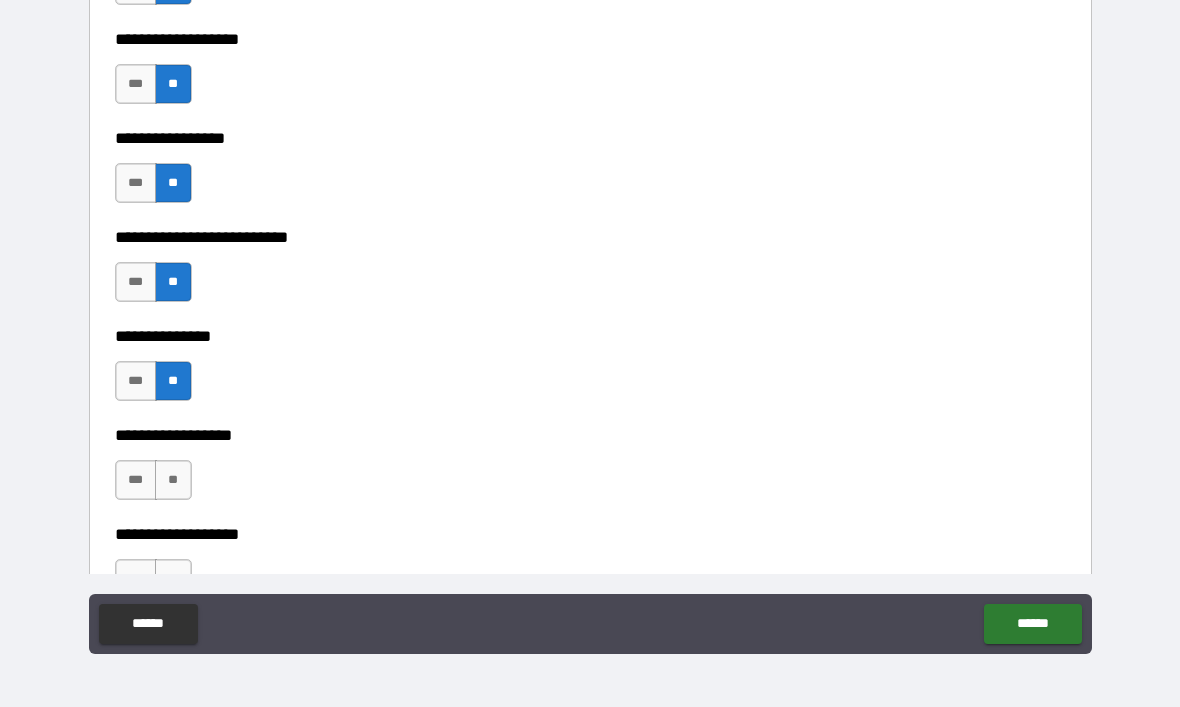 scroll, scrollTop: 5051, scrollLeft: 0, axis: vertical 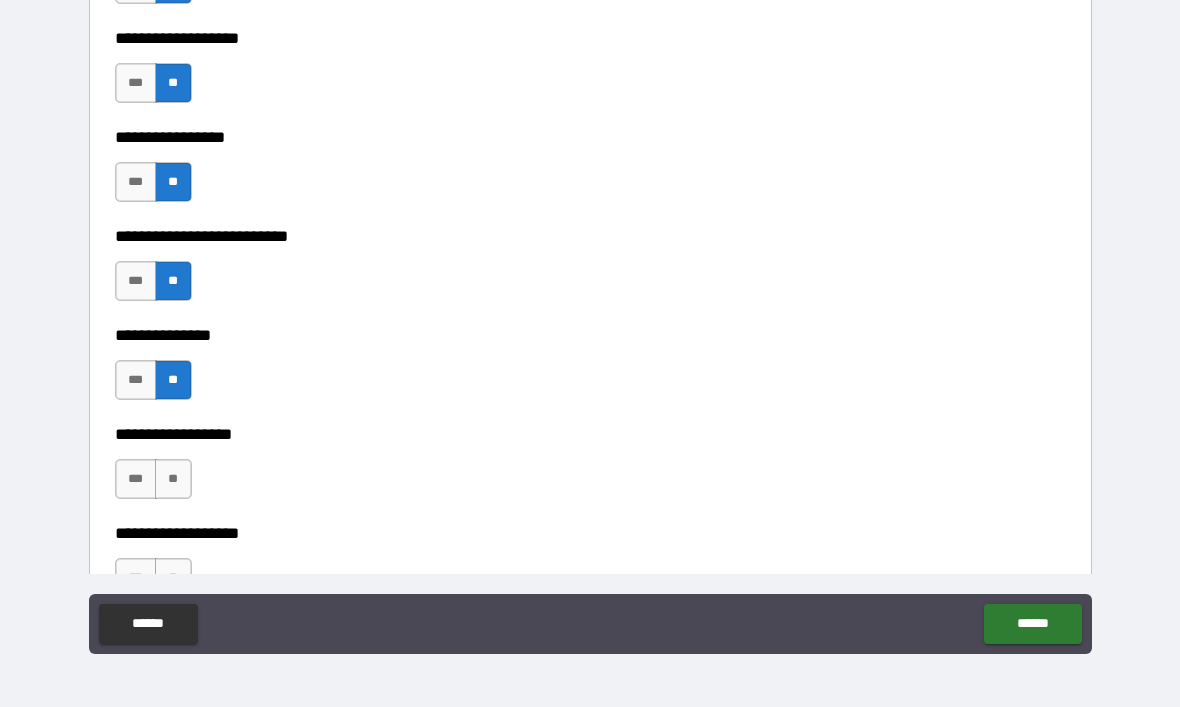 click on "**" at bounding box center (173, 479) 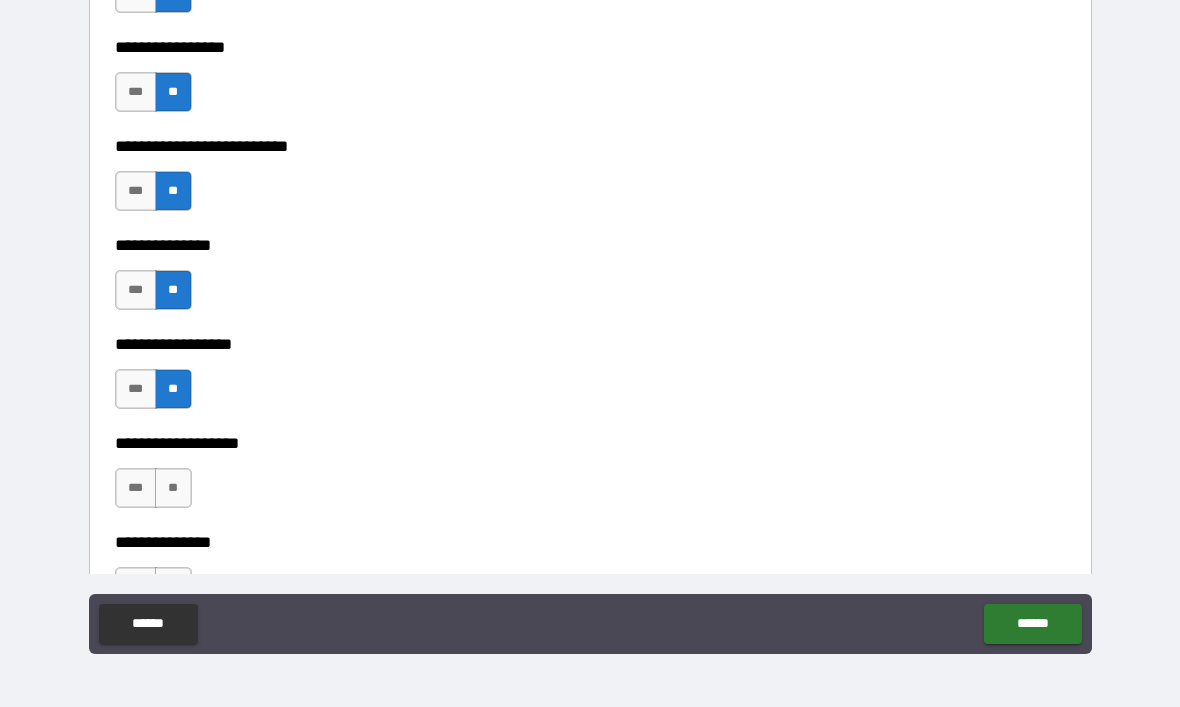 click on "**" at bounding box center (173, 488) 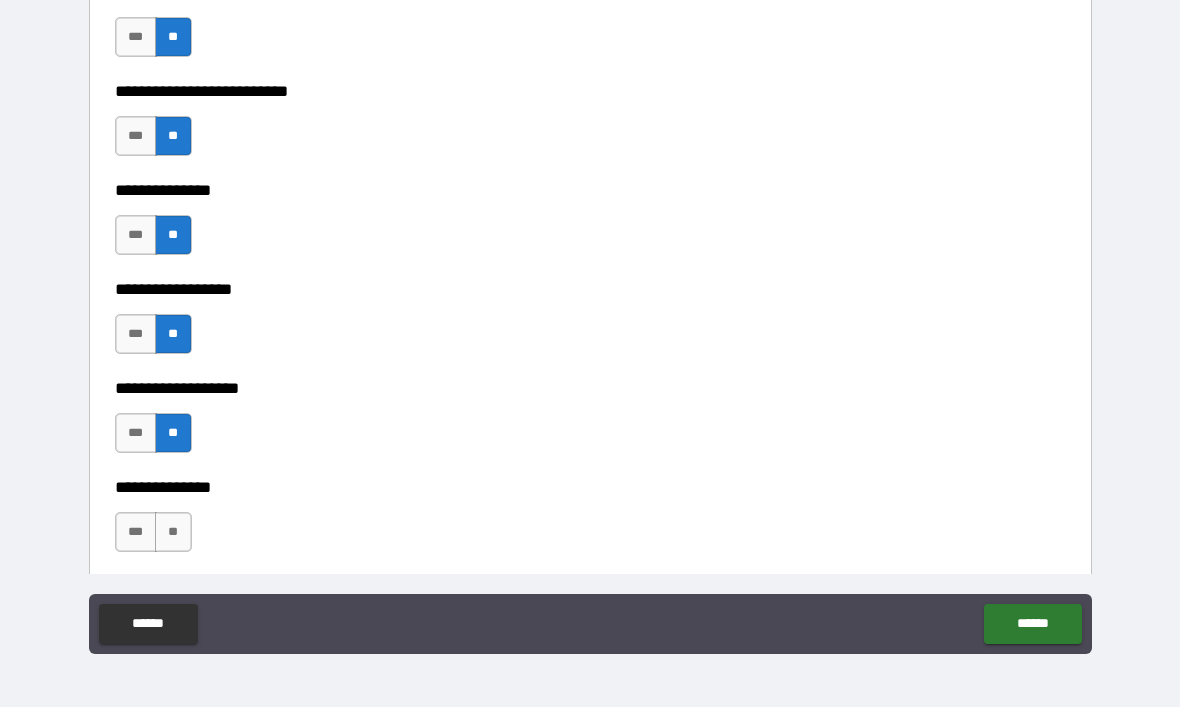 scroll, scrollTop: 5257, scrollLeft: 0, axis: vertical 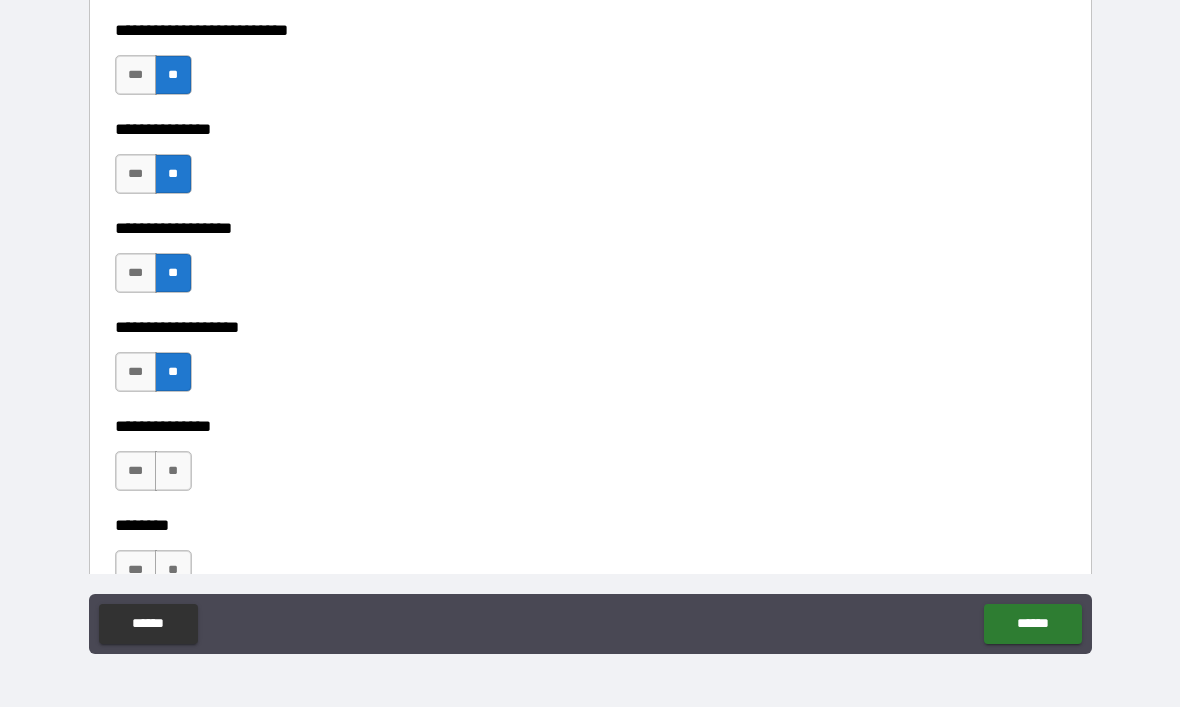 click on "**" at bounding box center (173, 471) 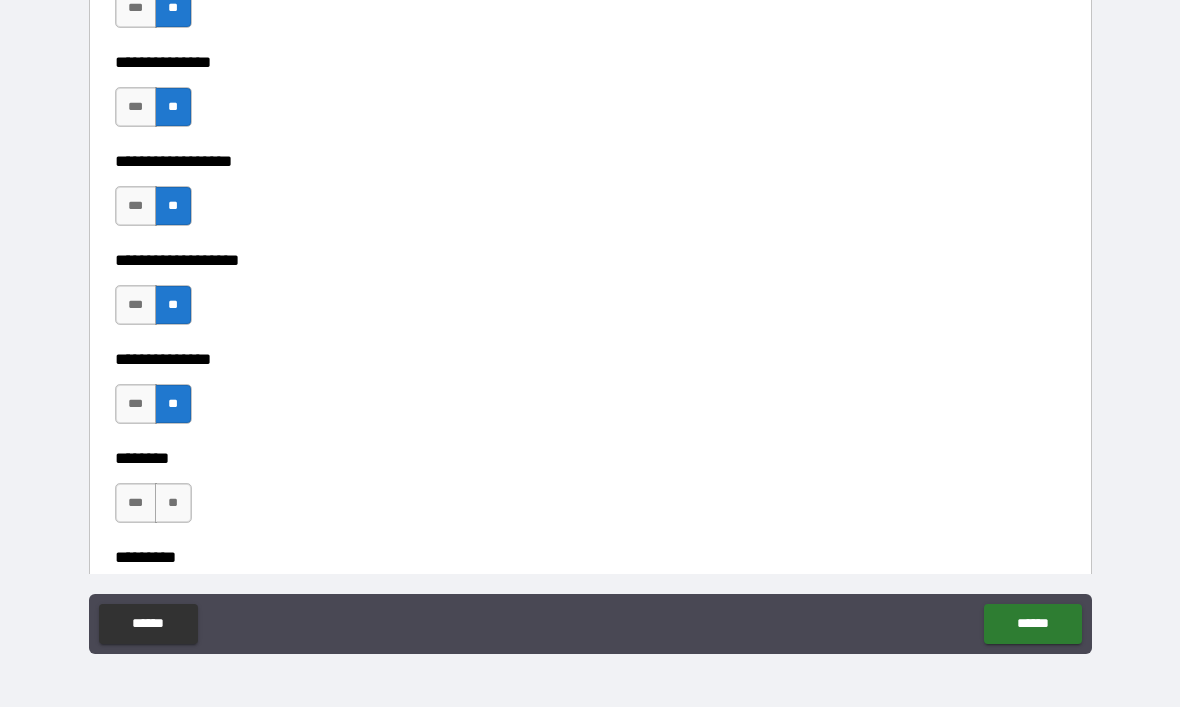 click on "**" at bounding box center [173, 503] 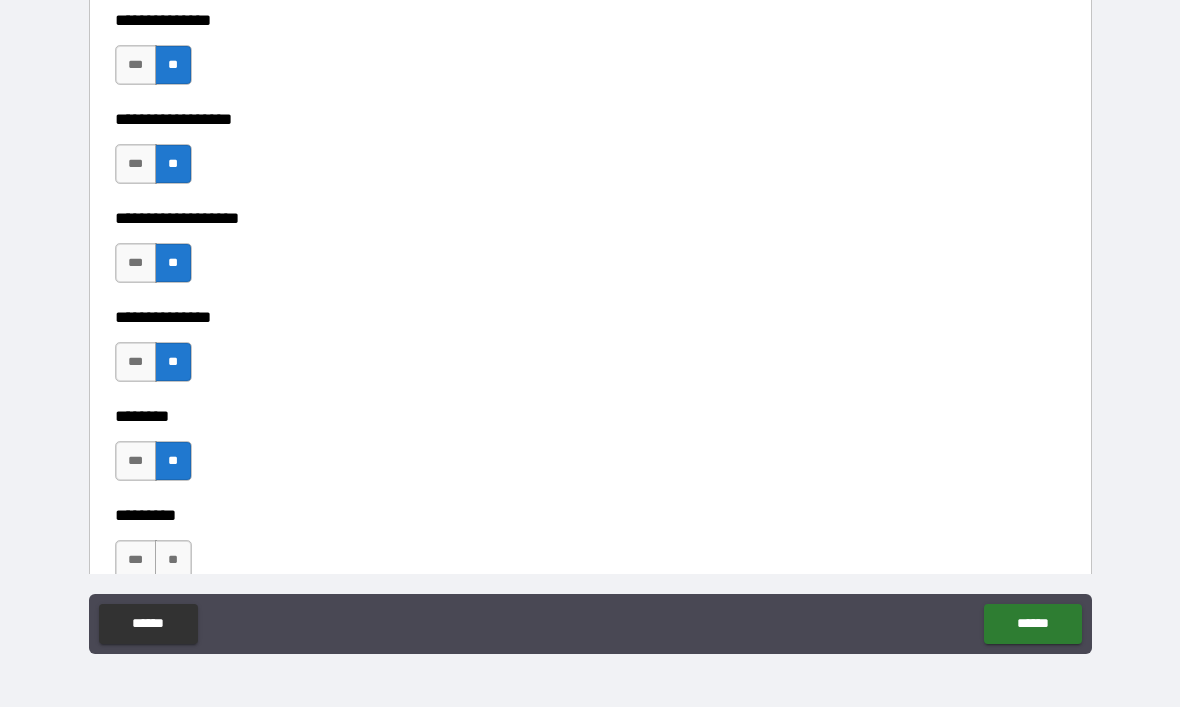 scroll, scrollTop: 5438, scrollLeft: 0, axis: vertical 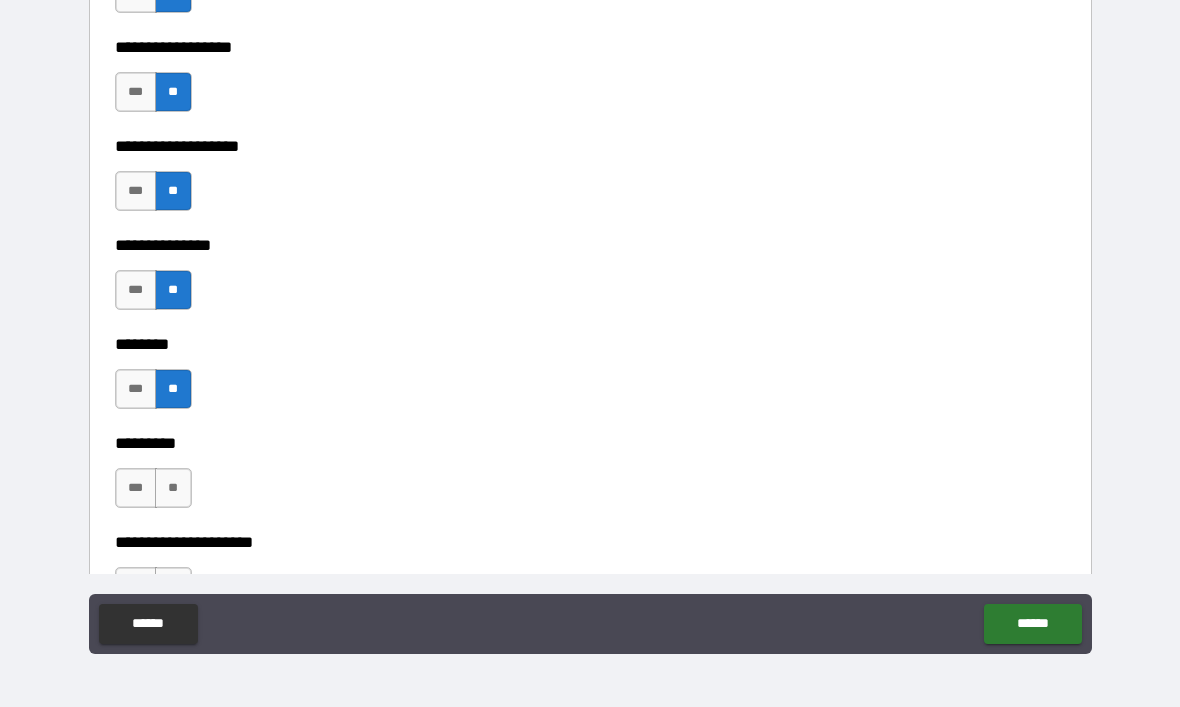 click on "**" at bounding box center [173, 488] 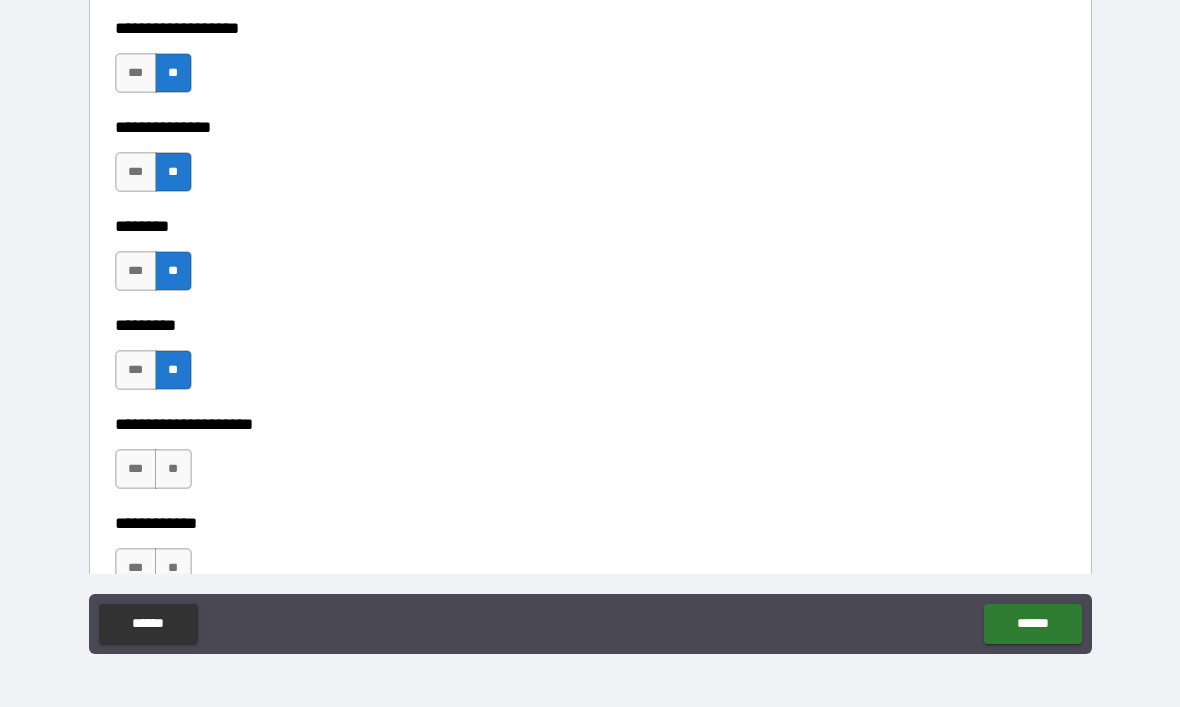 click on "**" at bounding box center (173, 469) 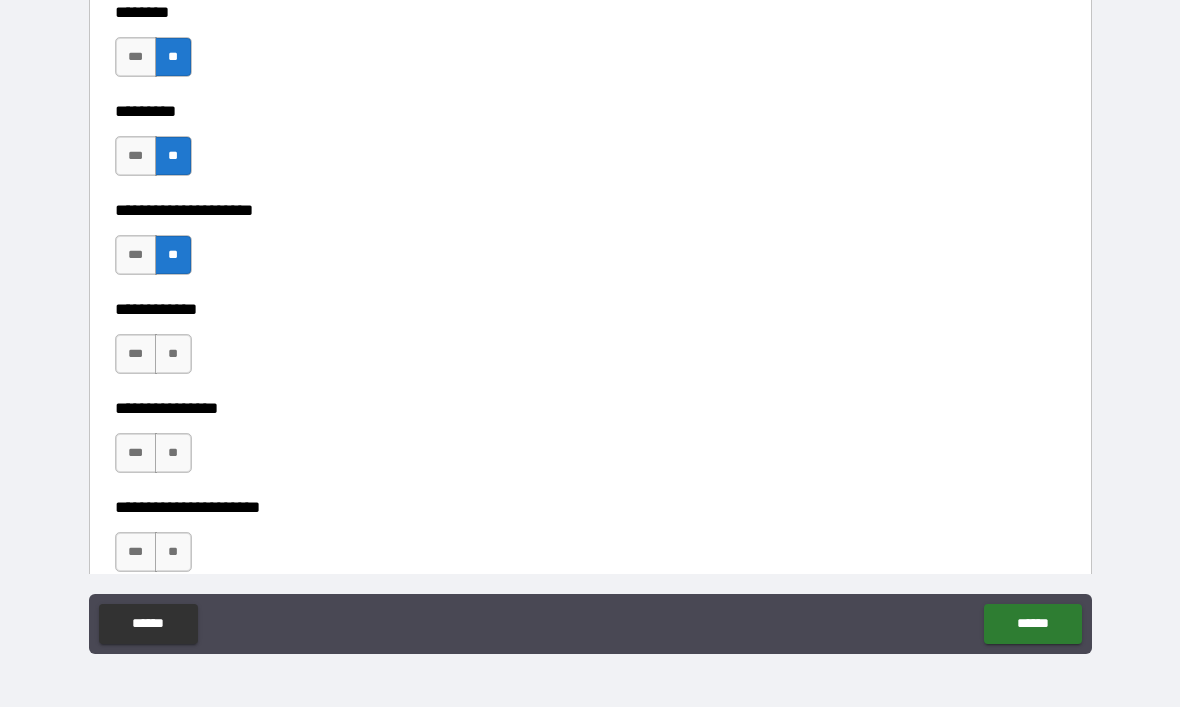 scroll, scrollTop: 5781, scrollLeft: 0, axis: vertical 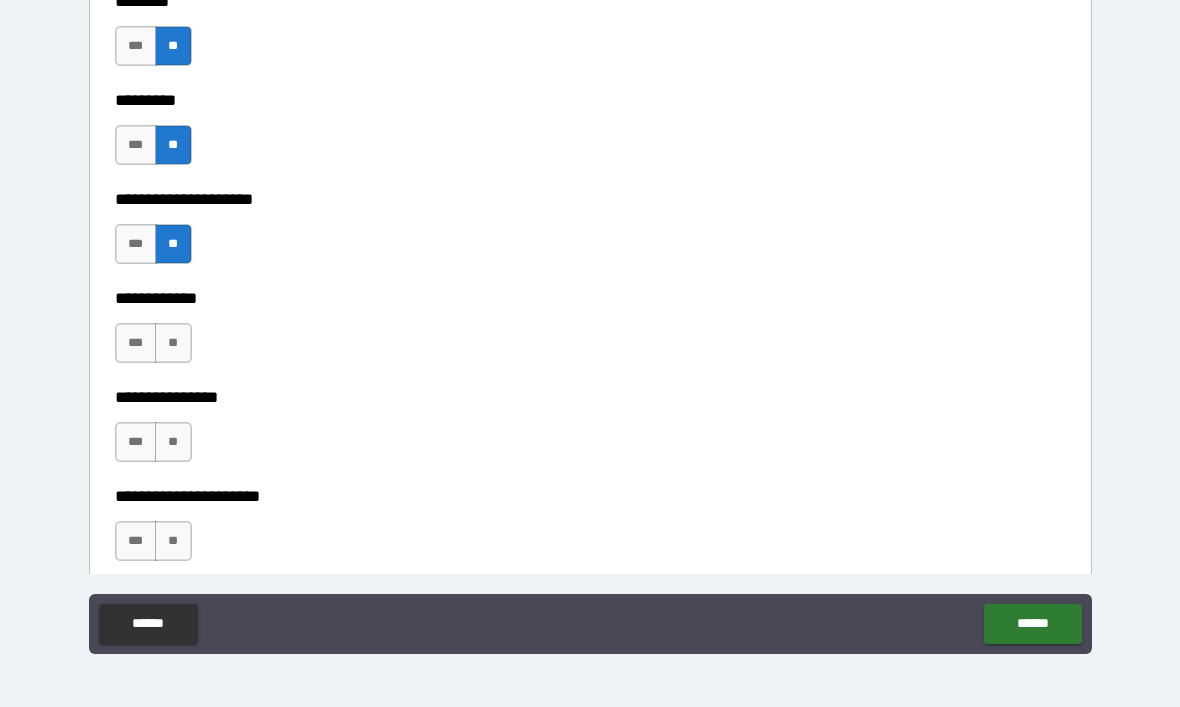 click on "**" at bounding box center [173, 343] 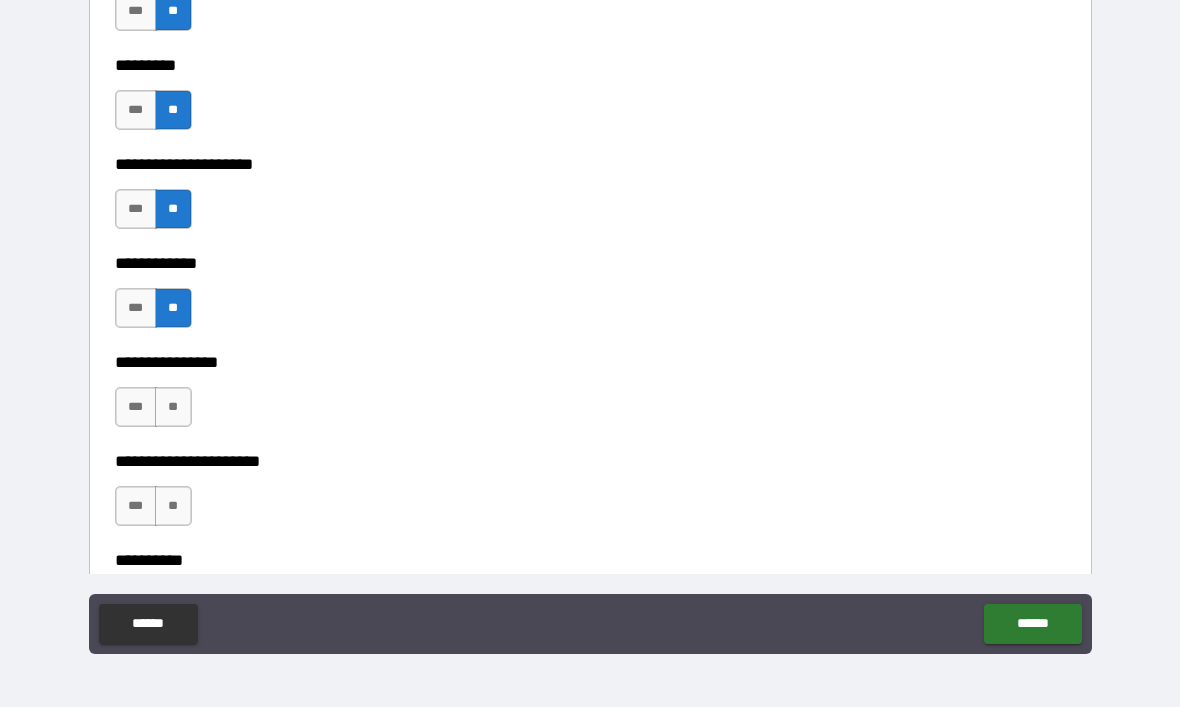 click on "**" at bounding box center [173, 407] 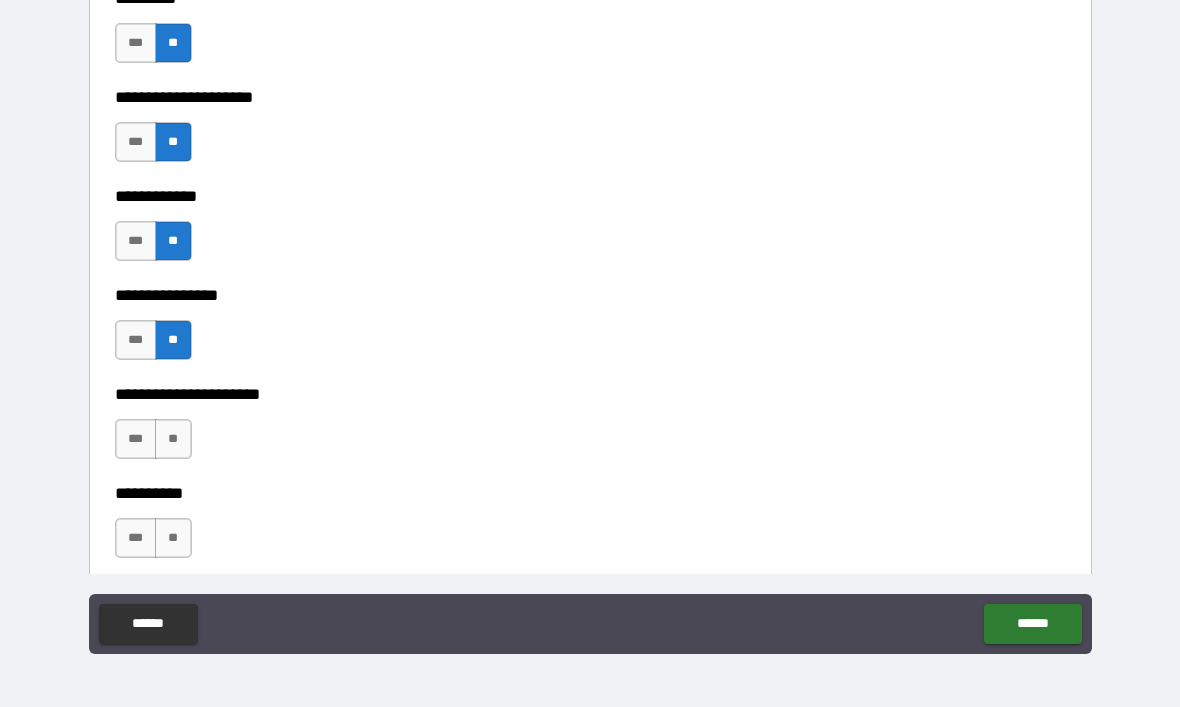 click on "**" at bounding box center (173, 439) 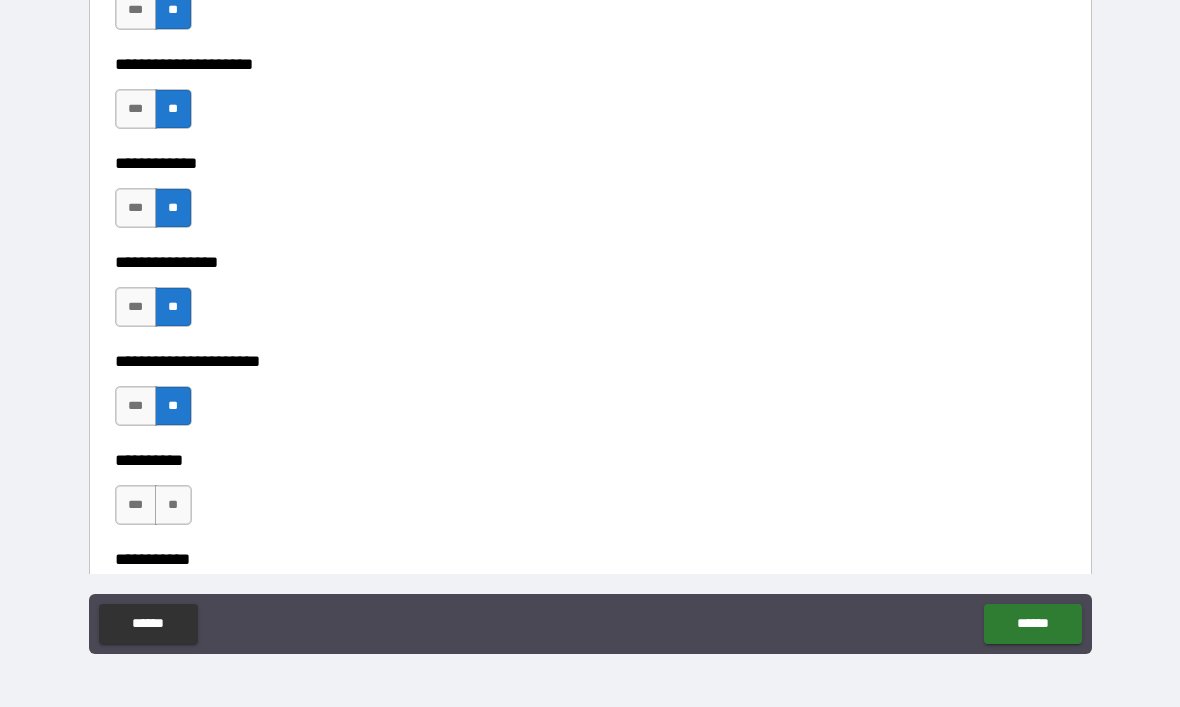 scroll, scrollTop: 5932, scrollLeft: 0, axis: vertical 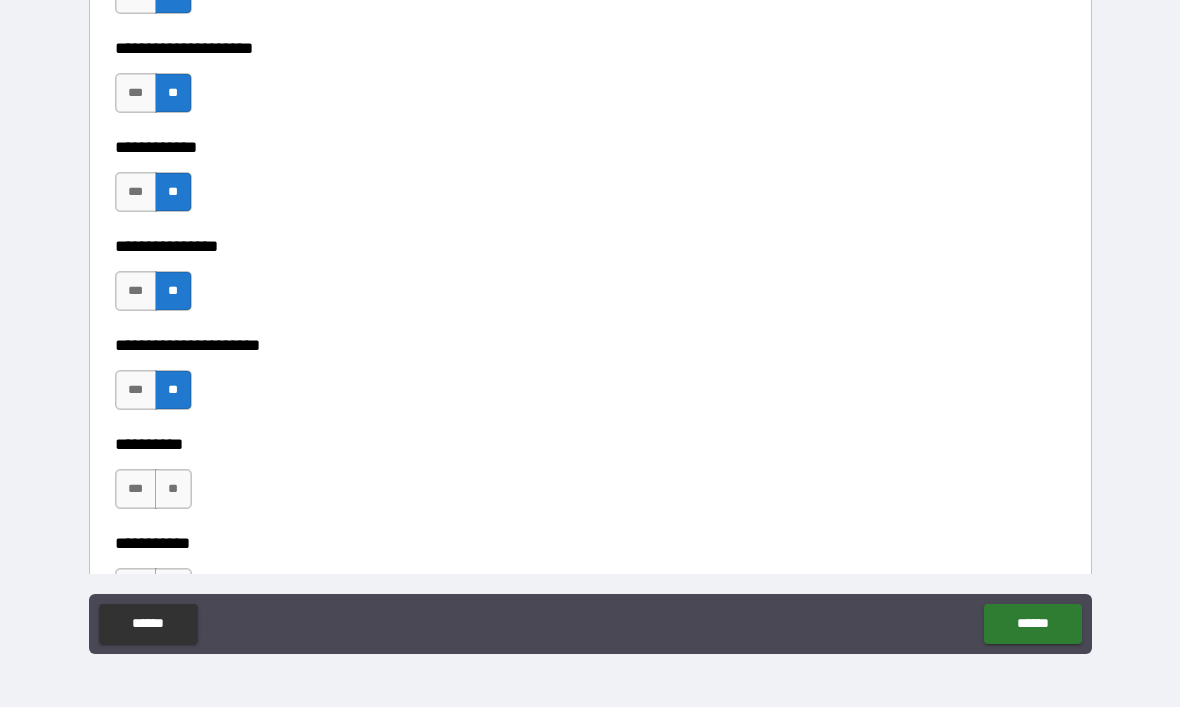 click on "**" at bounding box center [173, 489] 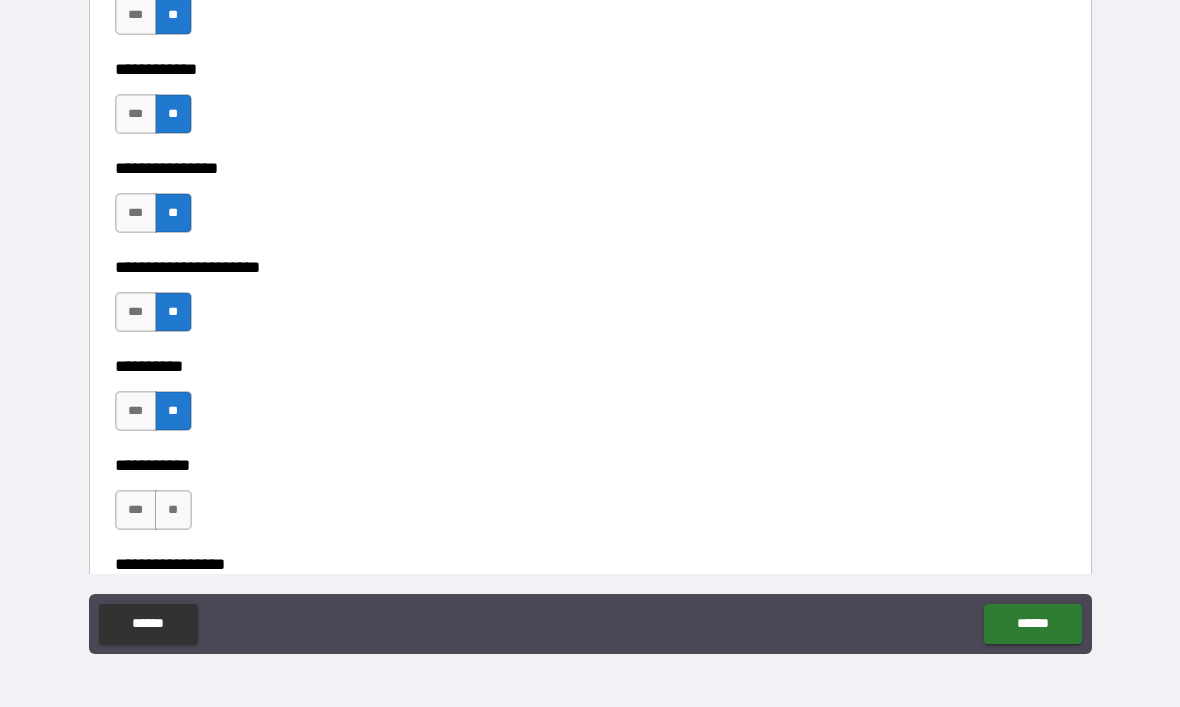 scroll, scrollTop: 6042, scrollLeft: 0, axis: vertical 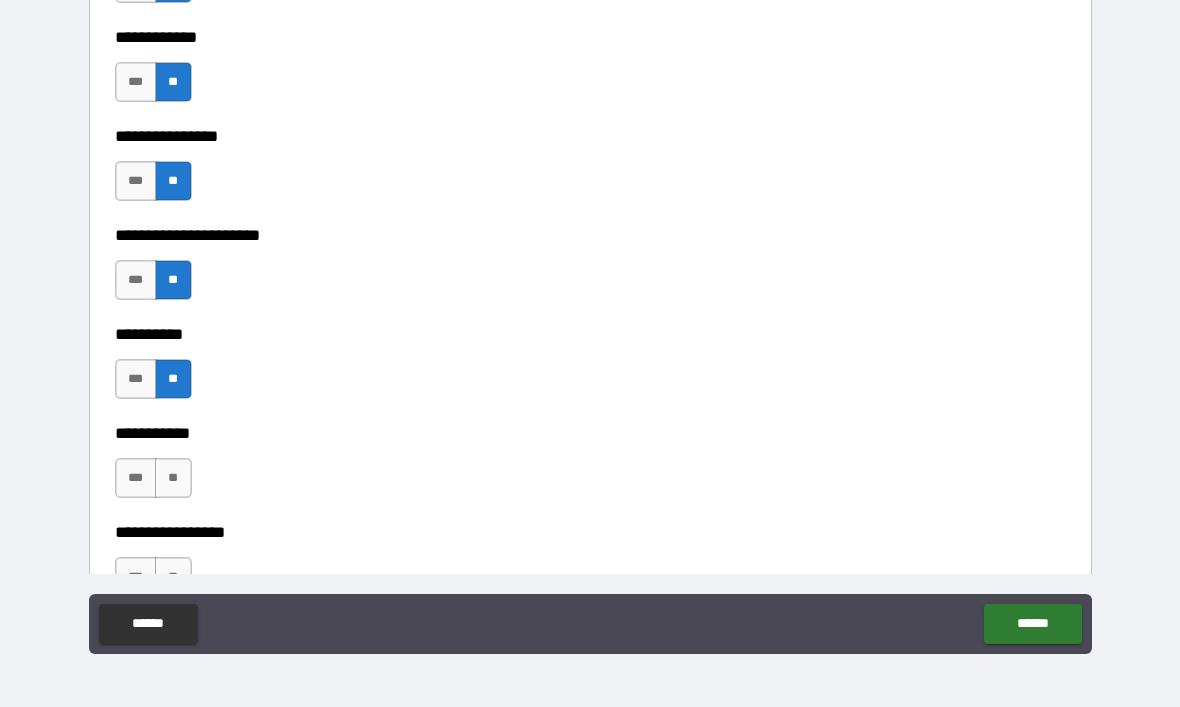 click on "**" at bounding box center (173, 478) 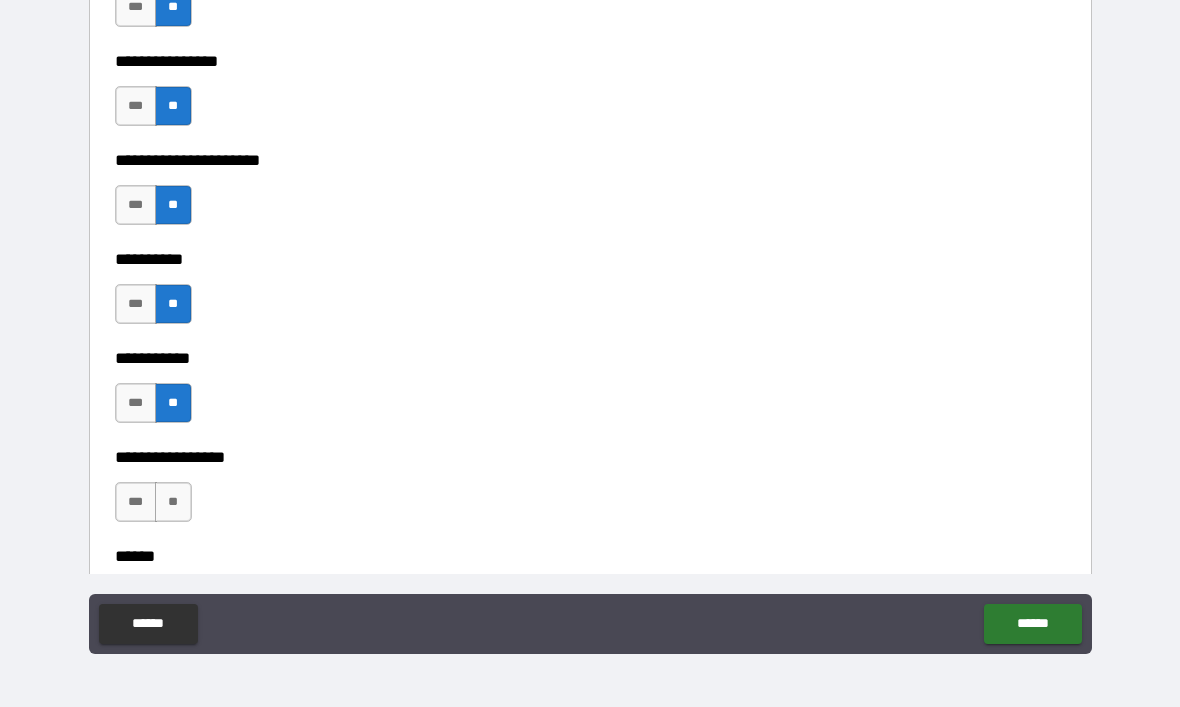 scroll, scrollTop: 6122, scrollLeft: 0, axis: vertical 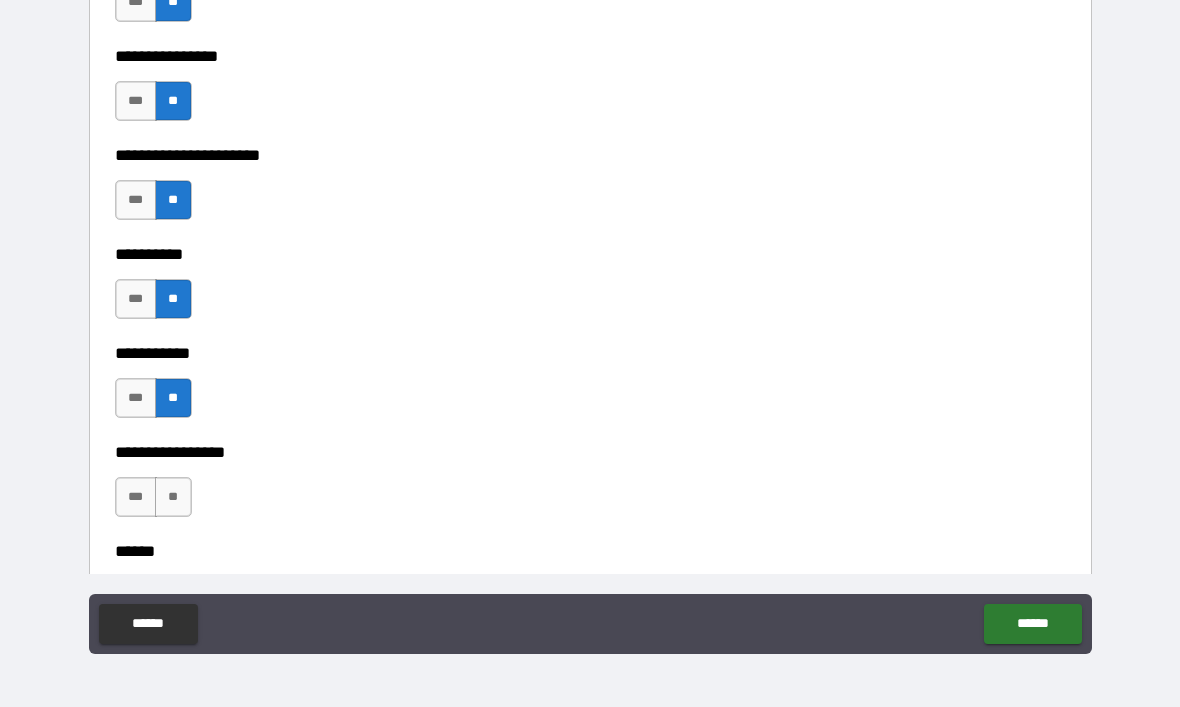 click on "**" at bounding box center (173, 497) 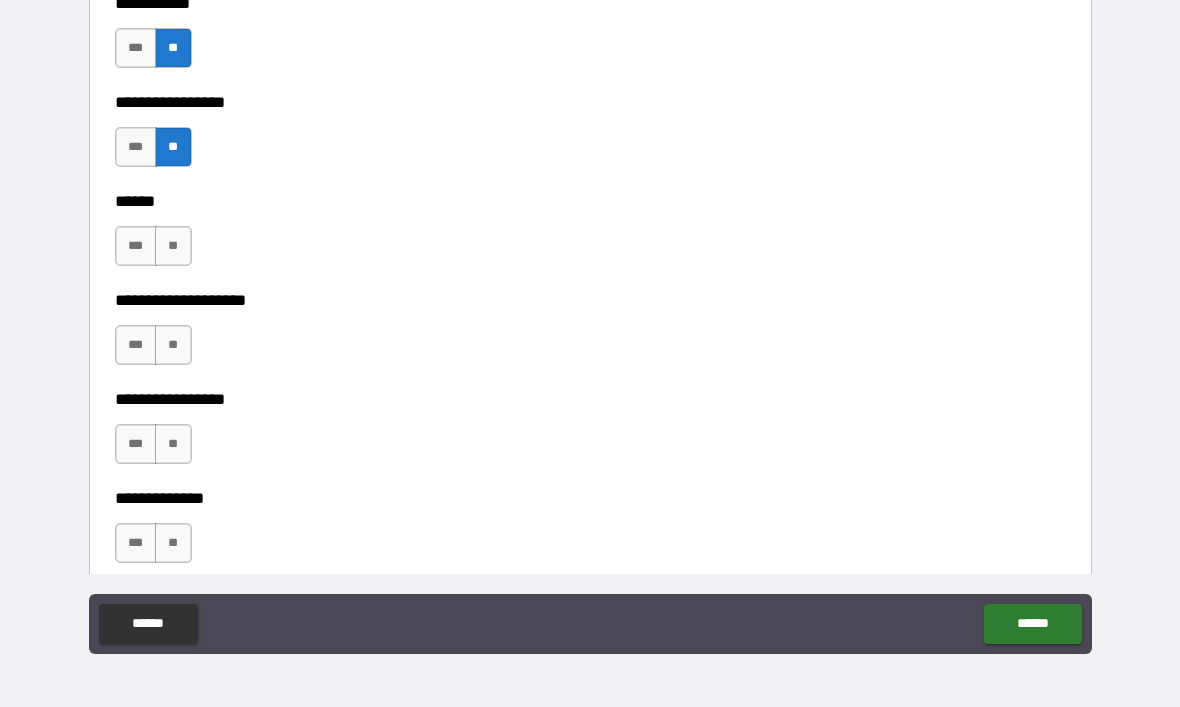 scroll, scrollTop: 6477, scrollLeft: 0, axis: vertical 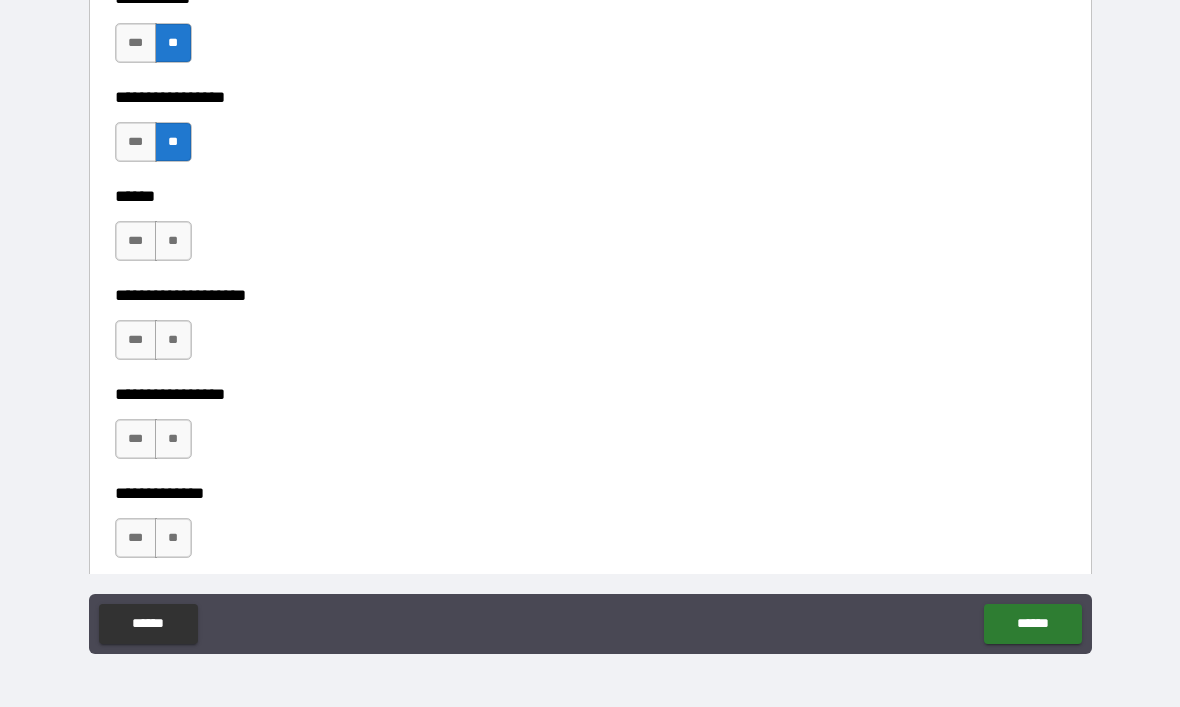 click on "***" at bounding box center (136, 340) 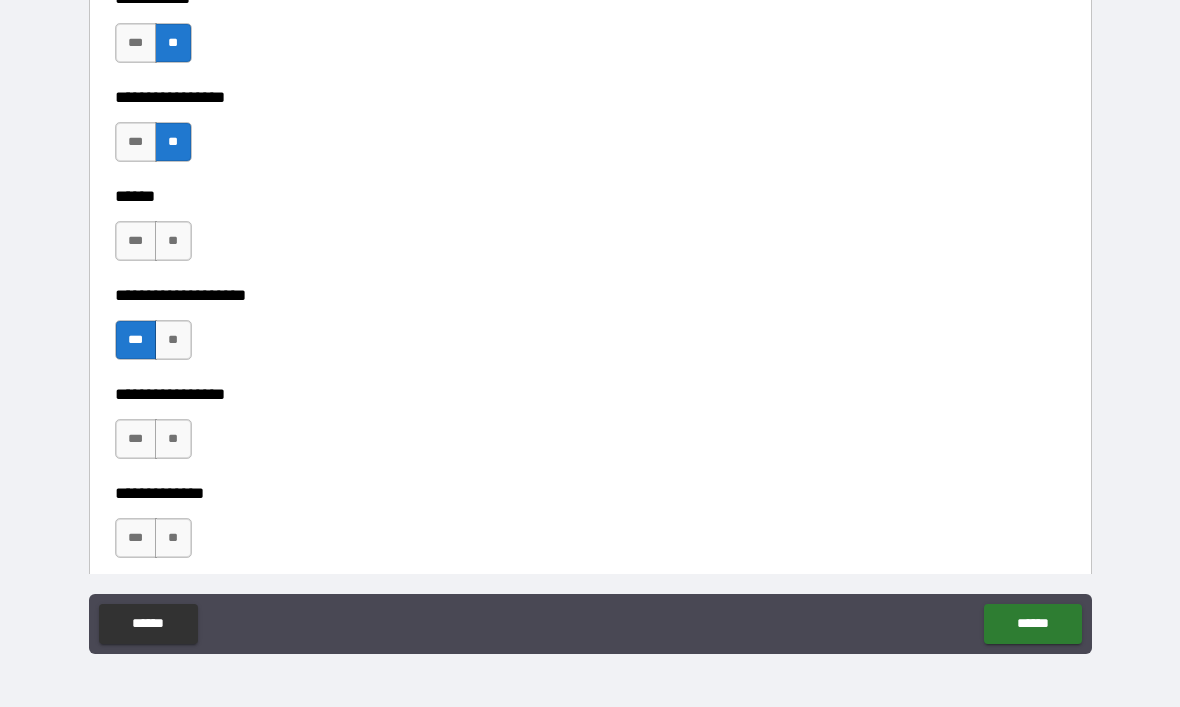 click on "**" at bounding box center [173, 439] 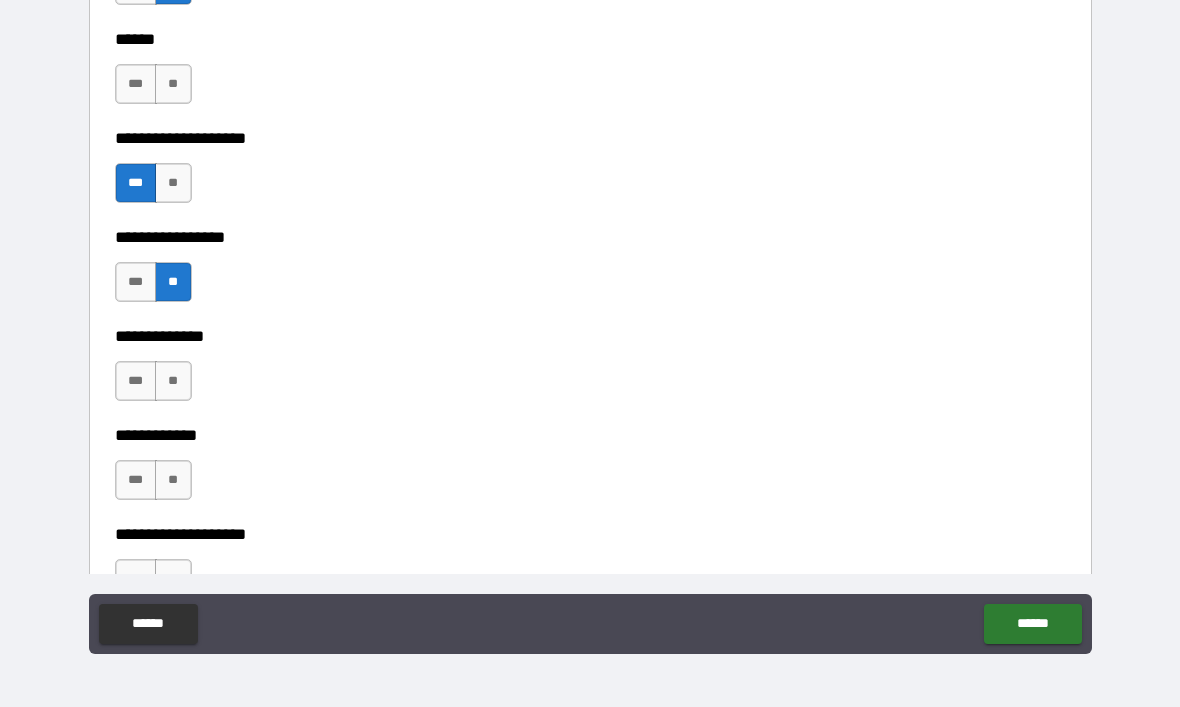 scroll, scrollTop: 6635, scrollLeft: 0, axis: vertical 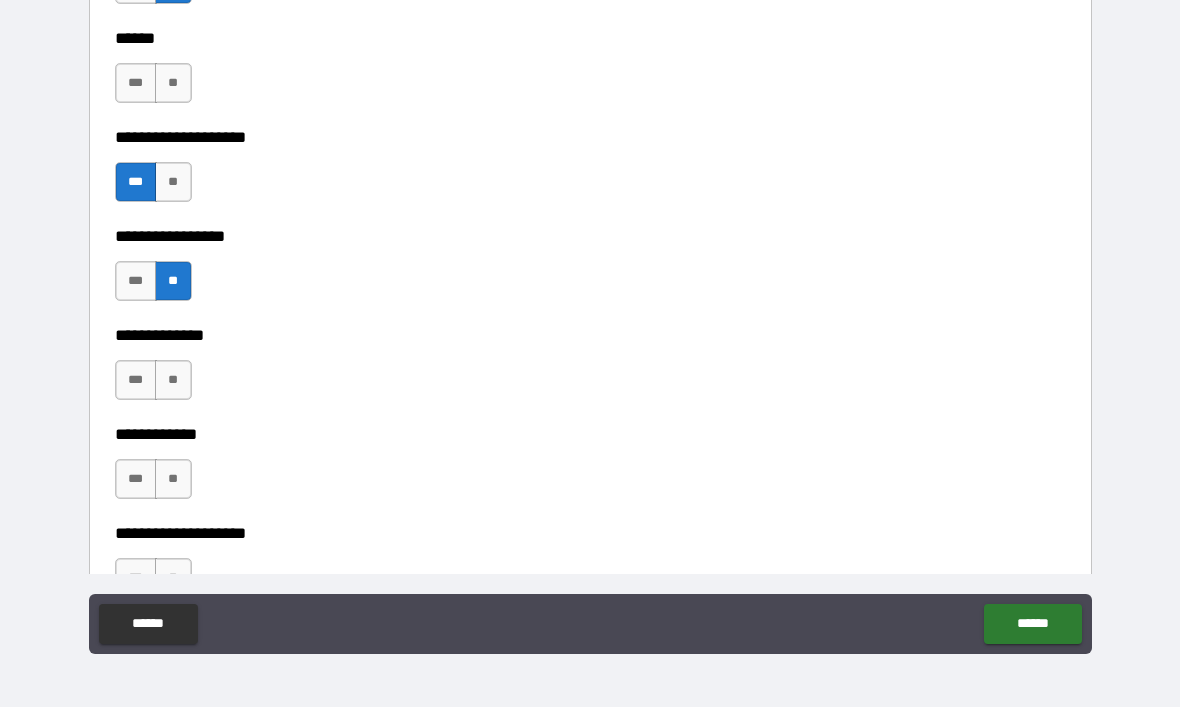 click on "**" at bounding box center [173, 380] 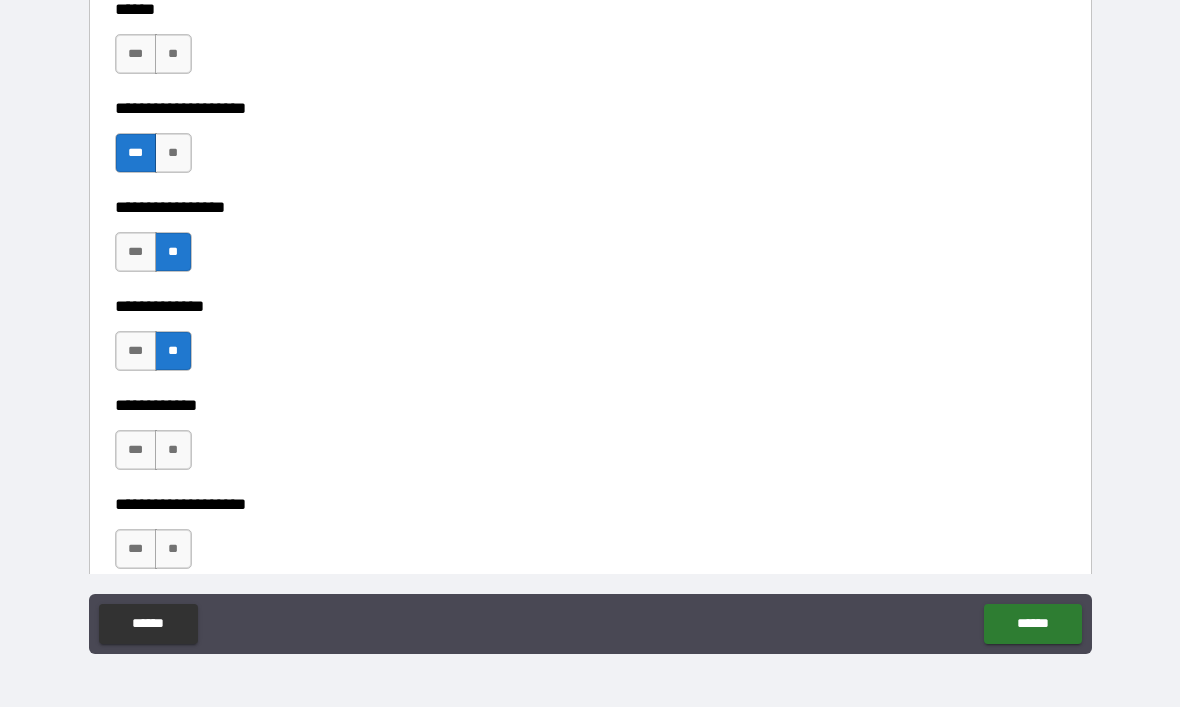 scroll, scrollTop: 6681, scrollLeft: 0, axis: vertical 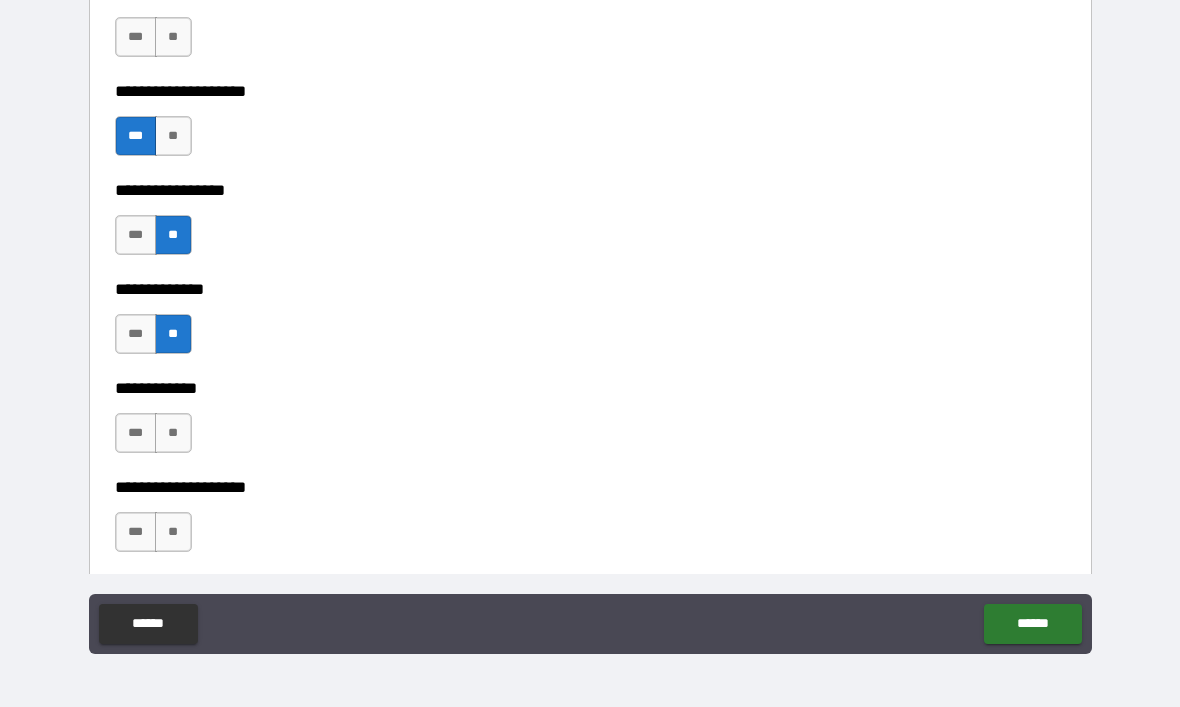 click on "**" at bounding box center (173, 433) 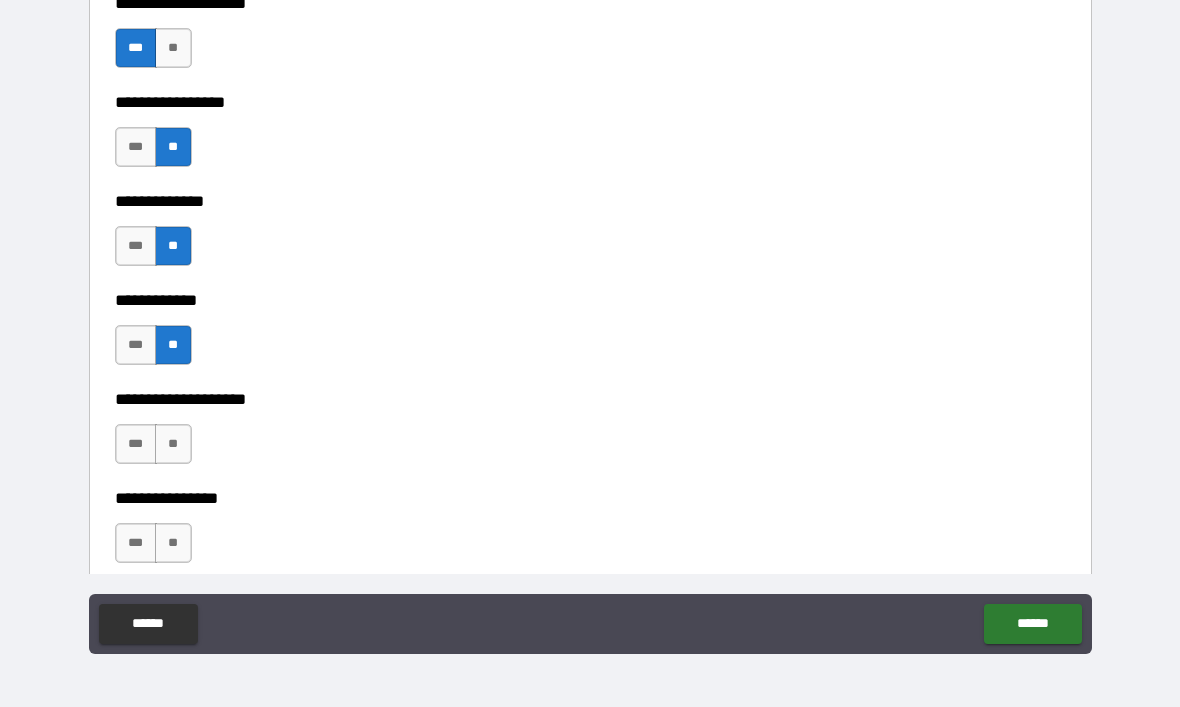 scroll, scrollTop: 6766, scrollLeft: 0, axis: vertical 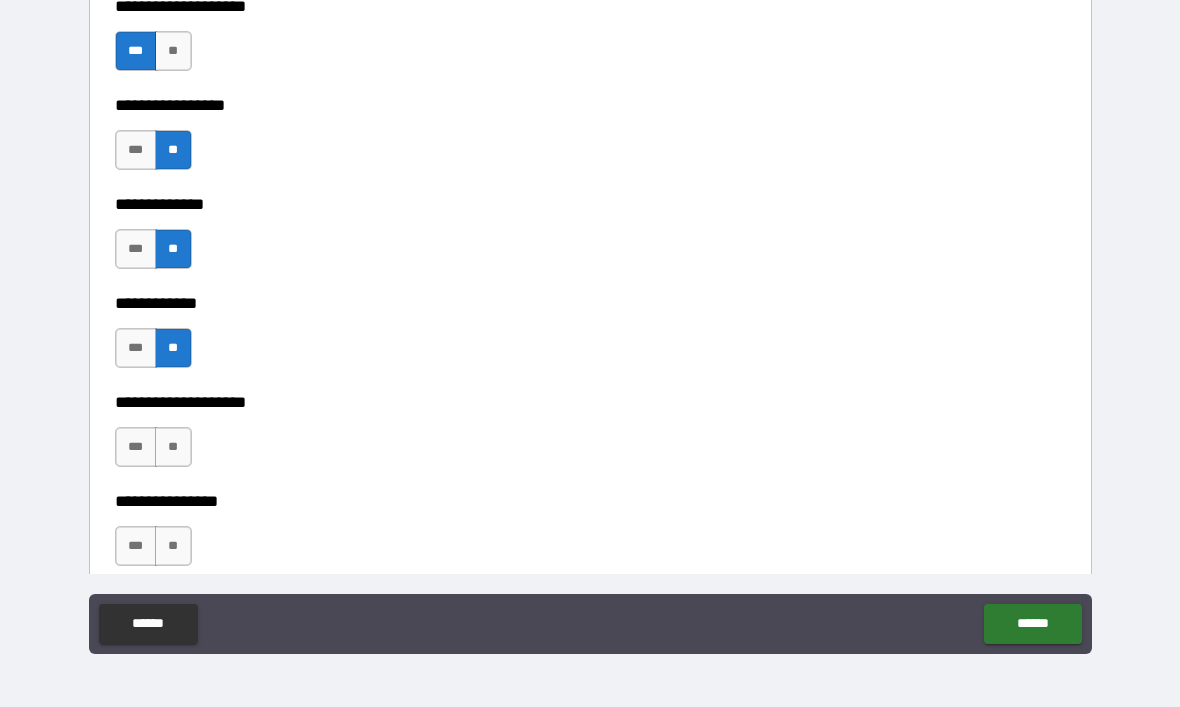 click on "**" at bounding box center [173, 447] 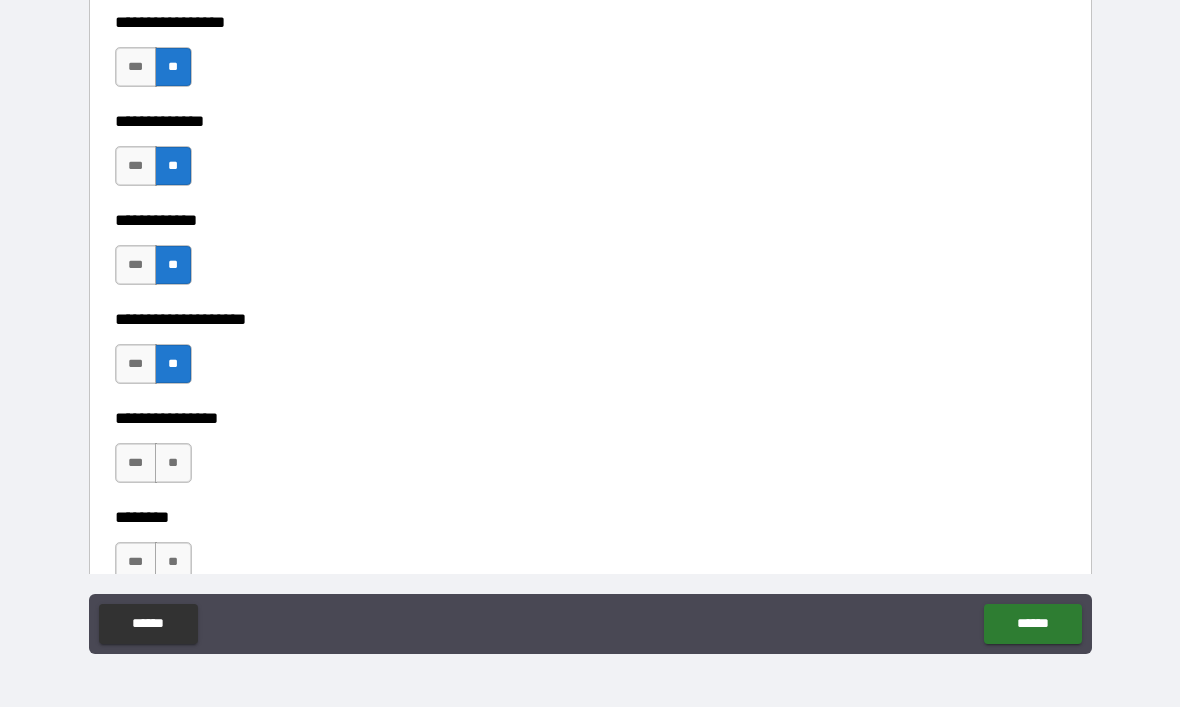 click on "**" at bounding box center (173, 463) 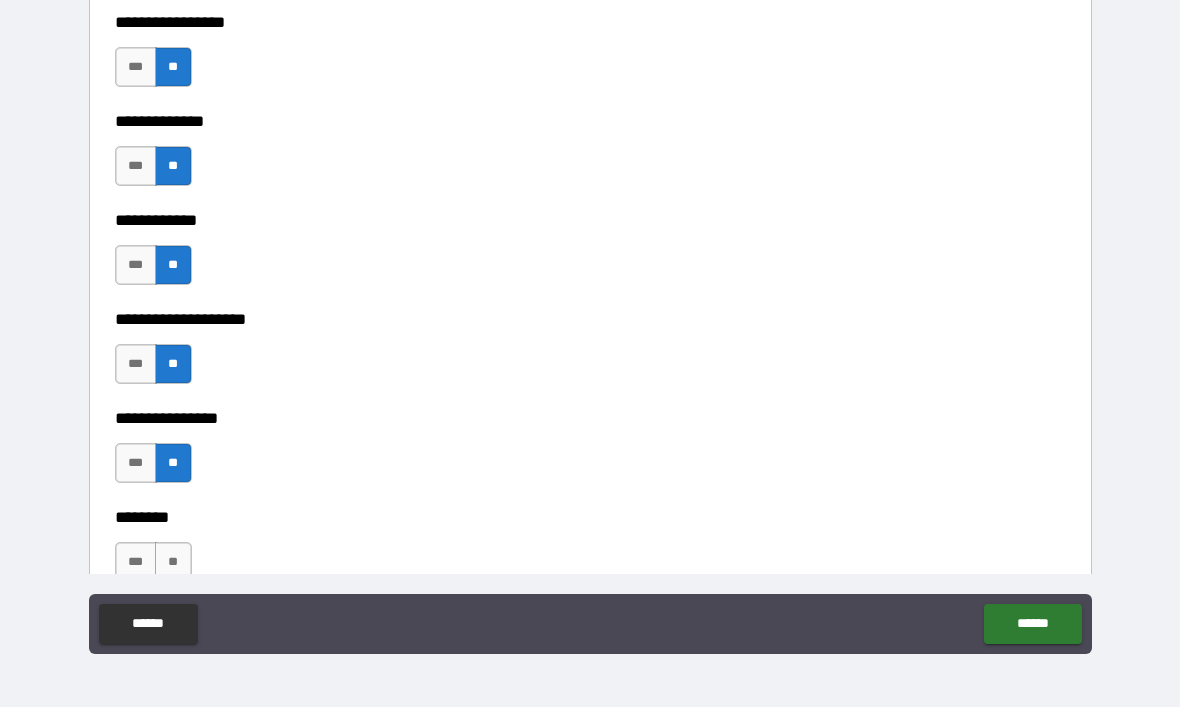 scroll, scrollTop: 6939, scrollLeft: 0, axis: vertical 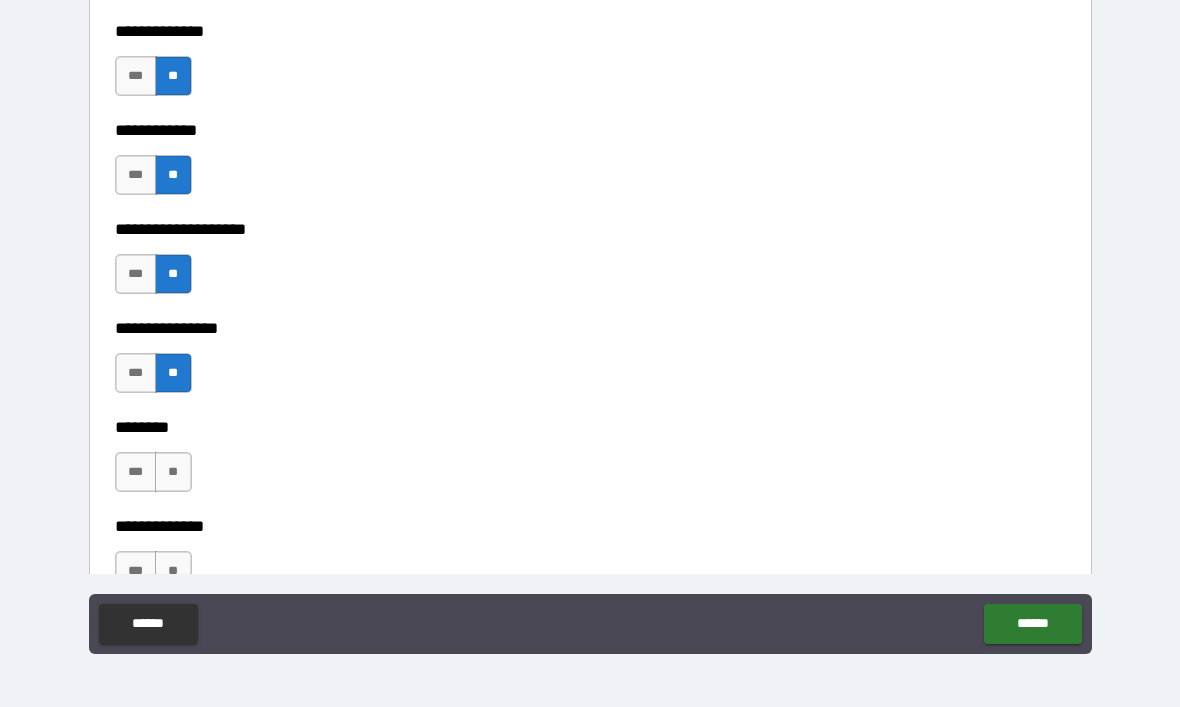 click on "**" at bounding box center [173, 472] 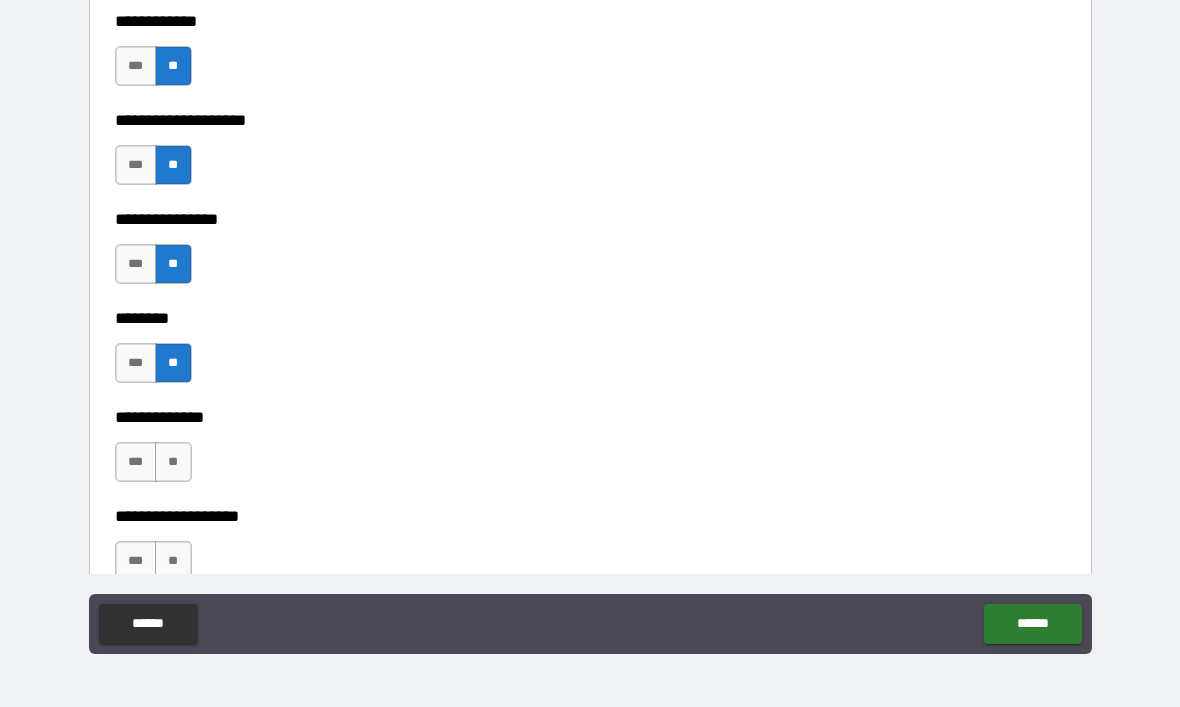 click on "**" at bounding box center [173, 462] 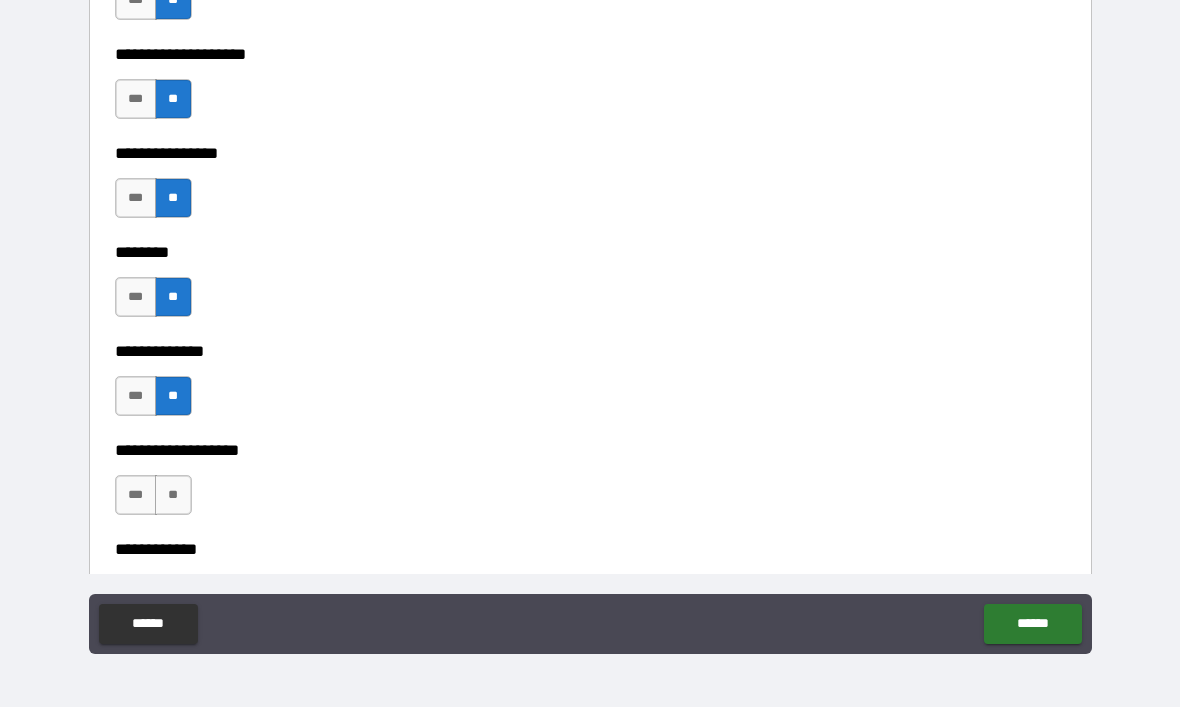 scroll, scrollTop: 7139, scrollLeft: 0, axis: vertical 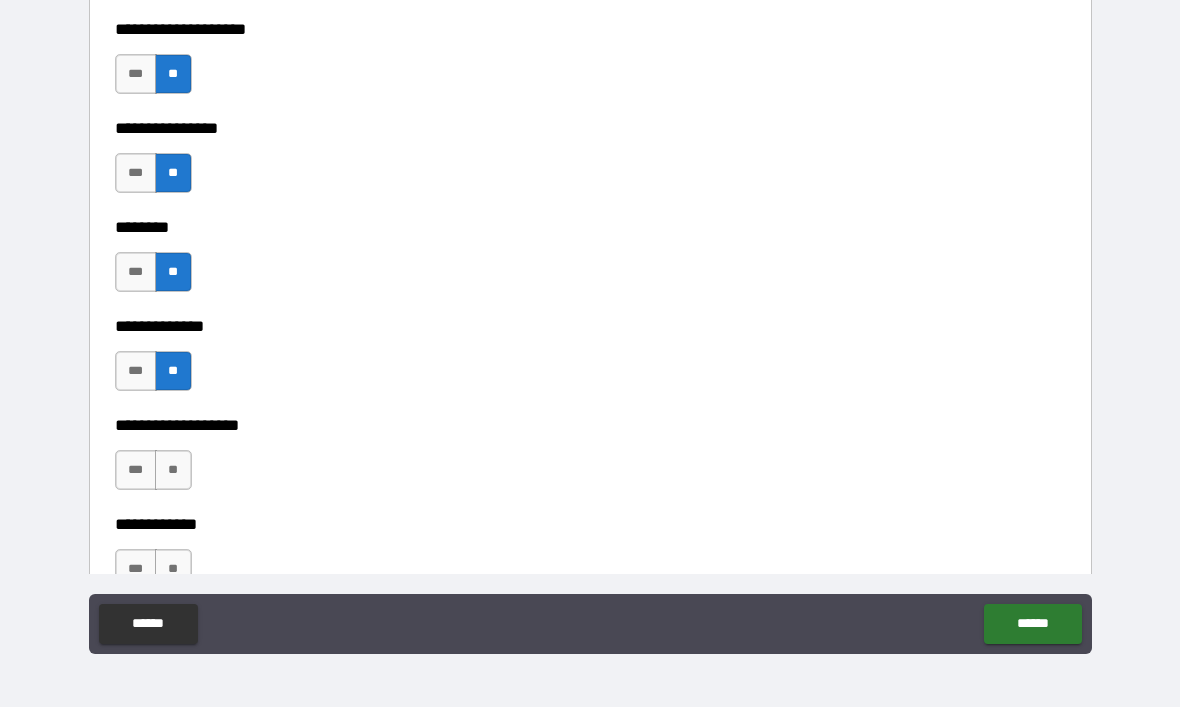 click on "**" at bounding box center (173, 470) 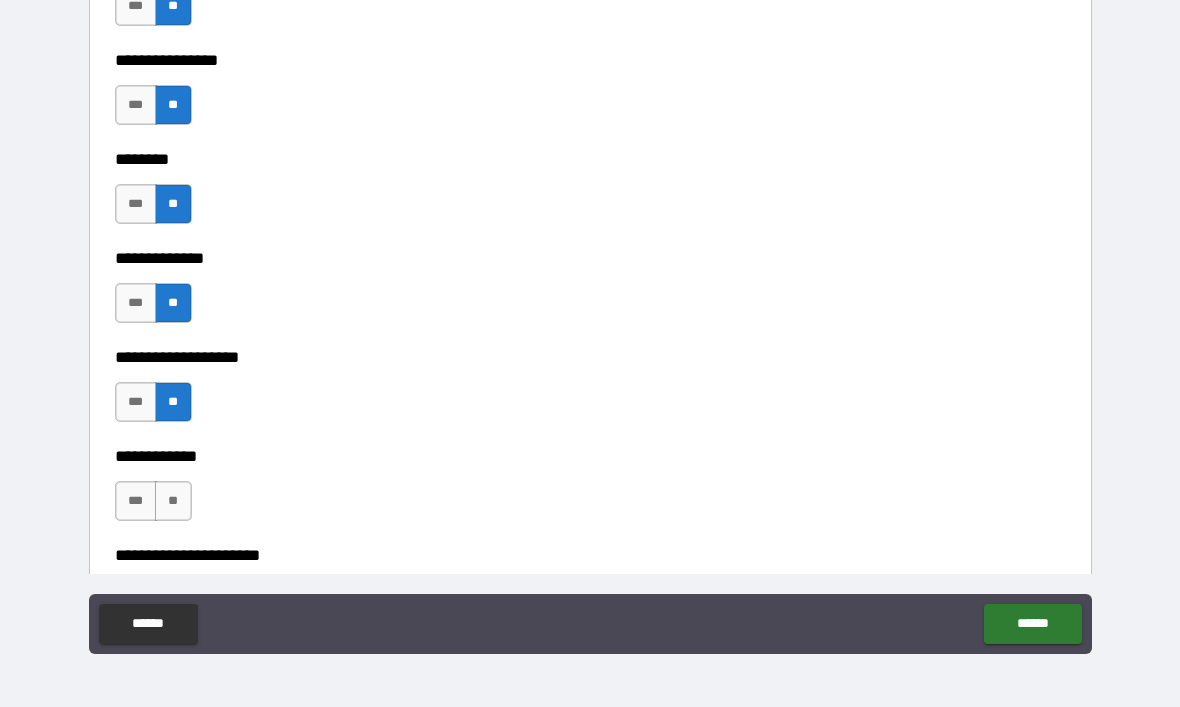 scroll, scrollTop: 7221, scrollLeft: 0, axis: vertical 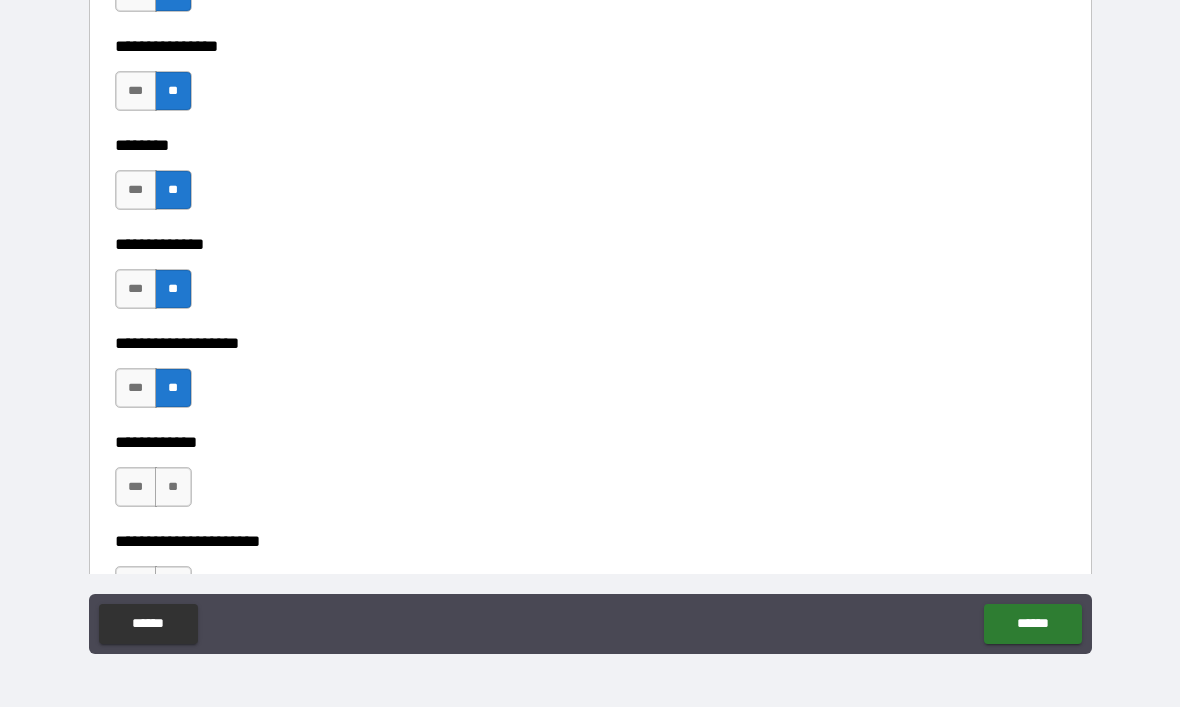 click on "**" at bounding box center [173, 487] 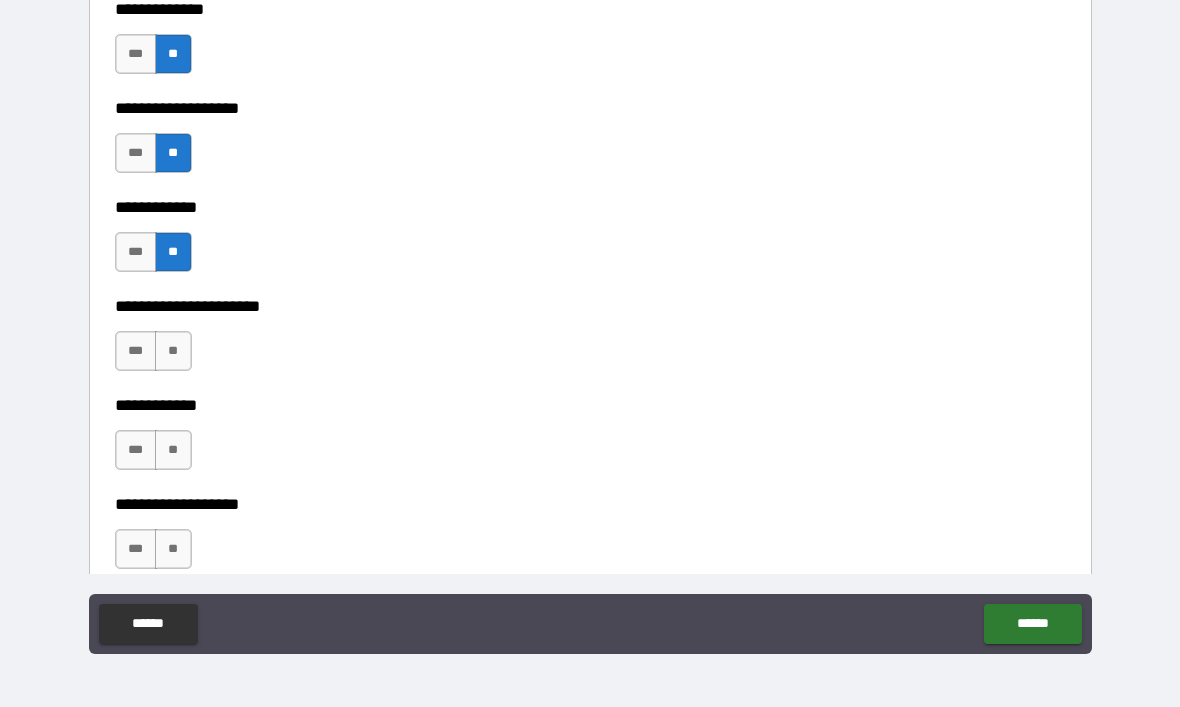 scroll, scrollTop: 7458, scrollLeft: 0, axis: vertical 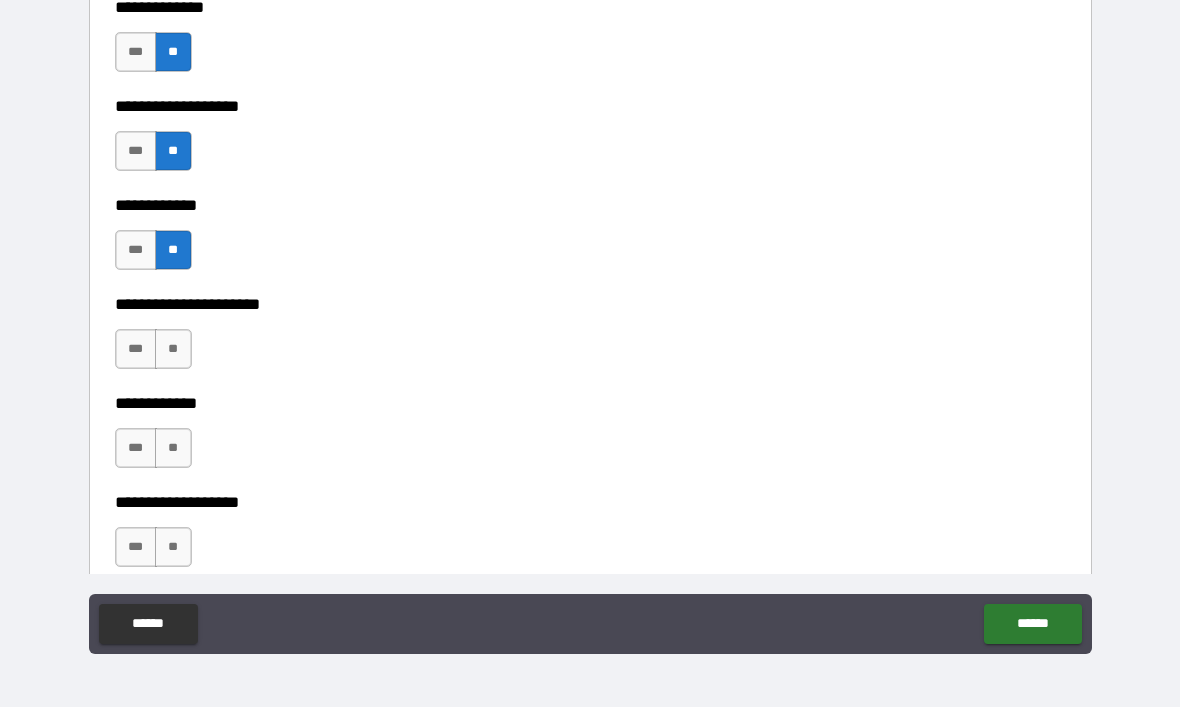 click on "**" at bounding box center (173, 349) 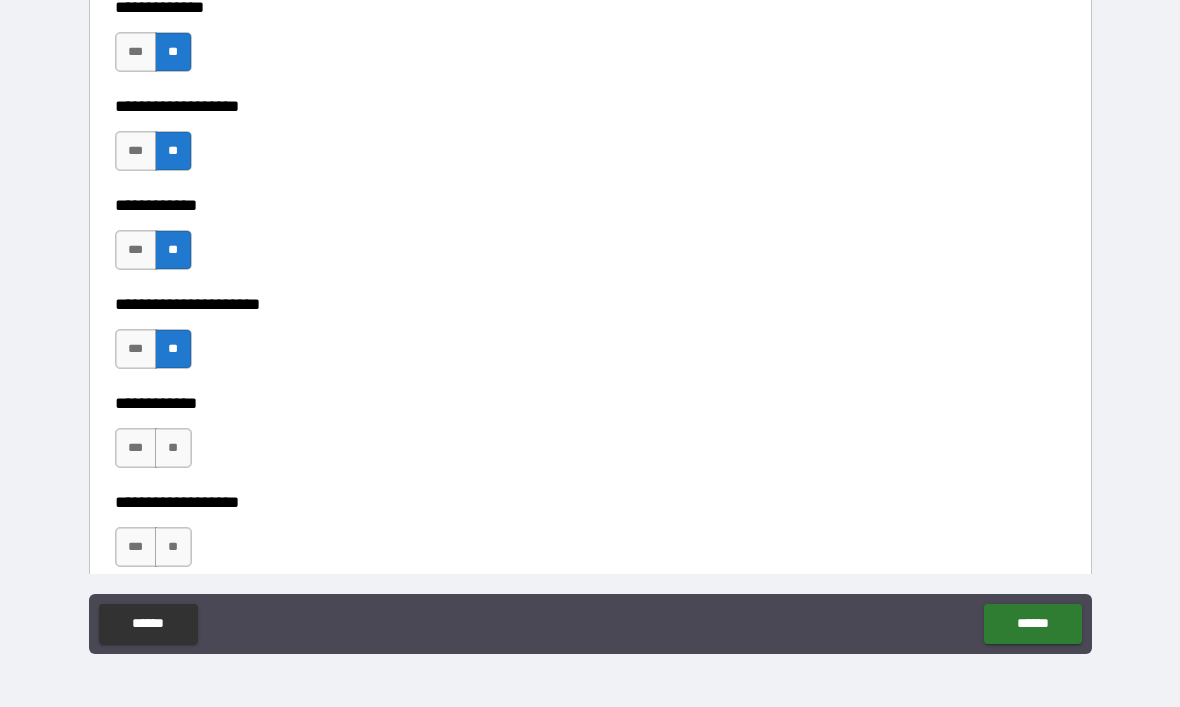 click on "**" at bounding box center [173, 448] 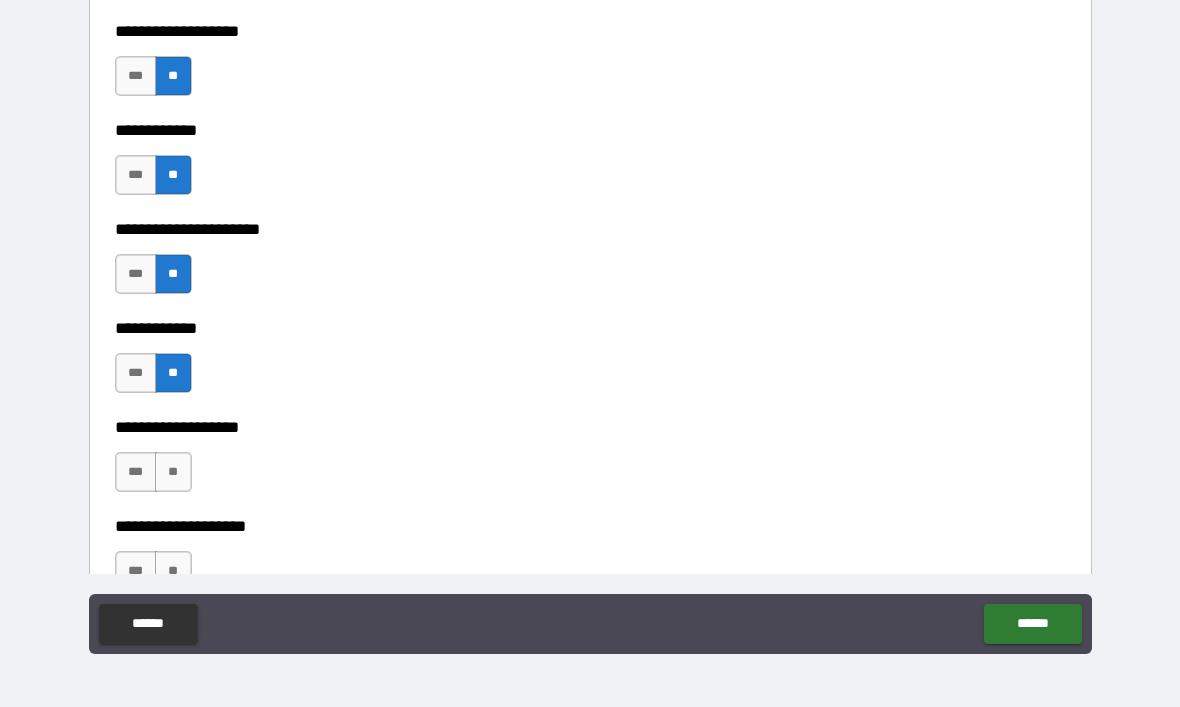 click on "**" at bounding box center [173, 472] 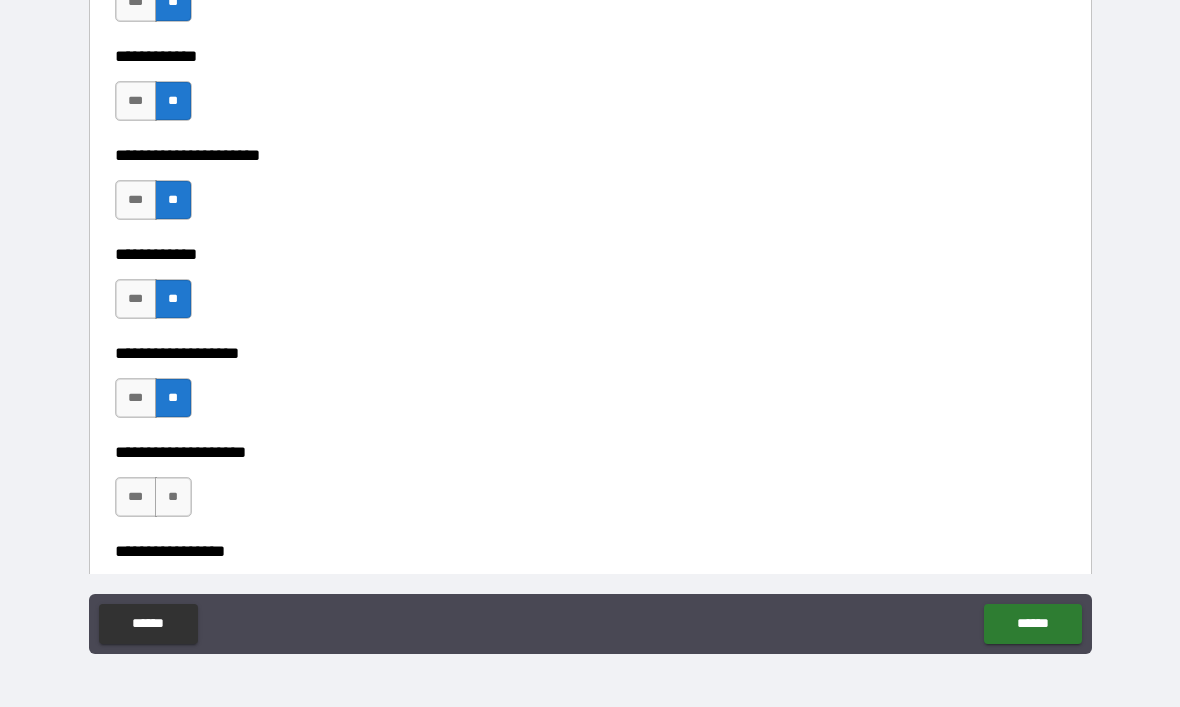 click on "**" at bounding box center [173, 497] 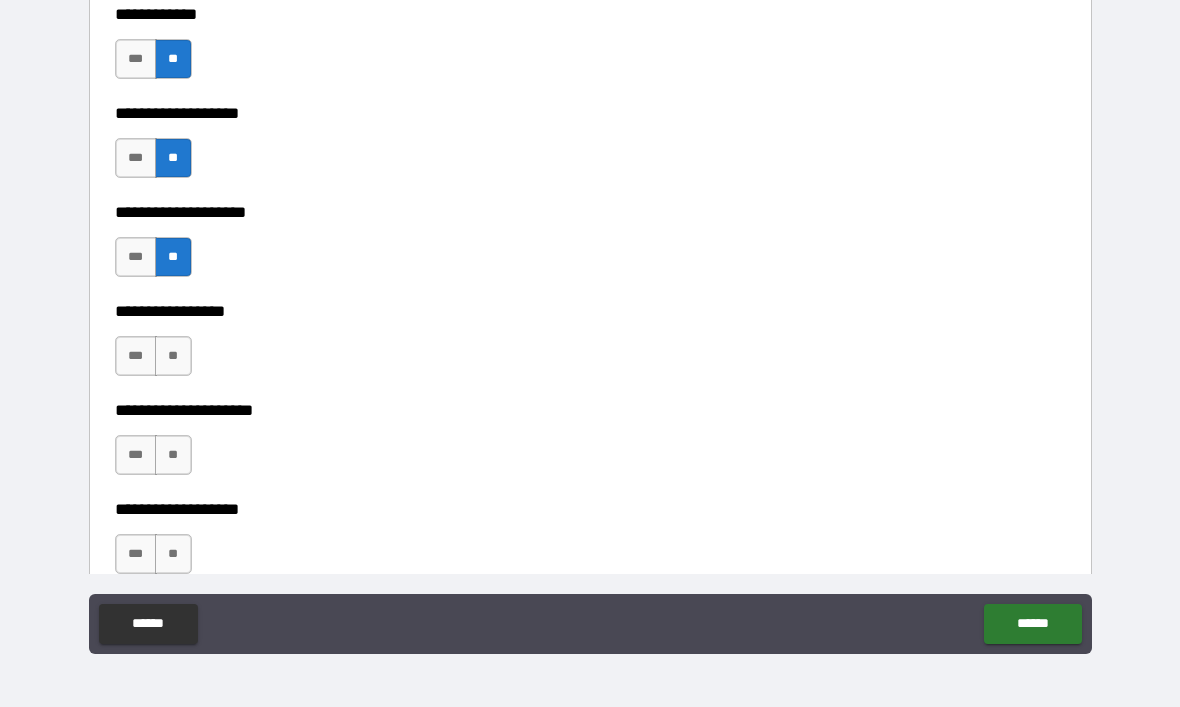 scroll, scrollTop: 7873, scrollLeft: 0, axis: vertical 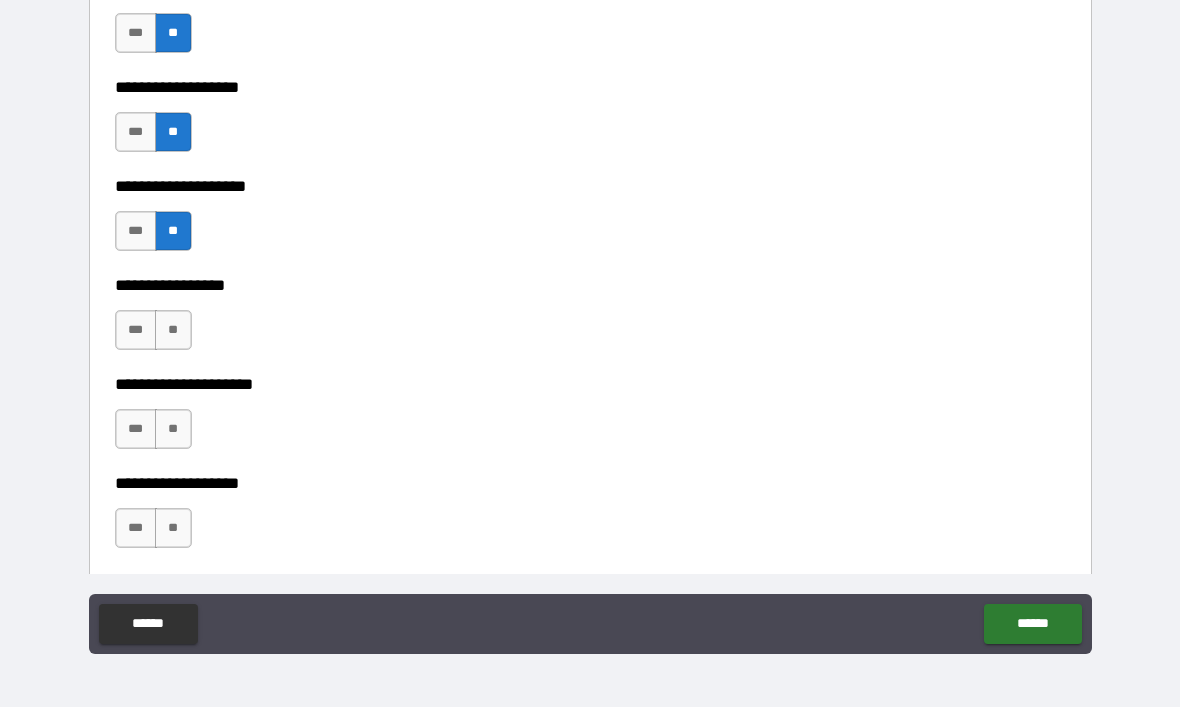 click on "**" at bounding box center [173, 330] 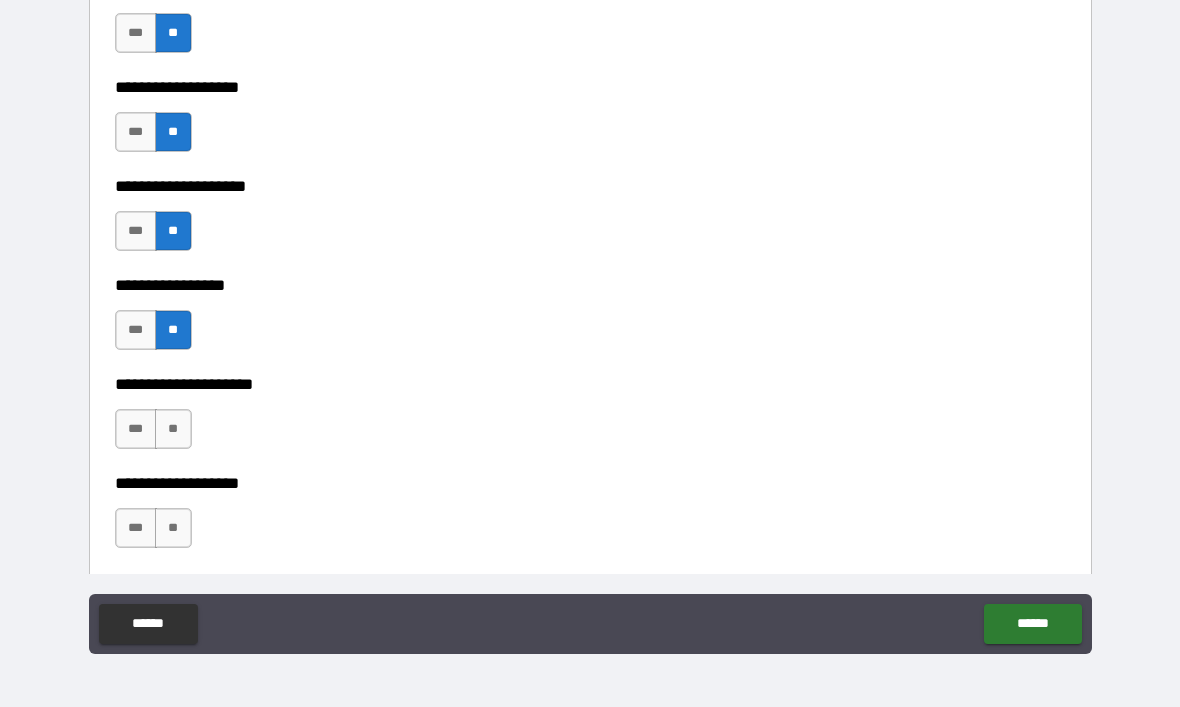 click on "**" at bounding box center (173, 429) 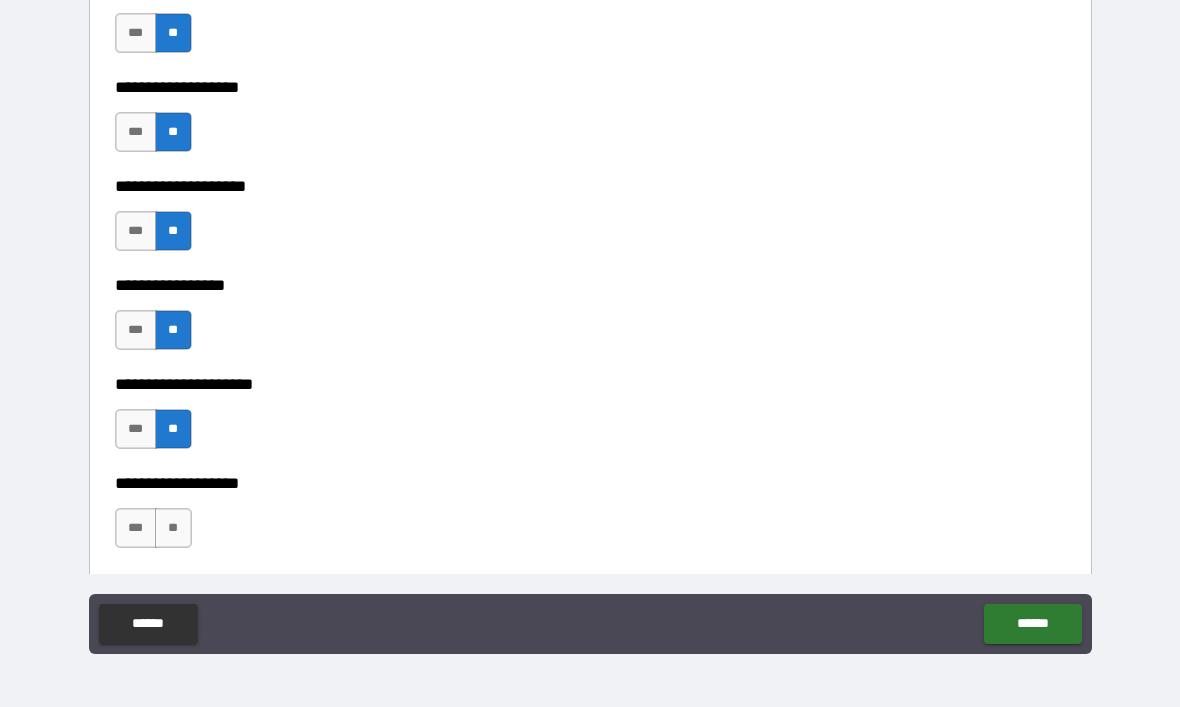click on "**" at bounding box center [173, 528] 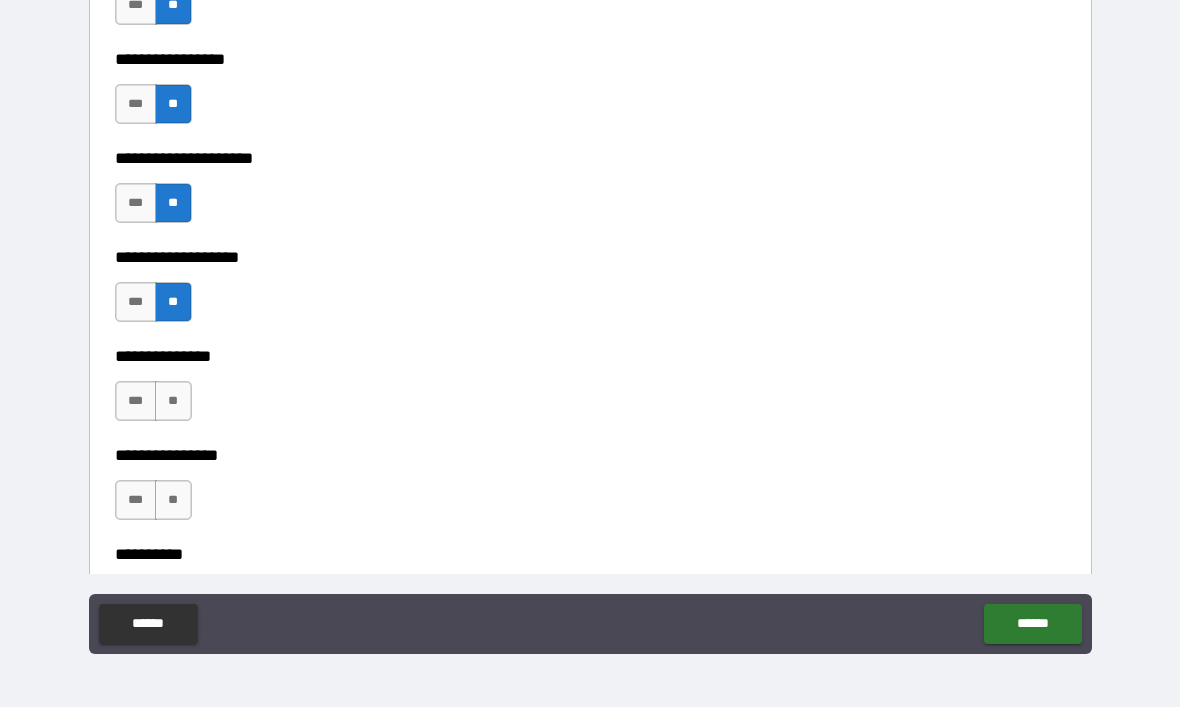 scroll, scrollTop: 8093, scrollLeft: 0, axis: vertical 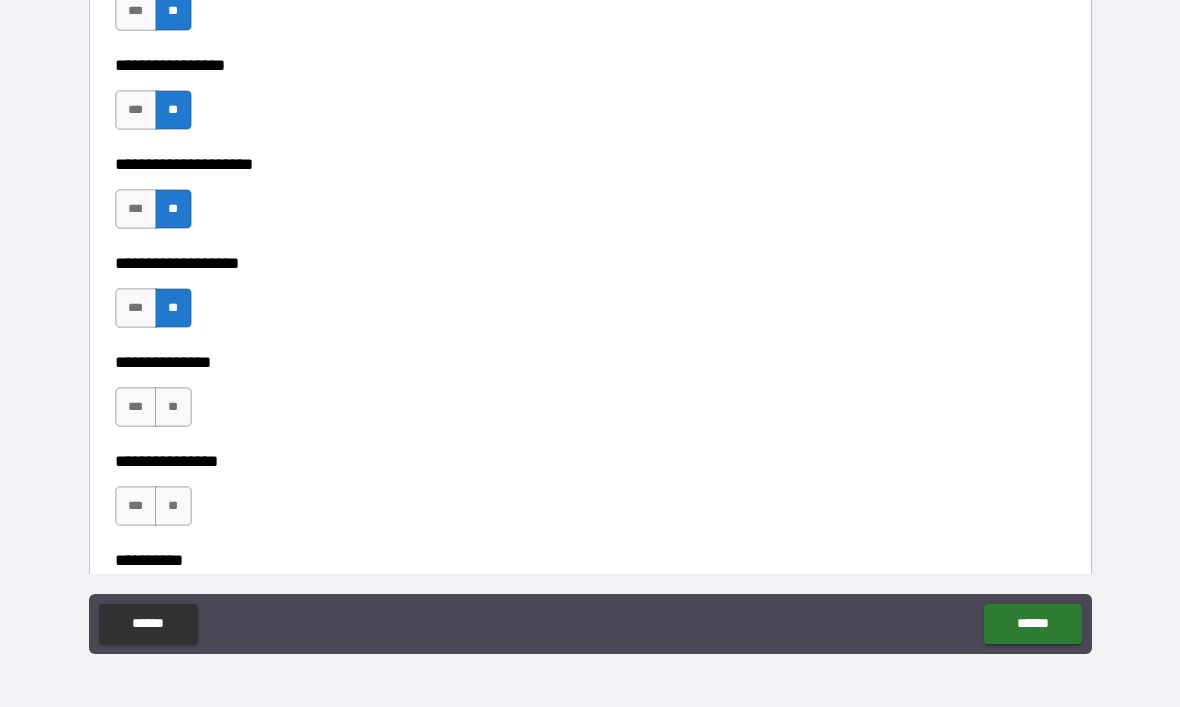 click on "**" at bounding box center [173, 407] 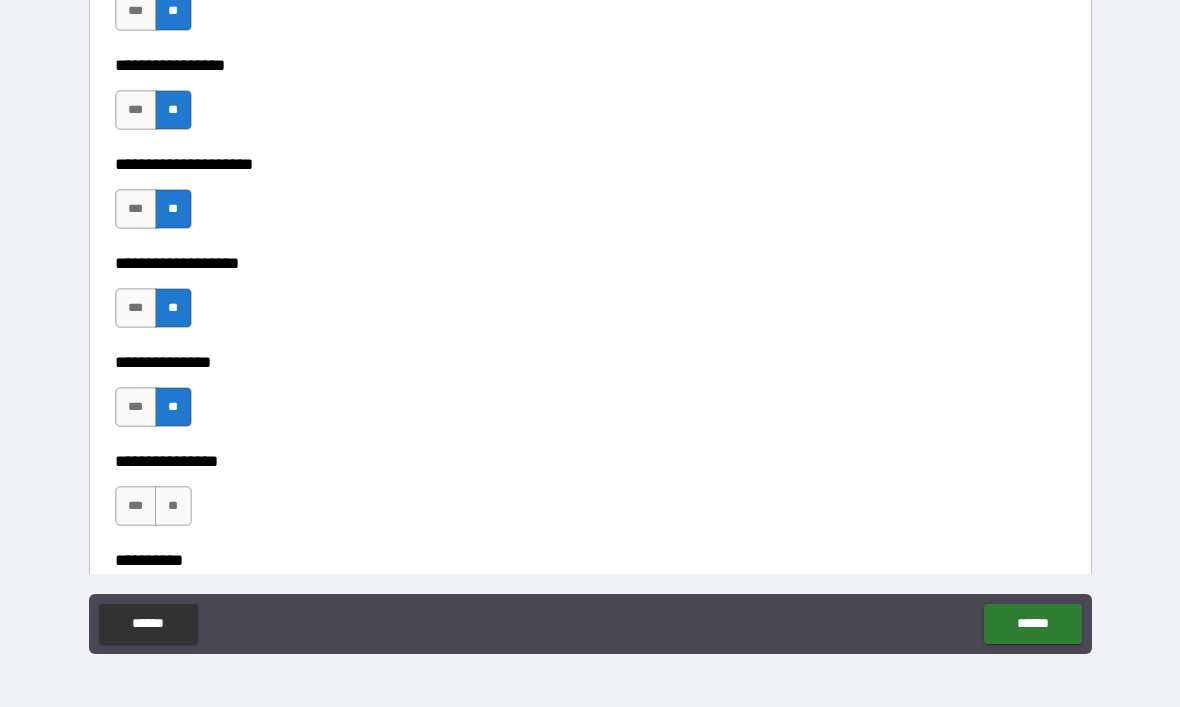 click on "**" at bounding box center (173, 506) 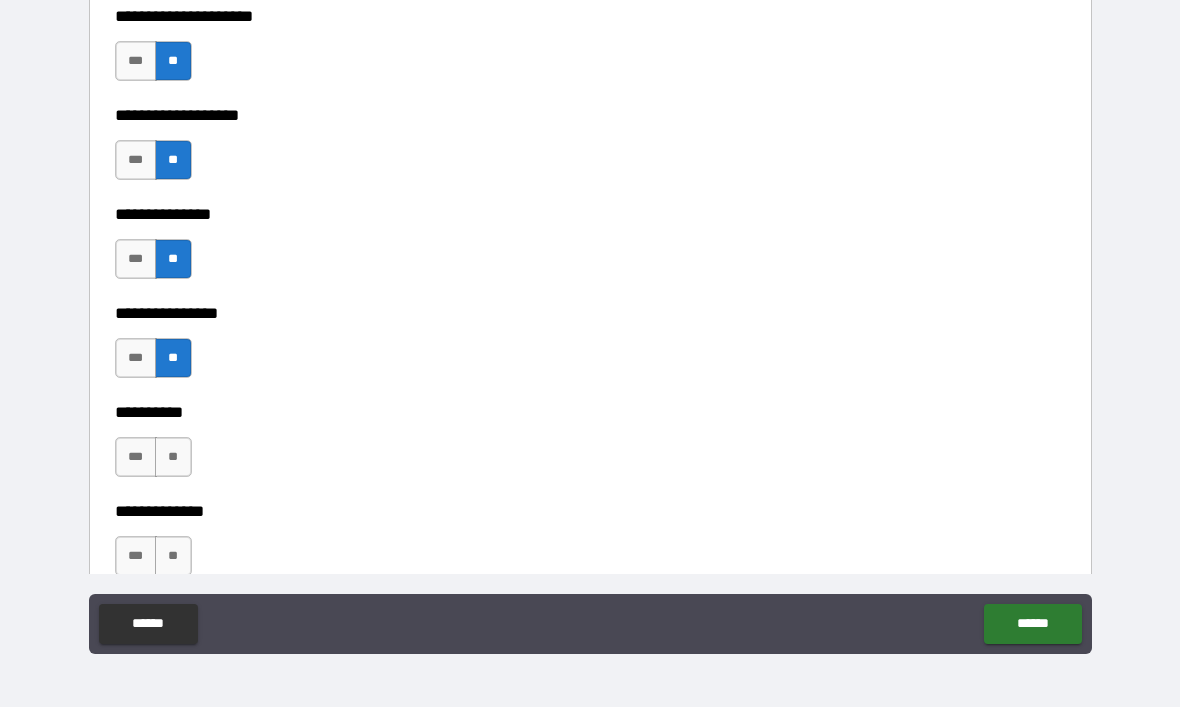 click on "**" at bounding box center [173, 457] 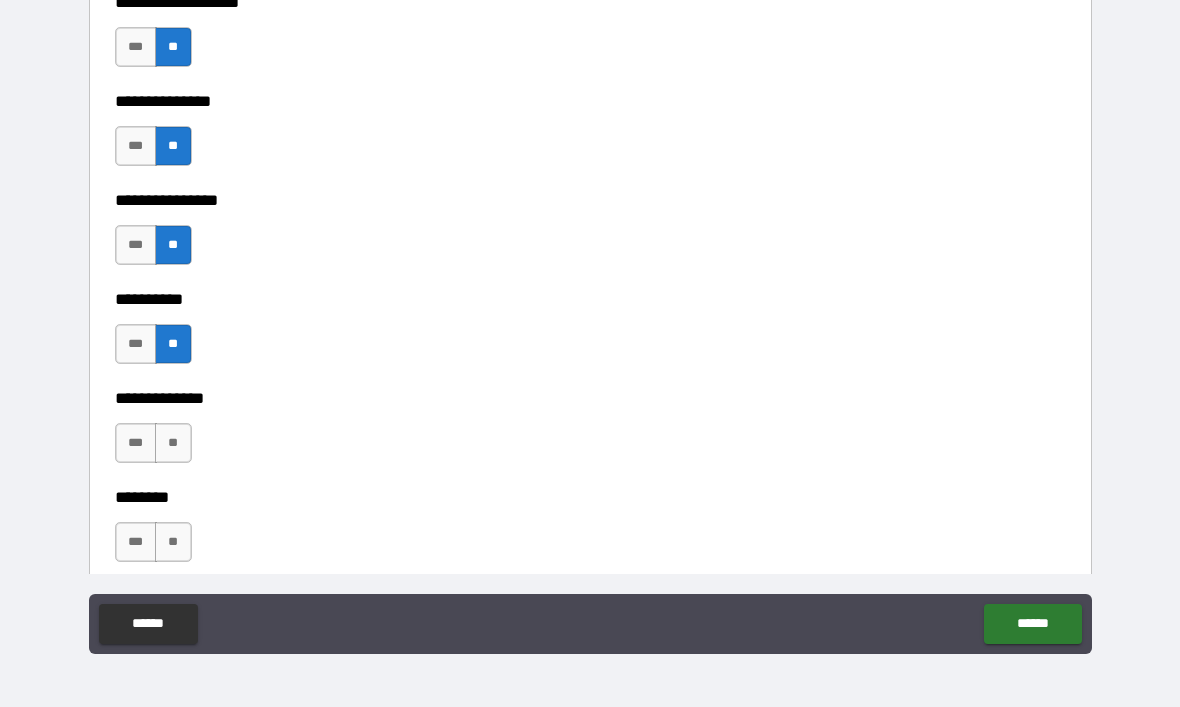 click on "**" at bounding box center (173, 443) 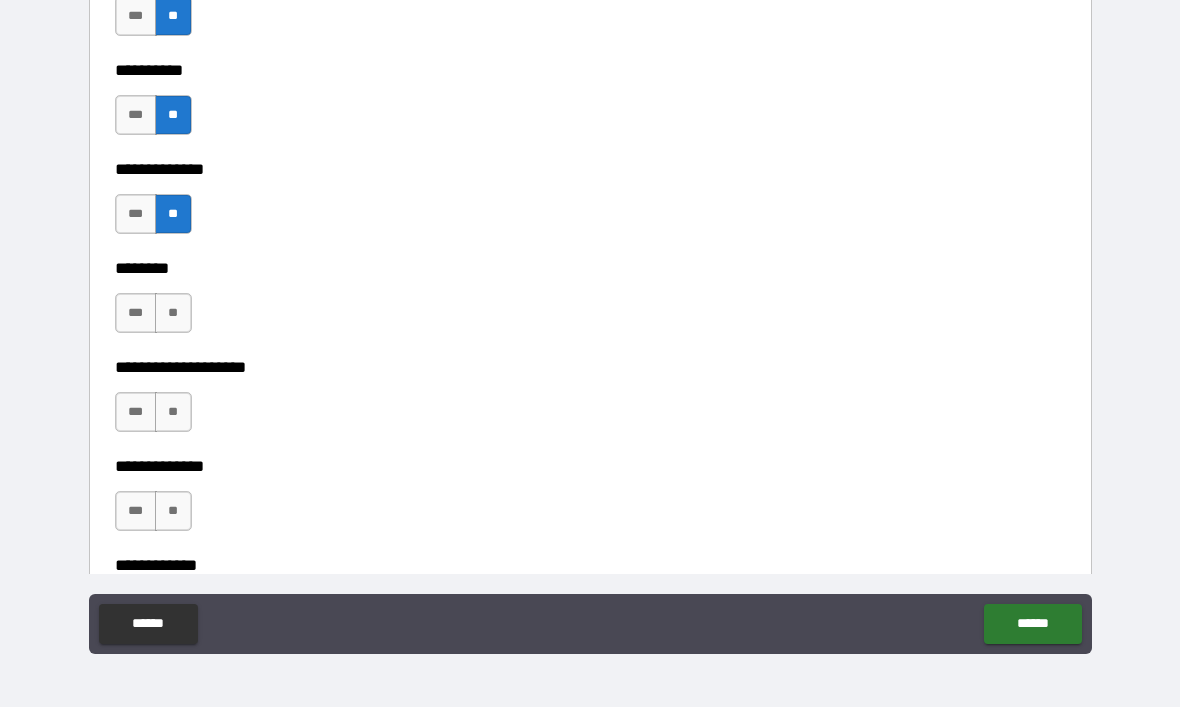 scroll, scrollTop: 8588, scrollLeft: 0, axis: vertical 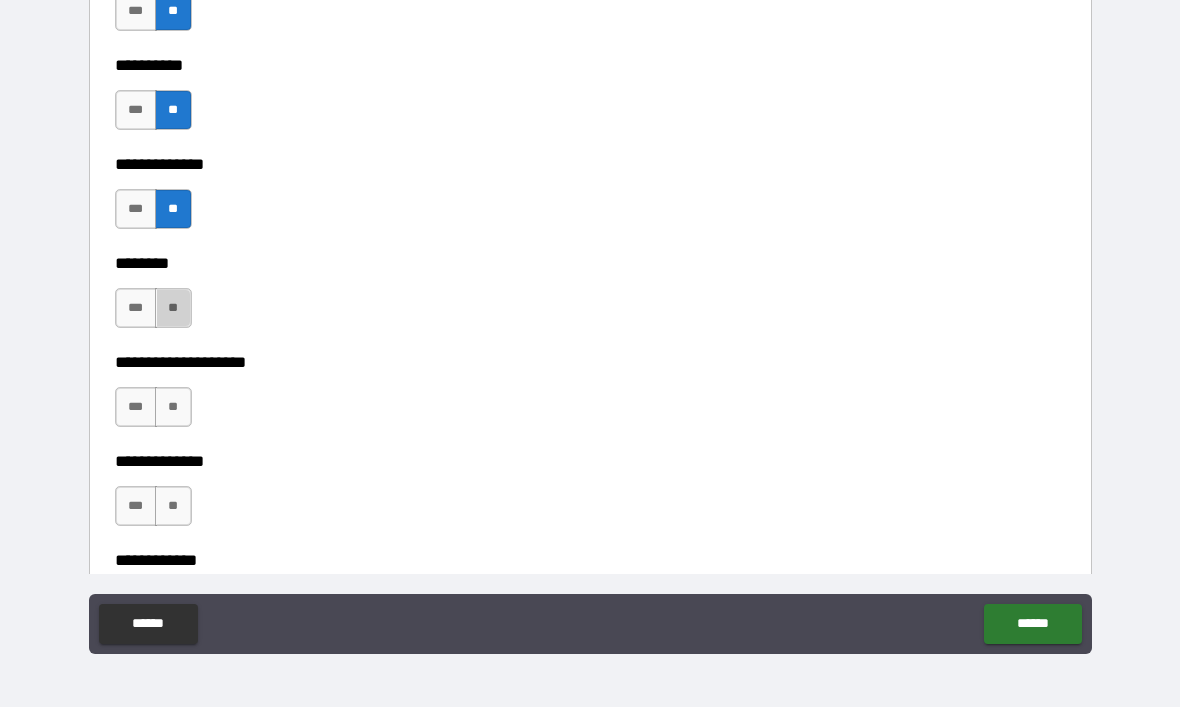 click on "**" at bounding box center (173, 308) 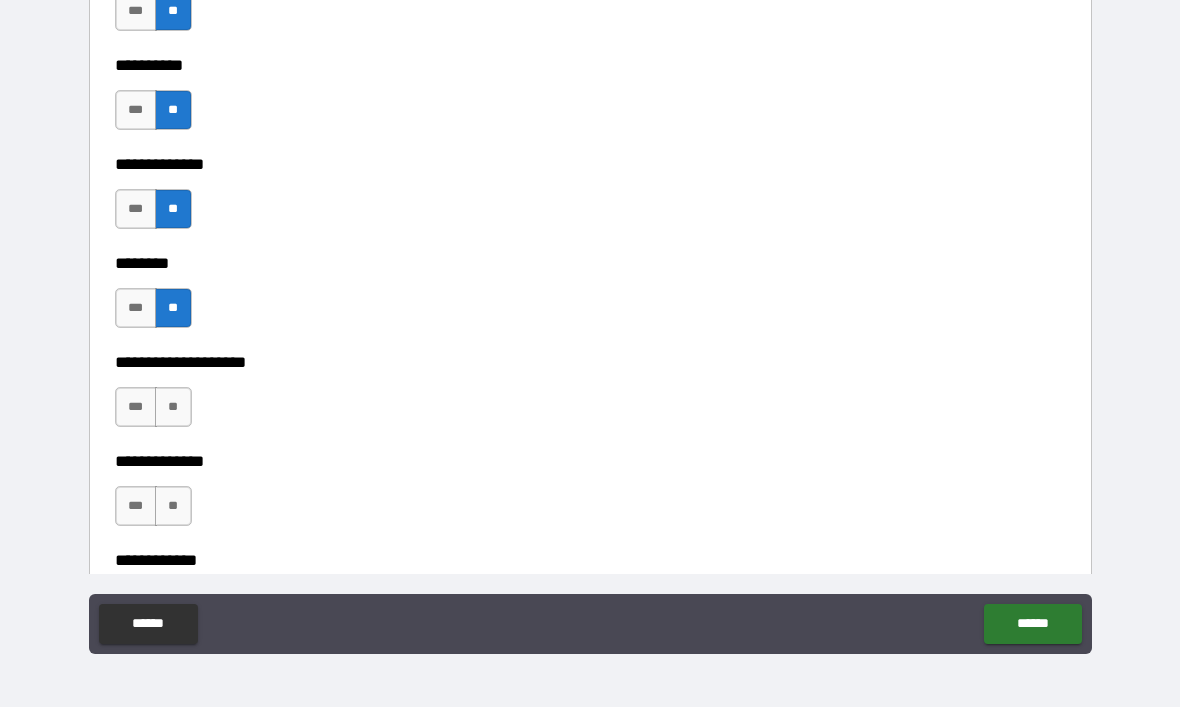 click on "**" at bounding box center [173, 407] 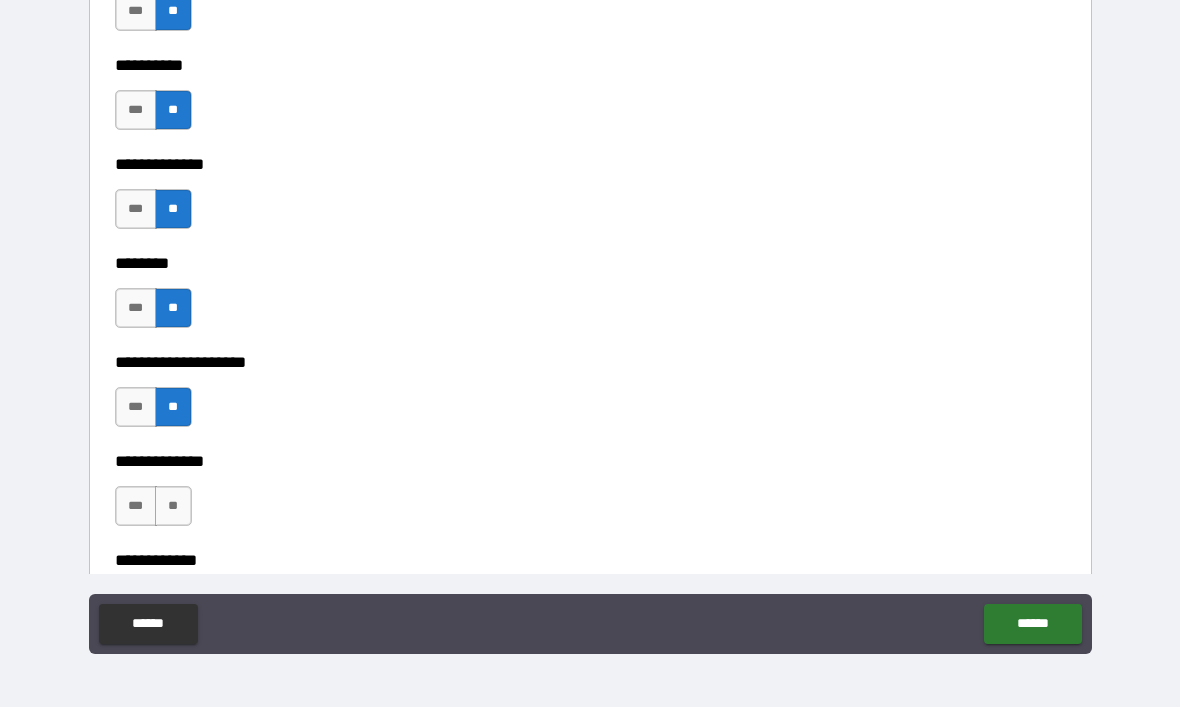 click on "**" at bounding box center [173, 506] 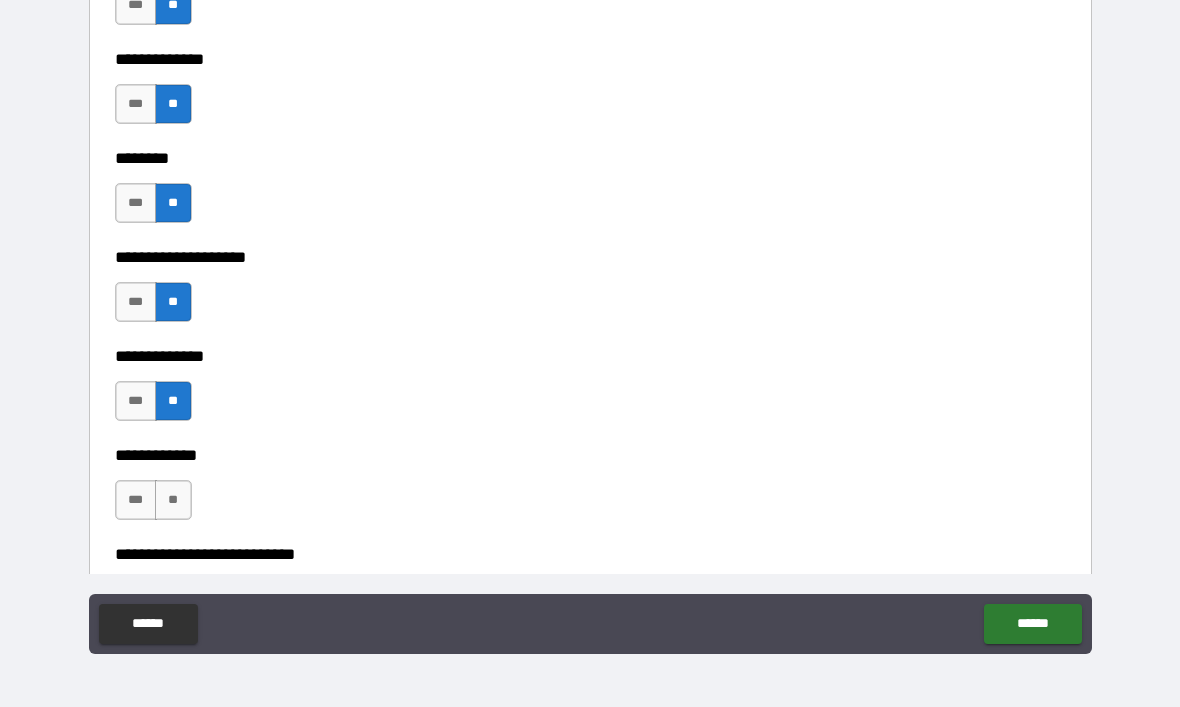 scroll, scrollTop: 8686, scrollLeft: 0, axis: vertical 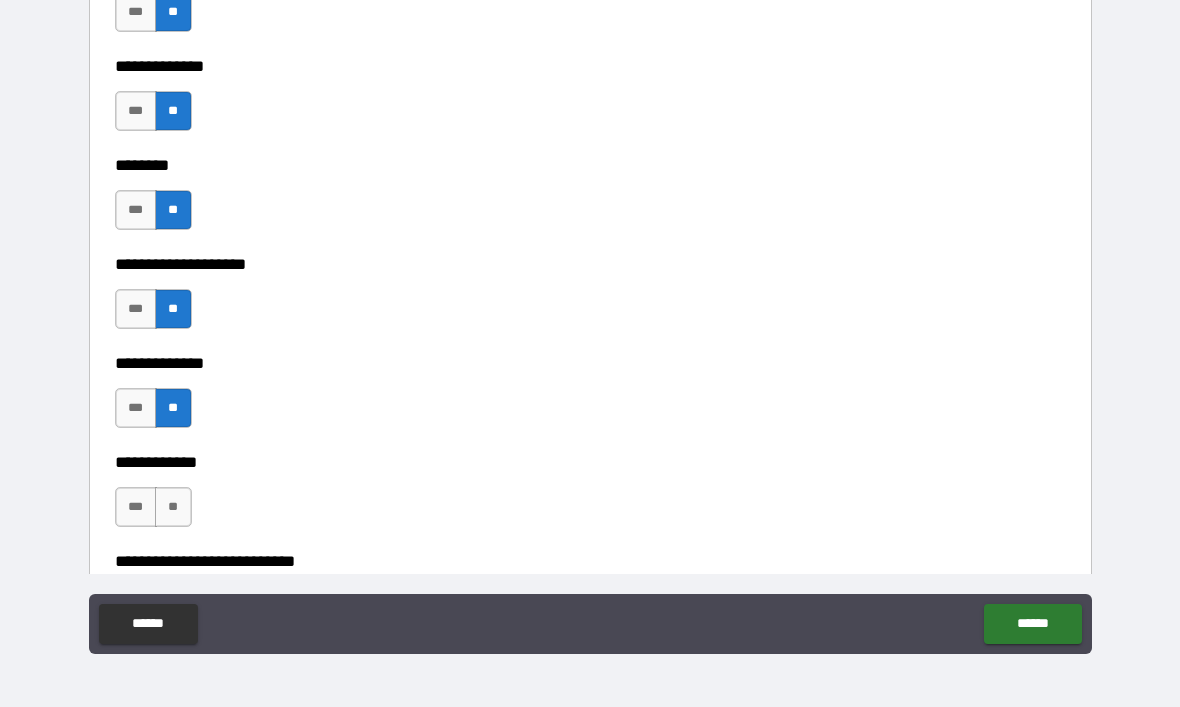 click on "**" at bounding box center (173, 507) 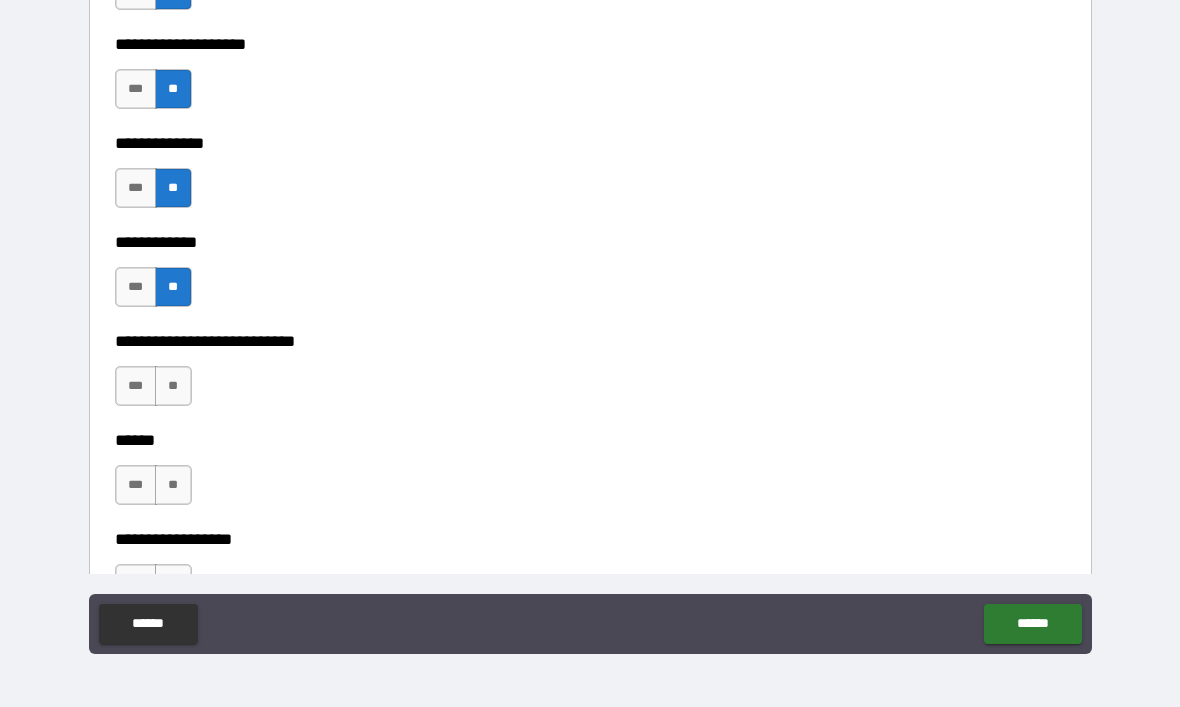 click on "**" at bounding box center (173, 386) 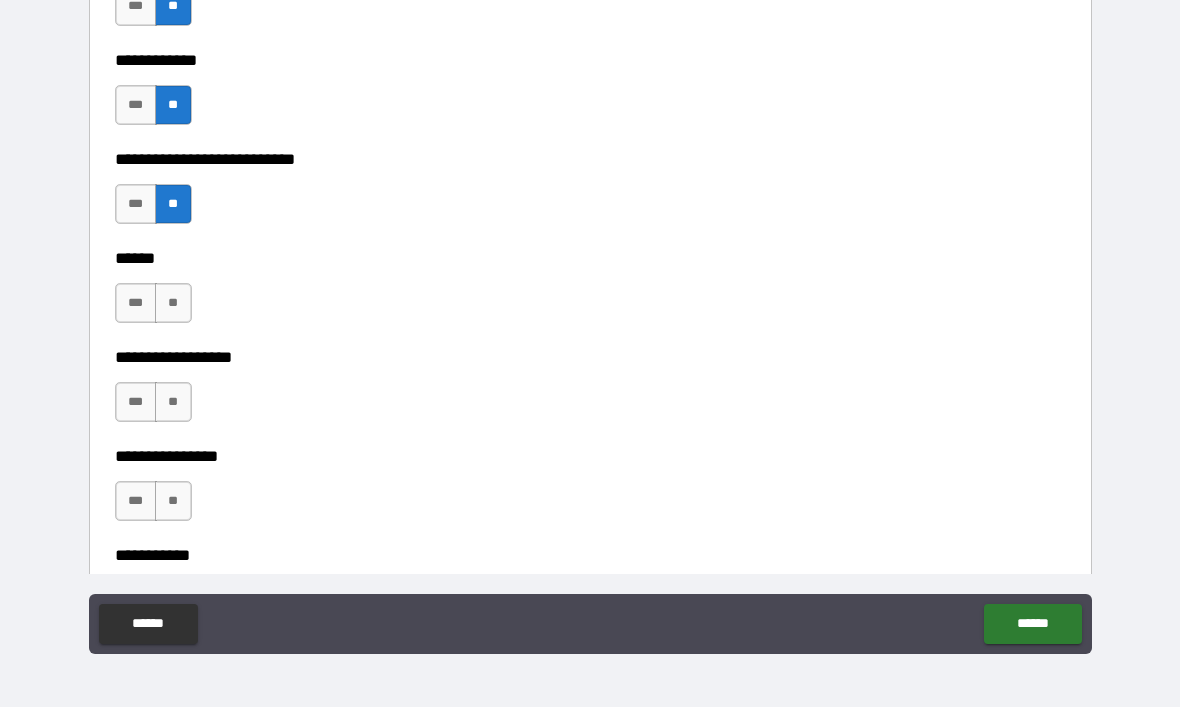 scroll, scrollTop: 9090, scrollLeft: 0, axis: vertical 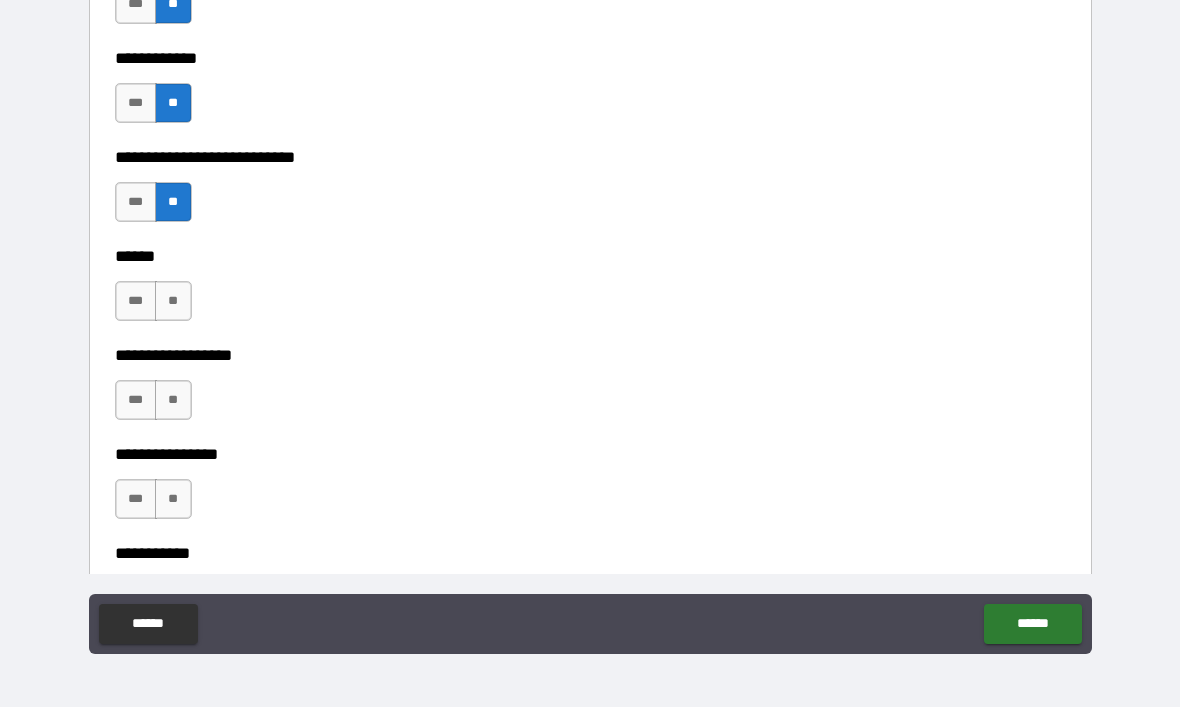 click on "**" at bounding box center (173, 301) 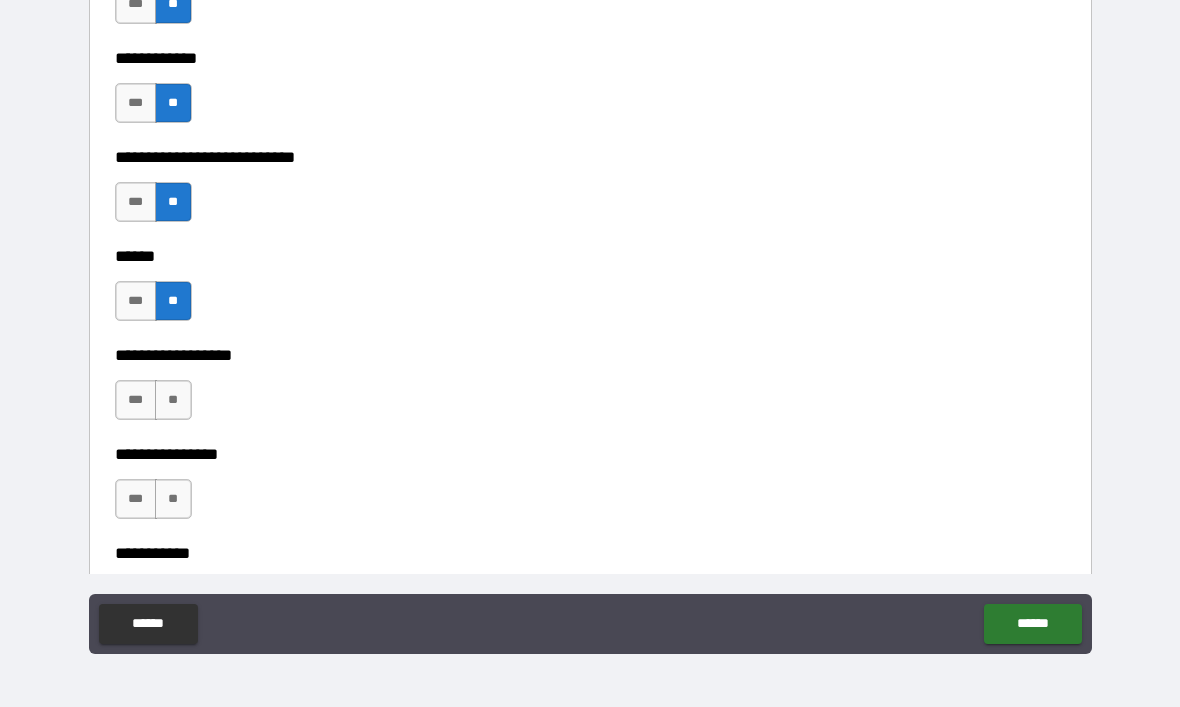 click on "**" at bounding box center (173, 400) 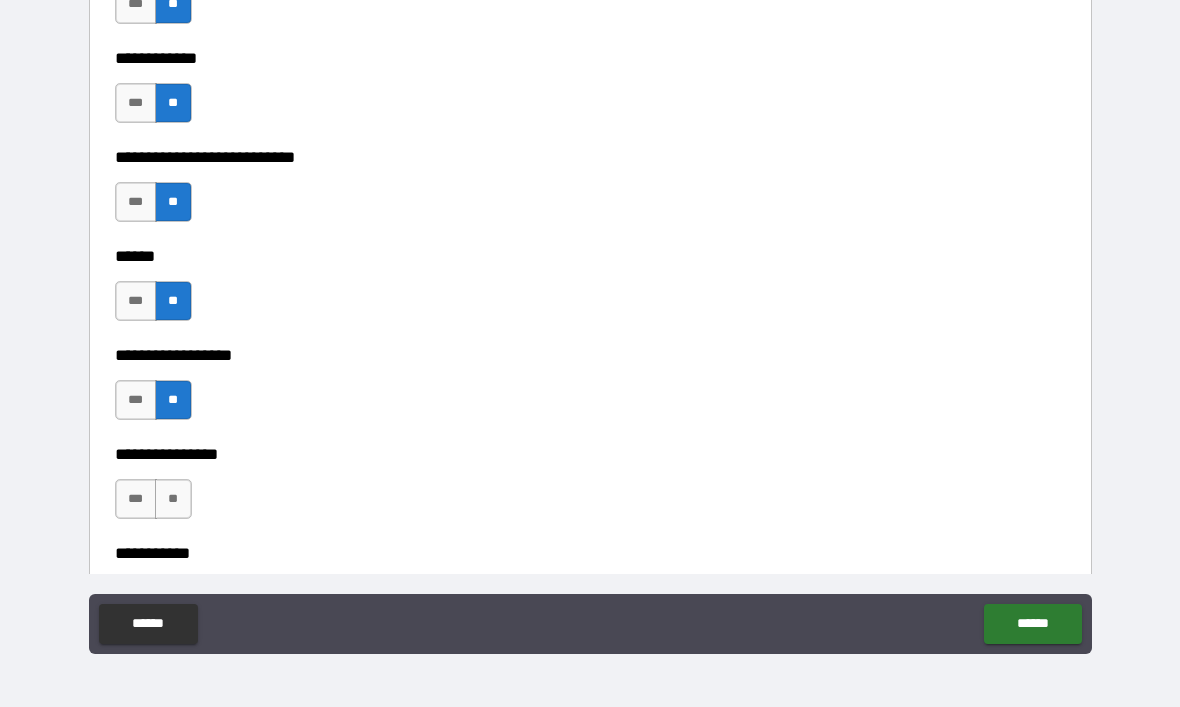 click on "**" at bounding box center (173, 499) 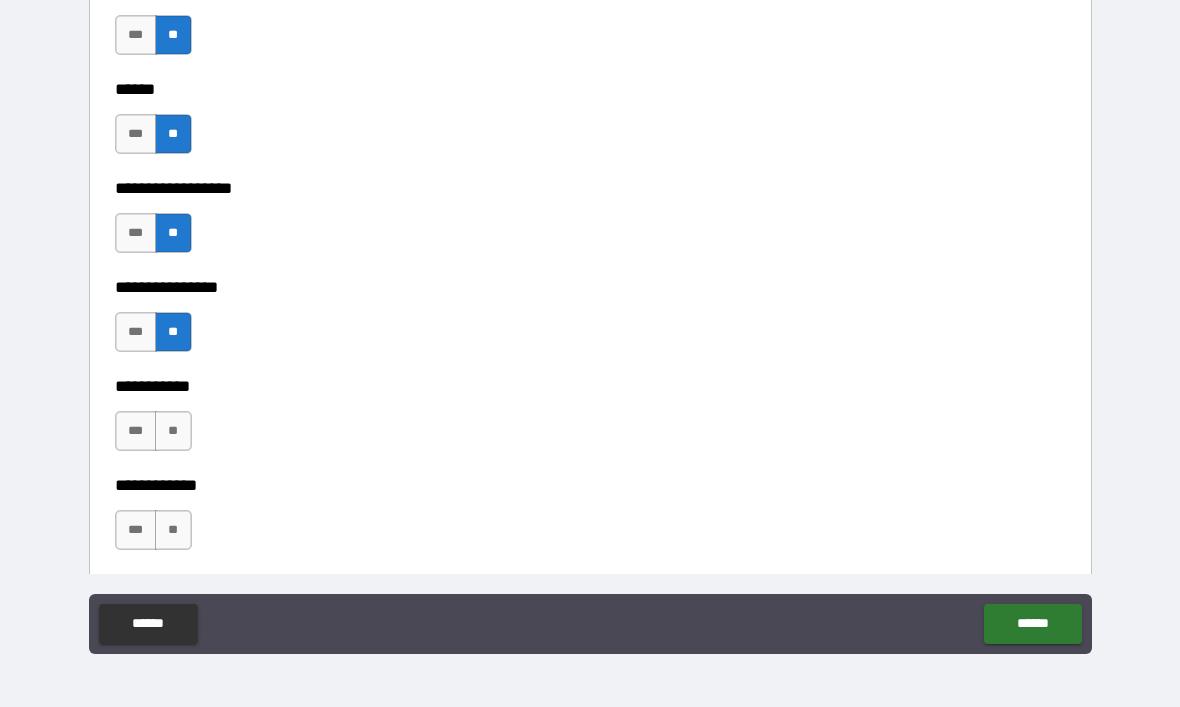click on "**" at bounding box center (173, 431) 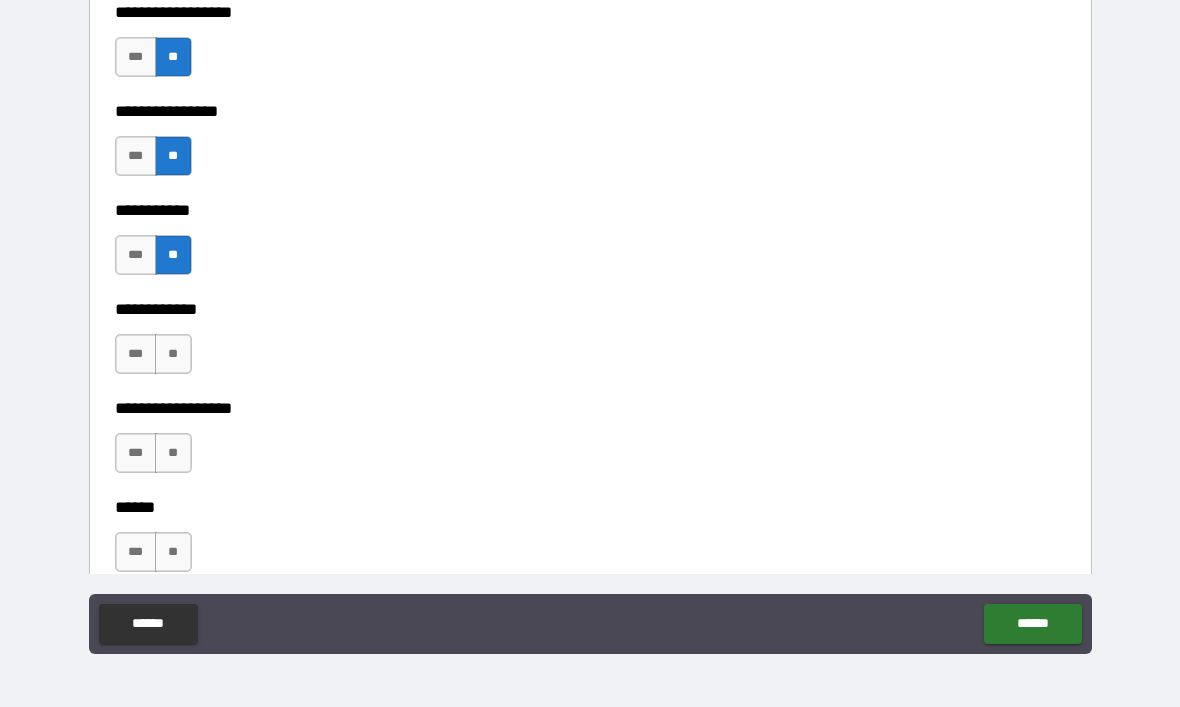 scroll, scrollTop: 9435, scrollLeft: 0, axis: vertical 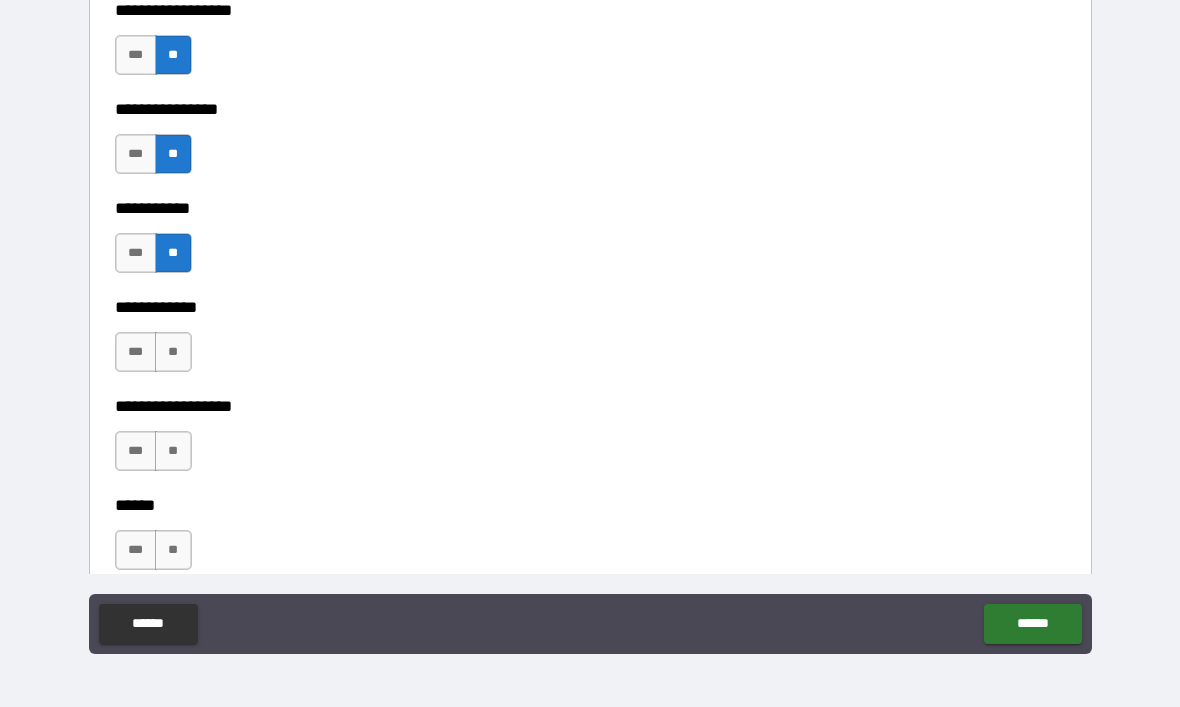 click on "**" at bounding box center (173, 352) 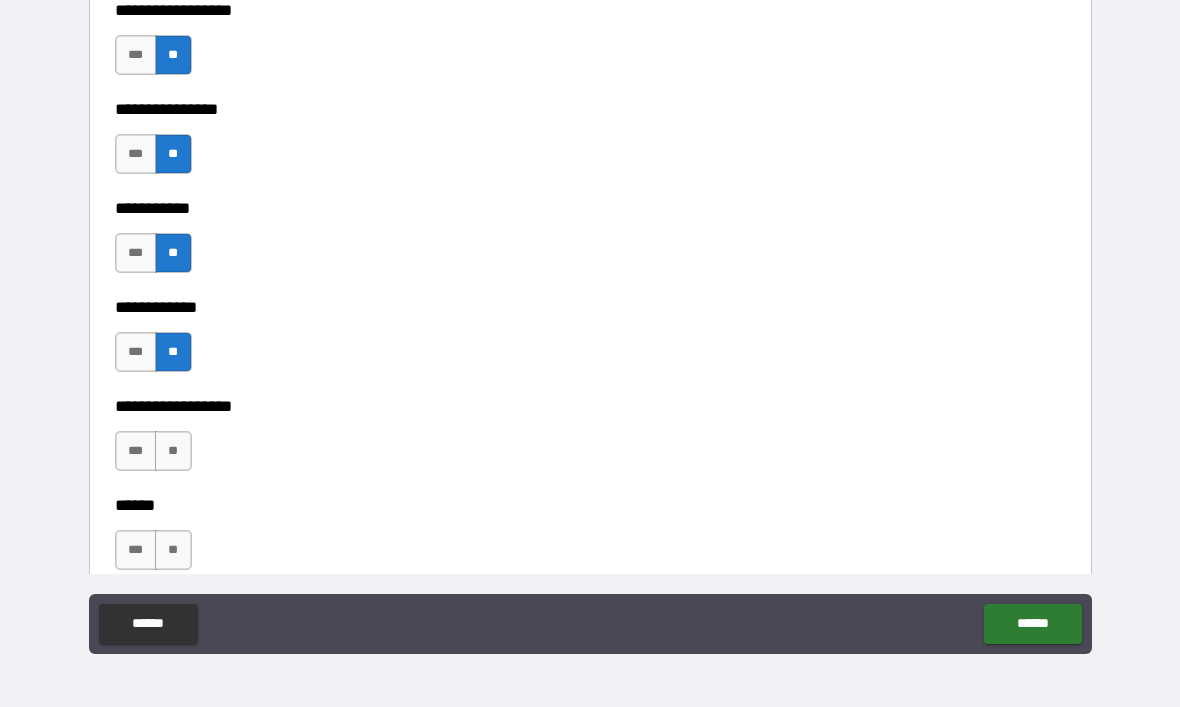 click on "**" at bounding box center [173, 451] 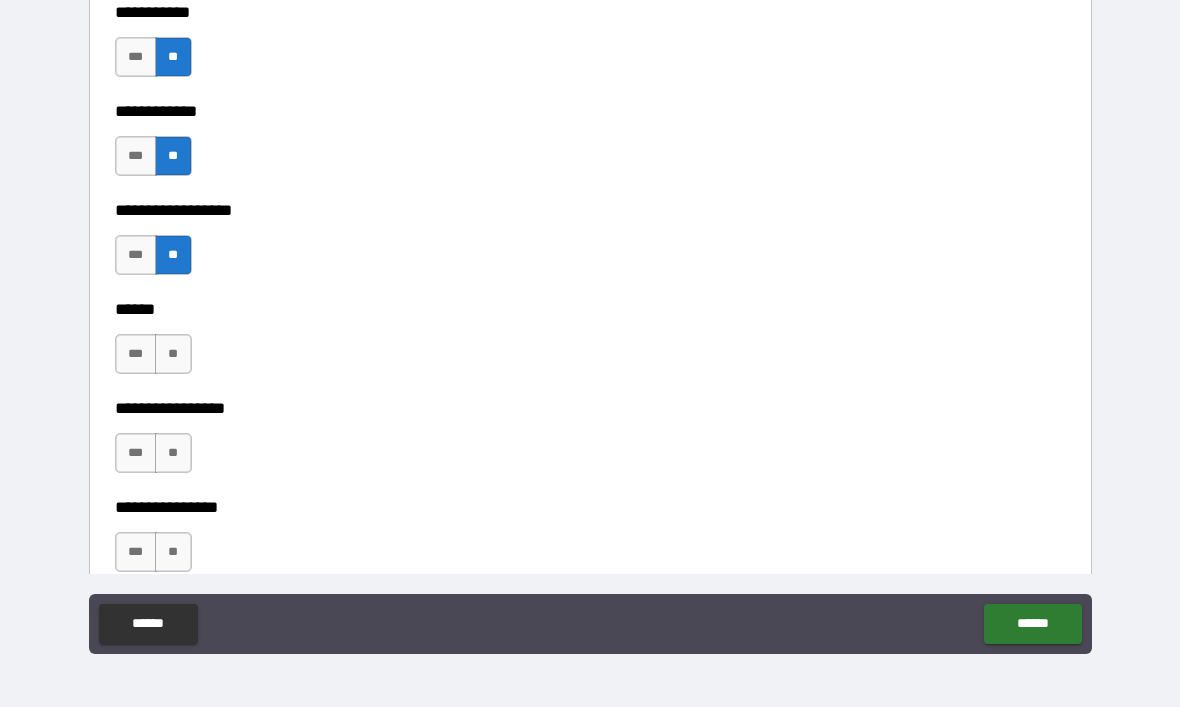 scroll, scrollTop: 9637, scrollLeft: 0, axis: vertical 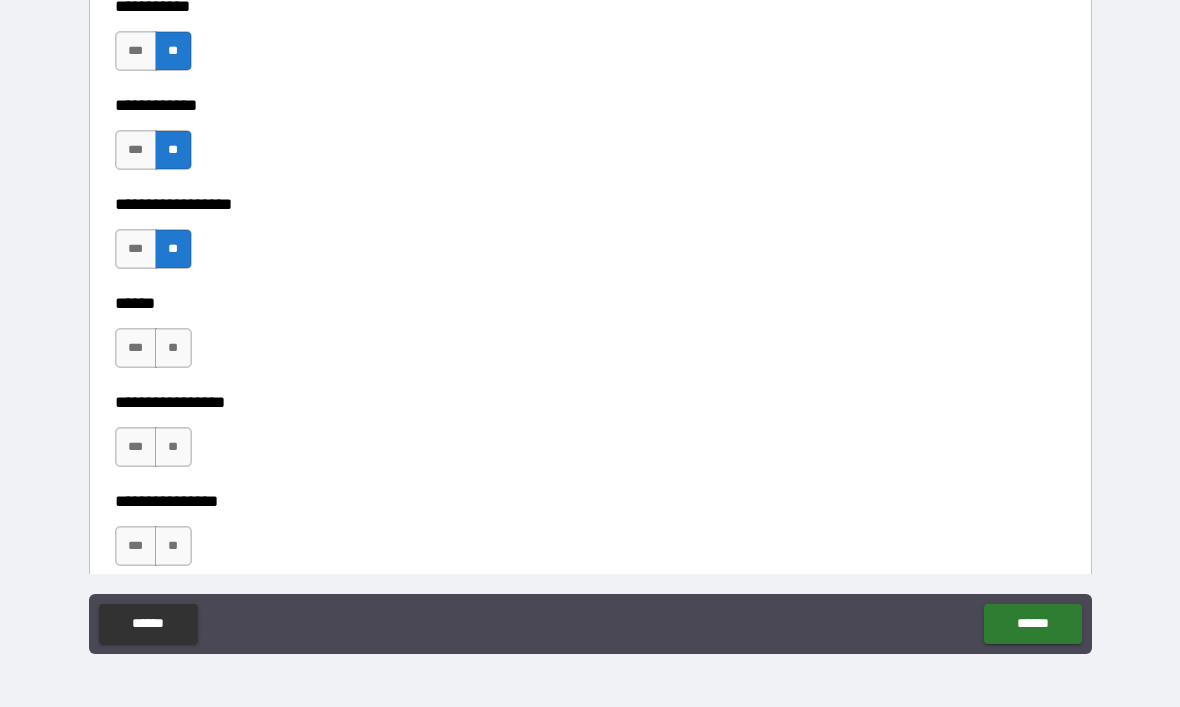 click on "**" at bounding box center (173, 348) 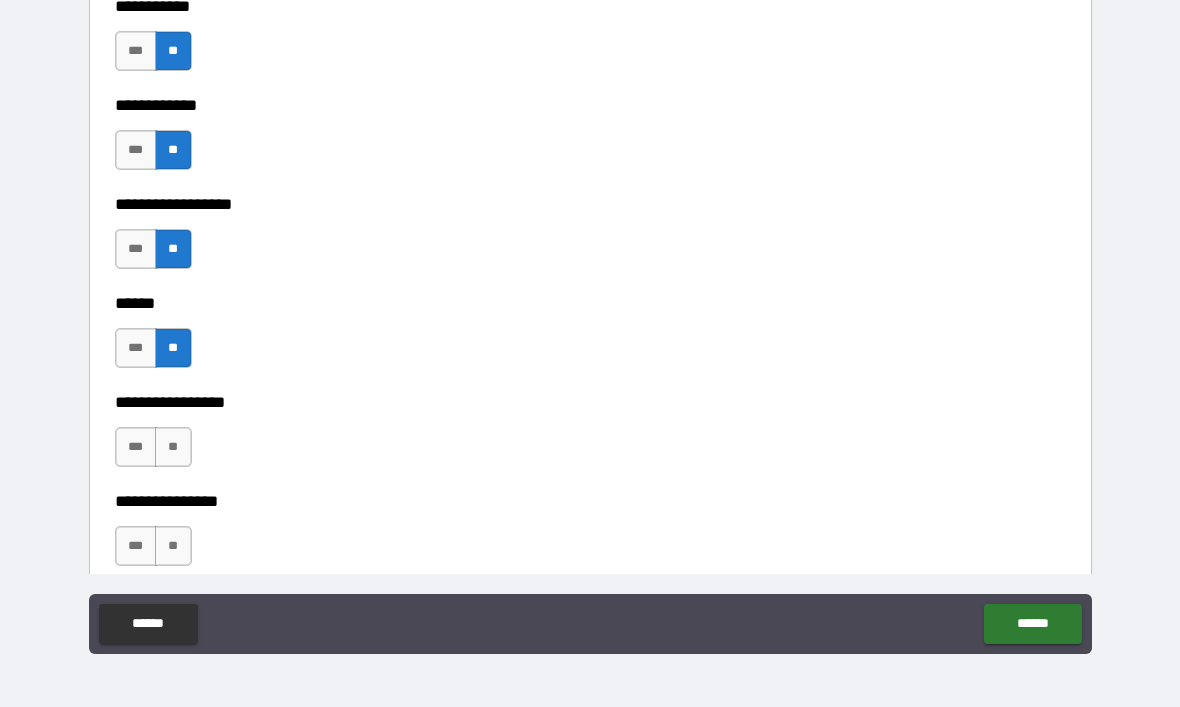 click on "**" at bounding box center (173, 447) 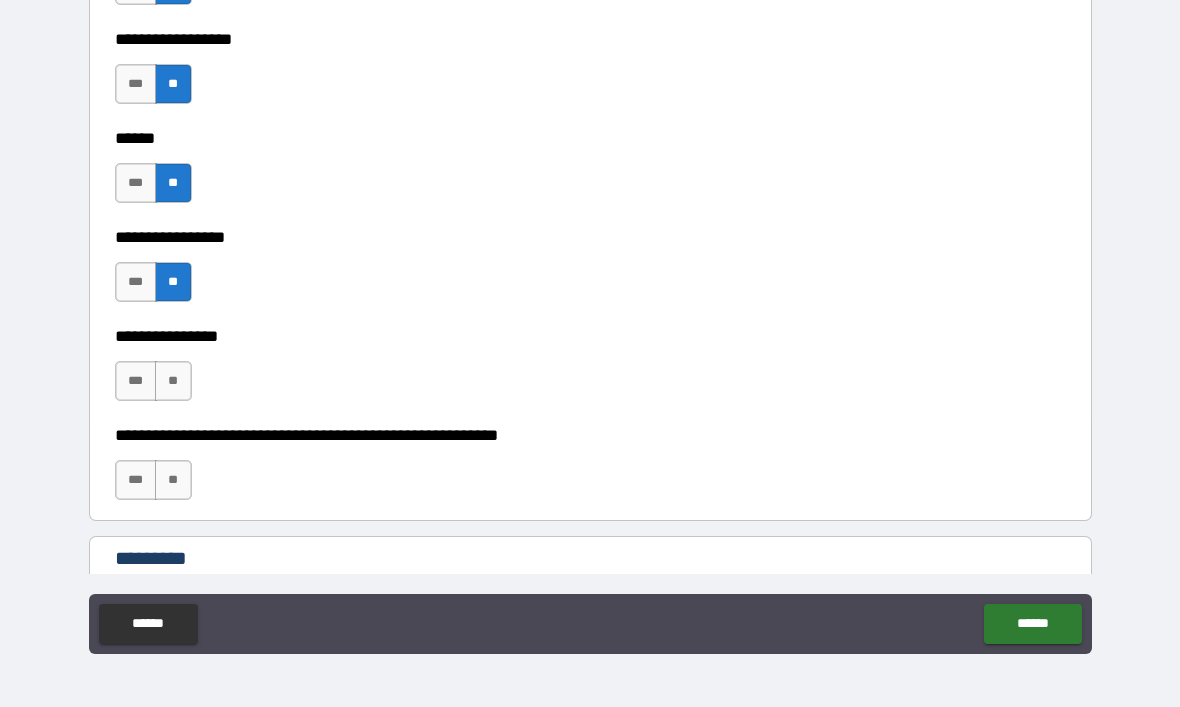 click on "**" at bounding box center (173, 381) 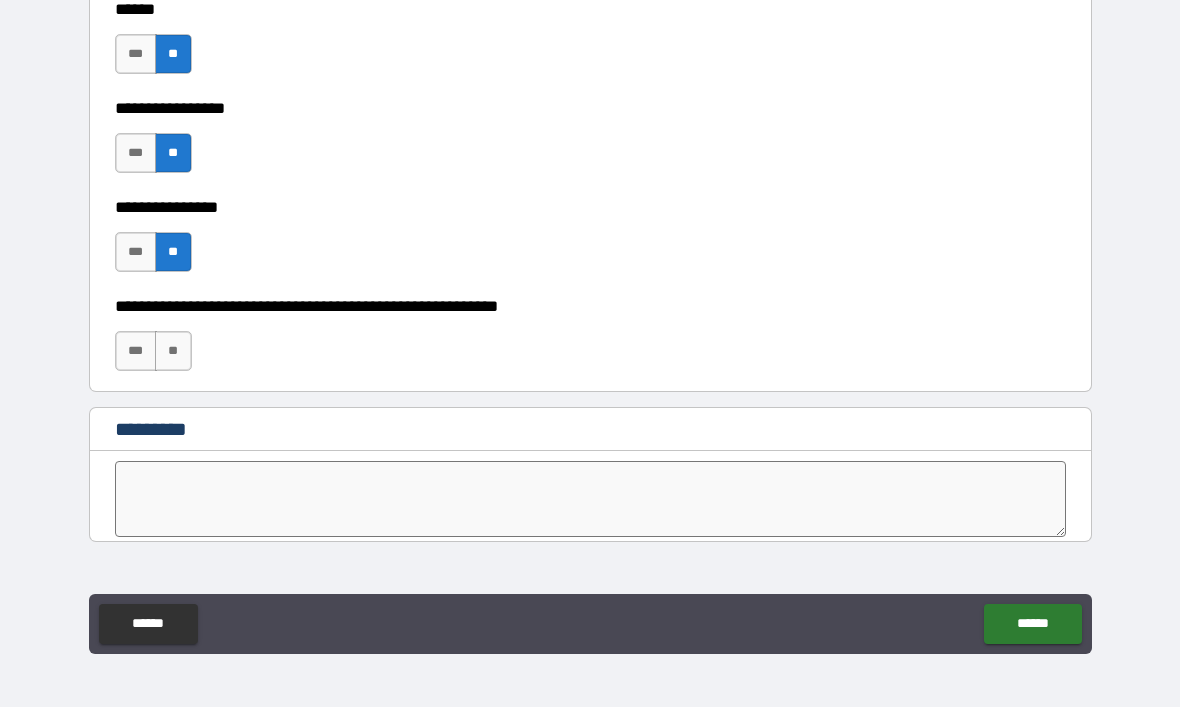 scroll, scrollTop: 9926, scrollLeft: 0, axis: vertical 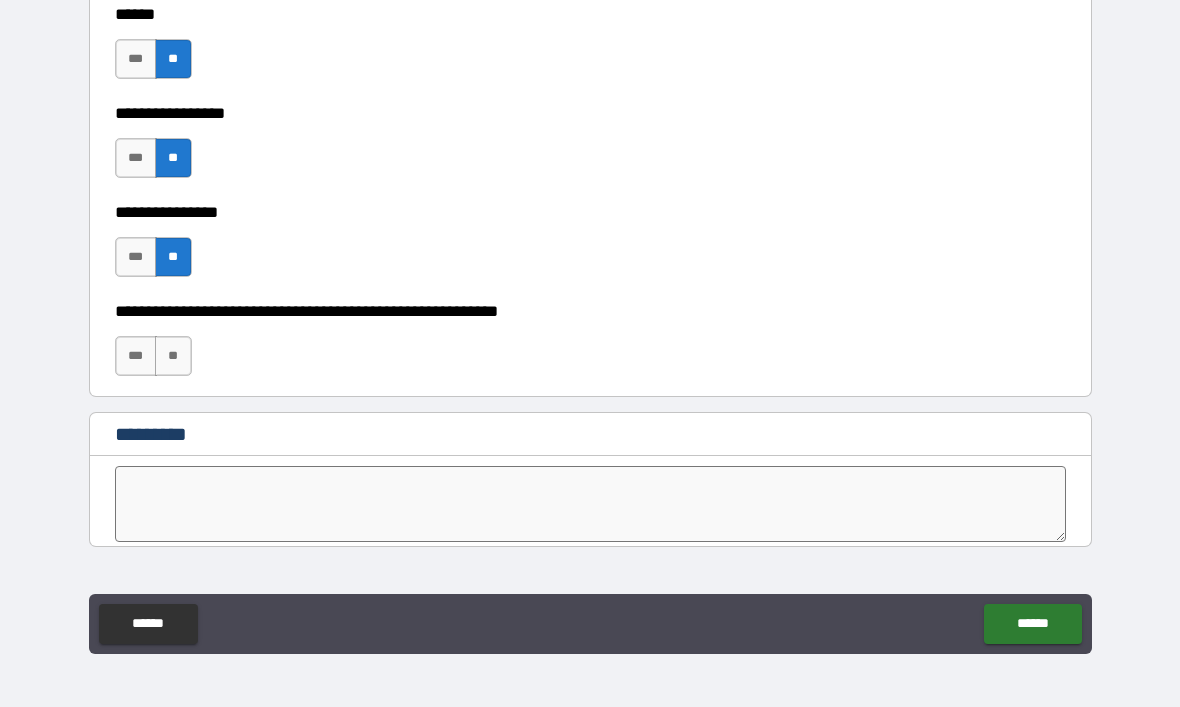 click on "**" at bounding box center [173, 356] 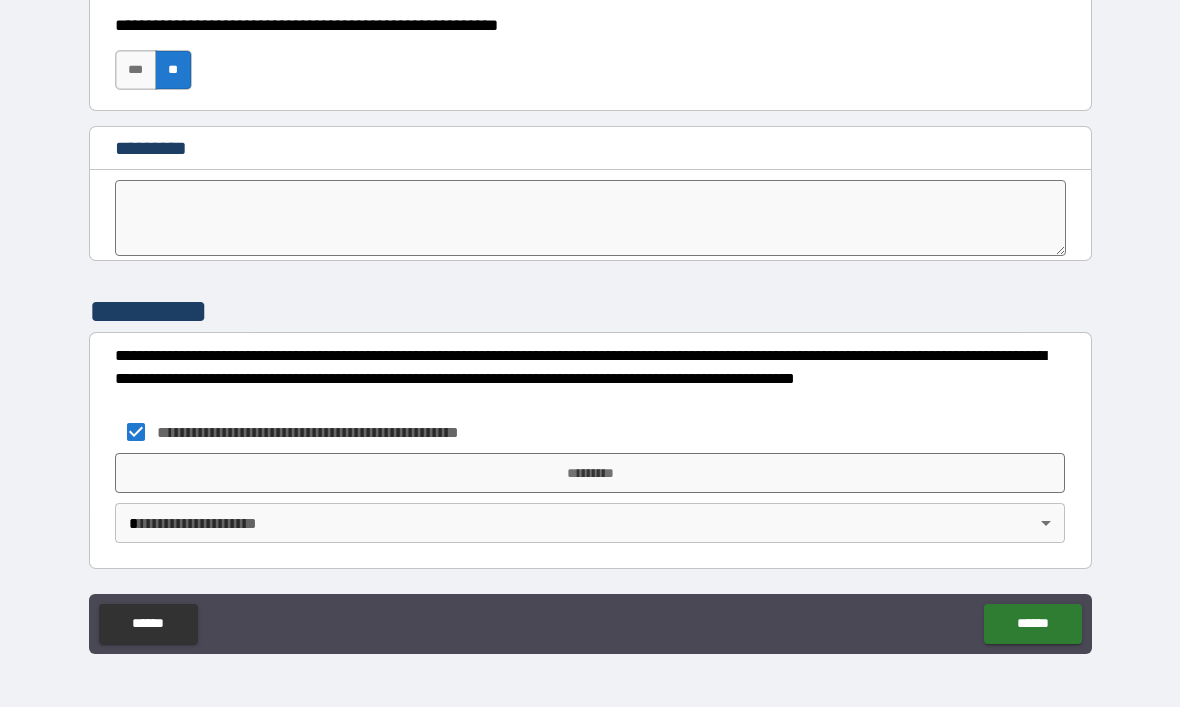scroll, scrollTop: 10212, scrollLeft: 0, axis: vertical 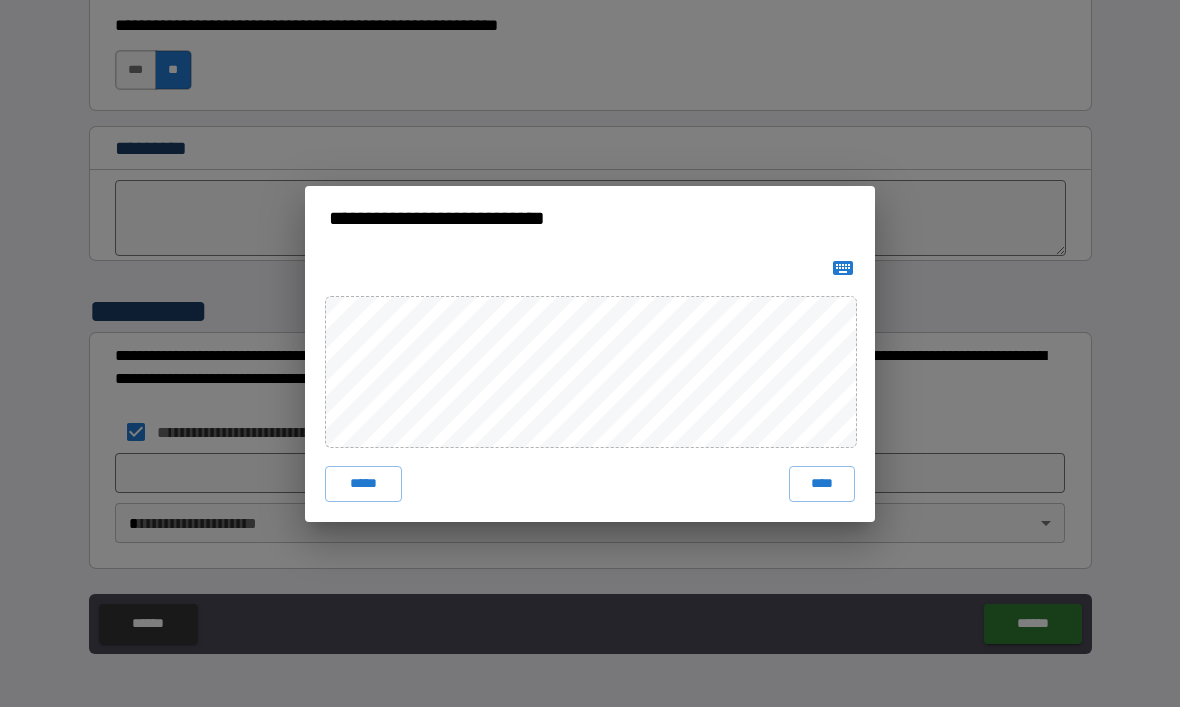 click on "****" at bounding box center [822, 484] 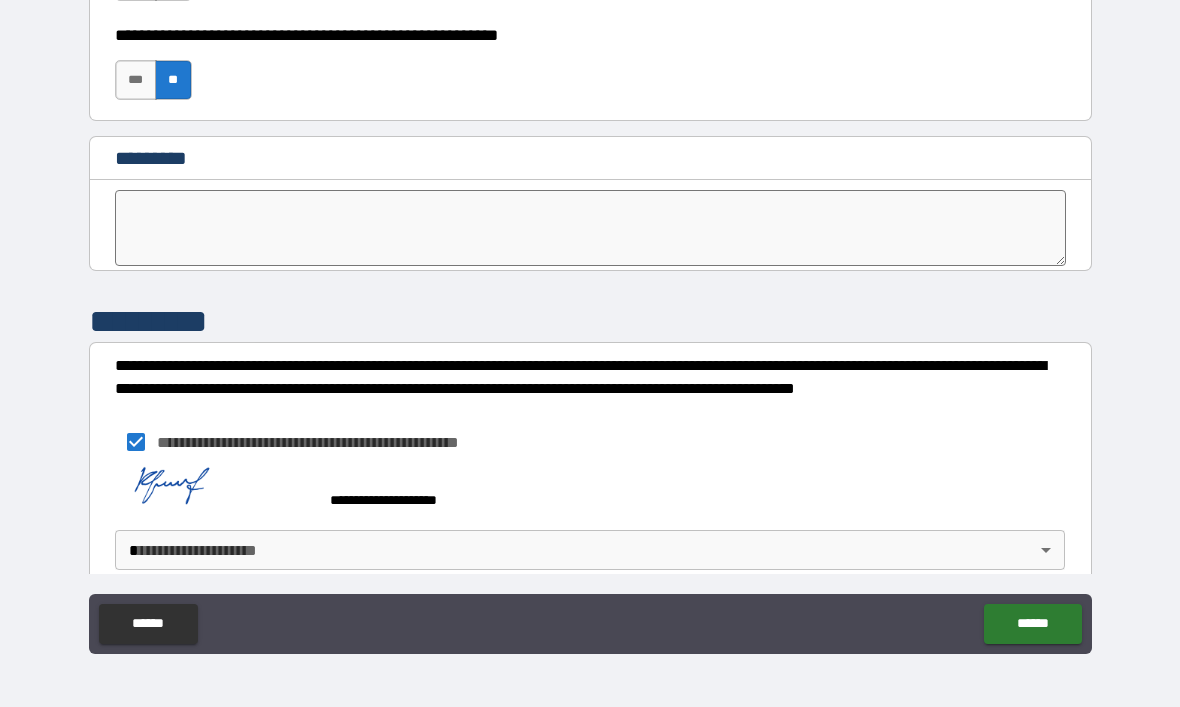 click on "******" at bounding box center (1032, 624) 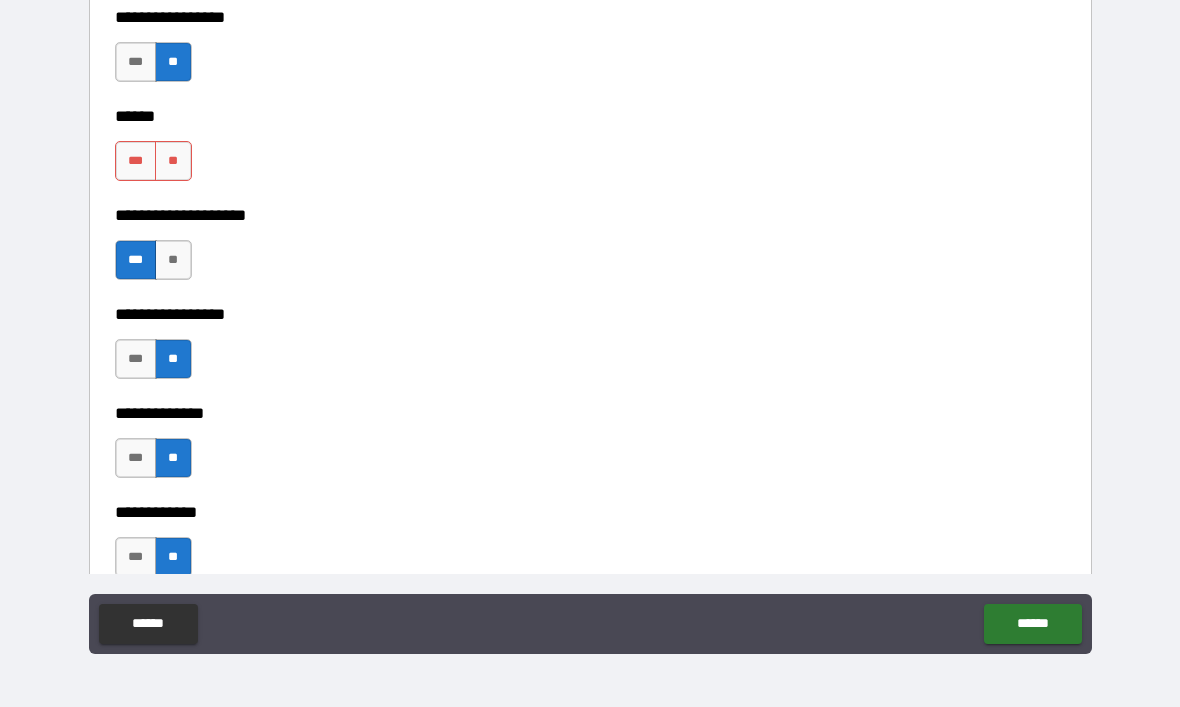 scroll, scrollTop: 6549, scrollLeft: 0, axis: vertical 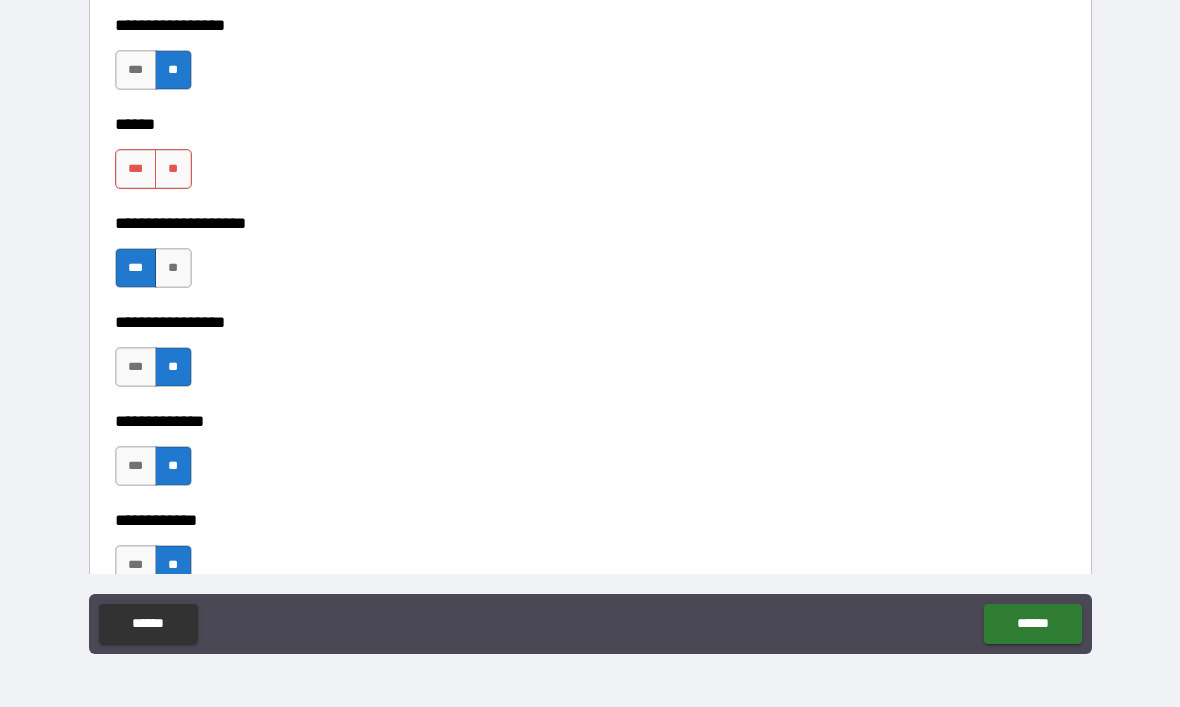 click on "**" at bounding box center [173, 169] 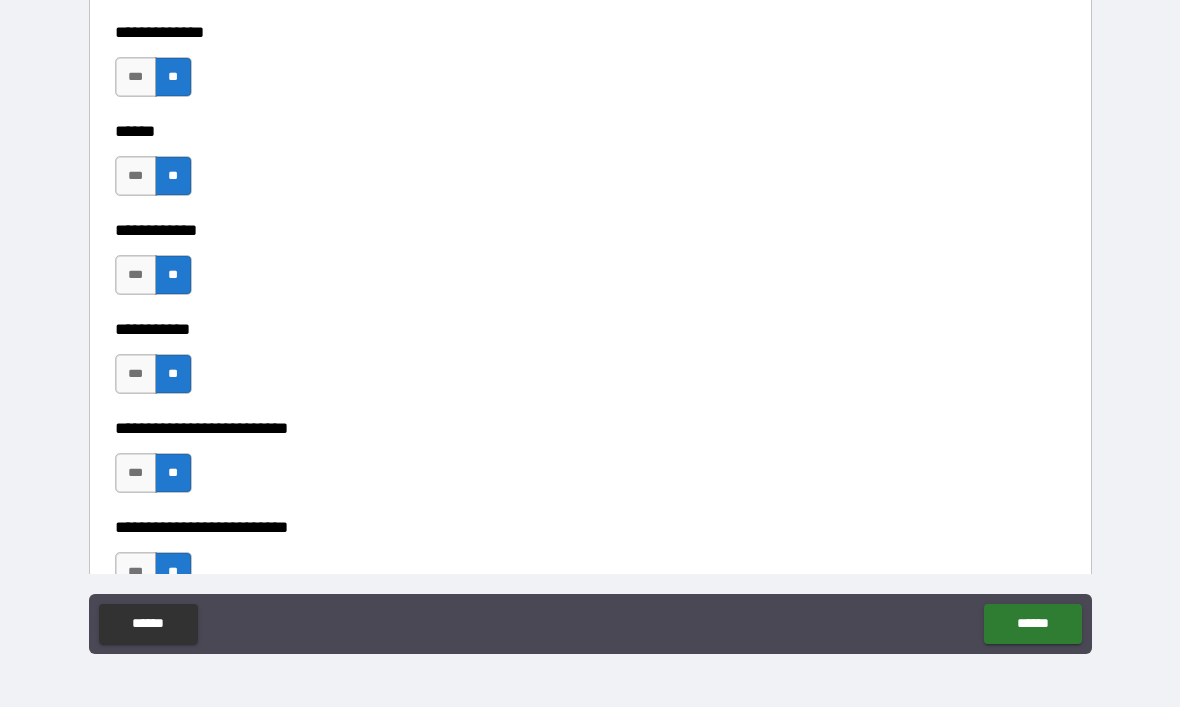 scroll, scrollTop: 3768, scrollLeft: 0, axis: vertical 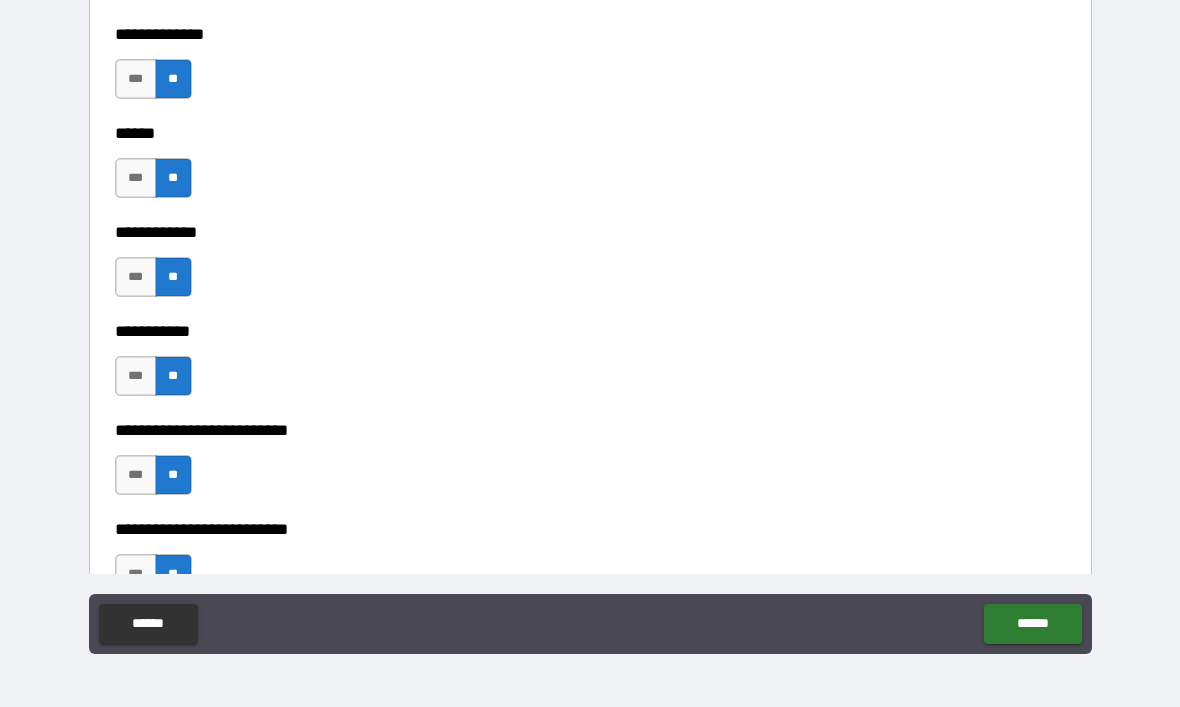 click on "******" at bounding box center (1032, 624) 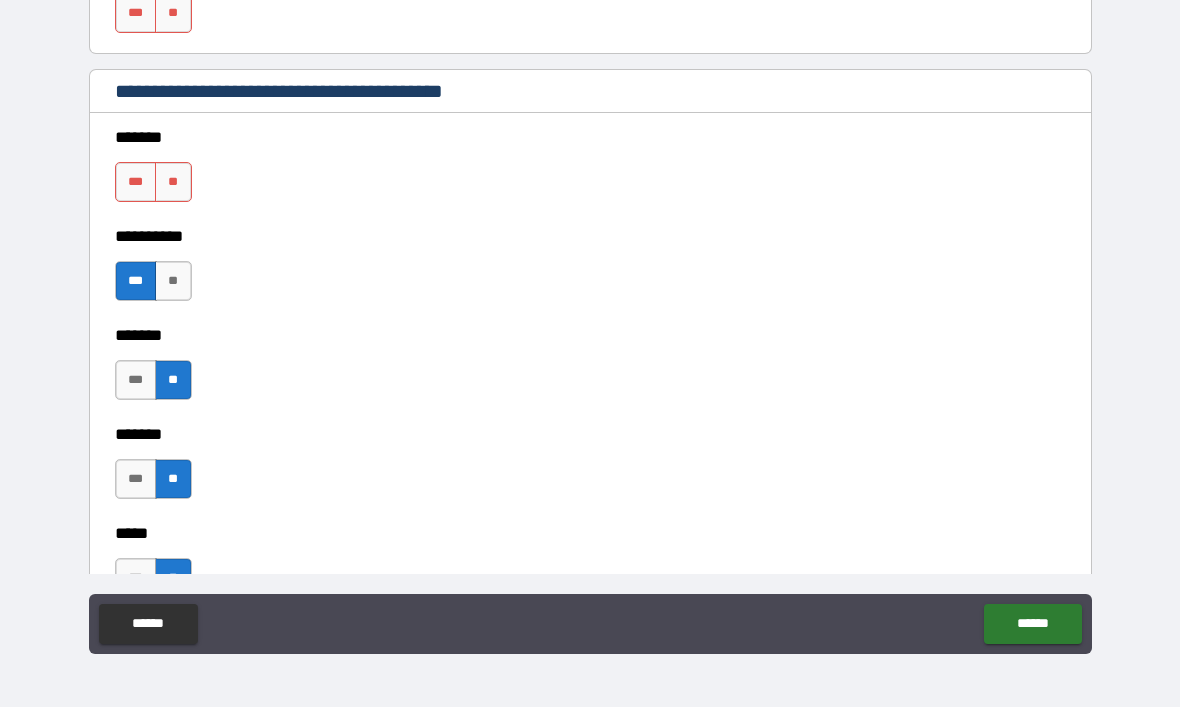 scroll, scrollTop: 1397, scrollLeft: 0, axis: vertical 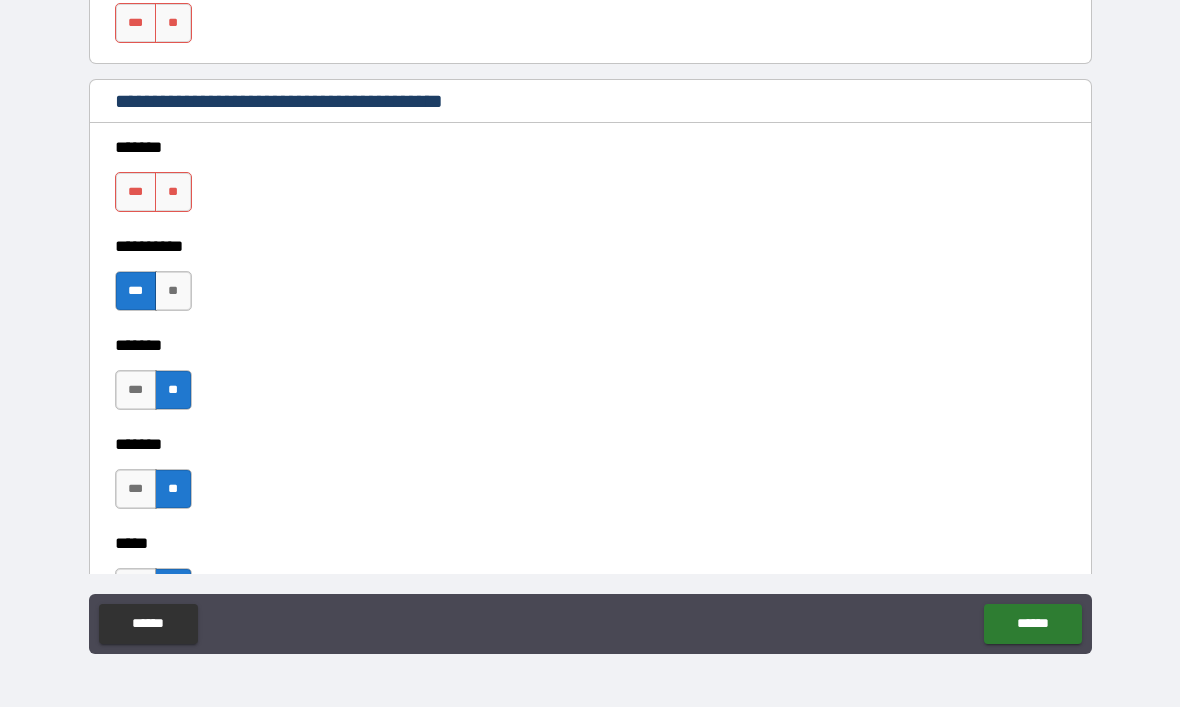click on "**" at bounding box center (173, 192) 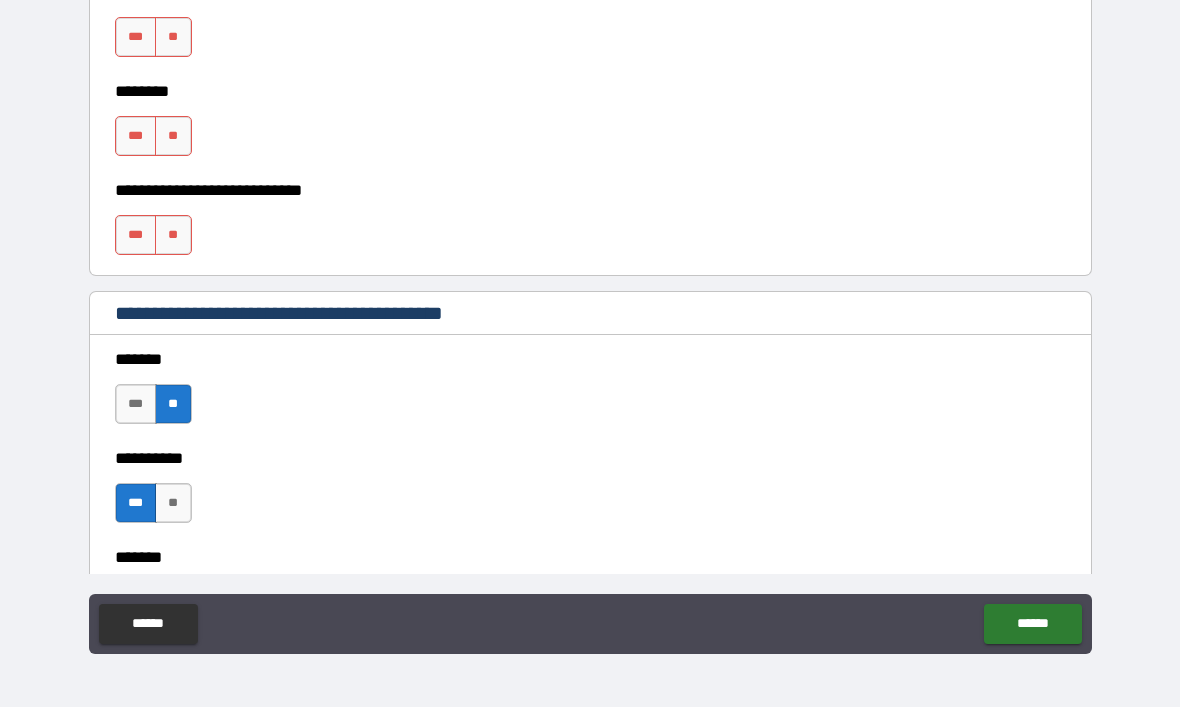 scroll, scrollTop: 1179, scrollLeft: 0, axis: vertical 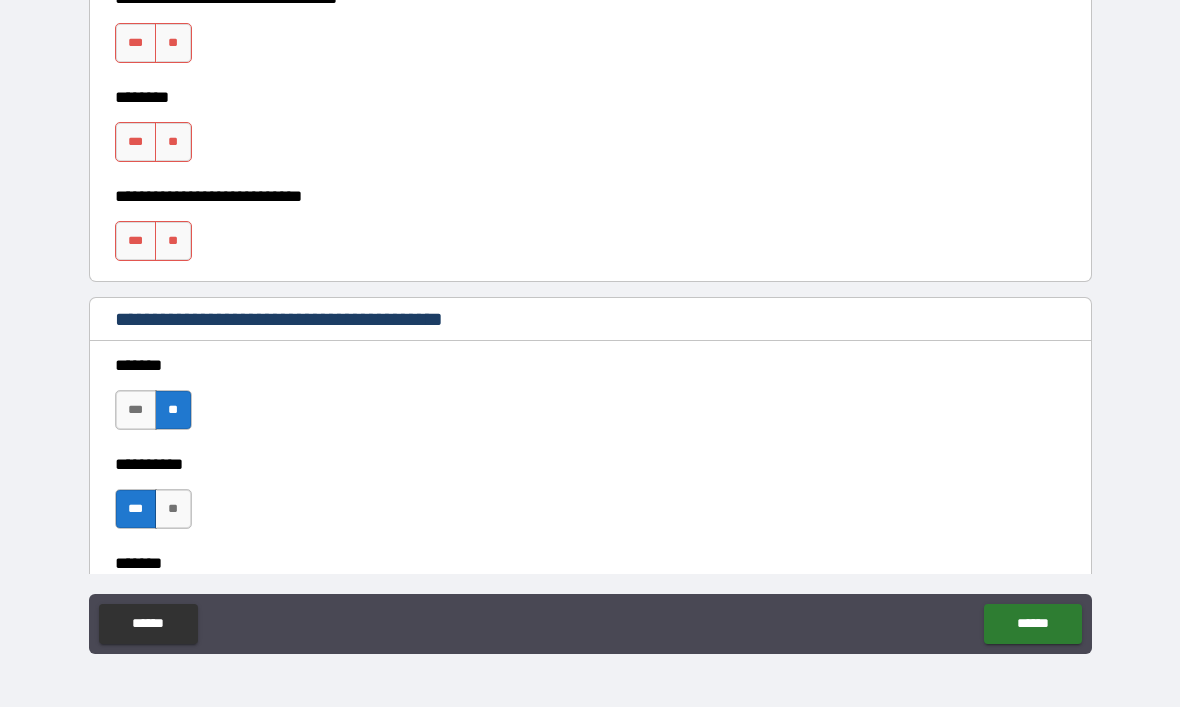 click on "**" at bounding box center (173, 241) 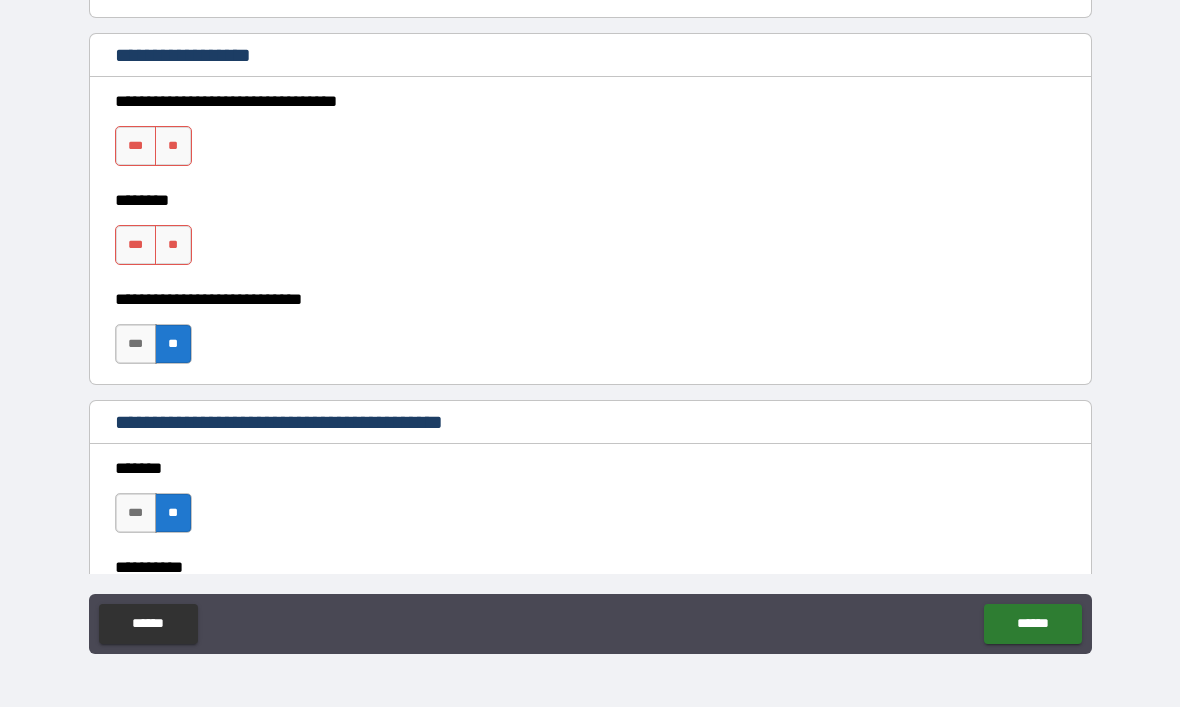 scroll, scrollTop: 1070, scrollLeft: 0, axis: vertical 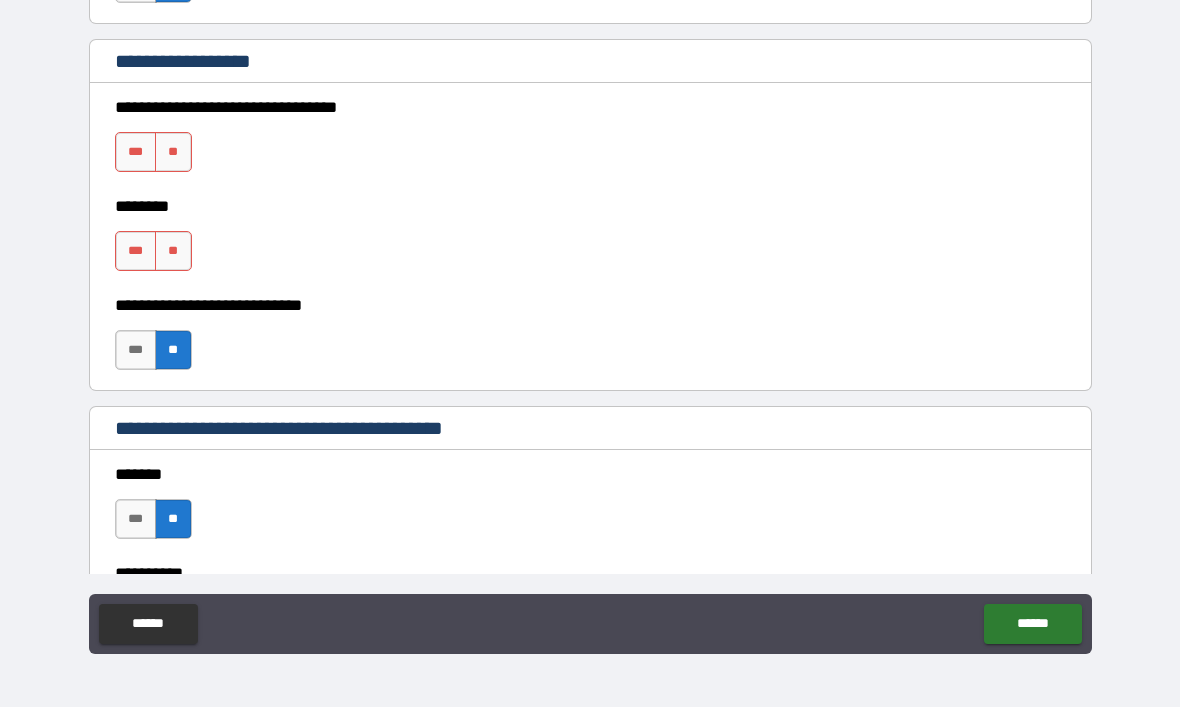 click on "**" at bounding box center (173, 251) 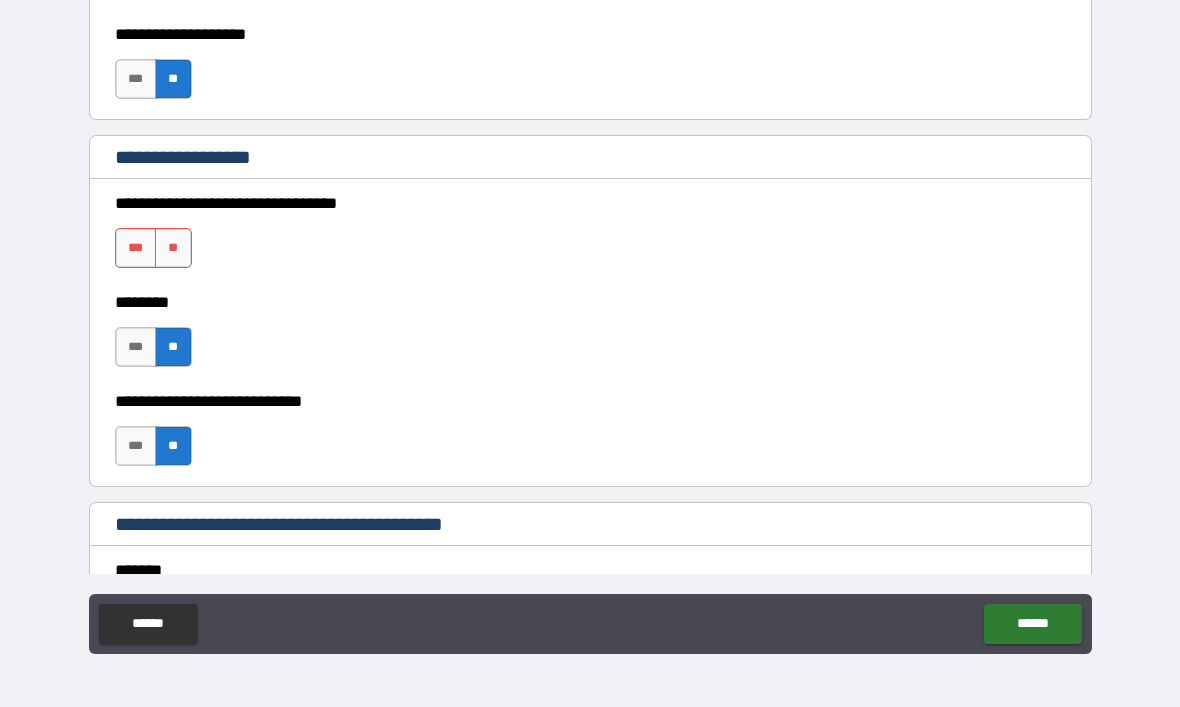 scroll, scrollTop: 973, scrollLeft: 0, axis: vertical 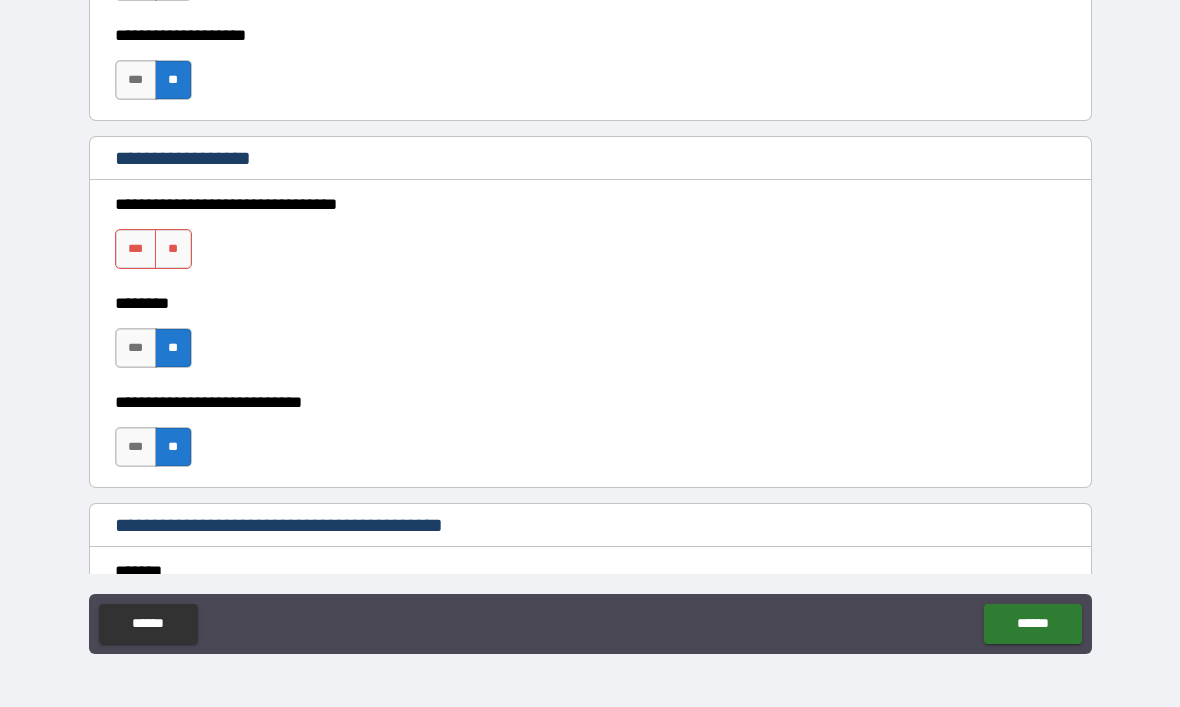 click on "**" at bounding box center (173, 249) 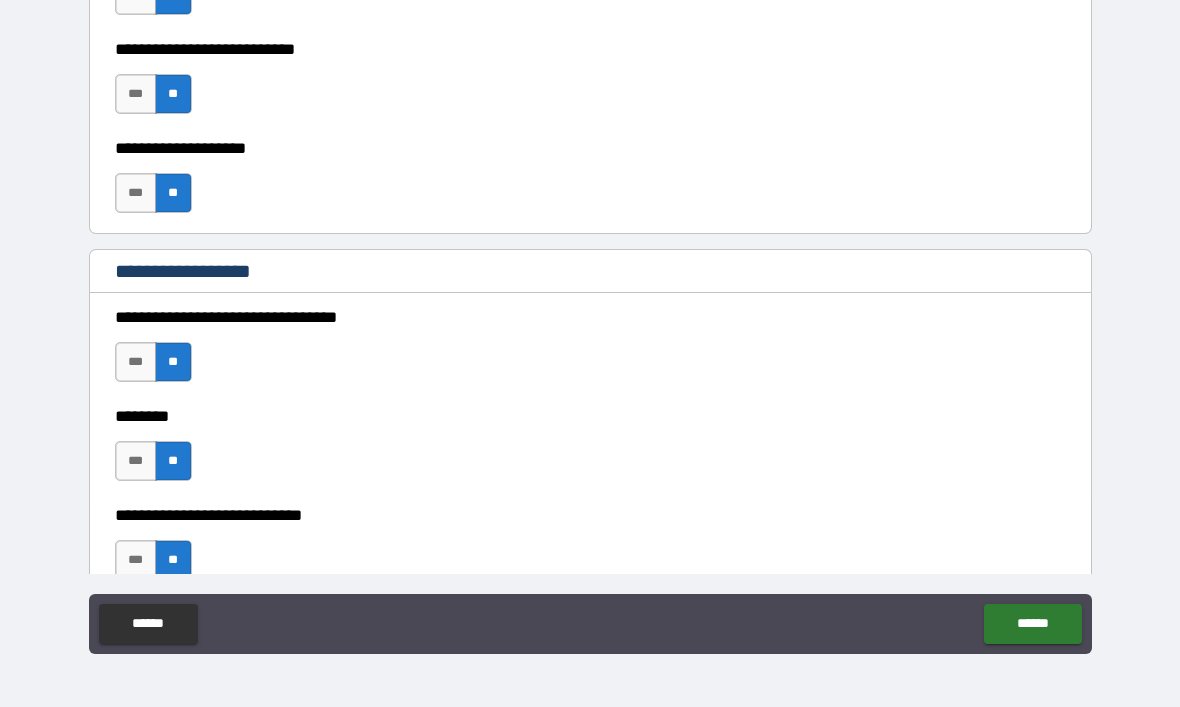 scroll, scrollTop: 850, scrollLeft: 0, axis: vertical 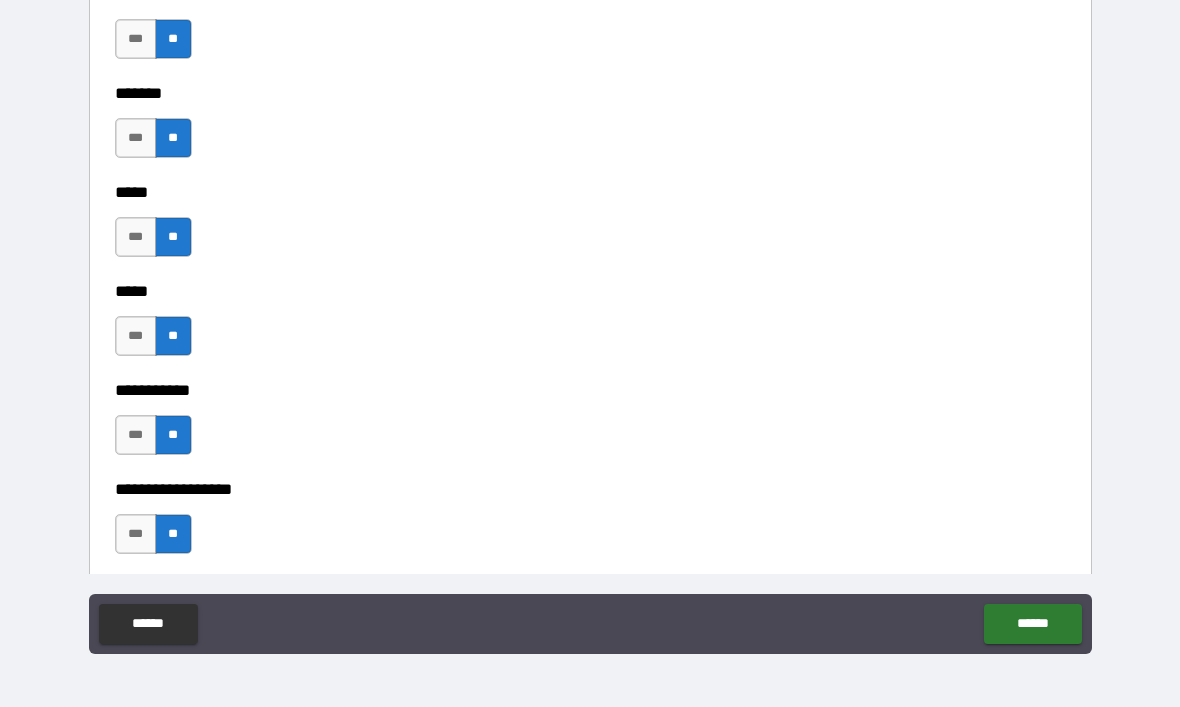 click on "******" at bounding box center [1032, 624] 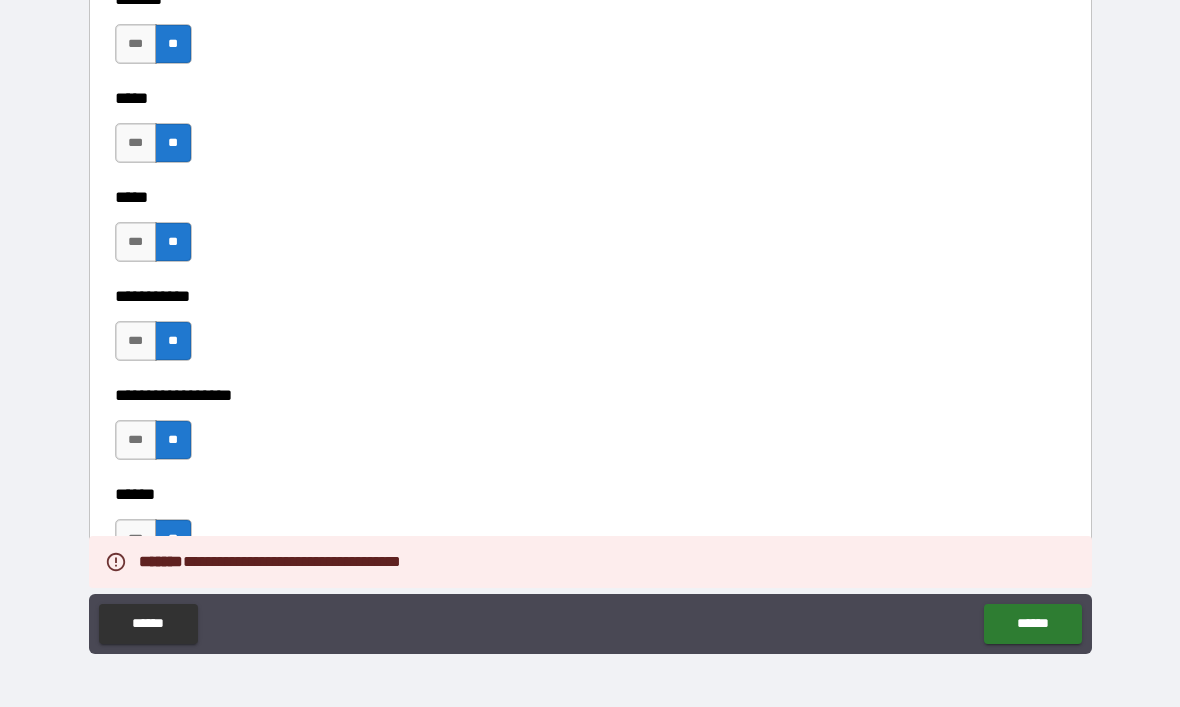 scroll, scrollTop: 1844, scrollLeft: 0, axis: vertical 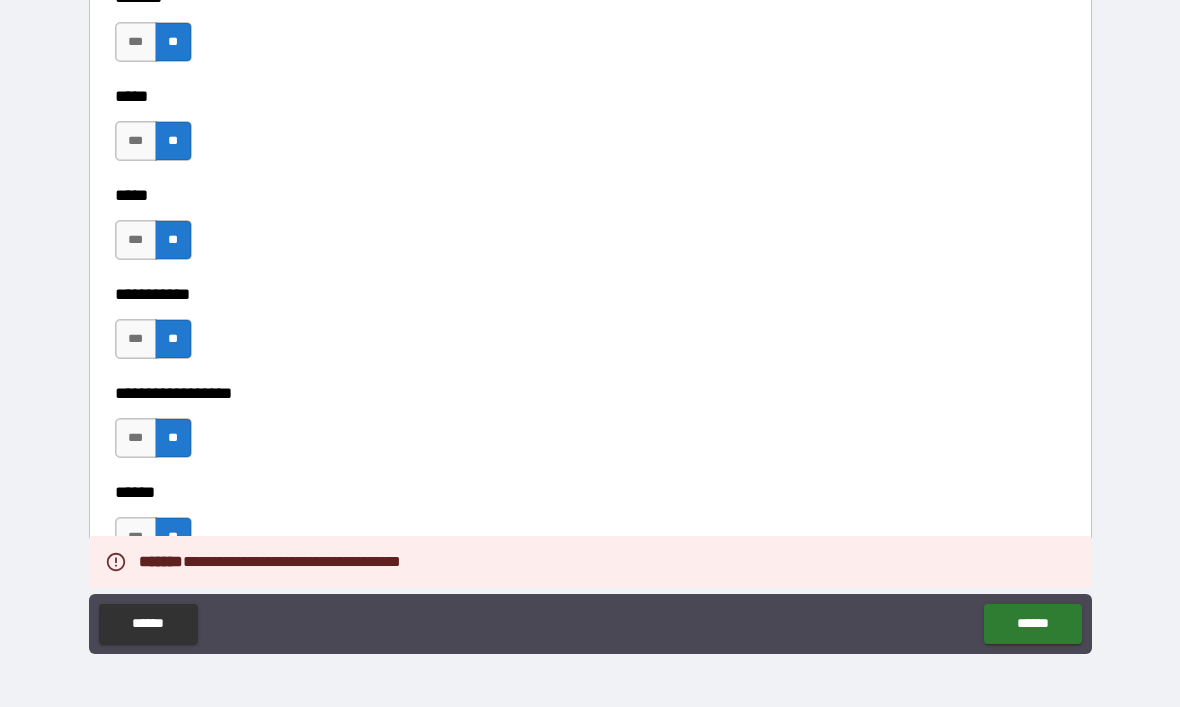 click on "******" at bounding box center (1032, 624) 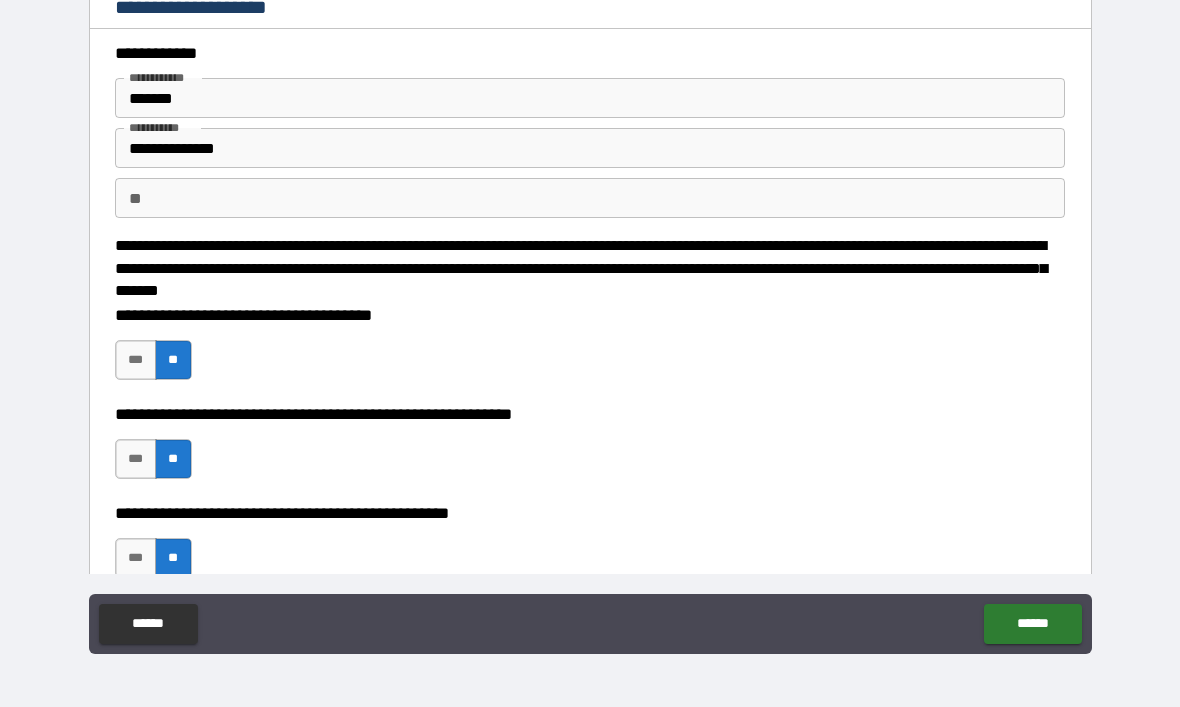scroll, scrollTop: 0, scrollLeft: 0, axis: both 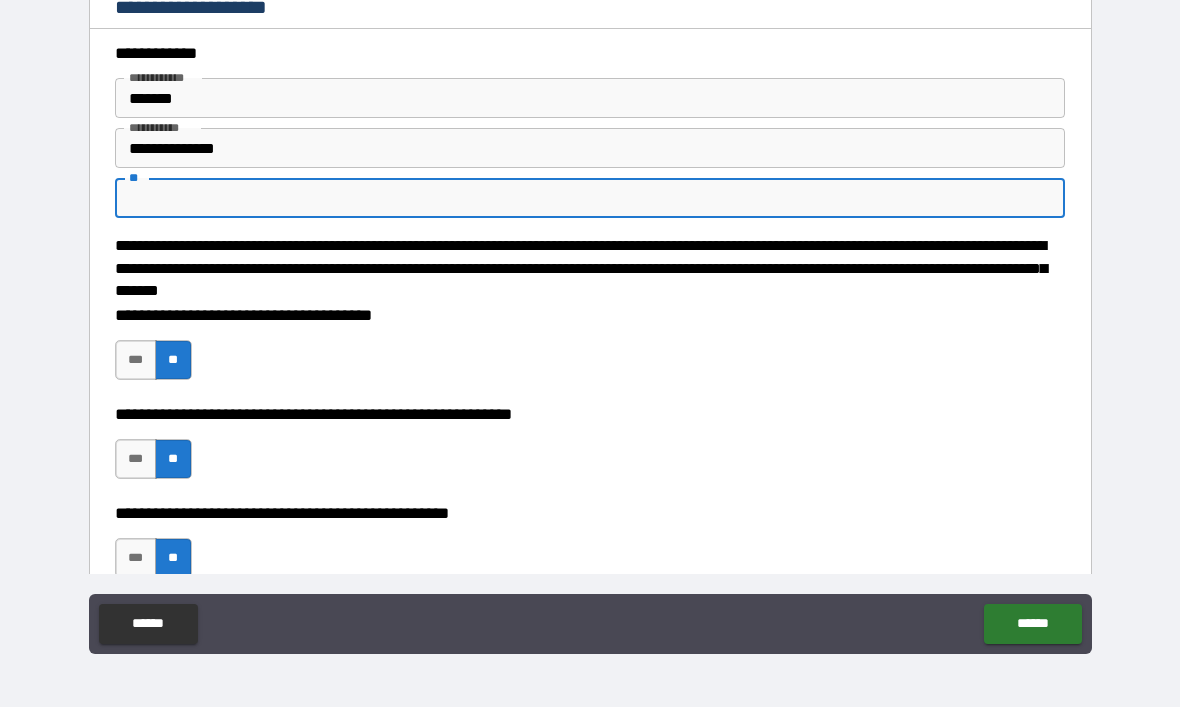 click on "**" at bounding box center [590, 198] 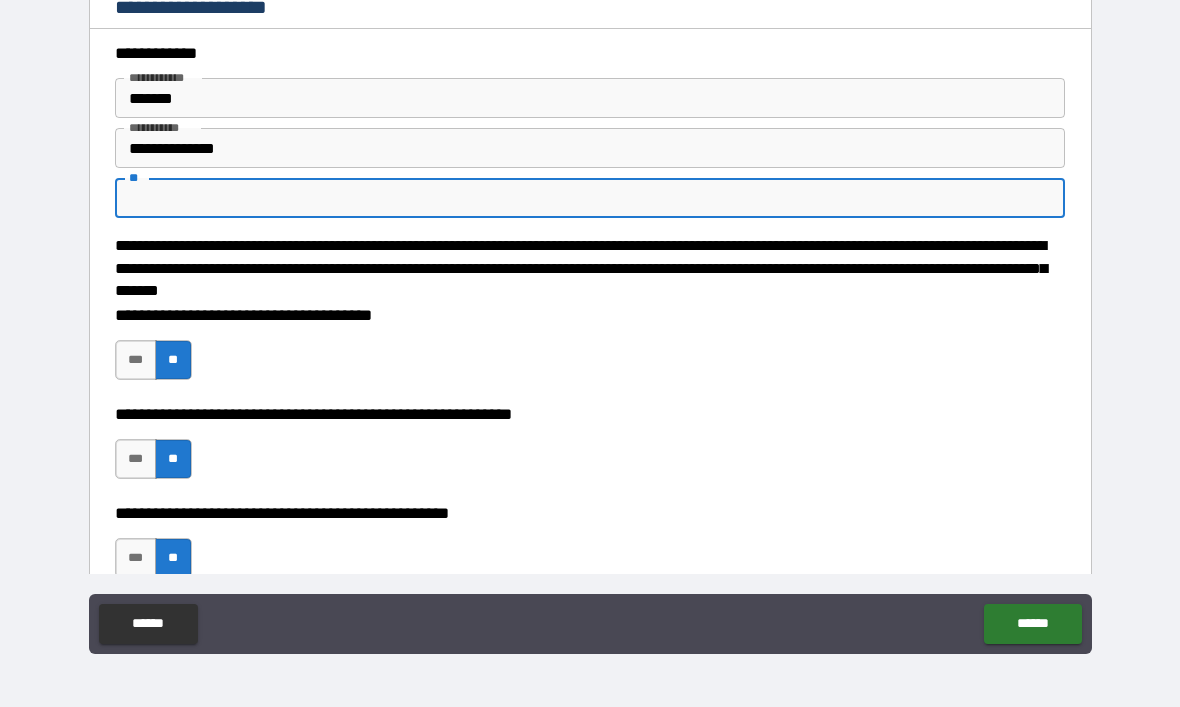click on "**" at bounding box center (590, 198) 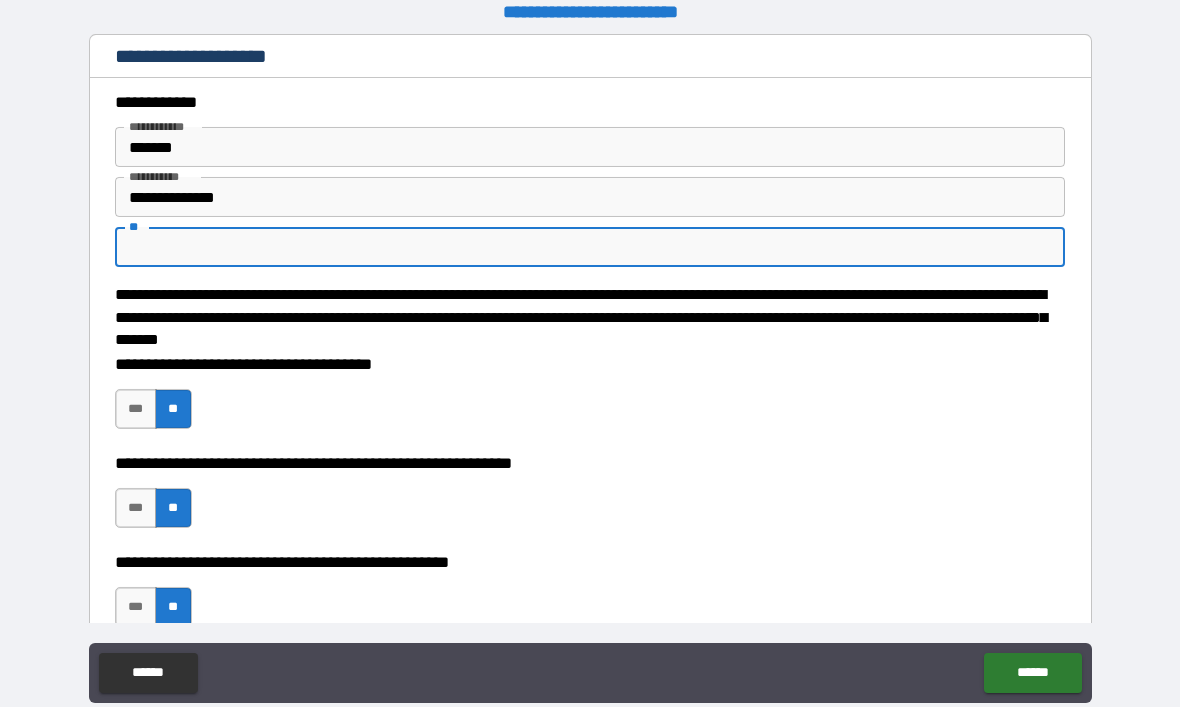 scroll, scrollTop: 0, scrollLeft: 0, axis: both 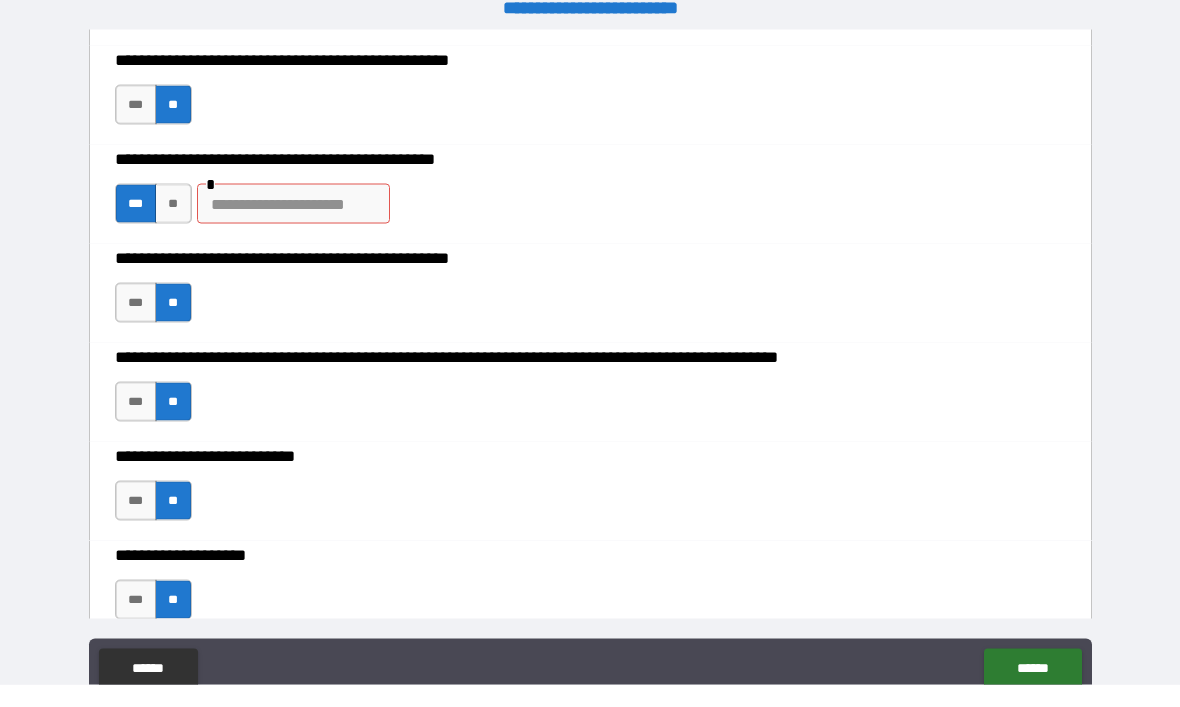 click at bounding box center [293, 226] 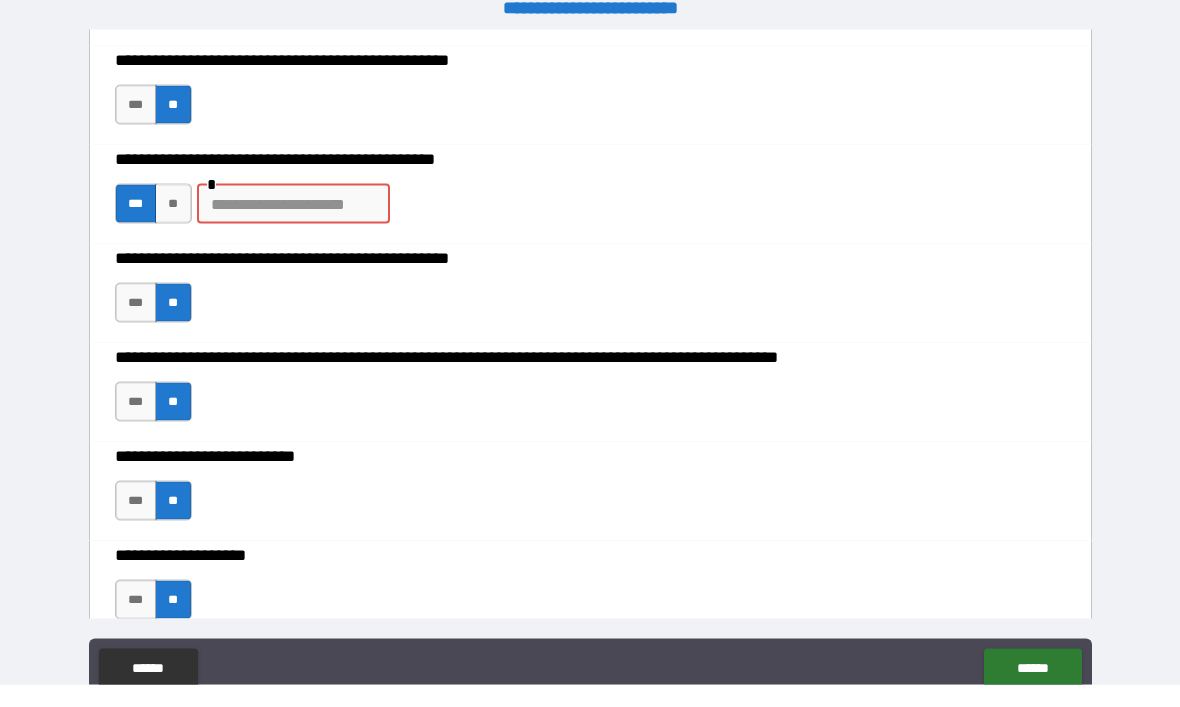 click at bounding box center (293, 226) 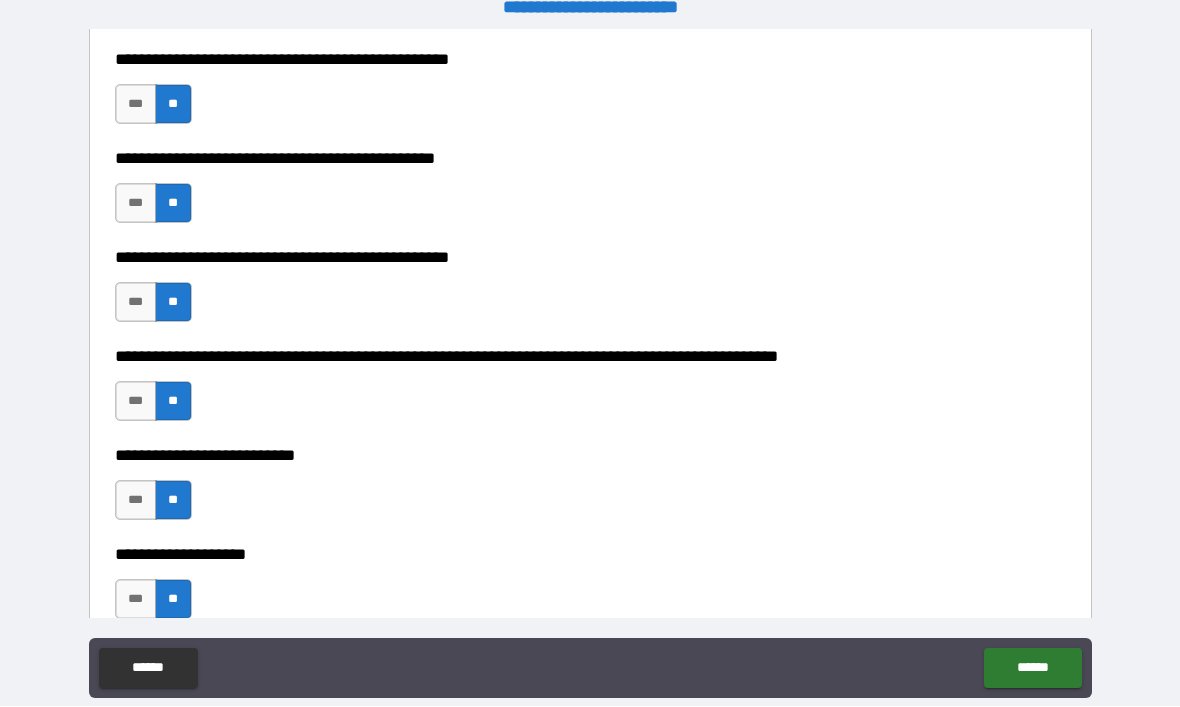 scroll, scrollTop: 23, scrollLeft: 0, axis: vertical 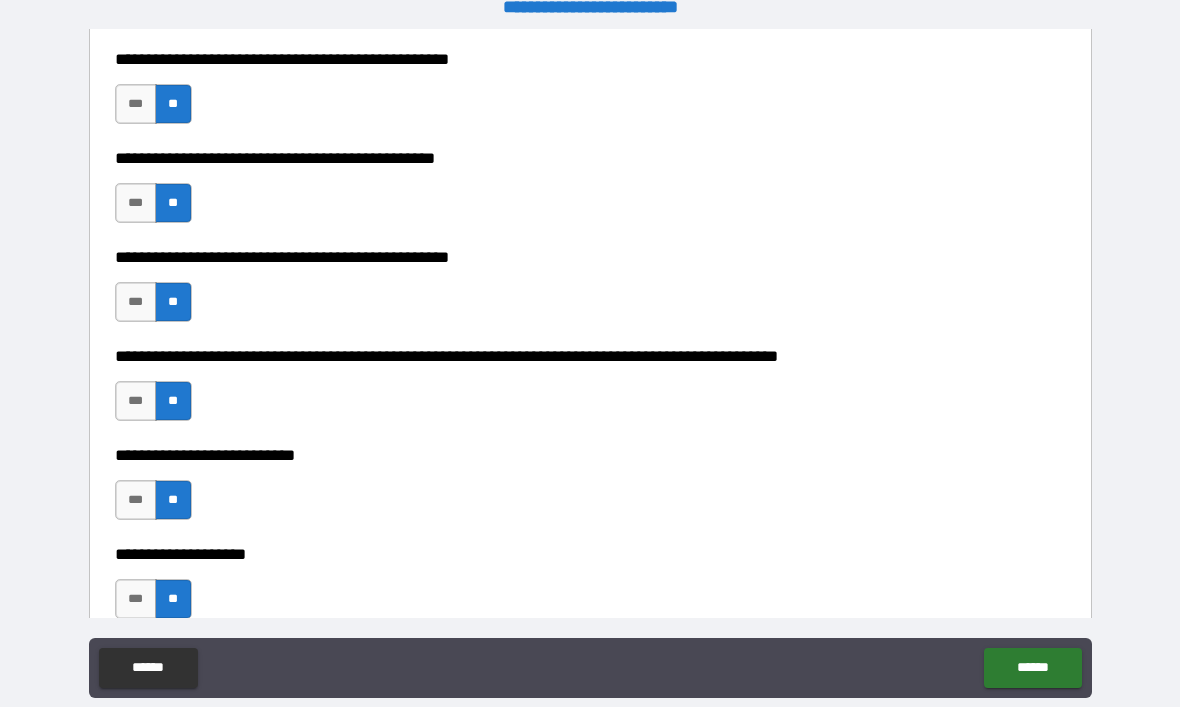 click on "******" at bounding box center (1032, 668) 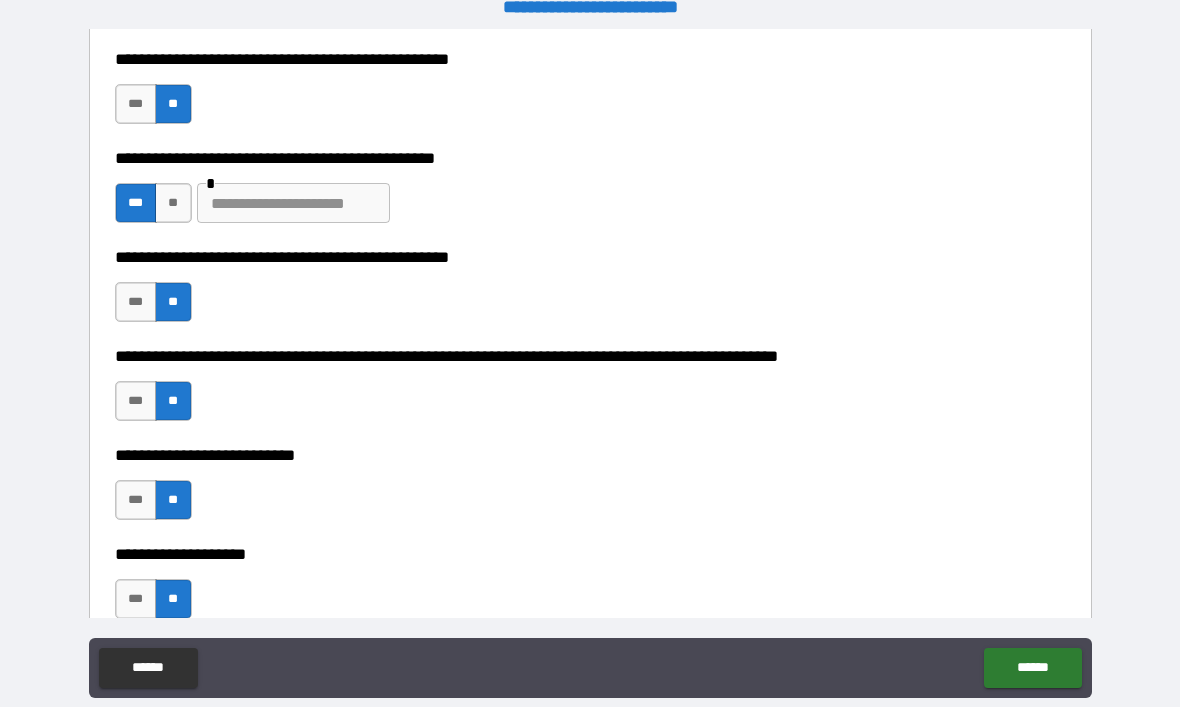 click at bounding box center [293, 203] 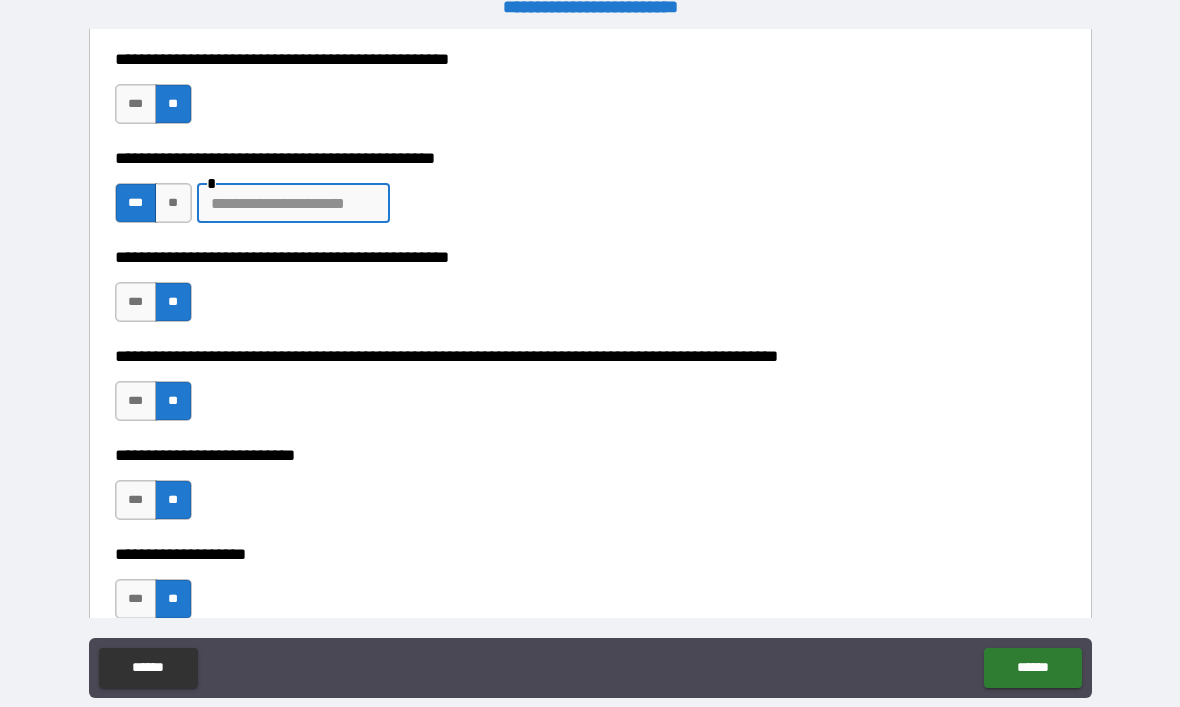 scroll, scrollTop: 22, scrollLeft: 0, axis: vertical 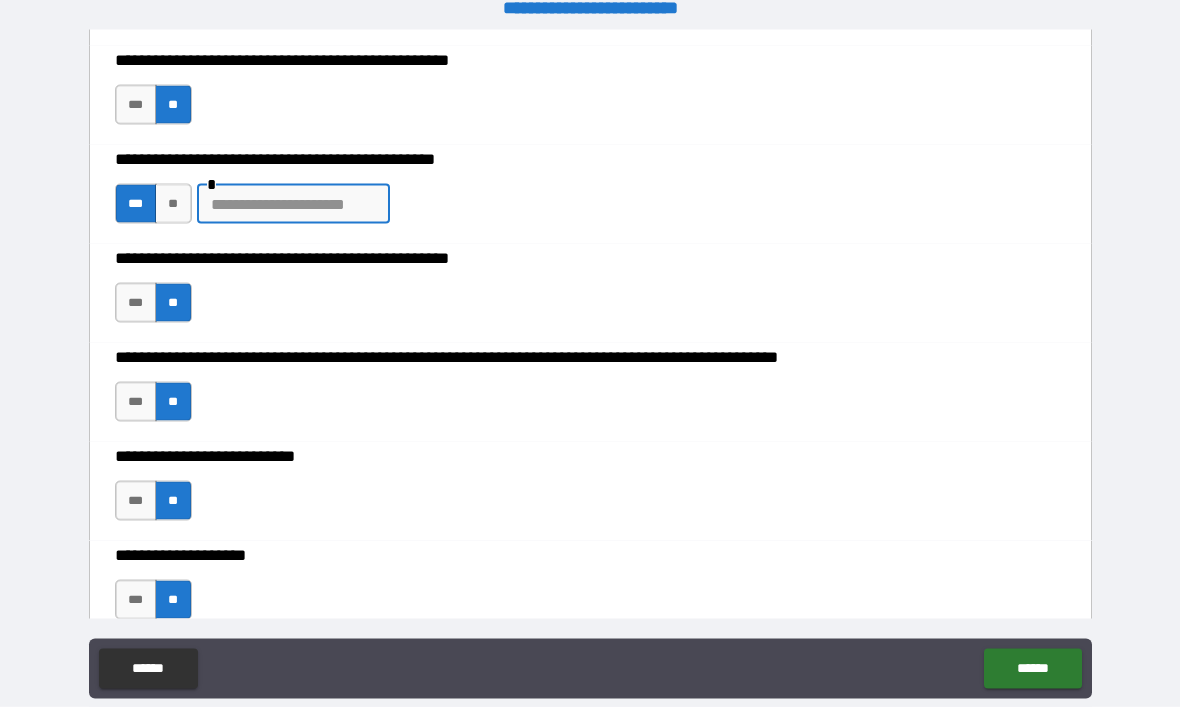 click on "**********" at bounding box center (590, 367) 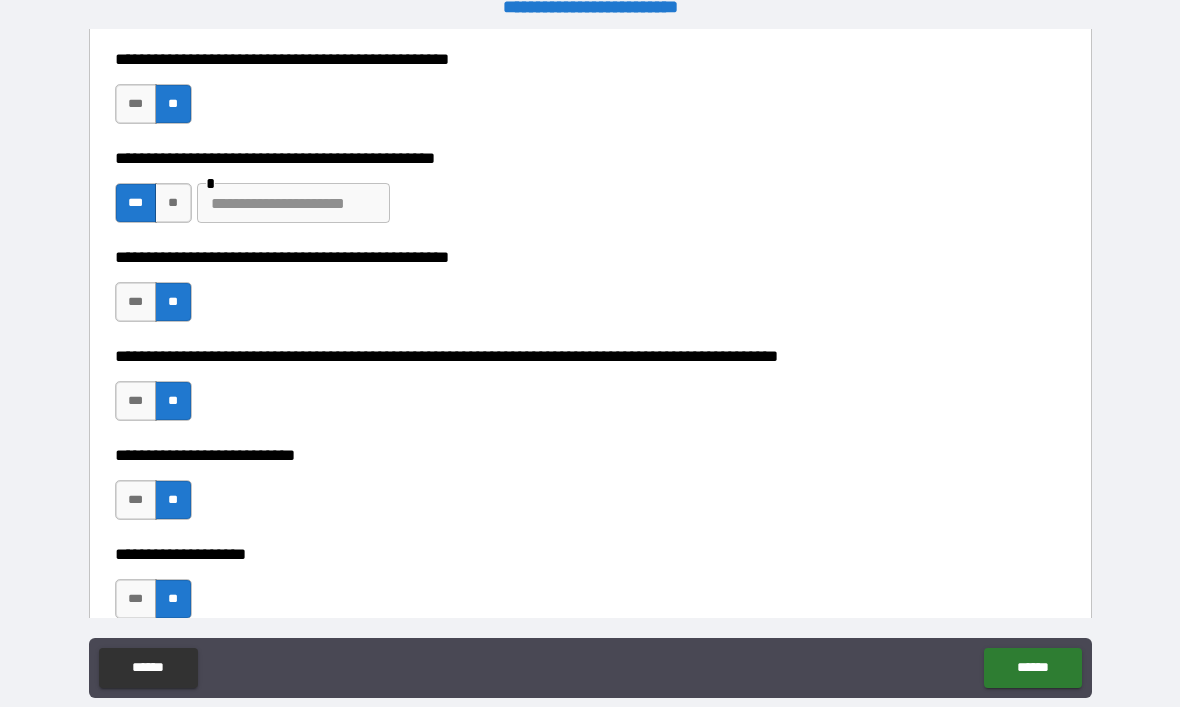click at bounding box center [293, 203] 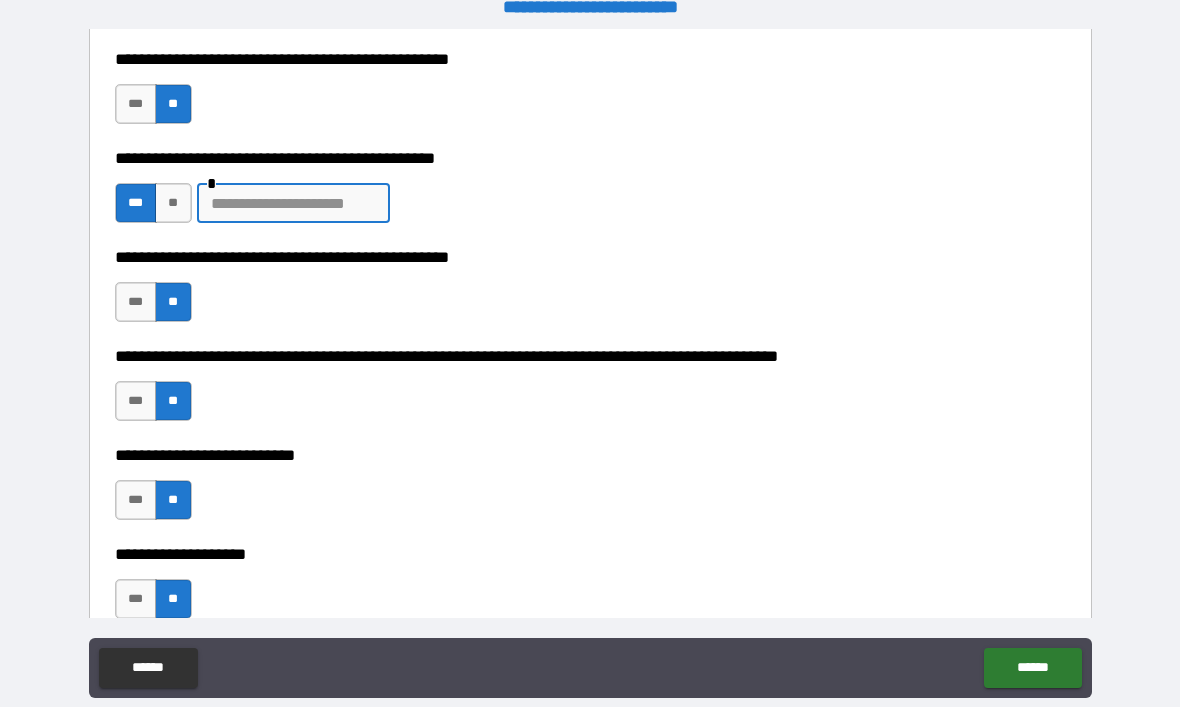scroll, scrollTop: 22, scrollLeft: 0, axis: vertical 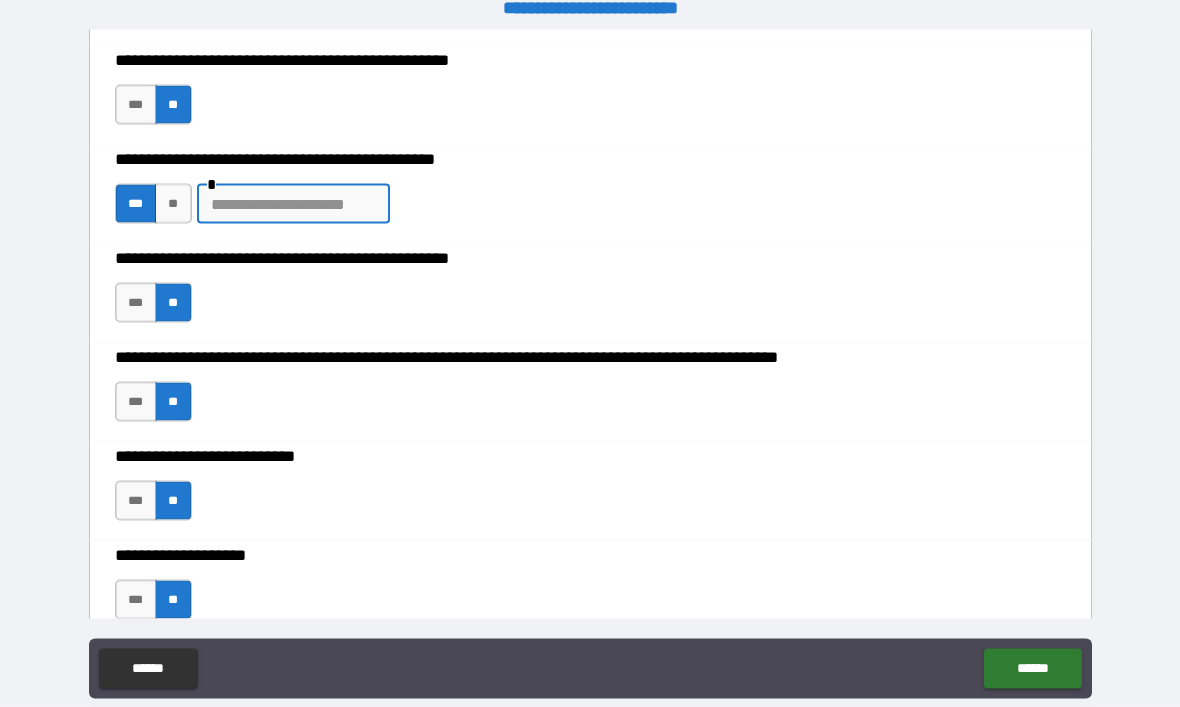 click at bounding box center [293, 204] 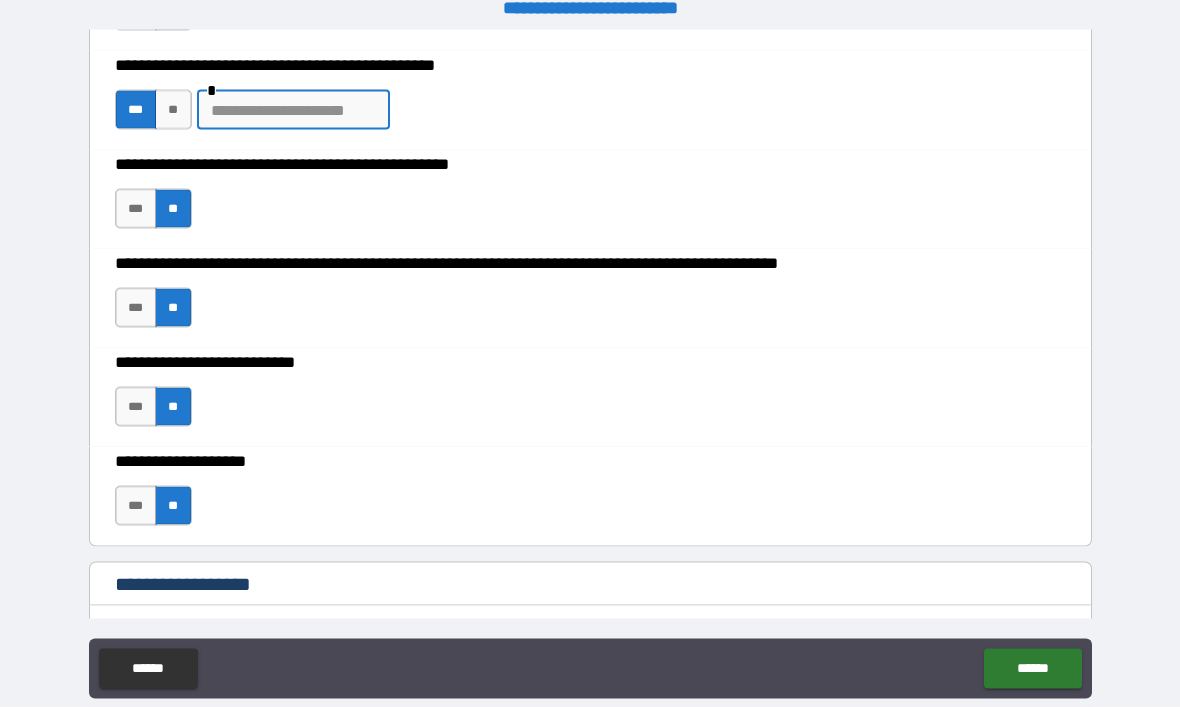 scroll, scrollTop: 593, scrollLeft: 0, axis: vertical 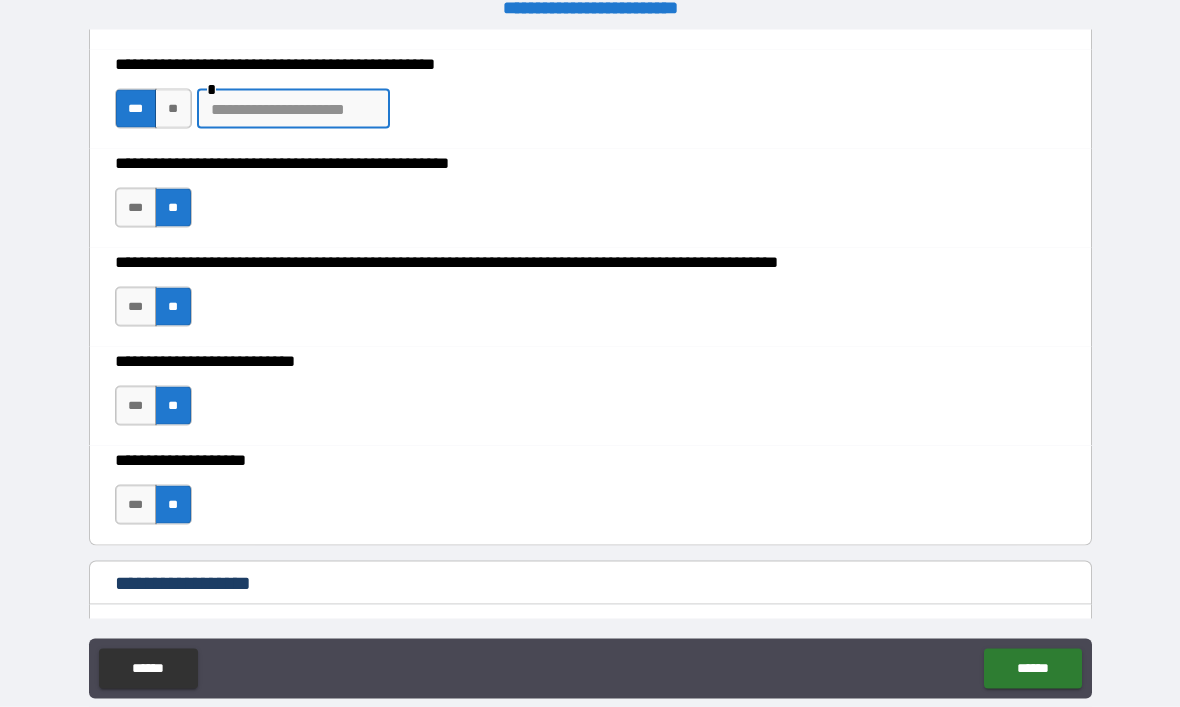 click at bounding box center (293, 109) 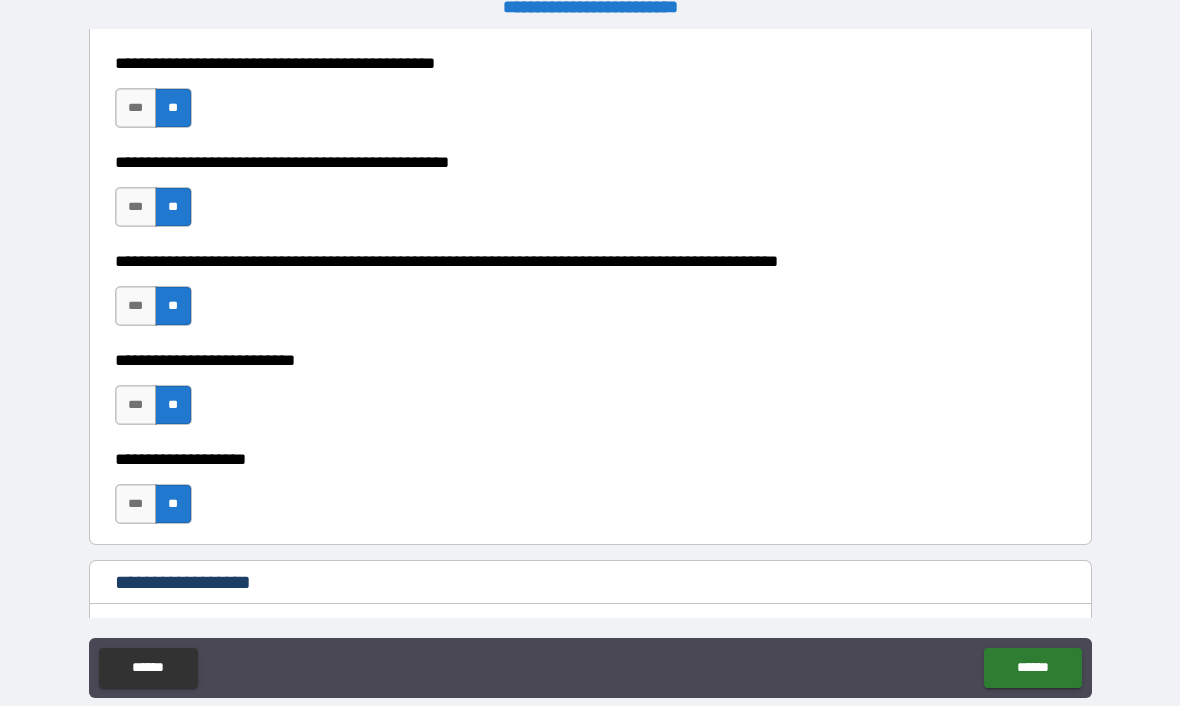 click on "******" at bounding box center (1032, 669) 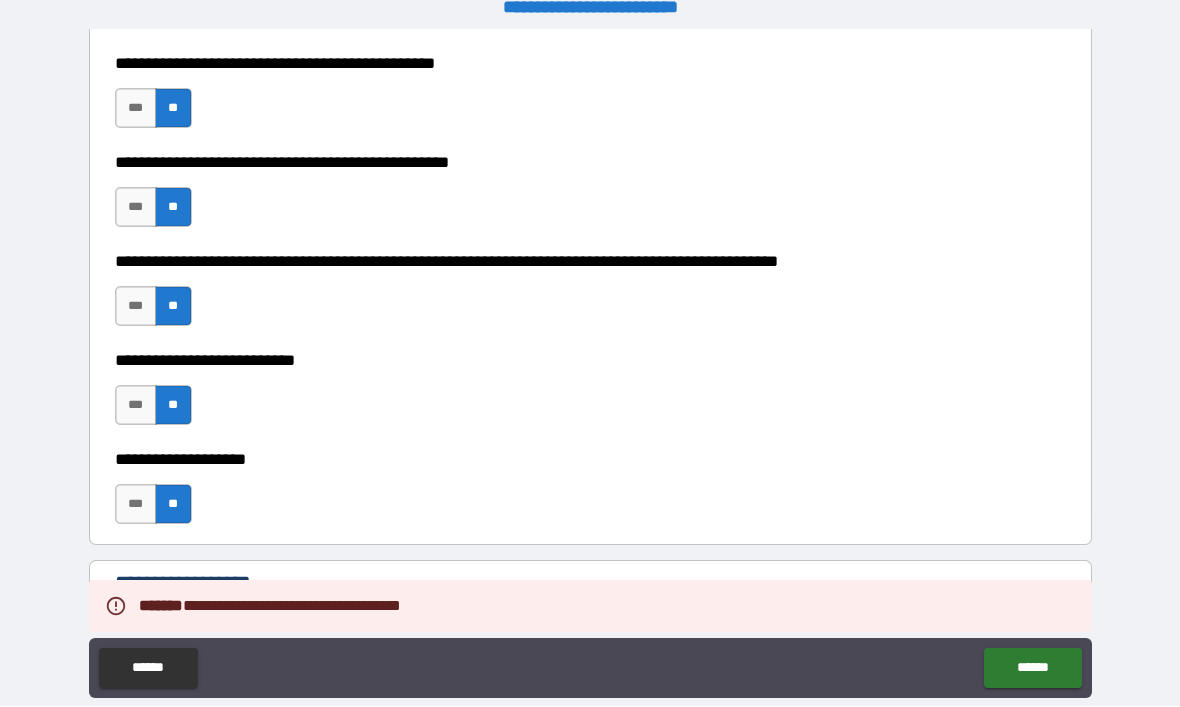 scroll, scrollTop: 23, scrollLeft: 0, axis: vertical 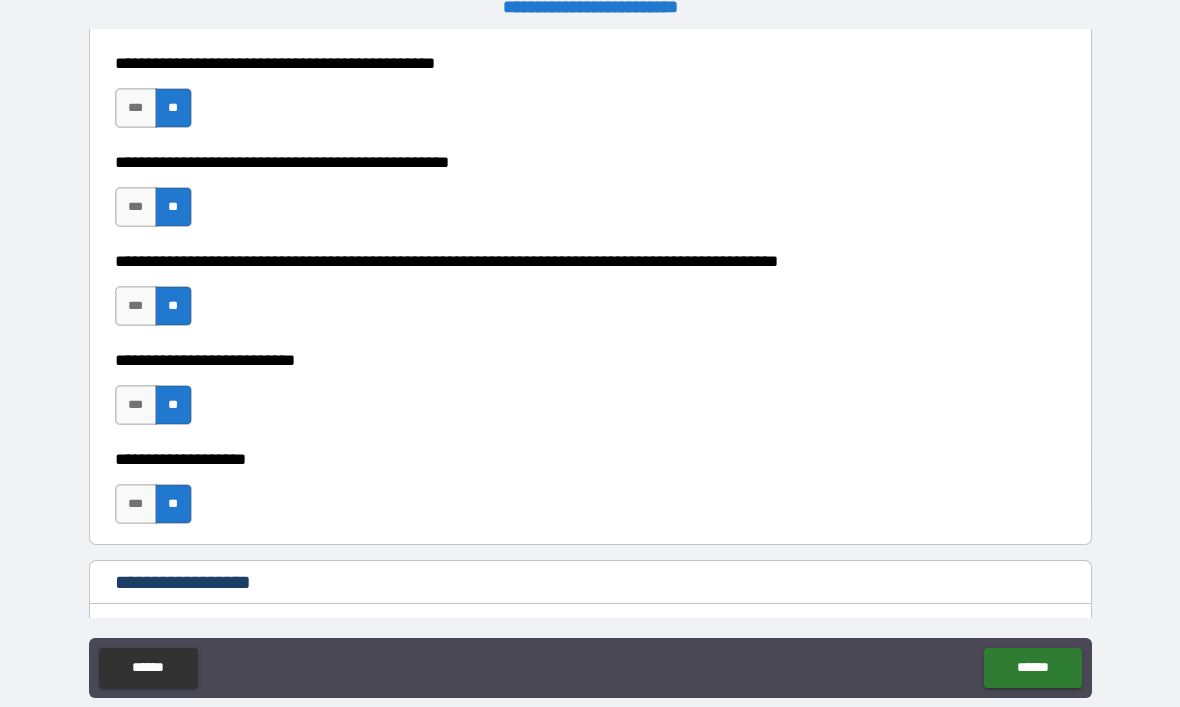 click on "***" at bounding box center (136, 108) 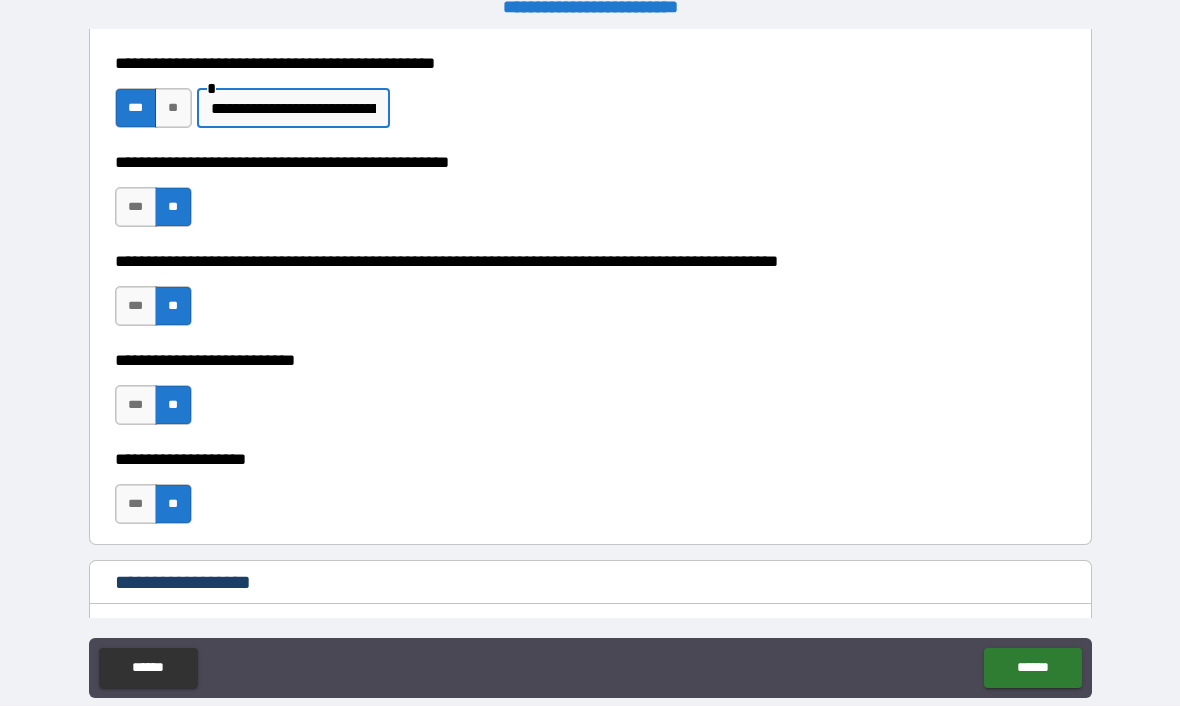 scroll, scrollTop: 23, scrollLeft: 0, axis: vertical 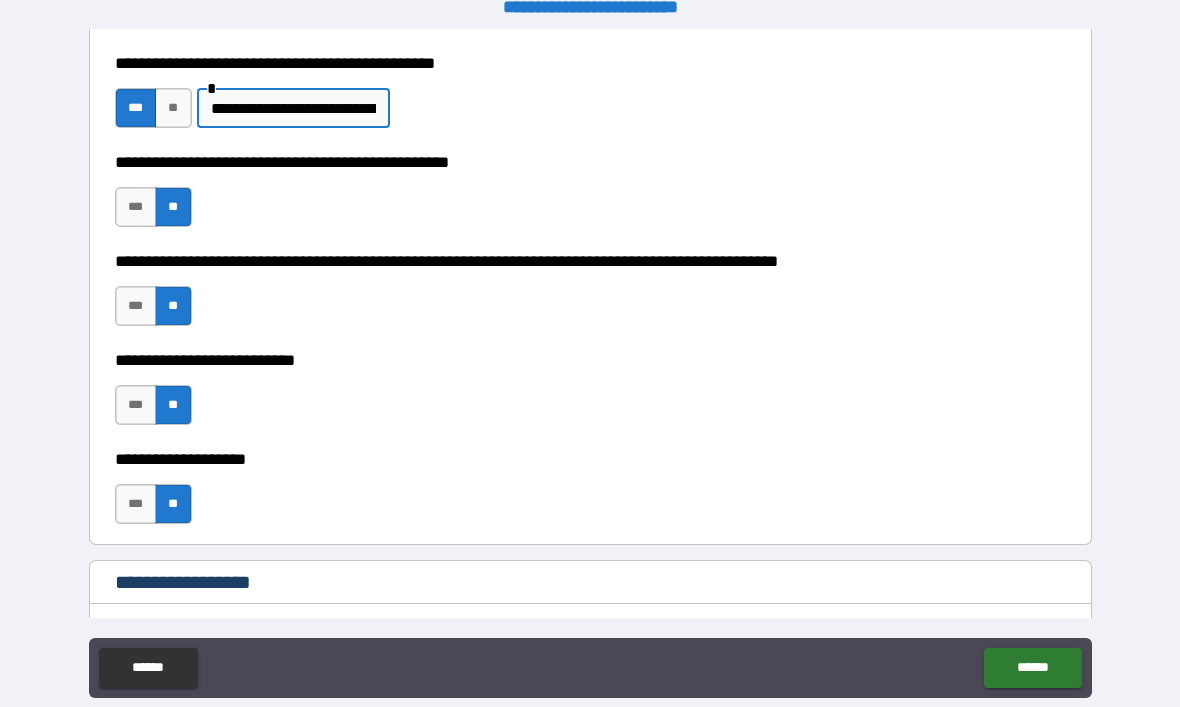 click on "******" at bounding box center (1032, 668) 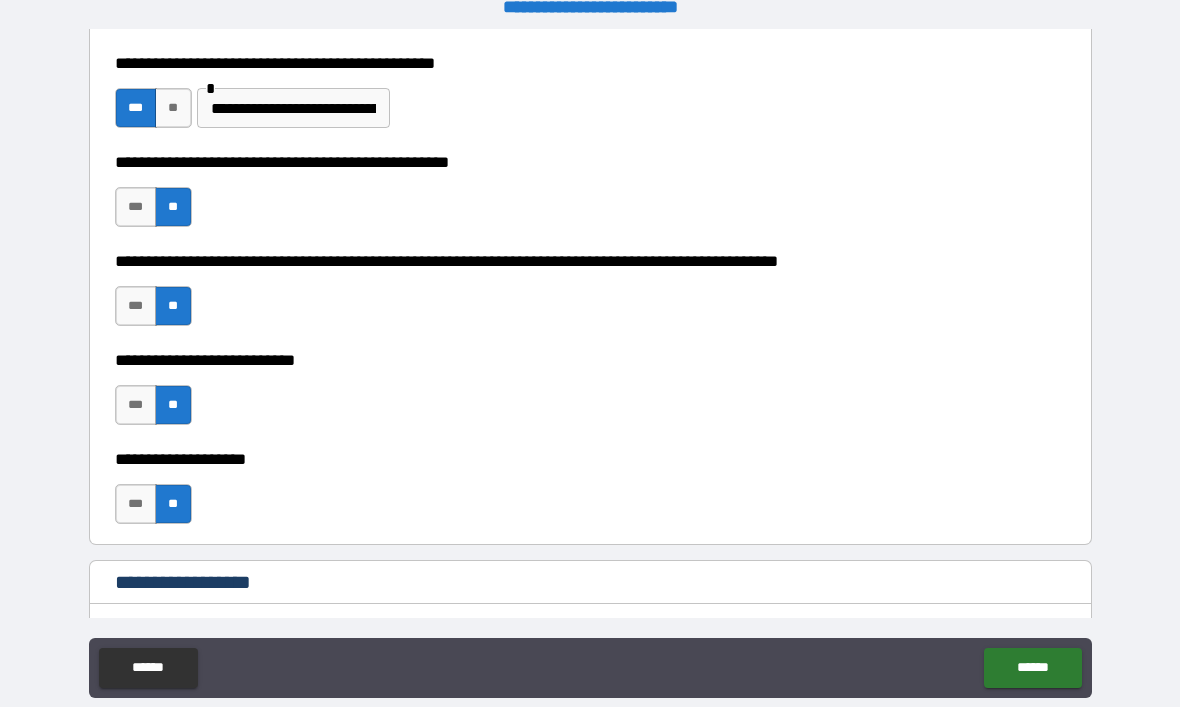 click on "**********" at bounding box center [293, 108] 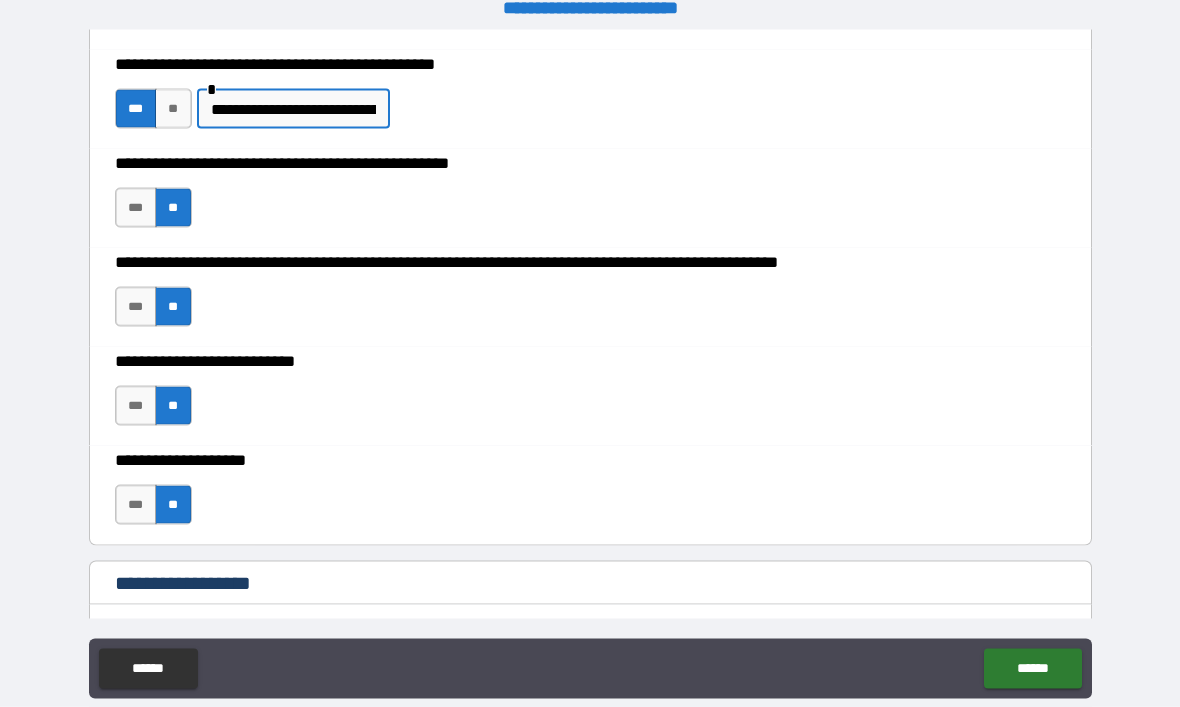 click on "**********" at bounding box center [293, 109] 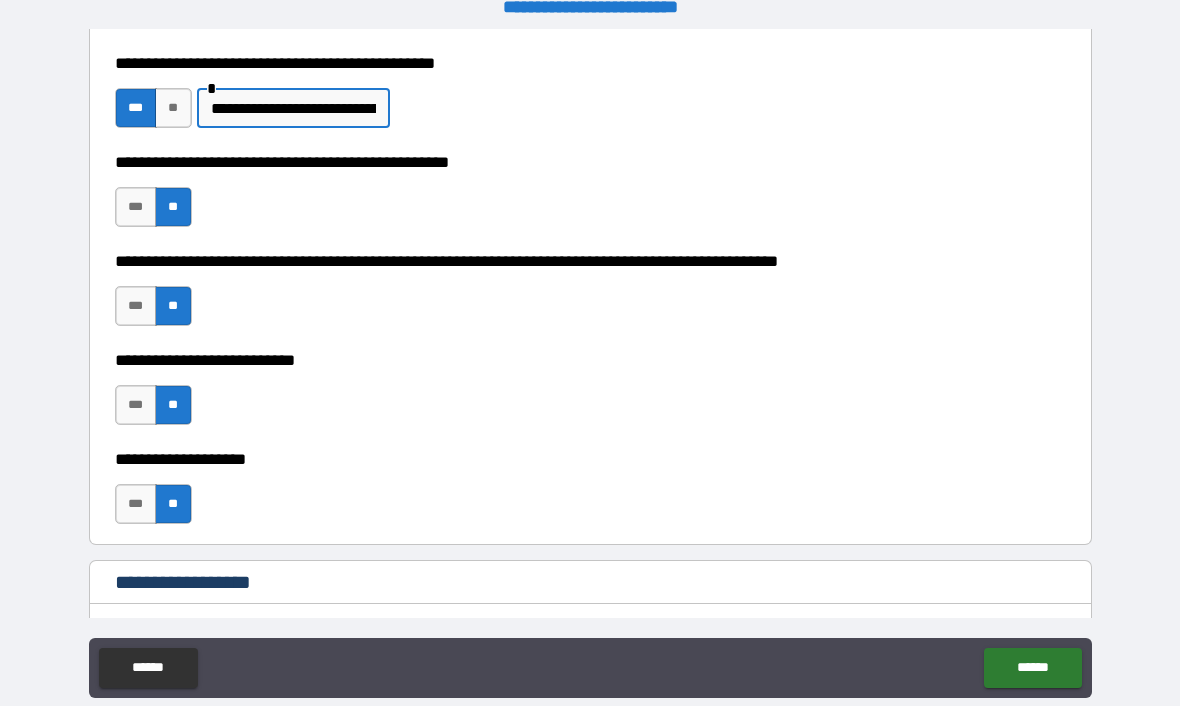 scroll, scrollTop: 23, scrollLeft: 0, axis: vertical 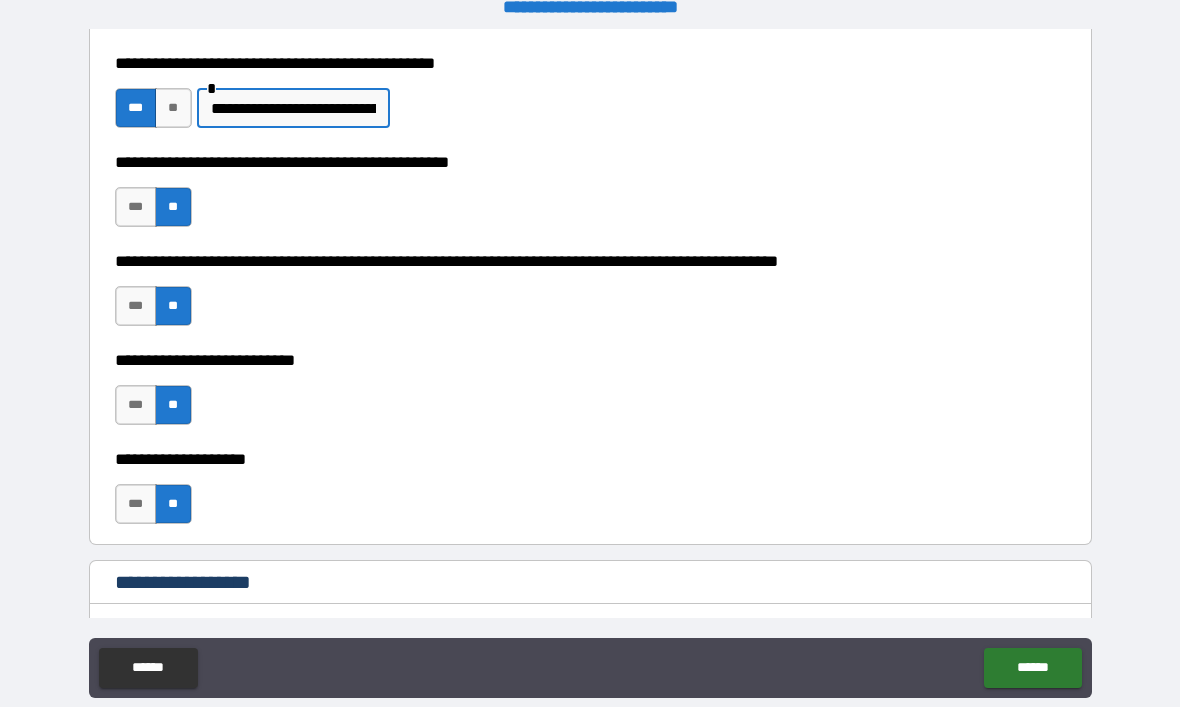 type on "**********" 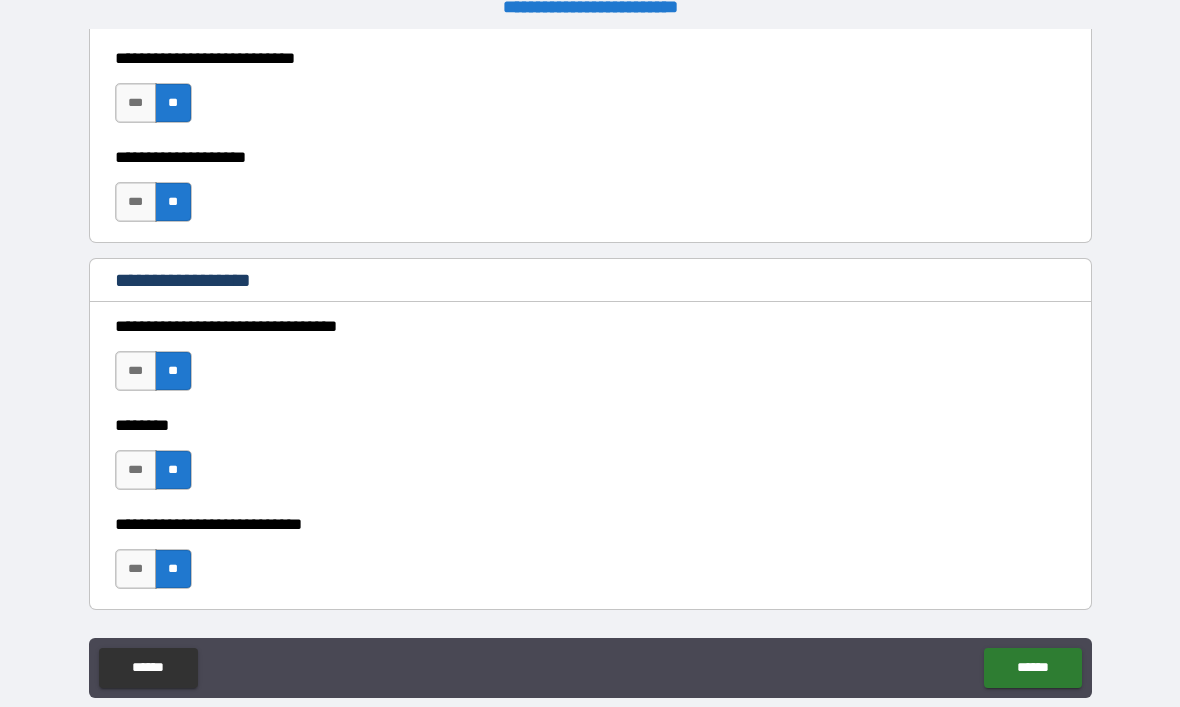 scroll, scrollTop: 906, scrollLeft: 0, axis: vertical 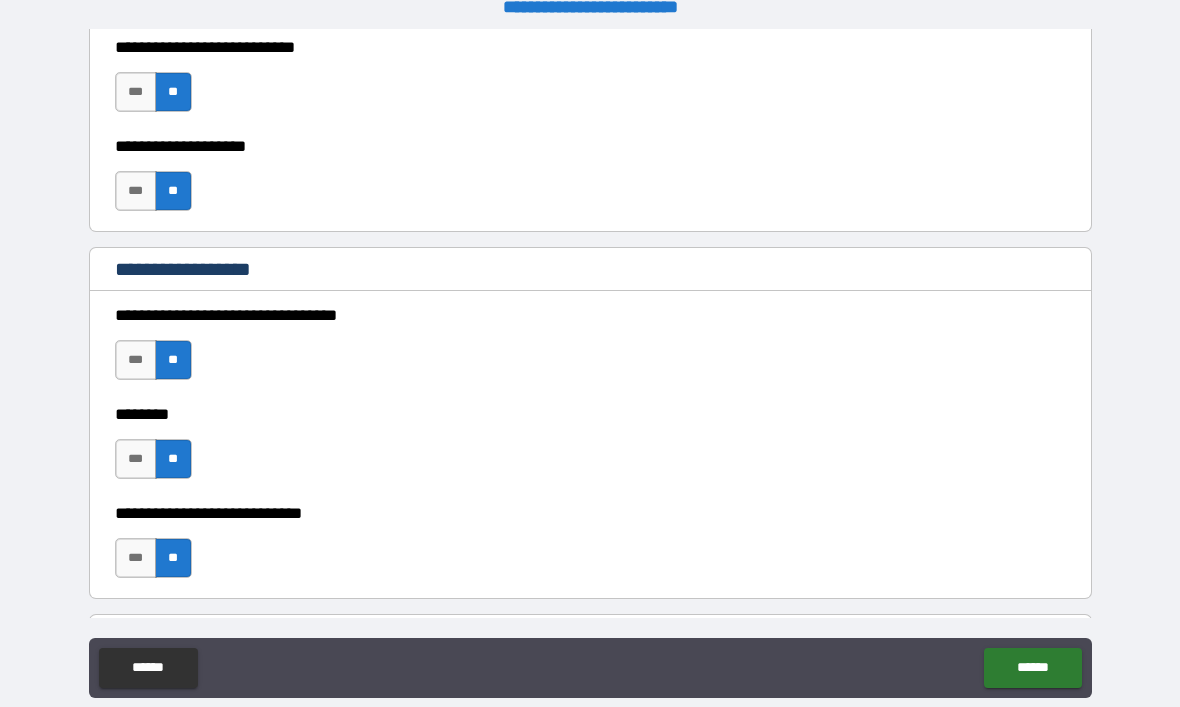 click on "**********" at bounding box center (197, 269) 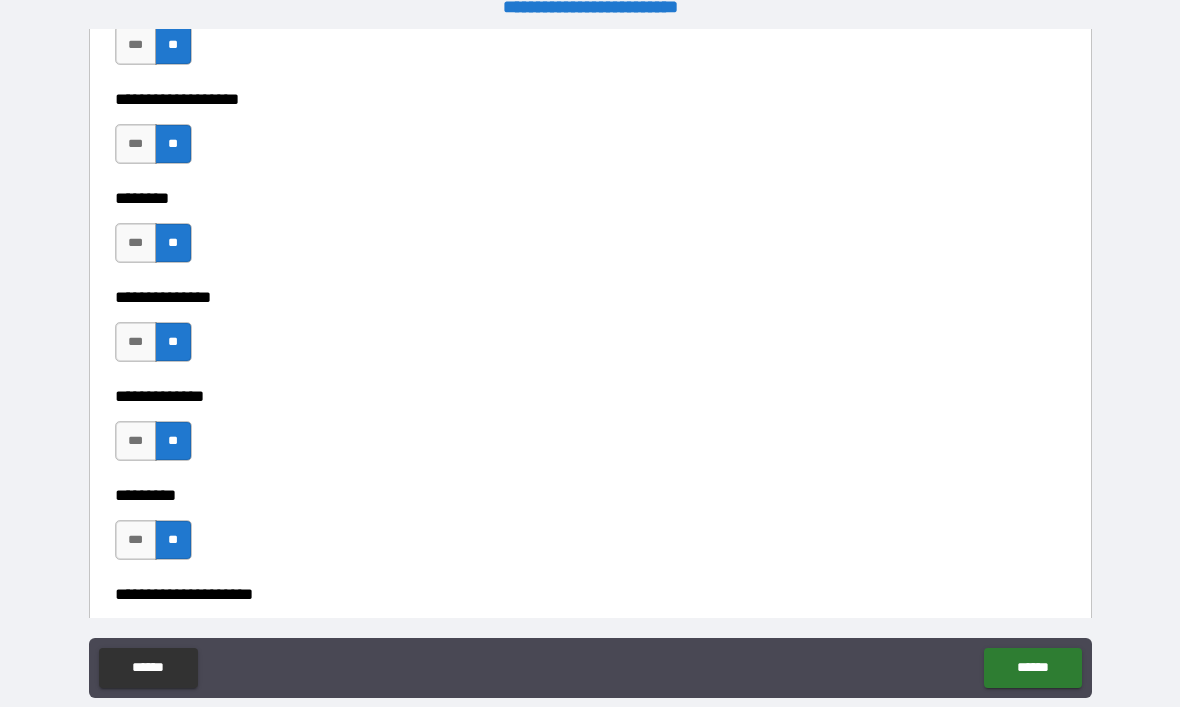 scroll, scrollTop: 4487, scrollLeft: 0, axis: vertical 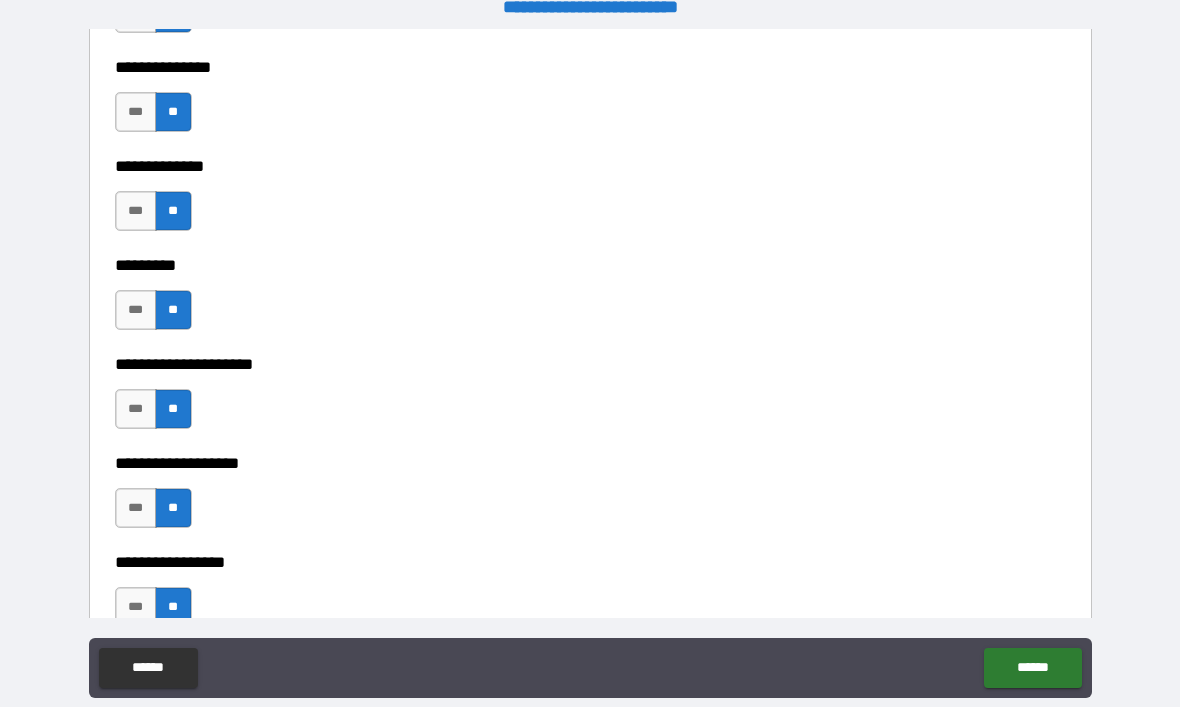 click on "**********" at bounding box center [590, 449] 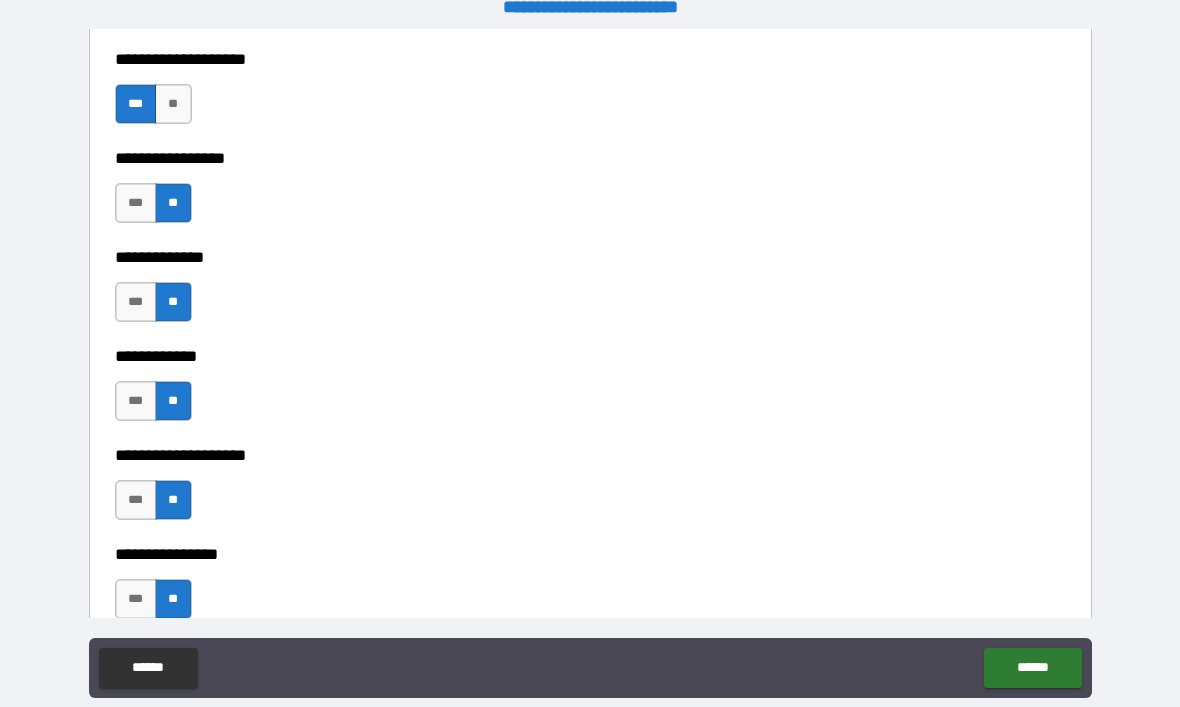 scroll, scrollTop: 6757, scrollLeft: 0, axis: vertical 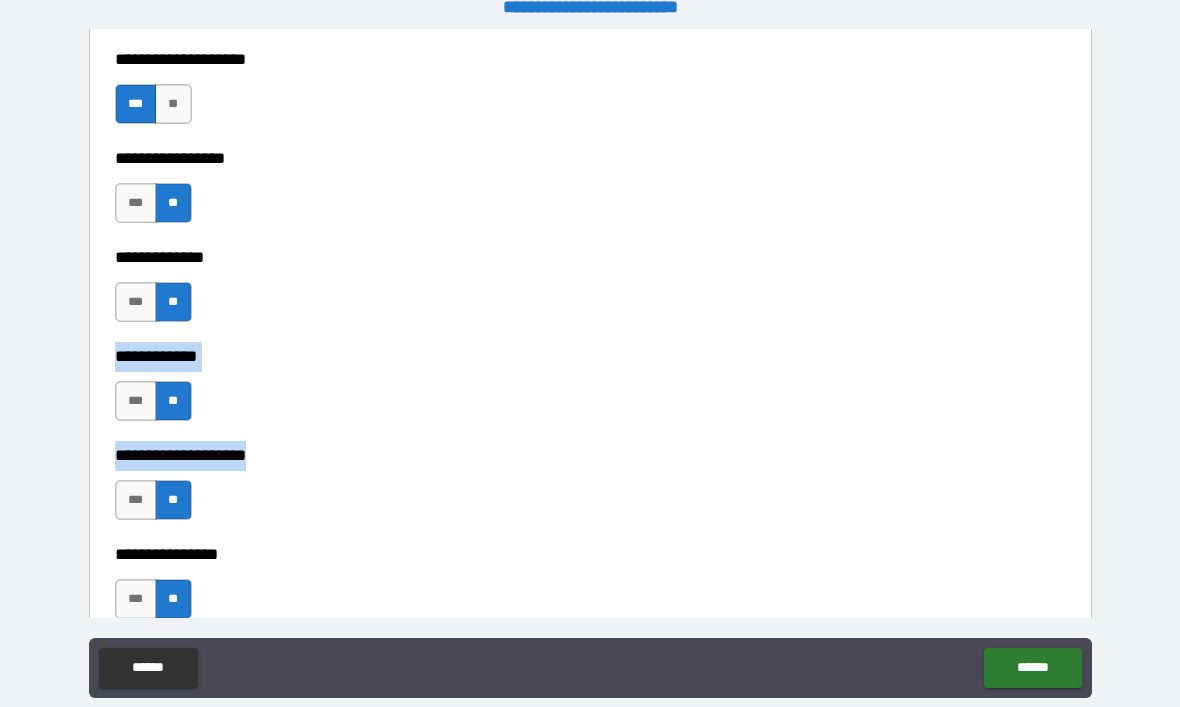 click on "**" at bounding box center (173, 104) 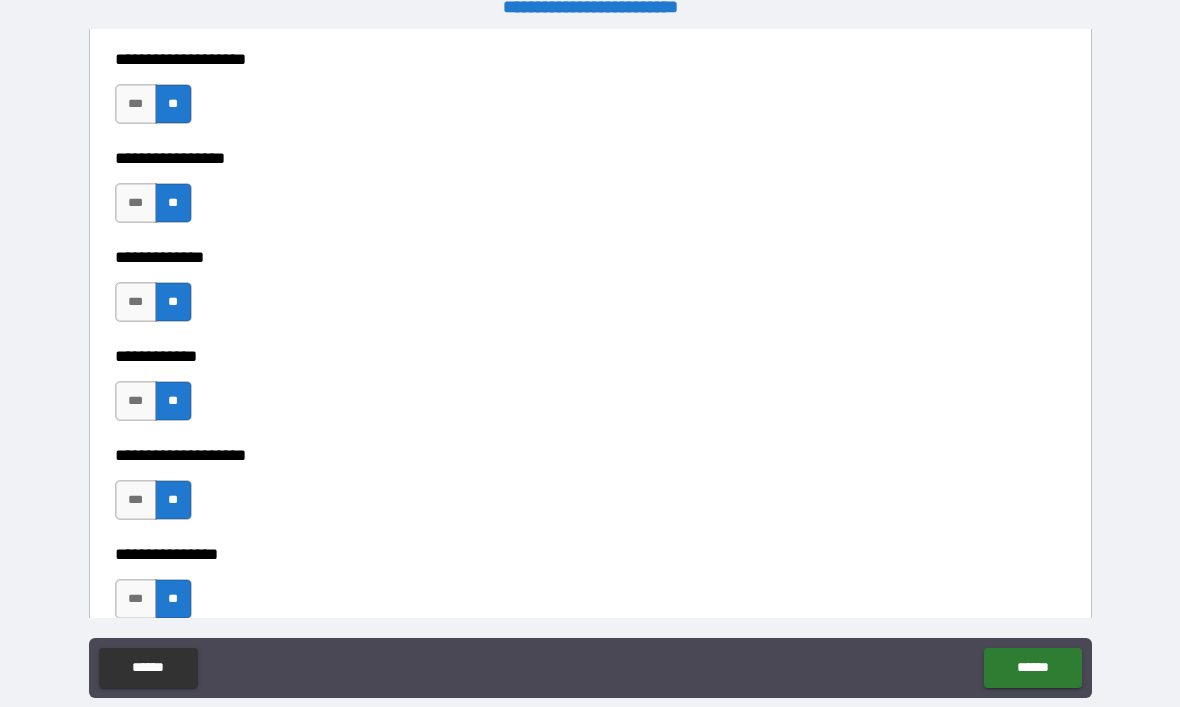 click on "******" at bounding box center [1032, 668] 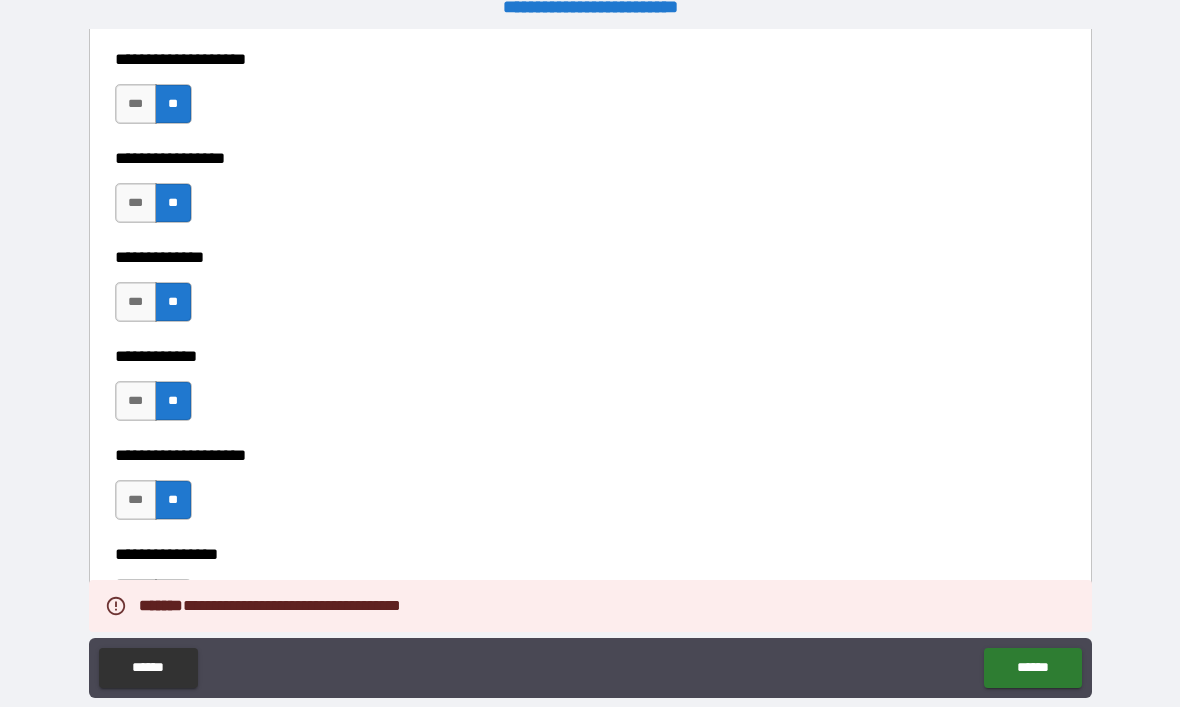 click on "***" at bounding box center (136, 104) 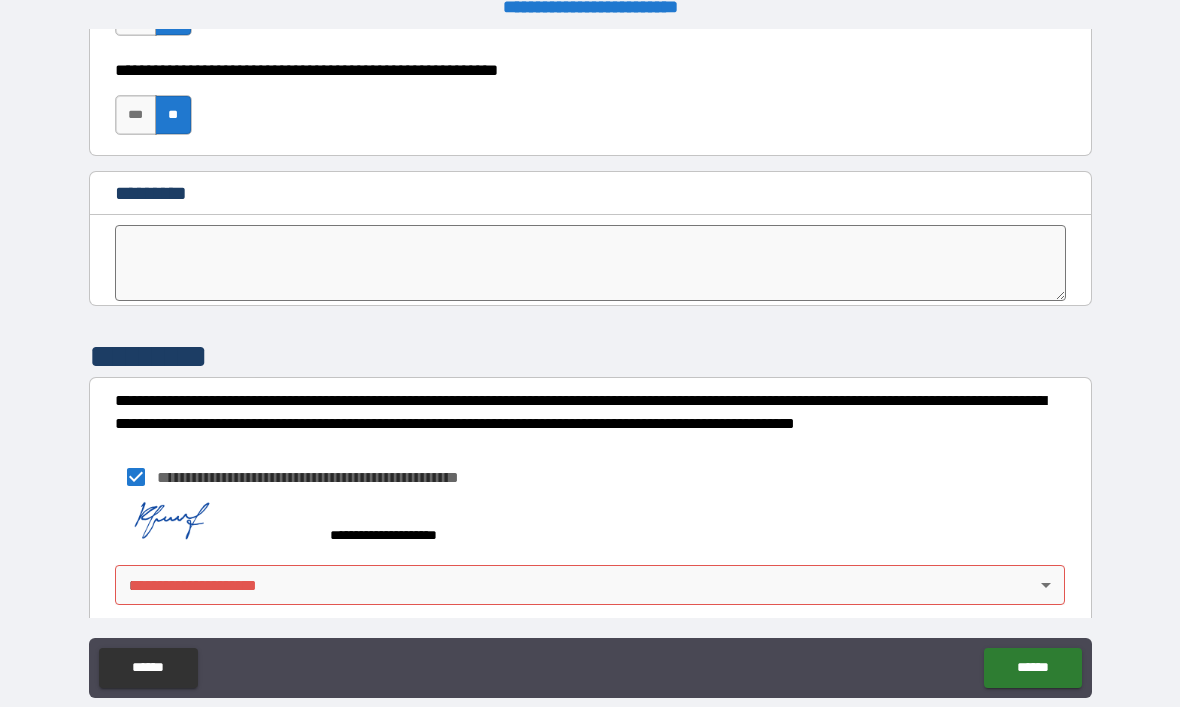 scroll, scrollTop: 10212, scrollLeft: 0, axis: vertical 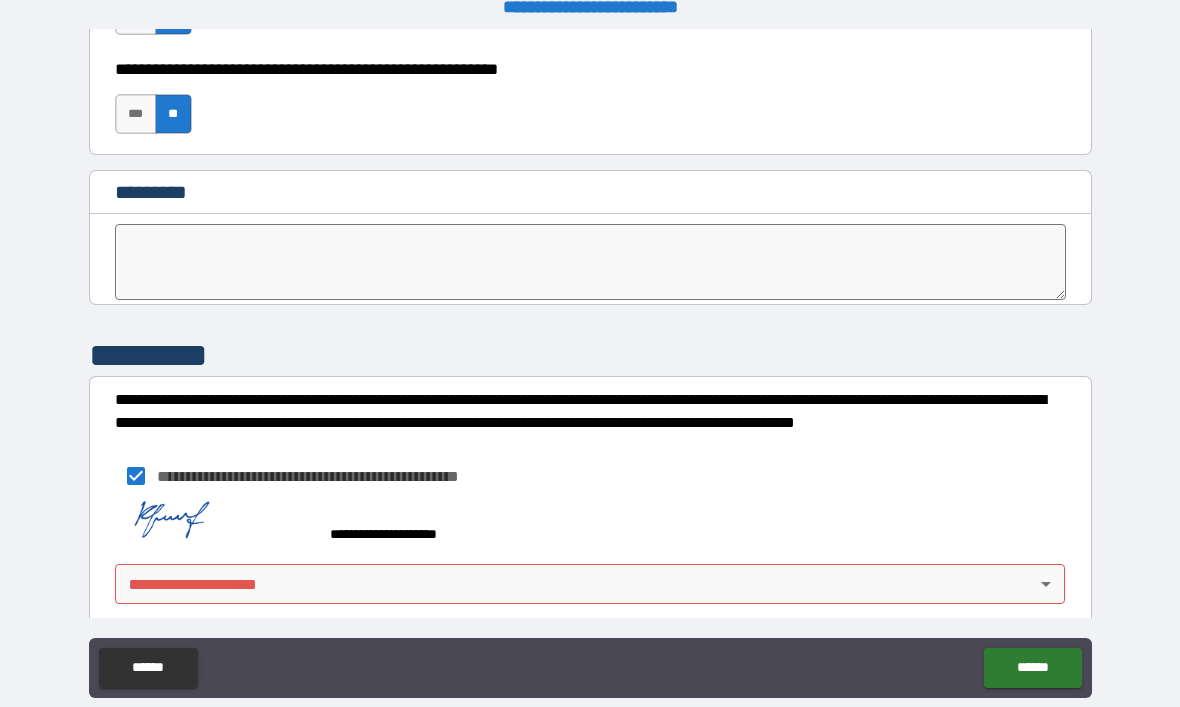 click on "**********" at bounding box center (590, 364) 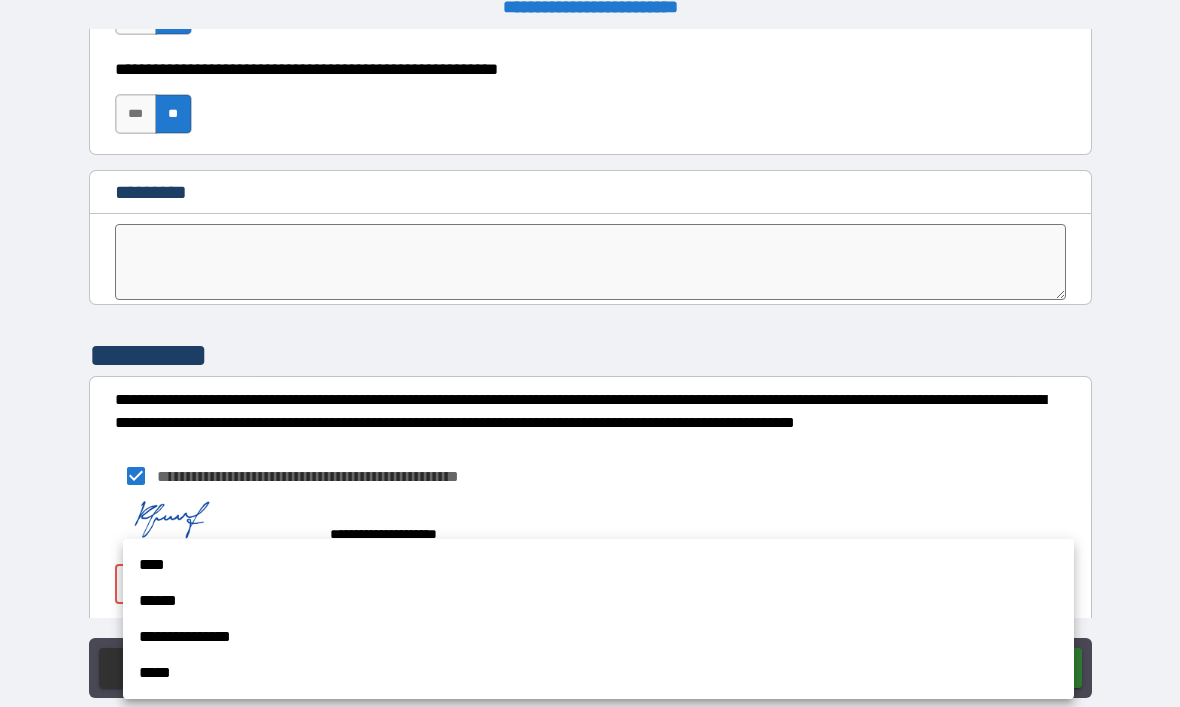 click on "****" at bounding box center (598, 565) 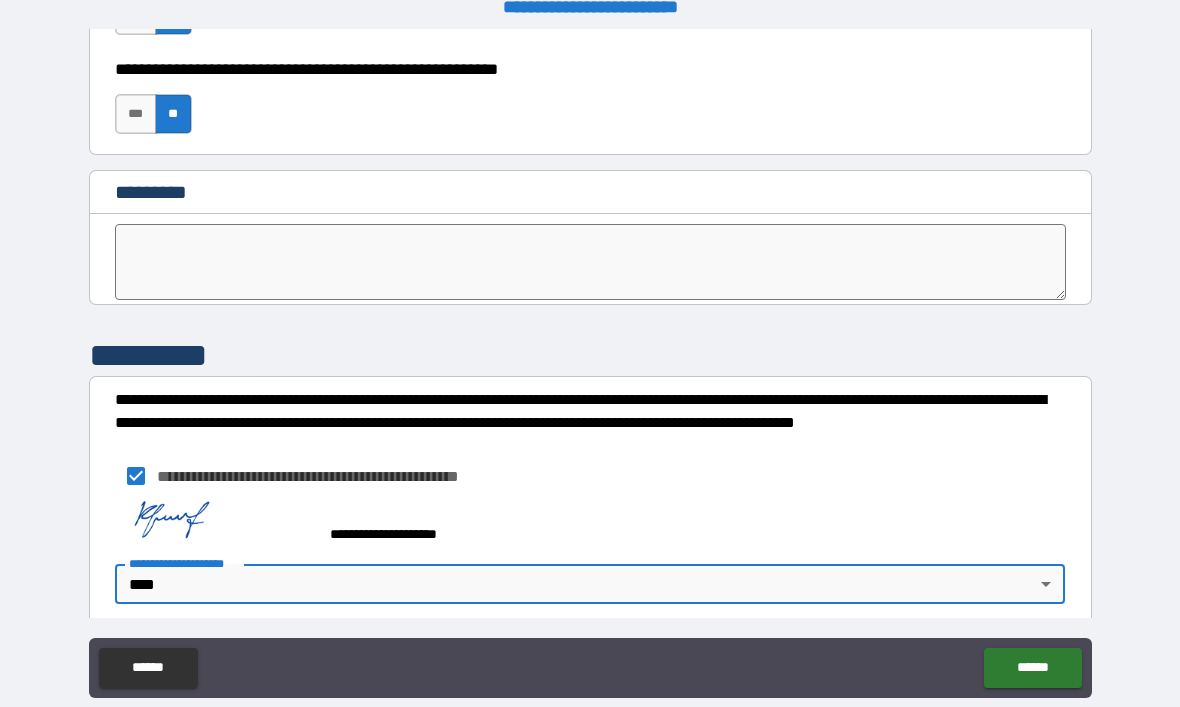 click on "******" at bounding box center (1032, 668) 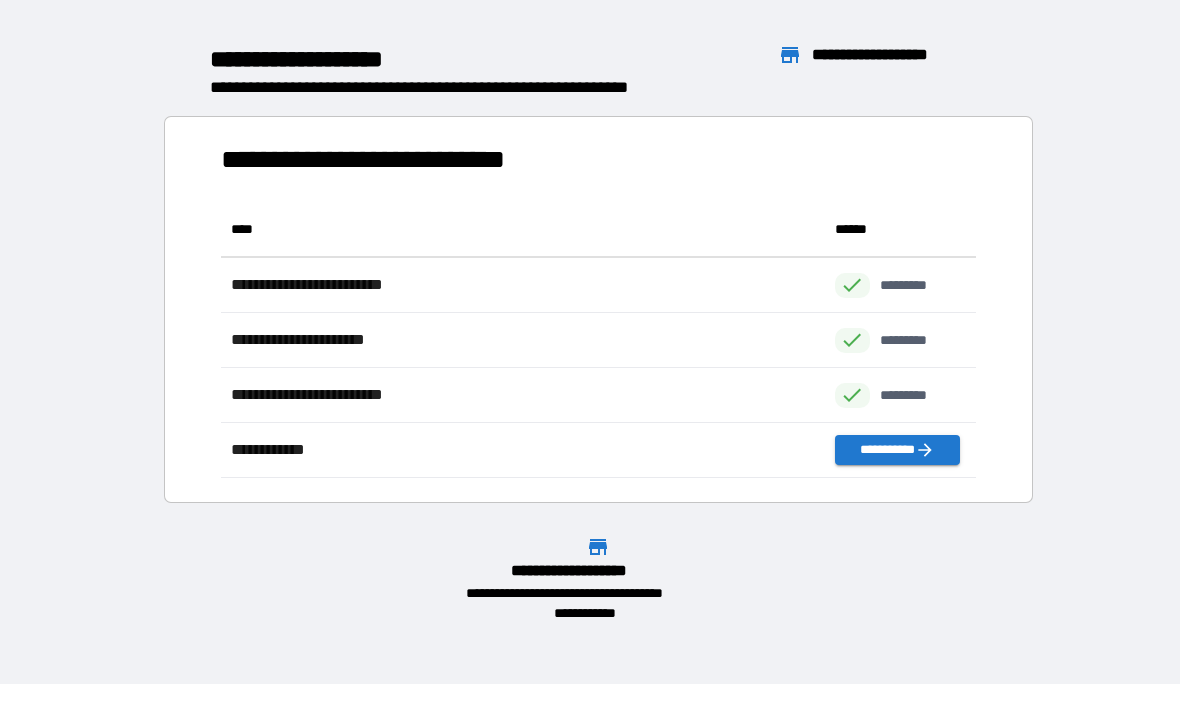 scroll, scrollTop: 1, scrollLeft: 1, axis: both 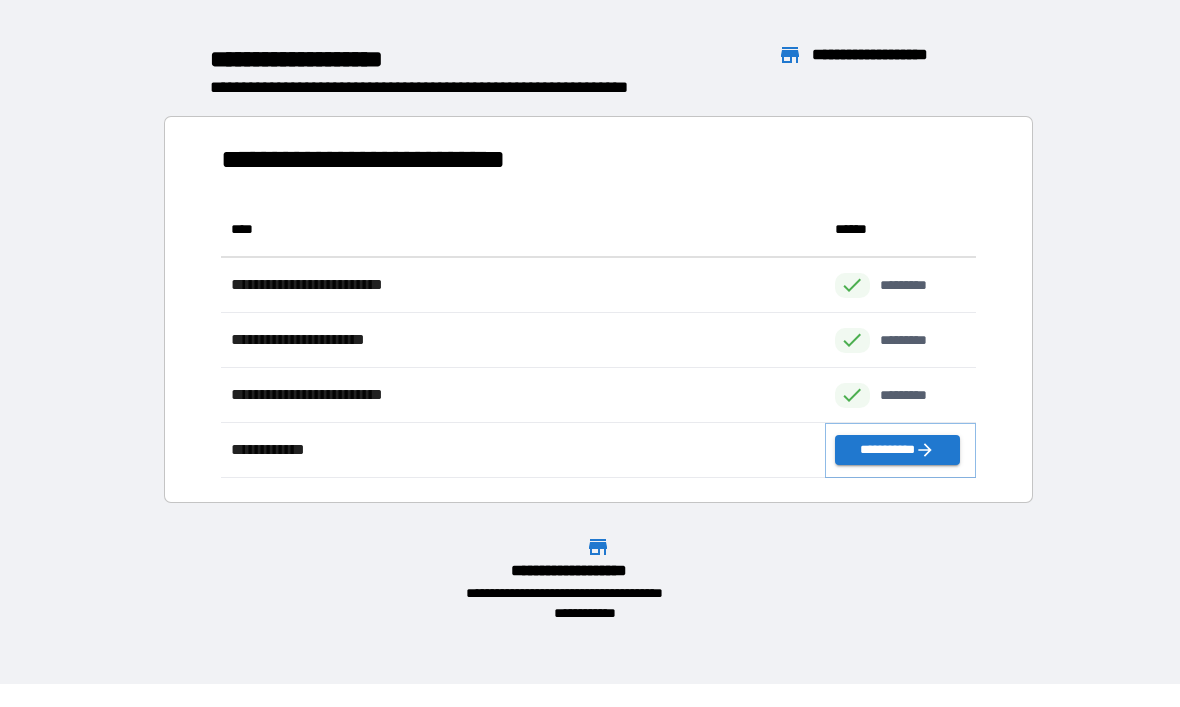 click on "**********" at bounding box center [897, 450] 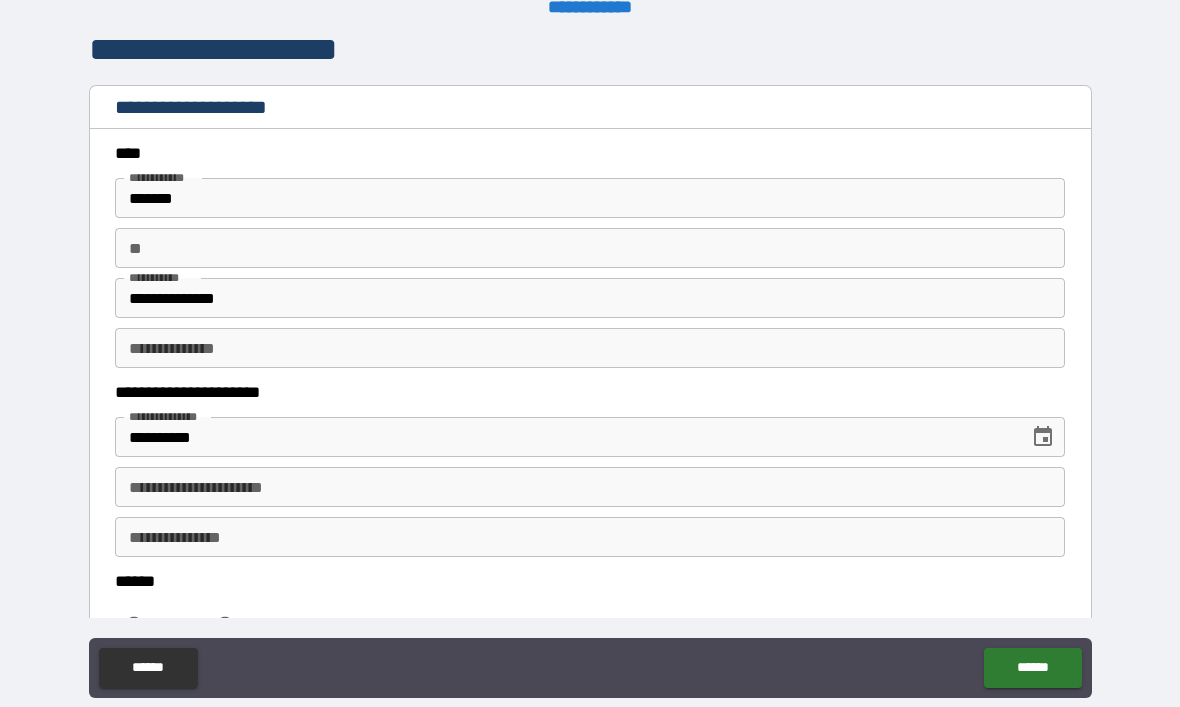click on "**********" at bounding box center (590, 487) 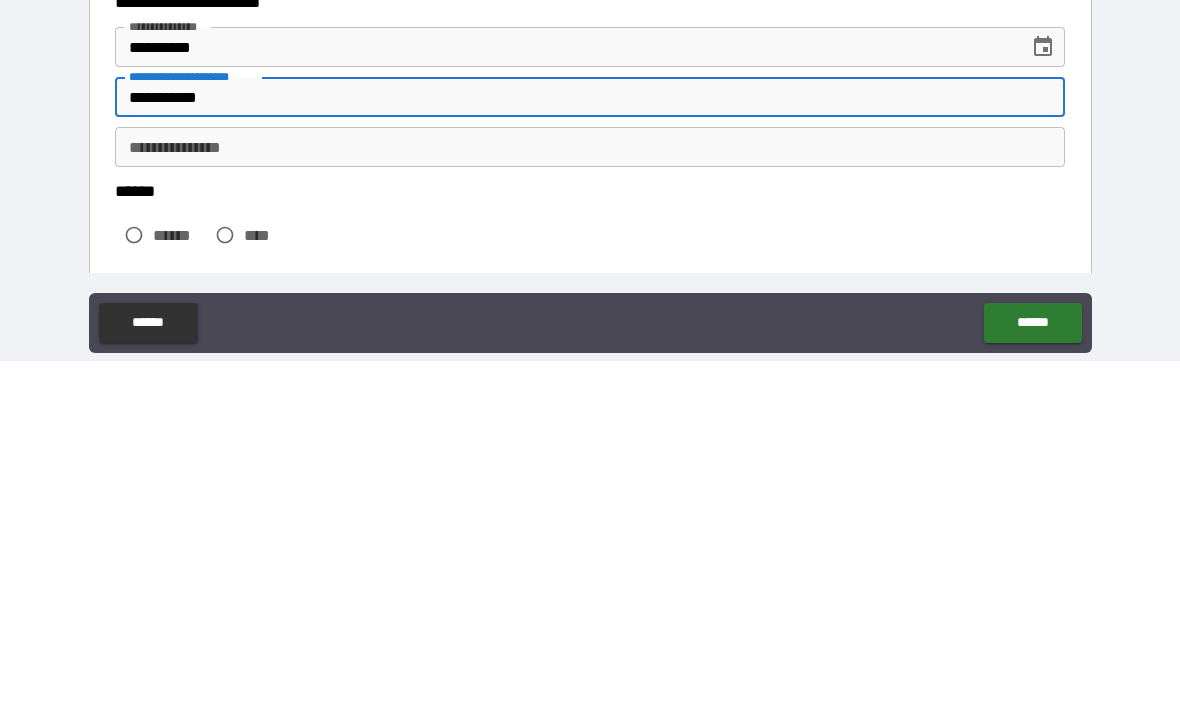 scroll, scrollTop: 47, scrollLeft: 0, axis: vertical 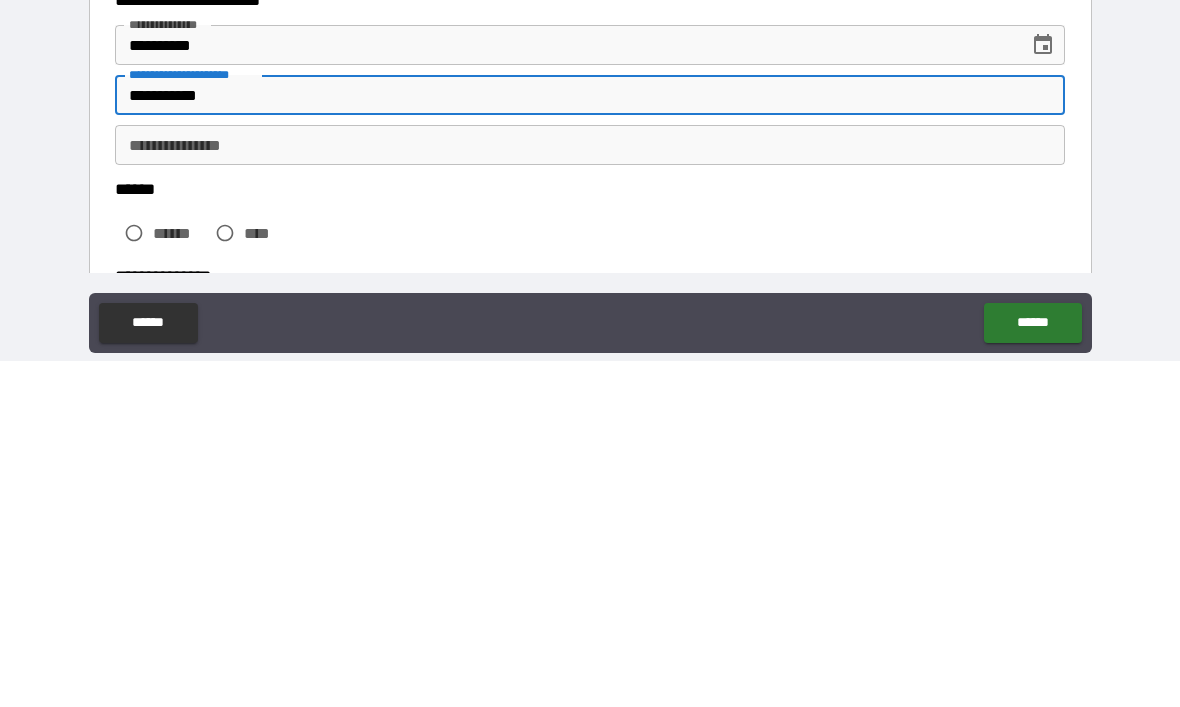 type on "**********" 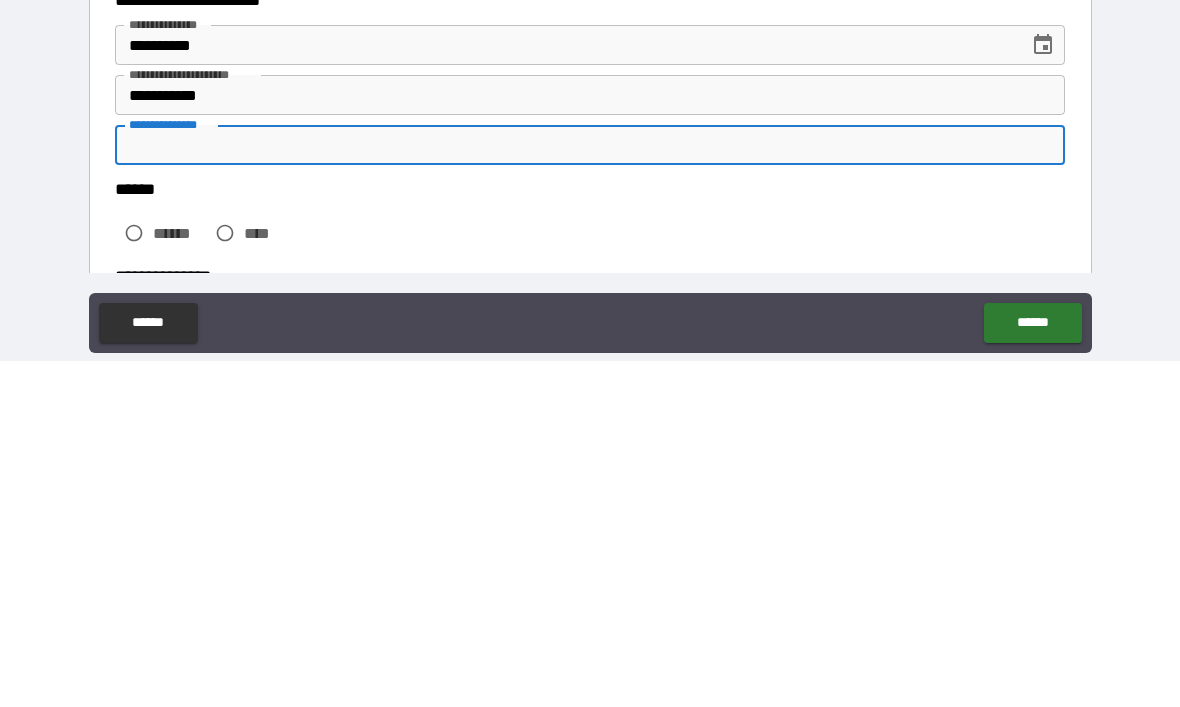scroll, scrollTop: 67, scrollLeft: 0, axis: vertical 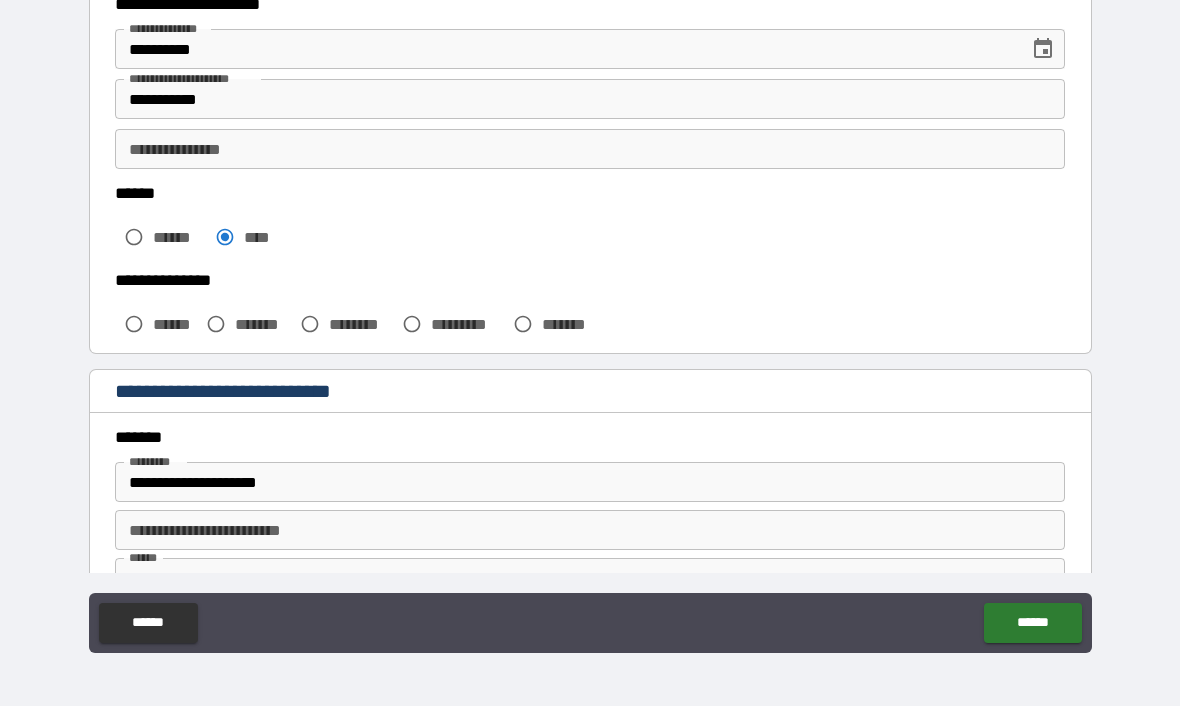 click on "**********" at bounding box center (590, 150) 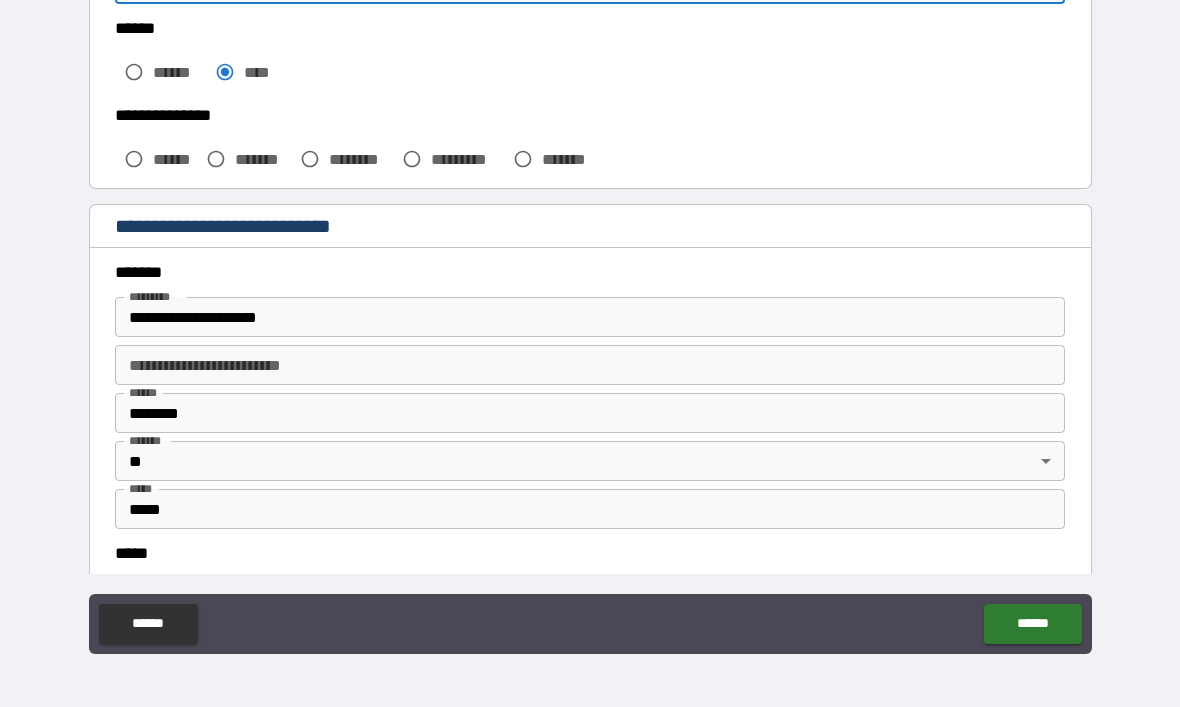 scroll, scrollTop: 524, scrollLeft: 0, axis: vertical 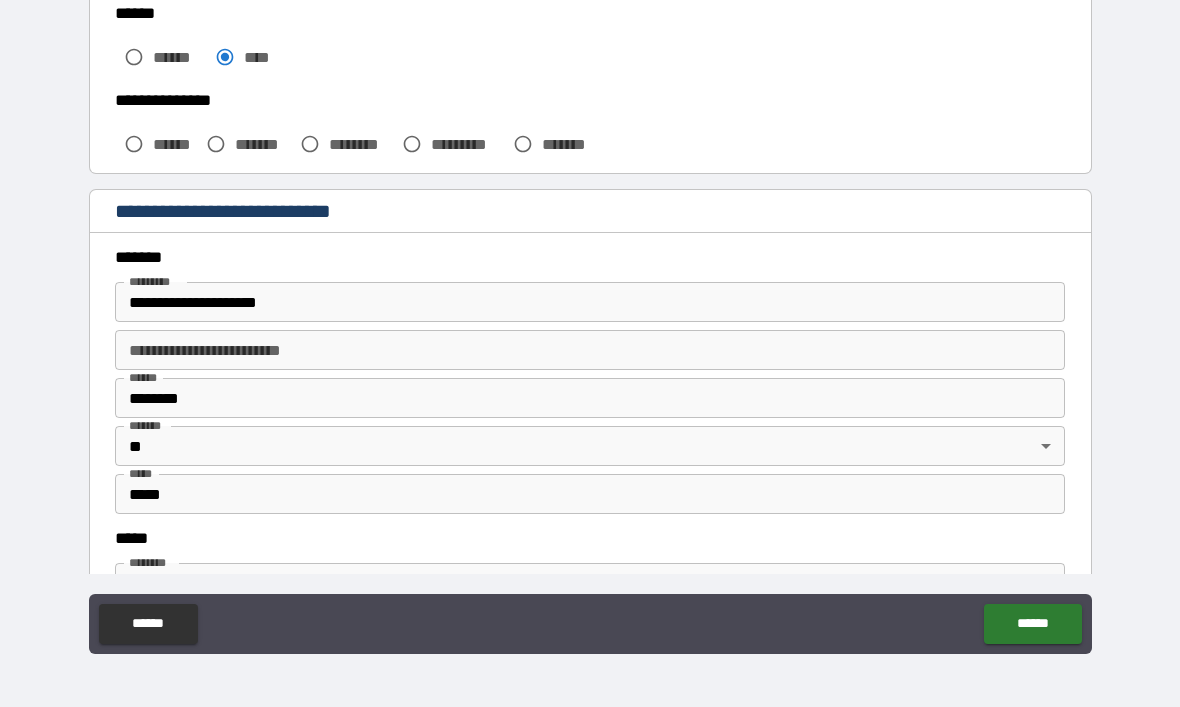 type on "**********" 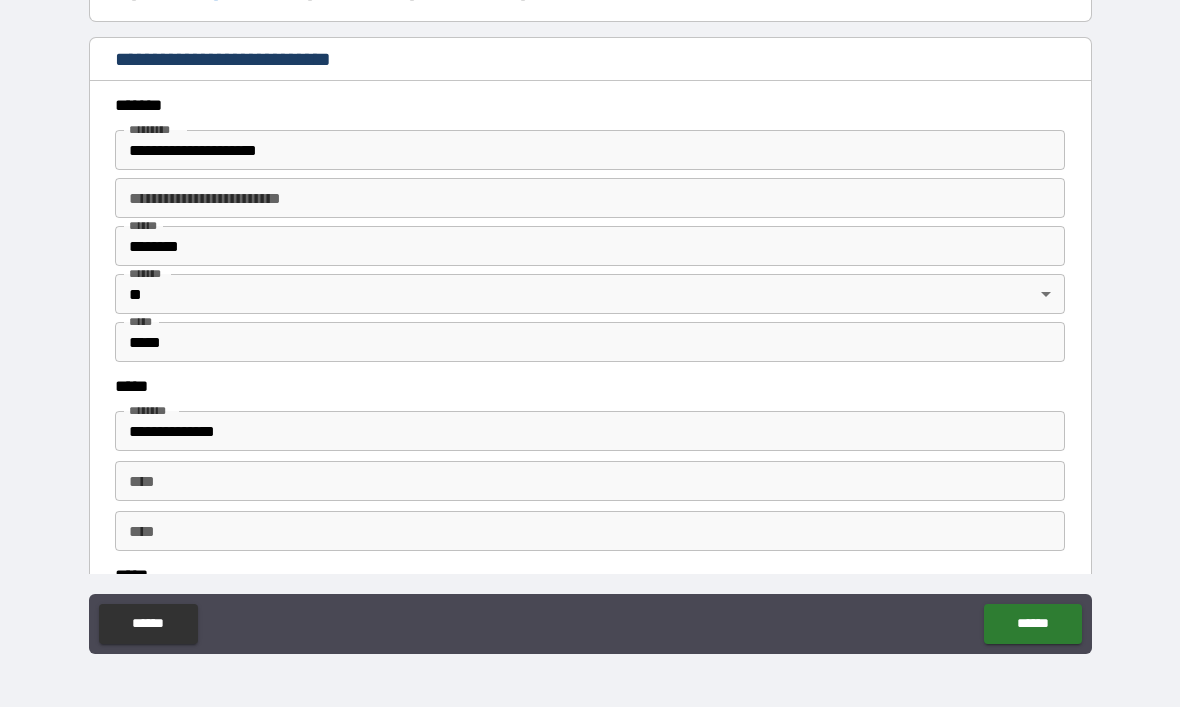 scroll, scrollTop: 678, scrollLeft: 0, axis: vertical 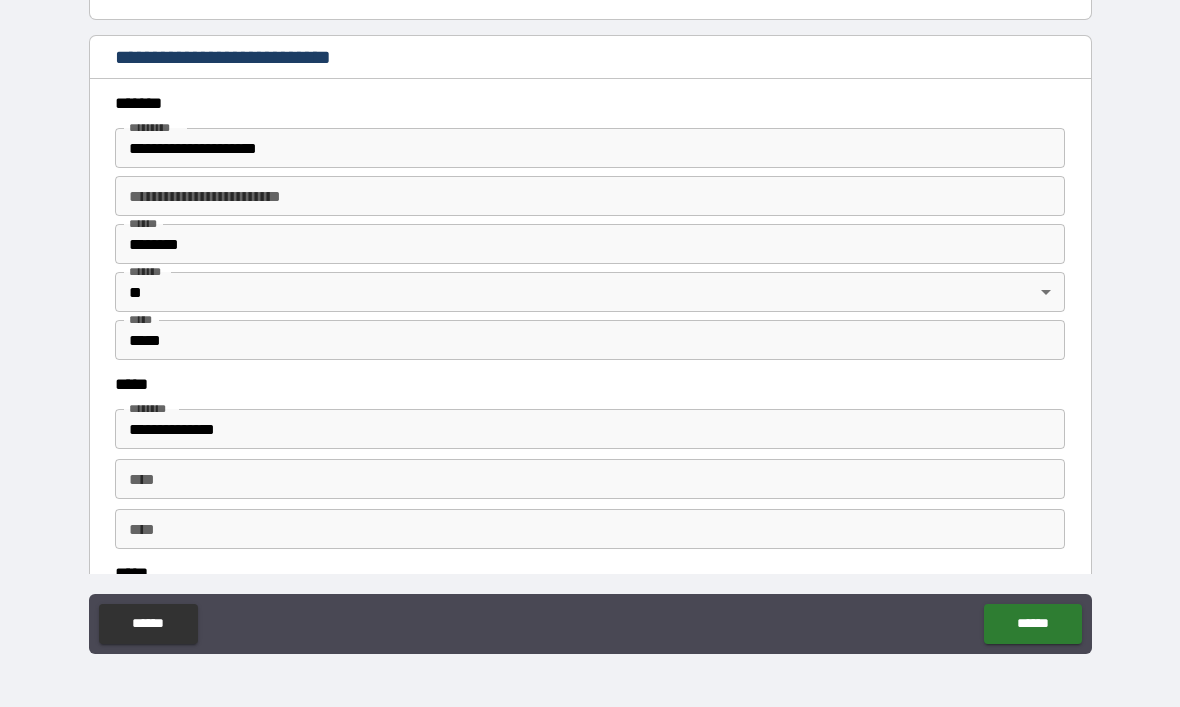 click on "**********" at bounding box center (590, 148) 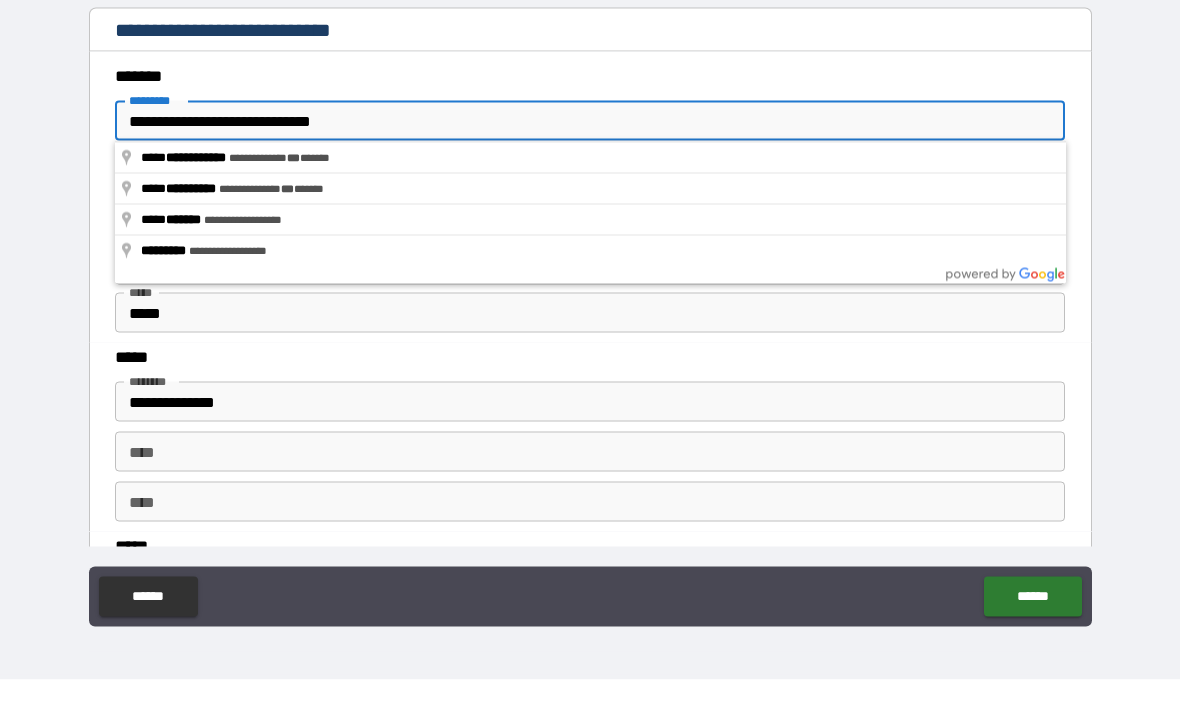 click on "**********" at bounding box center [590, 148] 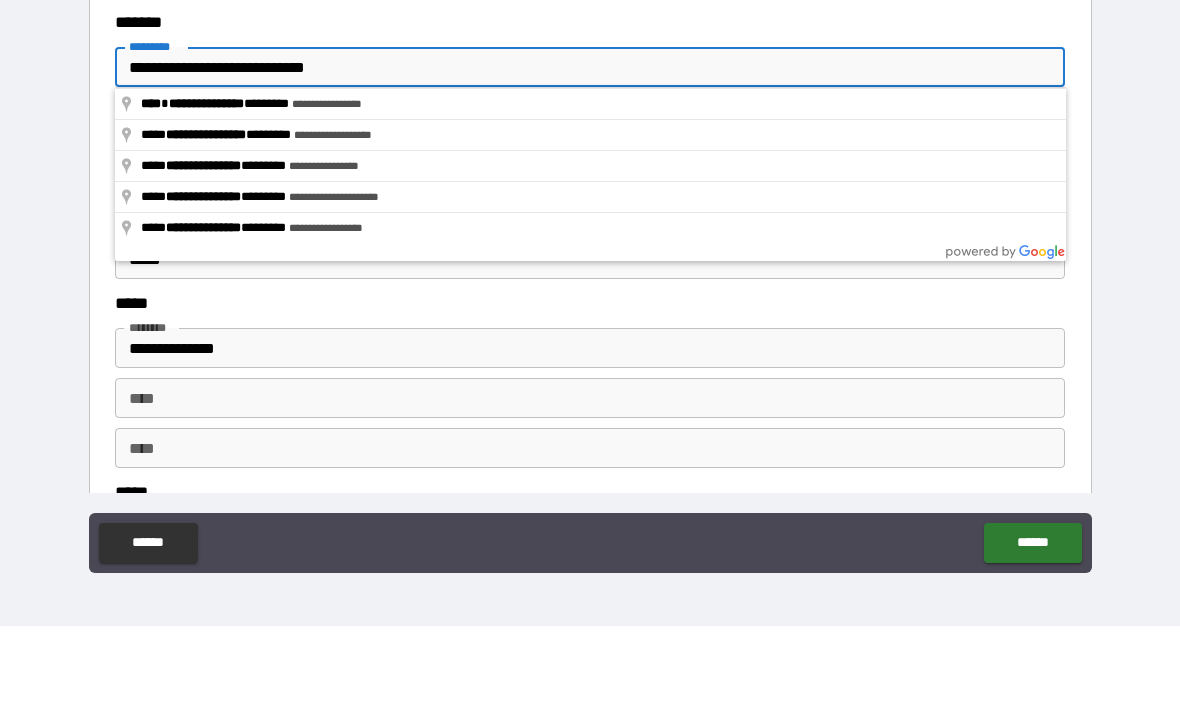 click on "**********" at bounding box center (590, 148) 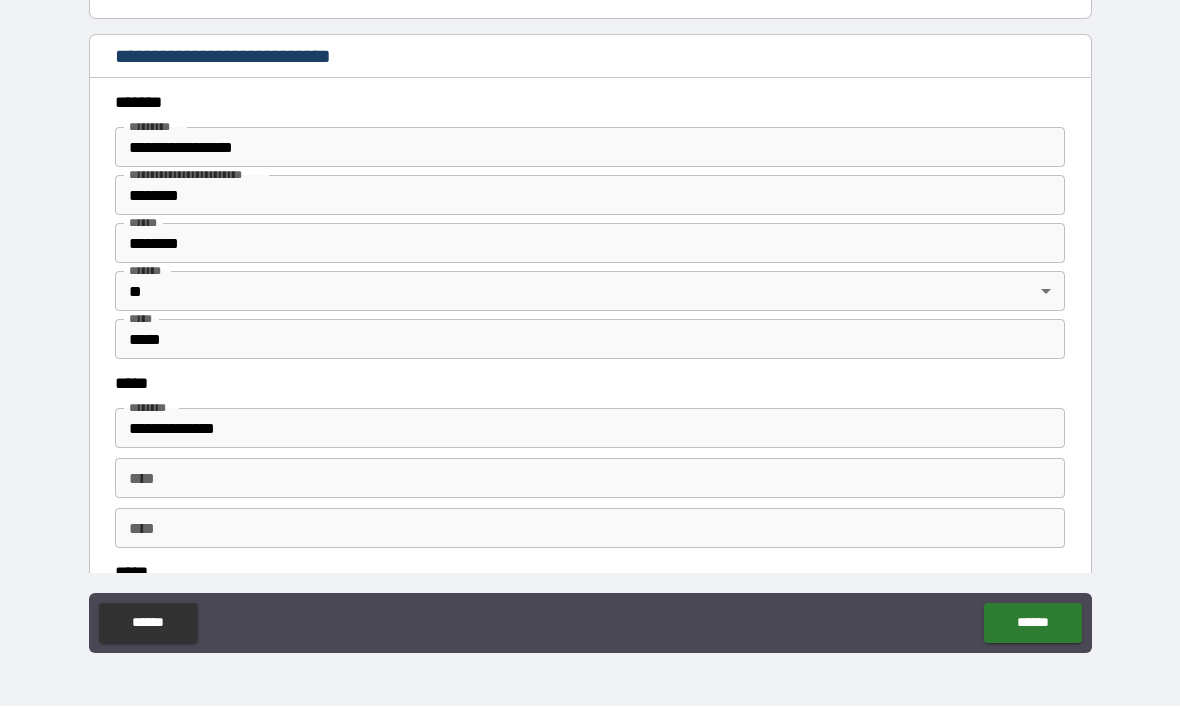 scroll, scrollTop: 683, scrollLeft: 0, axis: vertical 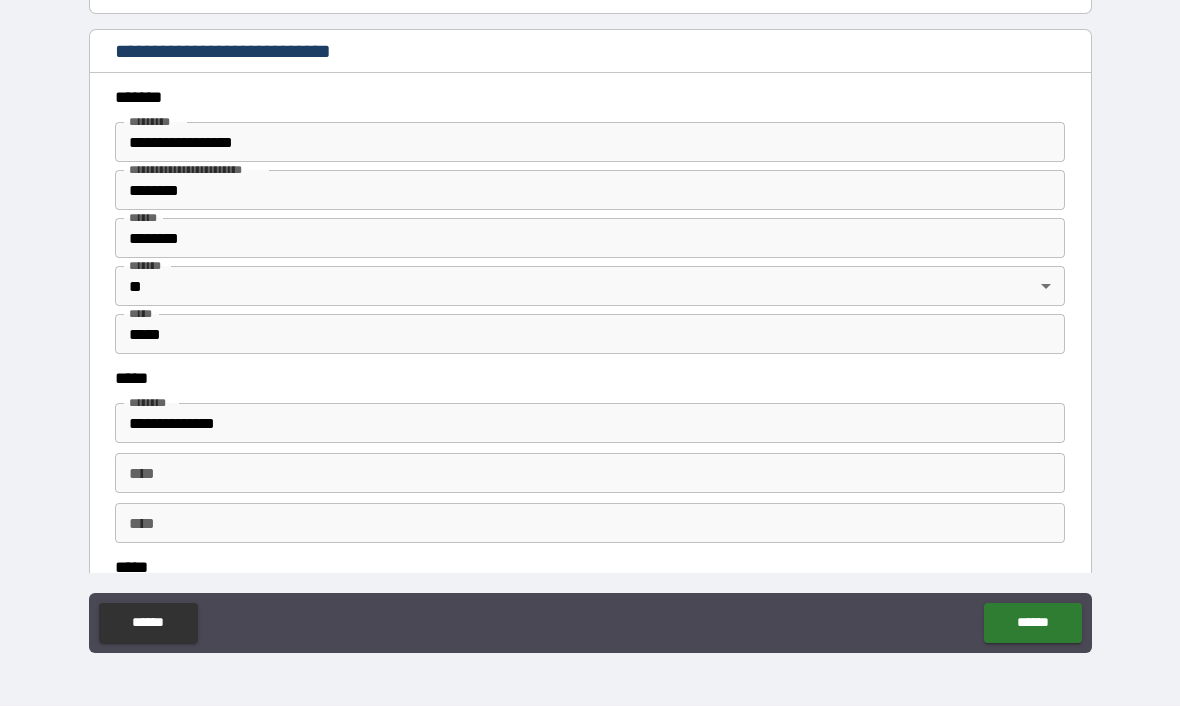 click on "**********" at bounding box center (590, 143) 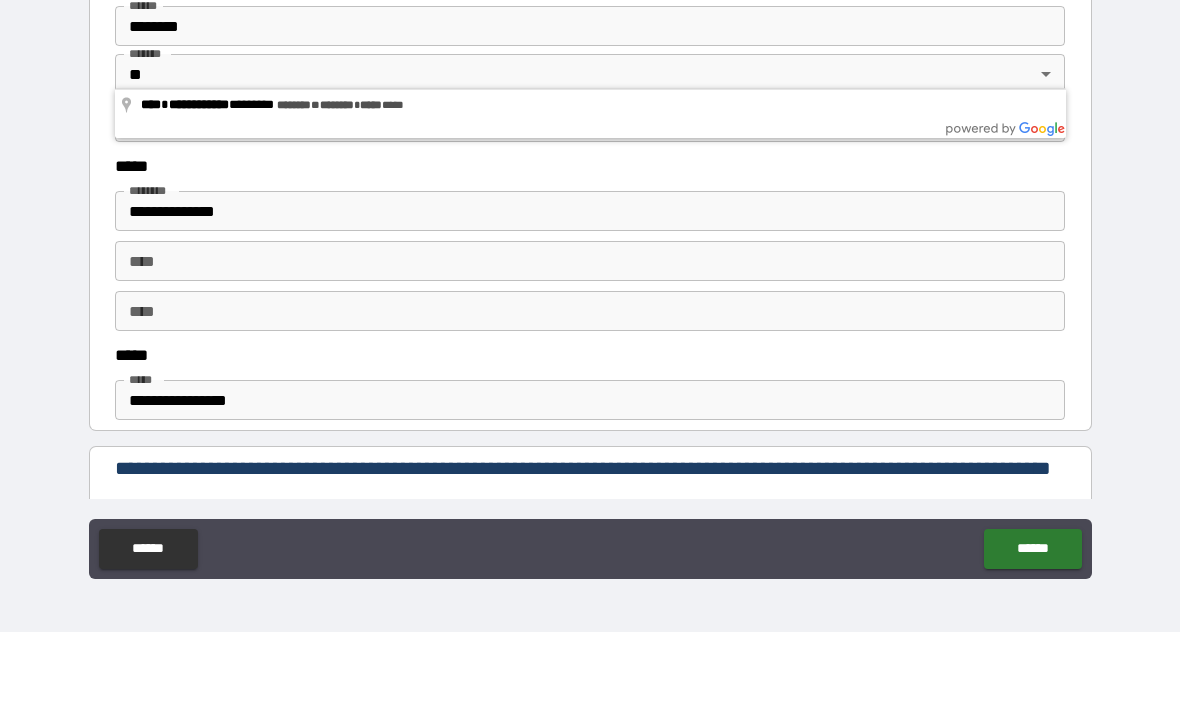 scroll, scrollTop: 823, scrollLeft: 0, axis: vertical 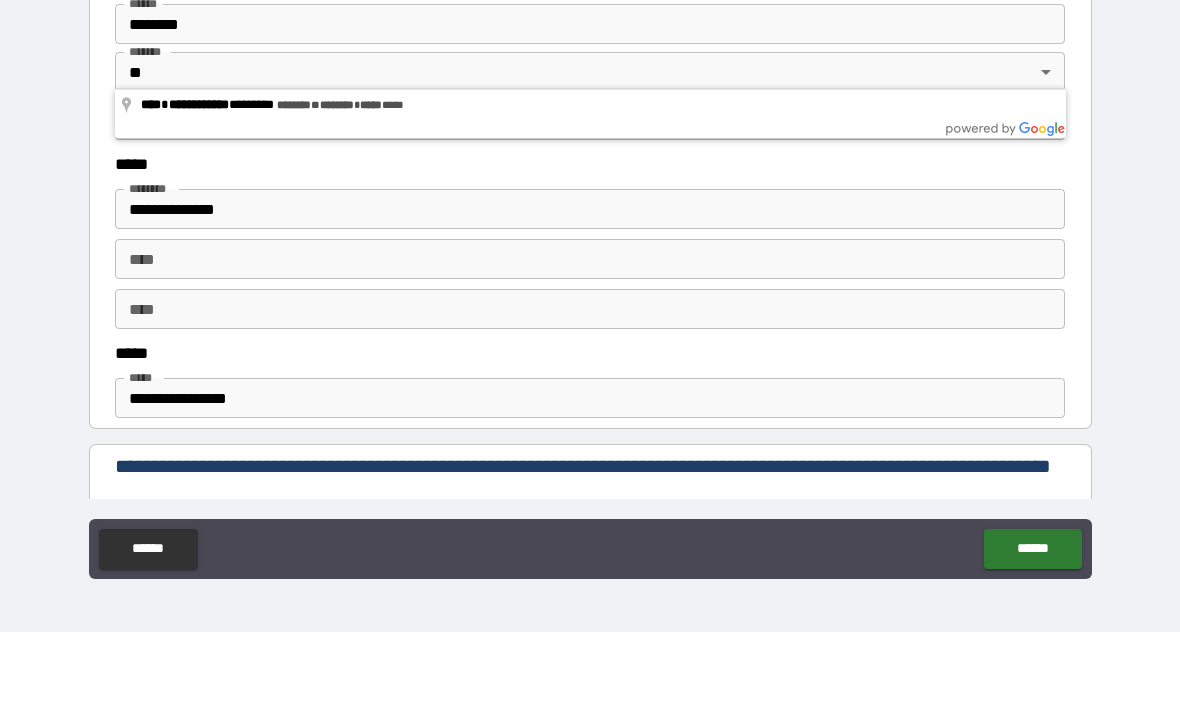 type on "**********" 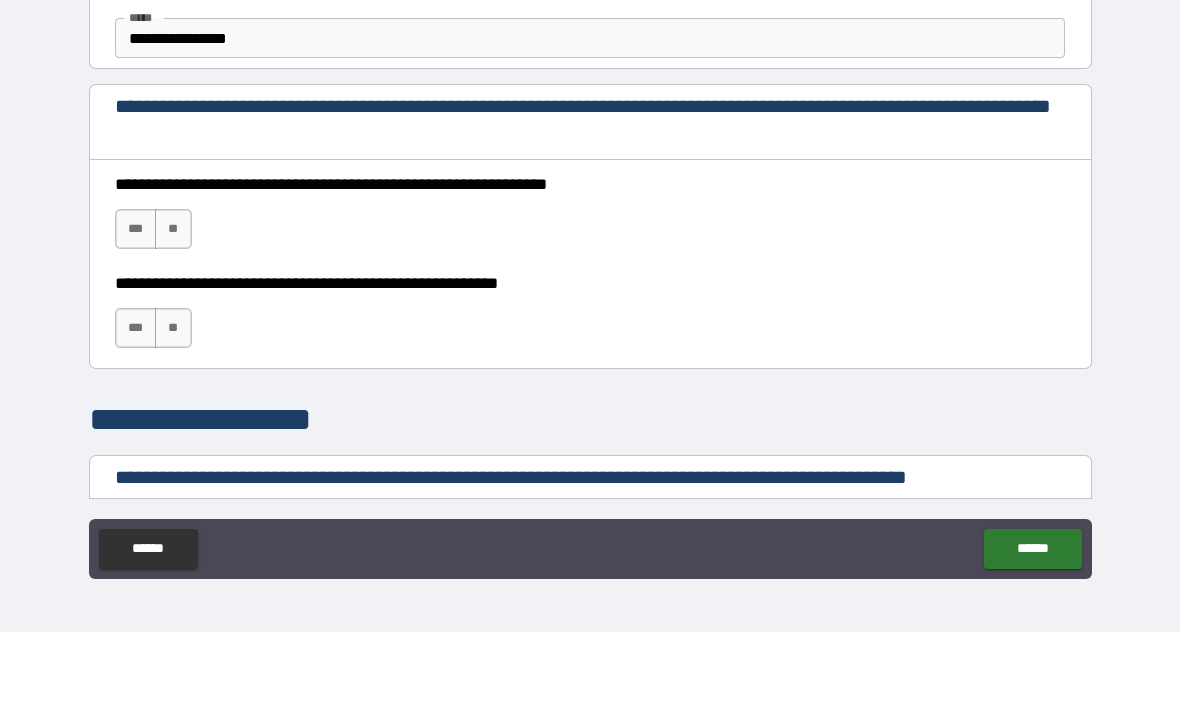 scroll, scrollTop: 1186, scrollLeft: 0, axis: vertical 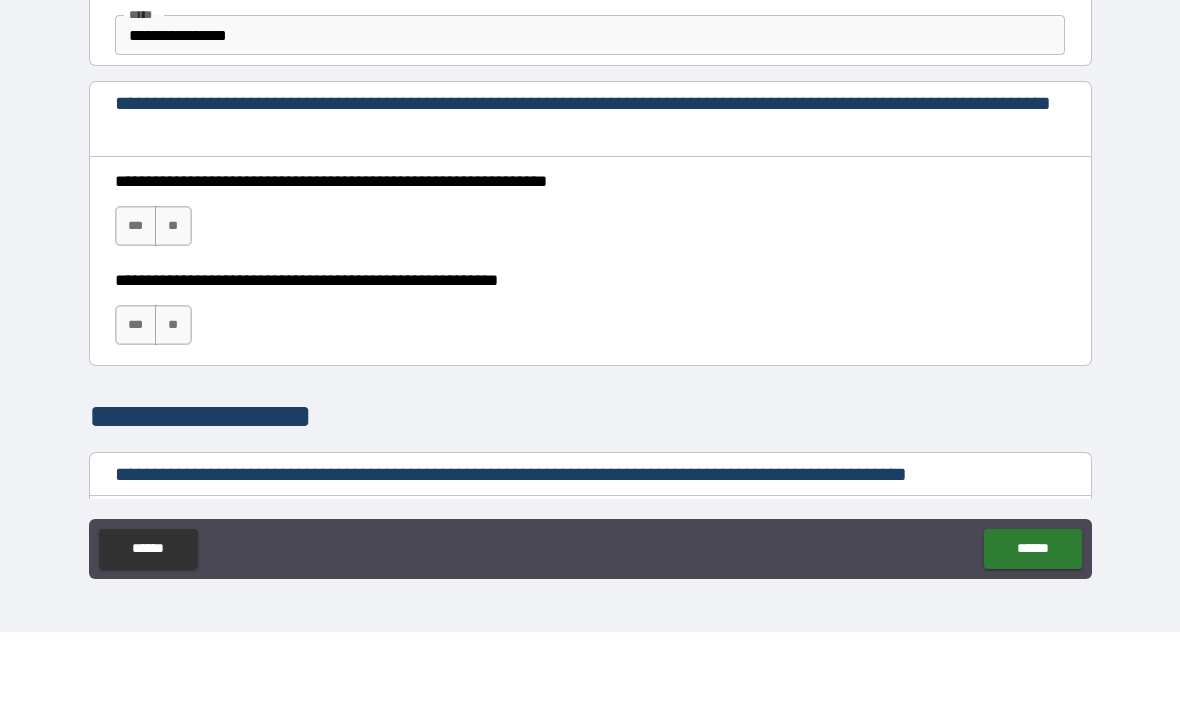 type on "**********" 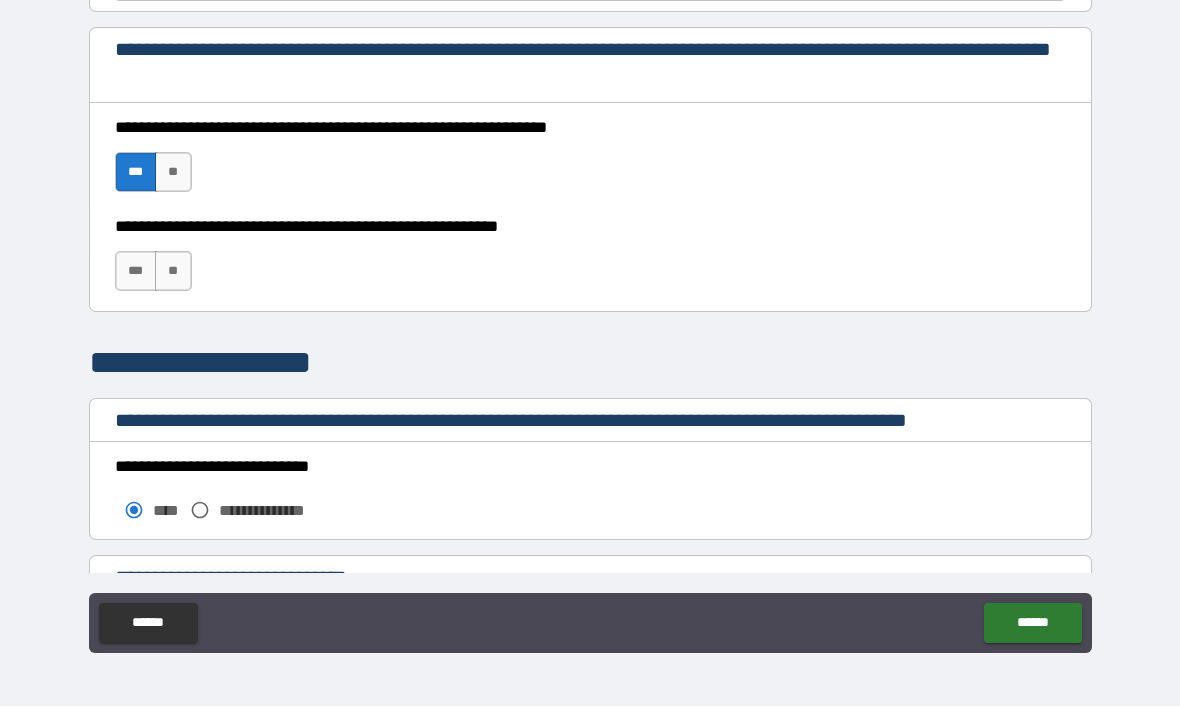 scroll, scrollTop: 1316, scrollLeft: 0, axis: vertical 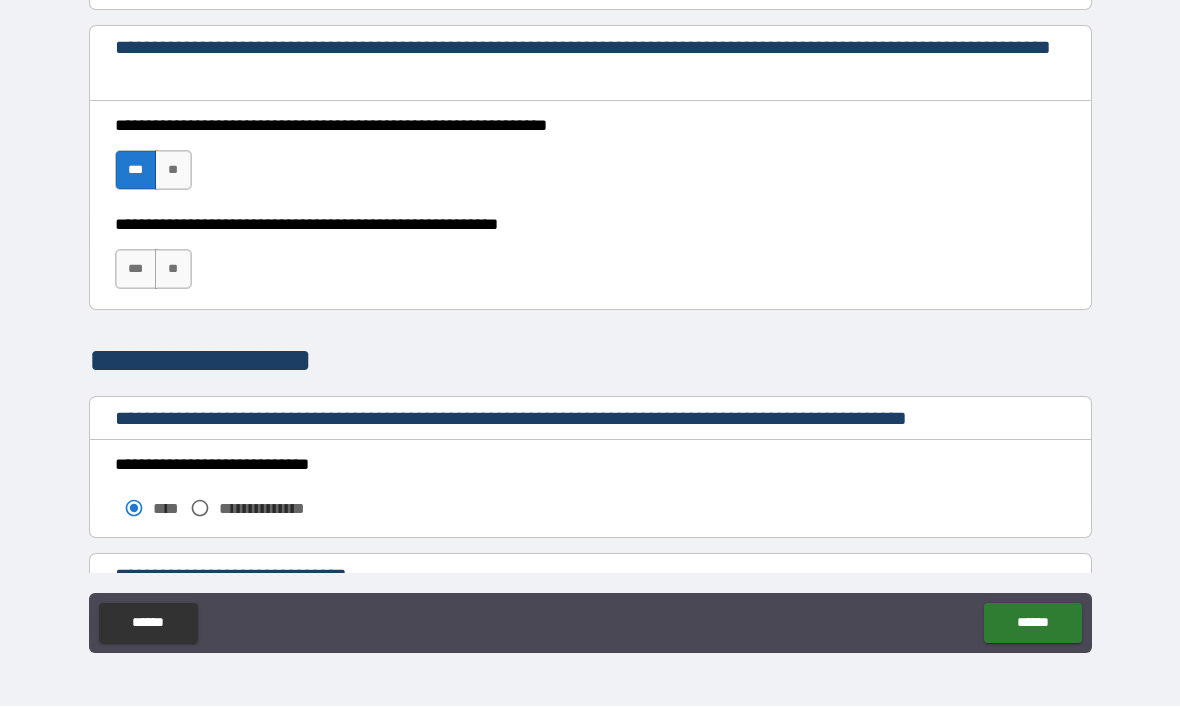 click on "***" at bounding box center (136, 270) 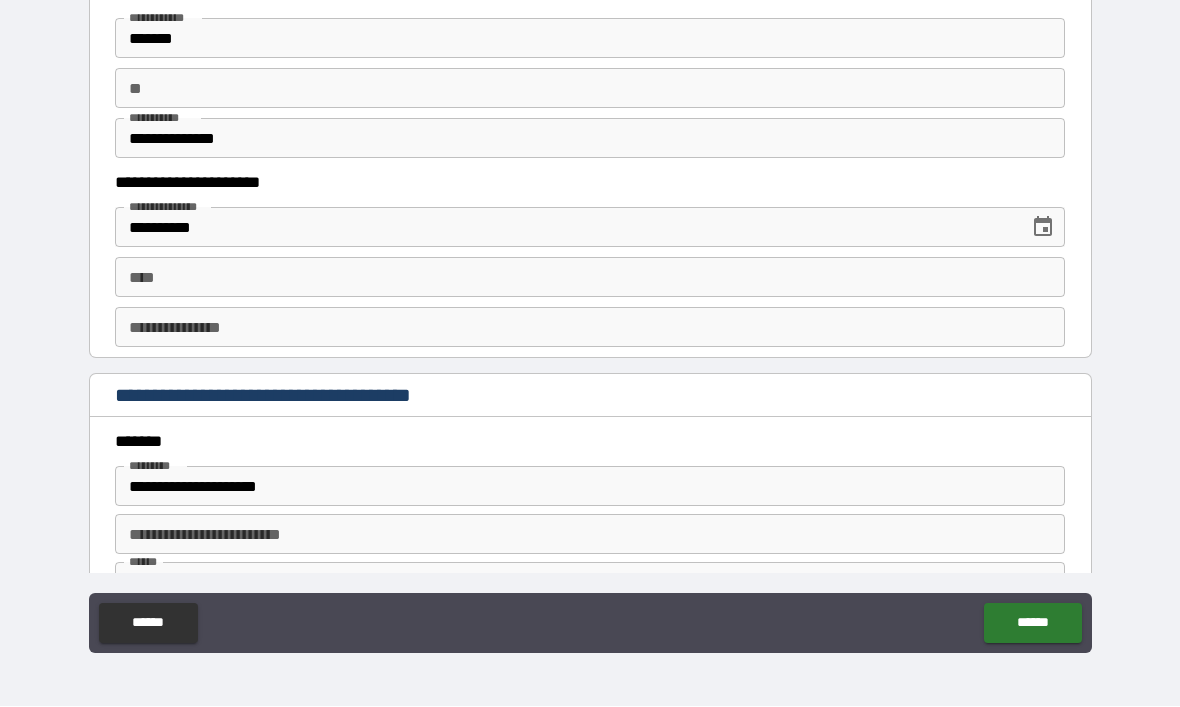 scroll, scrollTop: 1946, scrollLeft: 0, axis: vertical 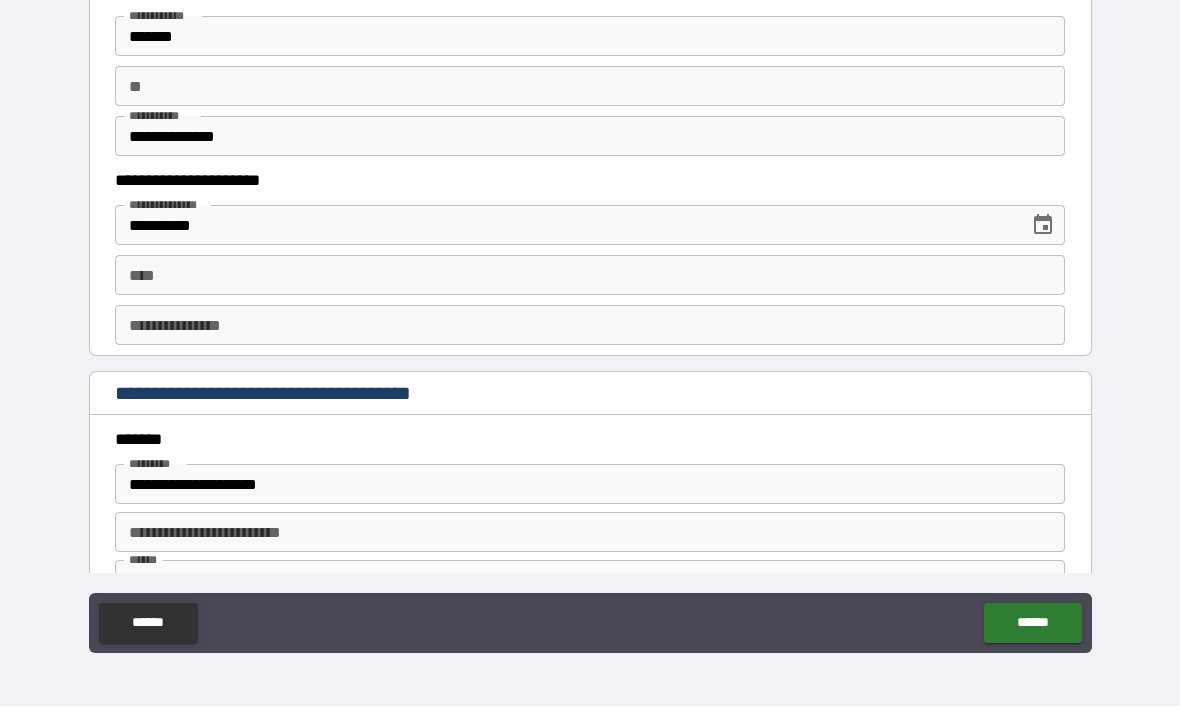 click on "****" at bounding box center (590, 276) 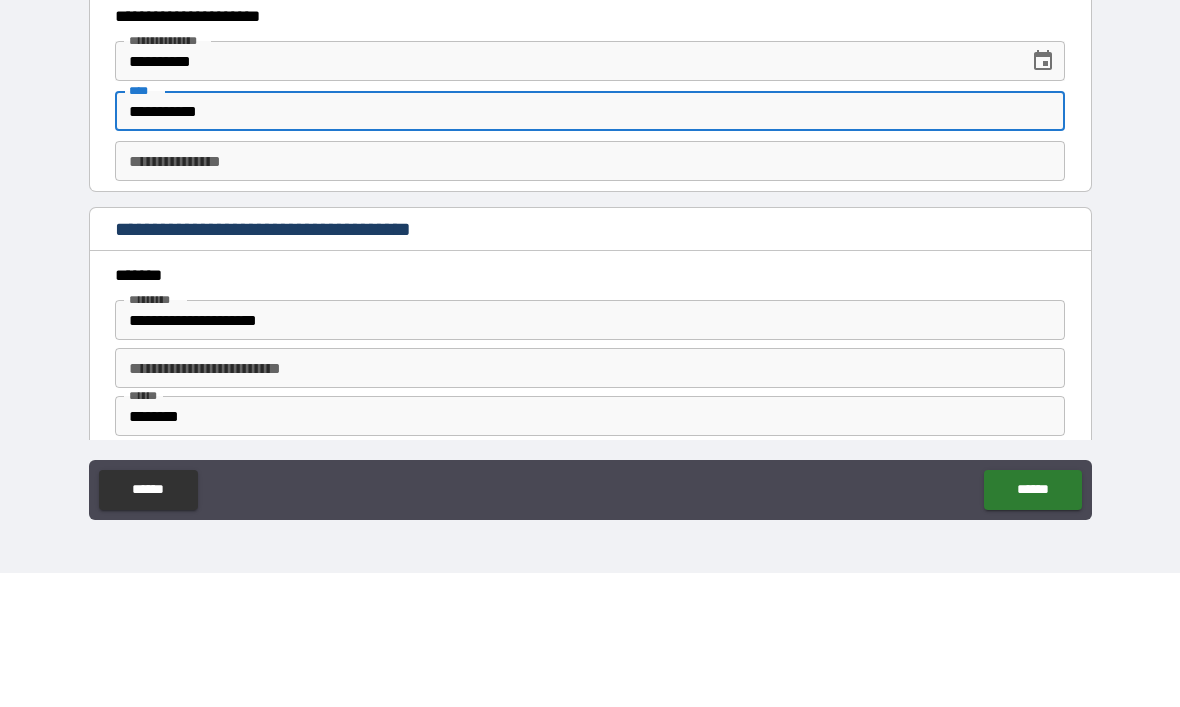 scroll, scrollTop: 1980, scrollLeft: 0, axis: vertical 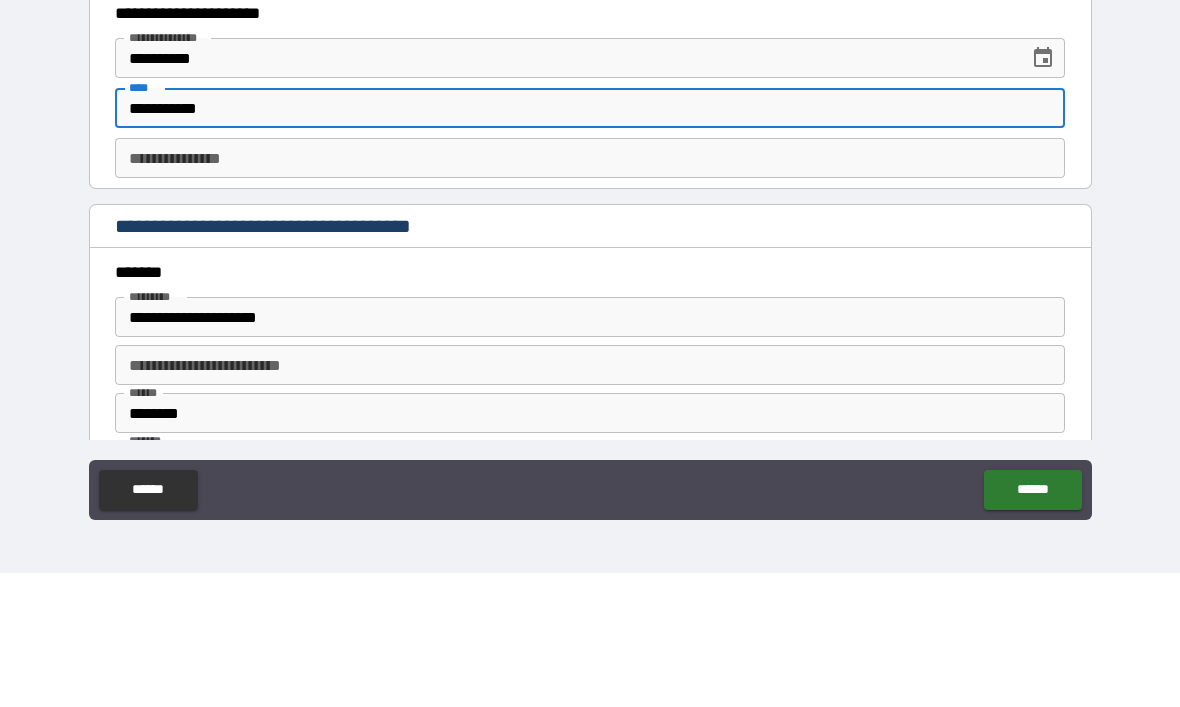 type on "**********" 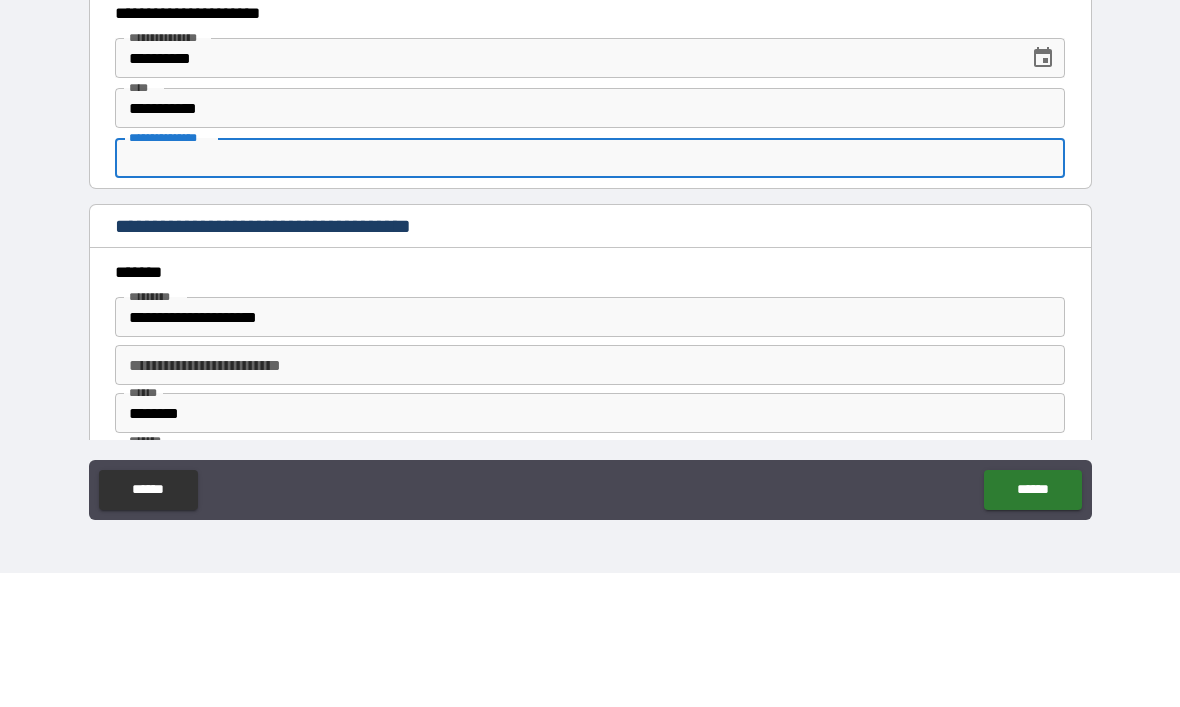 type on "*" 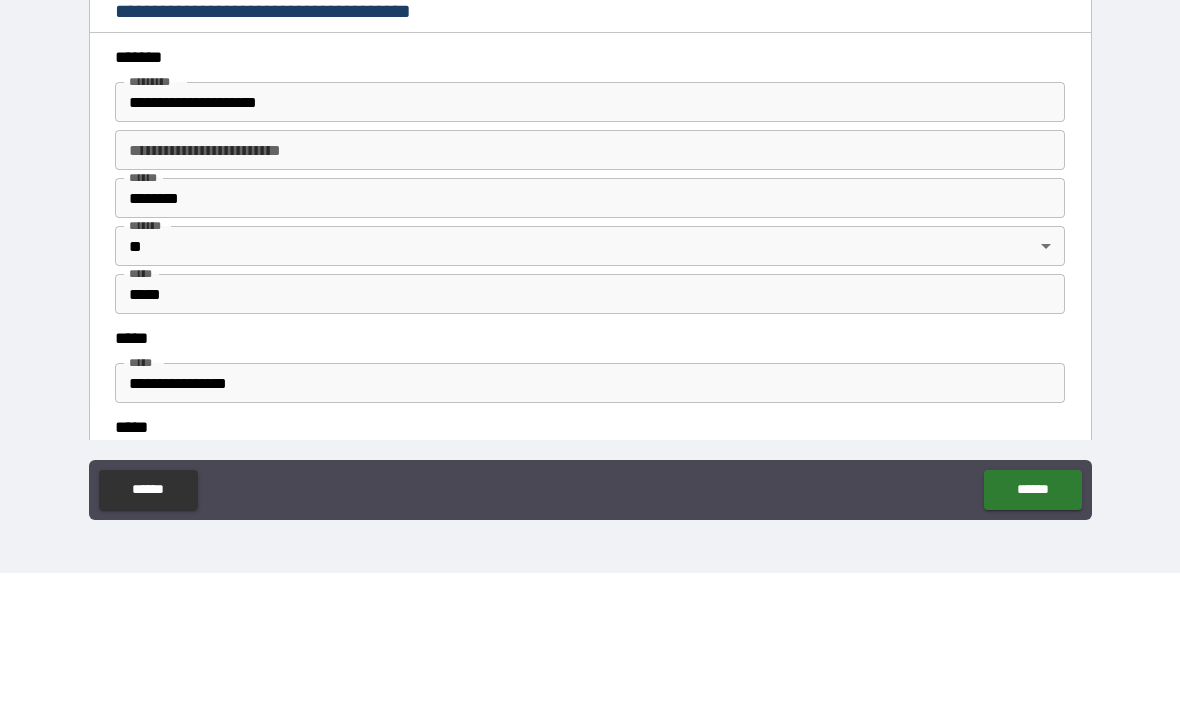 scroll, scrollTop: 2202, scrollLeft: 0, axis: vertical 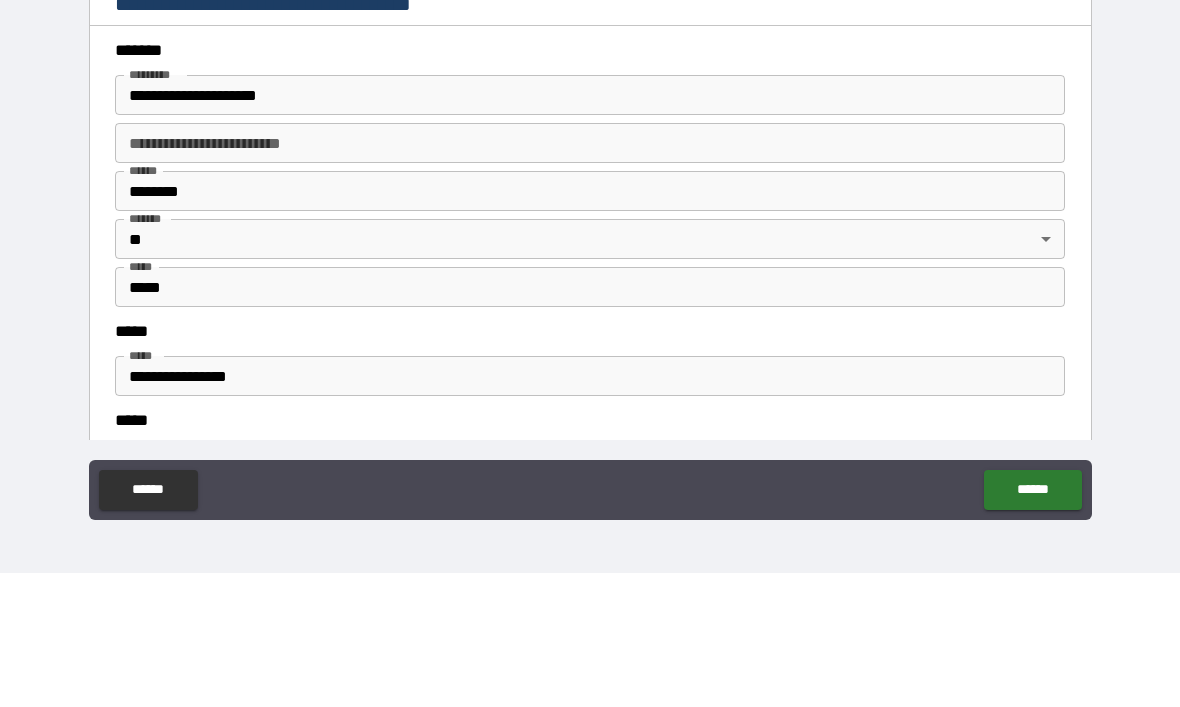 type on "**********" 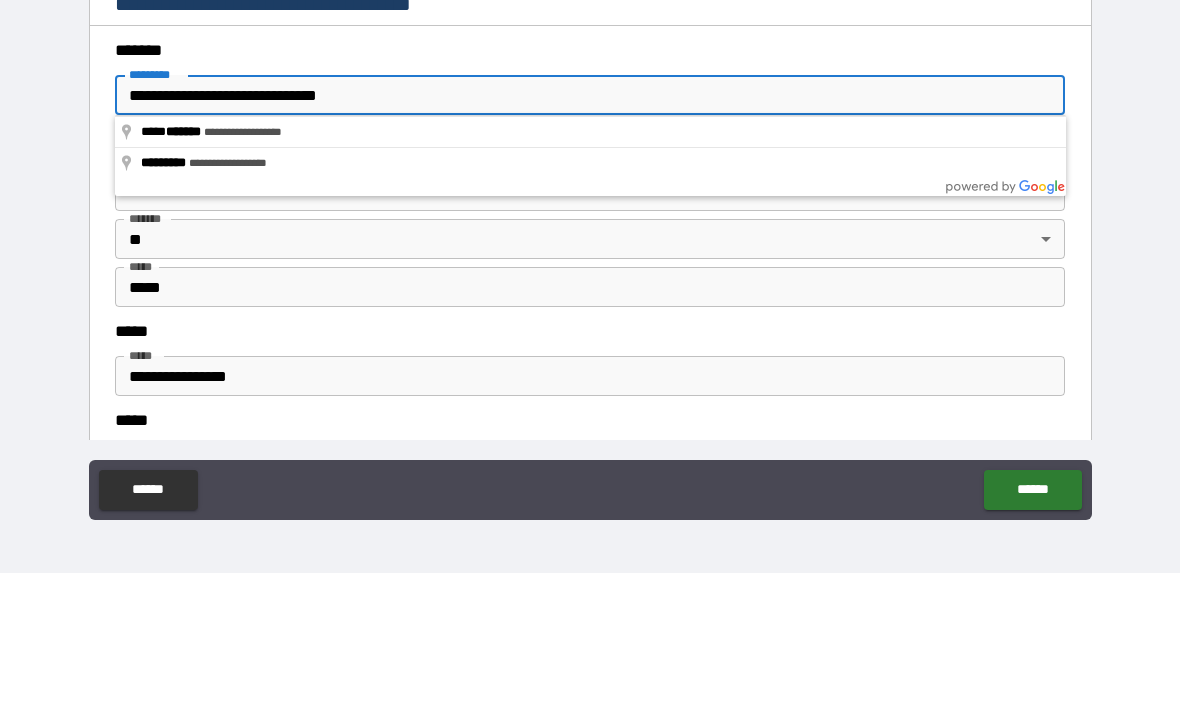 click on "**********" at bounding box center [590, 229] 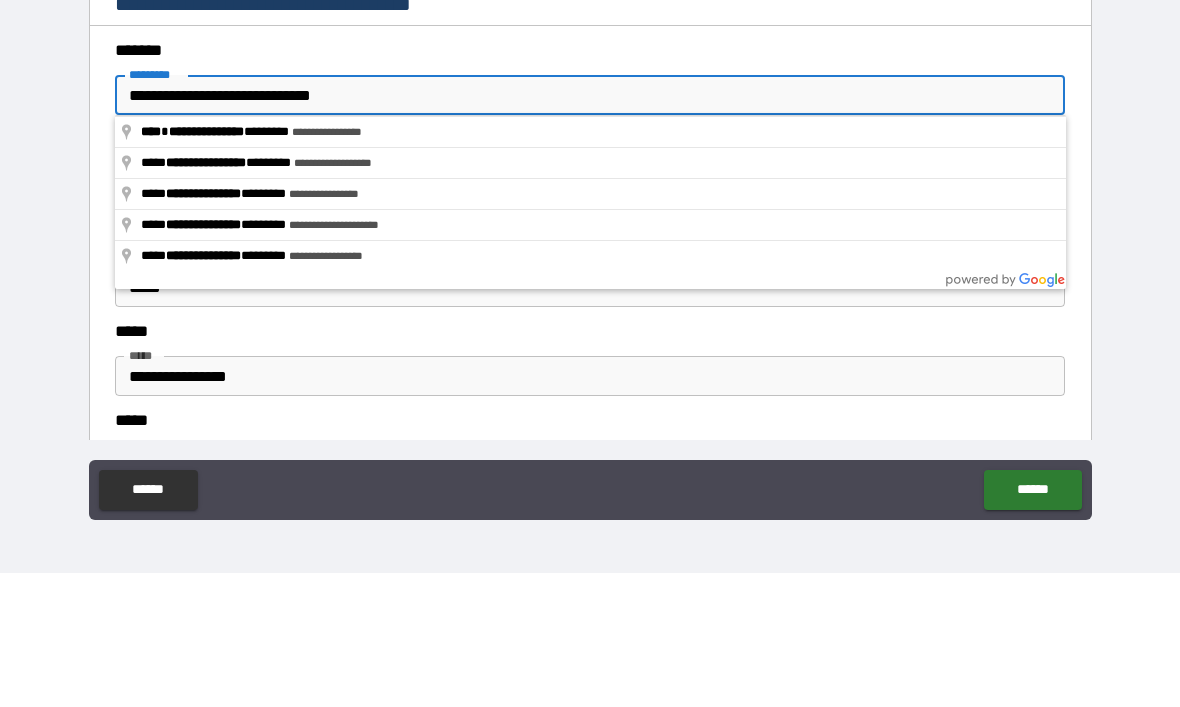 click on "**********" at bounding box center (590, 229) 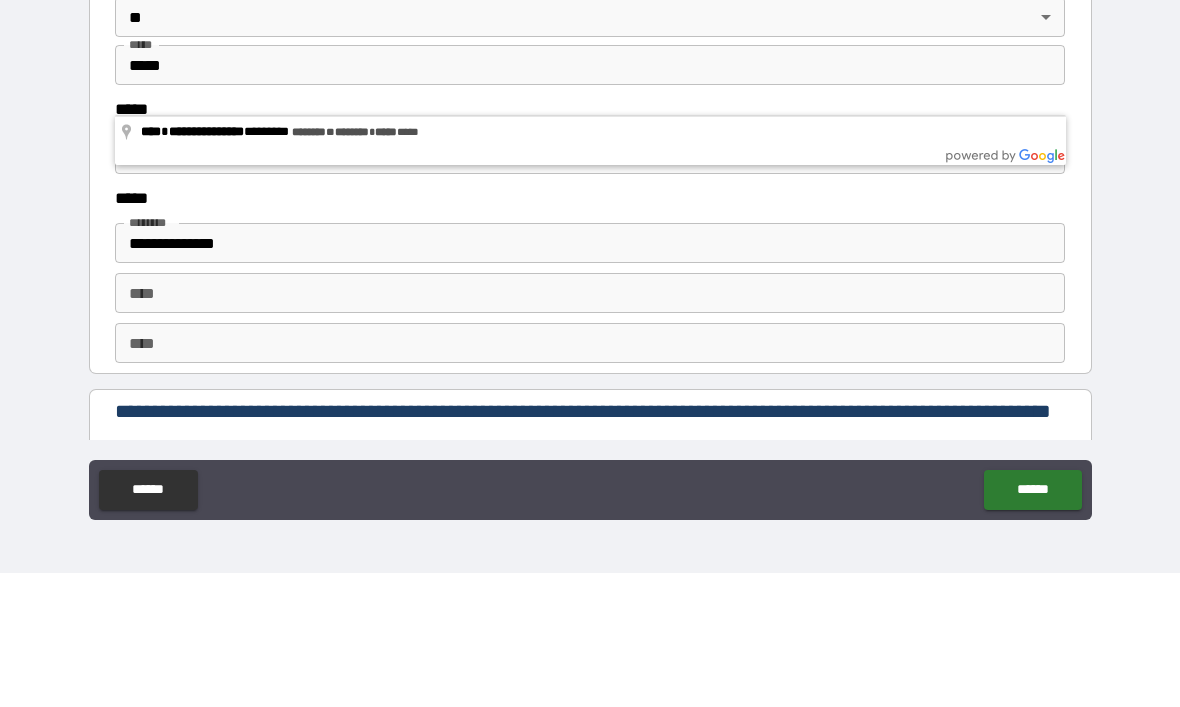 scroll, scrollTop: 2430, scrollLeft: 0, axis: vertical 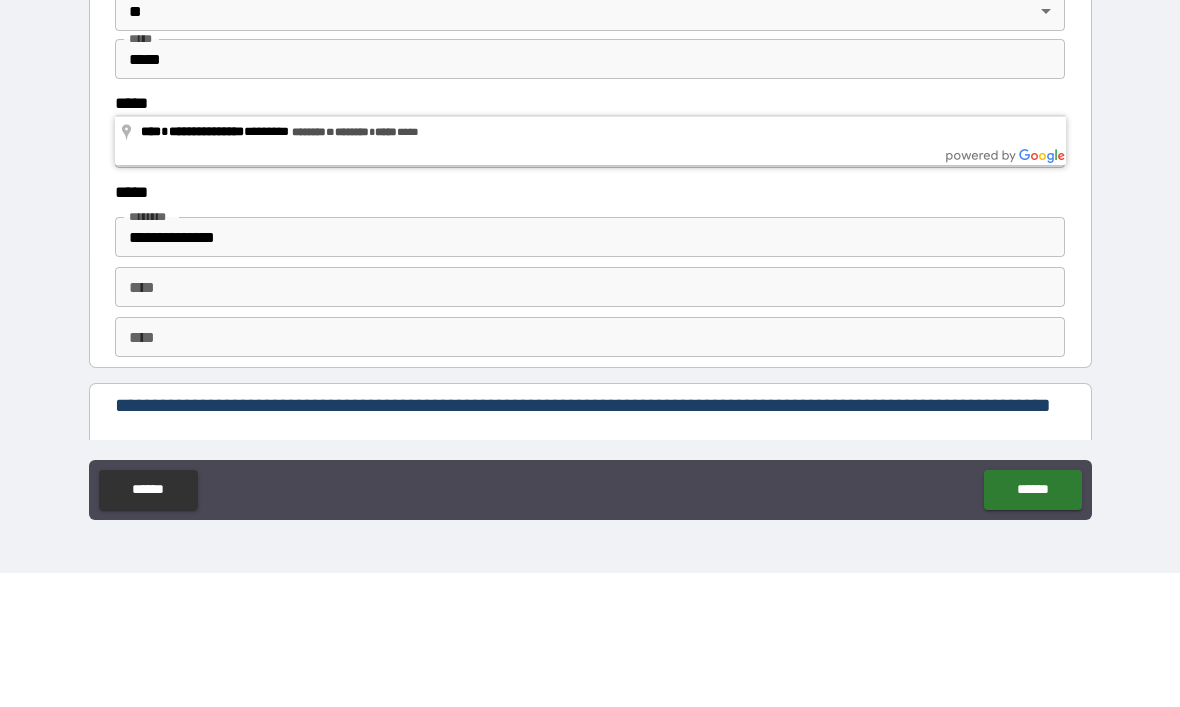 type on "**********" 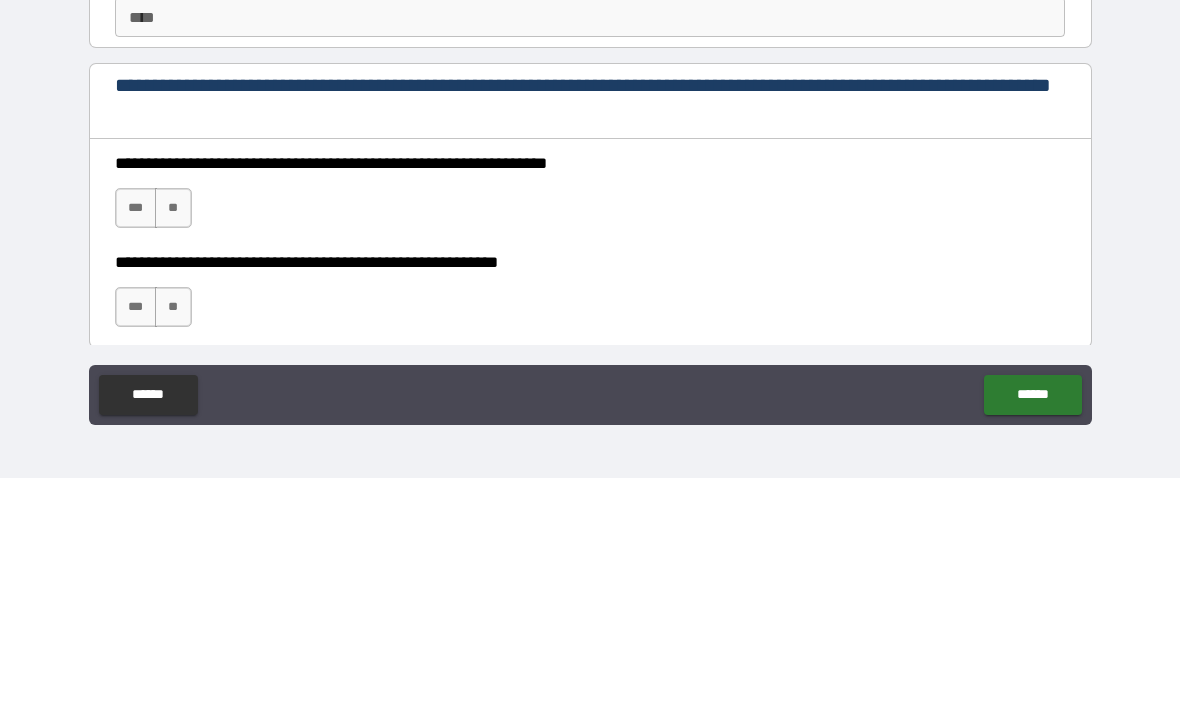scroll, scrollTop: 2656, scrollLeft: 0, axis: vertical 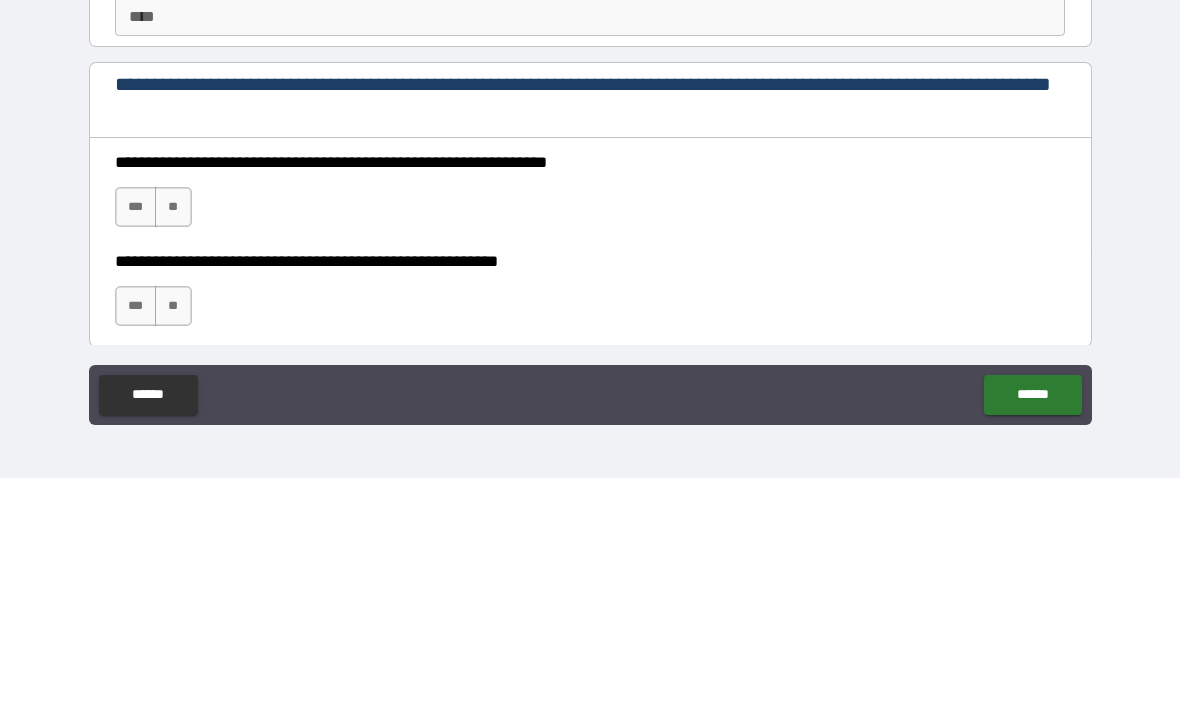 type on "**********" 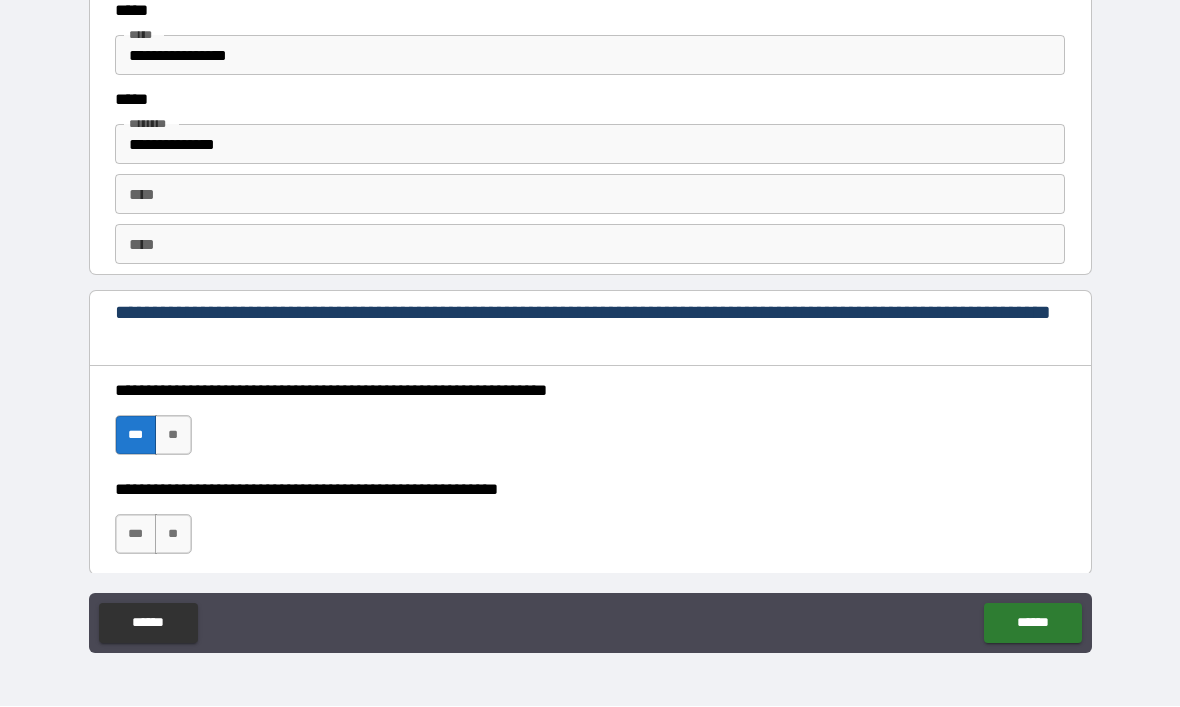 click on "***" at bounding box center (136, 535) 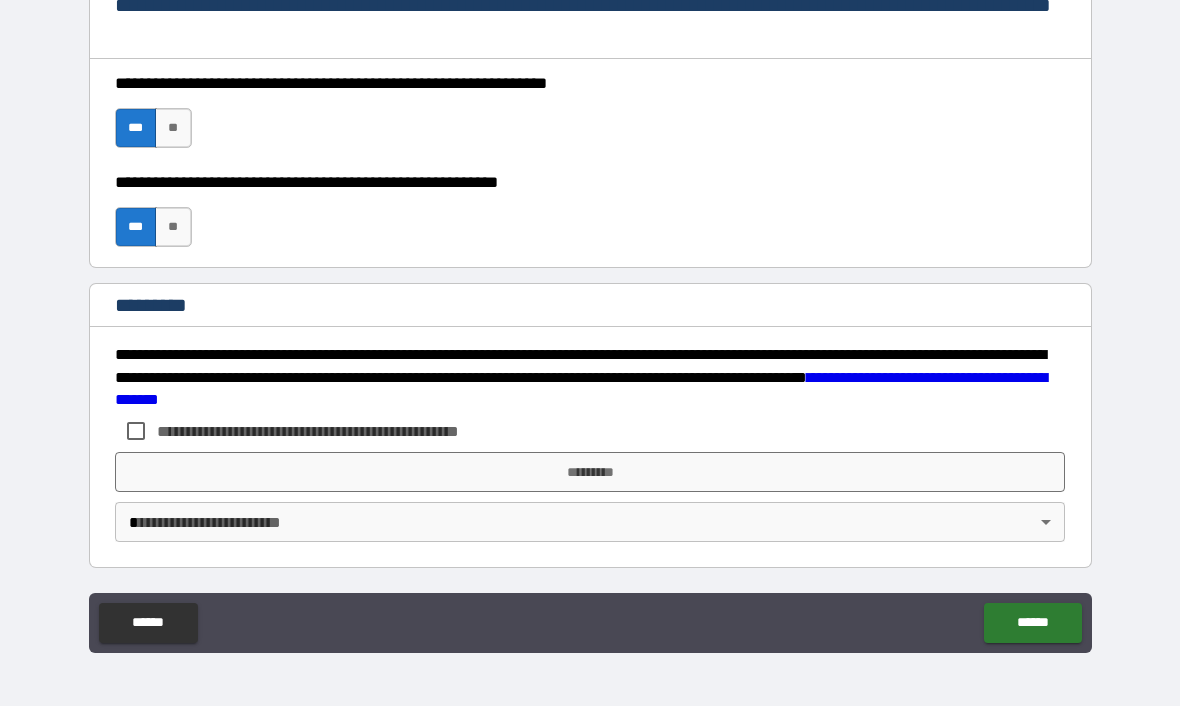 scroll, scrollTop: 2963, scrollLeft: 0, axis: vertical 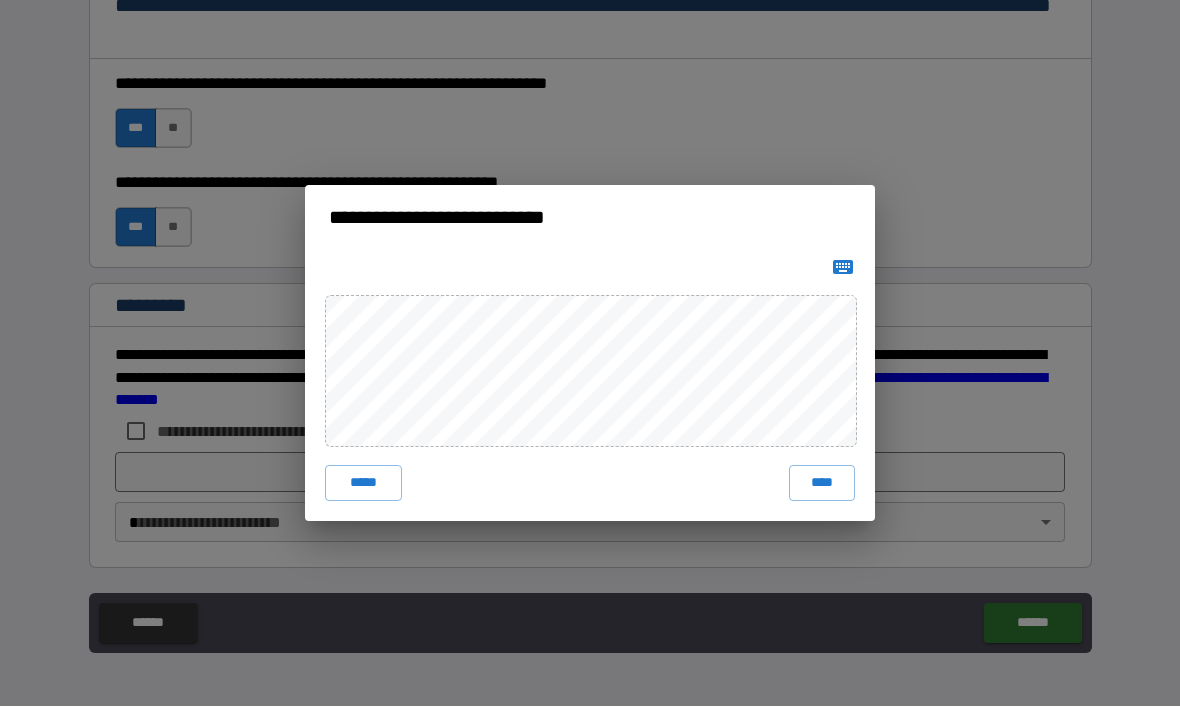 click on "**********" at bounding box center (590, 353) 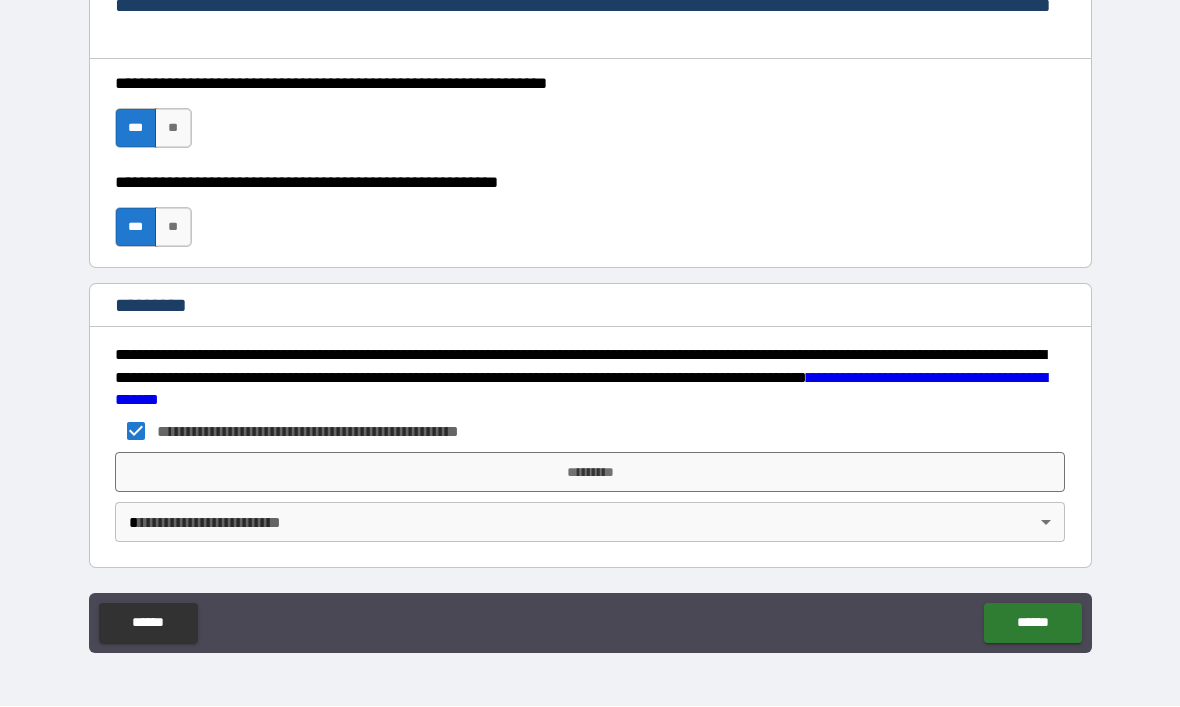 click on "*********" at bounding box center (590, 473) 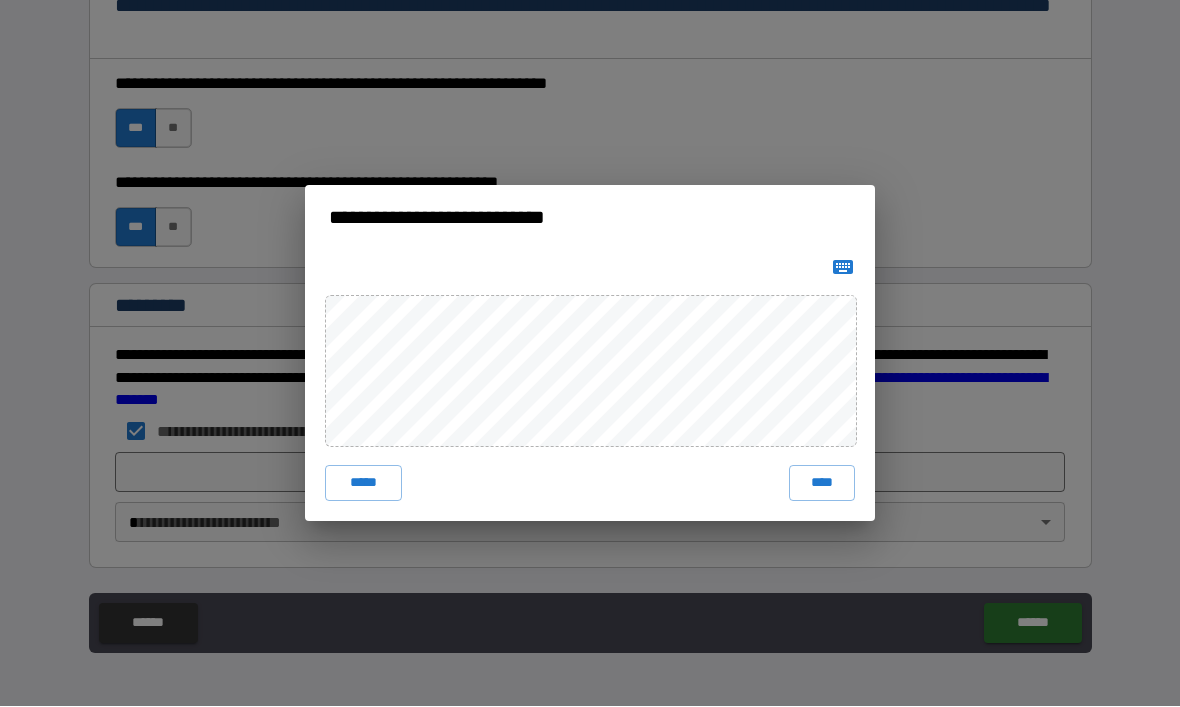click on "****" at bounding box center (822, 484) 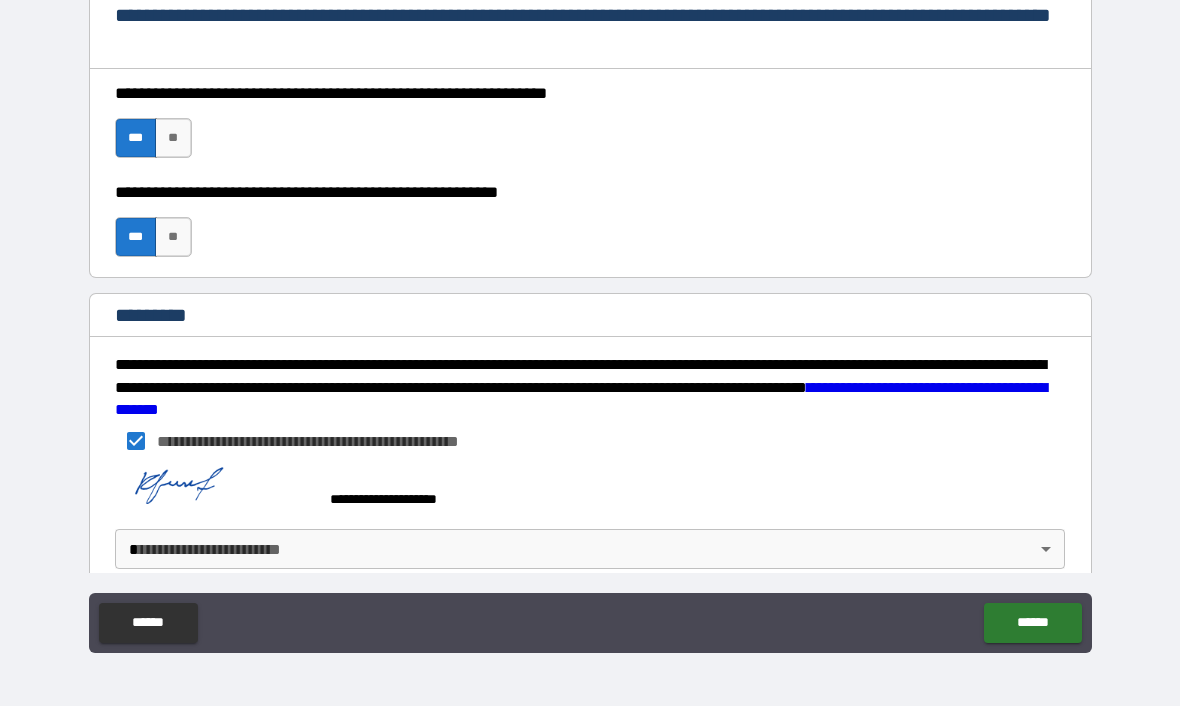 click on "**********" at bounding box center (590, 320) 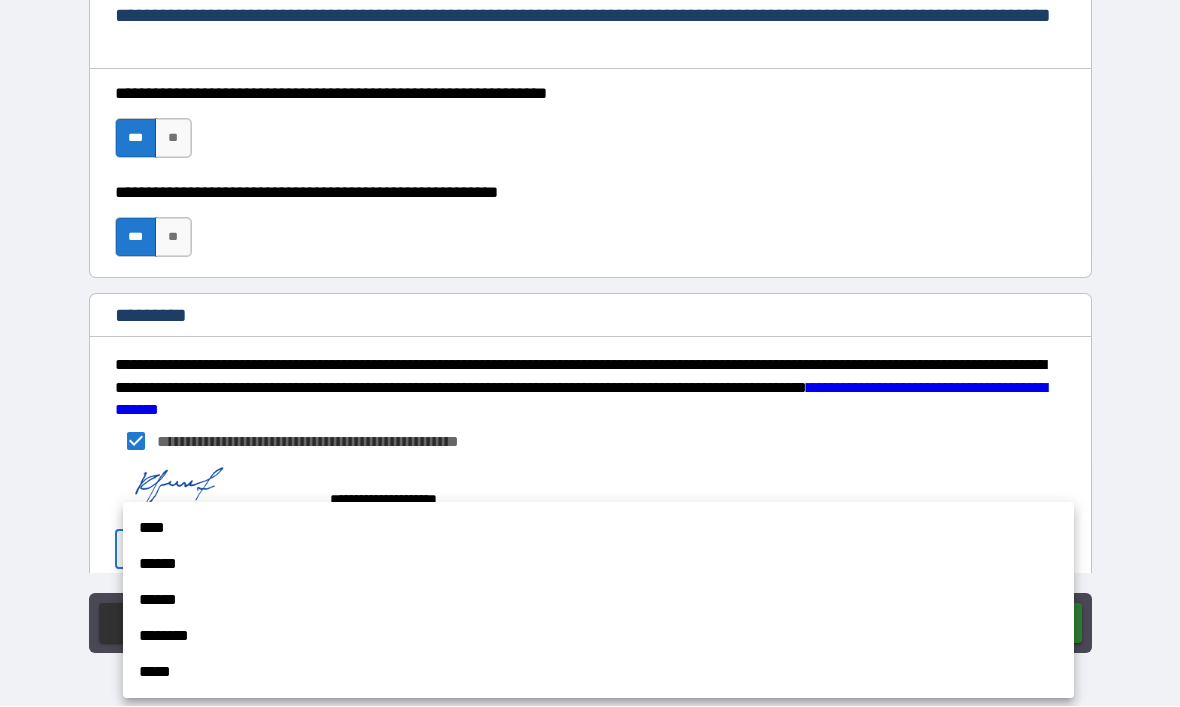 click on "****" at bounding box center (598, 529) 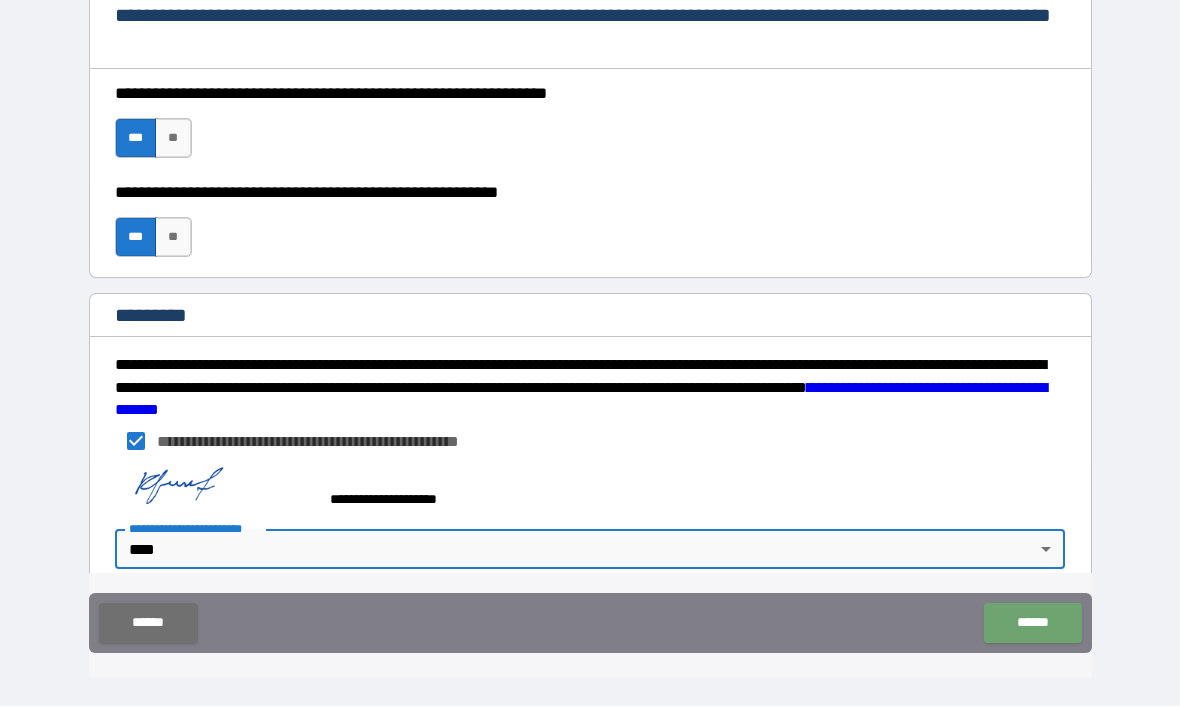 click on "******" at bounding box center (1032, 624) 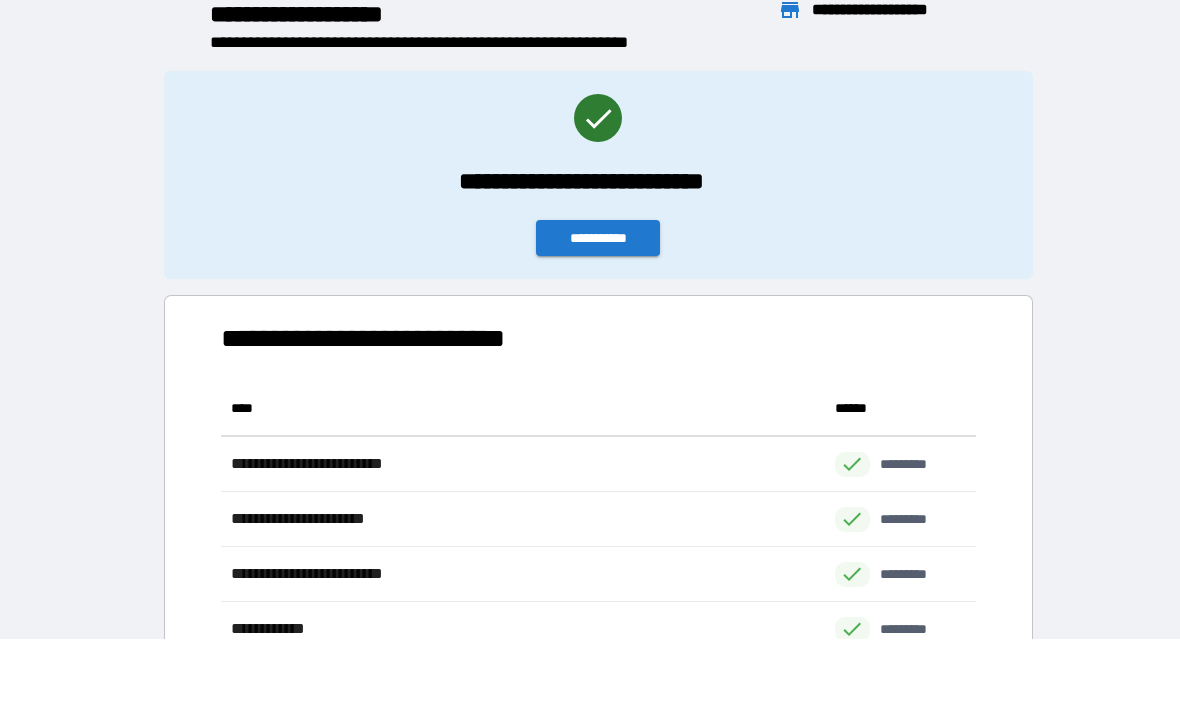 scroll, scrollTop: 276, scrollLeft: 755, axis: both 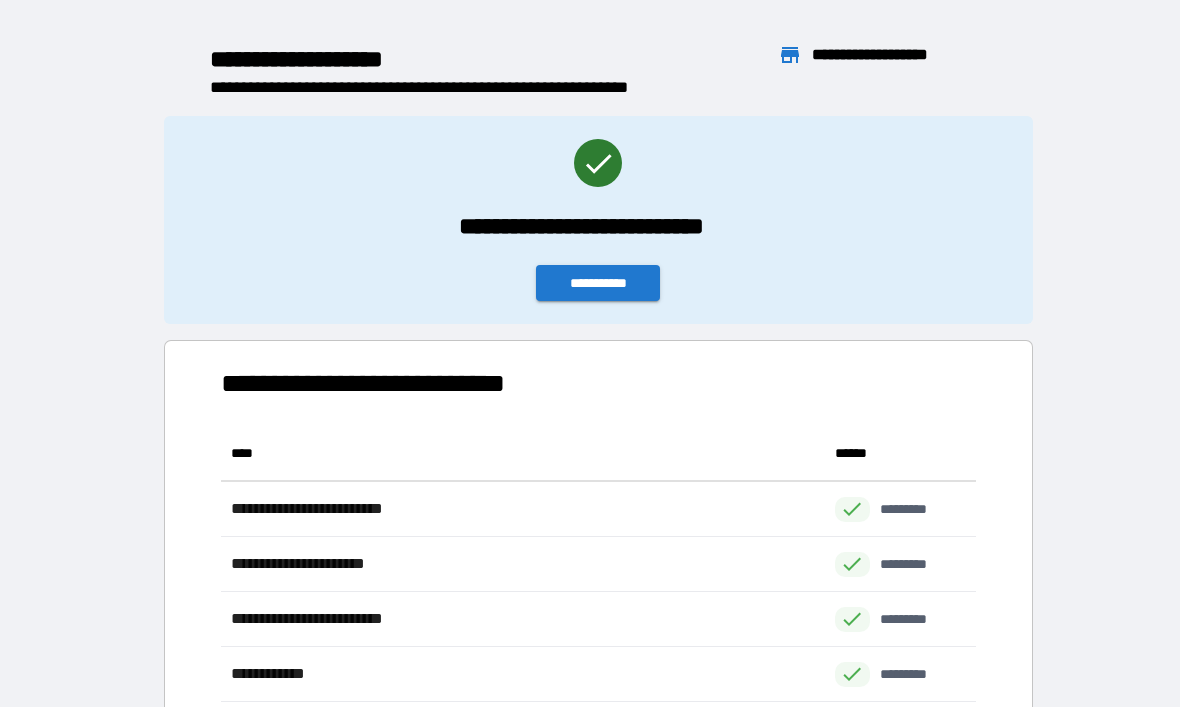 click on "**********" at bounding box center (598, 283) 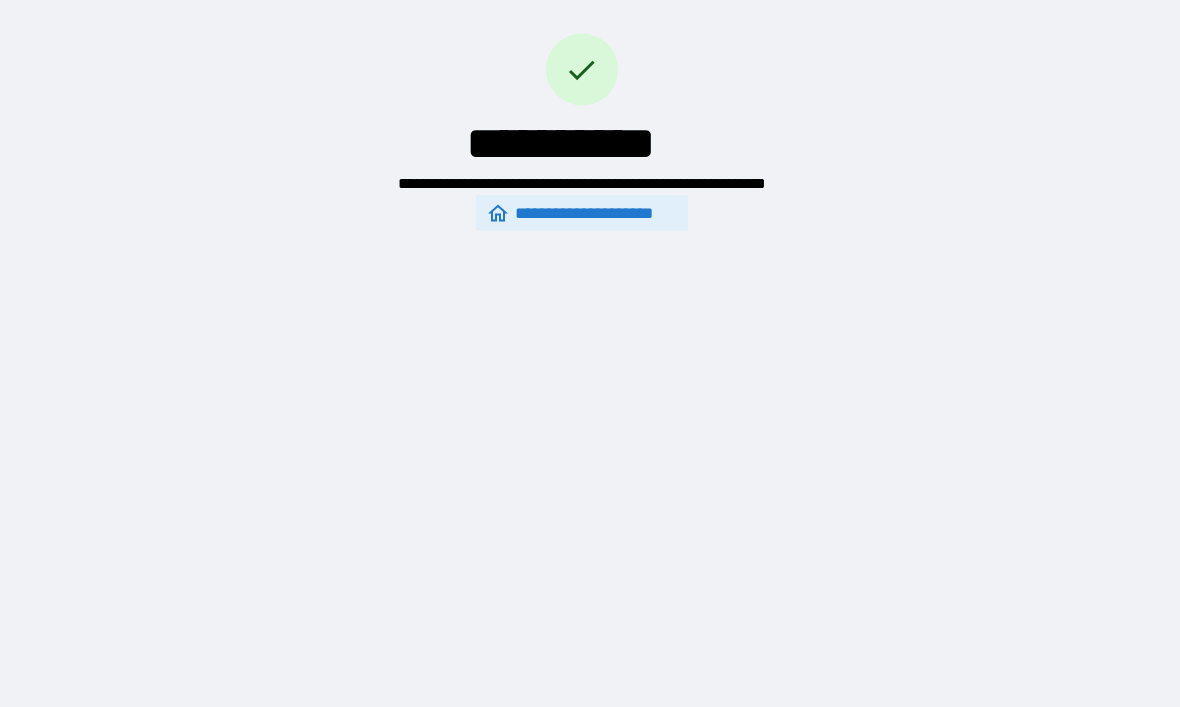 scroll, scrollTop: 67, scrollLeft: 0, axis: vertical 